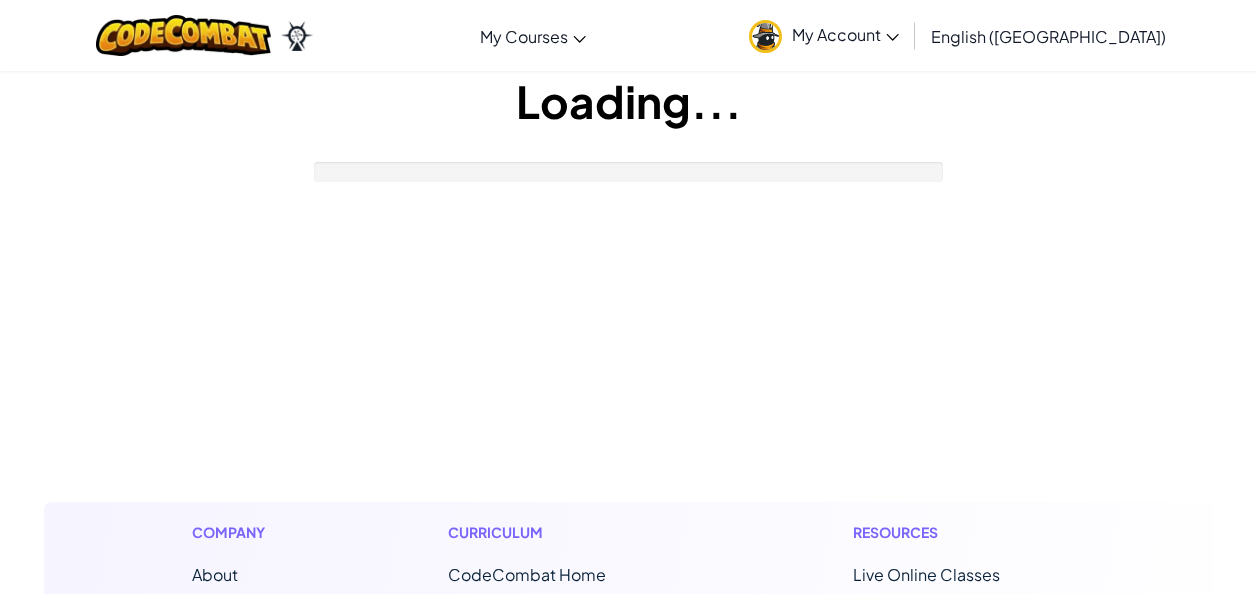 scroll, scrollTop: 0, scrollLeft: 0, axis: both 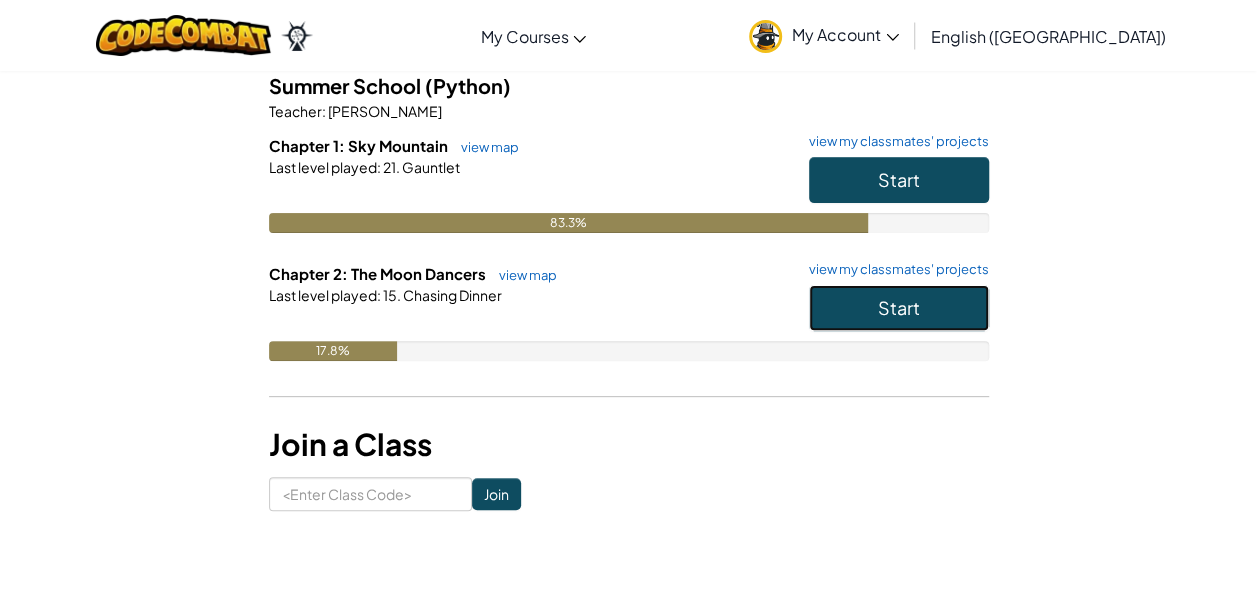 click on "Start" at bounding box center (899, 308) 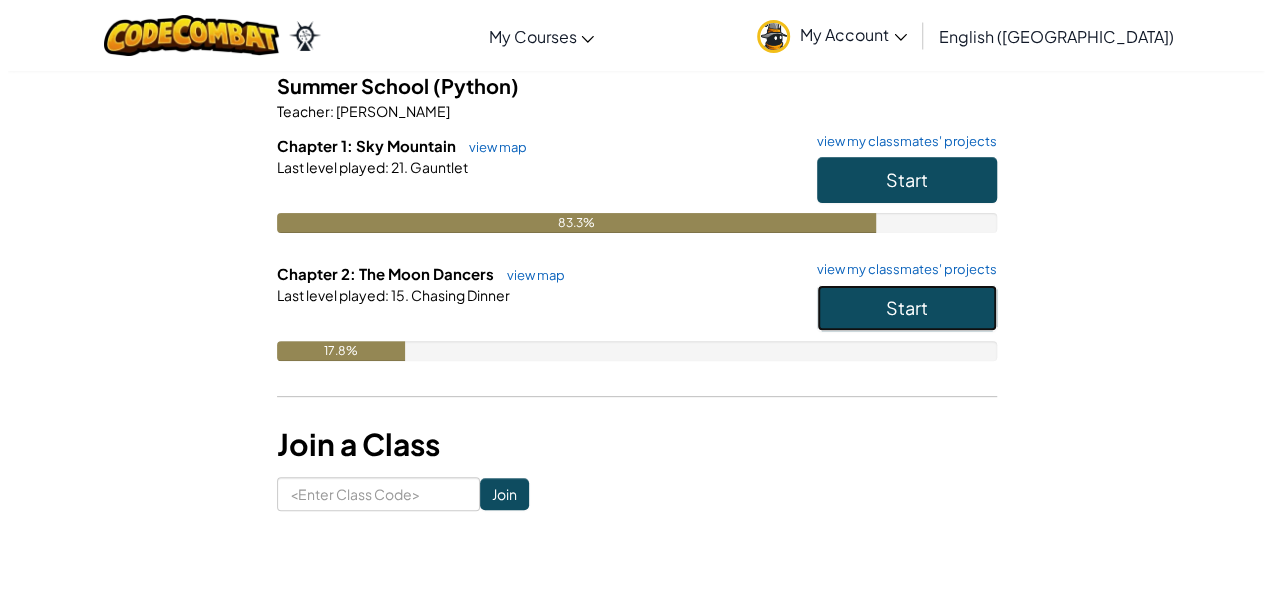 scroll, scrollTop: 0, scrollLeft: 0, axis: both 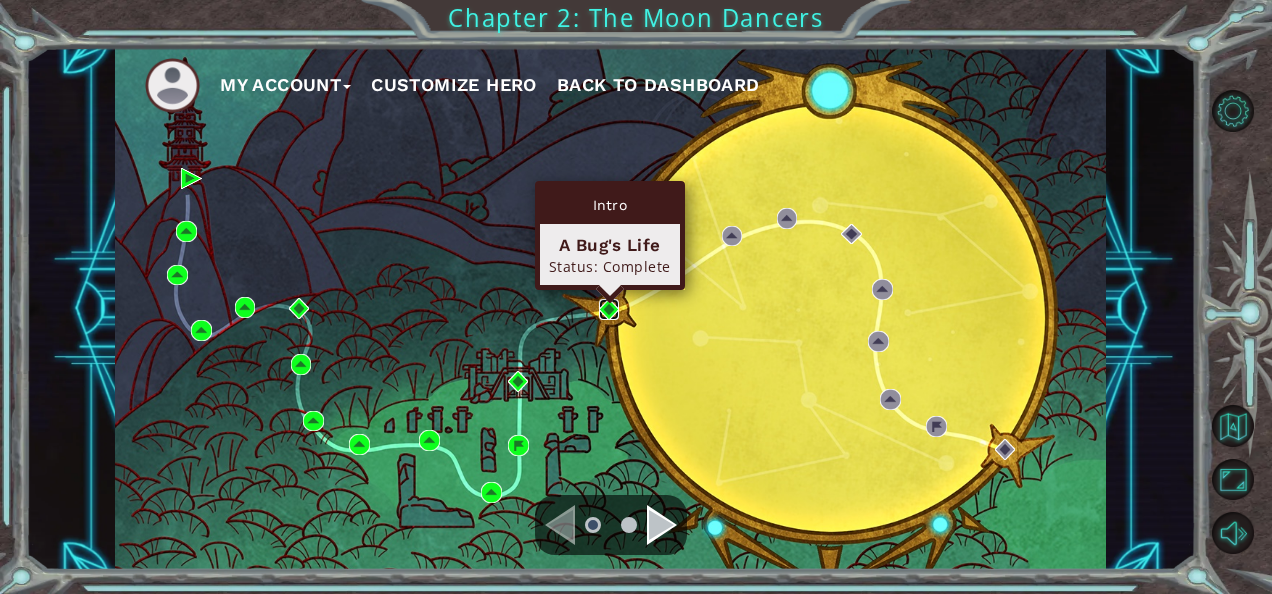 click at bounding box center (609, 309) 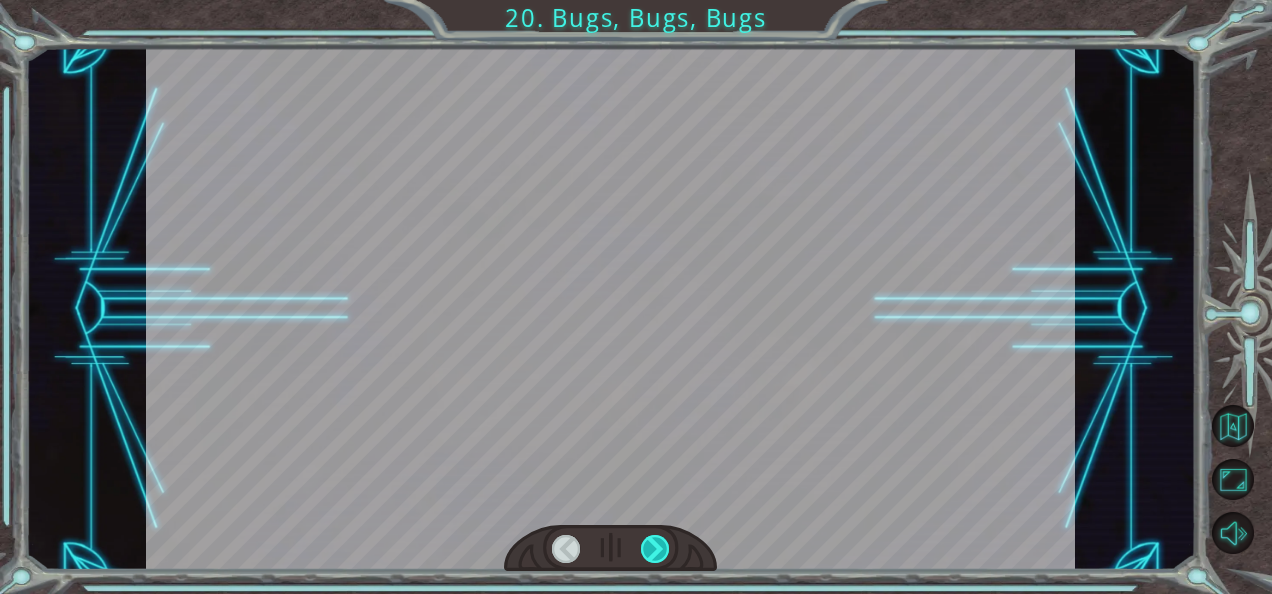 click at bounding box center (655, 549) 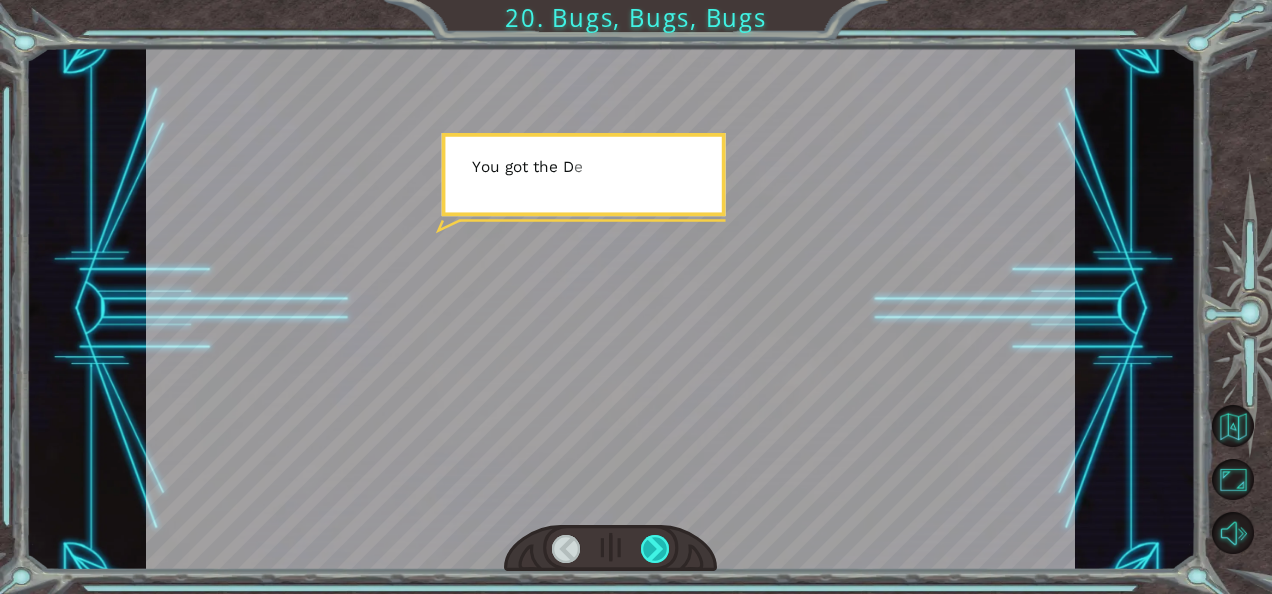 click at bounding box center (655, 549) 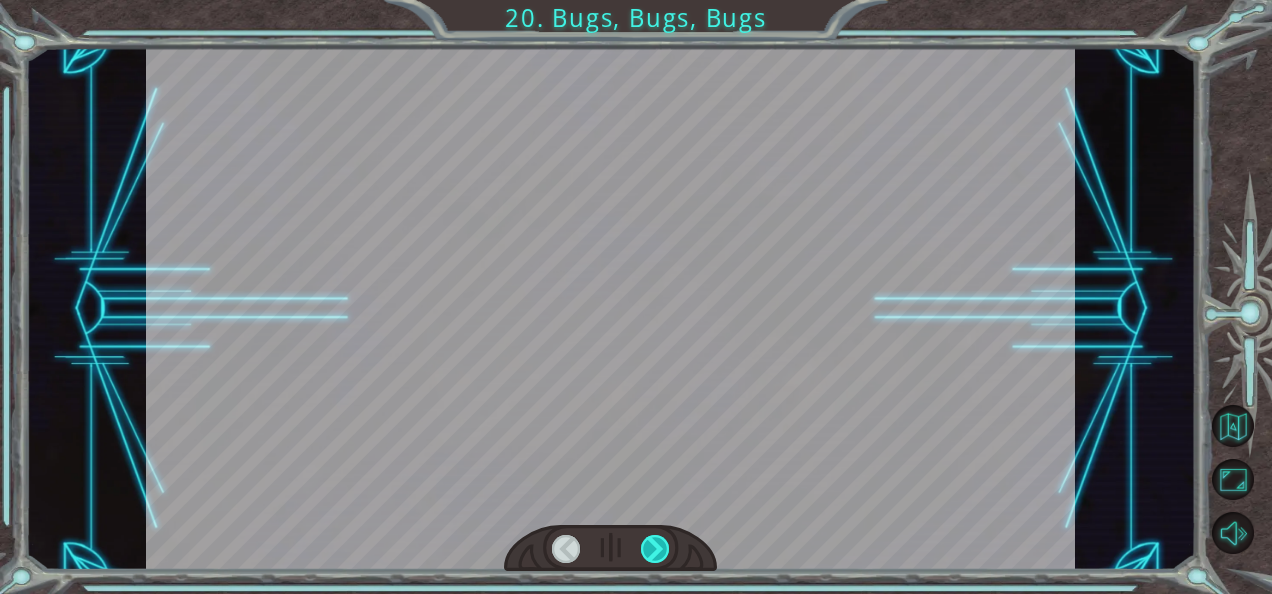 click at bounding box center [655, 549] 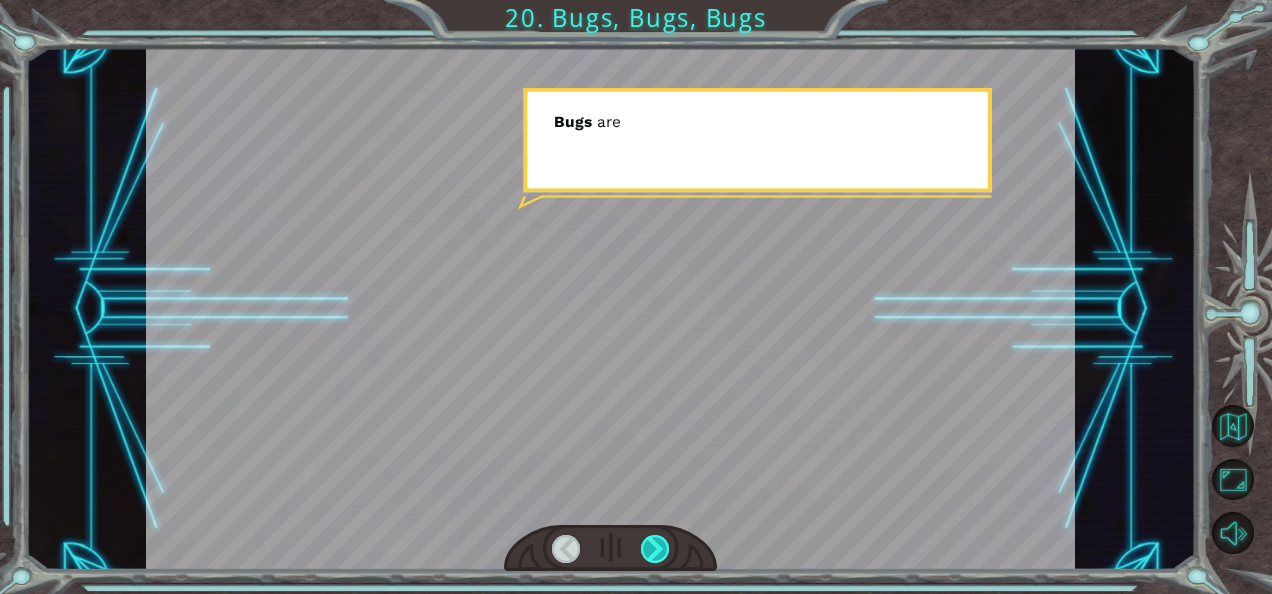 click at bounding box center [655, 549] 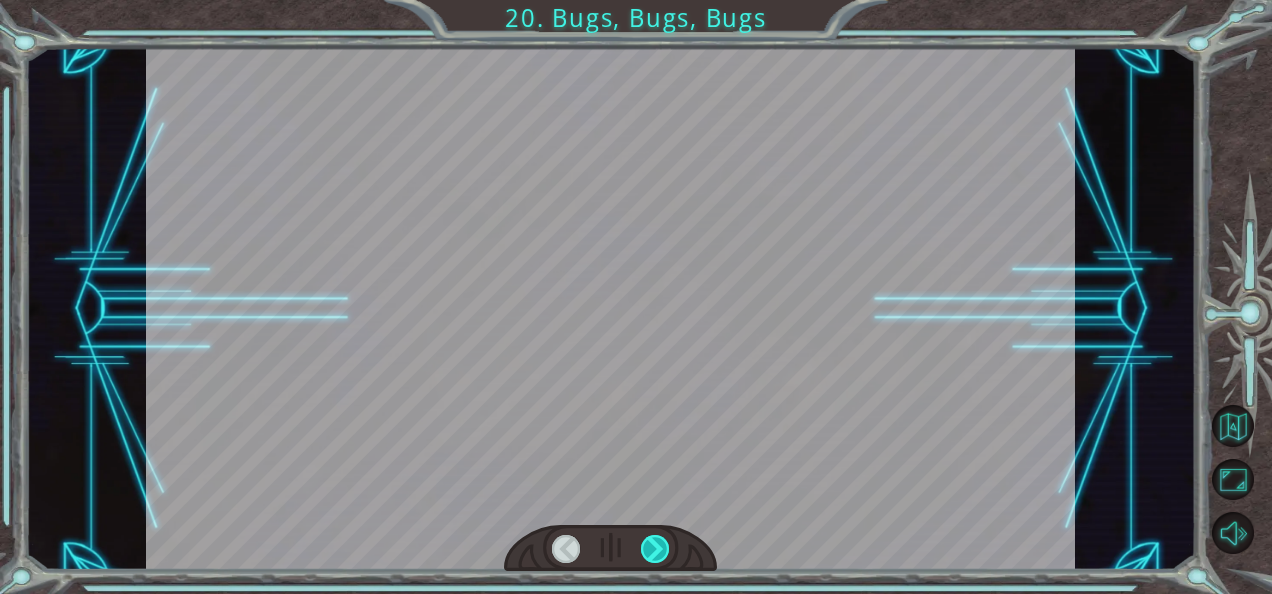 click at bounding box center (655, 549) 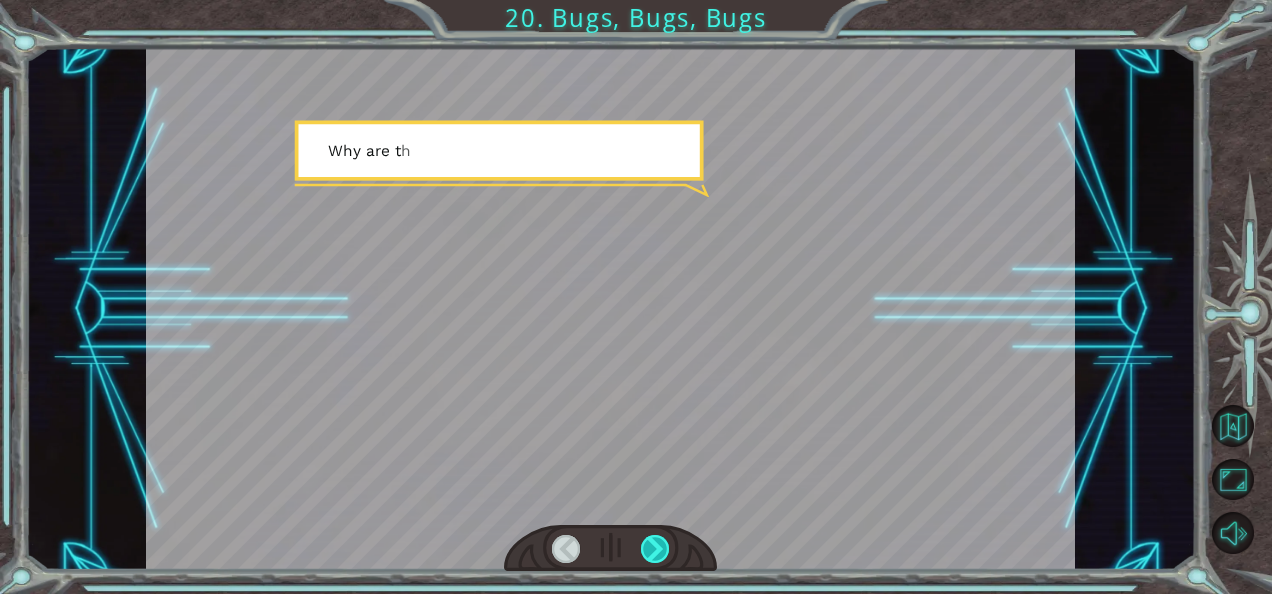 click at bounding box center [655, 549] 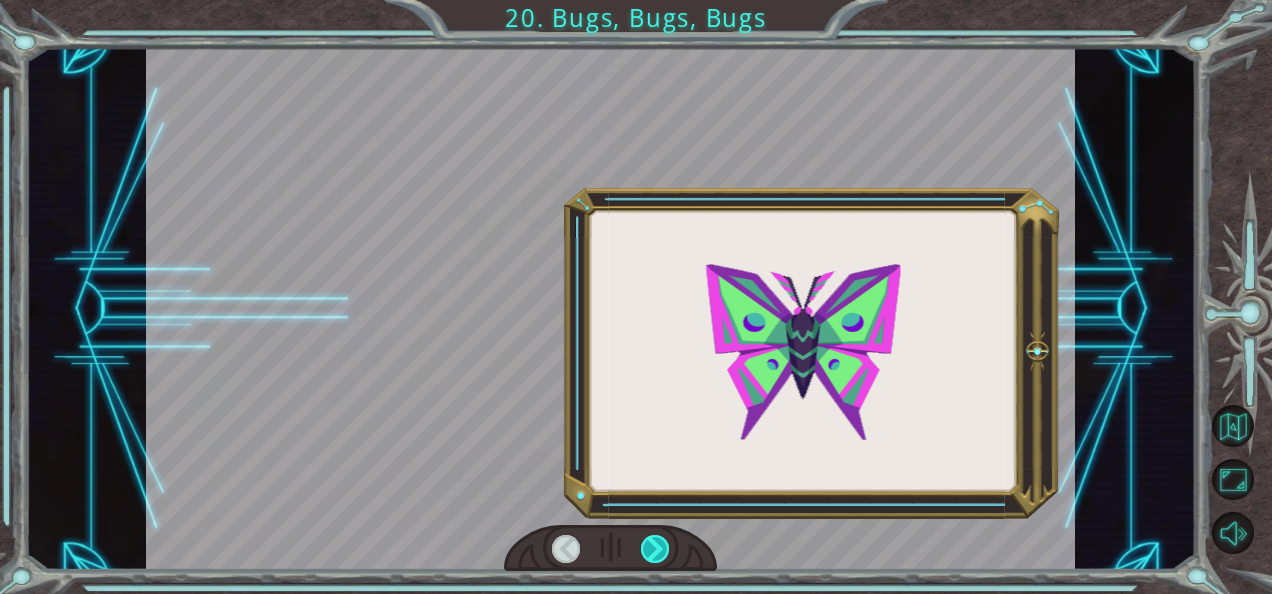 click at bounding box center [655, 549] 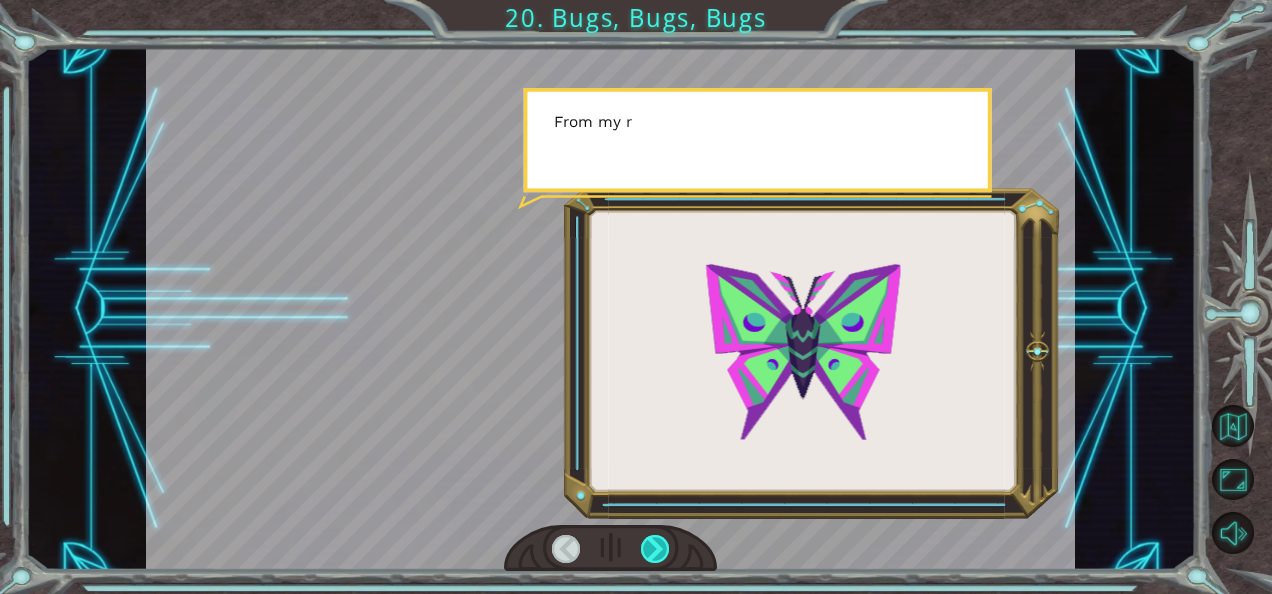 click at bounding box center (655, 549) 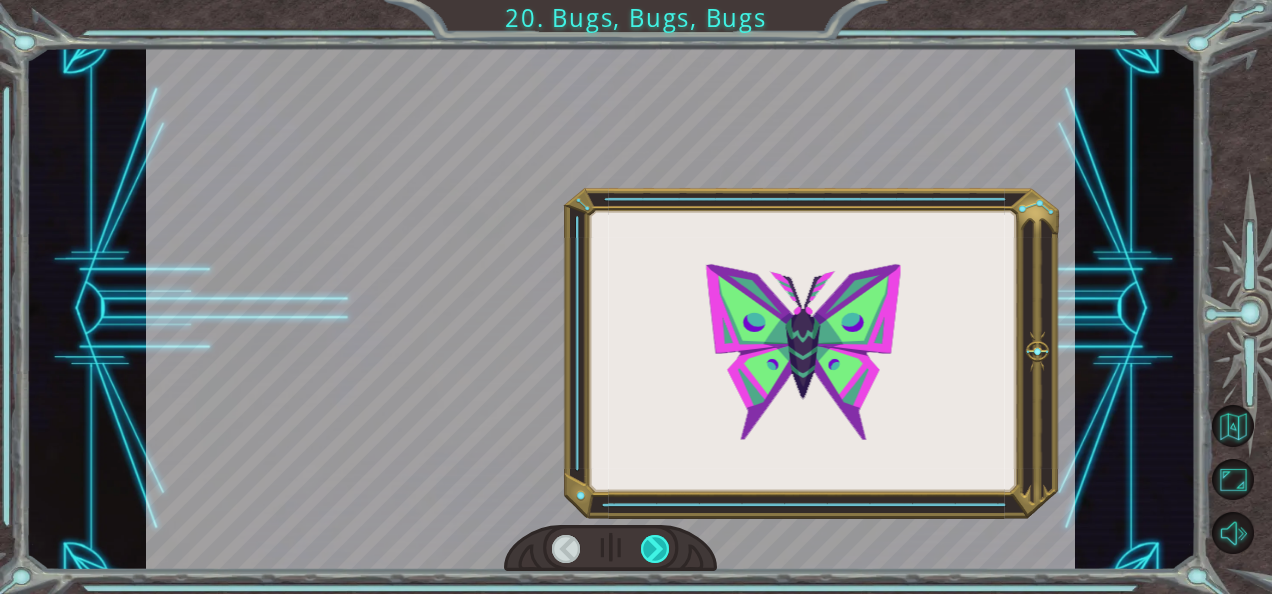 click at bounding box center [655, 549] 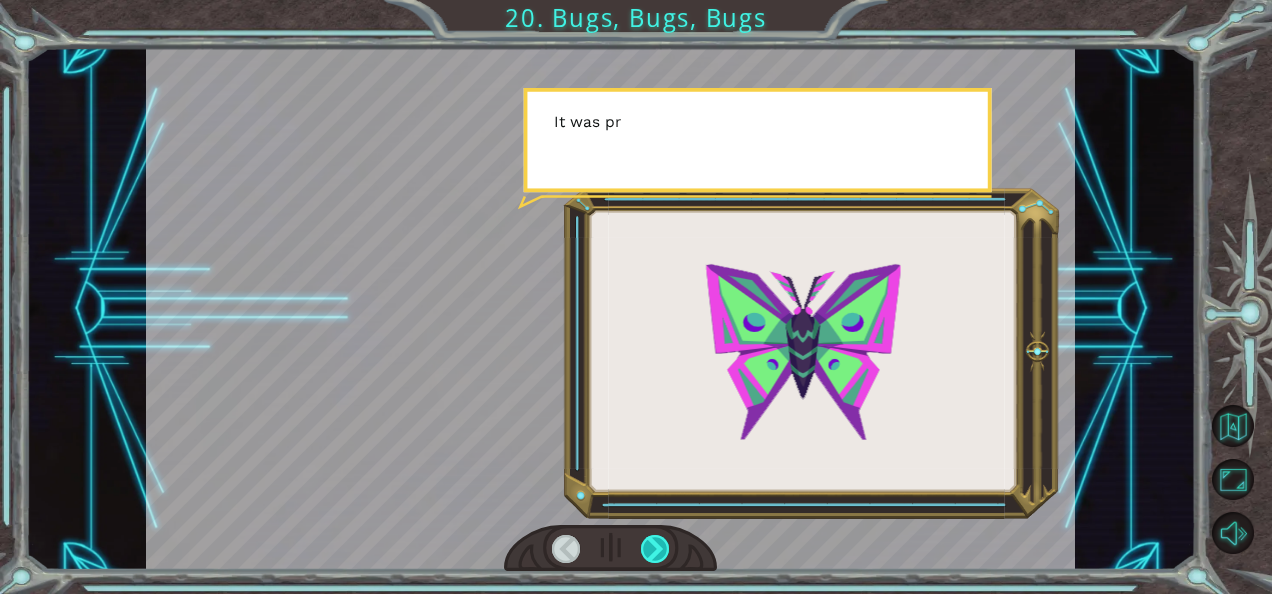 click at bounding box center (655, 549) 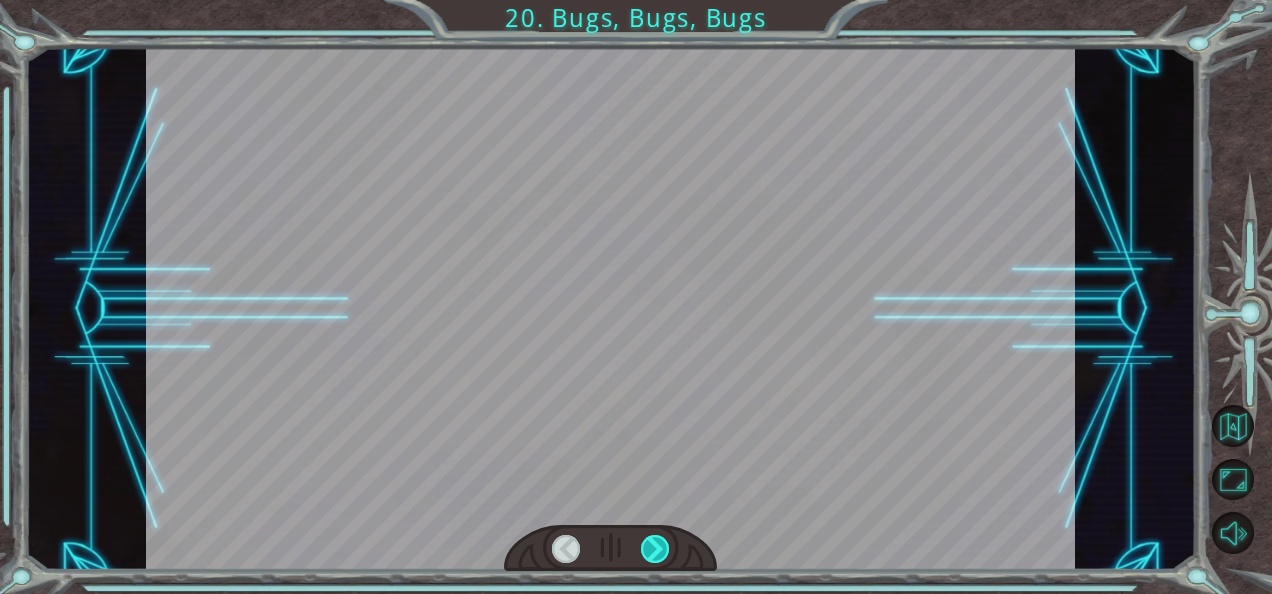 click at bounding box center (655, 549) 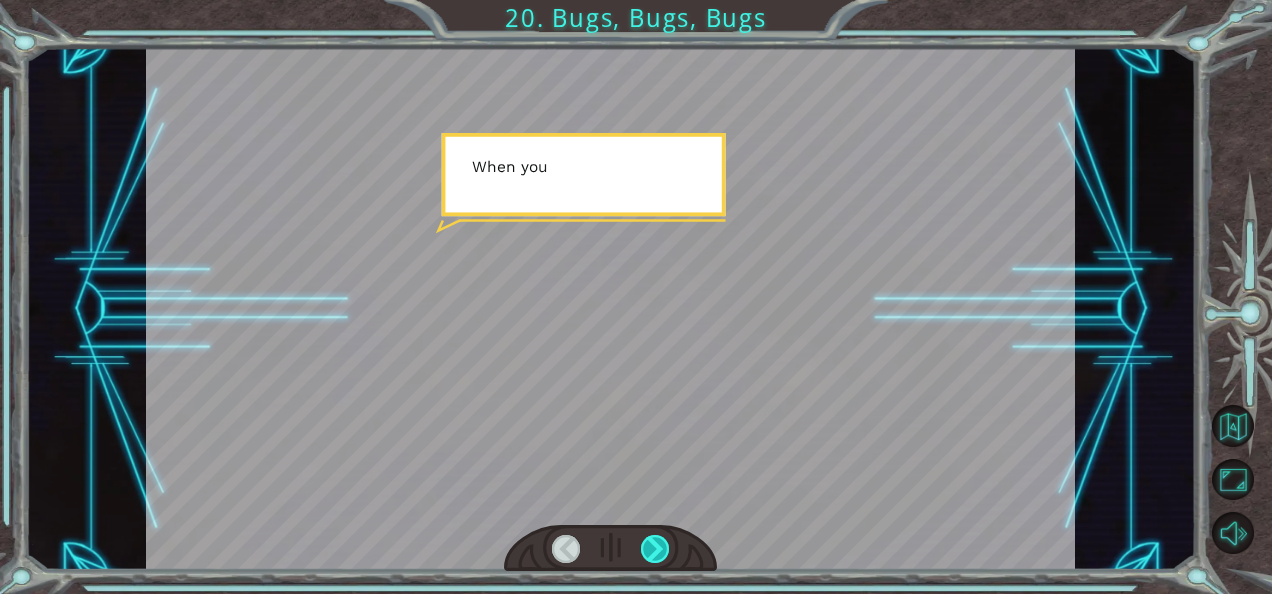 click at bounding box center [655, 549] 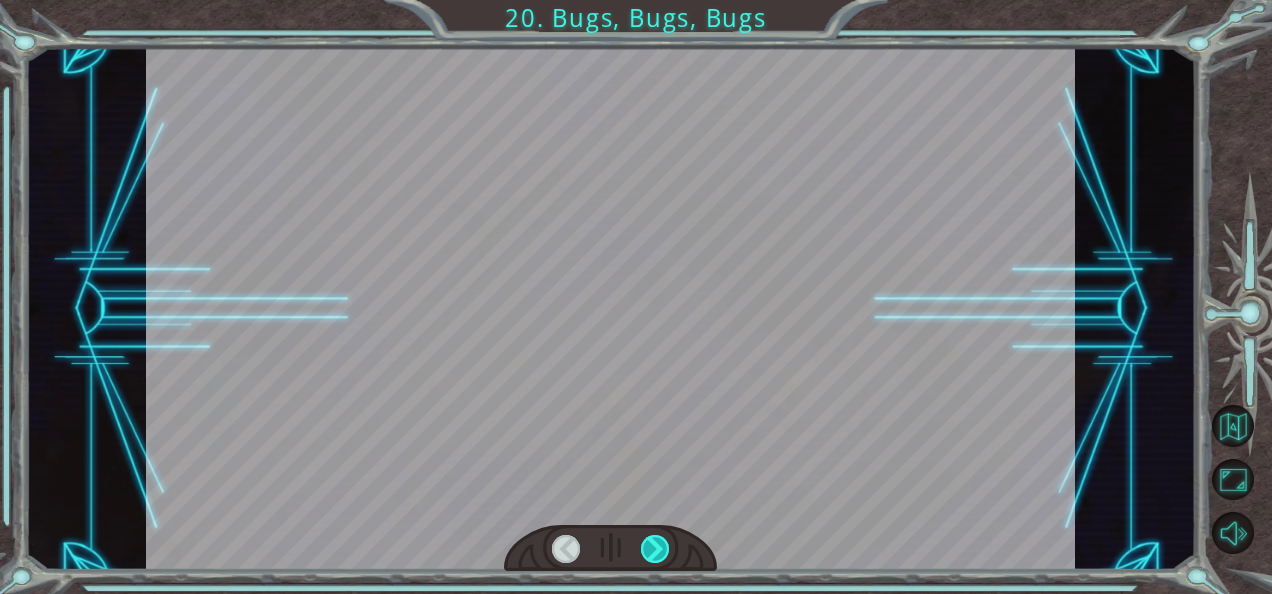 click at bounding box center (655, 549) 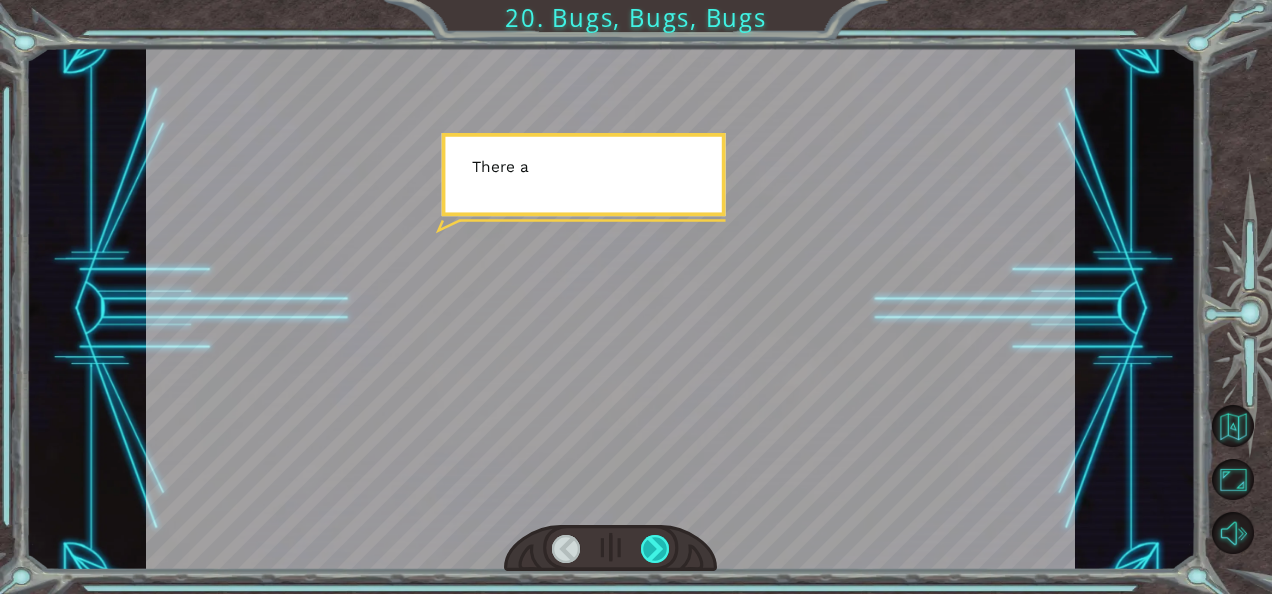 click at bounding box center (655, 549) 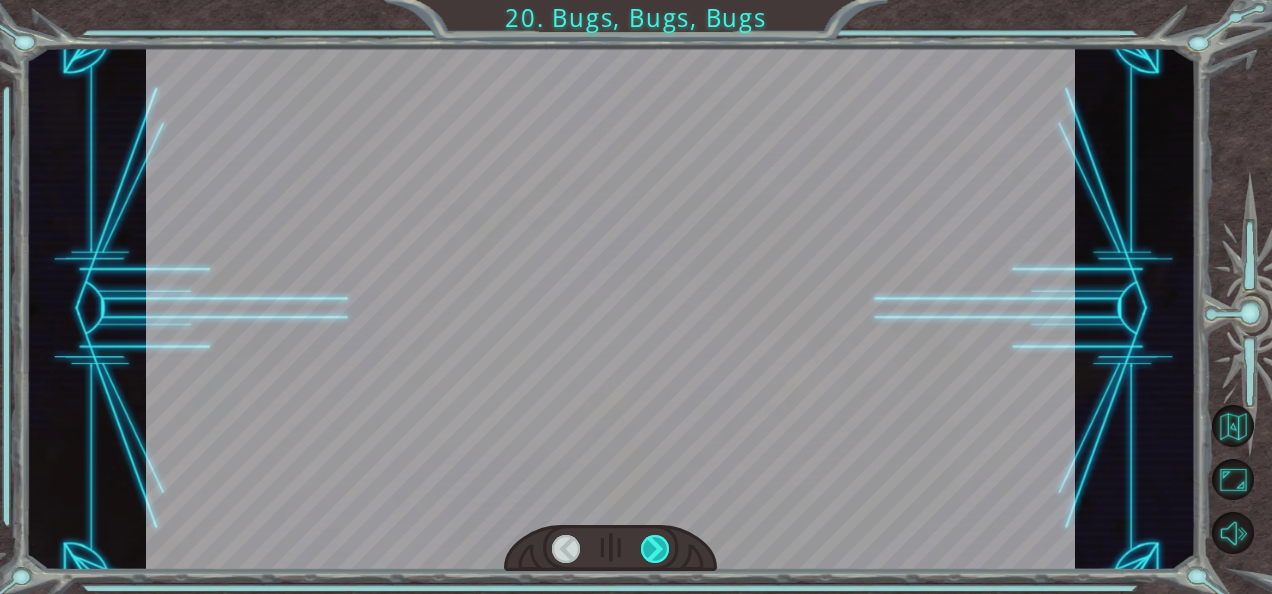 click at bounding box center (655, 549) 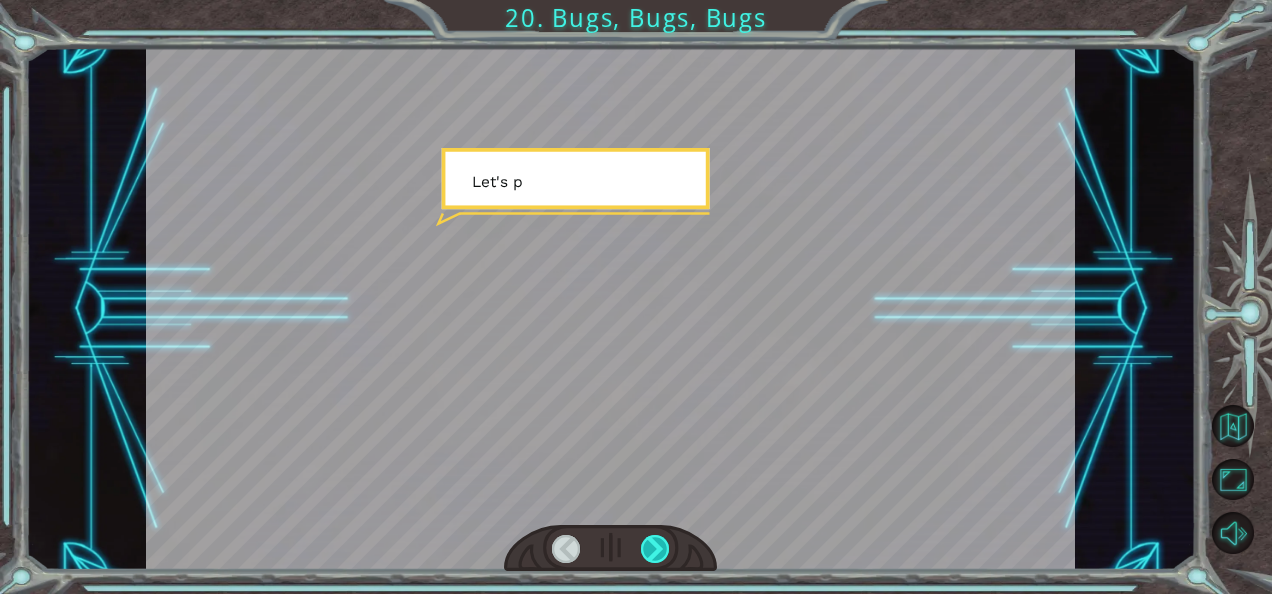 click at bounding box center (655, 549) 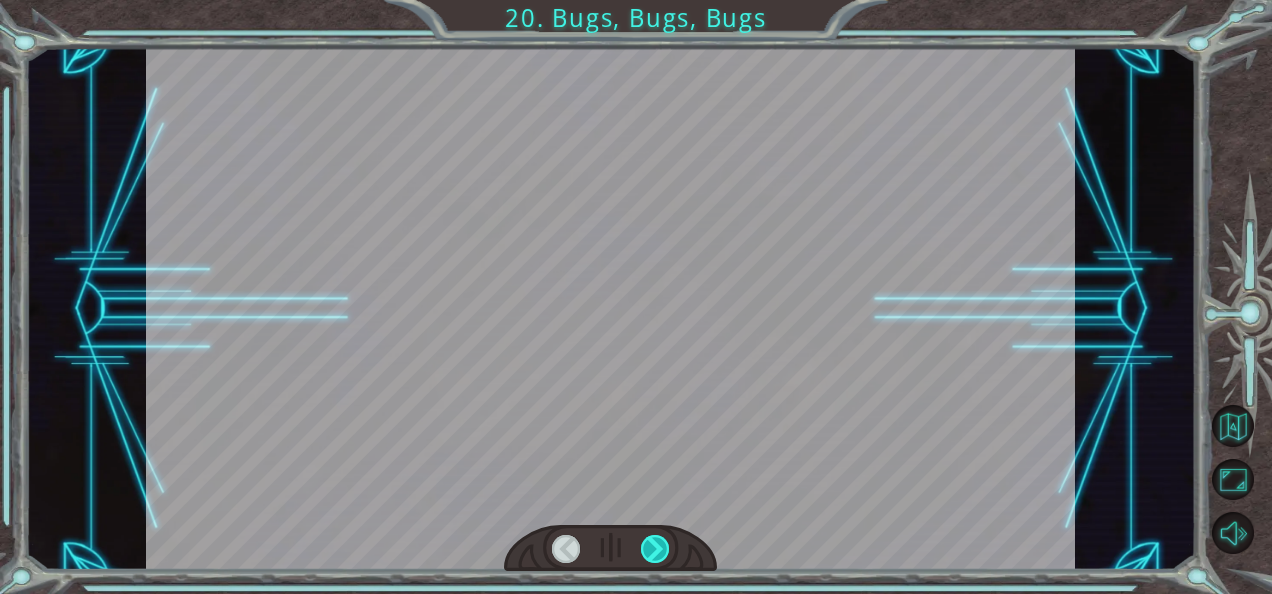 click at bounding box center [655, 549] 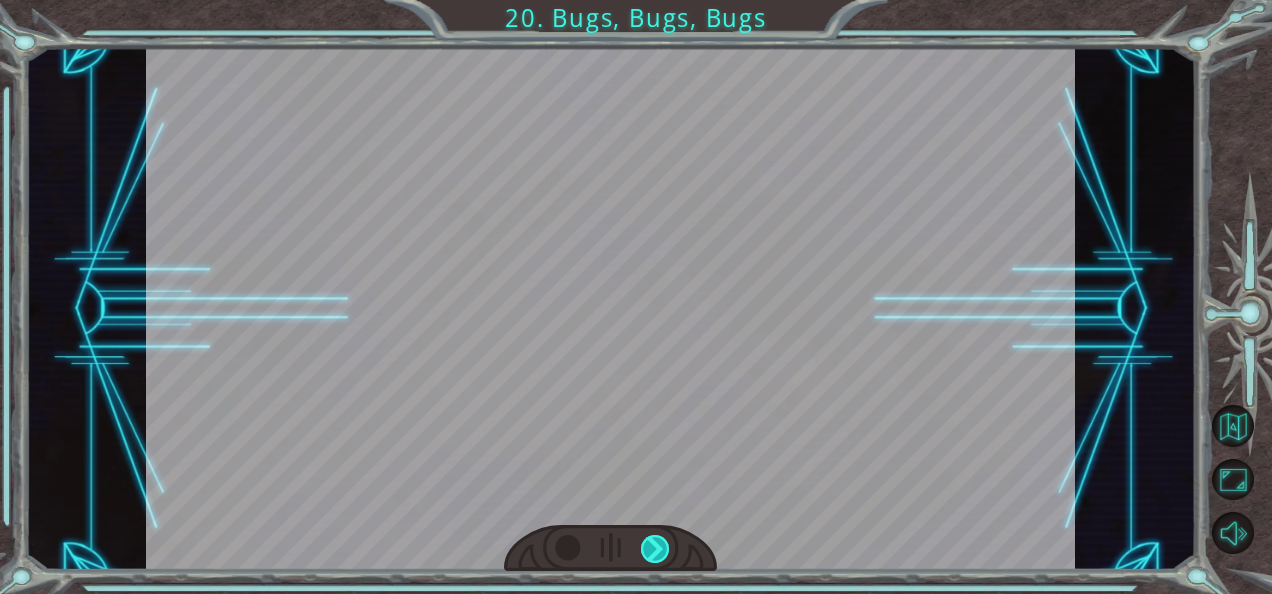 click on "Y o u   g o t   t h e   D e b u g g e r !   N o t   b a d .   S o   l e t ’ s   t a l k   b u g s ! B u g s   a r e   c o d e   e r r o r s   t h a t   p r e v e n t   y o u   f r o m   c o m p l e t i n g   y o u r   g o a l s .   L i k e   a   m i s s p e l l e d   w o r d ,   o r   p u t t i n g   i n   t h e   w r o n g   c o m m a n d .   W h y   a r e   t h e y   c a l l e d   b u g s ?   T h a t   s e e m s   w e i r d .   F r o m   m y   r e s e a r c h ,   i t   h a d   s o m e t h i n g   t o   d o   w i t h   a   m o t h   f l y i n g   u p   t h e   n o s e   o f   t h e   f i r s t   c o d e r   w h e n   t h e y   t r i e d   w r i t i n g   t h e i r   p r [PERSON_NAME] . I t   w a s   p r e t t y   p a i n f u l …   a n d   t h e   e r r o r   b l e w   u p   t h e   Q u e e n ' s   p a l a c e .   M o s t   b u g s   a r e n ’ t   t h a t   t r a g i c ,   b u t   t h e y   c a n   b e   p r e t t y   f r u s t r a t i n g . W h e n   y o u   c o r r e c t   t h e   e r r o r" at bounding box center [636, 0] 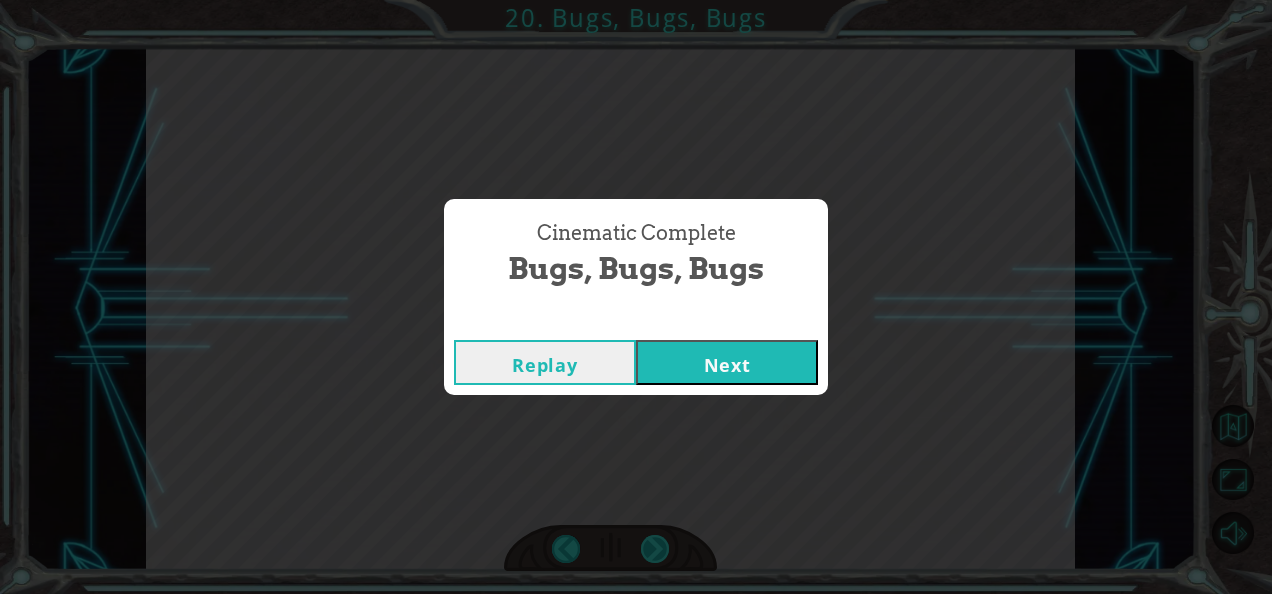 click on "Cinematic Complete     Bugs, Bugs, Bugs
Replay
Next" at bounding box center [636, 297] 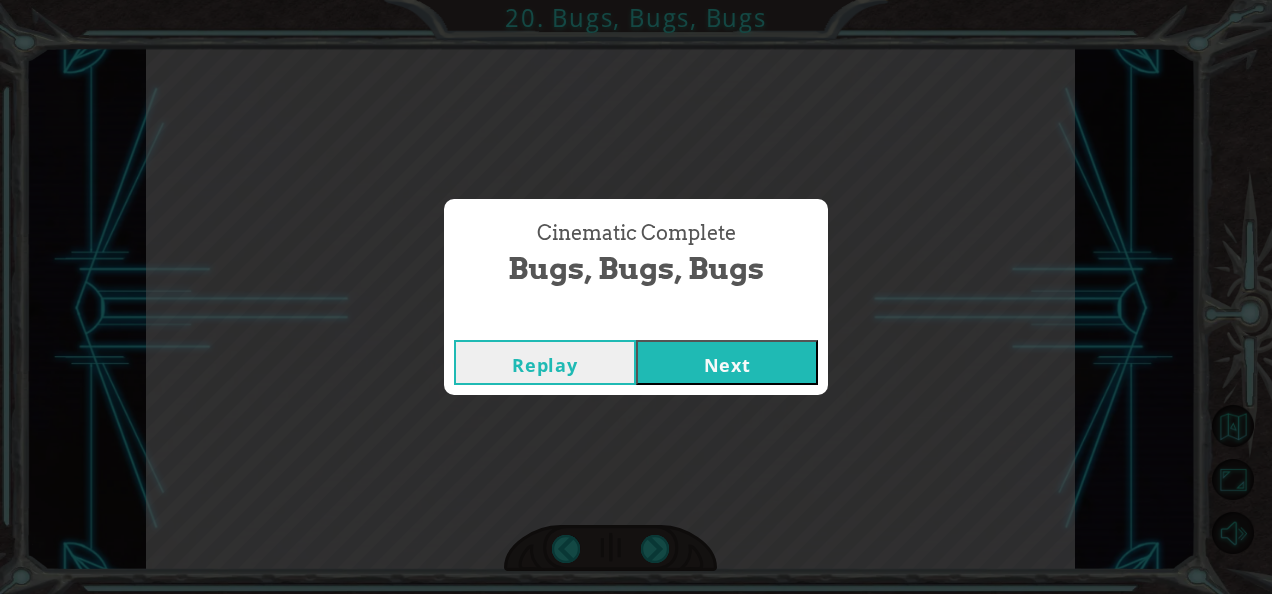 click on "Cinematic Complete     Bugs, Bugs, Bugs
Replay
Next" at bounding box center [636, 297] 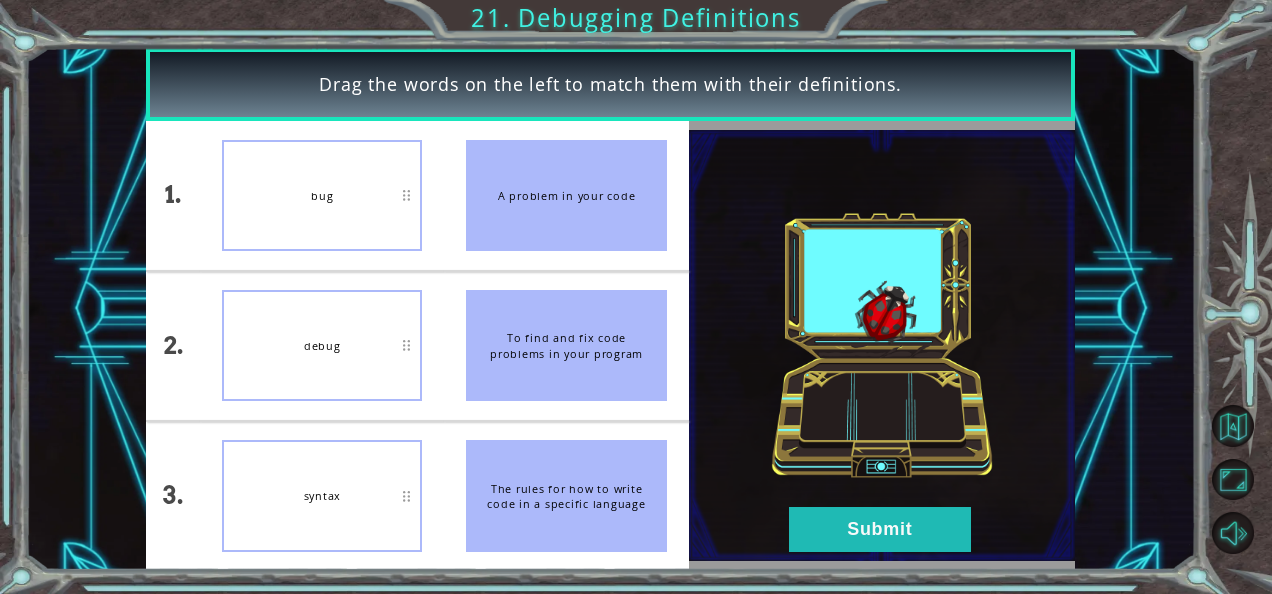 type 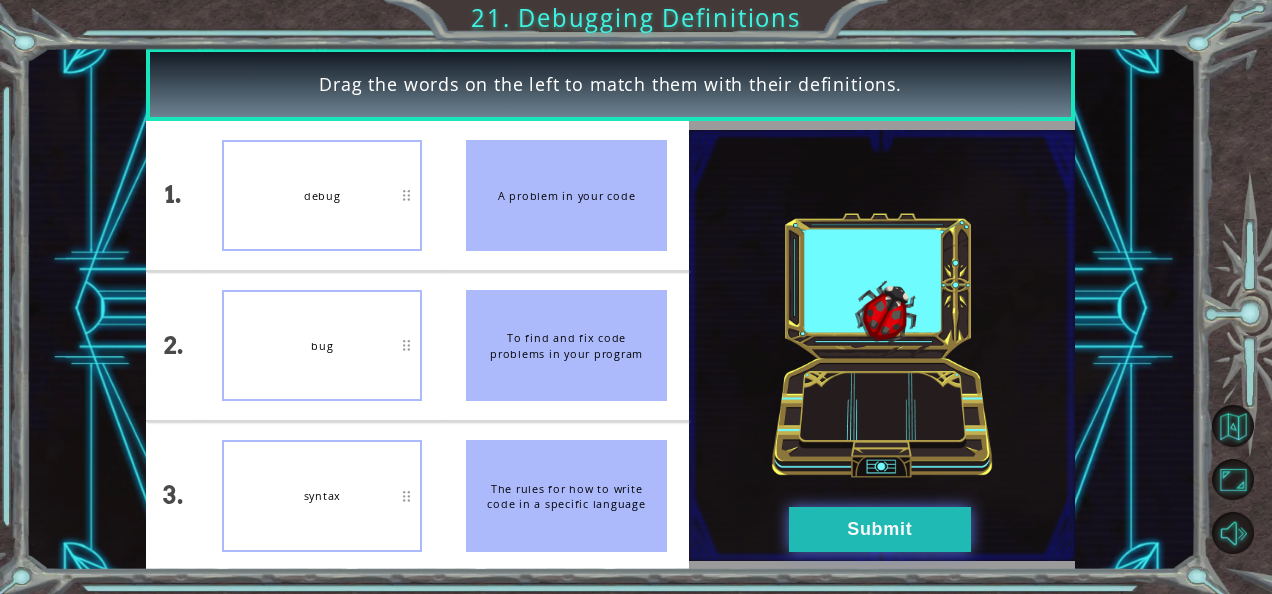 click on "Submit" at bounding box center [880, 529] 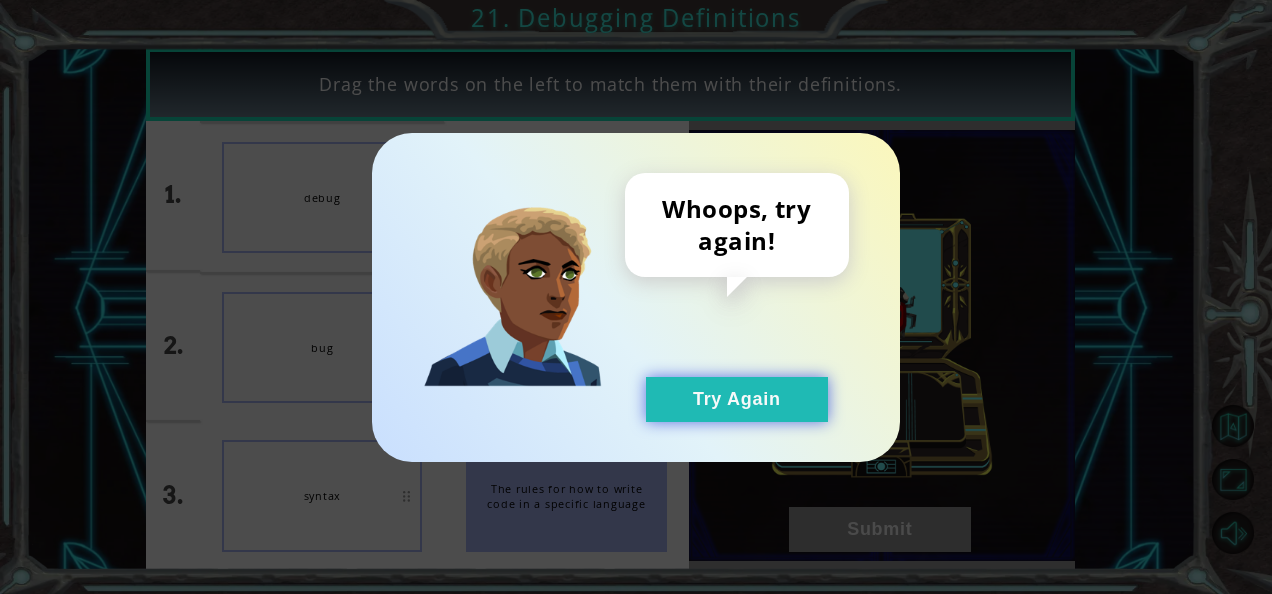 click on "Try Again" at bounding box center (737, 399) 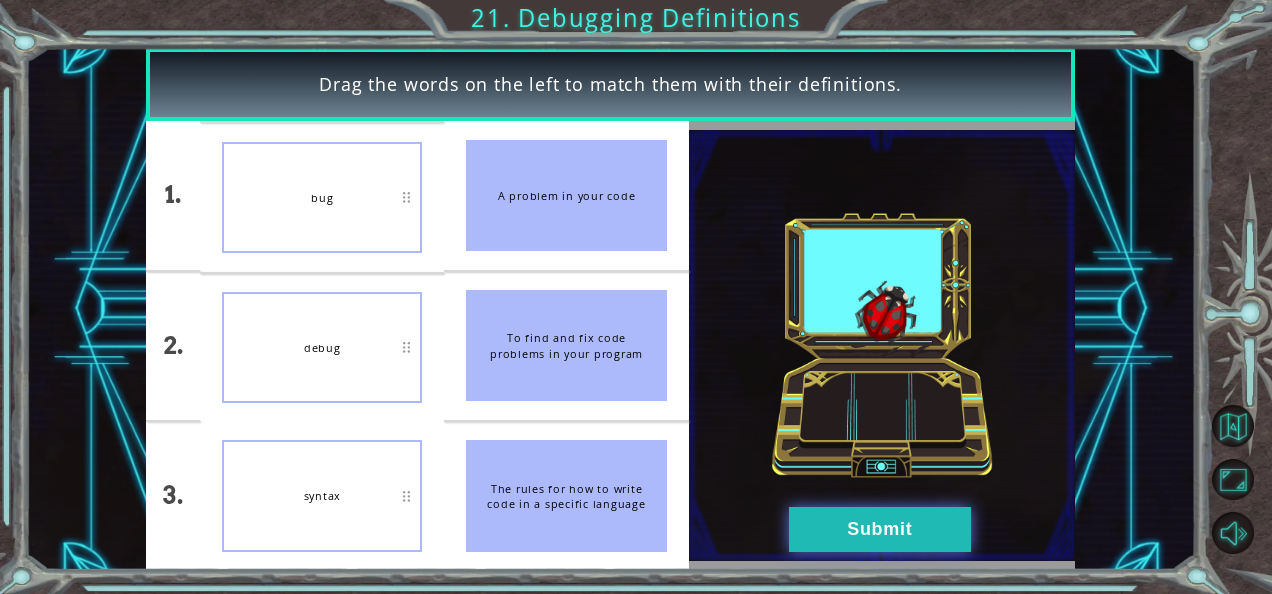 click on "Submit" at bounding box center [880, 529] 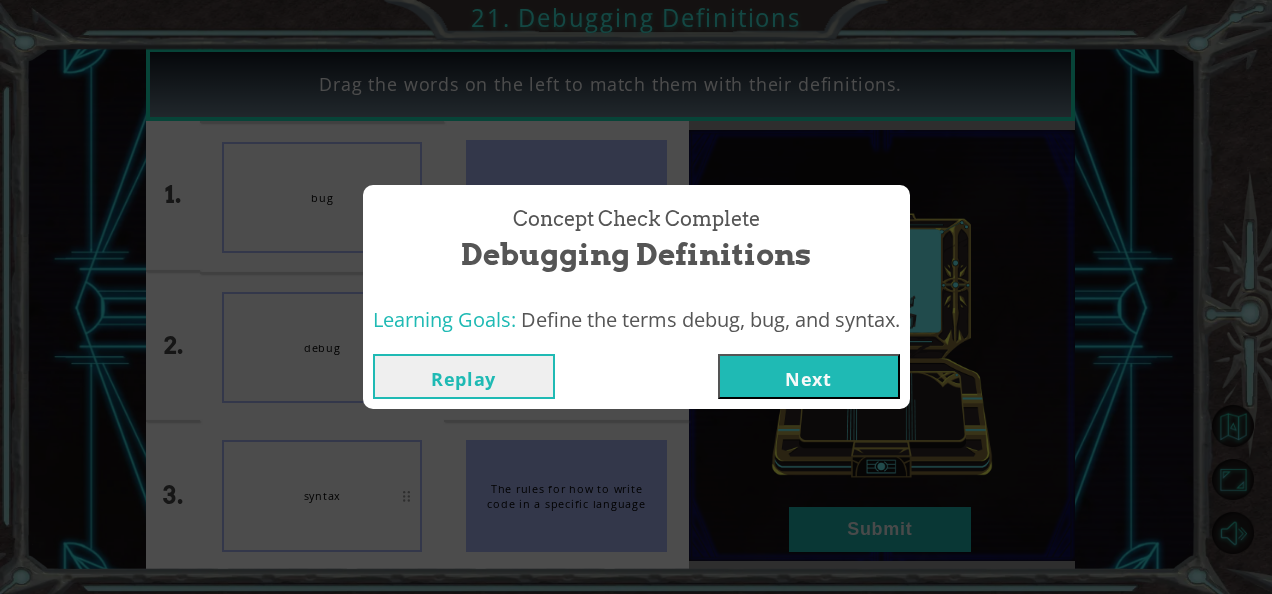 click on "Next" at bounding box center [809, 376] 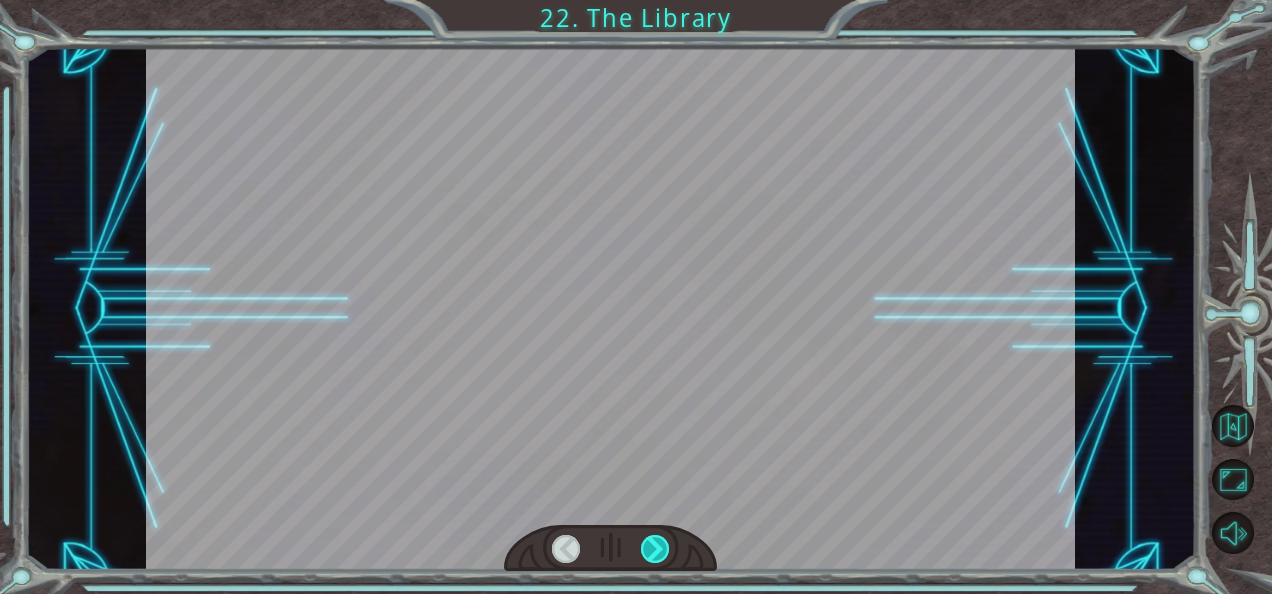 click at bounding box center [655, 549] 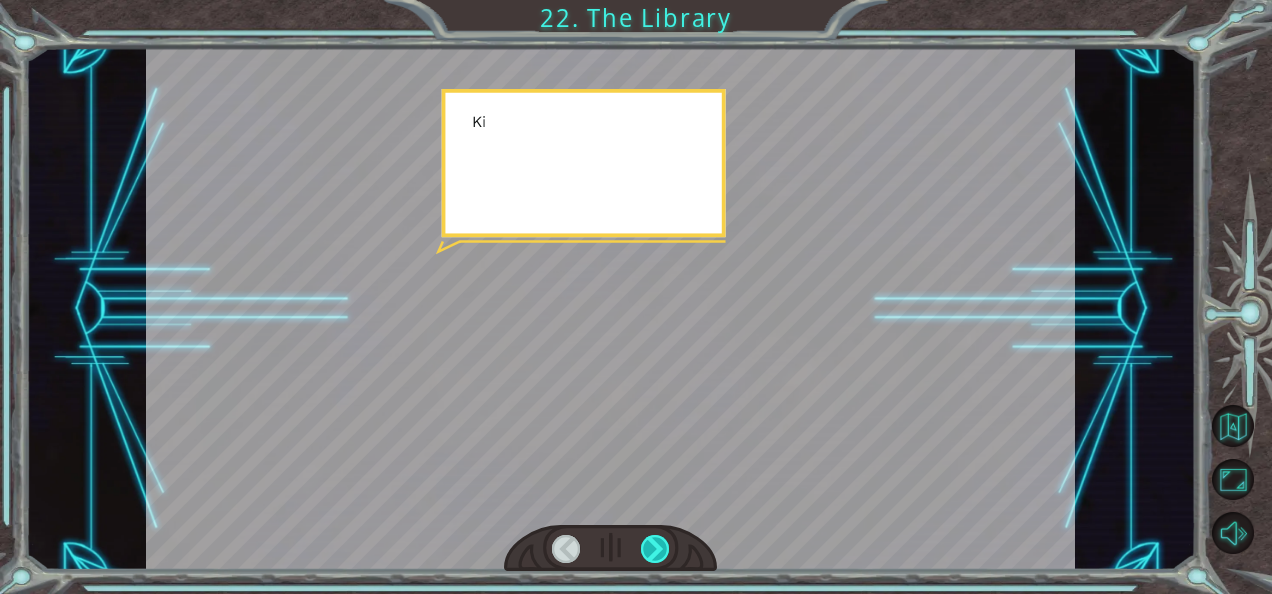 click at bounding box center (655, 549) 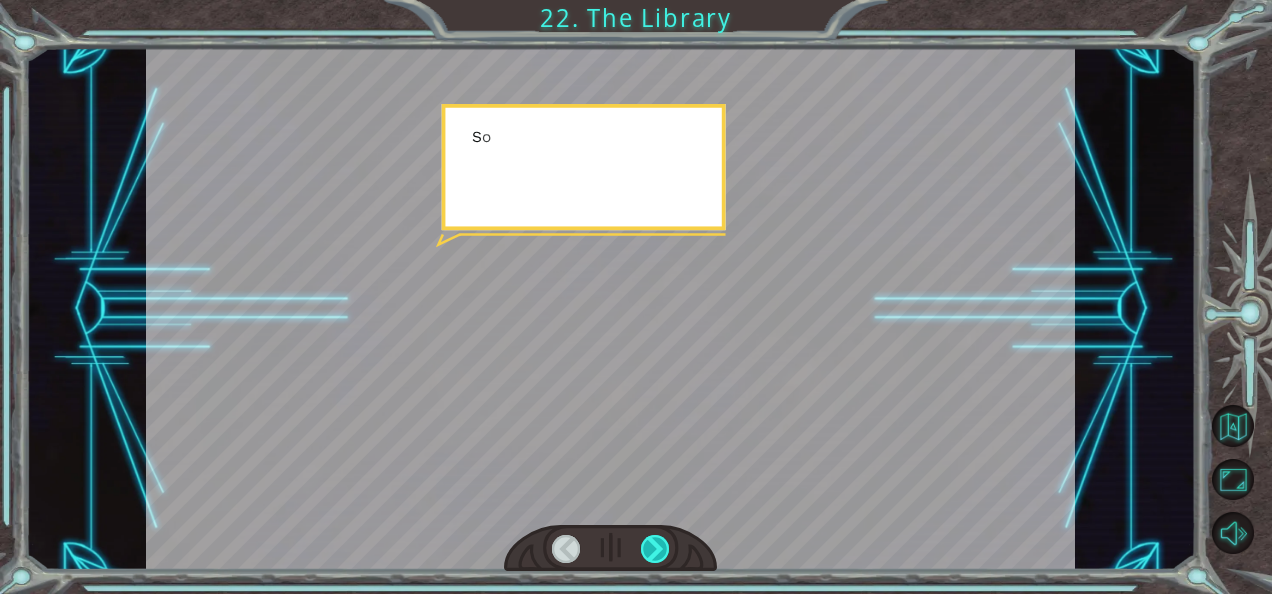 click at bounding box center [655, 549] 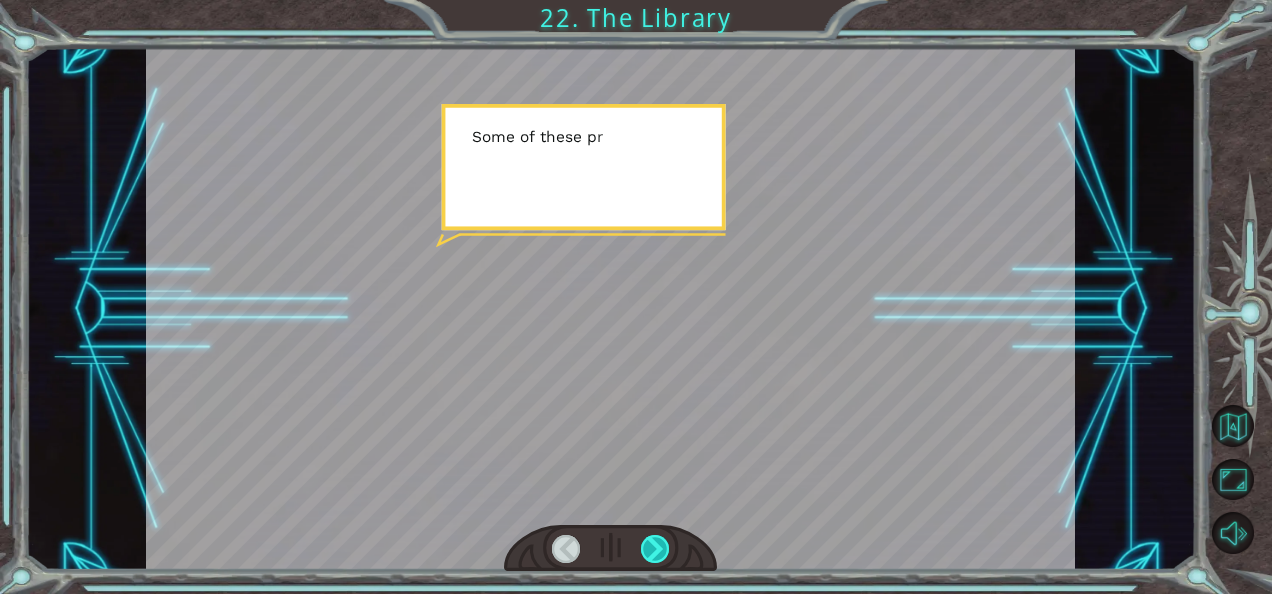 click at bounding box center (655, 549) 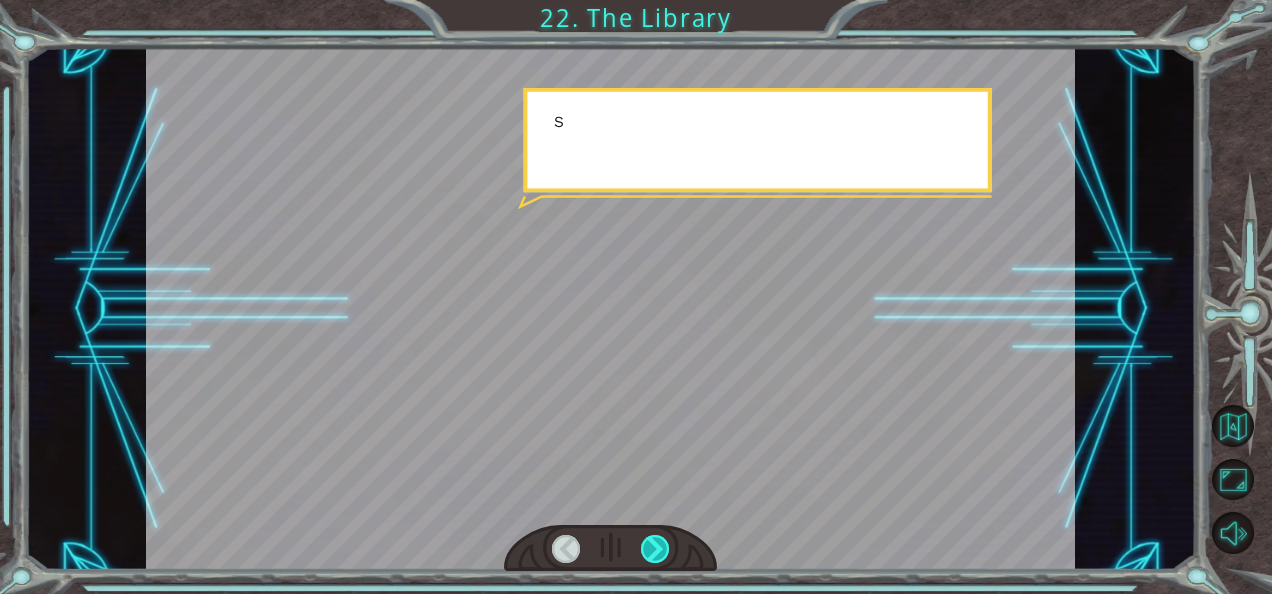 click at bounding box center (655, 549) 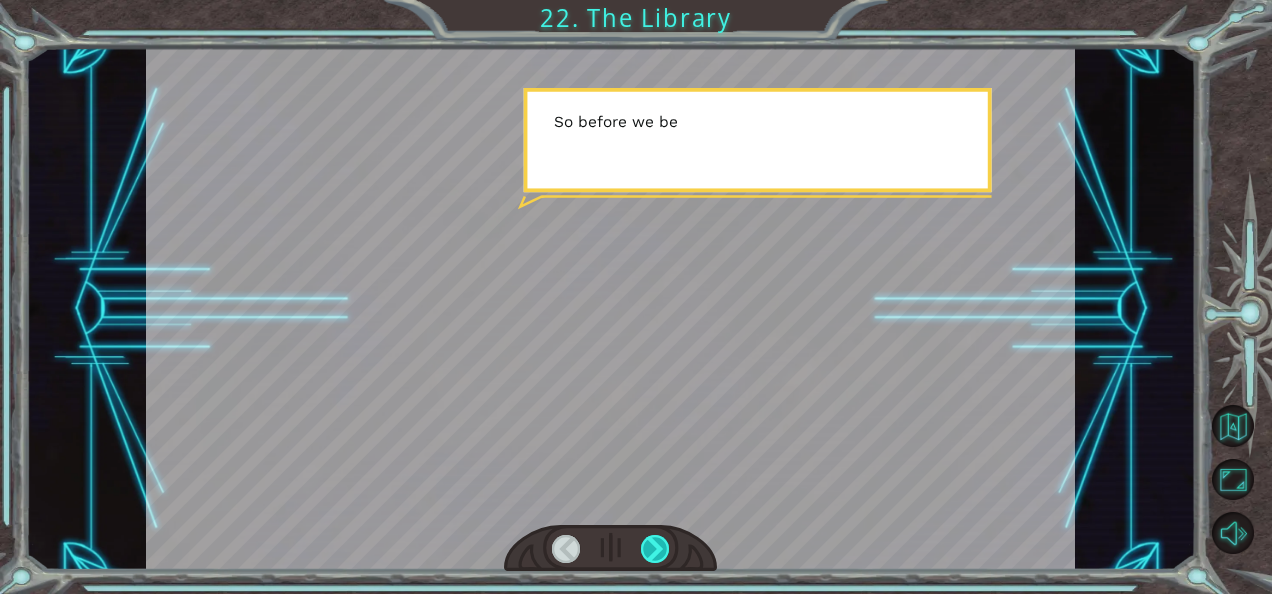 click at bounding box center [655, 549] 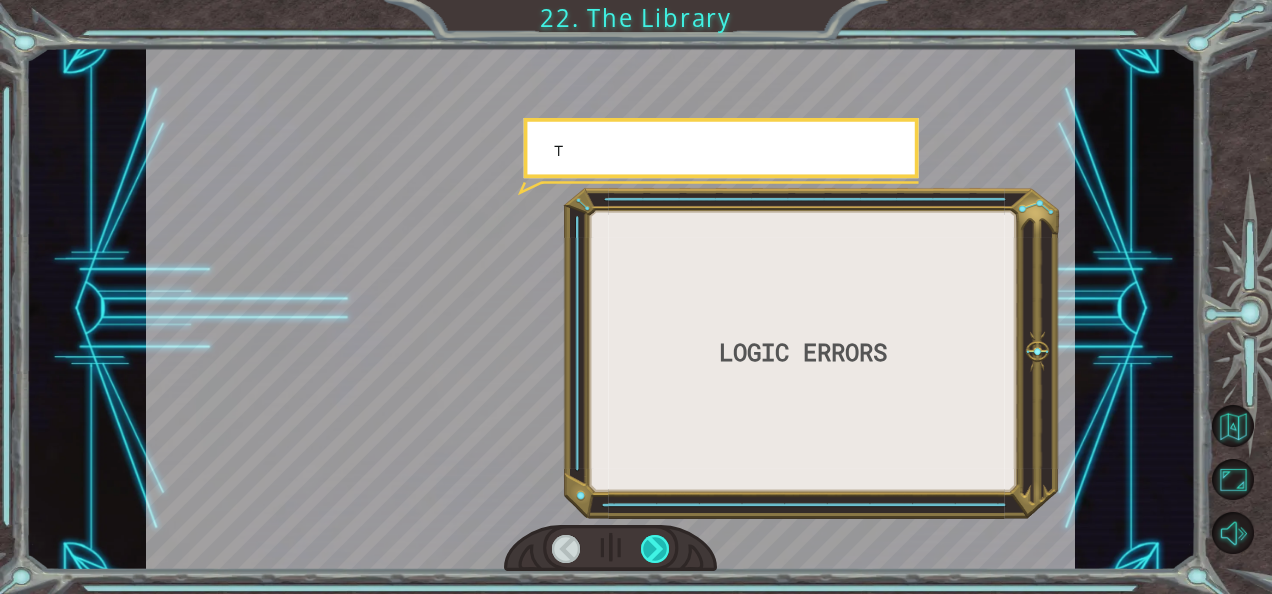 click at bounding box center [655, 549] 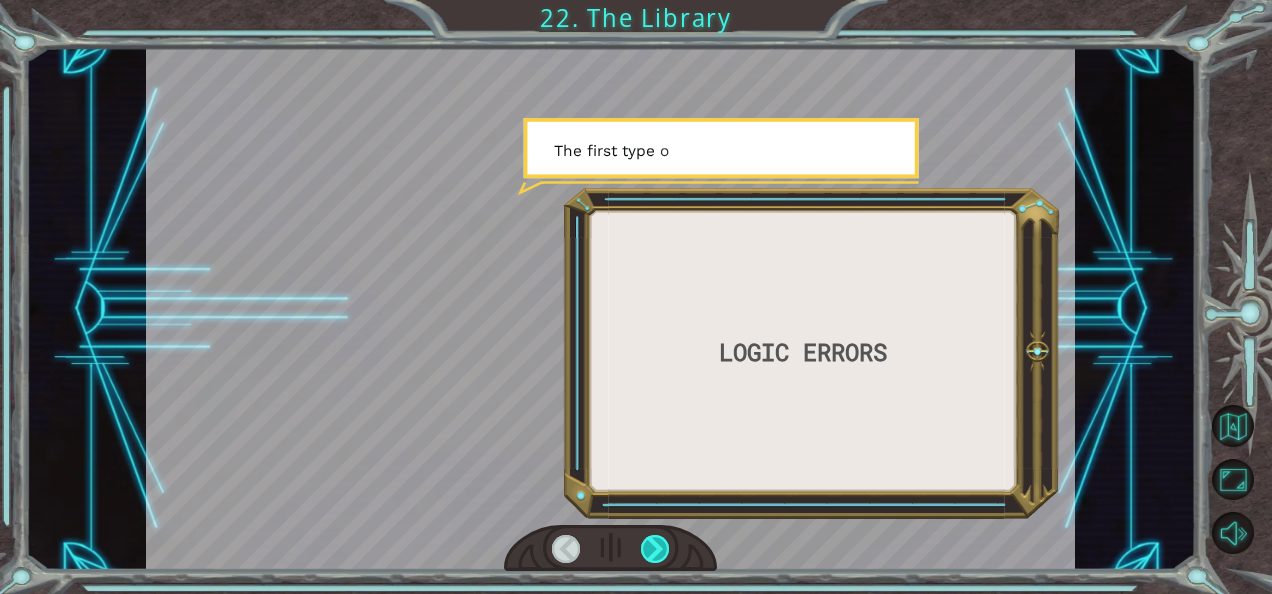 click at bounding box center [655, 549] 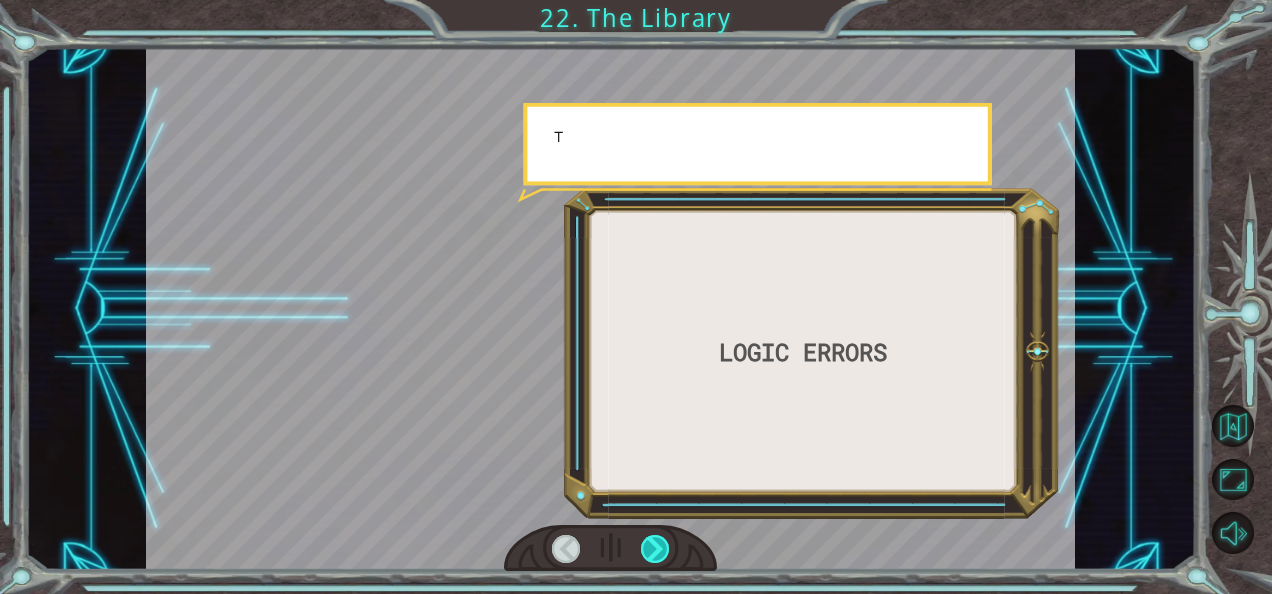click at bounding box center [655, 549] 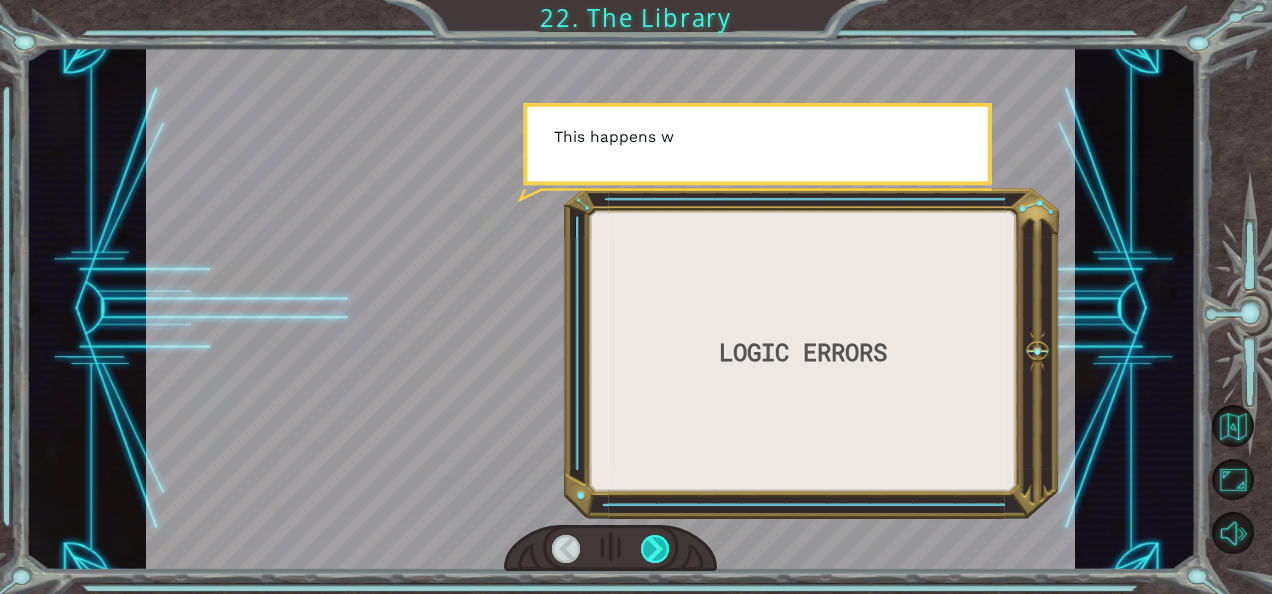 click at bounding box center (655, 549) 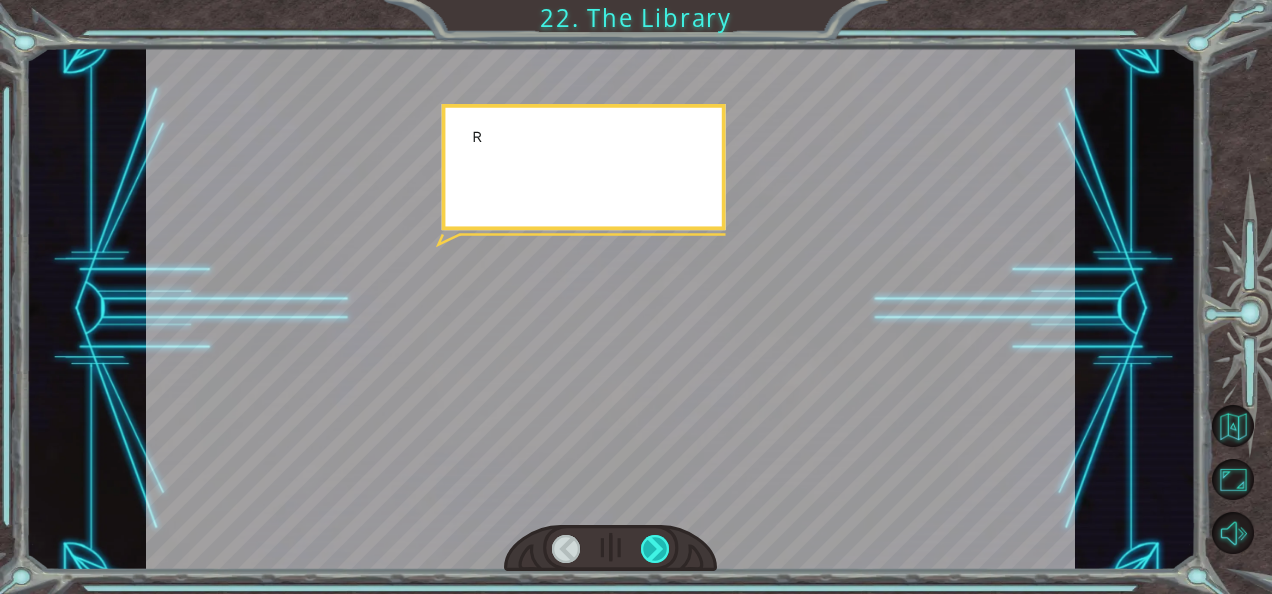 click at bounding box center [655, 549] 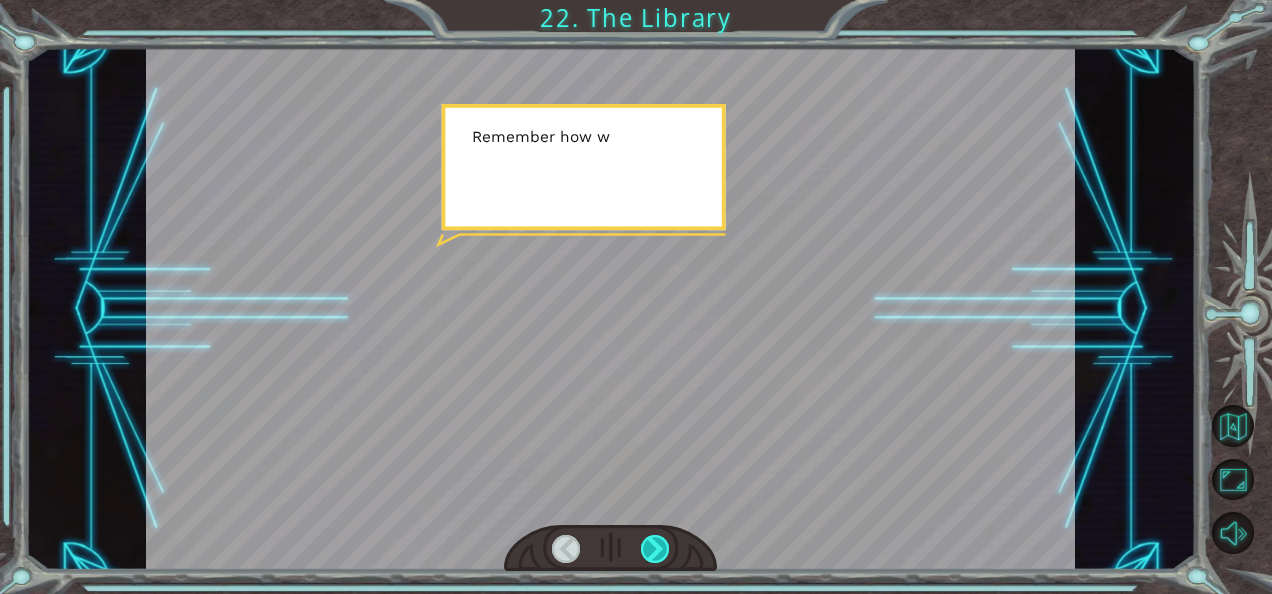 click at bounding box center [655, 549] 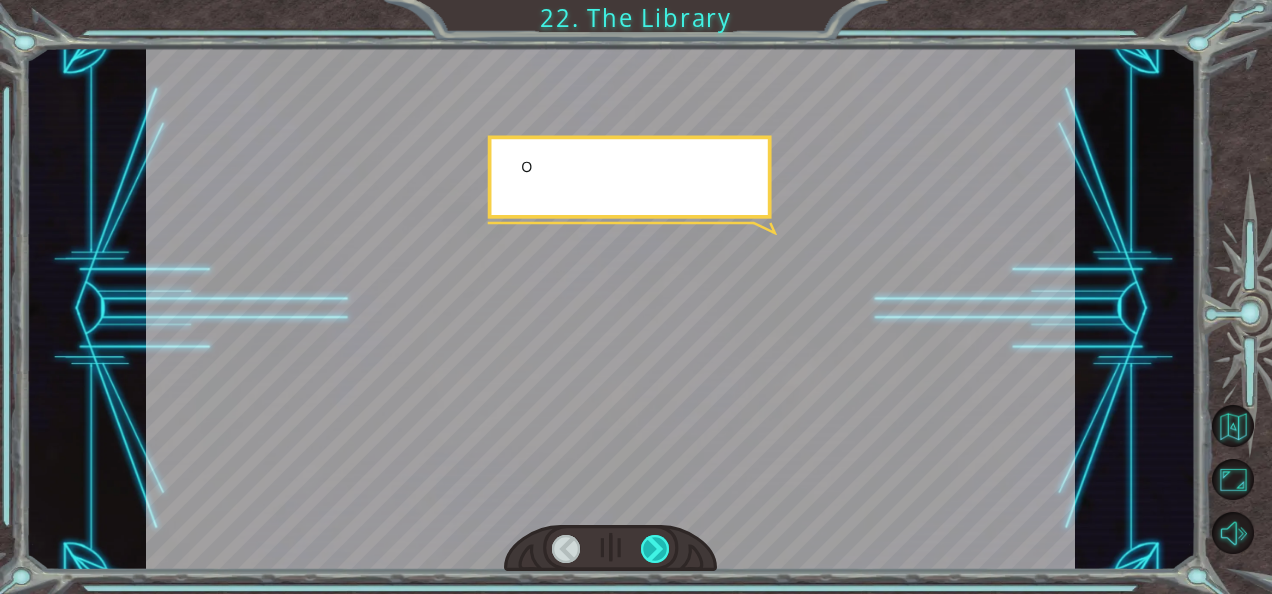 click at bounding box center [655, 549] 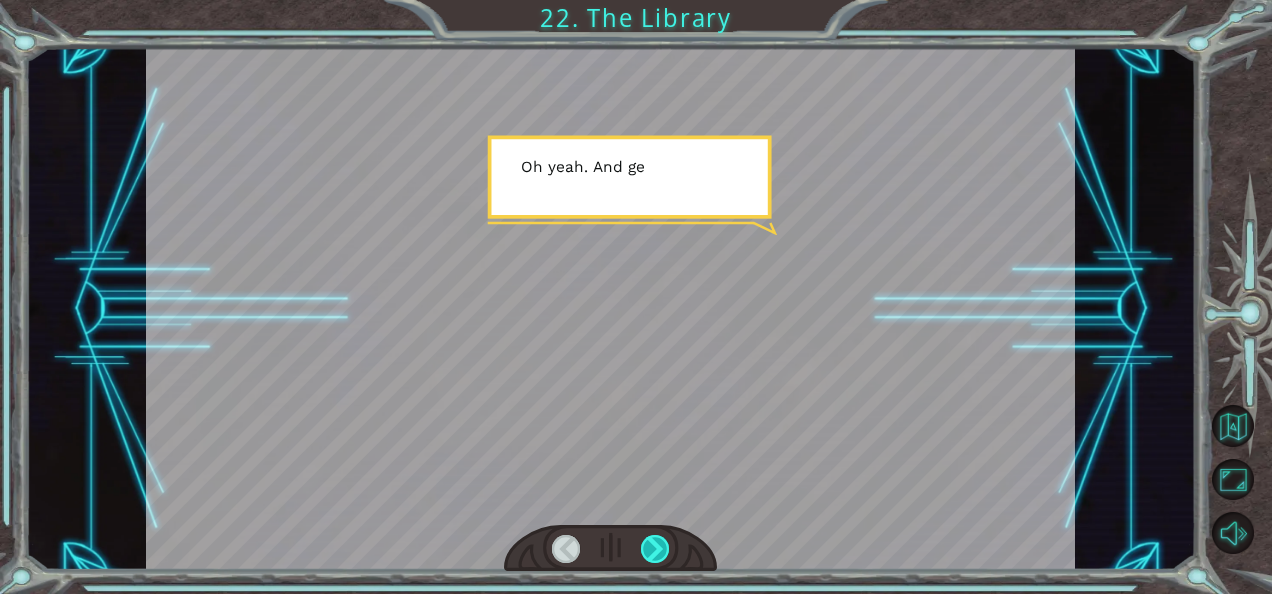 click at bounding box center [655, 549] 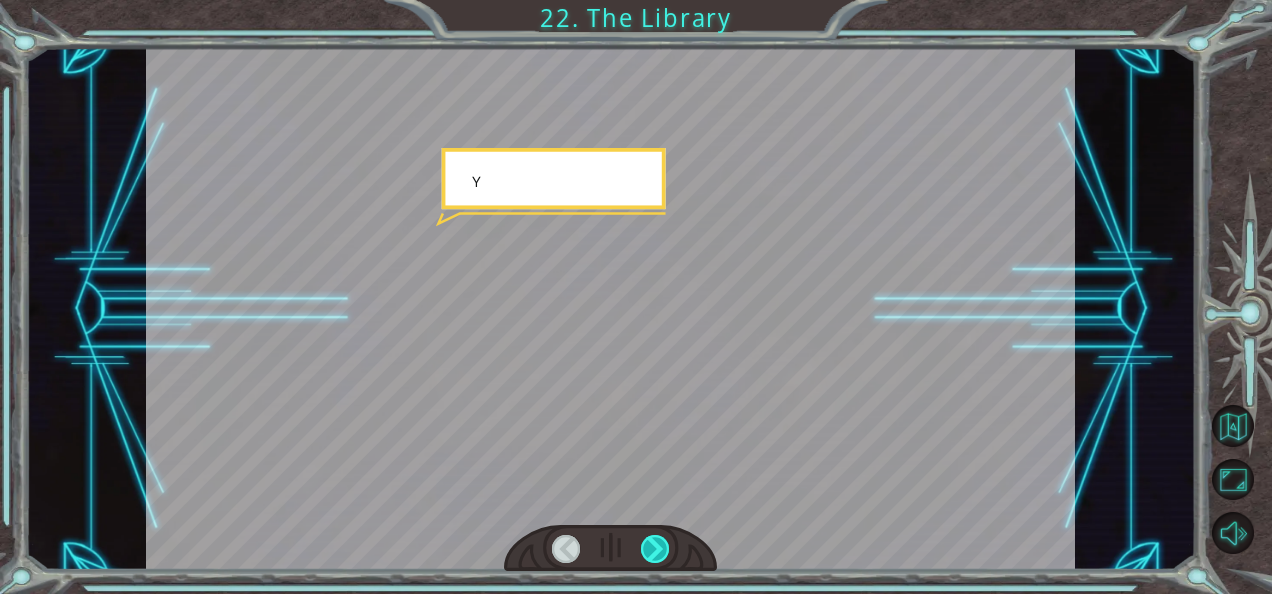 click at bounding box center (655, 549) 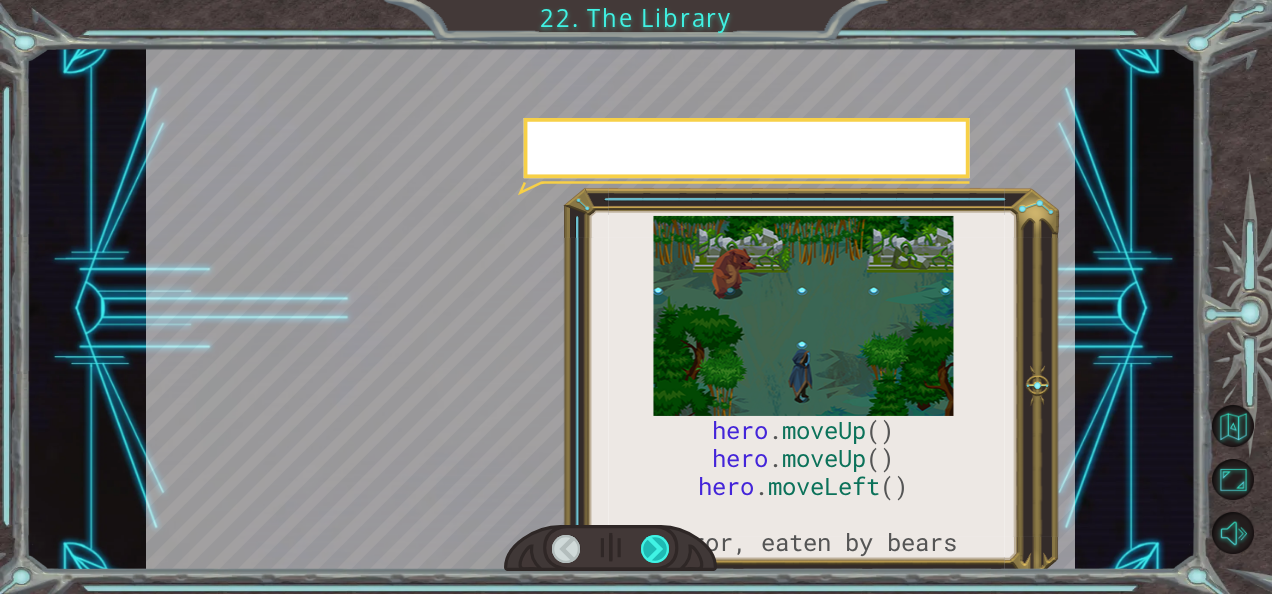 click at bounding box center (655, 549) 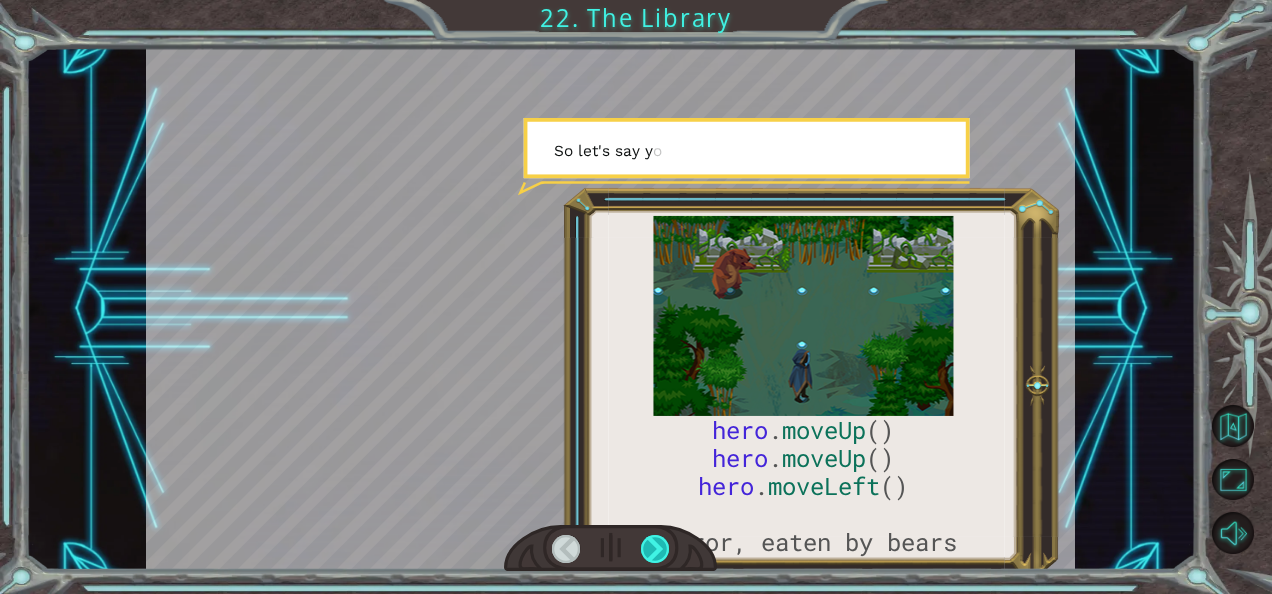 click at bounding box center [655, 549] 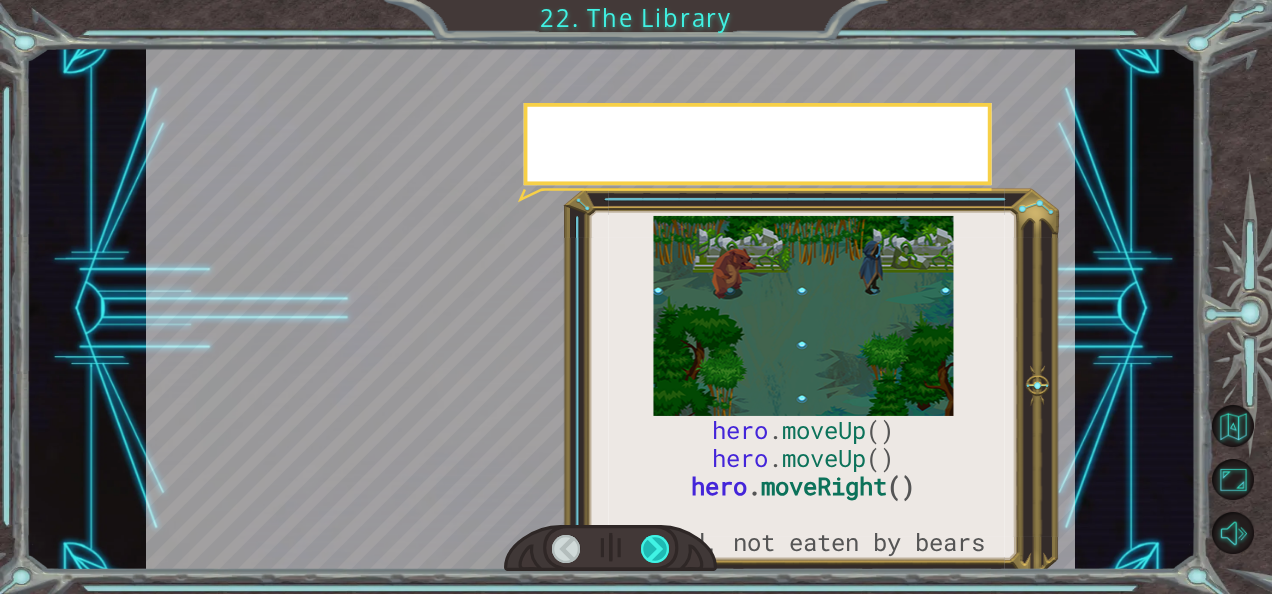 click at bounding box center [655, 549] 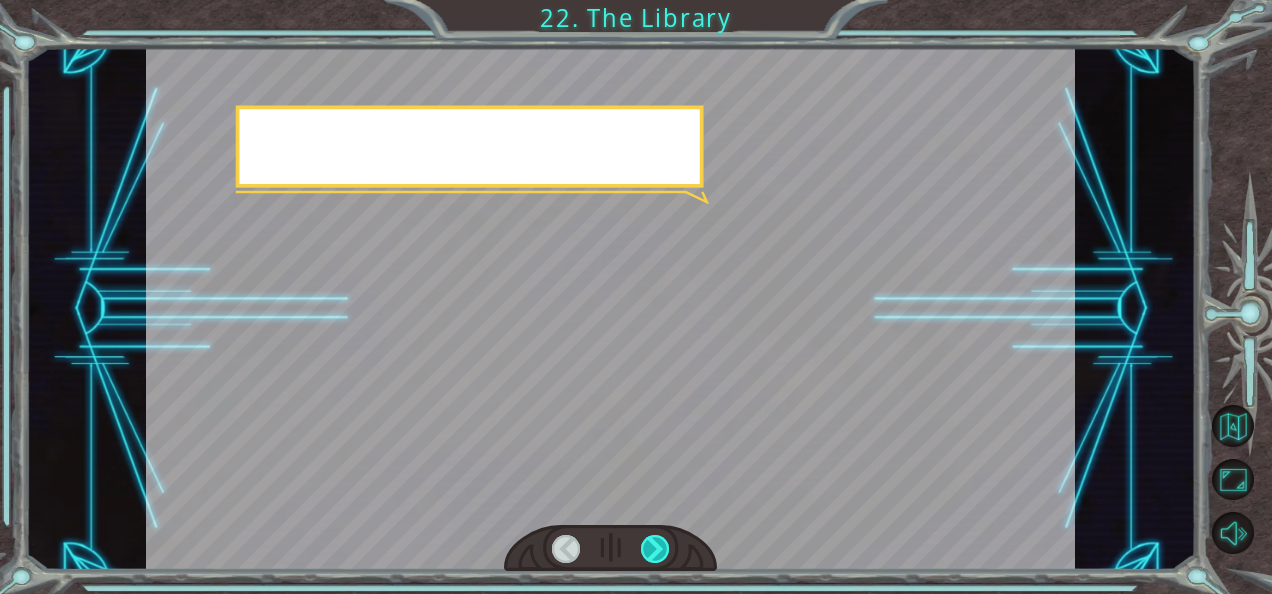 click at bounding box center [655, 549] 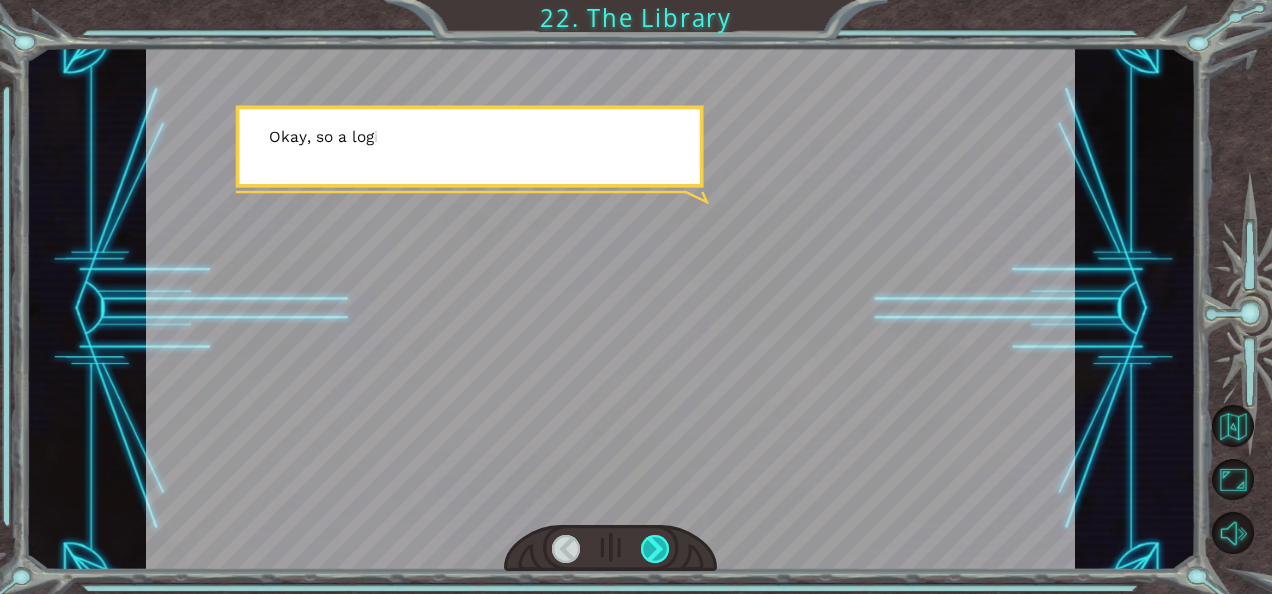 click at bounding box center (655, 549) 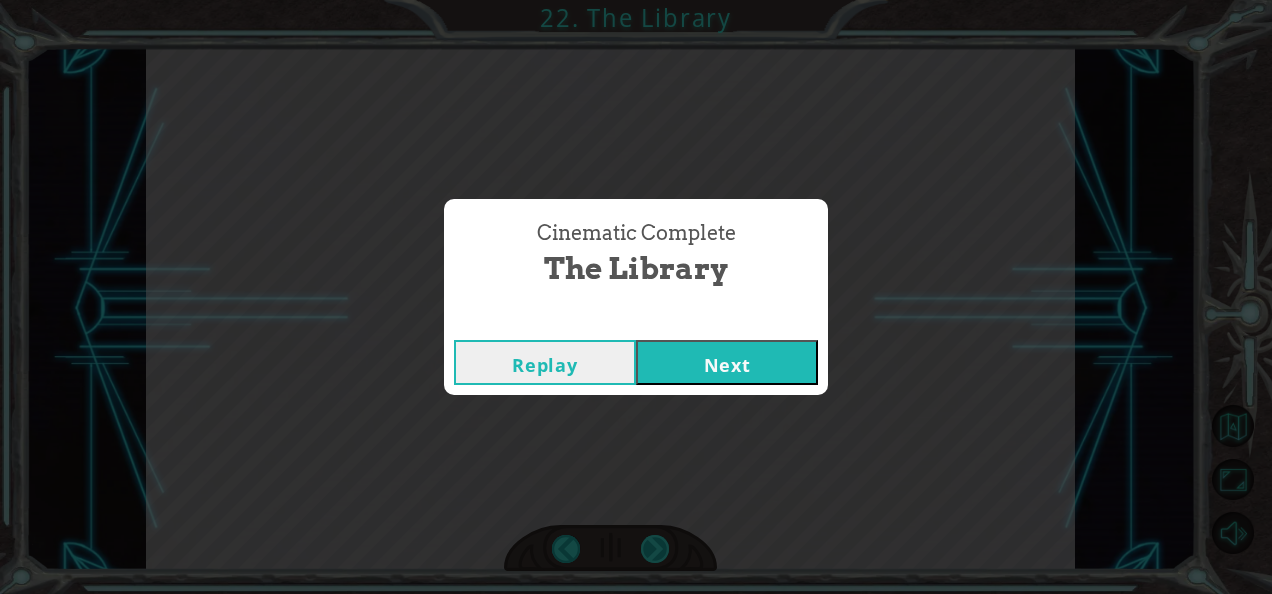 click on "hero . moveUp () hero . moveUp () hero . moveRight ()
#fixed, not eaten by bears
W h o a !   W h a t   j u s t   h a p p e n e d ! ?   A r e   w e   i n   t h e   S p i r i t   L a n d s   a g a i n ? K i n d   o f .   W e ’ r e   i n   a   s i m u l a t i o n   i n s i d e   t h e   A c o d u s .   T h i s   p l a c e   h a s   c o p i e s   f r o m   a   b u n c h   o f   a n c i e n t   p r o g r a m s . S o m e   o f   t h e s e   p r o g r a m s   d a t e   b a c k   c e n t u r i e s .   I t ’ s   t h e   p e r f e c t   p l a c e   t o   t e a c h   y o u   a b o u t   d e b u g g i n g . S o   b e f o r e   w e   b e g i n ,   I   n e e d   y o u   t o   u n d e r s t a n d   t h a t   b u g s   a r e   a   n o r m a l ,   h e a l t h y   p a r t   o f   p r o g r a m m i n g .   E v e r y o n e   g e t s   t h e m .   E v e n   A s t r a   h a d   a   b u n c h . T h e   f i r s t   t y p e   o f   b u g   i s   c a l l e d   a   L o g i c   E r r o r .   T h i s   h a p p" at bounding box center (636, 0) 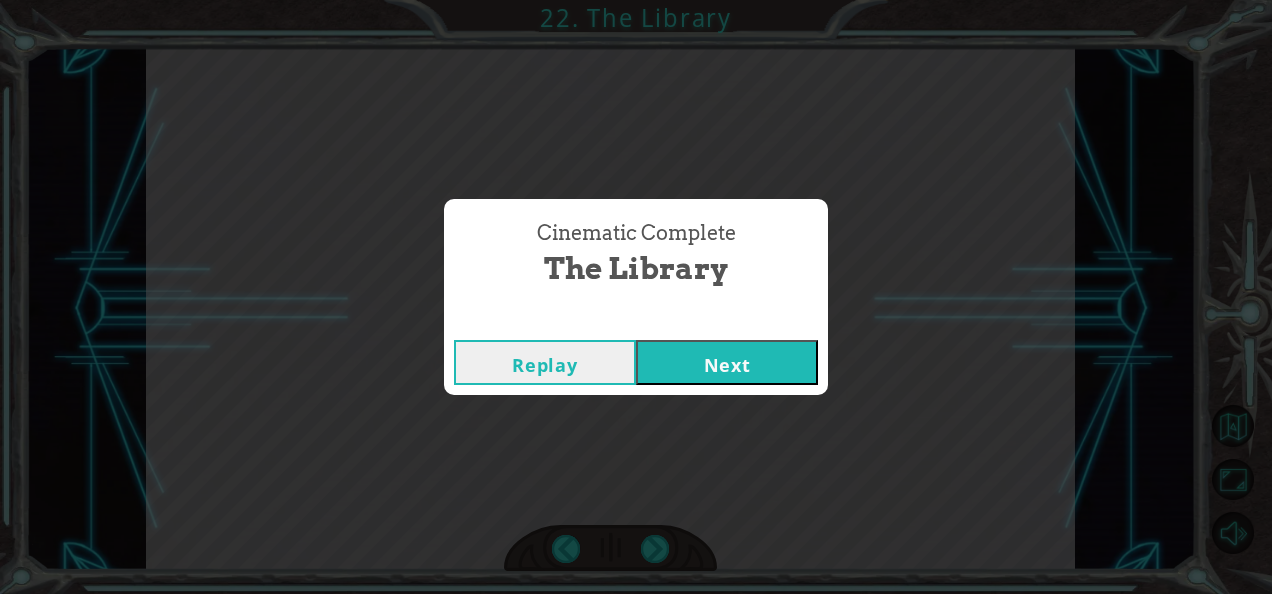 click on "Next" at bounding box center [727, 362] 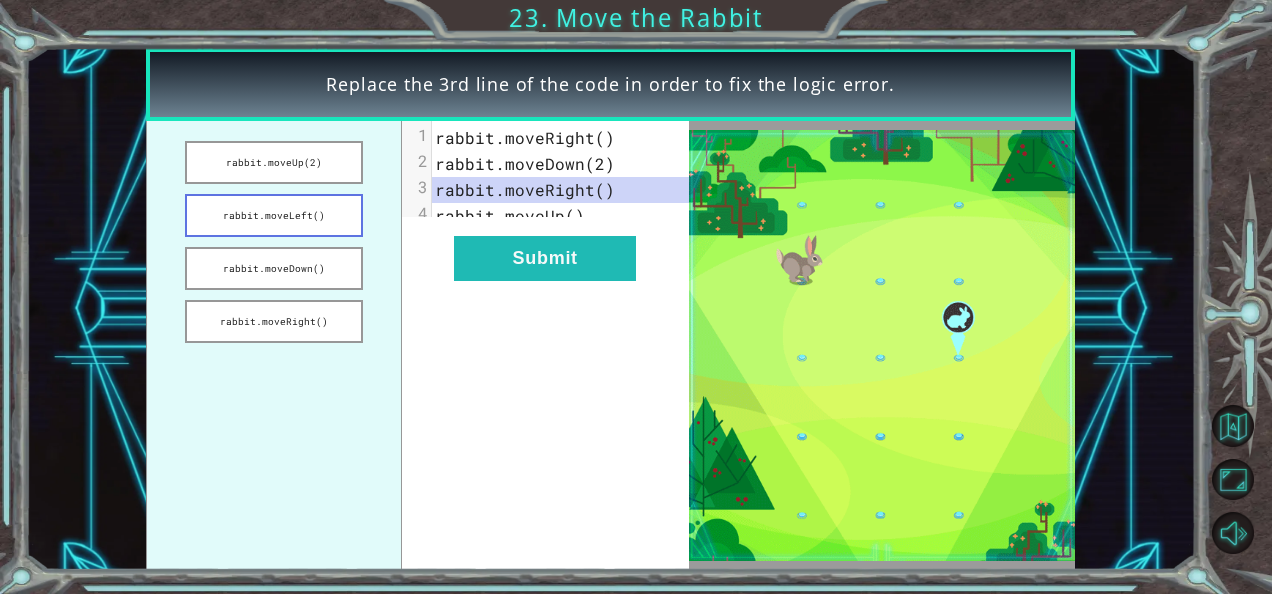 click on "rabbit.moveLeft()" at bounding box center [274, 215] 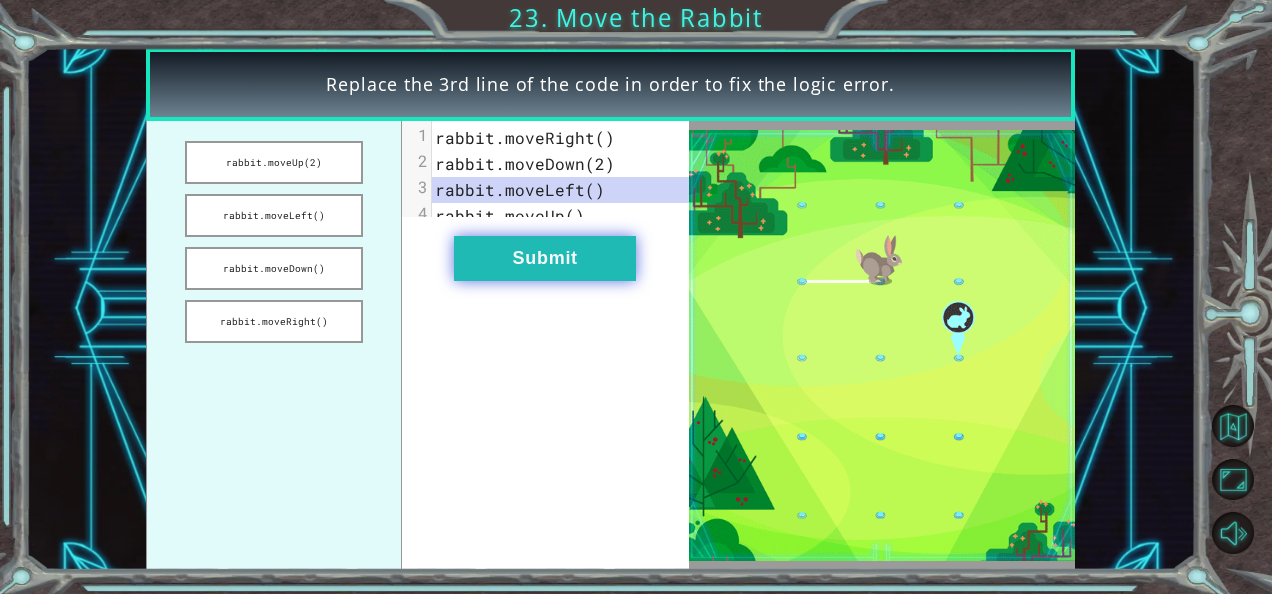 click on "Submit" at bounding box center [545, 258] 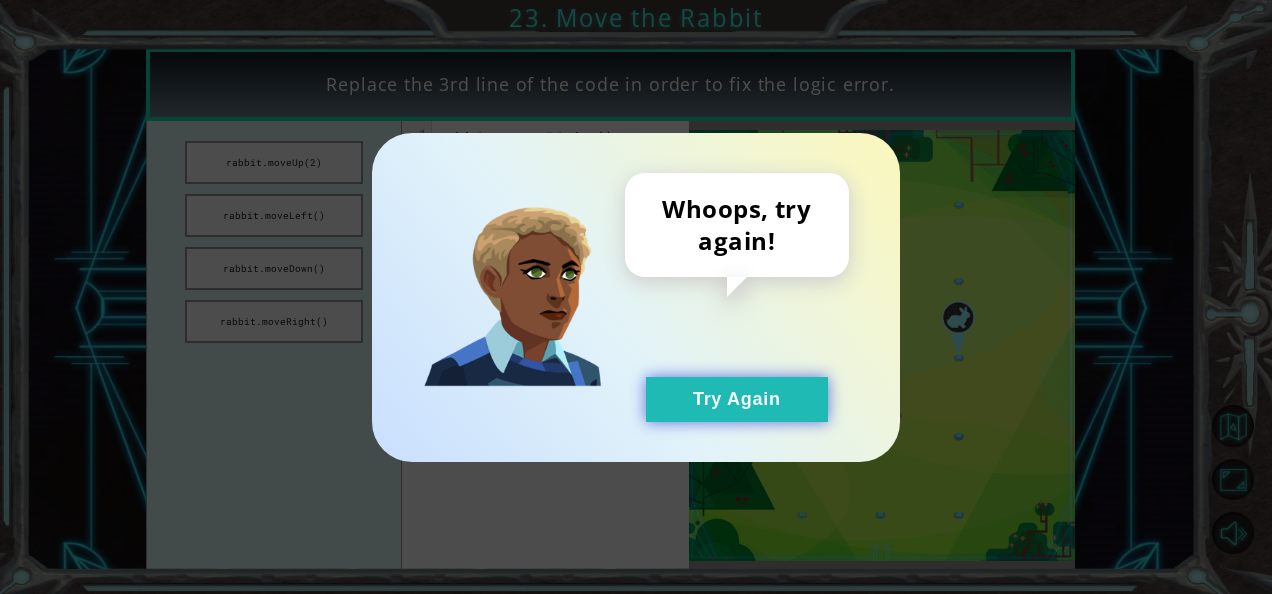 click on "Try Again" at bounding box center [737, 399] 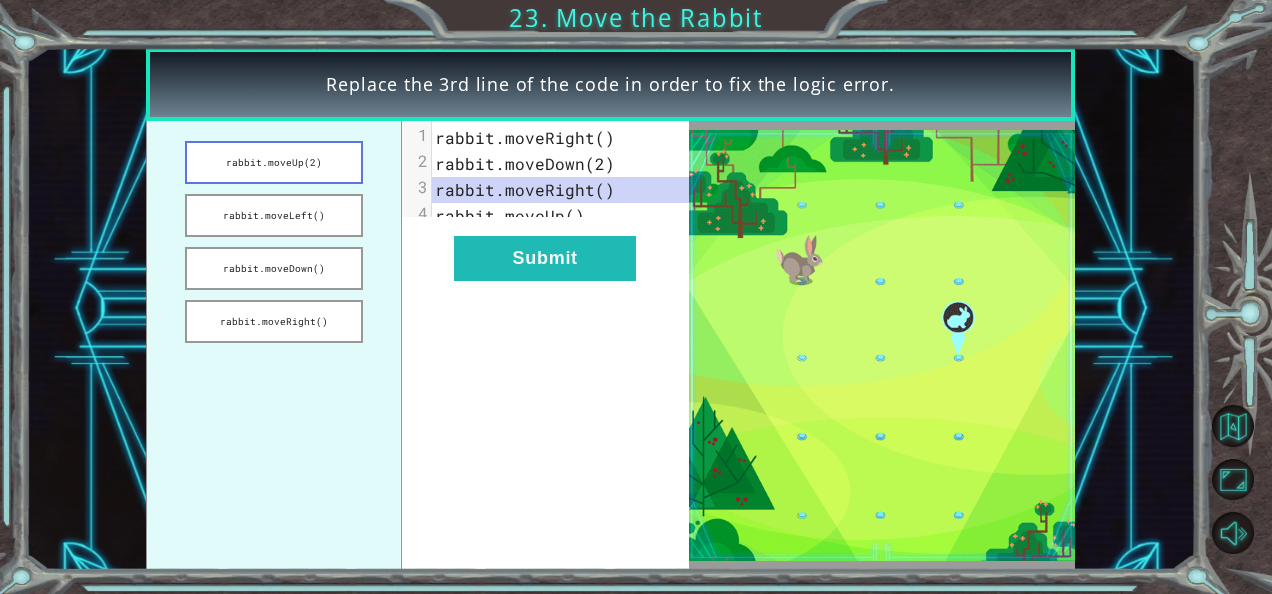 click on "rabbit.moveUp(2)" at bounding box center (274, 162) 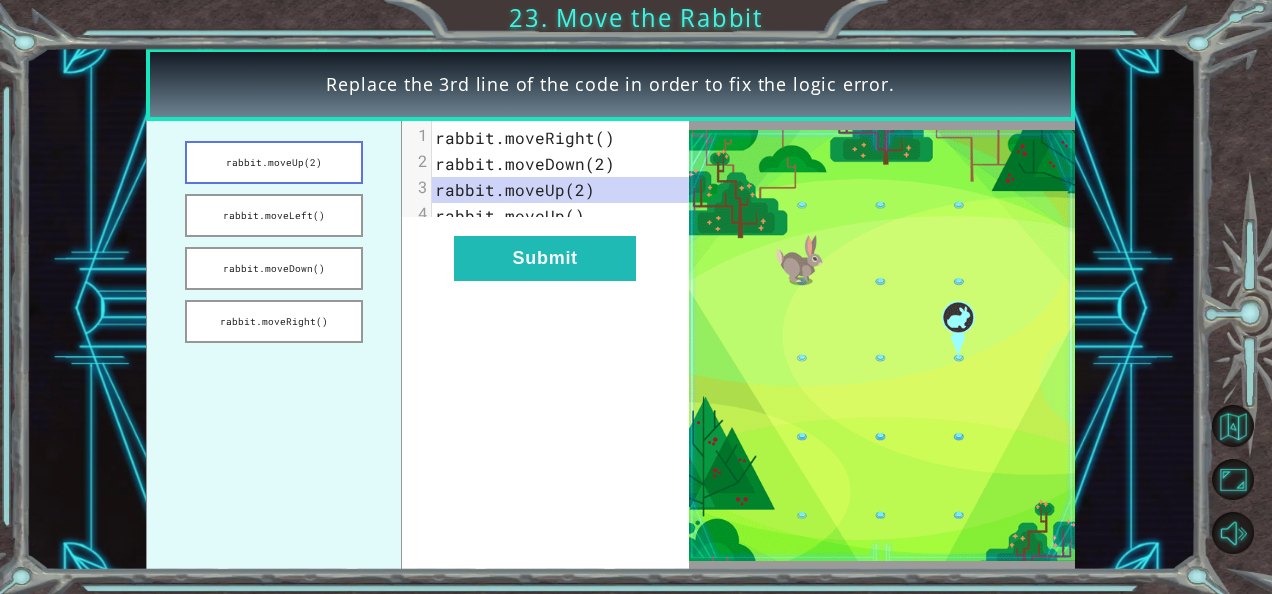 click on "rabbit.moveUp(2)" at bounding box center (274, 162) 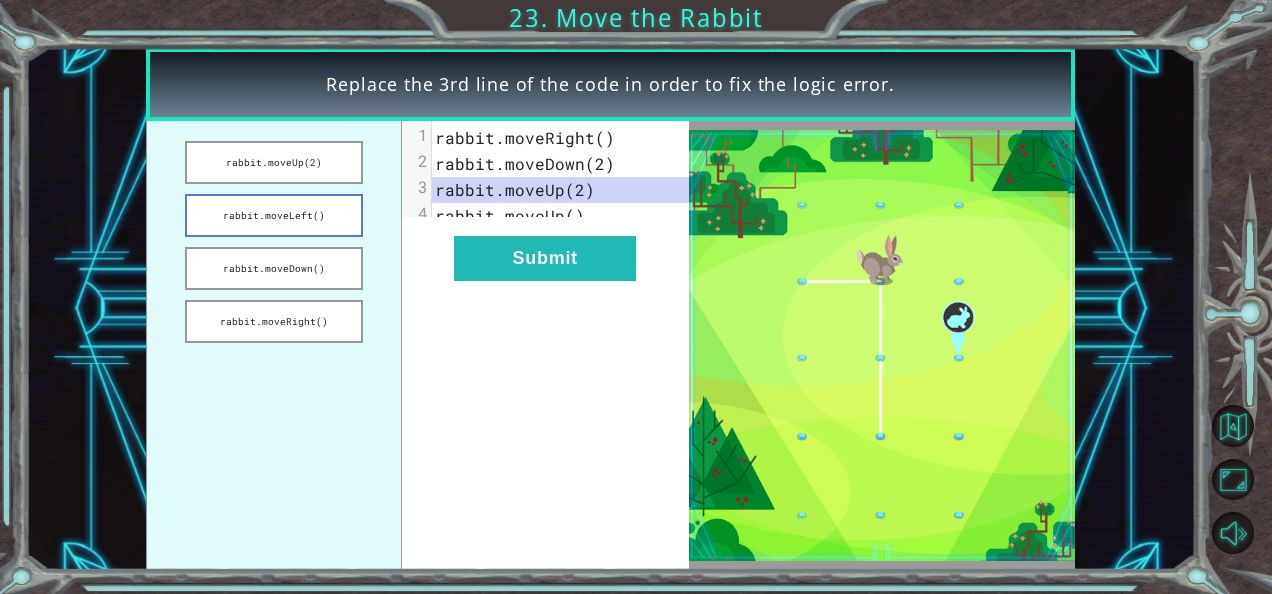 click on "rabbit.moveLeft()" at bounding box center (274, 215) 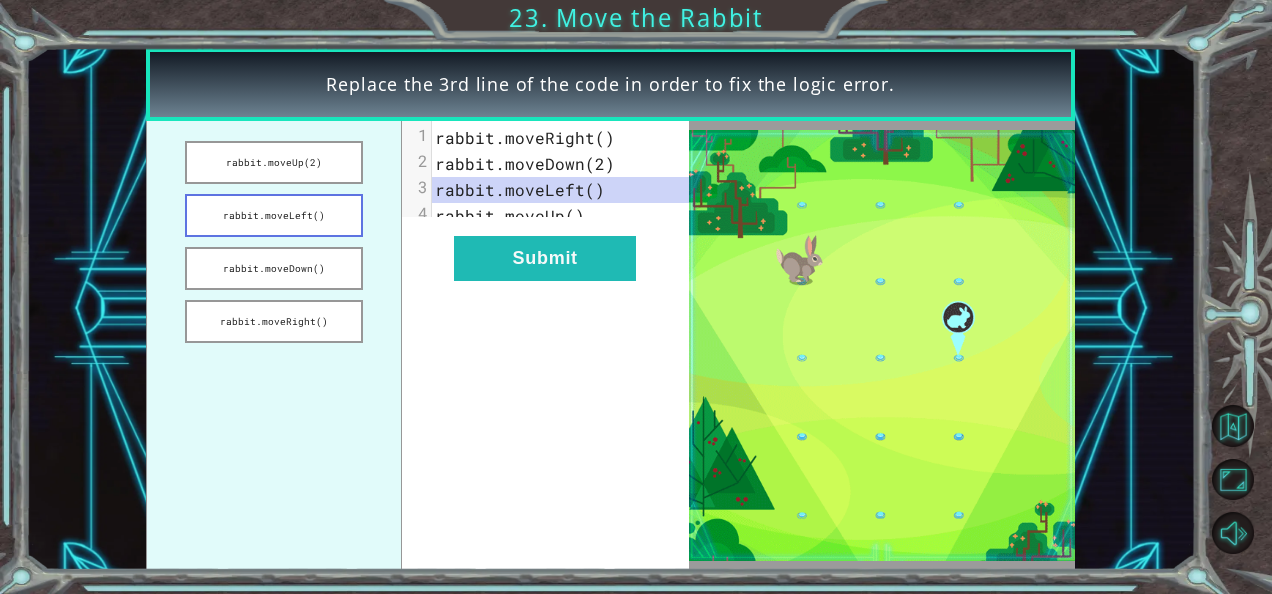 click on "rabbit.moveLeft()" at bounding box center (274, 215) 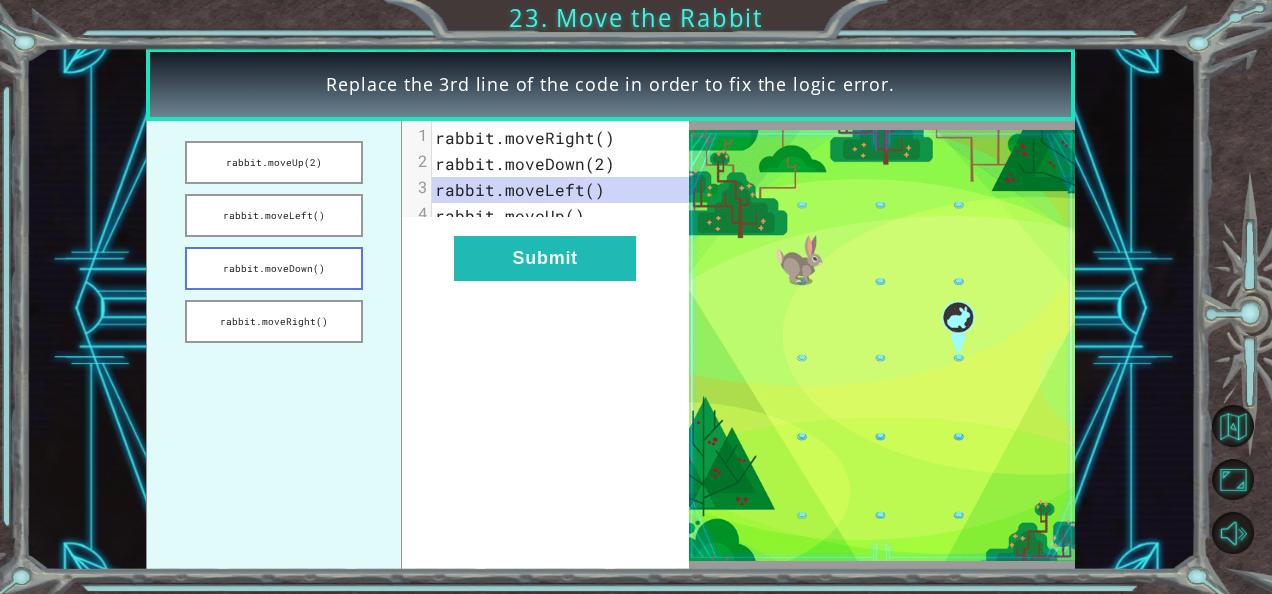 click on "rabbit.moveDown()" at bounding box center (274, 268) 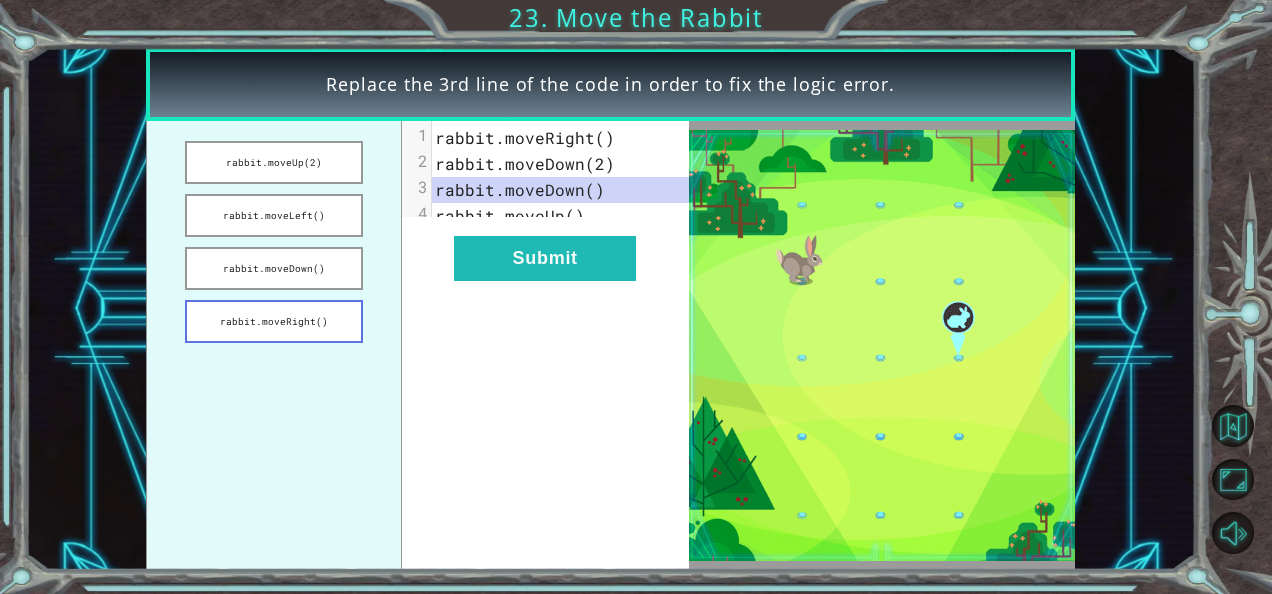 click on "rabbit.moveRight()" at bounding box center (274, 321) 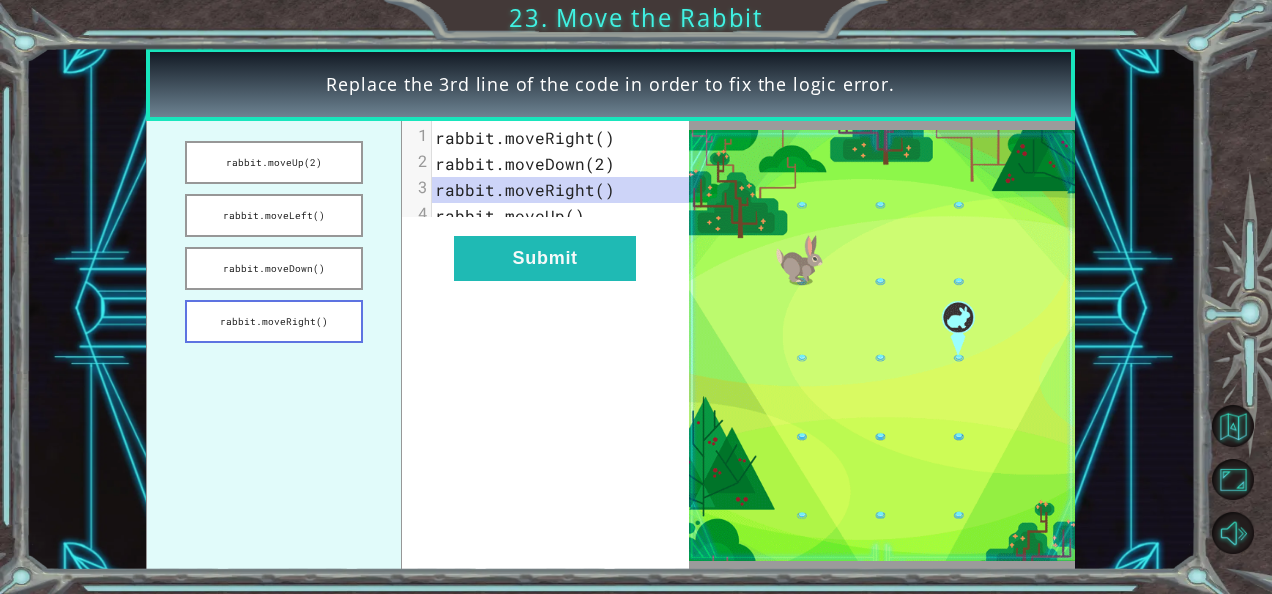 click on "rabbit.moveRight()" at bounding box center (274, 321) 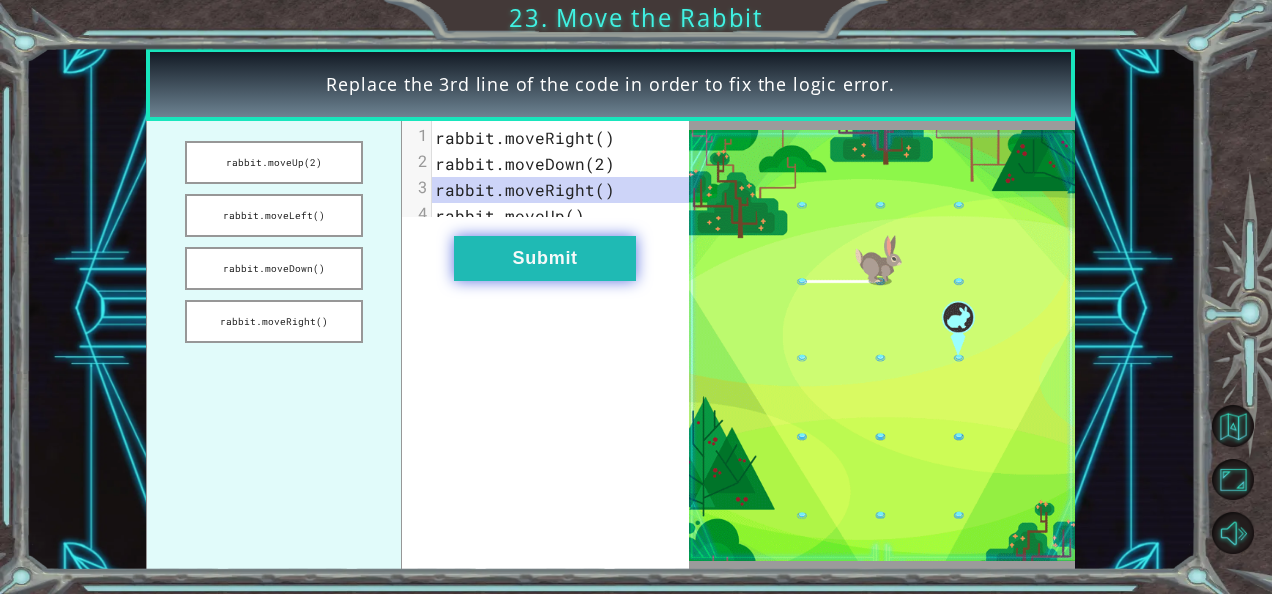 click on "Submit" at bounding box center (545, 258) 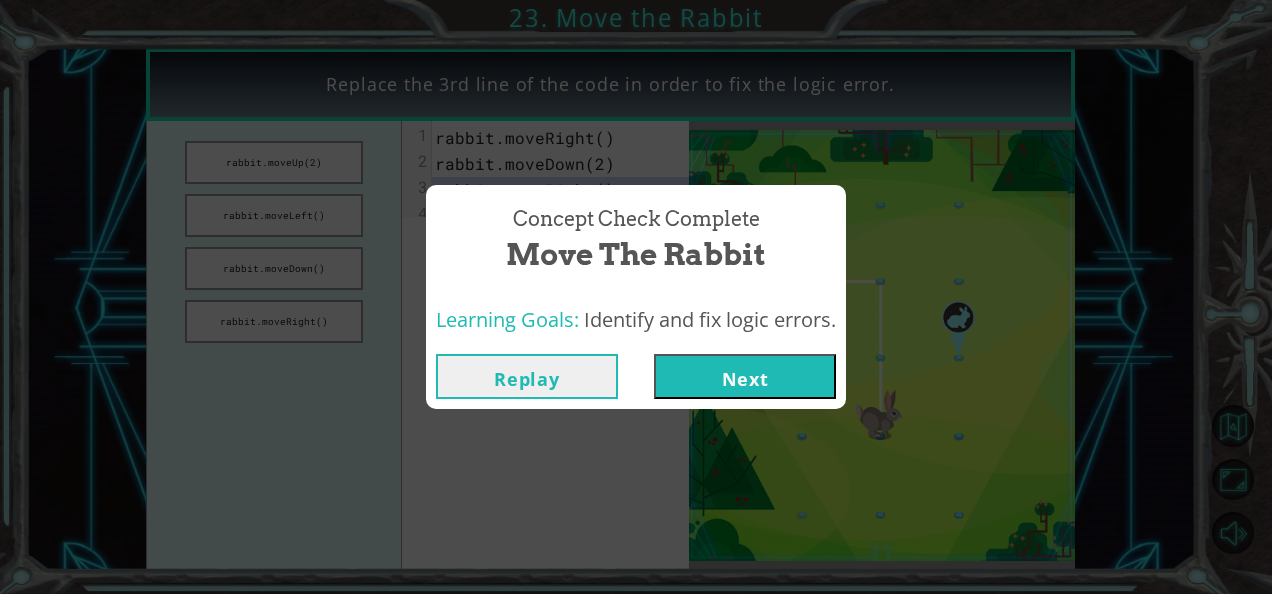 click on "Next" at bounding box center [745, 376] 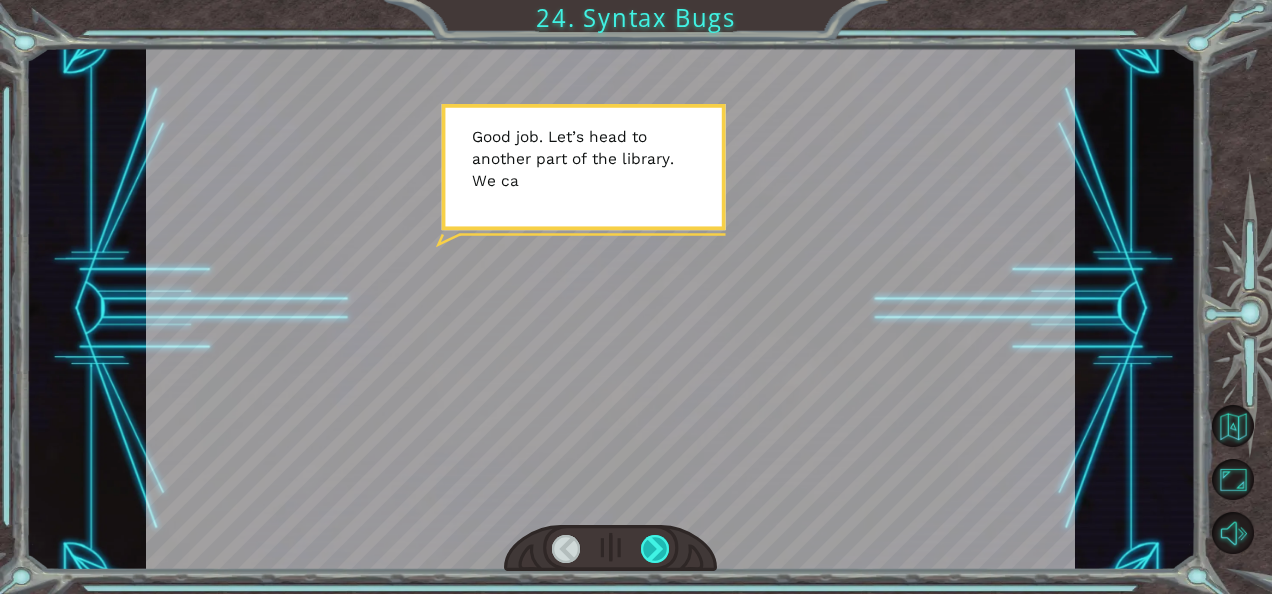 click at bounding box center [655, 549] 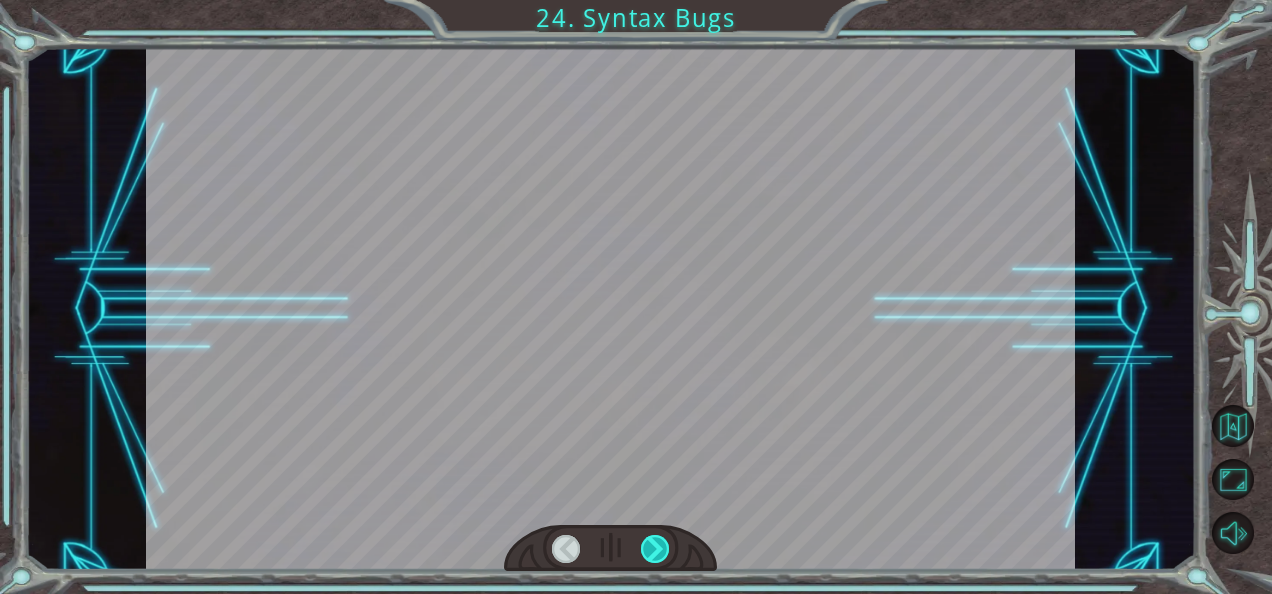 click at bounding box center (655, 549) 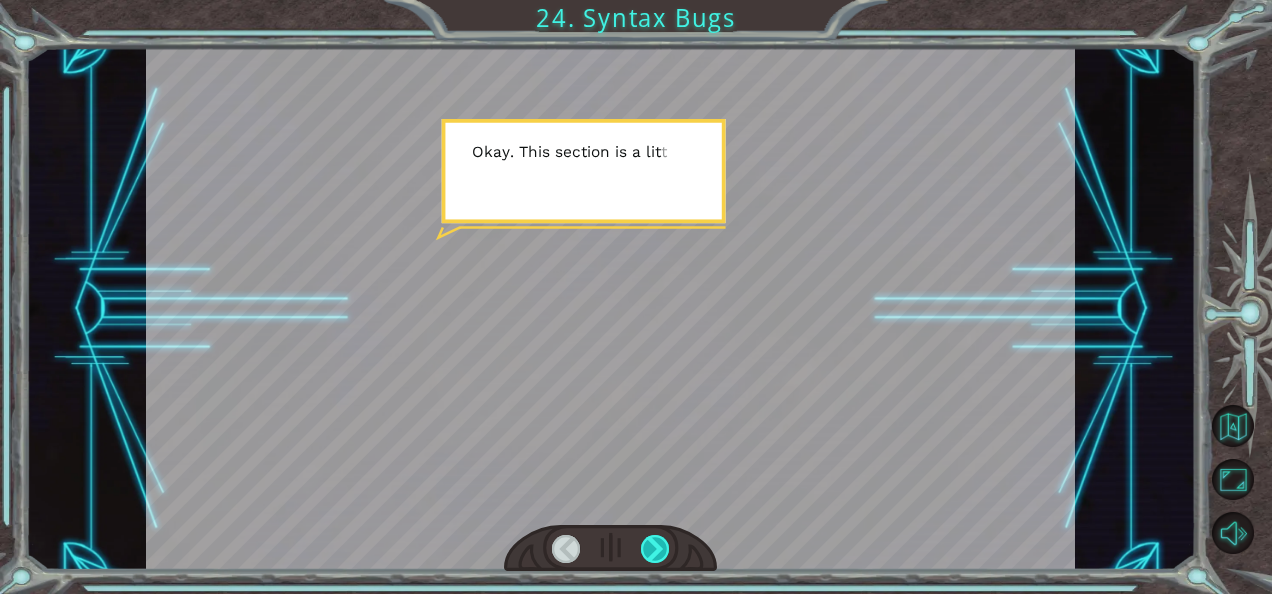 click at bounding box center [655, 549] 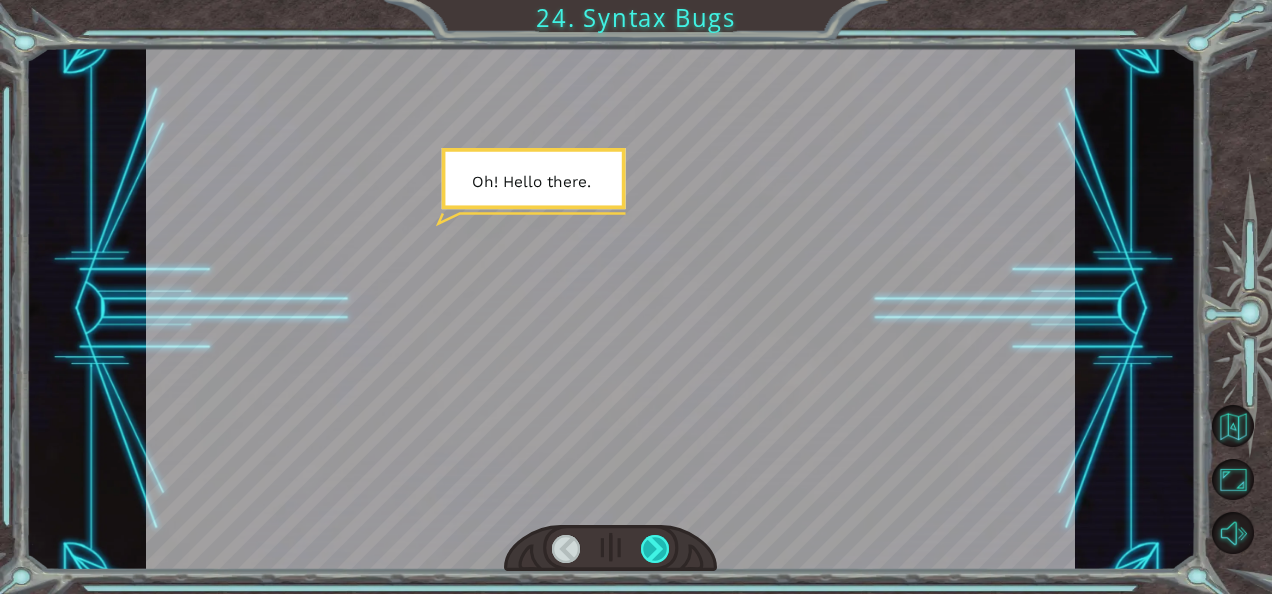 click at bounding box center (655, 549) 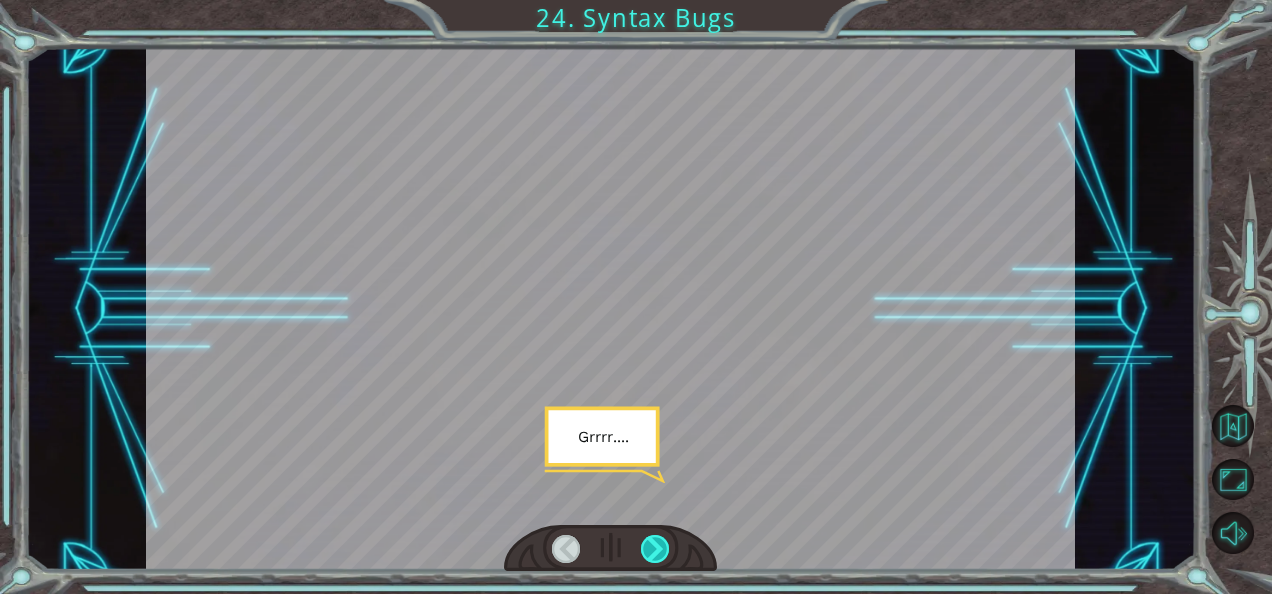 click at bounding box center [655, 549] 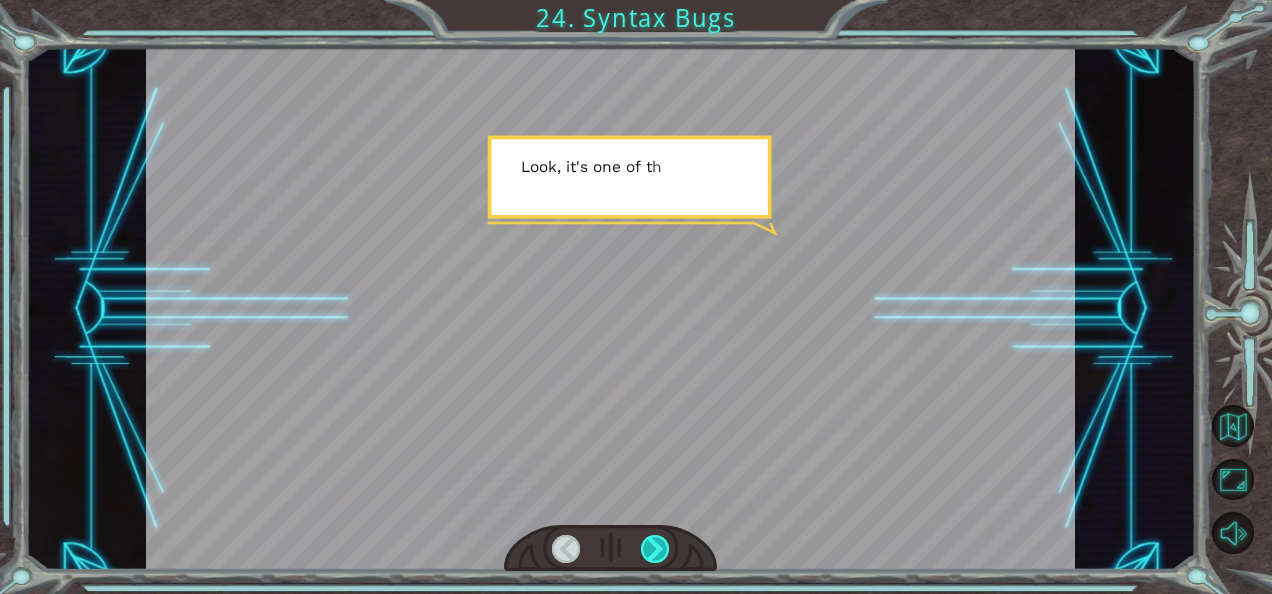 click at bounding box center (655, 549) 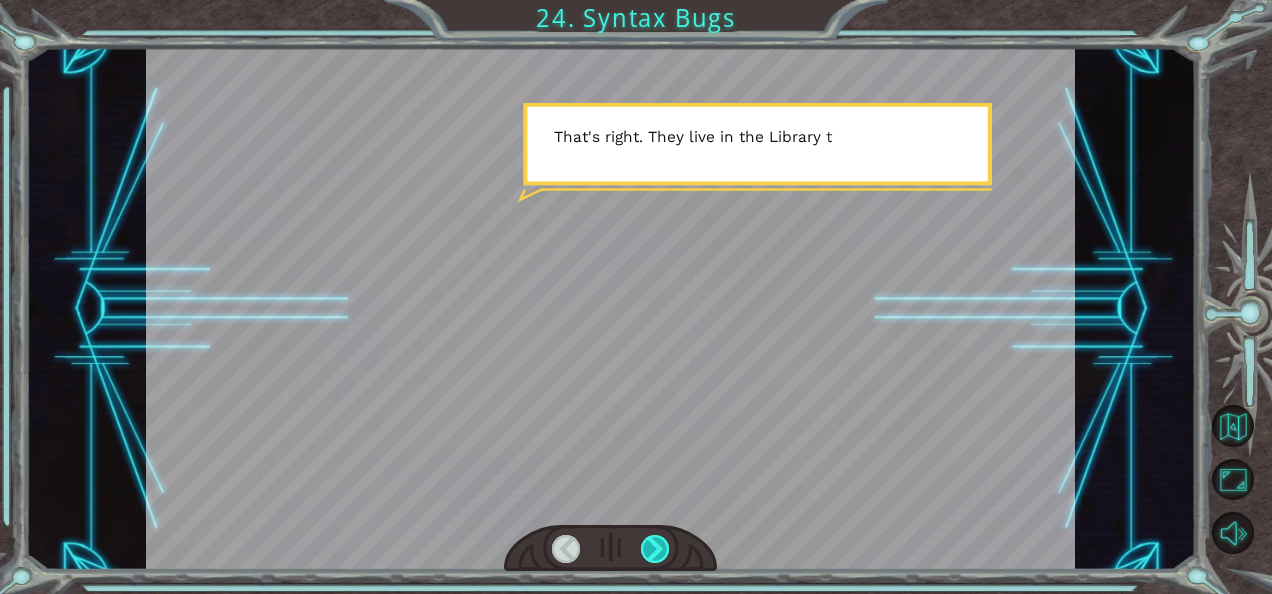 click at bounding box center (655, 549) 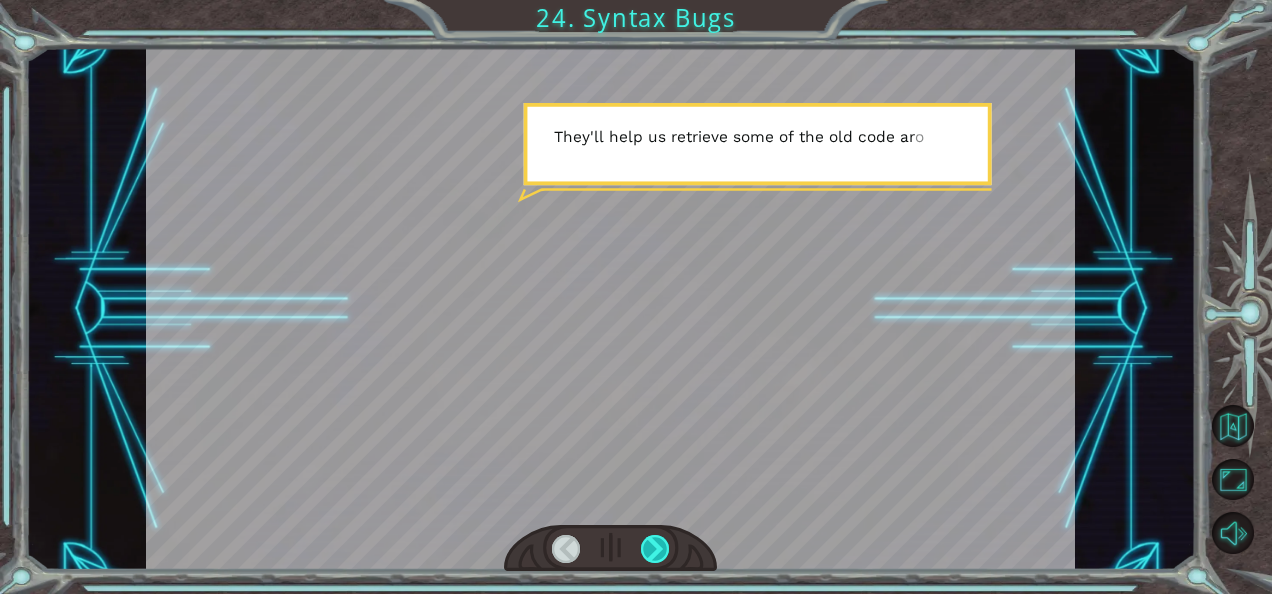 click at bounding box center (655, 549) 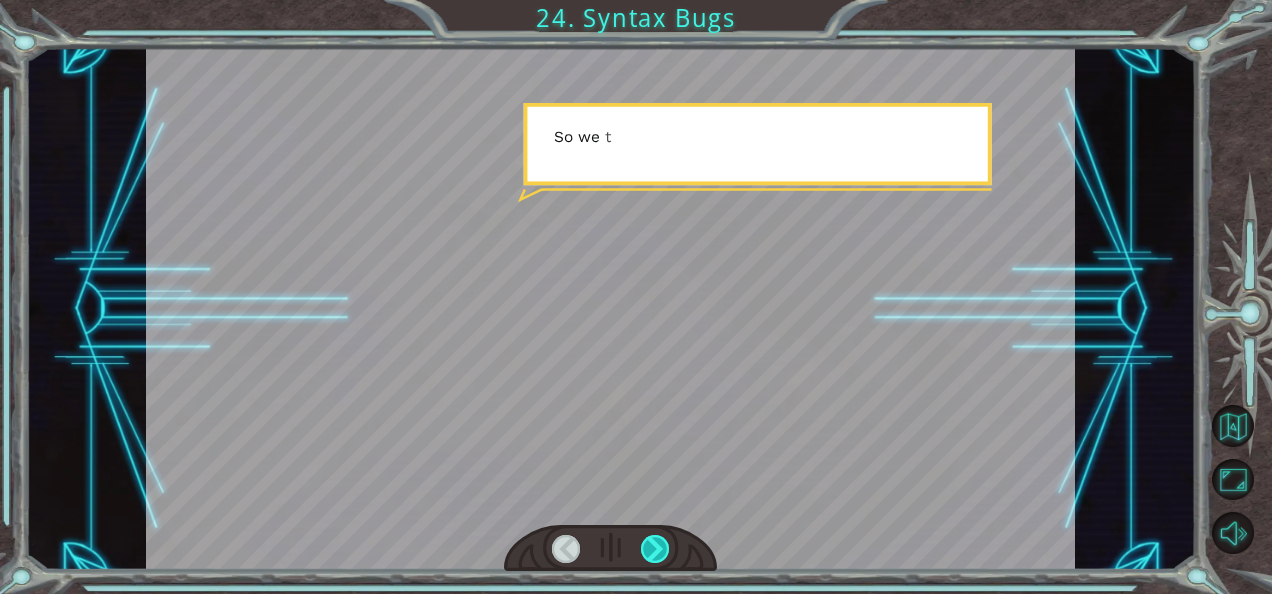 click at bounding box center (655, 549) 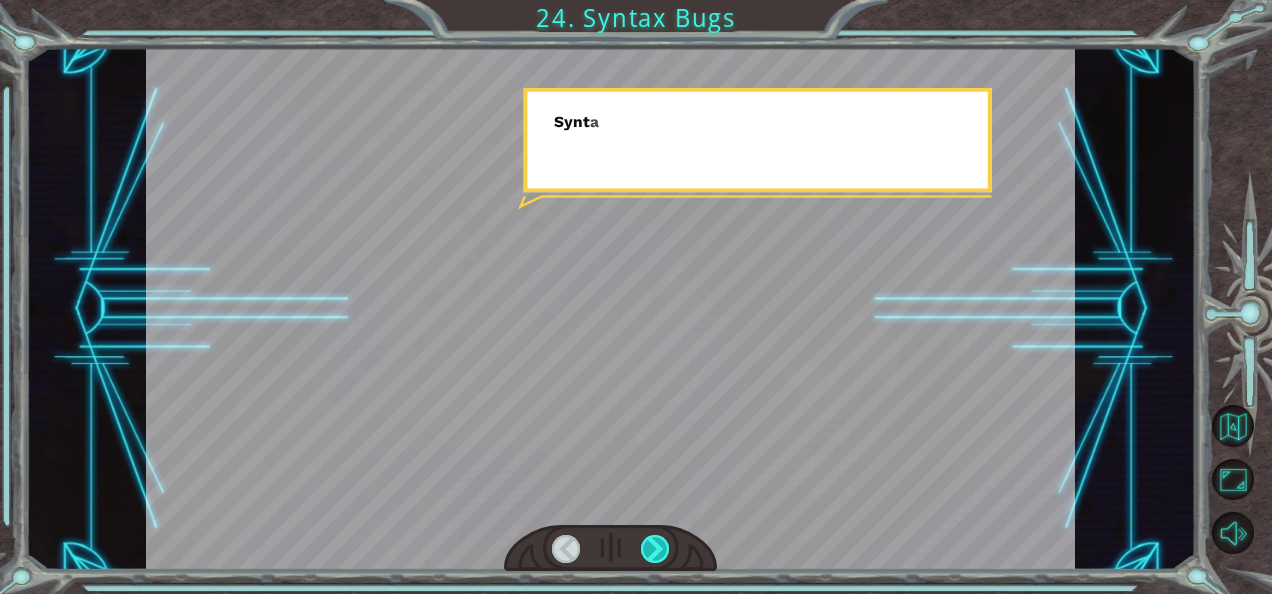 click at bounding box center (655, 549) 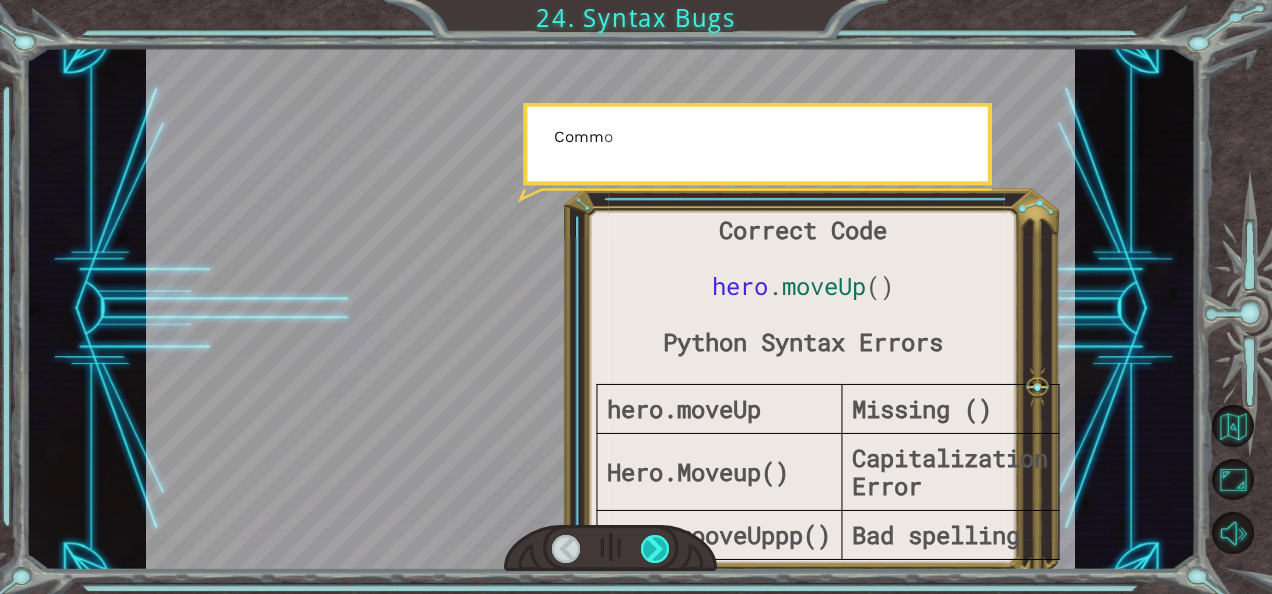 click at bounding box center [655, 549] 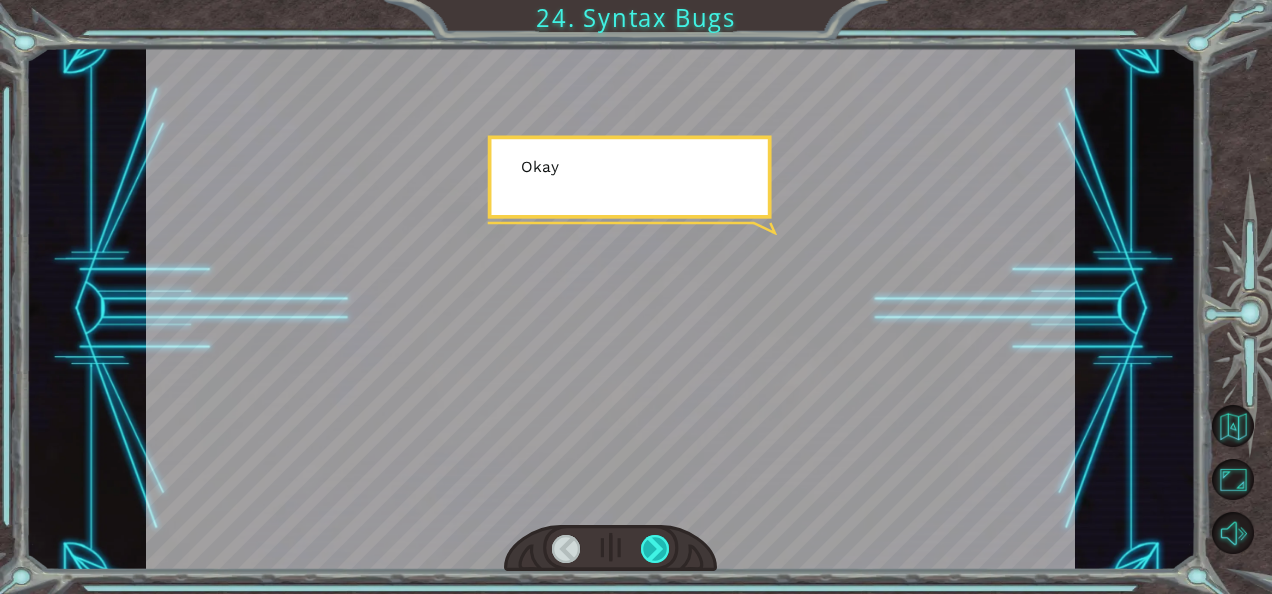click at bounding box center (655, 549) 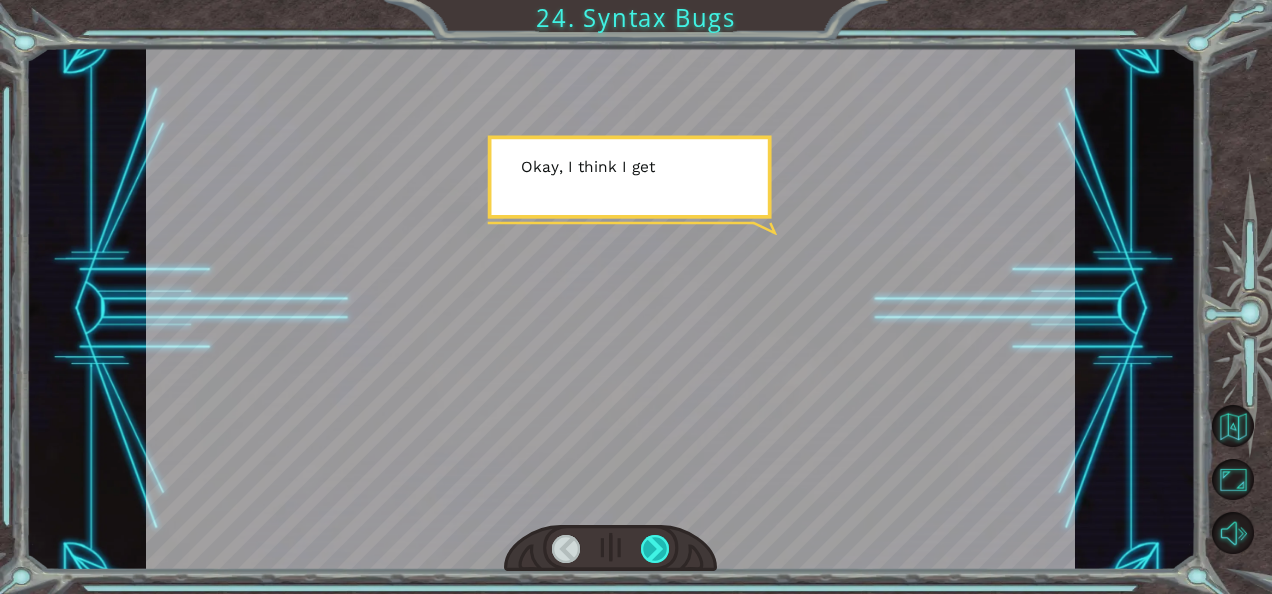 click at bounding box center [655, 549] 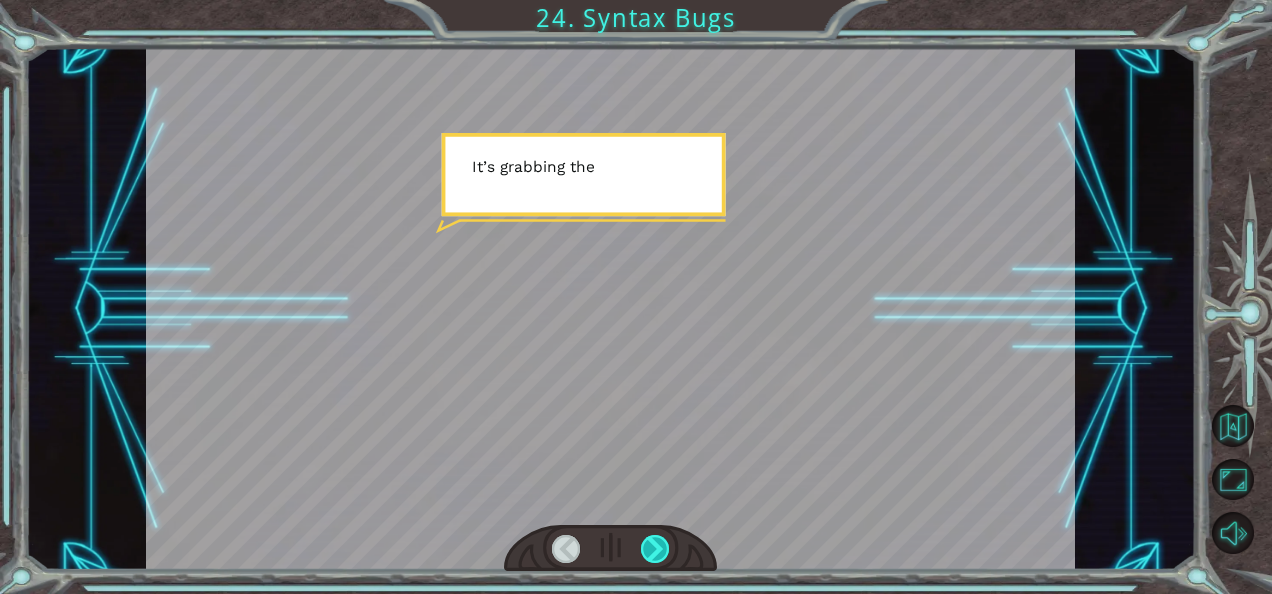 click at bounding box center [655, 549] 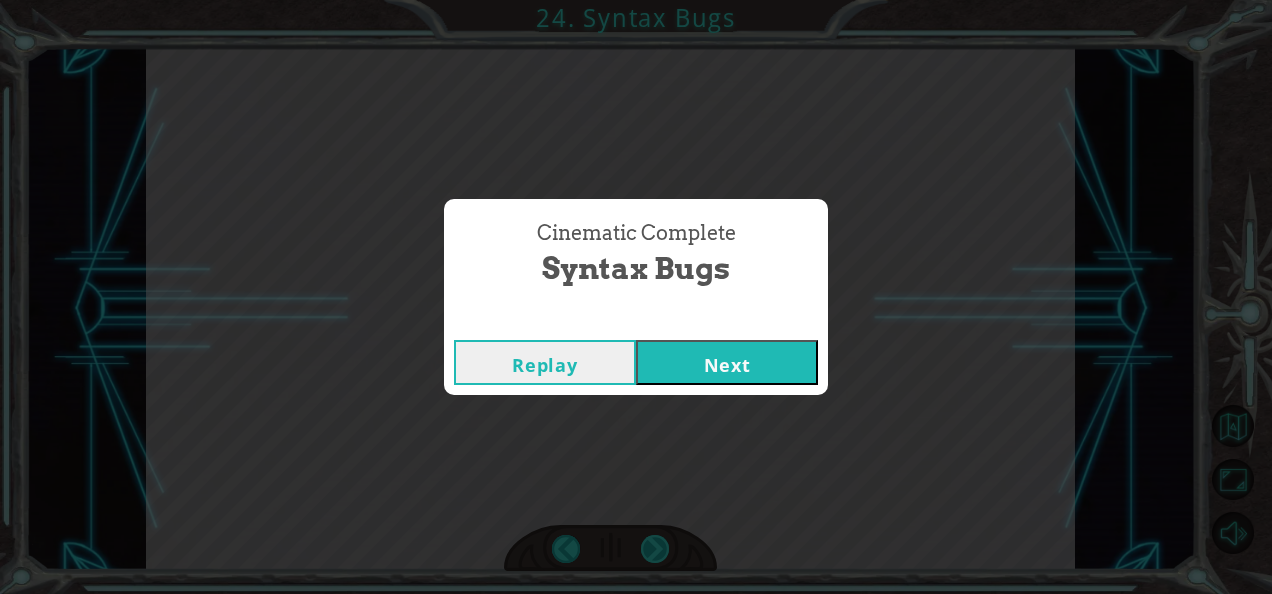 click on "Cinematic Complete     Syntax Bugs
Replay
Next" at bounding box center (636, 297) 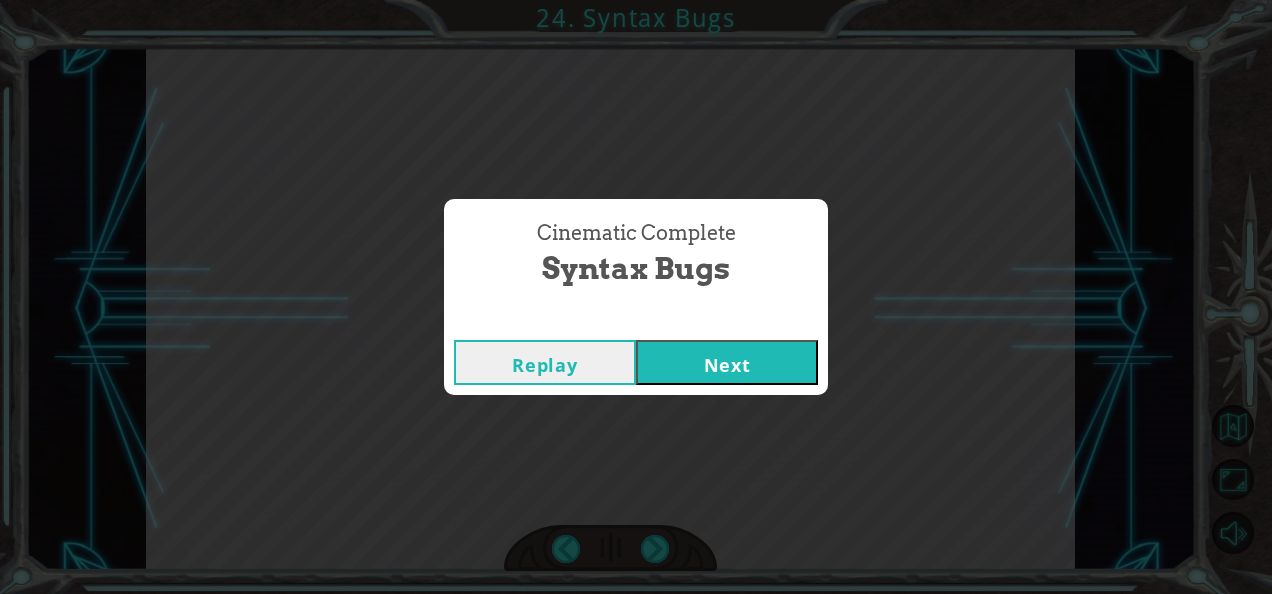drag, startPoint x: 662, startPoint y: 535, endPoint x: 690, endPoint y: 384, distance: 153.57408 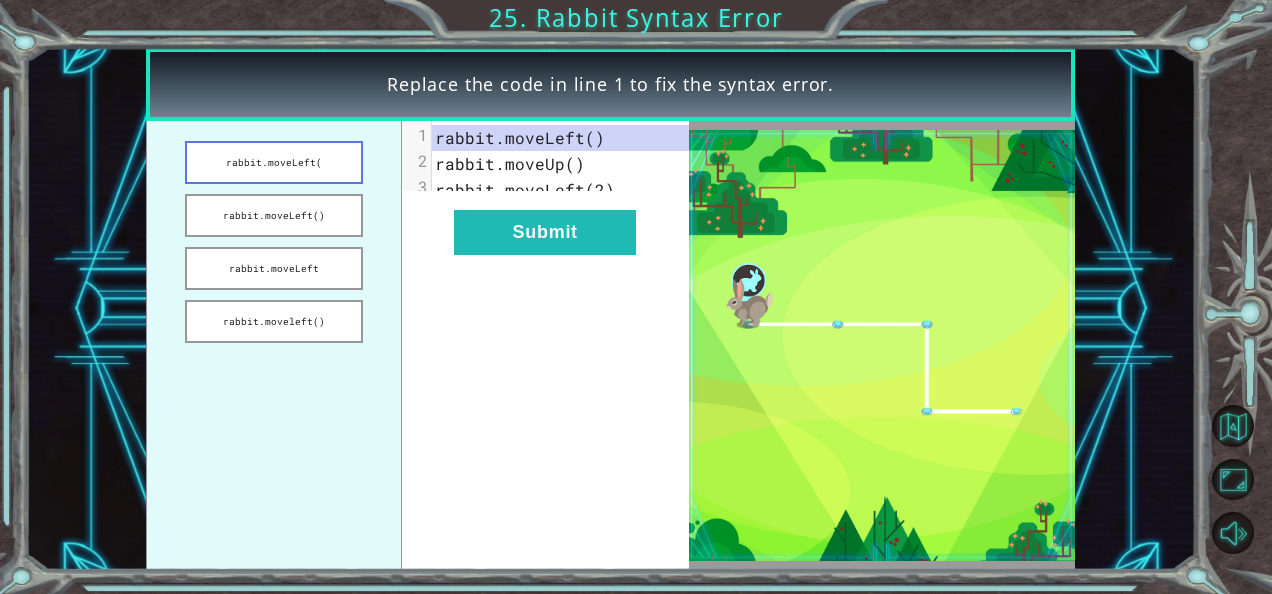 click on "rabbit.moveLeft(" at bounding box center [274, 162] 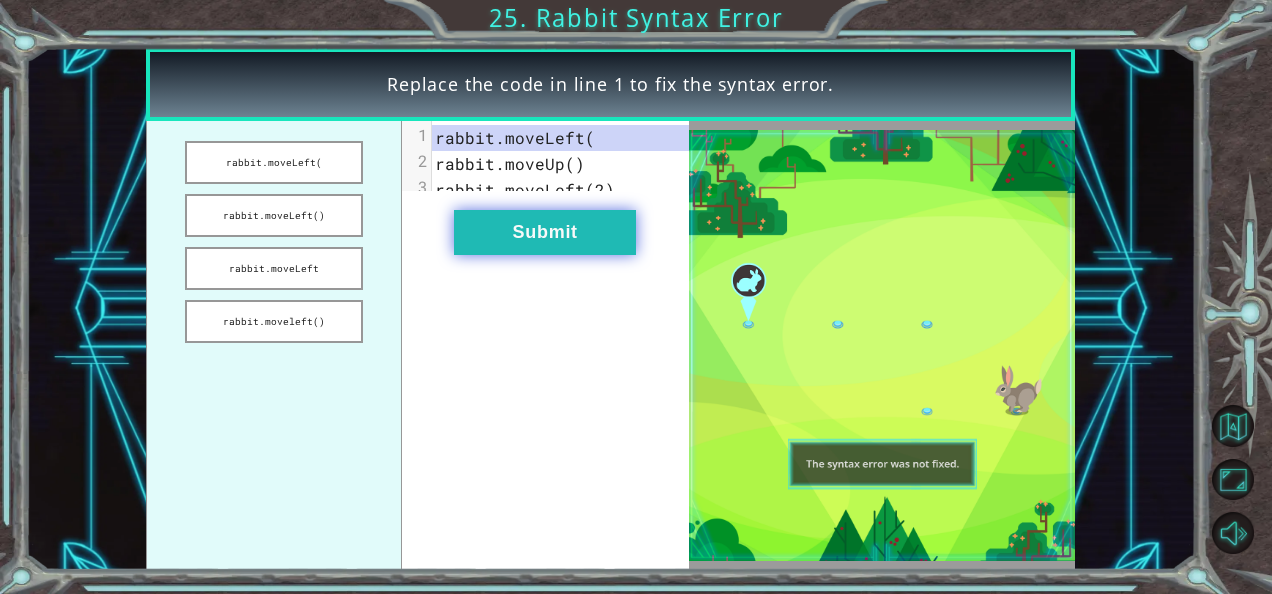 click on "Submit" at bounding box center (545, 232) 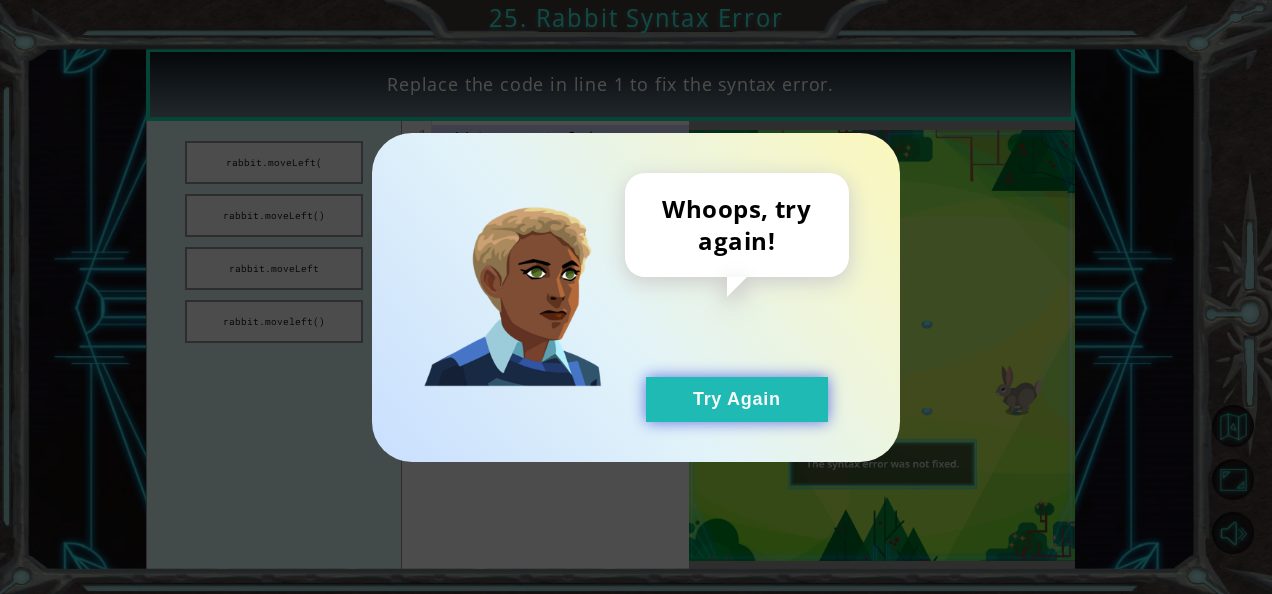 click on "Try Again" at bounding box center [737, 399] 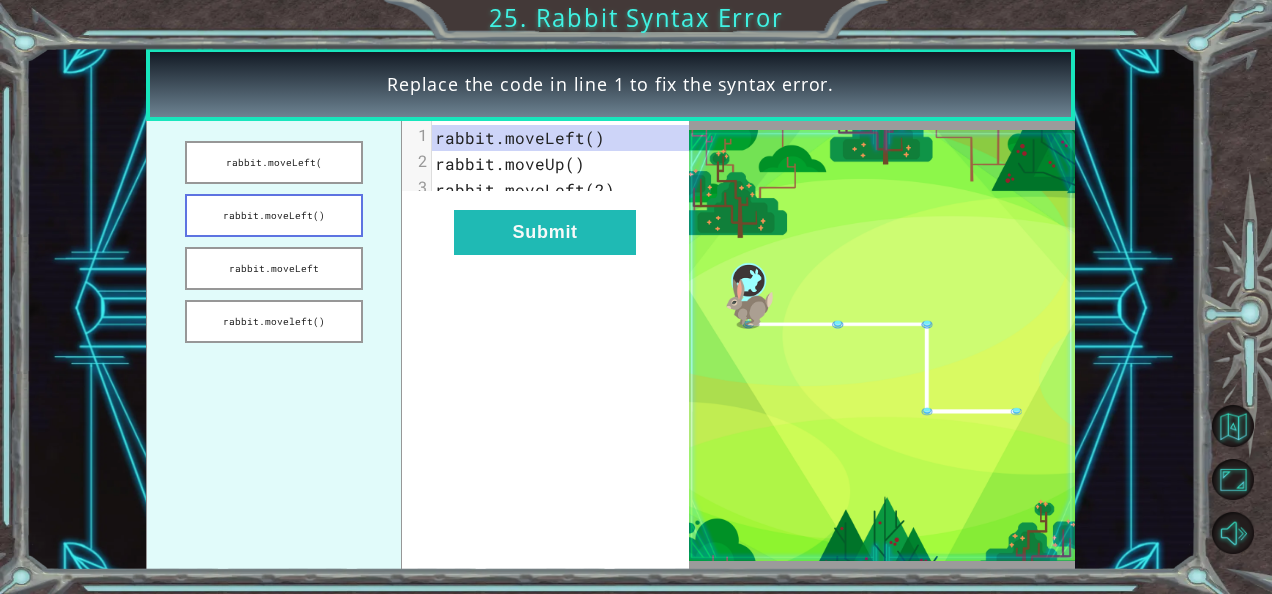 click on "rabbit.moveLeft()" at bounding box center [274, 215] 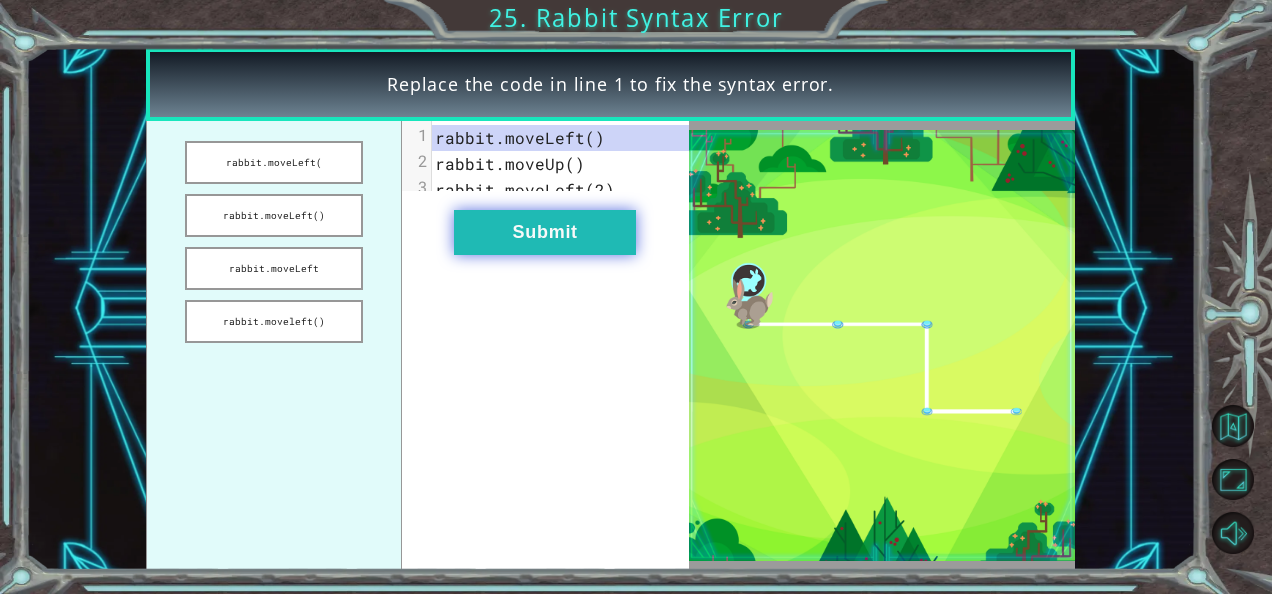 click on "Submit" at bounding box center (545, 232) 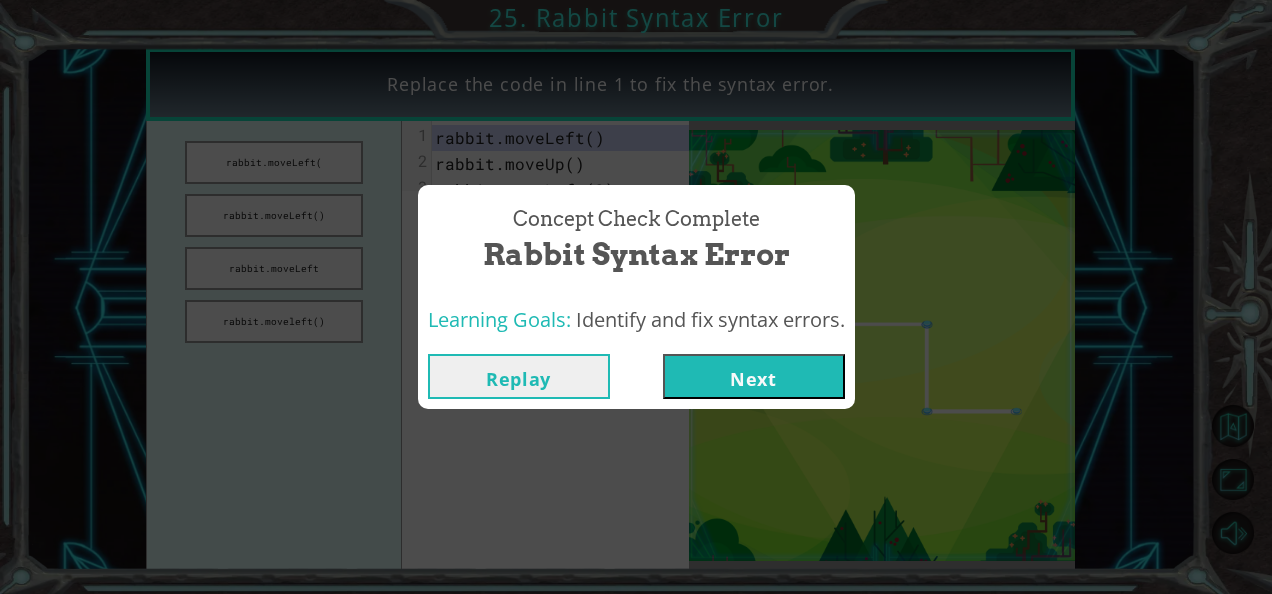 click on "Next" at bounding box center (754, 376) 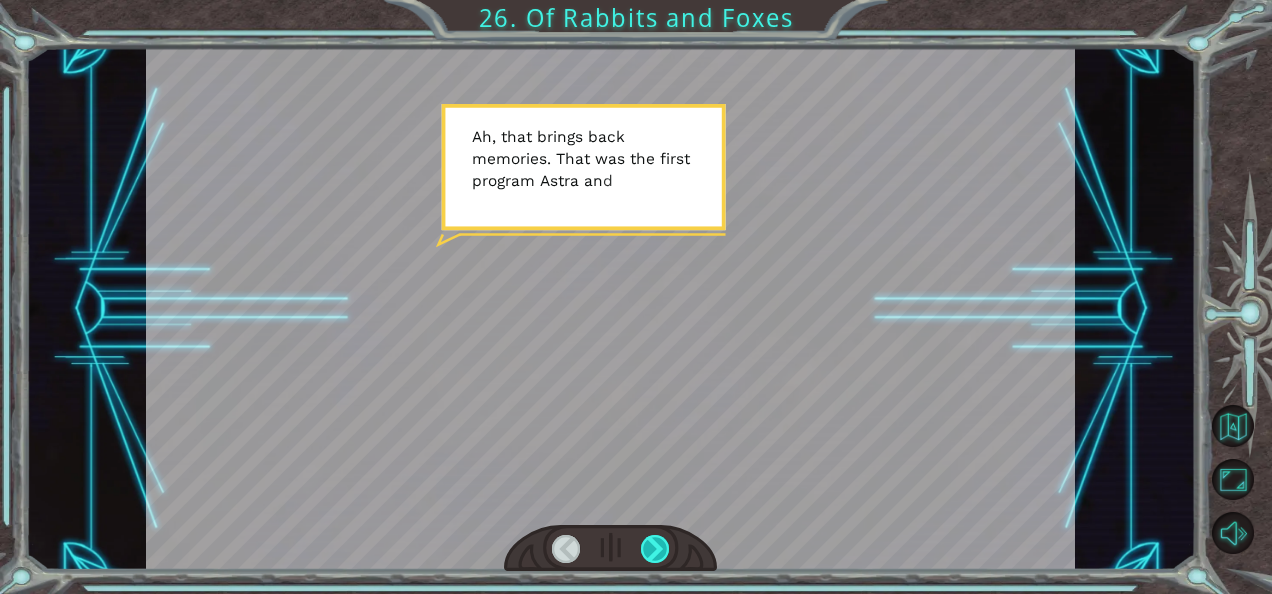 click at bounding box center (655, 549) 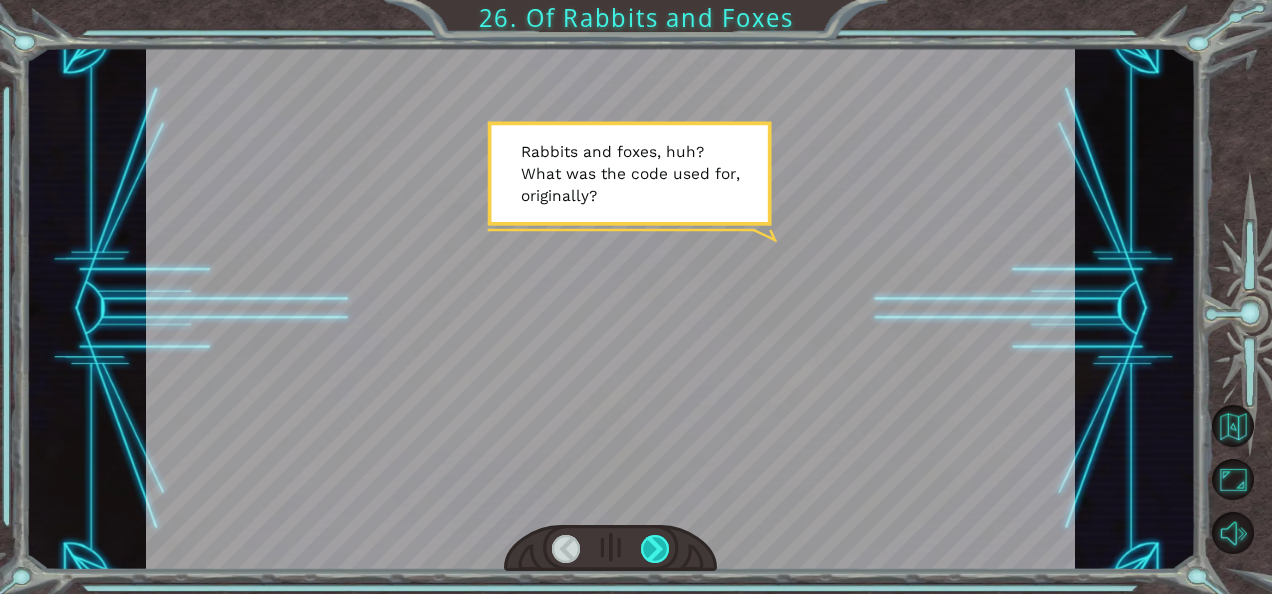 click at bounding box center [655, 549] 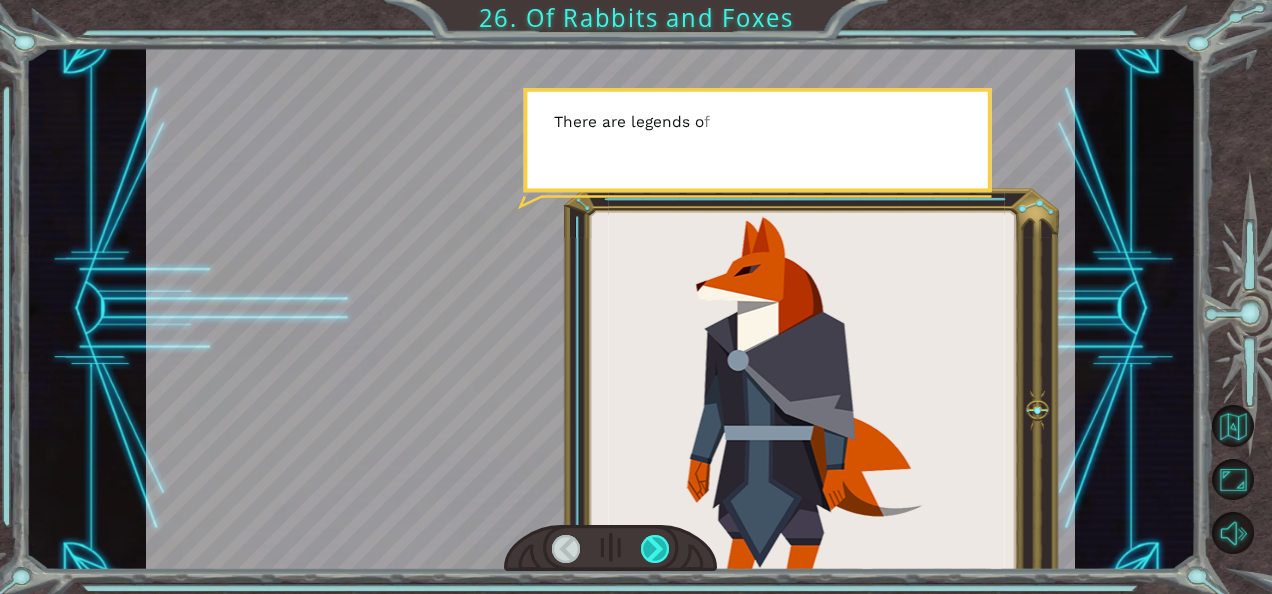 click at bounding box center [655, 549] 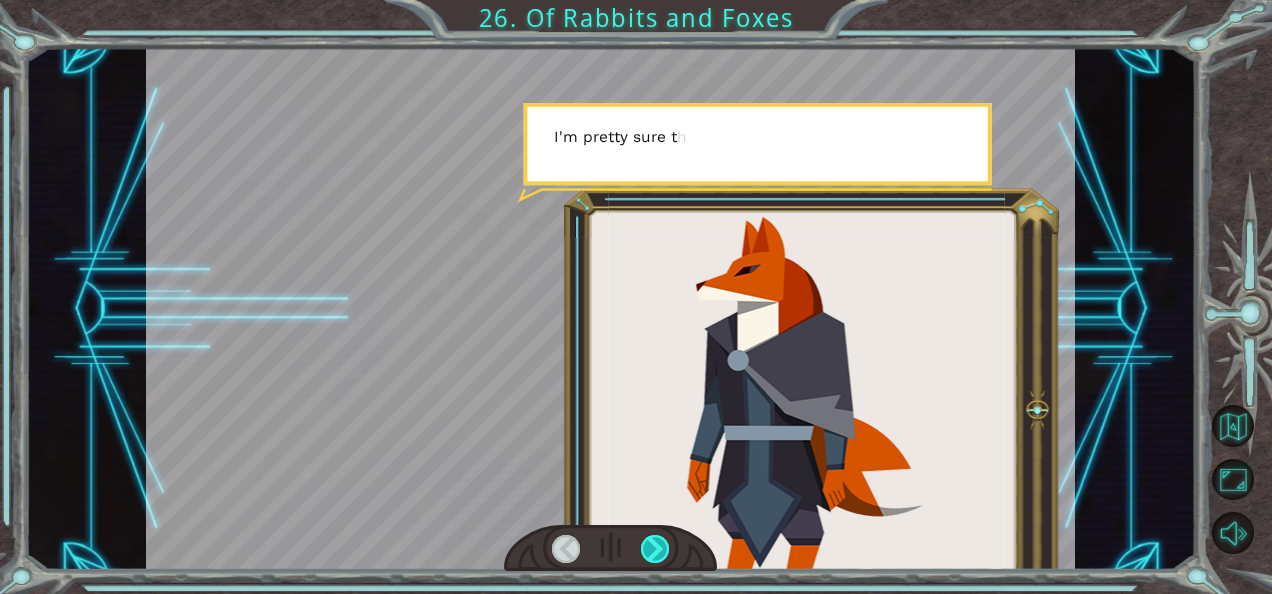 click at bounding box center [655, 549] 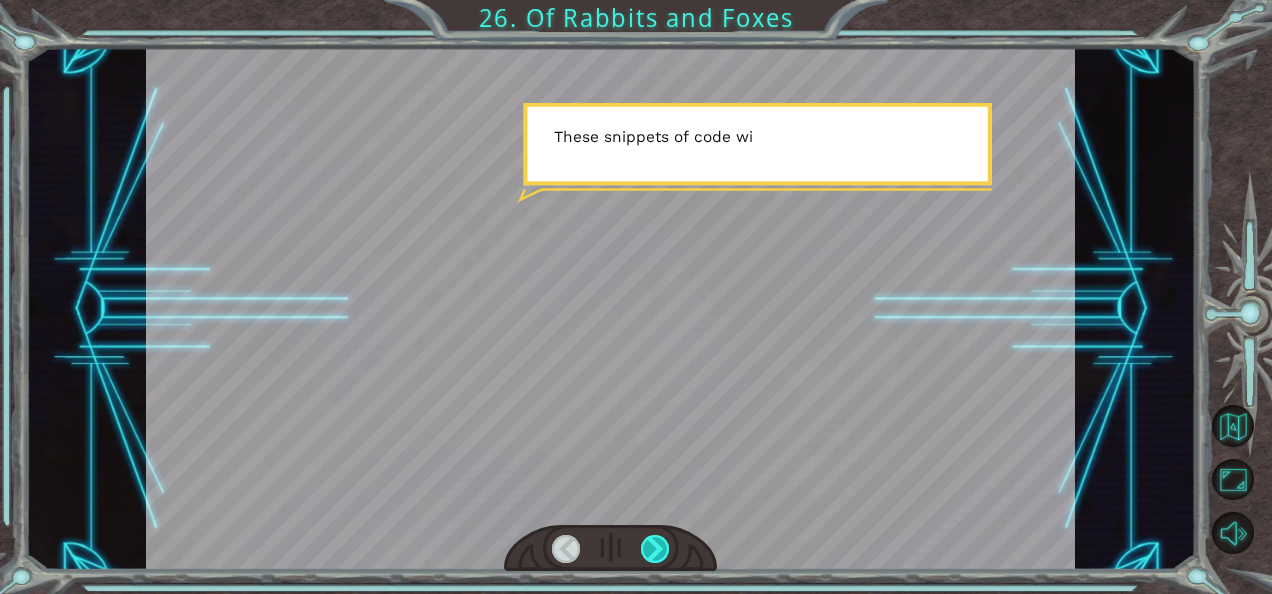 click at bounding box center [655, 549] 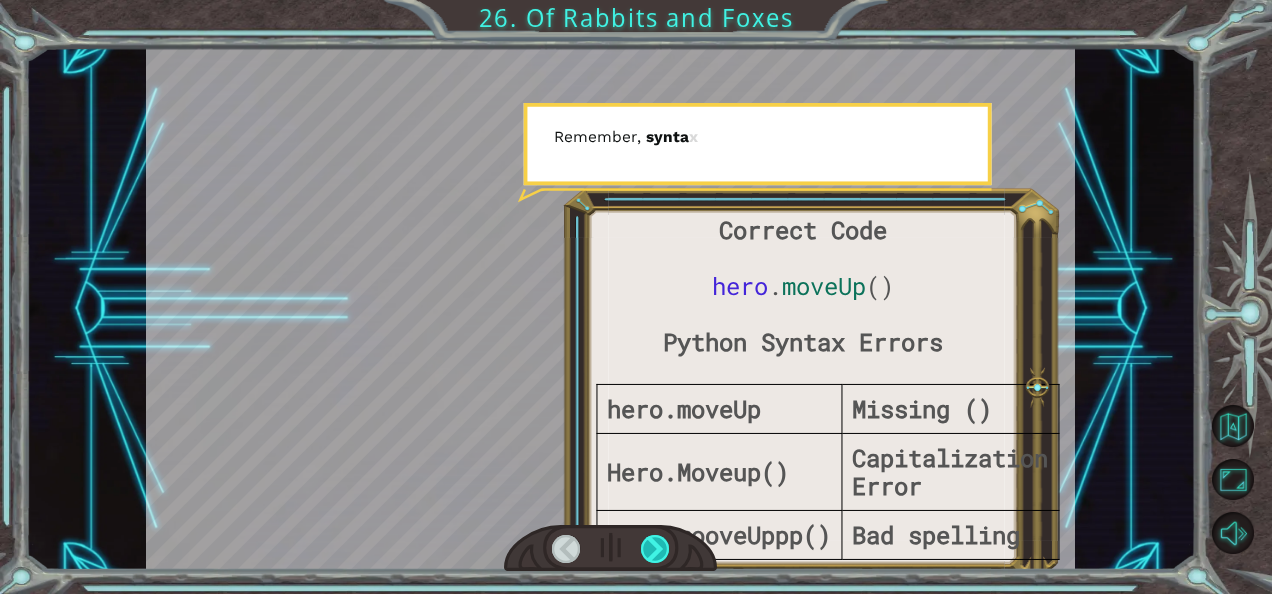 click at bounding box center (655, 549) 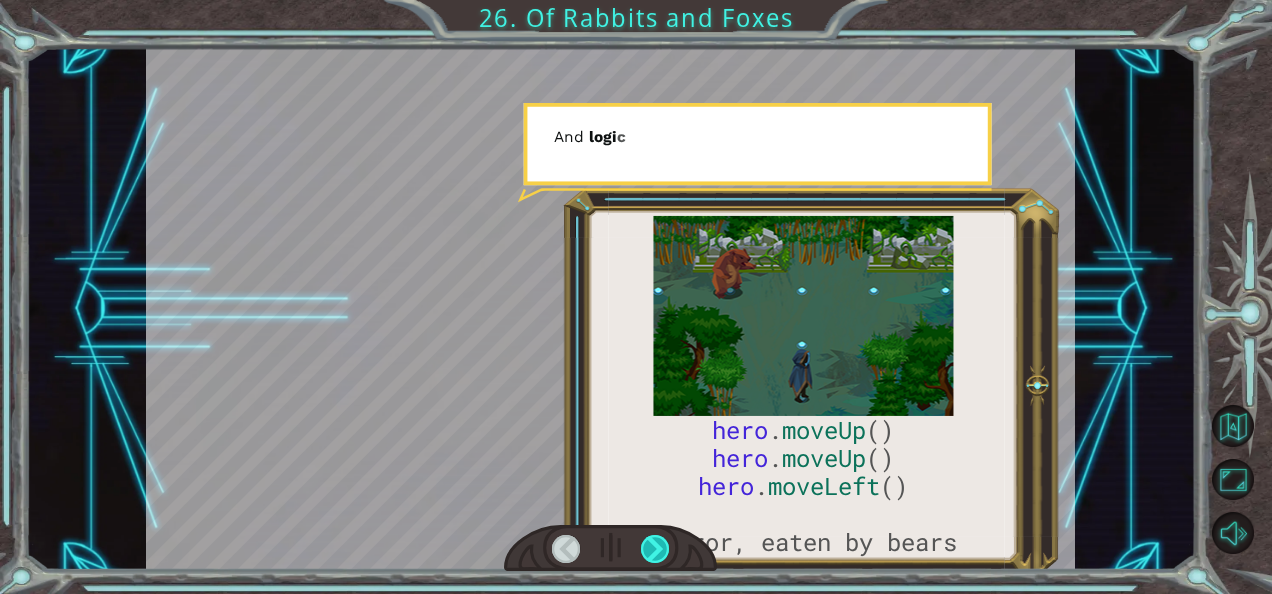 click at bounding box center (655, 549) 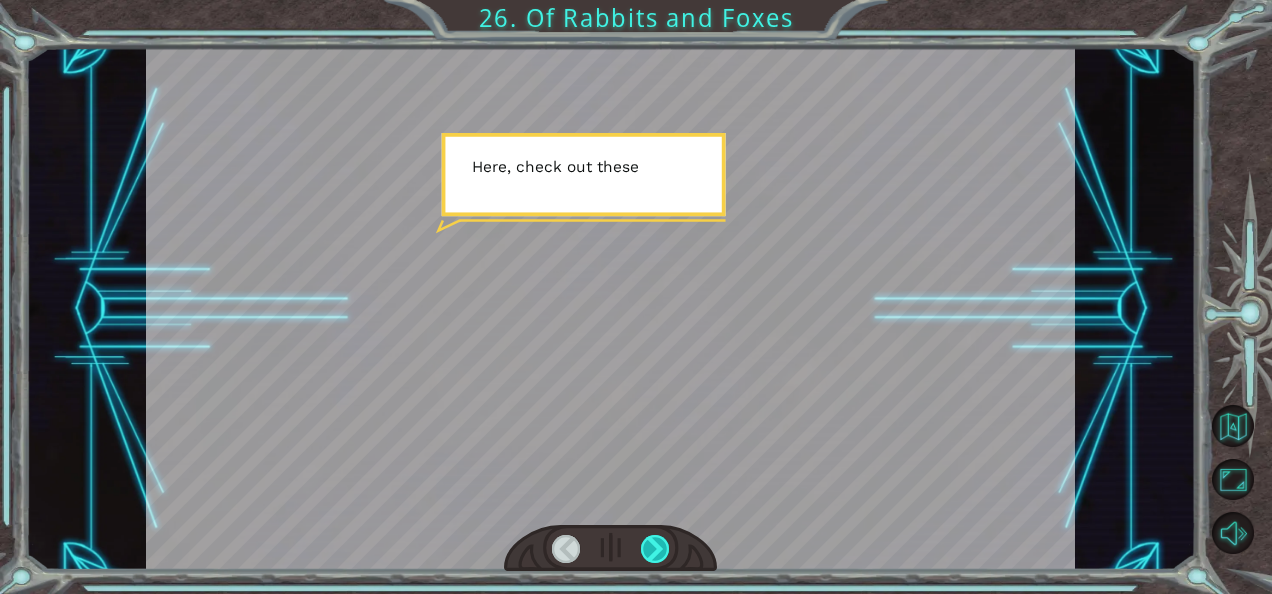 click at bounding box center [655, 549] 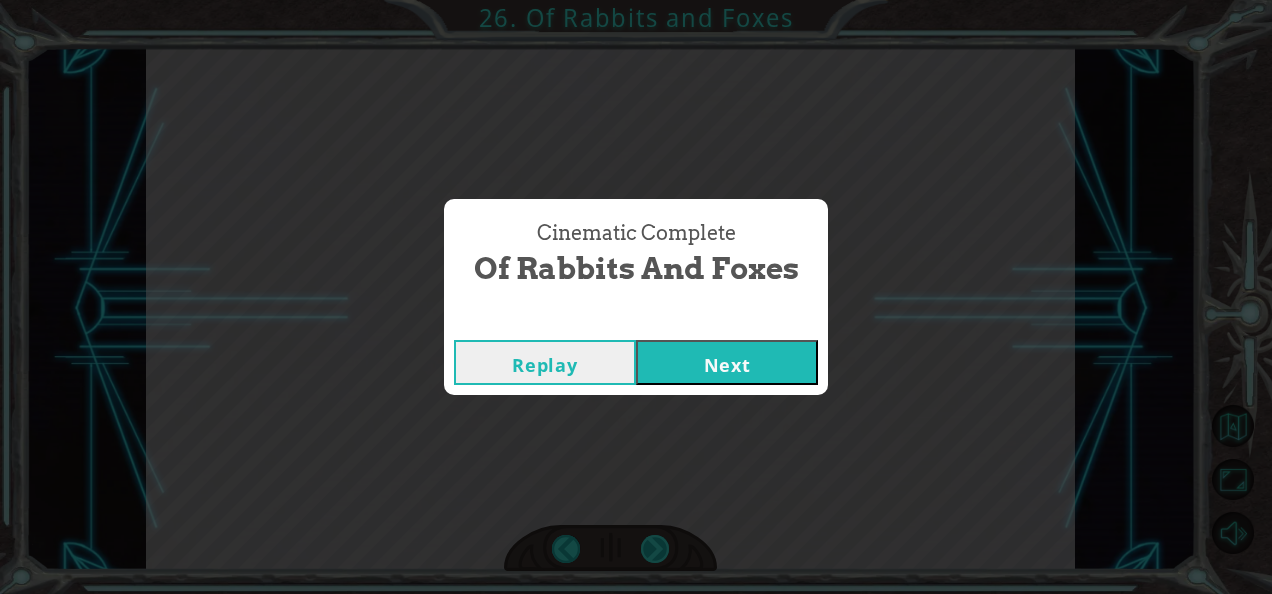 click on "Cinematic Complete     Of Rabbits and Foxes
Replay
Next" at bounding box center (636, 297) 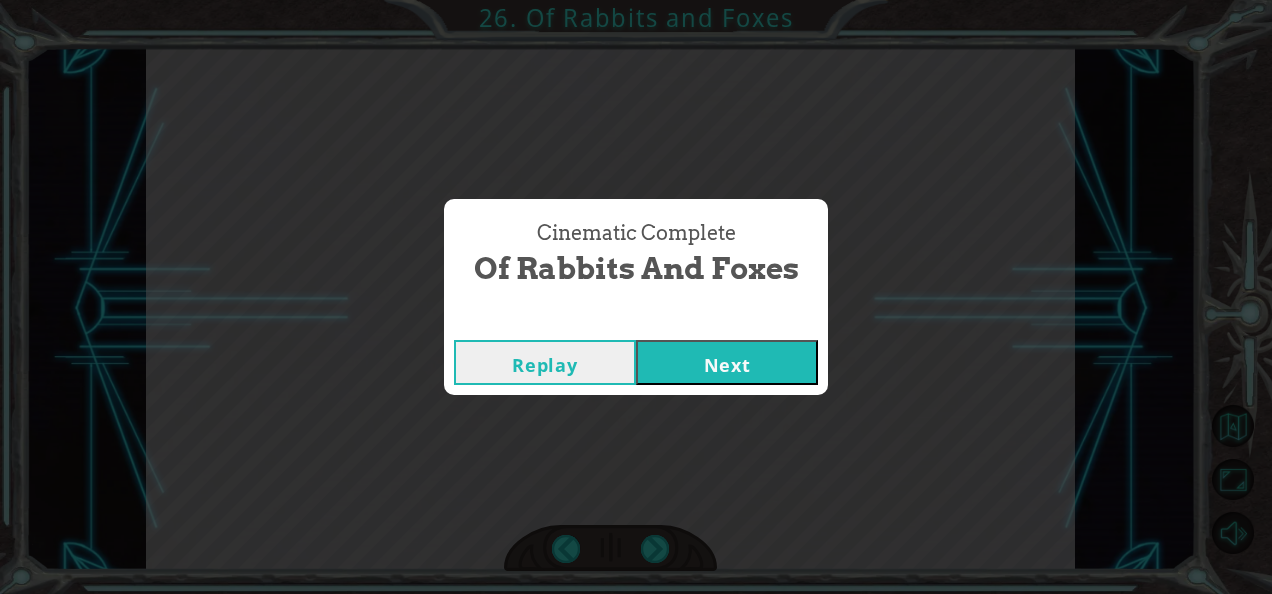 click on "Next" at bounding box center (727, 362) 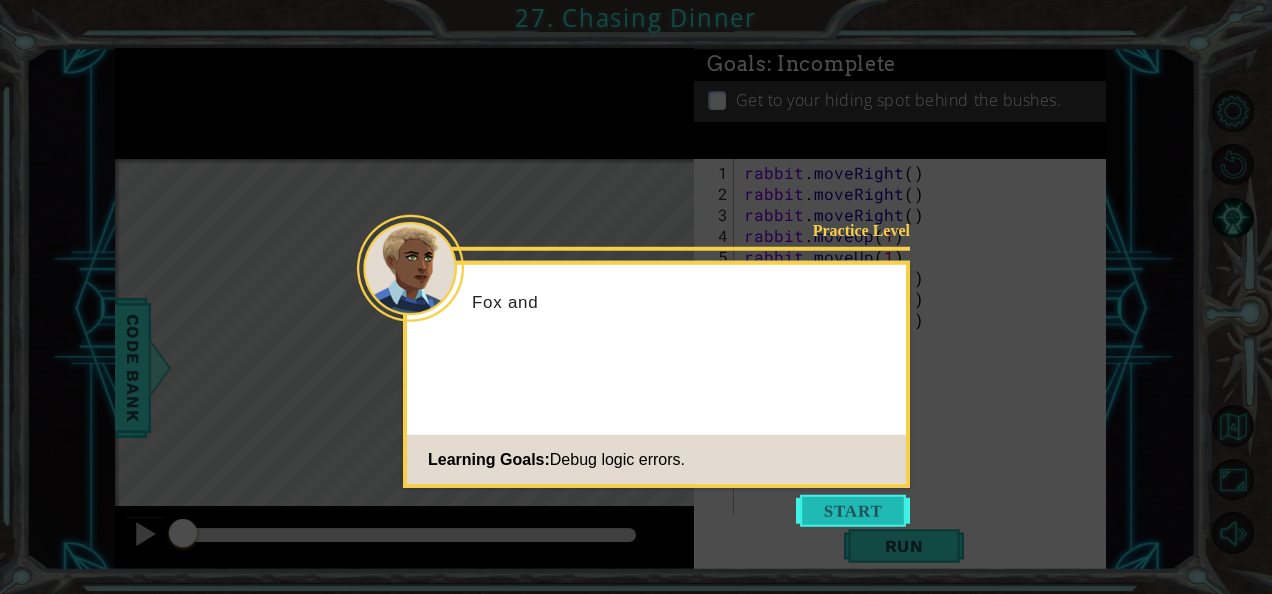 click at bounding box center (853, 511) 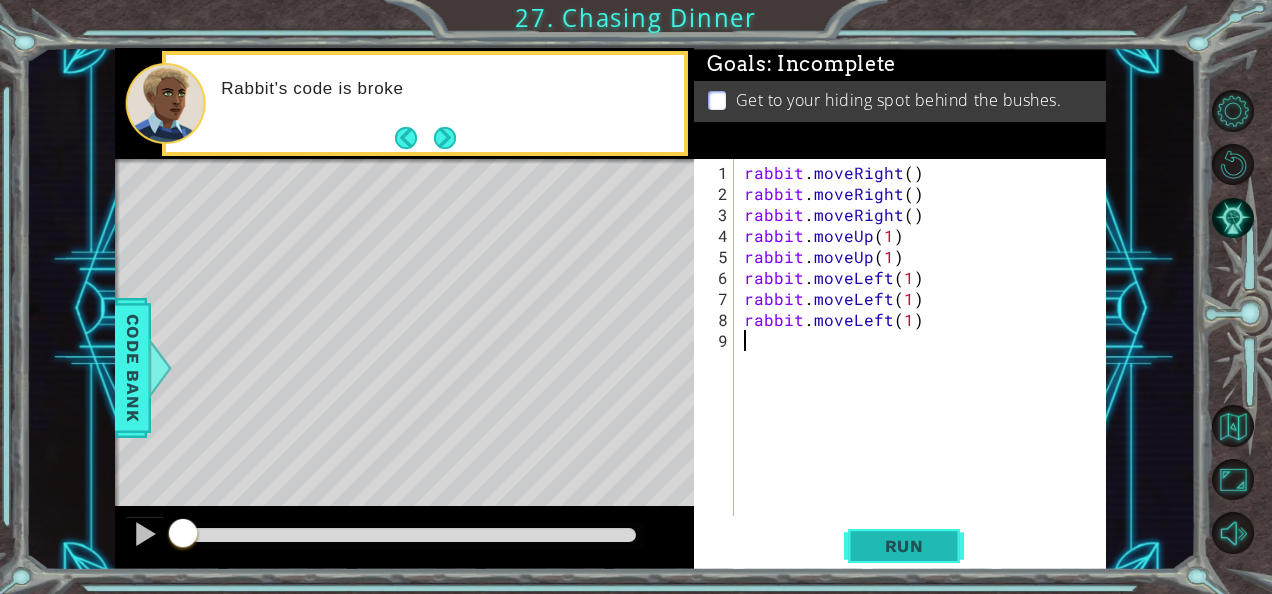 click on "Run" at bounding box center [904, 546] 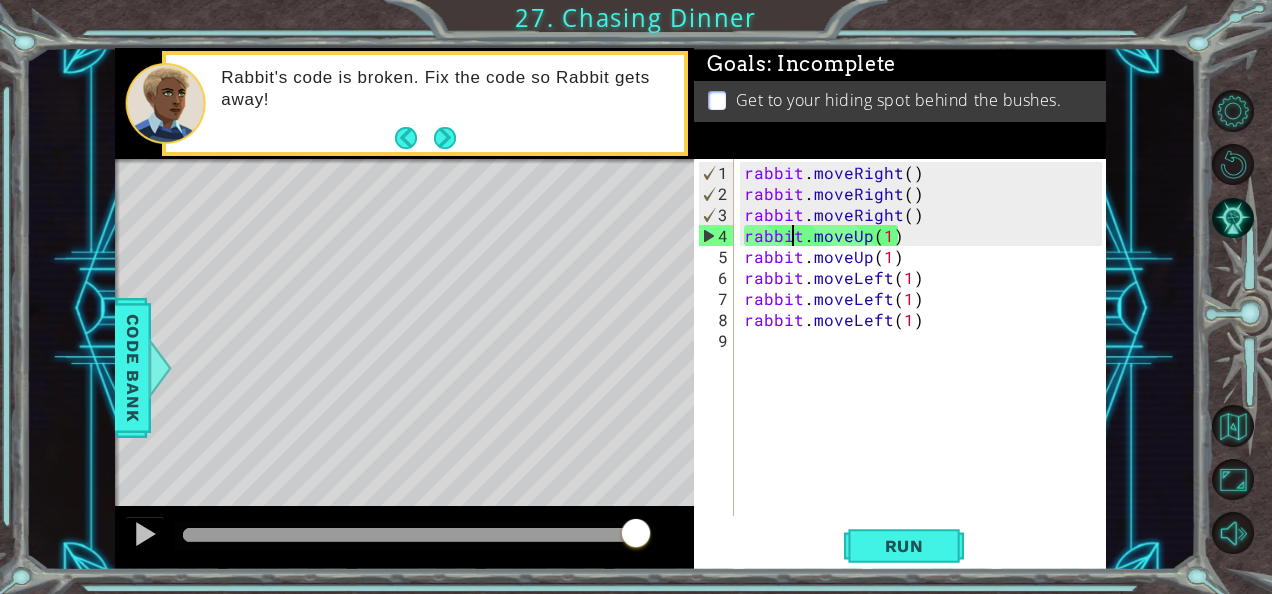 click on "rabbit . moveRight ( ) rabbit . moveRight ( ) rabbit . moveRight ( ) rabbit . moveUp ( 1 ) rabbit . moveUp ( 1 ) rabbit . moveLeft ( 1 ) rabbit . moveLeft ( 1 ) rabbit . moveLeft ( 1 )" at bounding box center [926, 361] 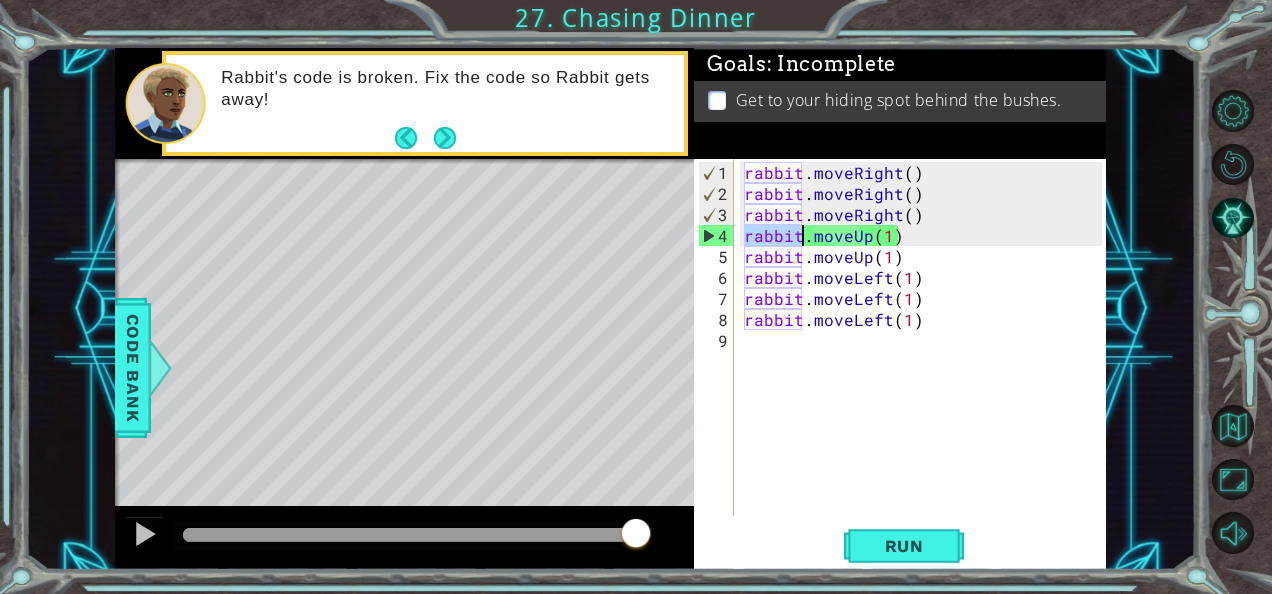 click on "rabbit . moveRight ( ) rabbit . moveRight ( ) rabbit . moveRight ( ) rabbit . moveUp ( 1 ) rabbit . moveUp ( 1 ) rabbit . moveLeft ( 1 ) rabbit . moveLeft ( 1 ) rabbit . moveLeft ( 1 )" at bounding box center (926, 361) 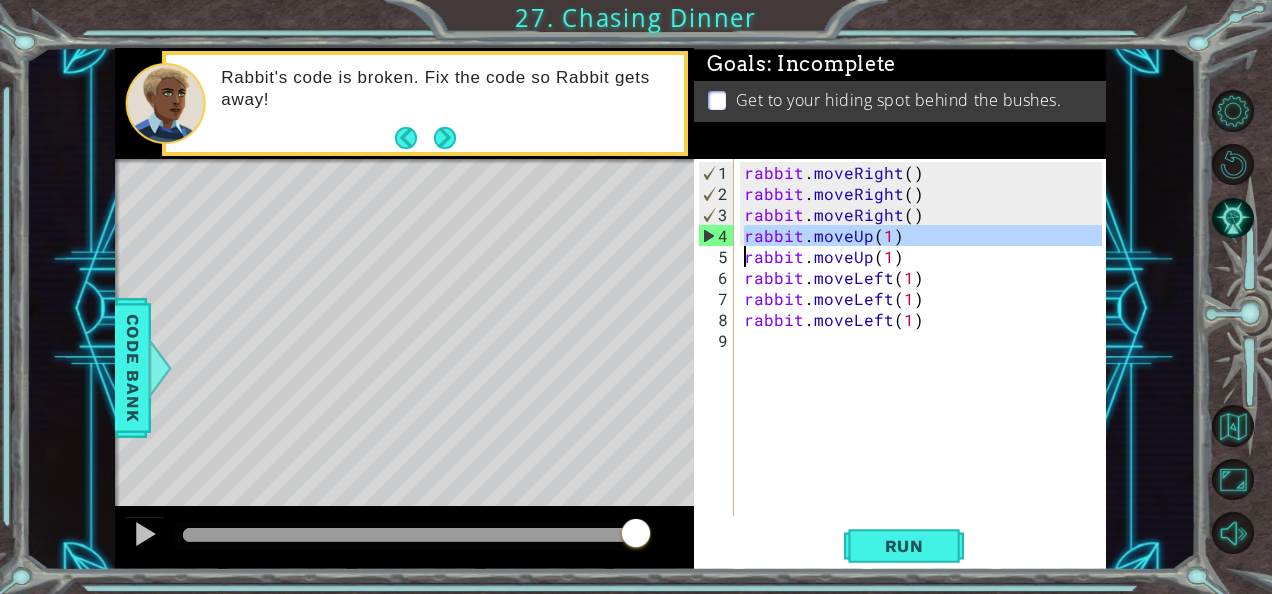 click on "rabbit . moveRight ( ) rabbit . moveRight ( ) rabbit . moveRight ( ) rabbit . moveUp ( 1 ) rabbit . moveUp ( 1 ) rabbit . moveLeft ( 1 ) rabbit . moveLeft ( 1 ) rabbit . moveLeft ( 1 )" at bounding box center [926, 361] 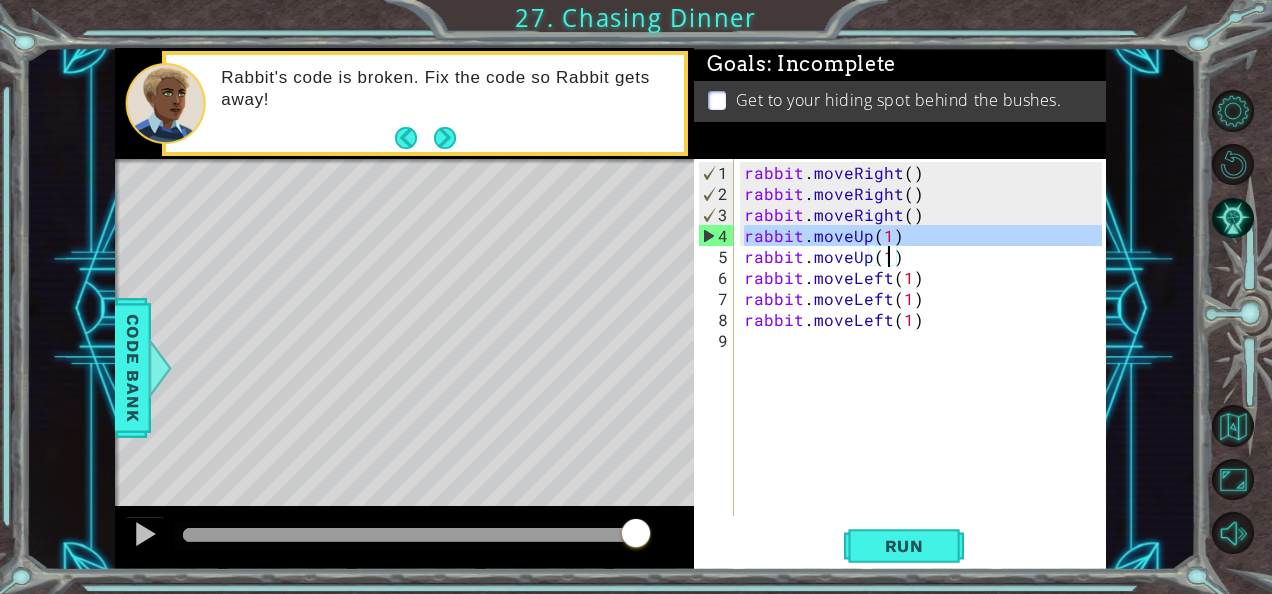 type on "rabbit.moveUp(1rabbit.moveUp(1)
)" 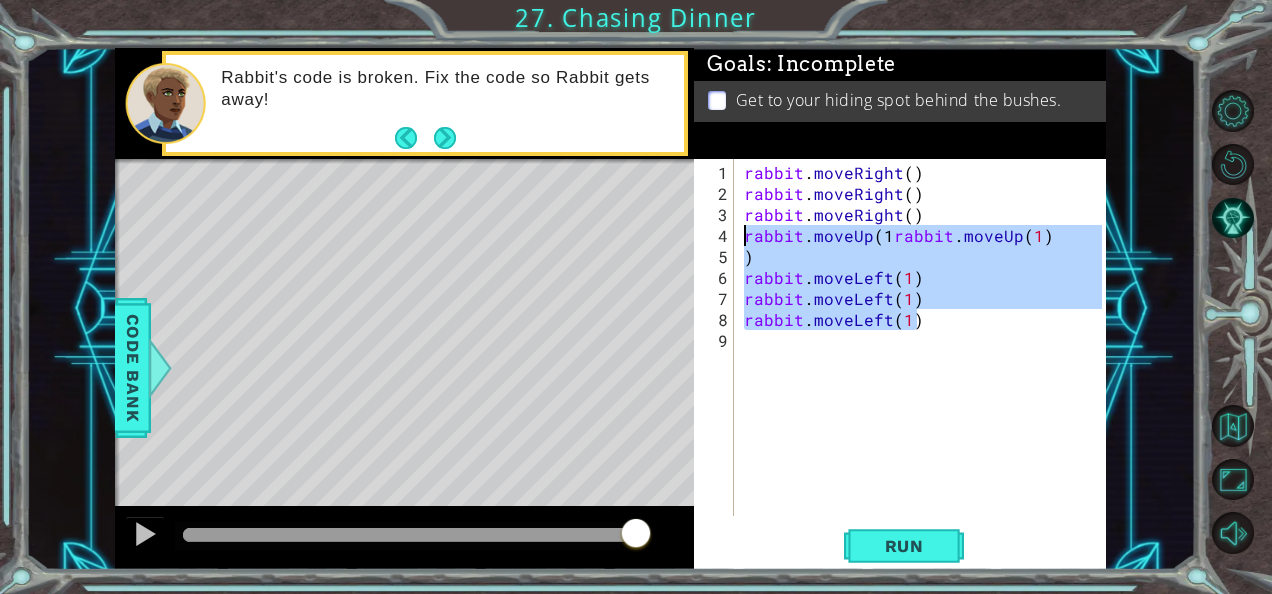 drag, startPoint x: 949, startPoint y: 324, endPoint x: 738, endPoint y: 237, distance: 228.23233 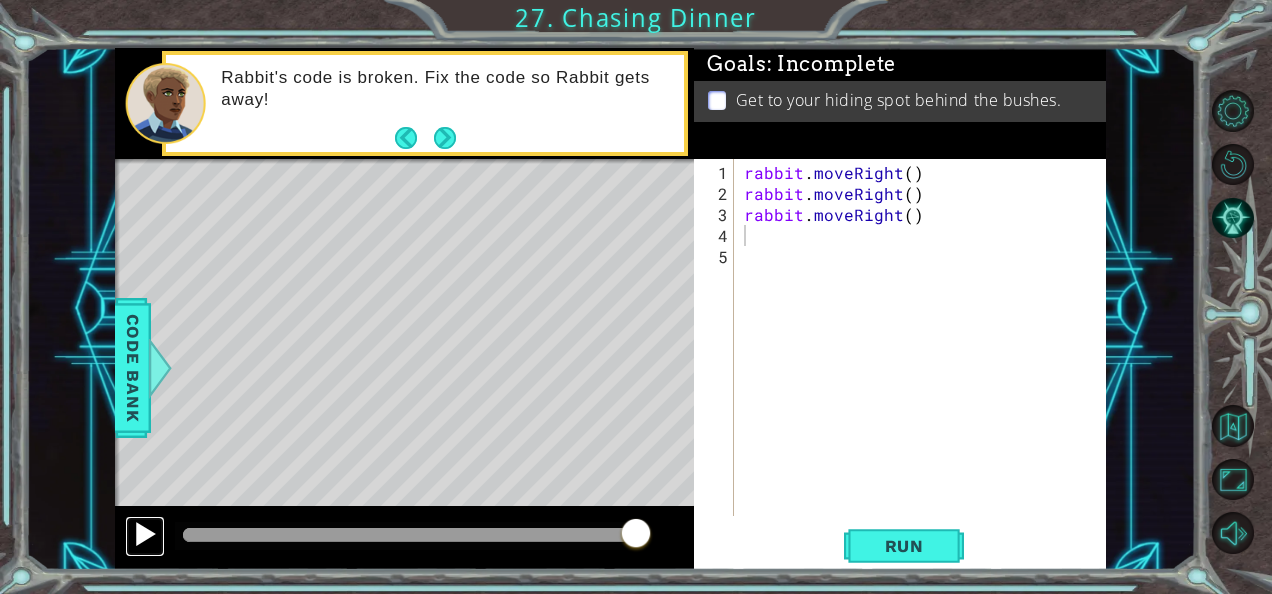 click at bounding box center (145, 534) 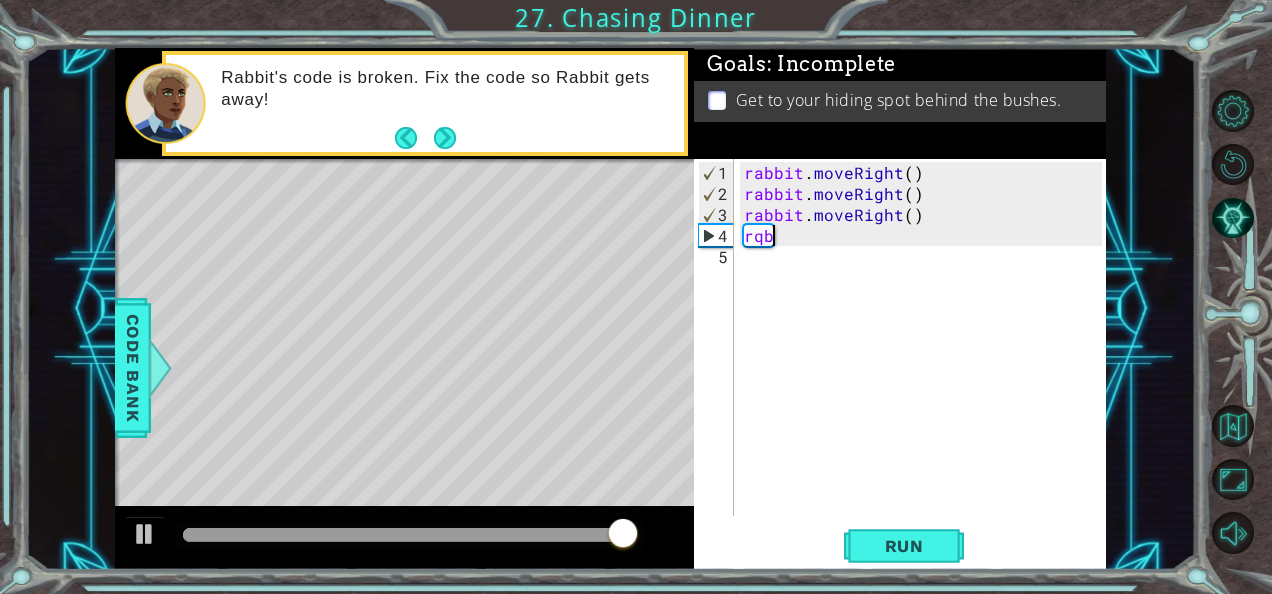 scroll, scrollTop: 0, scrollLeft: 0, axis: both 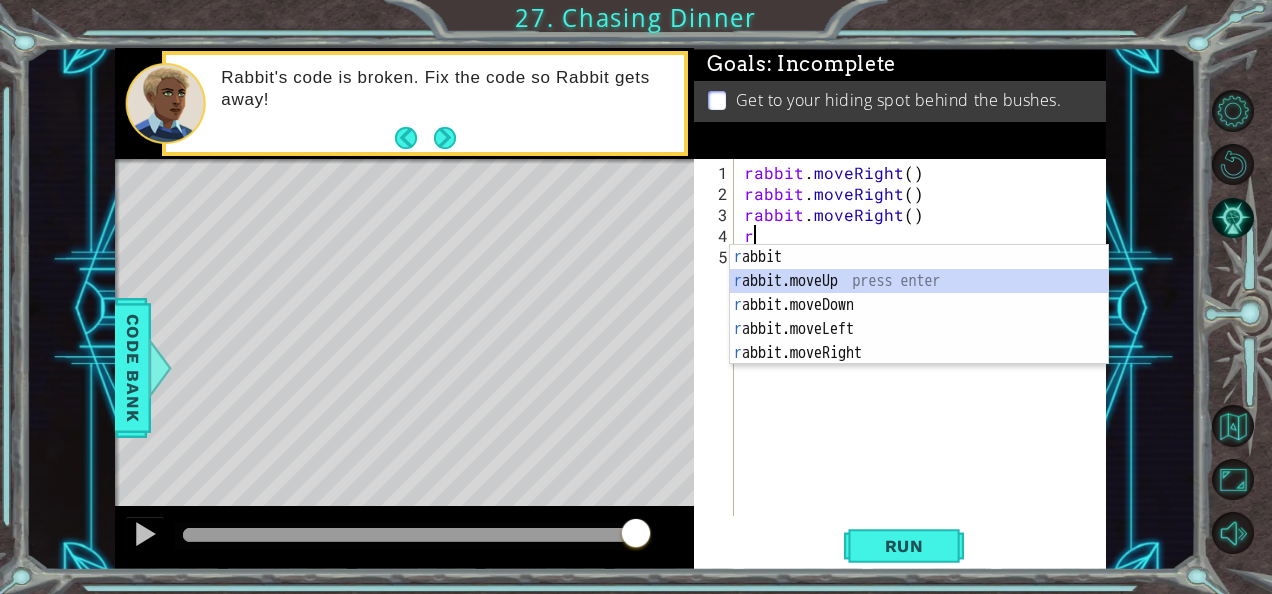 click on "r abbit press enter r abbit.moveUp press enter r abbit.moveDown press enter r abbit.moveLeft press enter r abbit.moveRight press enter" at bounding box center [919, 329] 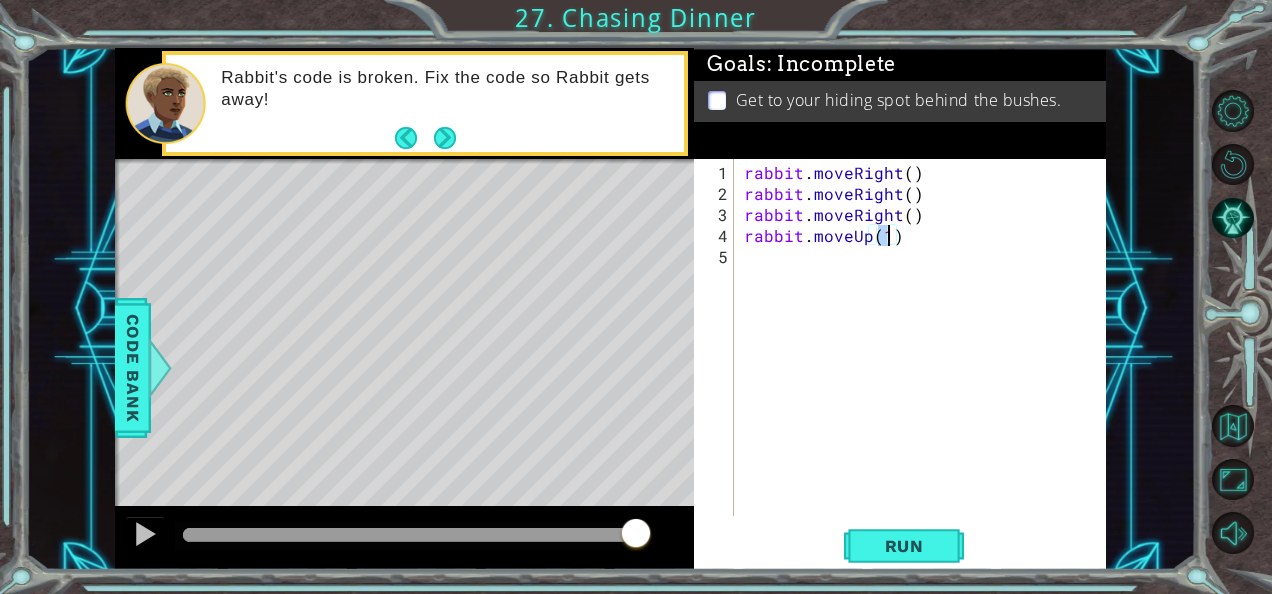 click on "rabbit . moveRight ( ) rabbit . moveRight ( ) rabbit . moveRight ( ) rabbit . moveUp ( 1 )" at bounding box center (926, 361) 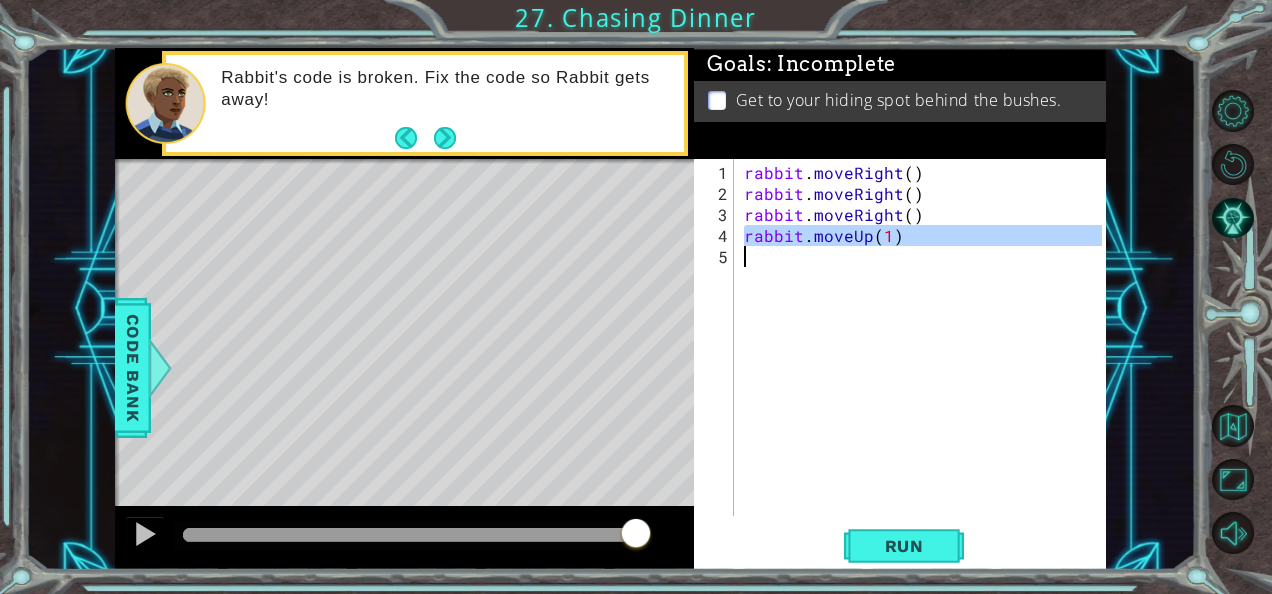 click on "rabbit . moveRight ( ) rabbit . moveRight ( ) rabbit . moveRight ( ) rabbit . moveUp ( 1 )" at bounding box center [926, 361] 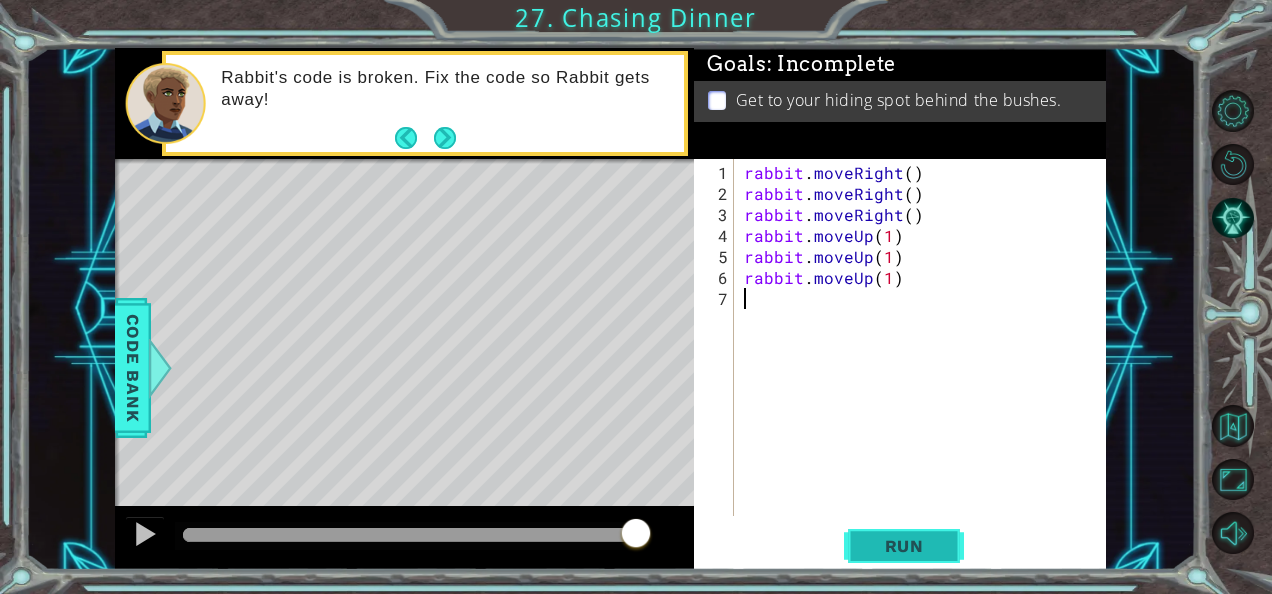click on "Run" at bounding box center (904, 546) 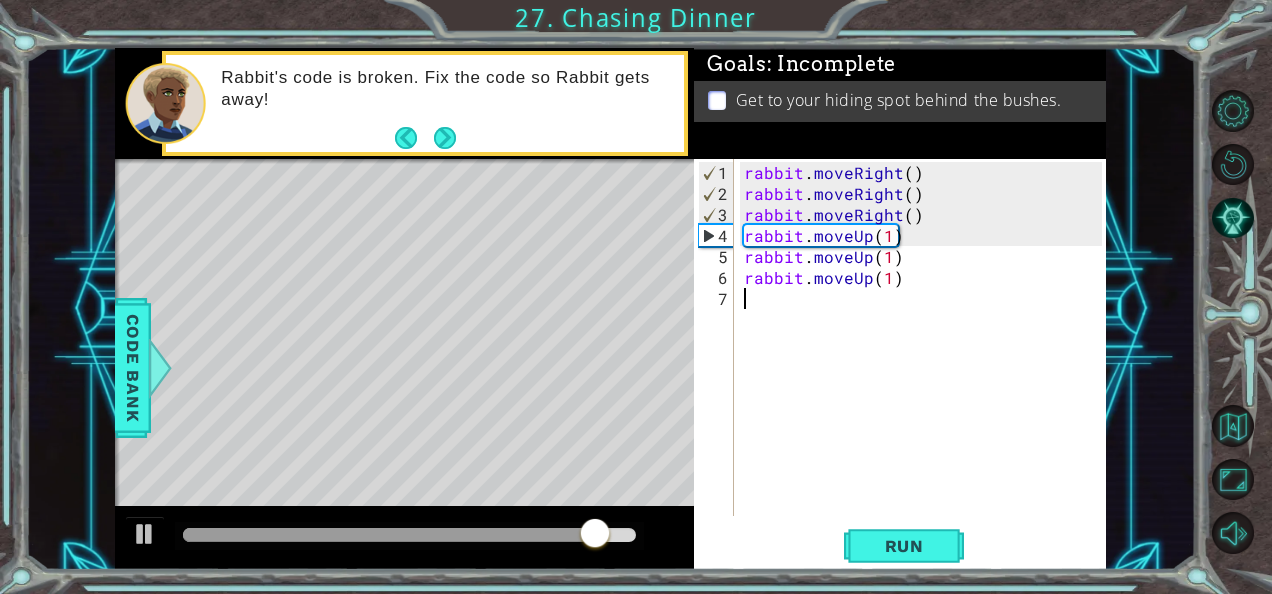 click on "rabbit . moveRight ( ) rabbit . moveRight ( ) rabbit . moveRight ( ) rabbit . moveUp ( 1 ) rabbit . moveUp ( 1 ) rabbit . moveUp ( 1 )" at bounding box center [926, 361] 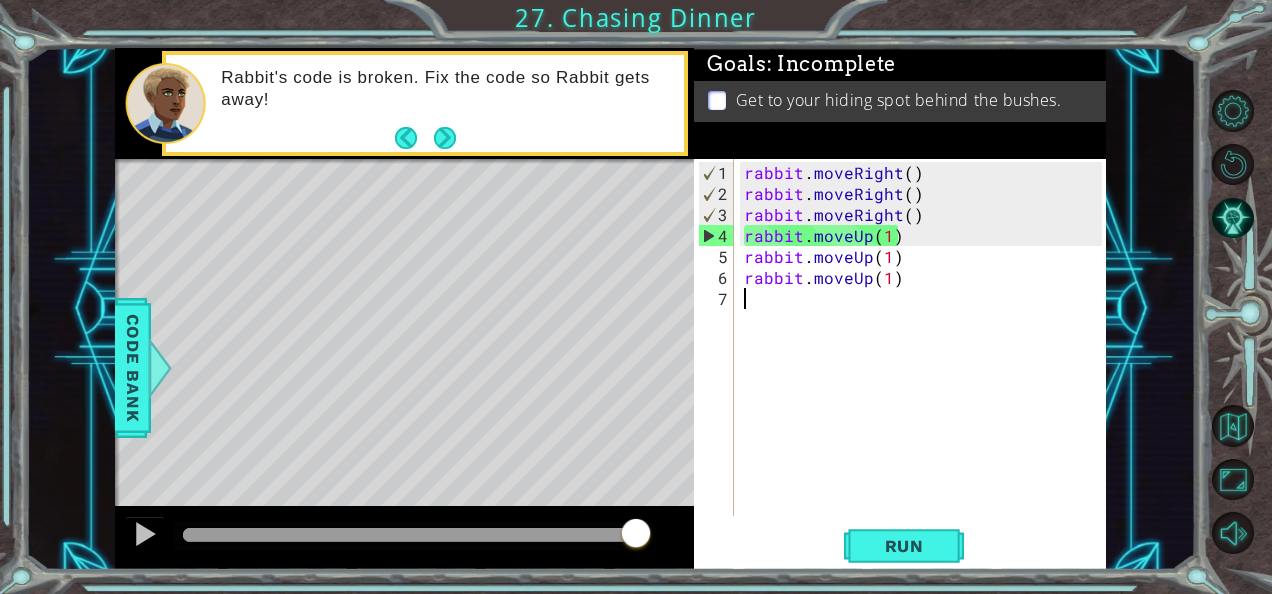 click on "rabbit . moveRight ( ) rabbit . moveRight ( ) rabbit . moveRight ( ) rabbit . moveUp ( 1 ) rabbit . moveUp ( 1 ) rabbit . moveUp ( 1 )" at bounding box center (926, 361) 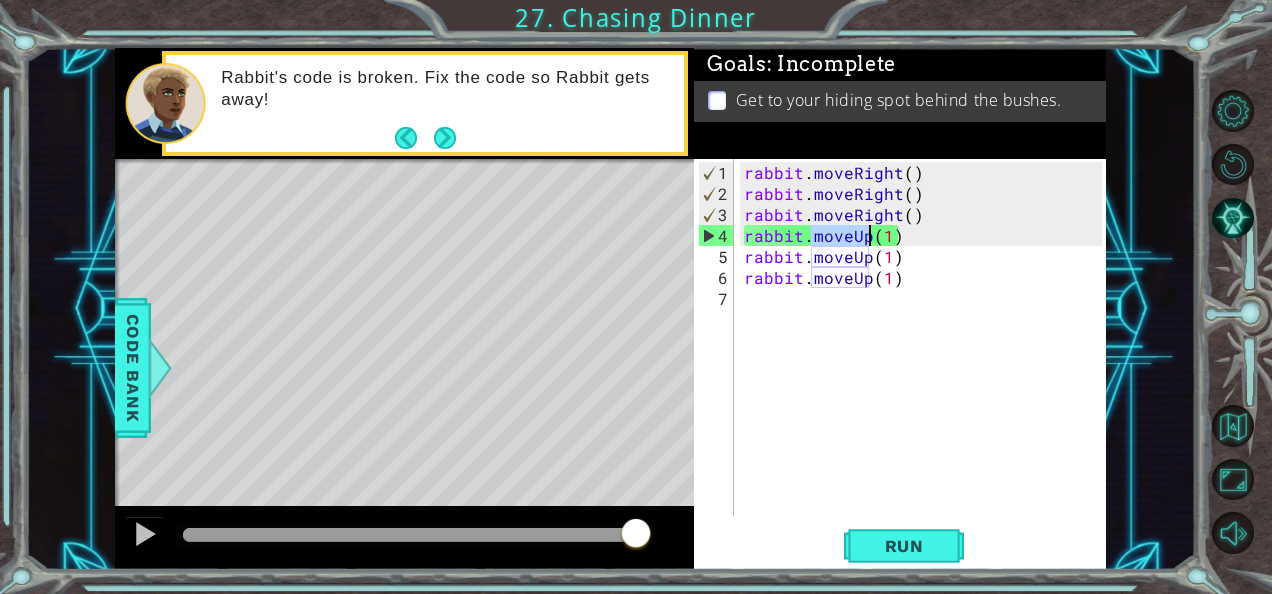 click on "rabbit . moveRight ( ) rabbit . moveRight ( ) rabbit . moveRight ( ) rabbit . moveUp ( 1 ) rabbit . moveUp ( 1 ) rabbit . moveUp ( 1 )" at bounding box center (926, 361) 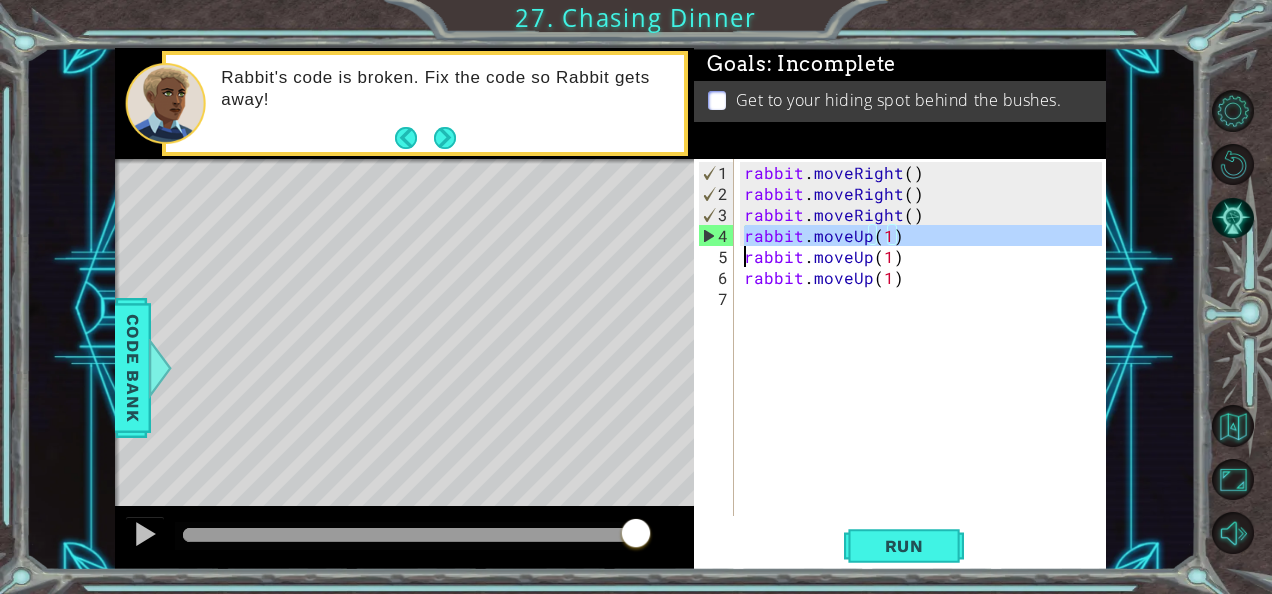 click on "rabbit . moveRight ( ) rabbit . moveRight ( ) rabbit . moveRight ( ) rabbit . moveUp ( 1 ) rabbit . moveUp ( 1 ) rabbit . moveUp ( 1 )" at bounding box center [926, 361] 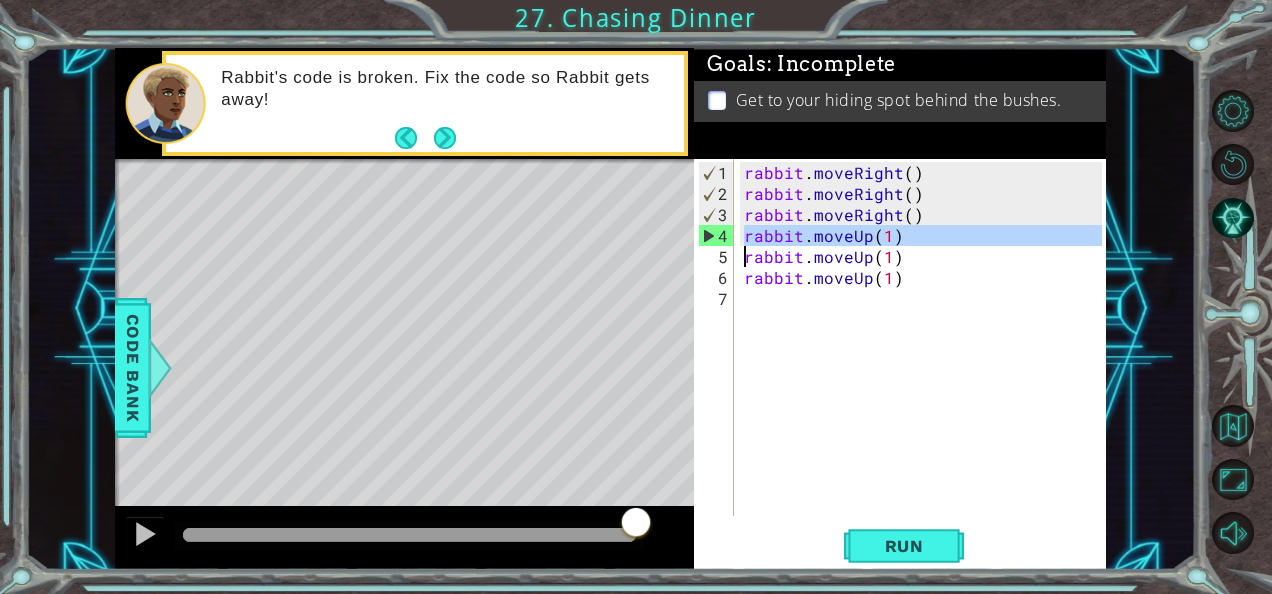 click at bounding box center (636, 524) 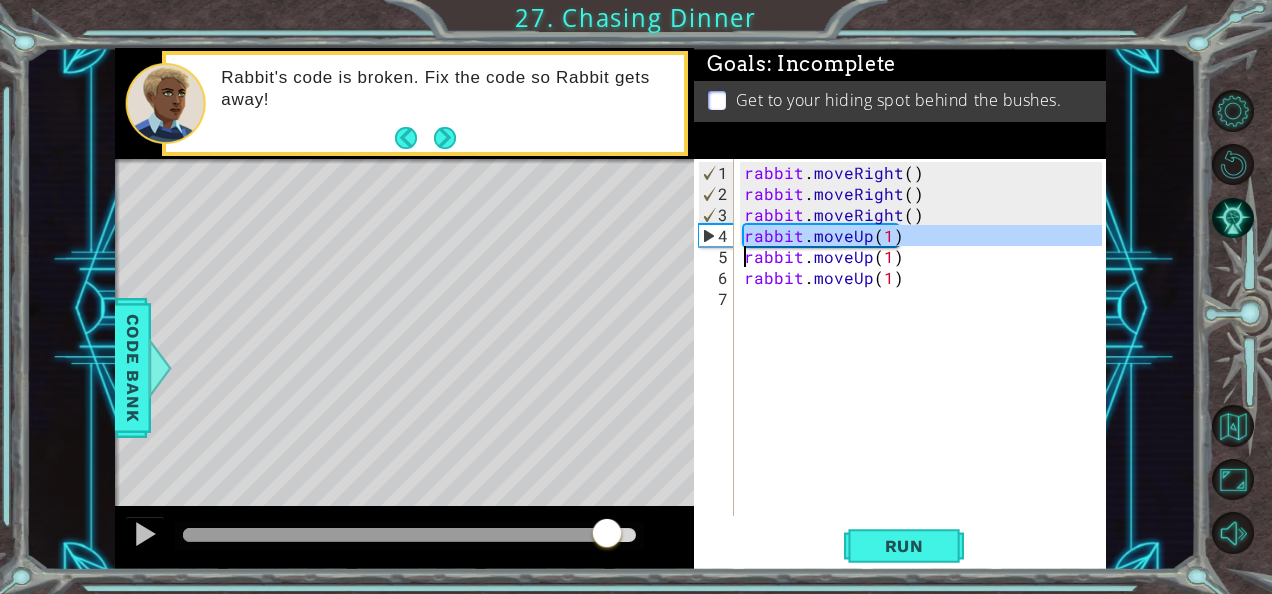 click at bounding box center [395, 535] 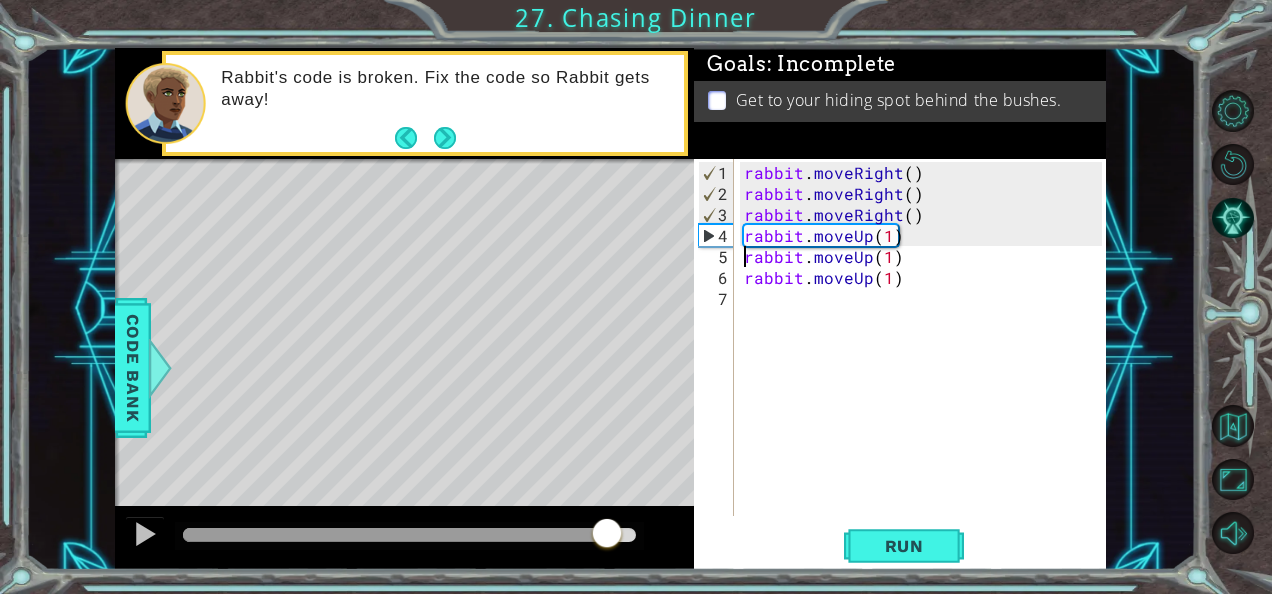 click at bounding box center [409, 536] 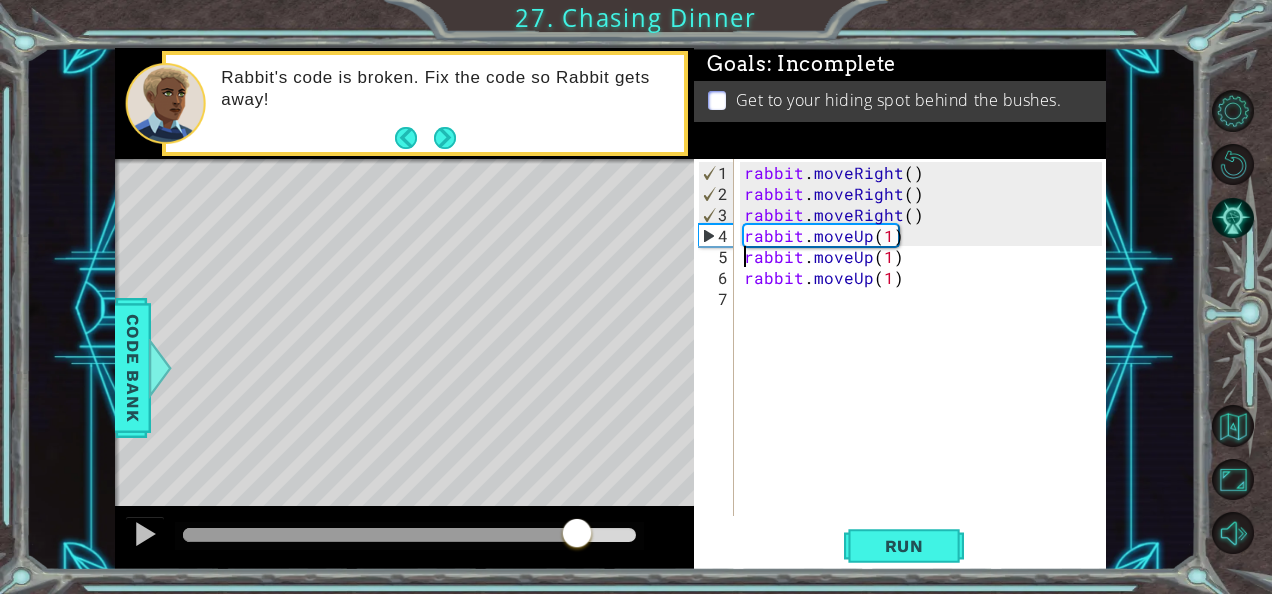 click at bounding box center [380, 535] 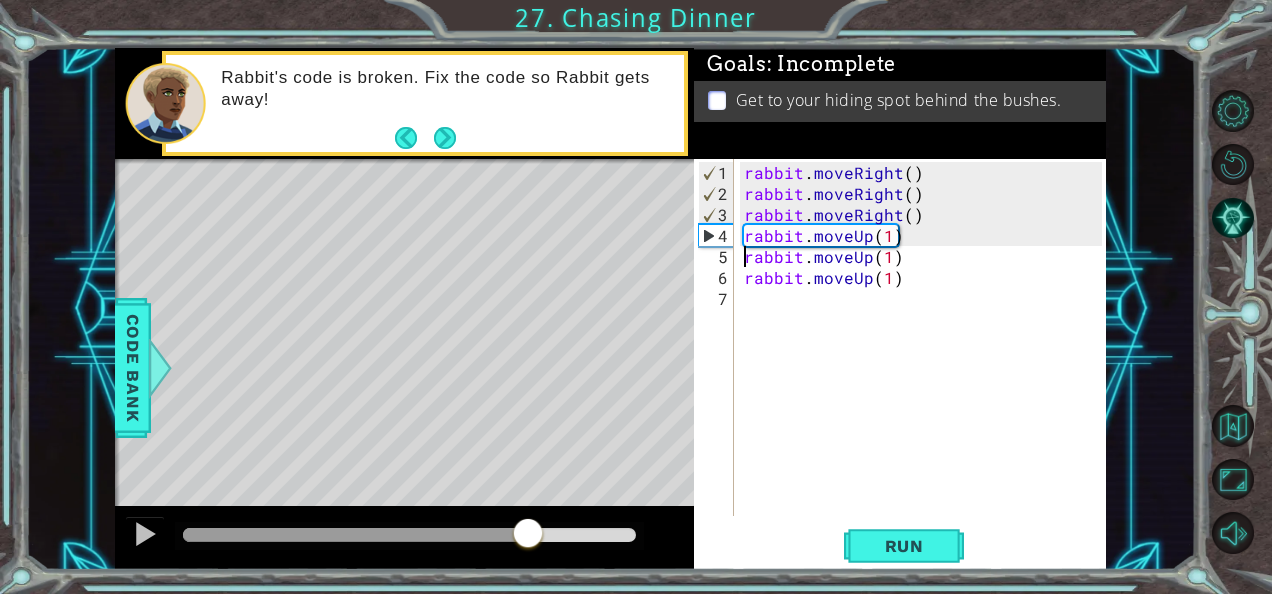 click at bounding box center [355, 535] 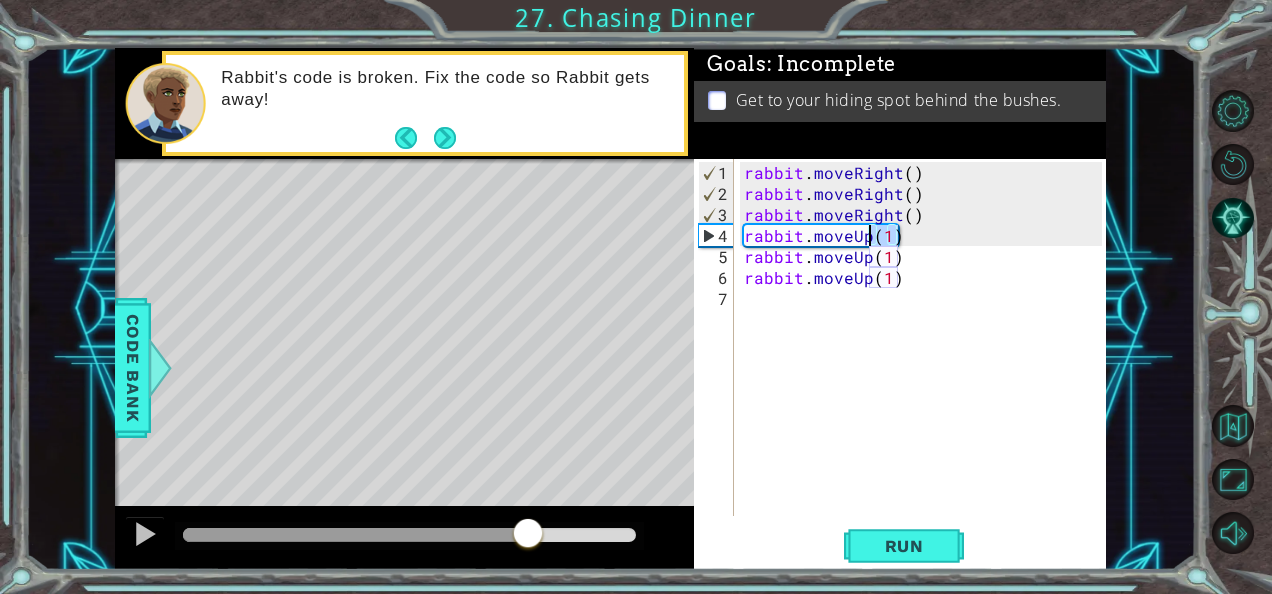 click on "rabbit . moveRight ( ) rabbit . moveRight ( ) rabbit . moveRight ( ) rabbit . moveUp ( 1 ) rabbit . moveUp ( 1 ) rabbit . moveUp ( 1 )" at bounding box center [926, 361] 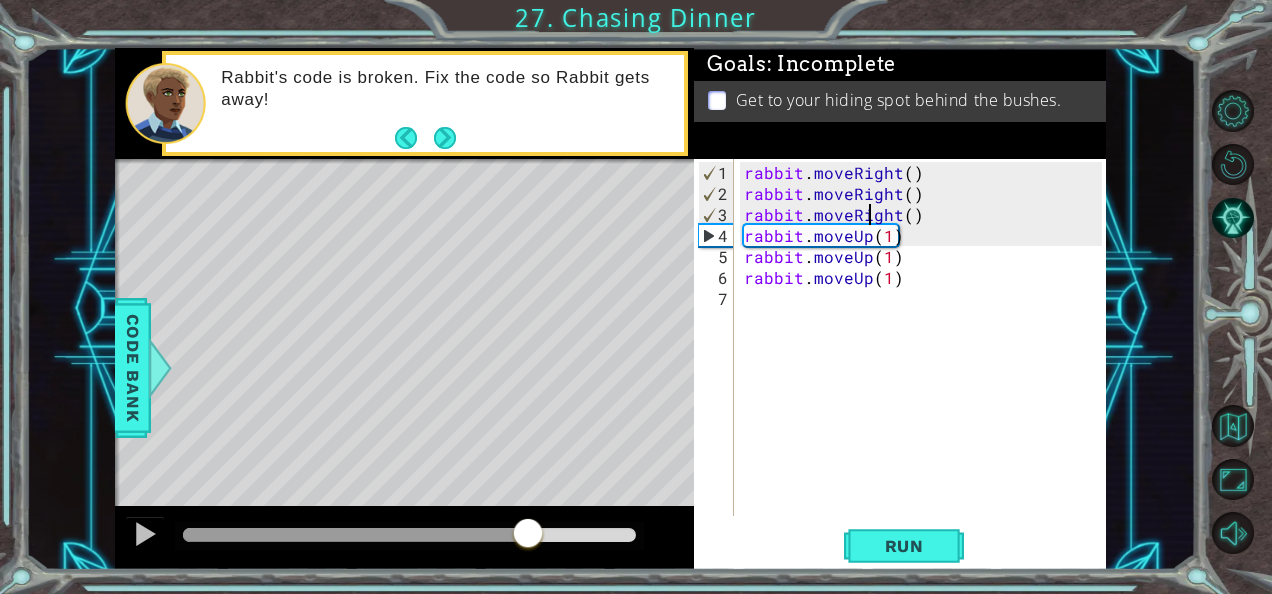 click on "rabbit . moveRight ( ) rabbit . moveRight ( ) rabbit . moveRight ( ) rabbit . moveUp ( 1 ) rabbit . moveUp ( 1 ) rabbit . moveUp ( 1 )" at bounding box center (926, 361) 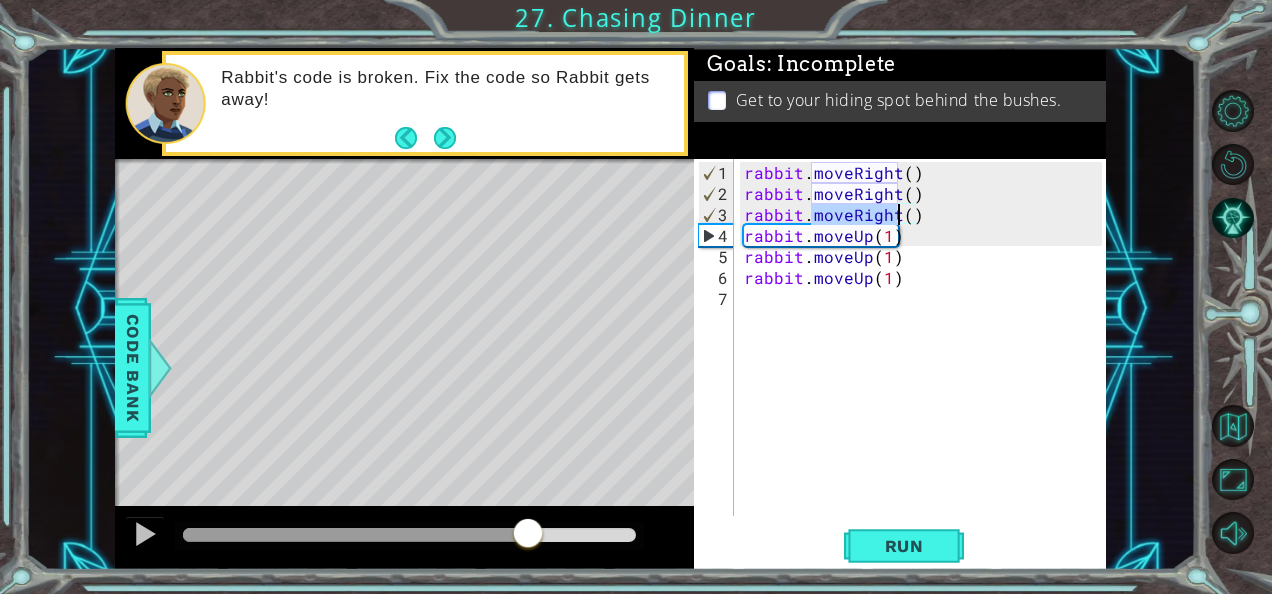 click on "rabbit . moveRight ( ) rabbit . moveRight ( ) rabbit . moveRight ( ) rabbit . moveUp ( 1 ) rabbit . moveUp ( 1 ) rabbit . moveUp ( 1 )" at bounding box center (921, 337) 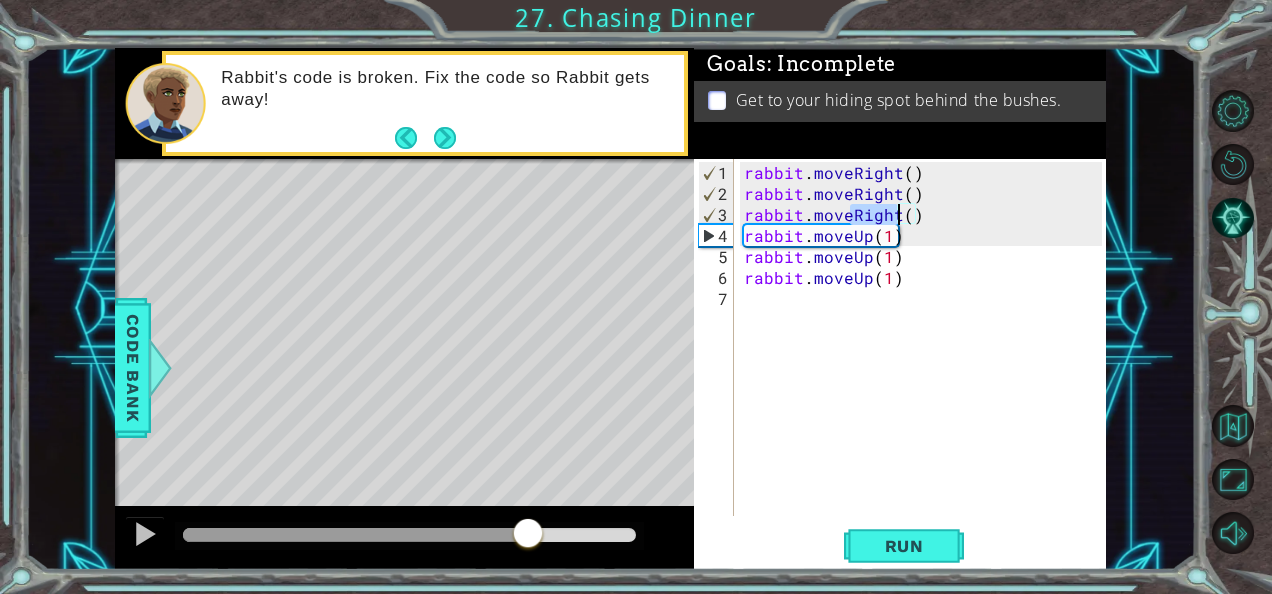 drag, startPoint x: 852, startPoint y: 212, endPoint x: 900, endPoint y: 210, distance: 48.04165 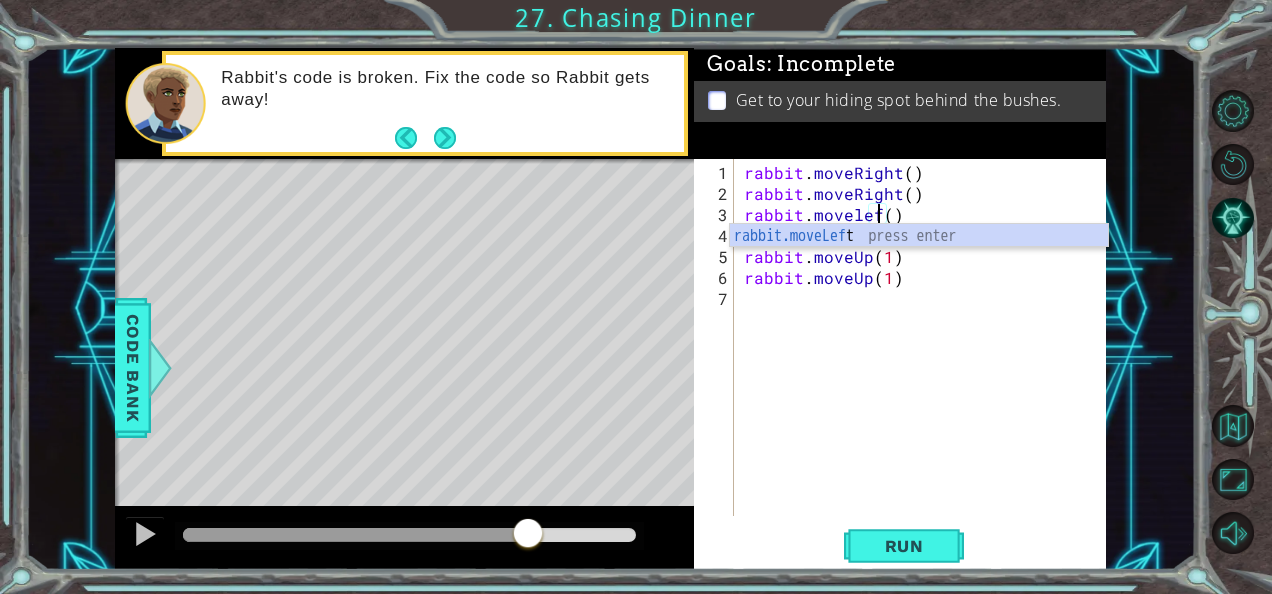 scroll, scrollTop: 0, scrollLeft: 8, axis: horizontal 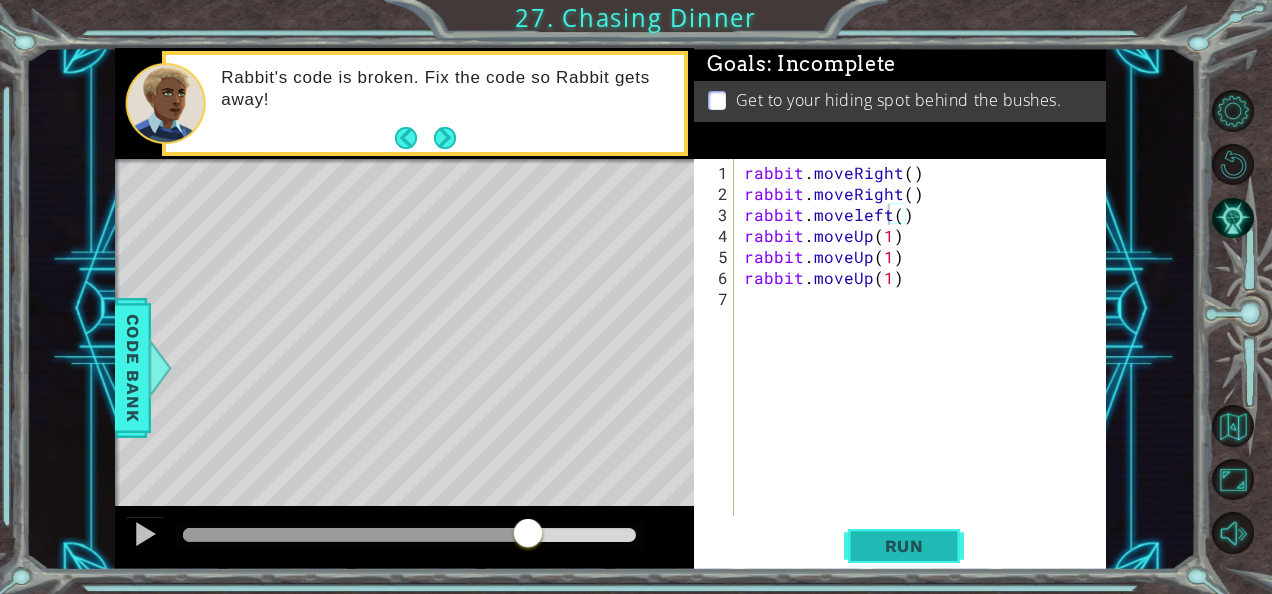 click on "Run" at bounding box center [904, 545] 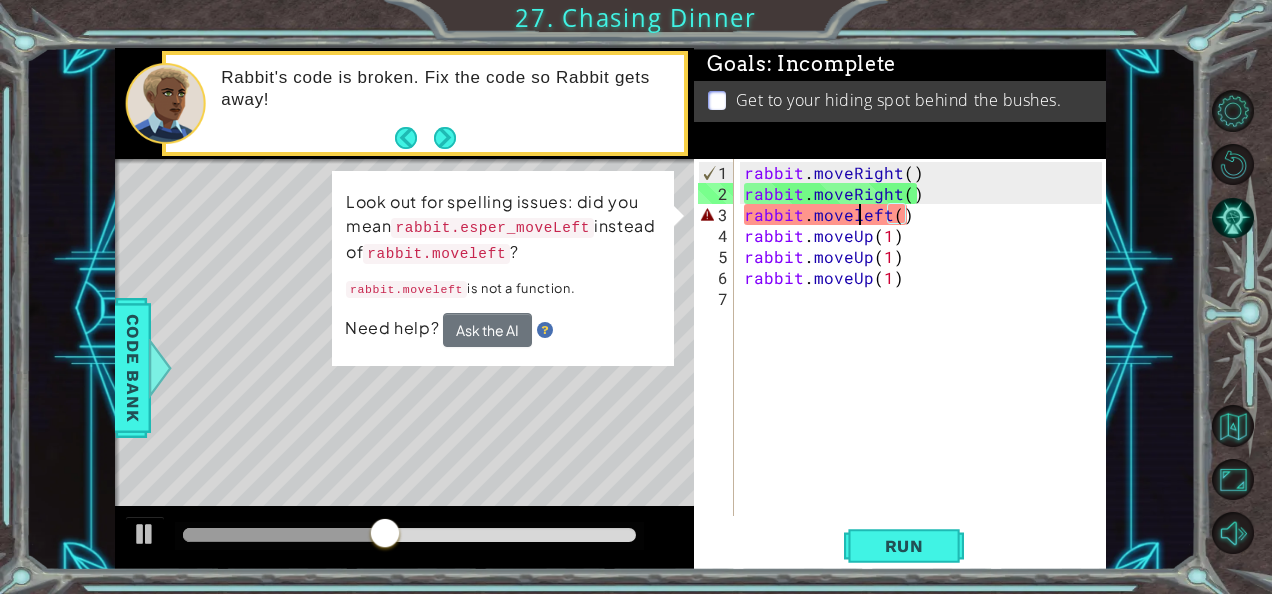 click on "rabbit . moveRight ( ) rabbit . moveRight ( ) rabbit . moveleft ( ) rabbit . moveUp ( 1 ) rabbit . moveUp ( 1 ) rabbit . moveUp ( 1 )" at bounding box center (926, 361) 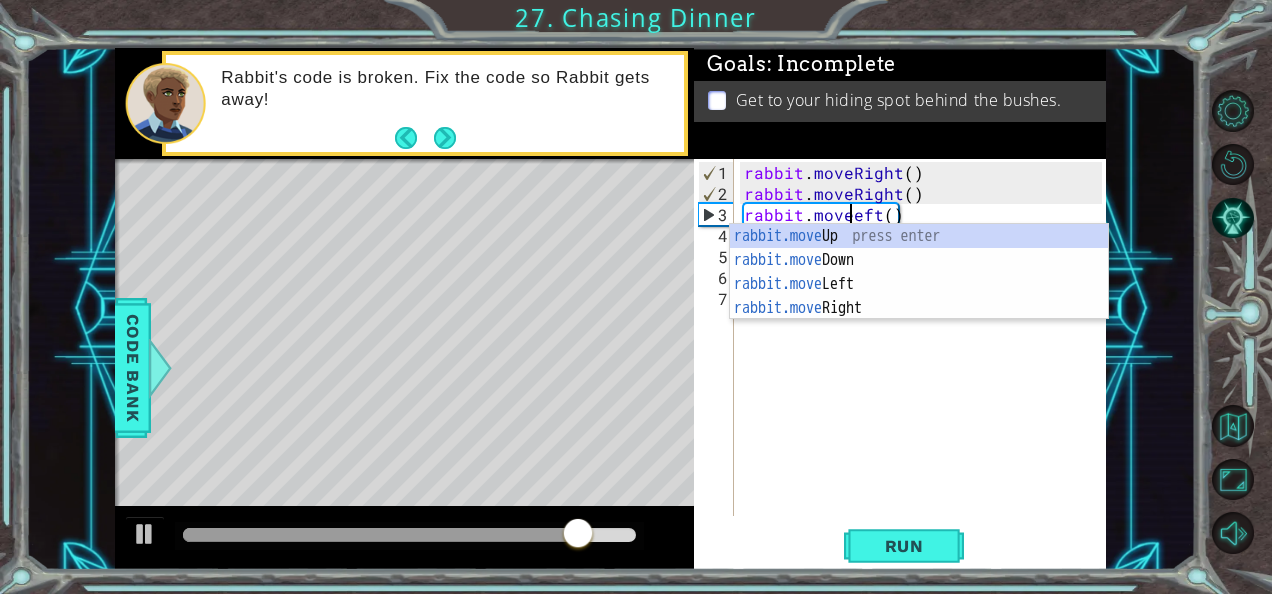 scroll, scrollTop: 0, scrollLeft: 7, axis: horizontal 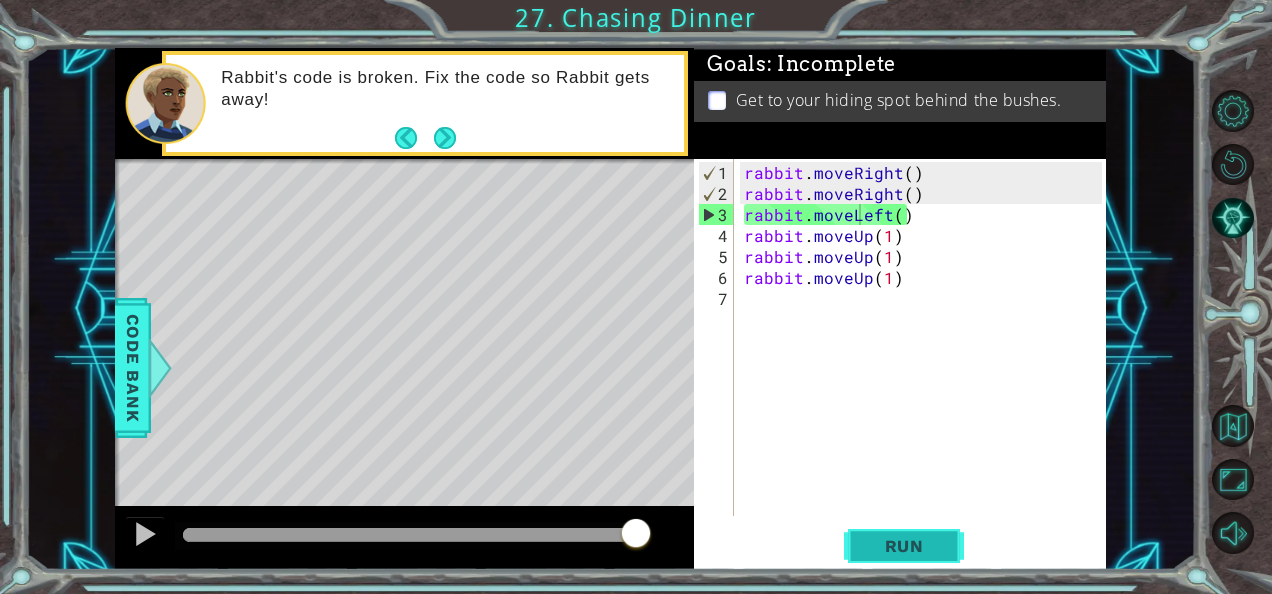 click on "Run" at bounding box center (904, 545) 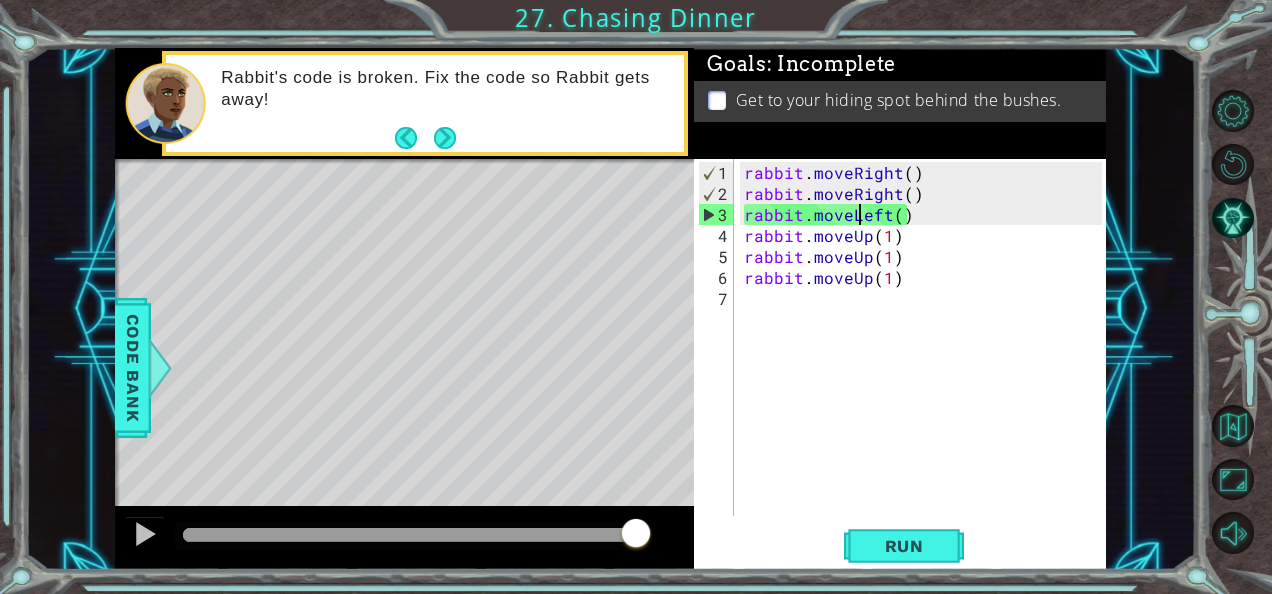 click on "rabbit . moveRight ( ) rabbit . moveRight ( ) rabbit . moveLeft ( ) rabbit . moveUp ( 1 ) rabbit . moveUp ( 1 ) rabbit . moveUp ( 1 )" at bounding box center [926, 361] 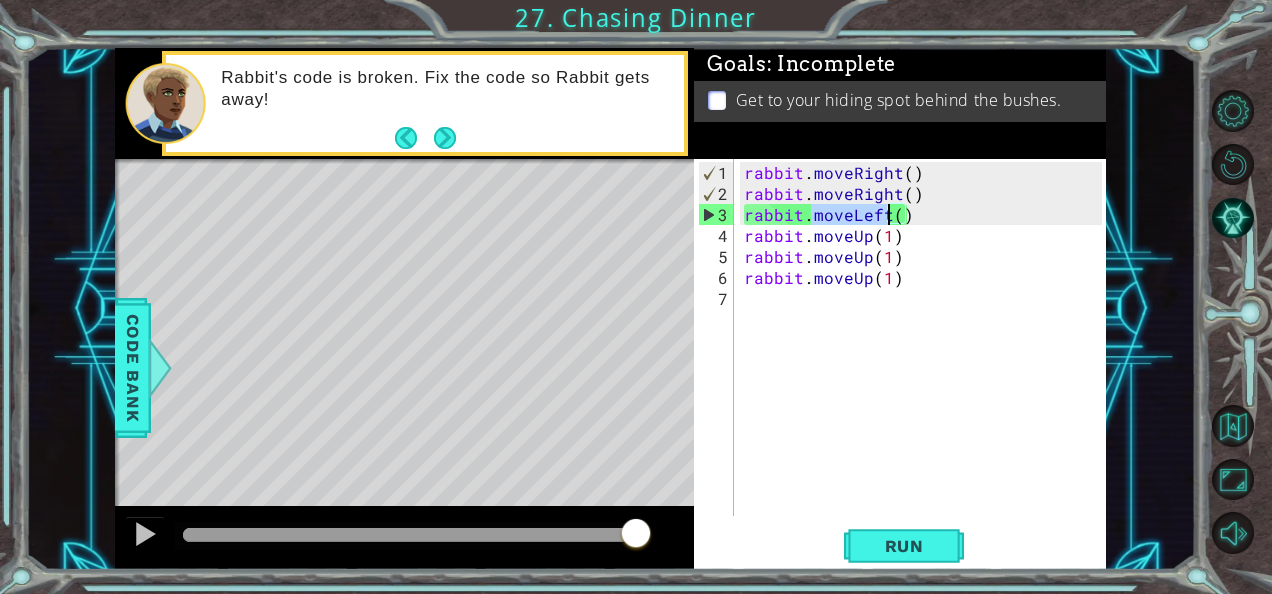 click on "rabbit . moveRight ( ) rabbit . moveRight ( ) rabbit . moveLeft ( ) rabbit . moveUp ( 1 ) rabbit . moveUp ( 1 ) rabbit . moveUp ( 1 )" at bounding box center (926, 361) 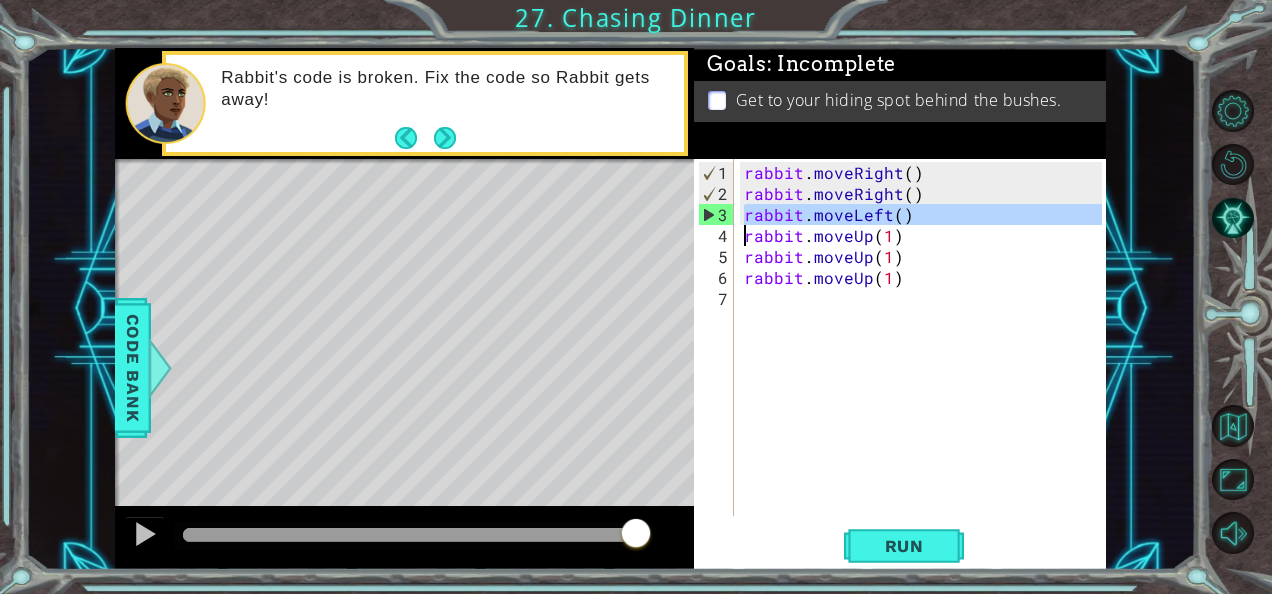 click on "rabbit . moveRight ( ) rabbit . moveRight ( ) rabbit . moveLeft ( ) rabbit . moveUp ( 1 ) rabbit . moveUp ( 1 ) rabbit . moveUp ( 1 )" at bounding box center (926, 361) 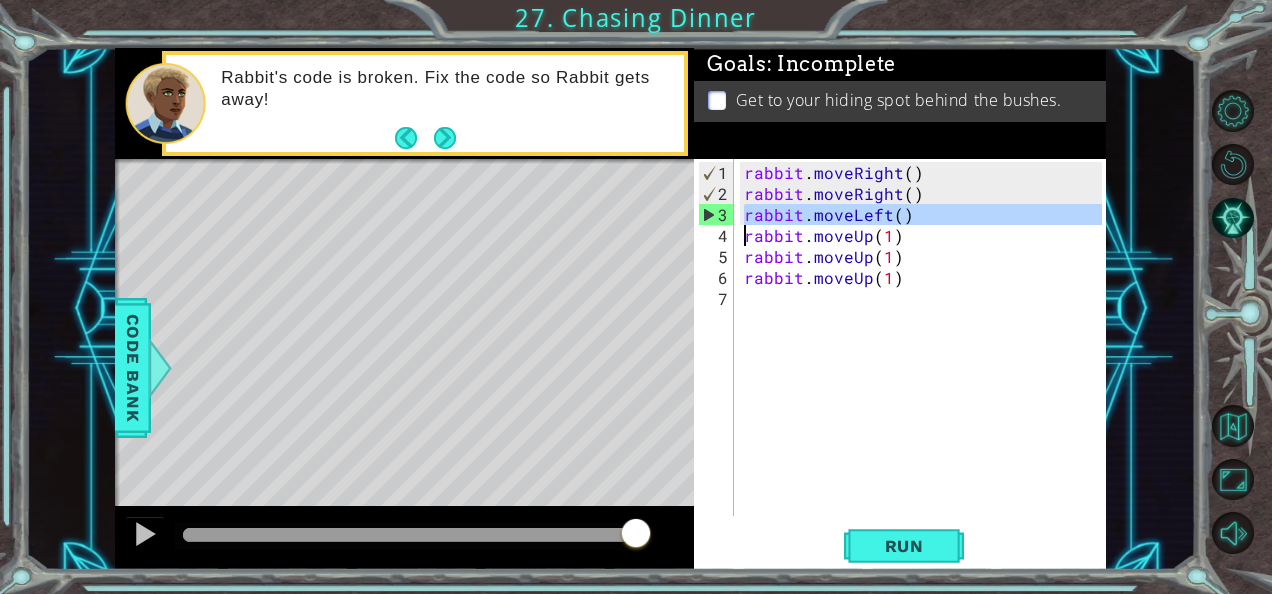 click on "rabbit . moveRight ( ) rabbit . moveRight ( ) rabbit . moveLeft ( ) rabbit . moveUp ( 1 ) rabbit . moveUp ( 1 ) rabbit . moveUp ( 1 )" at bounding box center [921, 337] 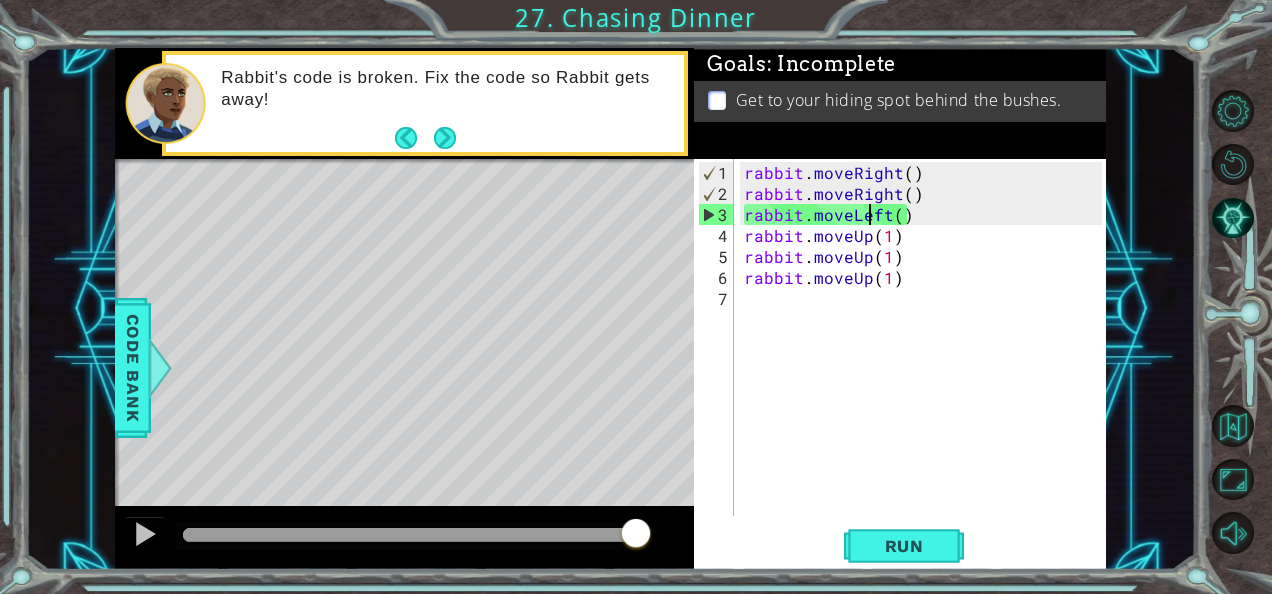 click on "rabbit . moveRight ( ) rabbit . moveRight ( ) rabbit . moveLeft ( ) rabbit . moveUp ( 1 ) rabbit . moveUp ( 1 ) rabbit . moveUp ( 1 )" at bounding box center (926, 361) 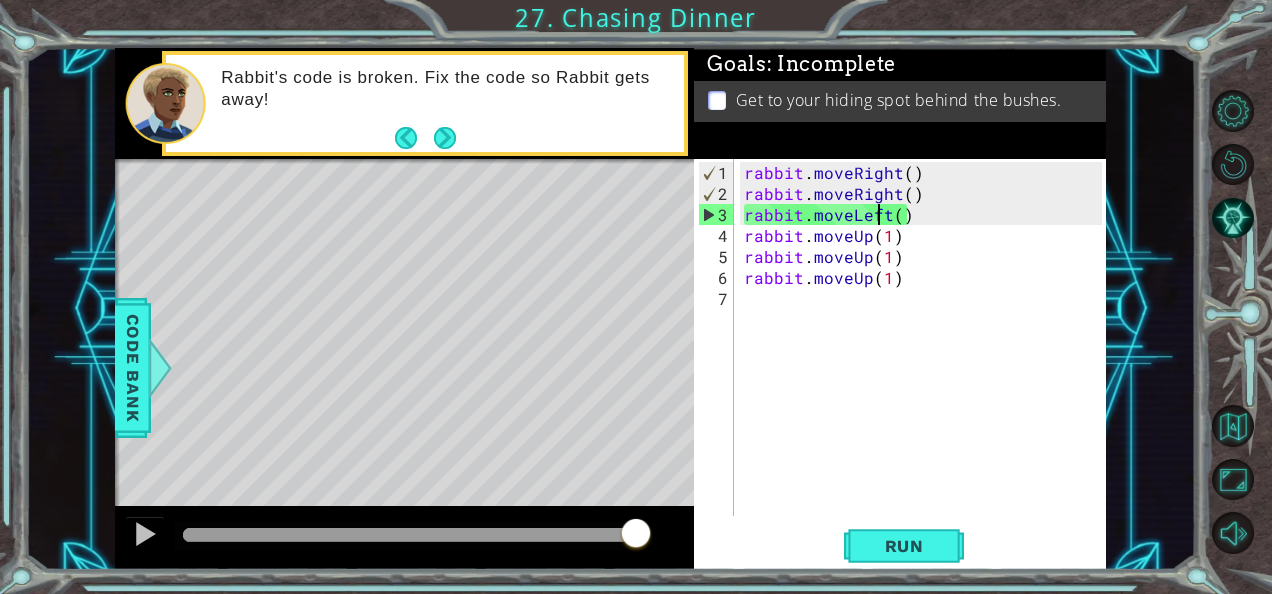 click on "rabbit . moveRight ( ) rabbit . moveRight ( ) rabbit . moveLeft ( ) rabbit . moveUp ( 1 ) rabbit . moveUp ( 1 ) rabbit . moveUp ( 1 )" at bounding box center [926, 361] 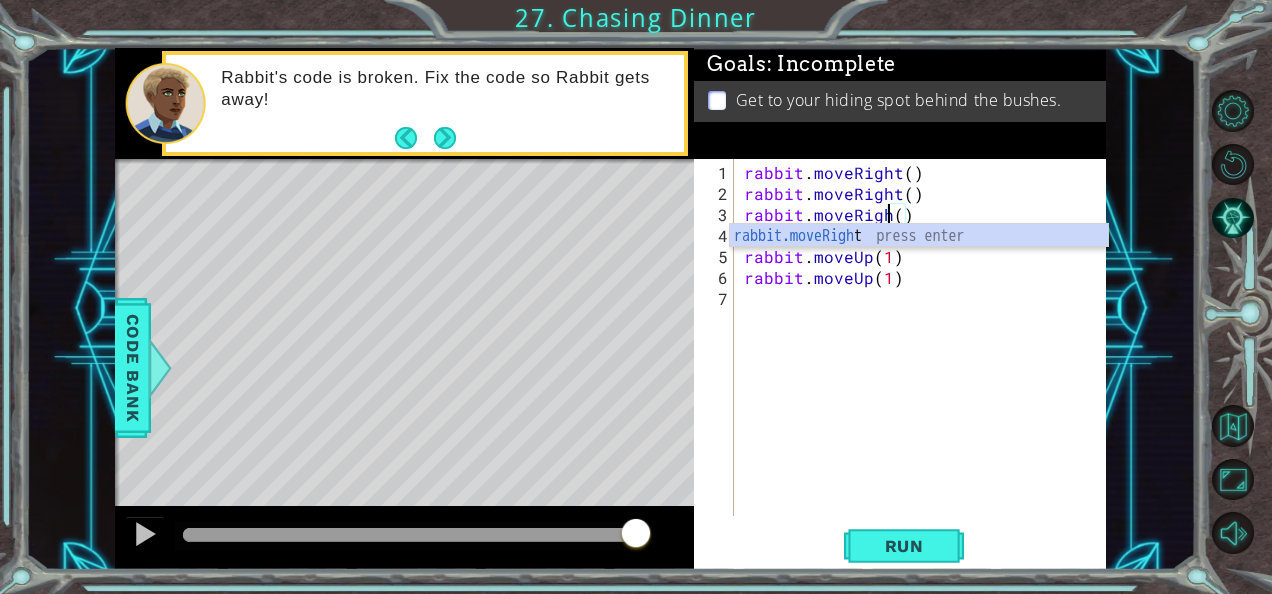 scroll, scrollTop: 0, scrollLeft: 9, axis: horizontal 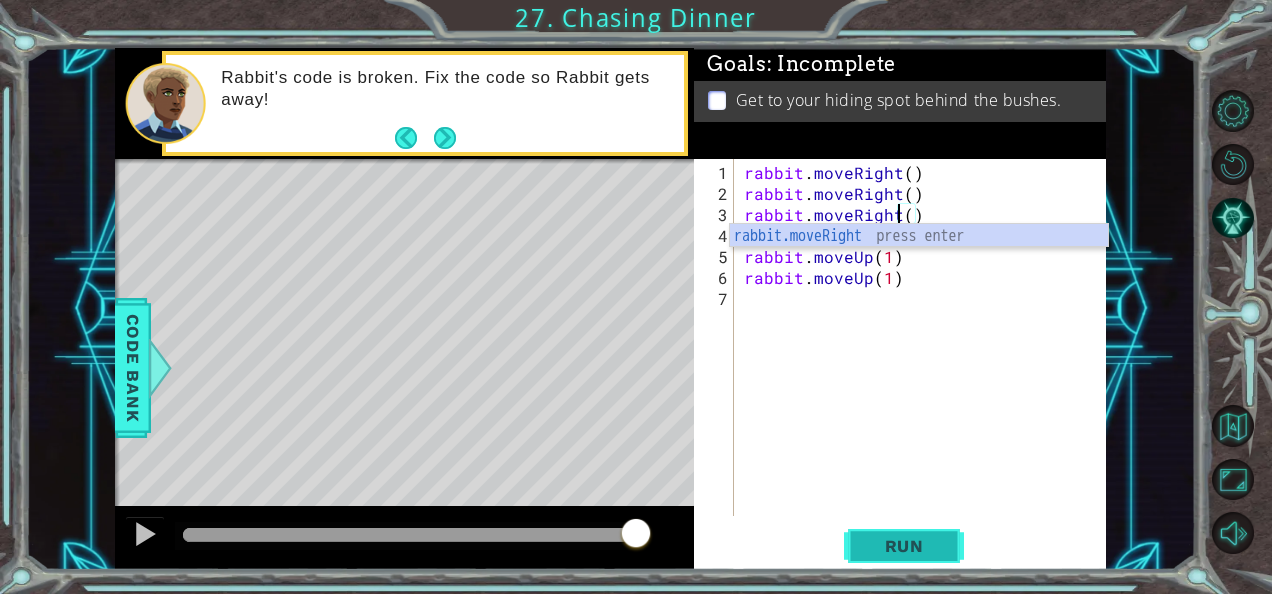 click on "Run" at bounding box center [904, 546] 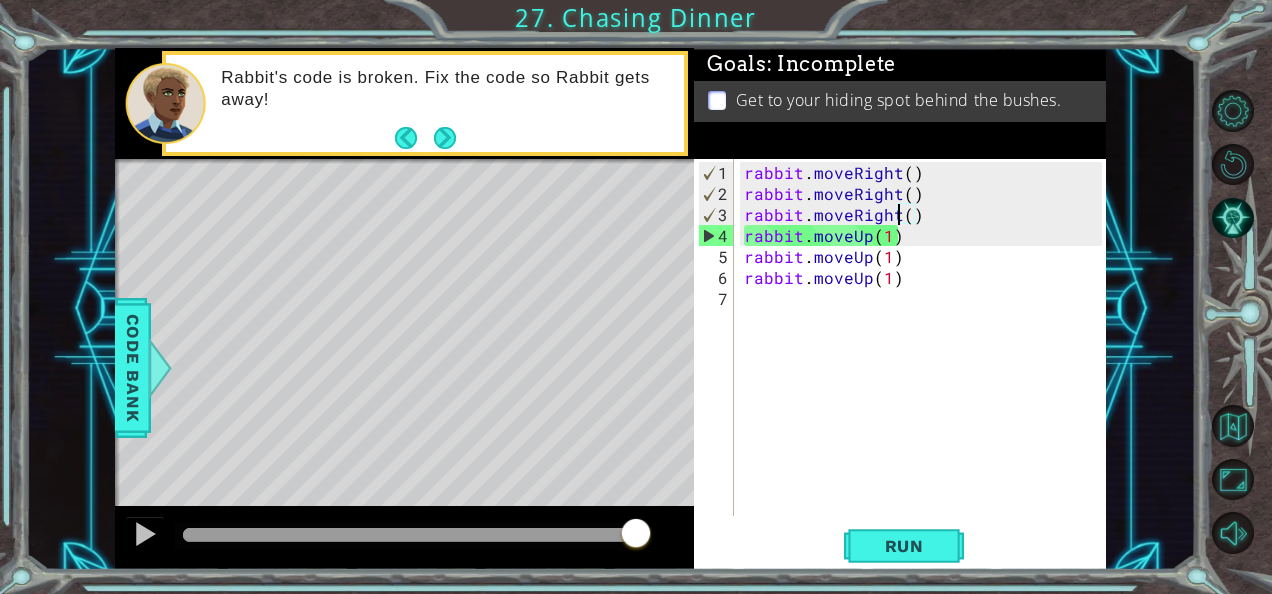 click on "rabbit . moveRight ( ) rabbit . moveRight ( ) rabbit . moveRight ( ) rabbit . moveUp ( 1 ) rabbit . moveUp ( 1 ) rabbit . moveUp ( 1 )" at bounding box center [926, 361] 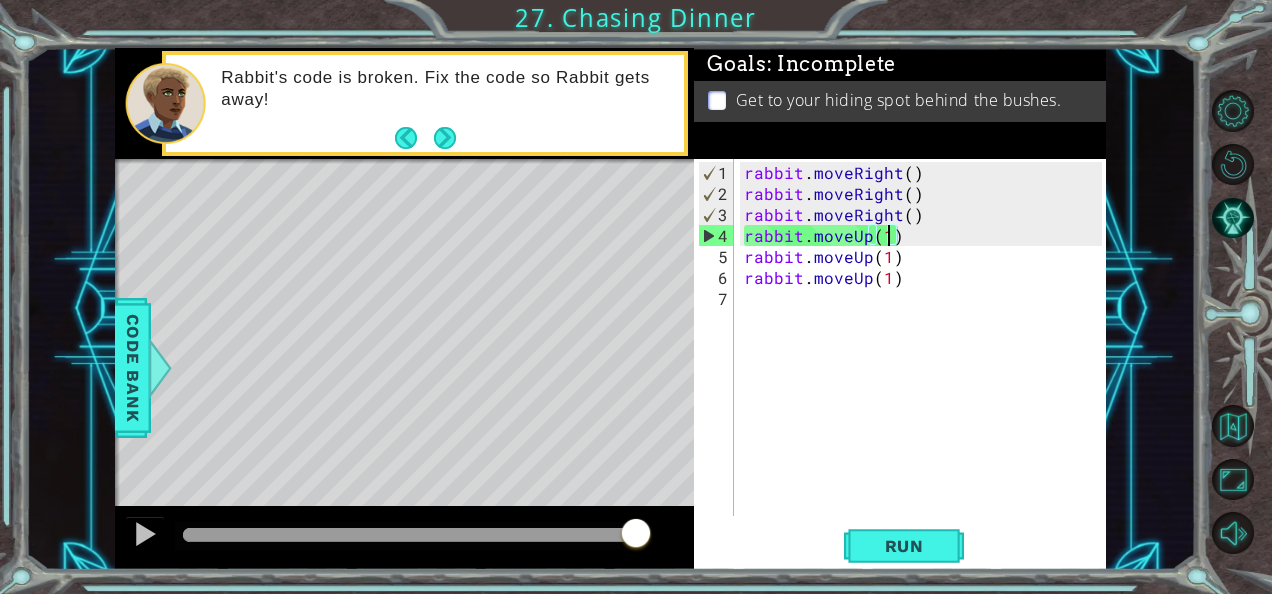 scroll, scrollTop: 0, scrollLeft: 8, axis: horizontal 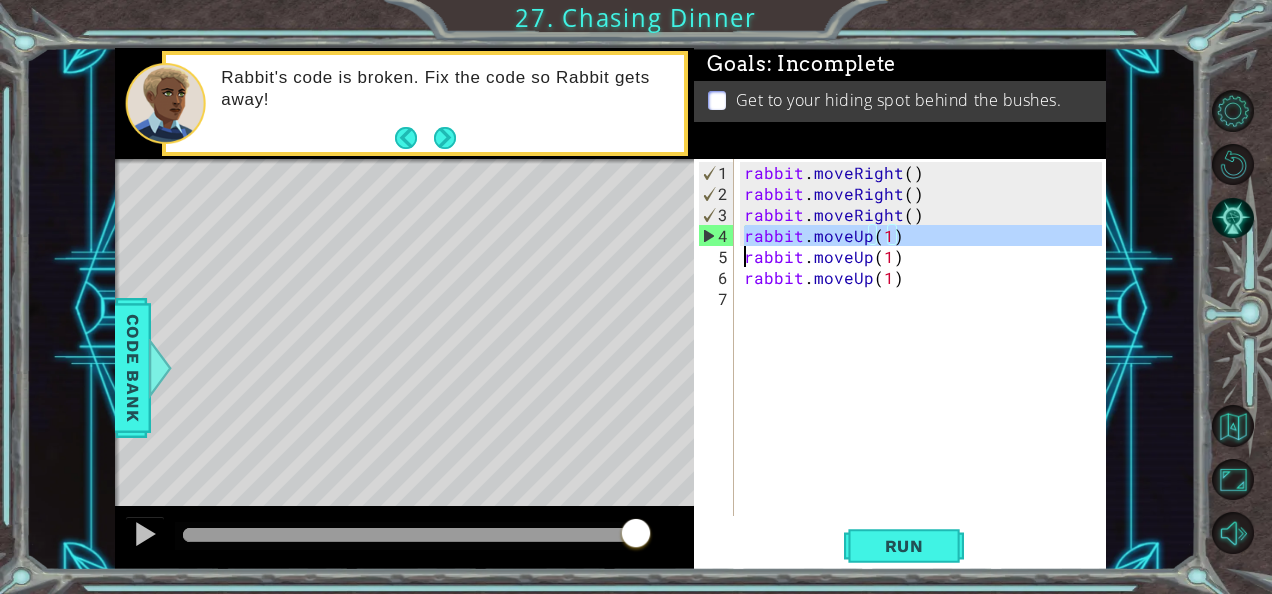 click on "rabbit . moveRight ( ) rabbit . moveRight ( ) rabbit . moveRight ( ) rabbit . moveUp ( 1 ) rabbit . moveUp ( 1 ) rabbit . moveUp ( 1 )" at bounding box center (926, 361) 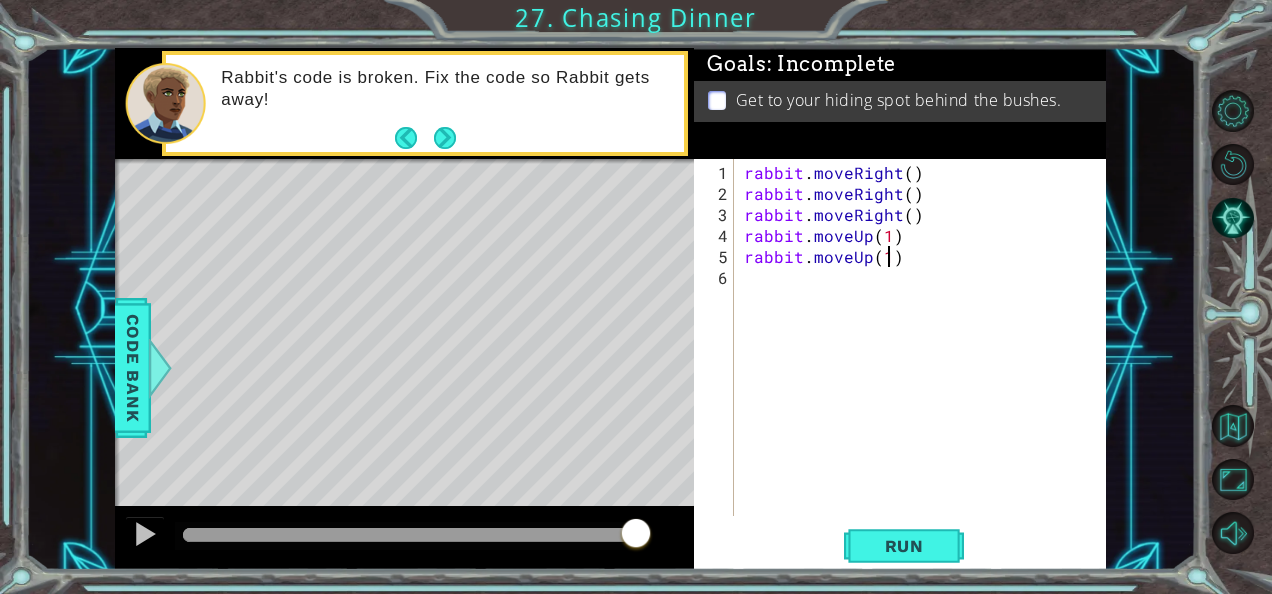 click on "rabbit . moveRight ( ) rabbit . moveRight ( ) rabbit . moveRight ( ) rabbit . moveUp ( 1 ) rabbit . moveUp ( 1 )" at bounding box center (926, 361) 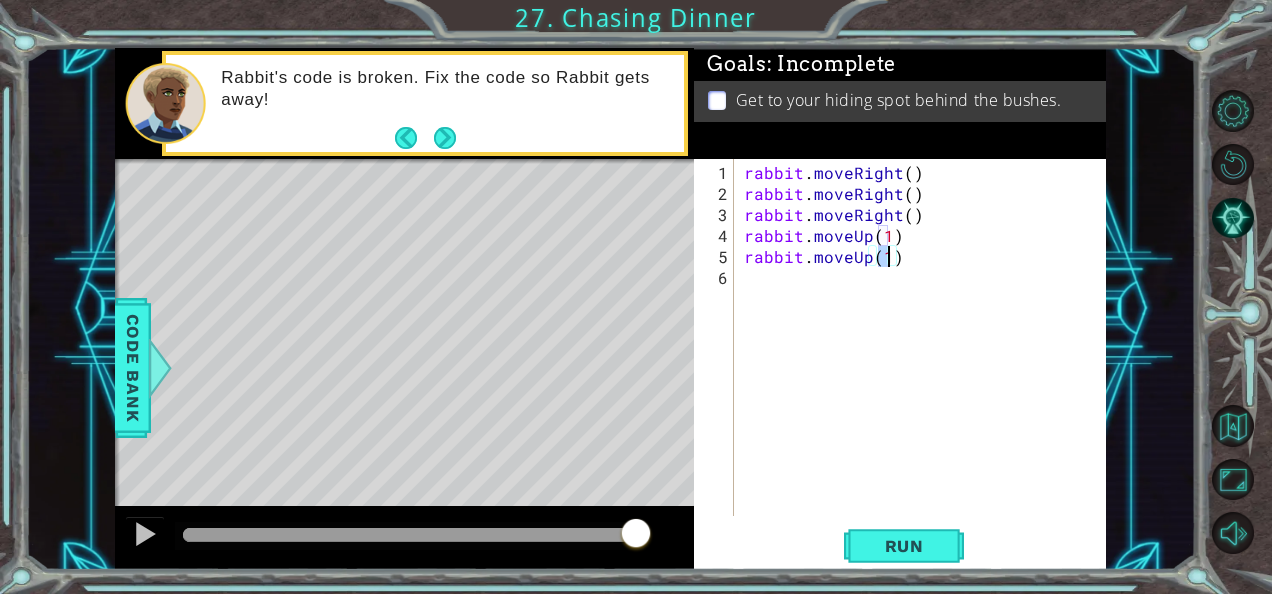 scroll, scrollTop: 0, scrollLeft: 8, axis: horizontal 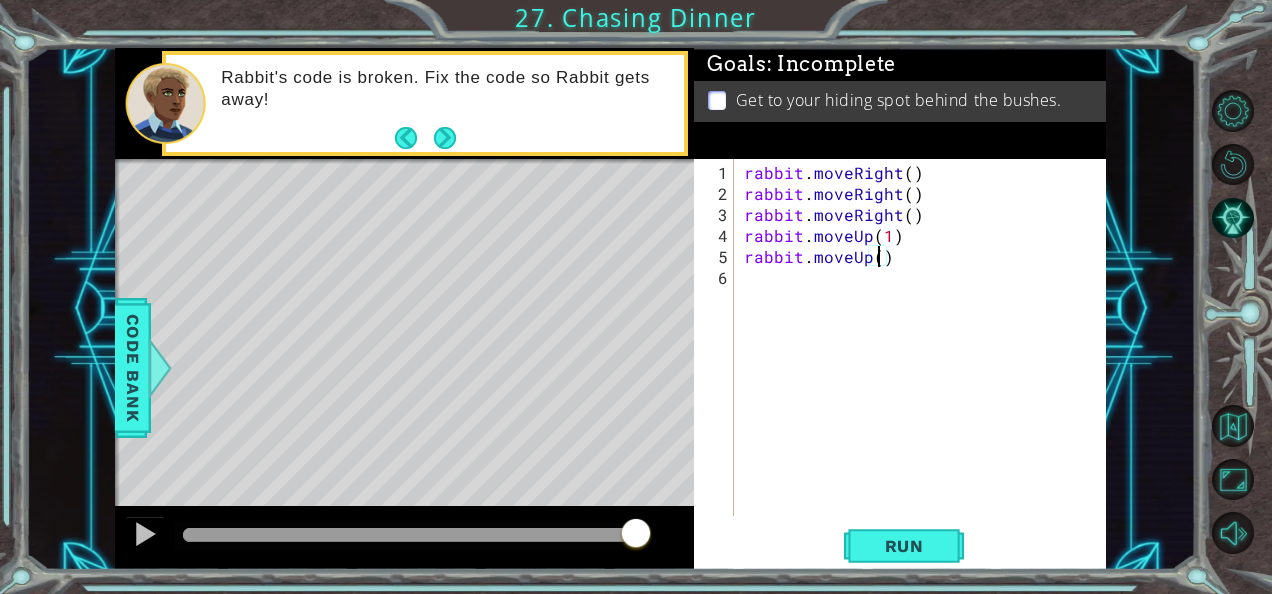 click on "rabbit . moveRight ( ) rabbit . moveRight ( ) rabbit . moveRight ( ) rabbit . moveUp ( 1 ) rabbit . moveUp ( )" at bounding box center [926, 361] 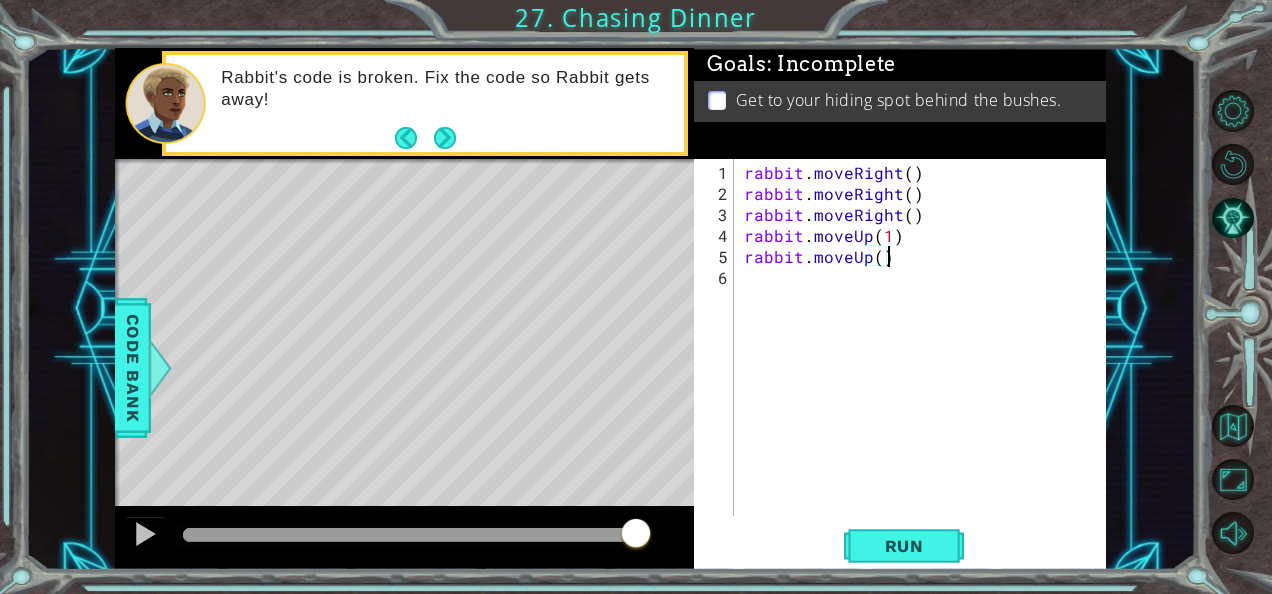 click on "rabbit . moveRight ( ) rabbit . moveRight ( ) rabbit . moveRight ( ) rabbit . moveUp ( 1 ) rabbit . moveUp ( )" at bounding box center [926, 361] 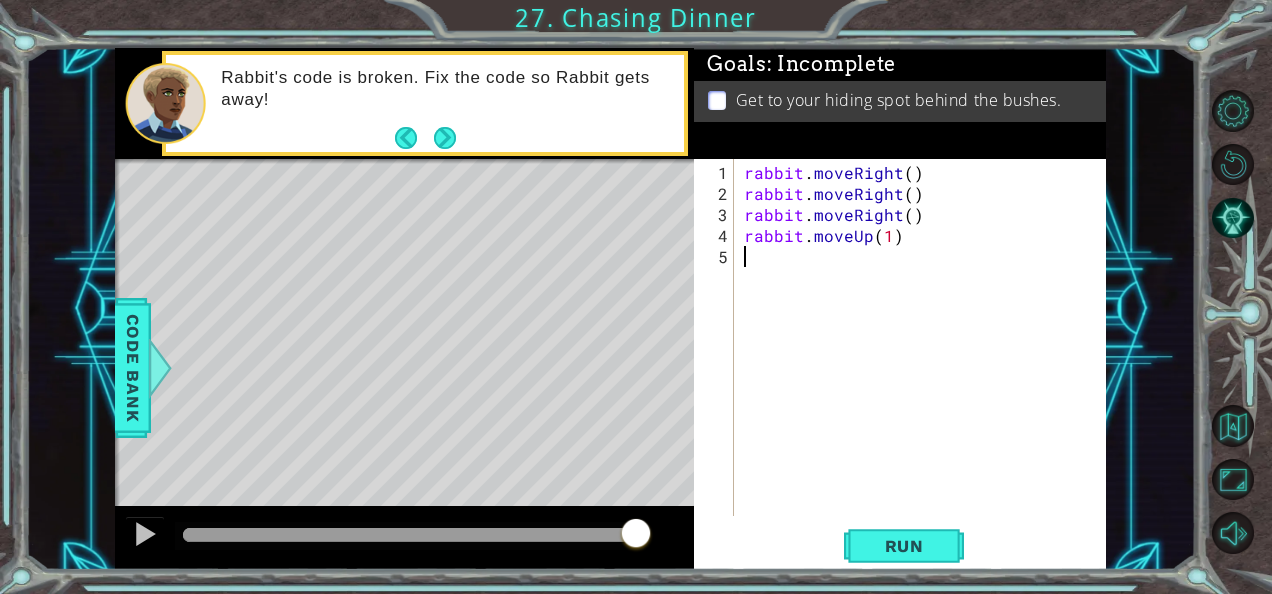 scroll, scrollTop: 0, scrollLeft: 0, axis: both 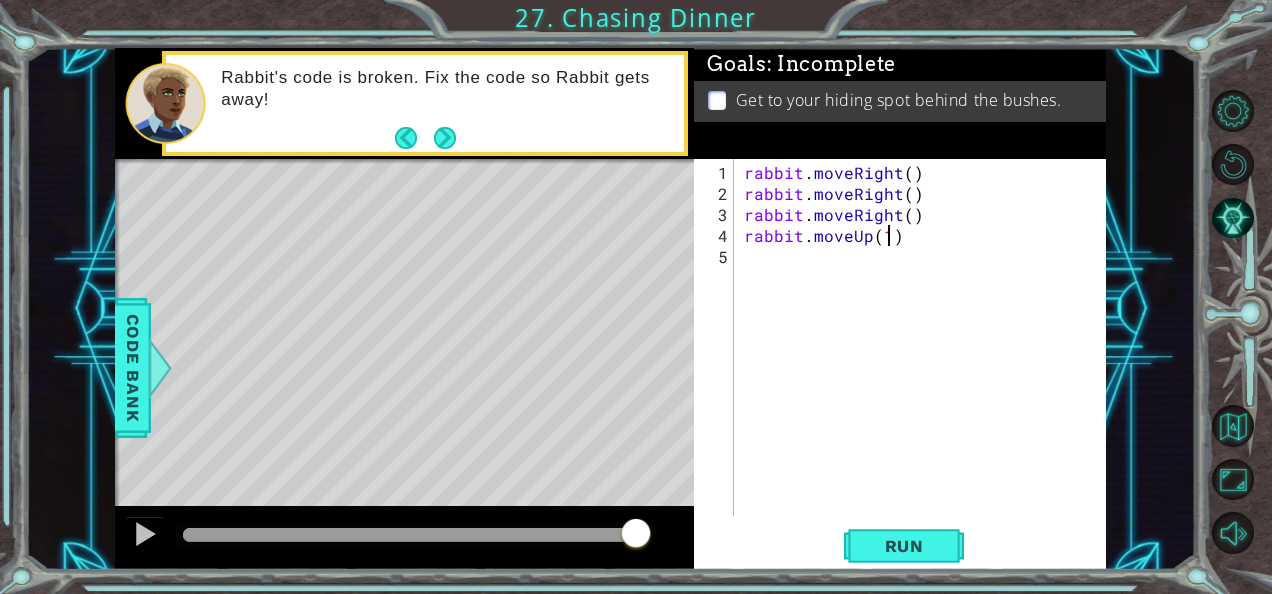 click on "rabbit . moveRight ( ) rabbit . moveRight ( ) rabbit . moveRight ( ) rabbit . moveUp ( 1 )" at bounding box center [926, 361] 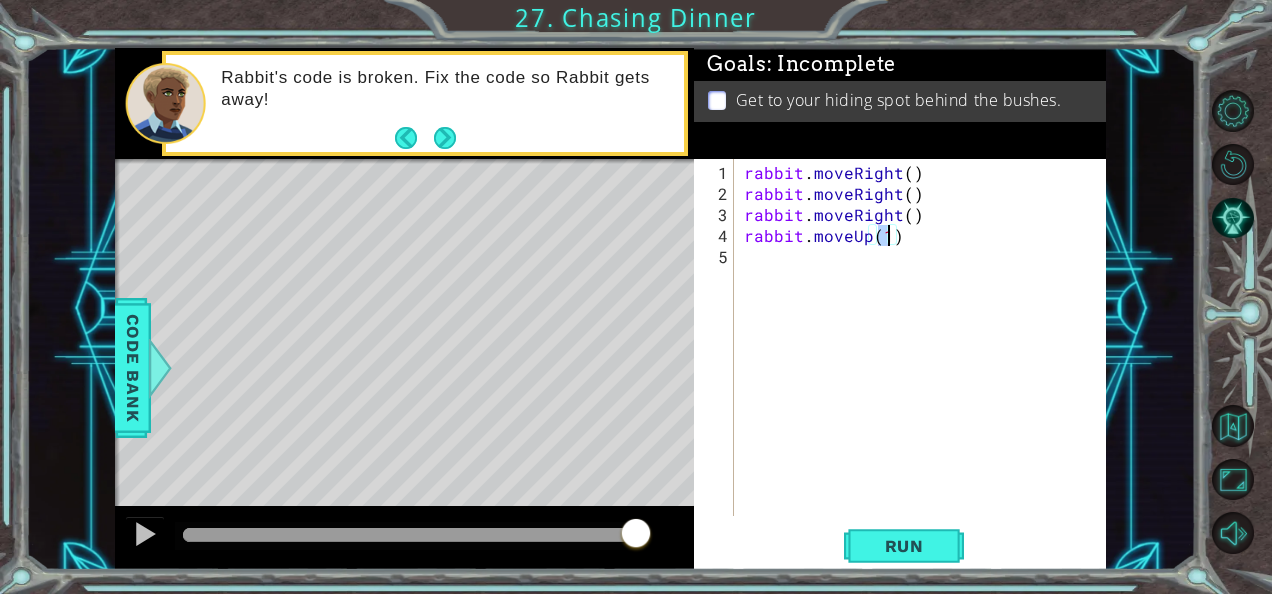 click on "rabbit . moveRight ( ) rabbit . moveRight ( ) rabbit . moveRight ( ) rabbit . moveUp ( 1 )" at bounding box center [926, 361] 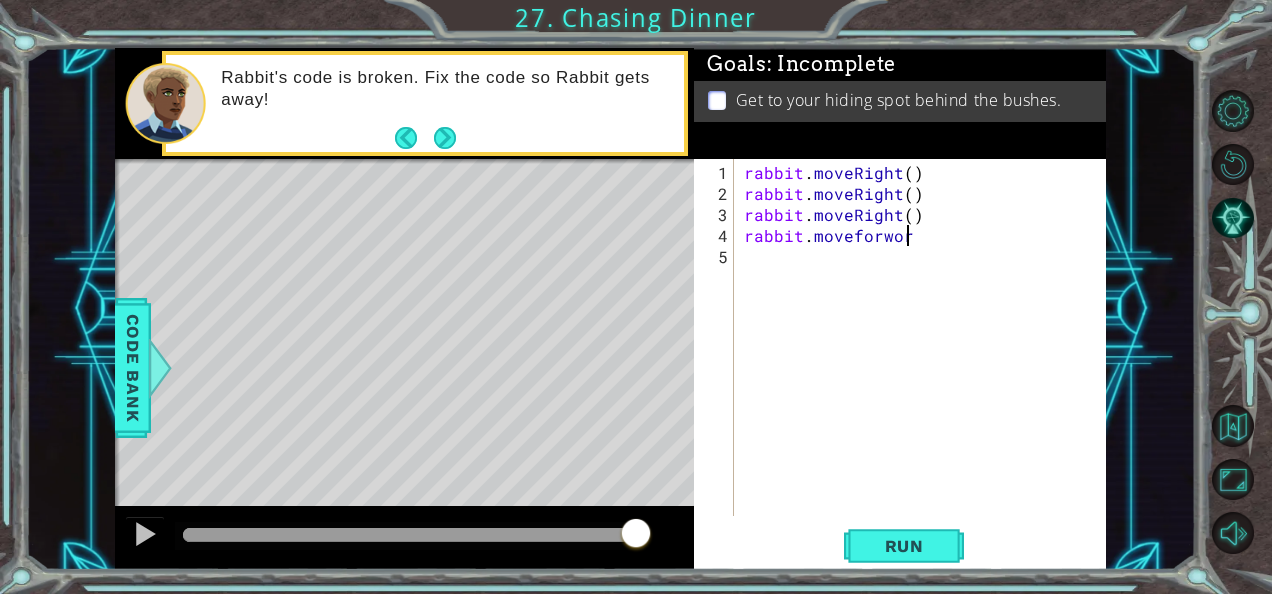 scroll, scrollTop: 0, scrollLeft: 8, axis: horizontal 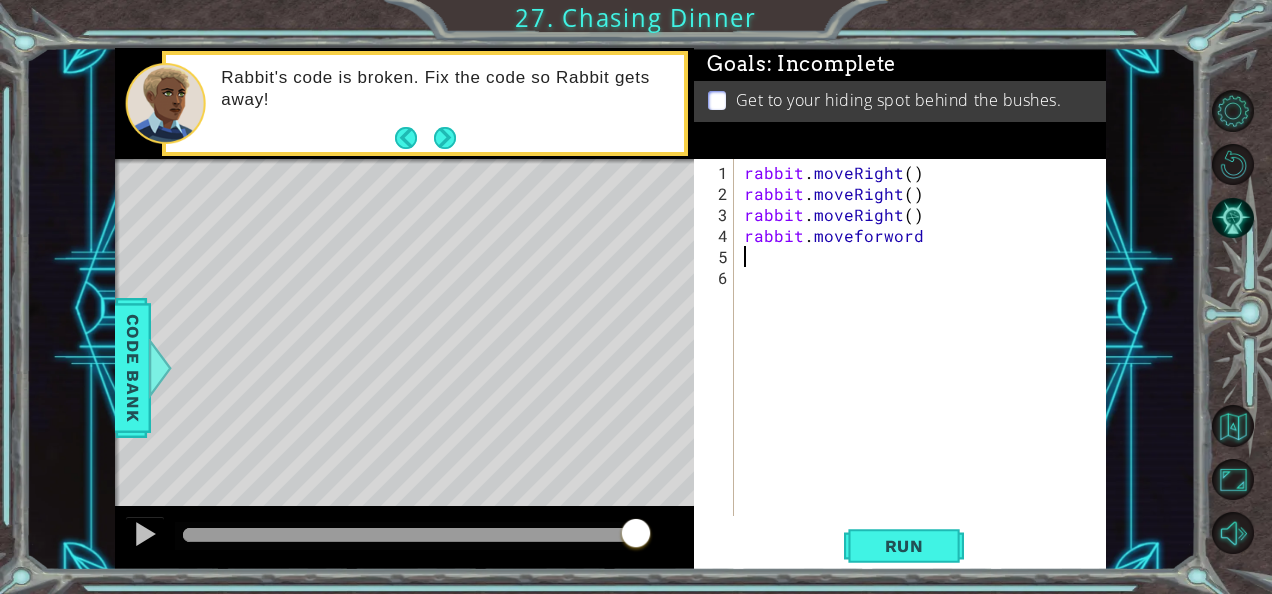 click on "rabbit . moveRight ( ) rabbit . moveRight ( ) rabbit . moveRight ( ) rabbit . moveforword" at bounding box center [926, 361] 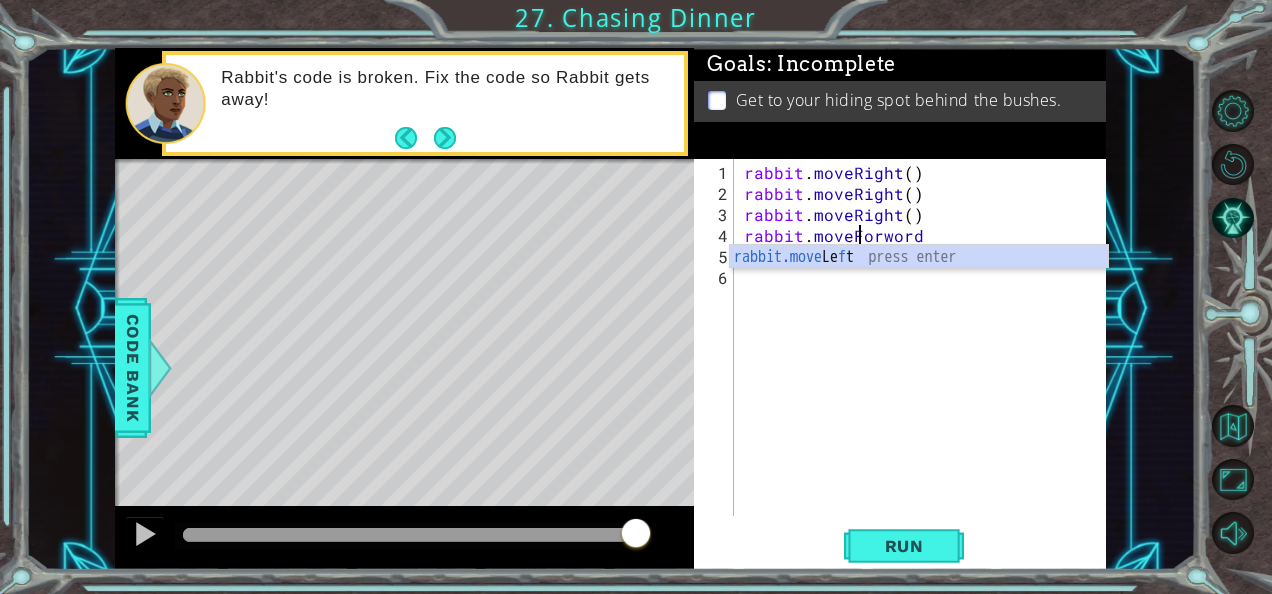 scroll, scrollTop: 0, scrollLeft: 6, axis: horizontal 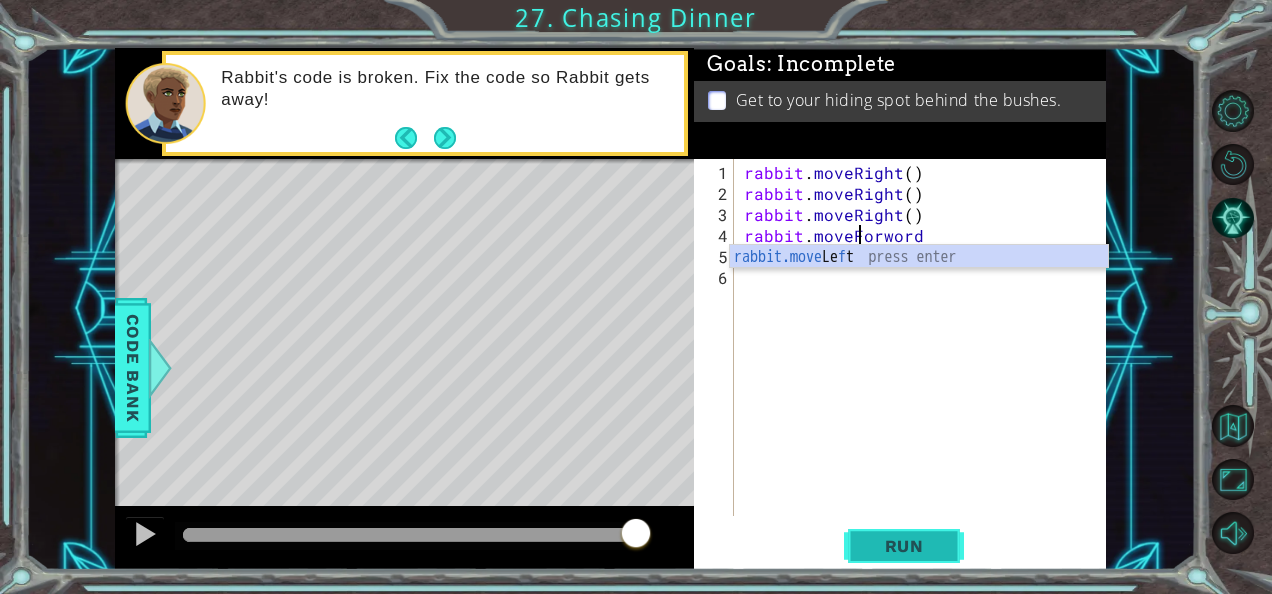 click on "Run" at bounding box center (904, 546) 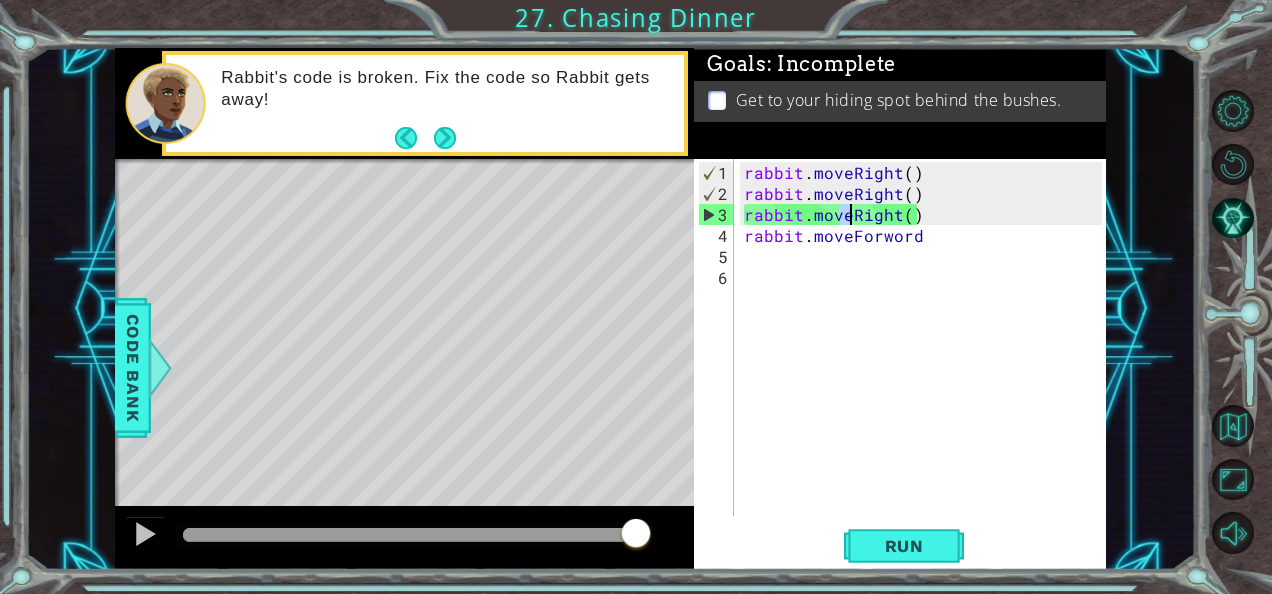 drag, startPoint x: 840, startPoint y: 208, endPoint x: 853, endPoint y: 210, distance: 13.152946 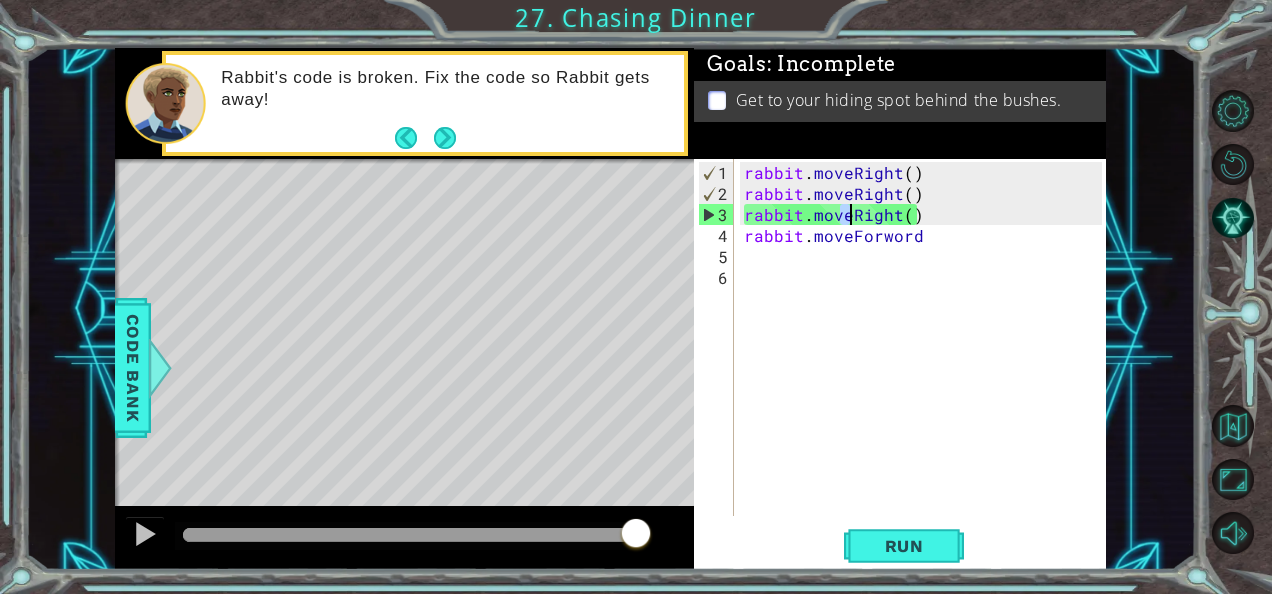 click on "rabbit . moveRight ( ) rabbit . moveRight ( ) rabbit . moveRight ( ) rabbit . moveForword" at bounding box center (921, 337) 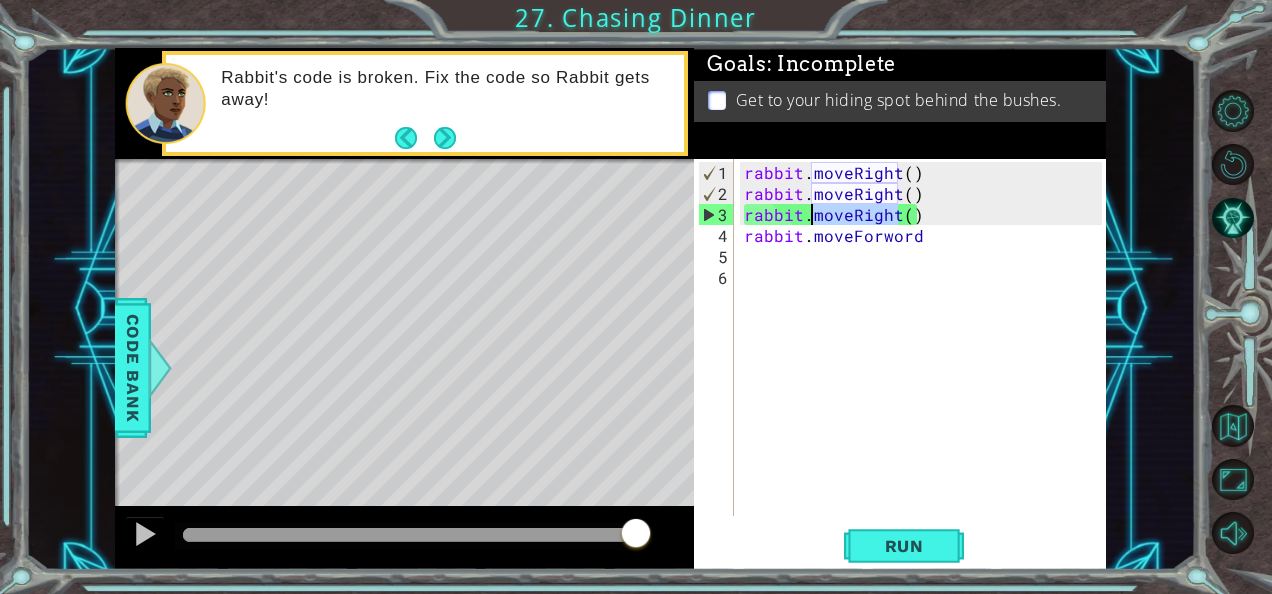 click on "rabbit . moveRight ( ) rabbit . moveRight ( ) rabbit . moveRight ( ) rabbit . moveForword" at bounding box center [926, 361] 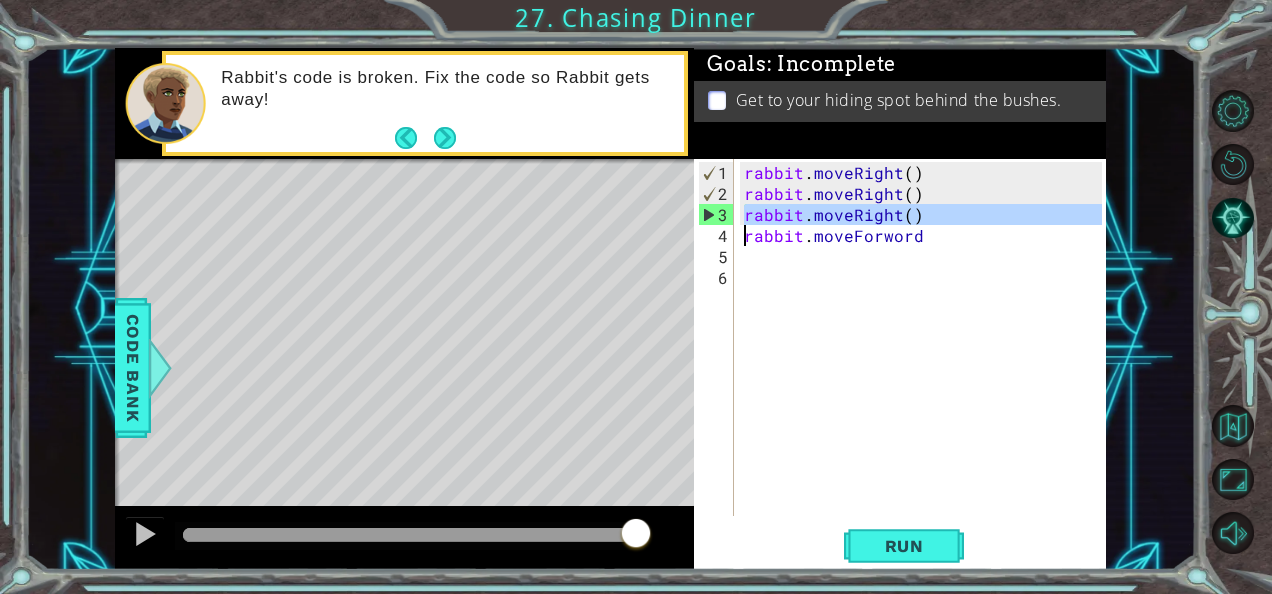 click on "rabbit . moveRight ( ) rabbit . moveRight ( ) rabbit . moveRight ( ) rabbit . moveForword" at bounding box center [926, 361] 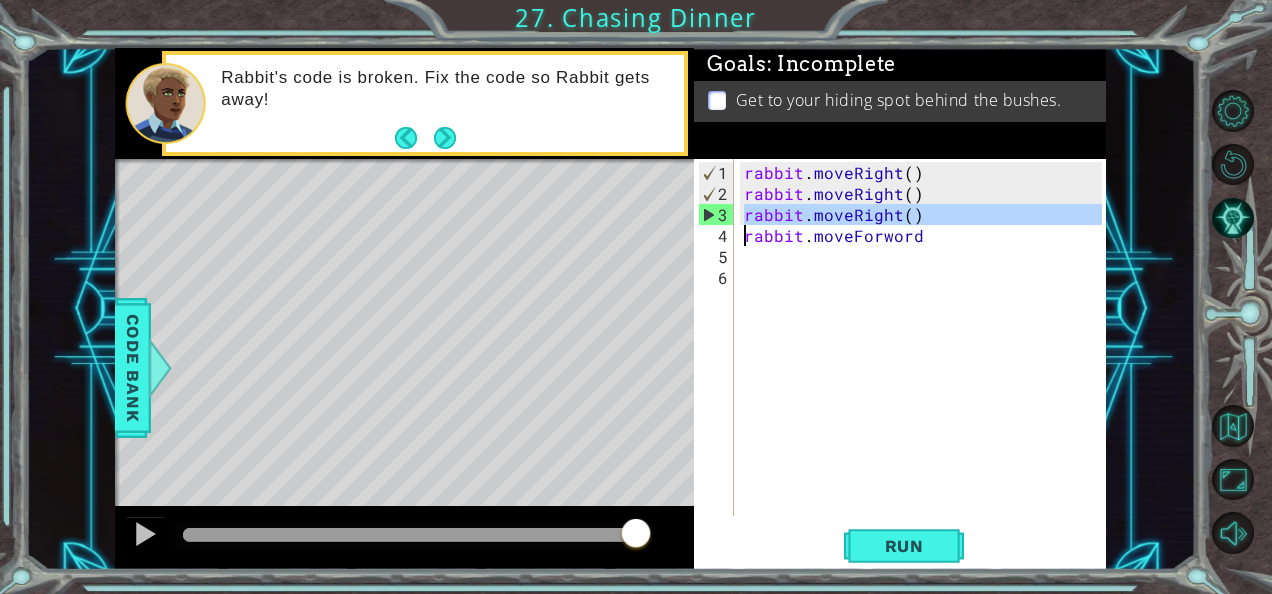 click on "rabbit . moveRight ( ) rabbit . moveRight ( ) rabbit . moveRight ( ) rabbit . moveForword" at bounding box center [921, 337] 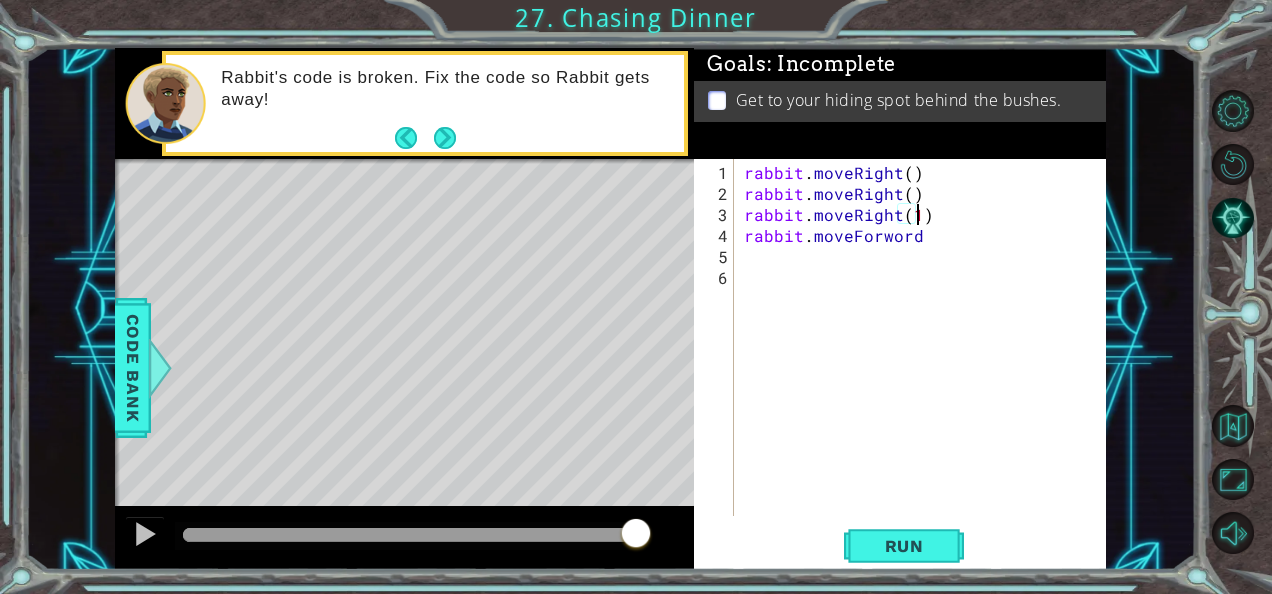 scroll, scrollTop: 0, scrollLeft: 10, axis: horizontal 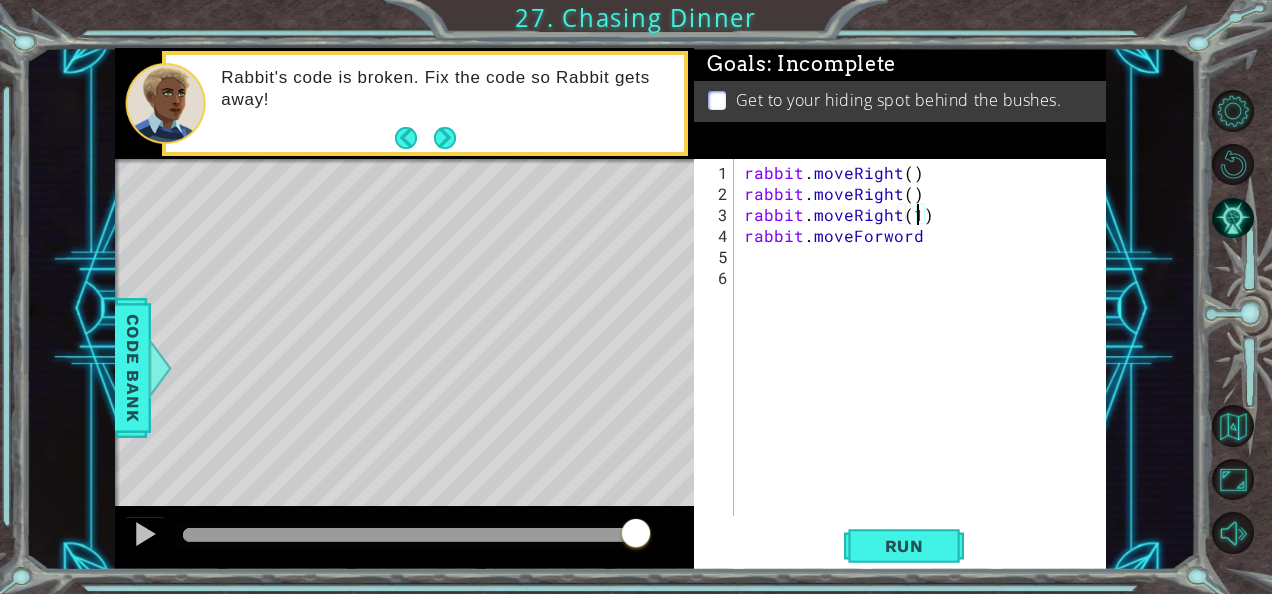 click on "rabbit . moveRight ( ) rabbit . moveRight ( ) rabbit . moveRight ( 1 ) rabbit . moveForword" at bounding box center (926, 361) 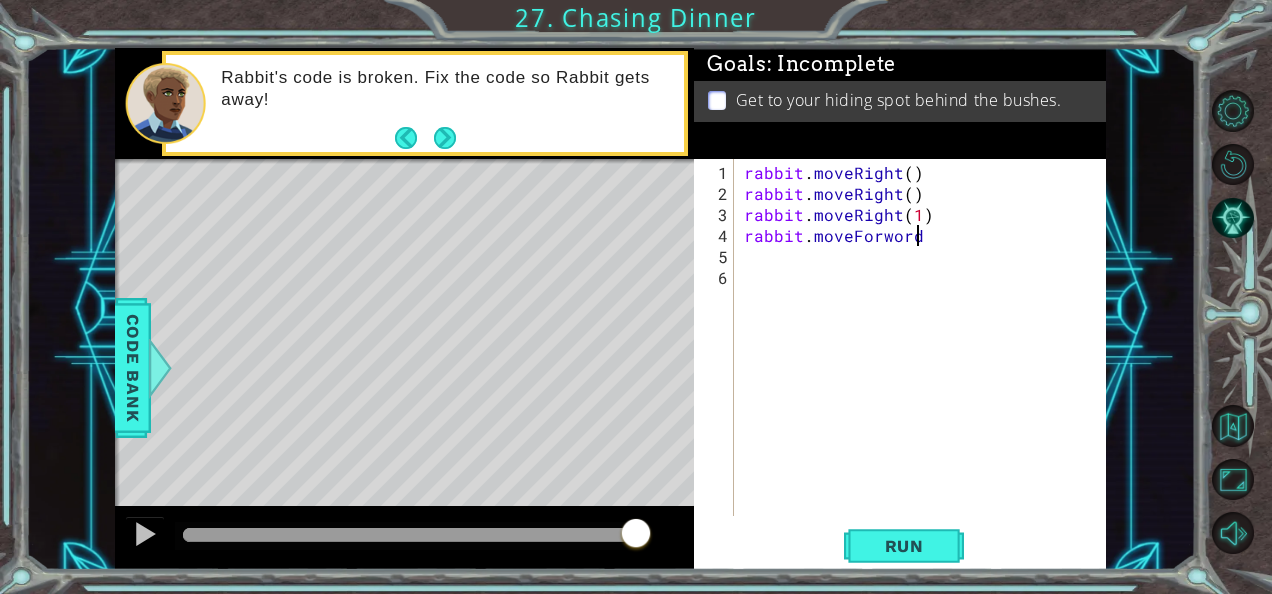 click on "rabbit . moveRight ( ) rabbit . moveRight ( ) rabbit . moveRight ( 1 ) rabbit . moveForword" at bounding box center (926, 361) 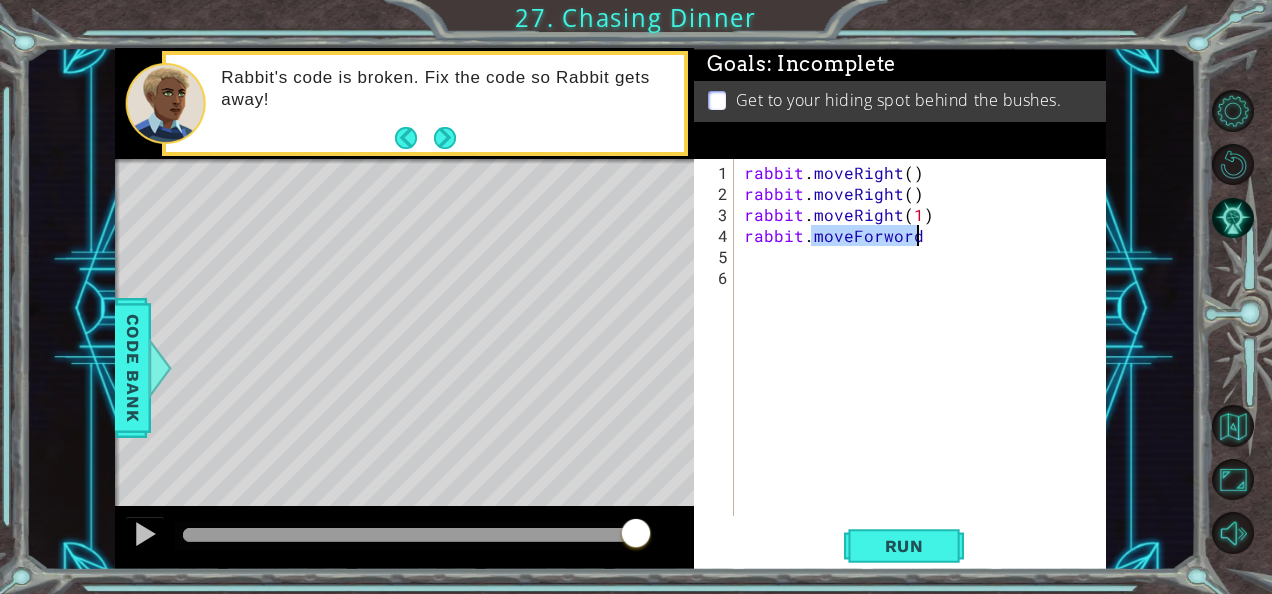scroll, scrollTop: 0, scrollLeft: 3, axis: horizontal 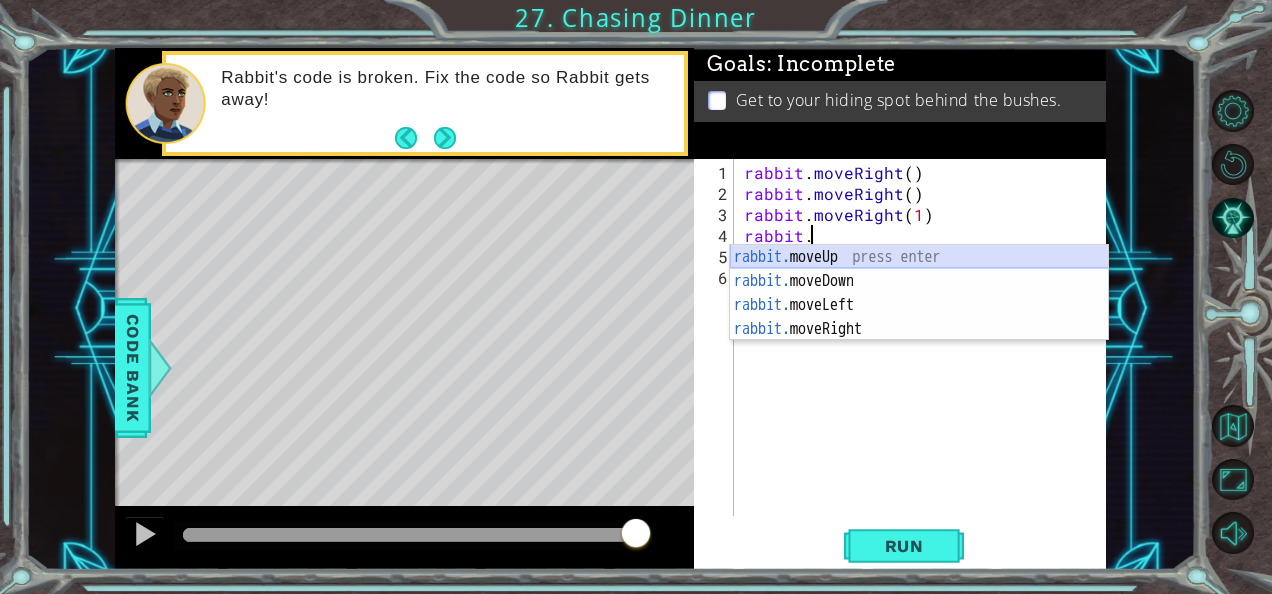 click on "rabbit. moveUp press enter rabbit. moveDown press enter rabbit. moveLeft press enter rabbit. moveRight press enter" at bounding box center [919, 317] 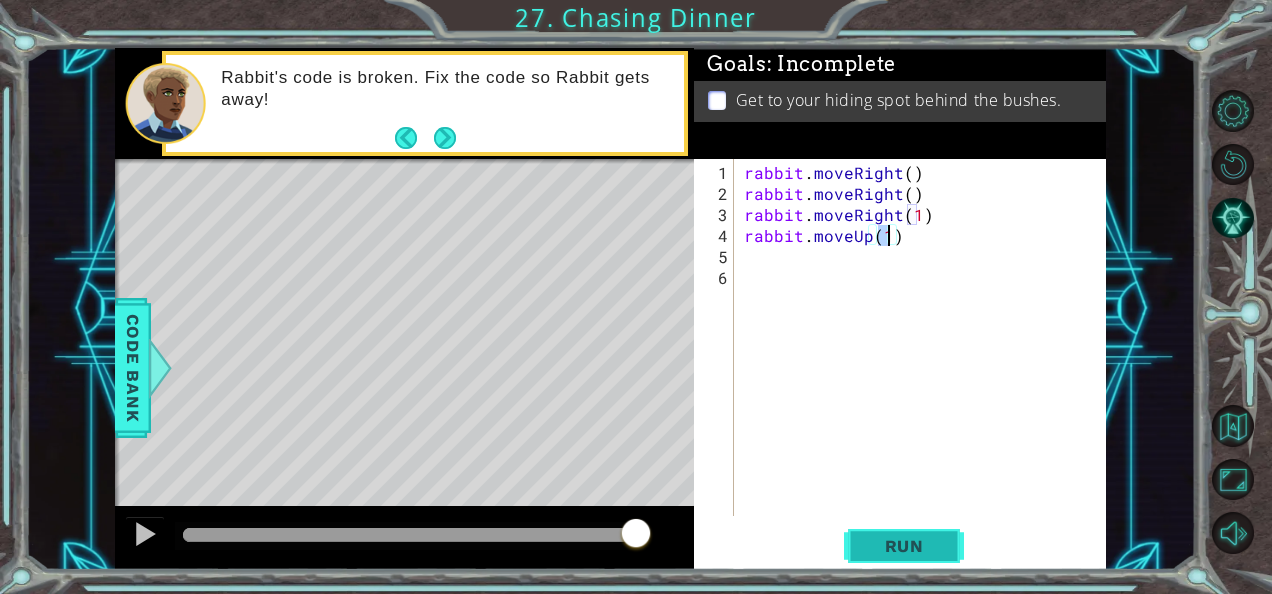 type on "rabbit.moveUp(1)" 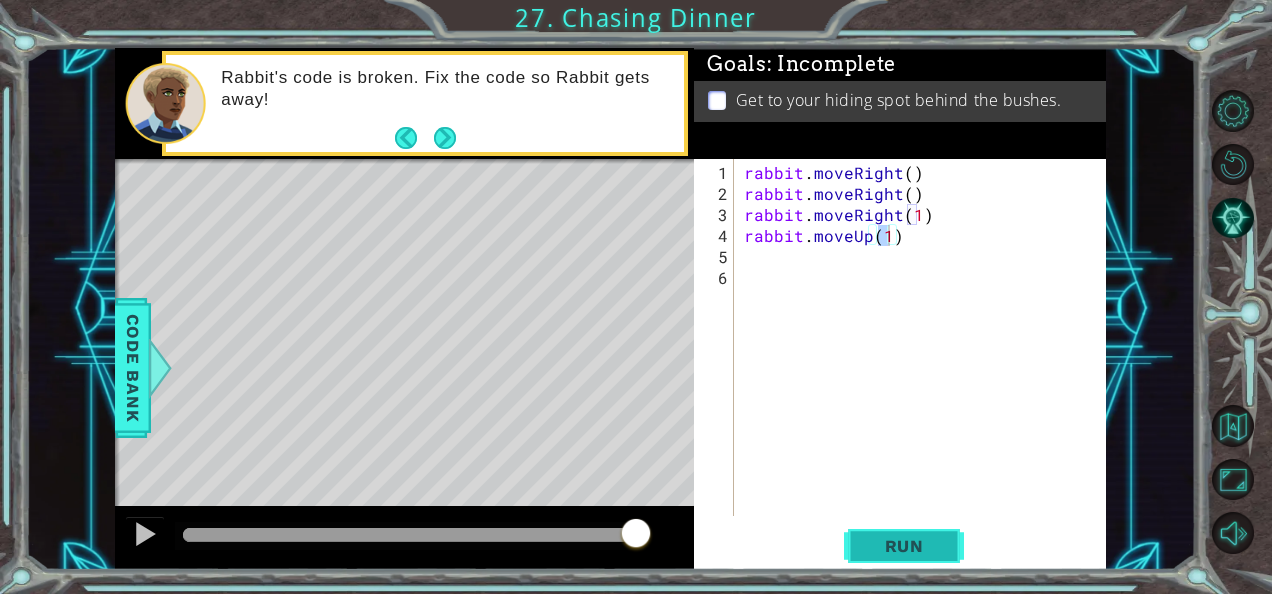 click on "Run" at bounding box center (904, 546) 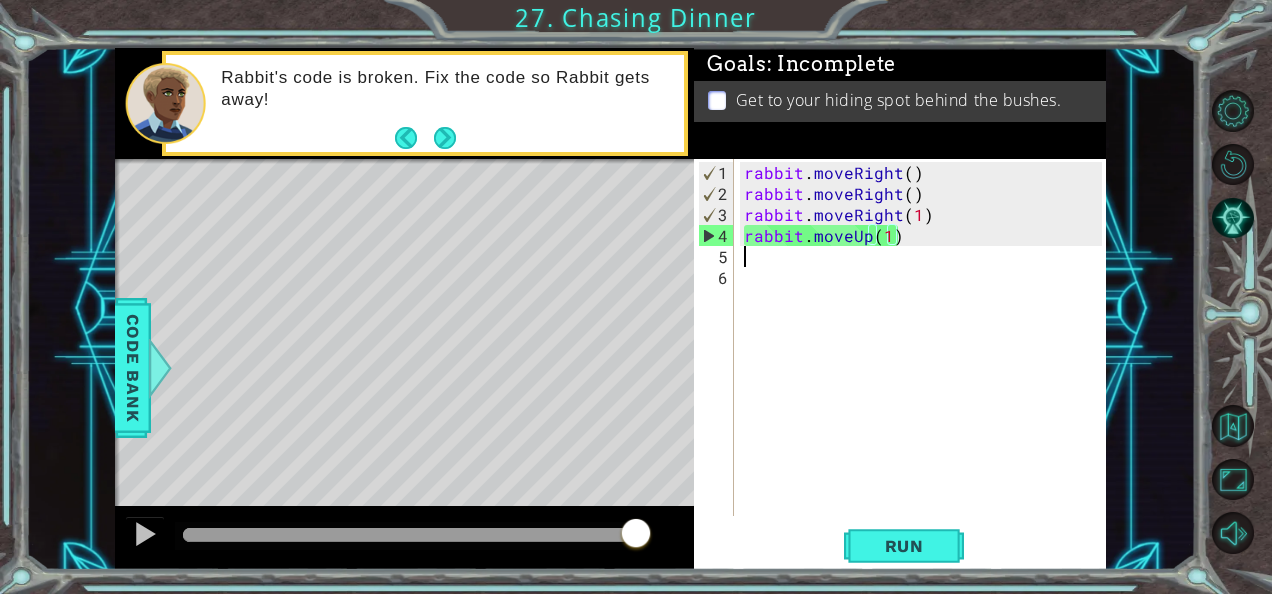 click on "rabbit . moveRight ( ) rabbit . moveRight ( ) rabbit . moveRight ( 1 ) rabbit . moveUp ( 1 )" at bounding box center (926, 361) 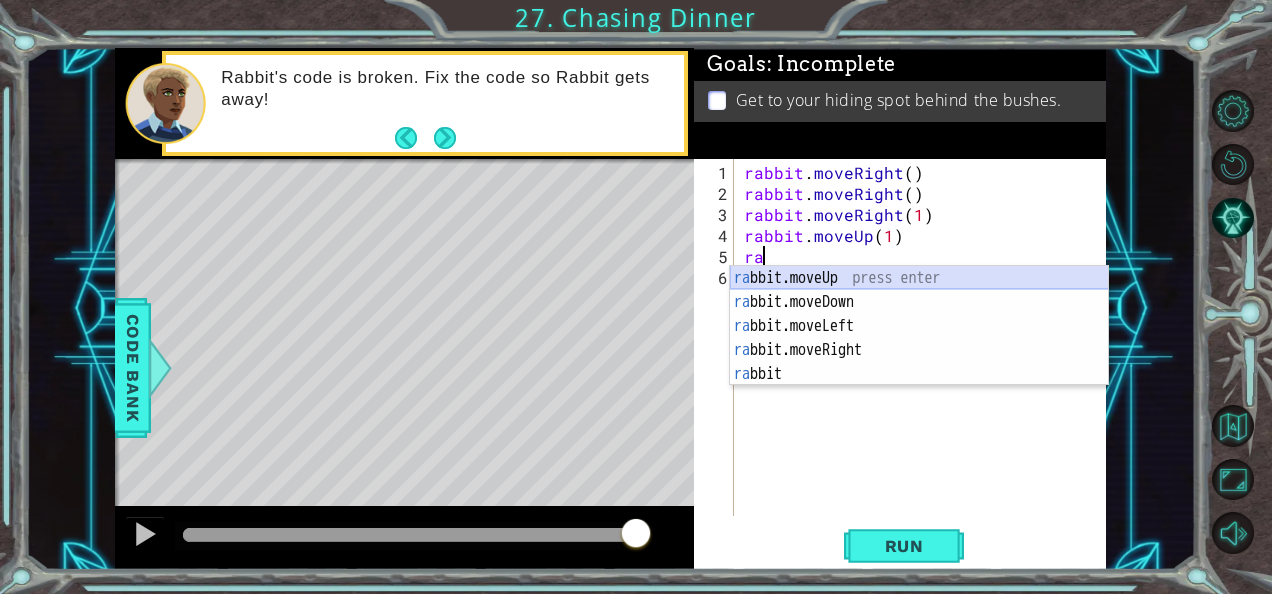 click on "ra bbit.moveUp press enter ra bbit.moveDown press enter ra bbit.moveLeft press enter ra bbit.moveRight press enter ra bbit press enter" at bounding box center (919, 350) 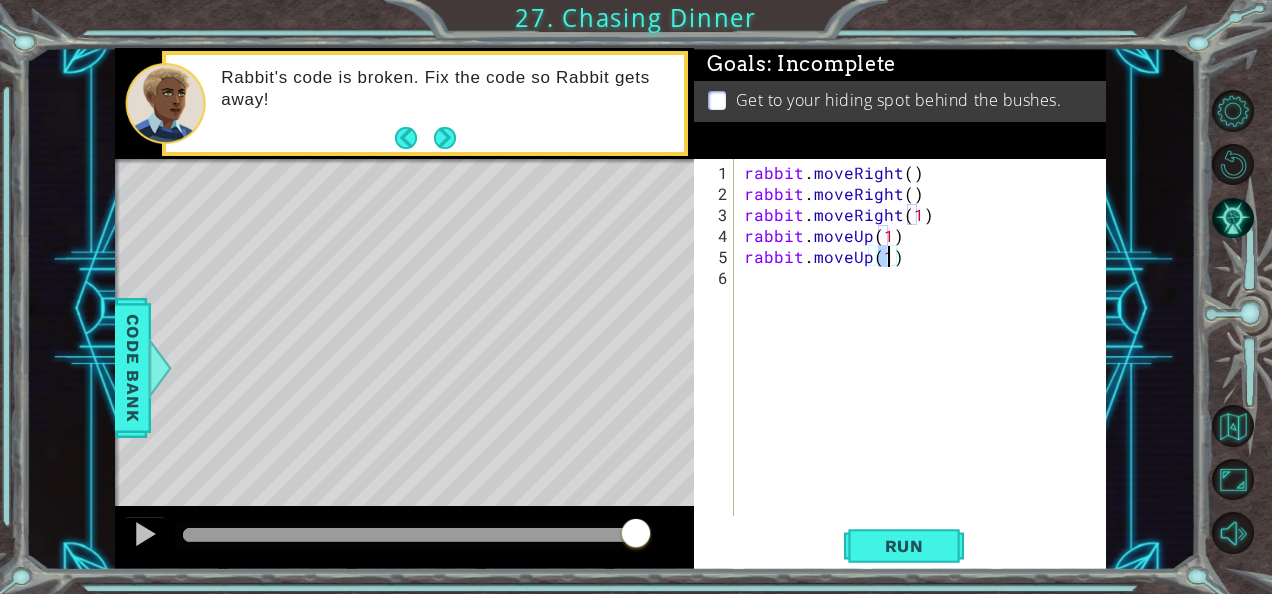 type on "rabbit.moveUp(1)\" 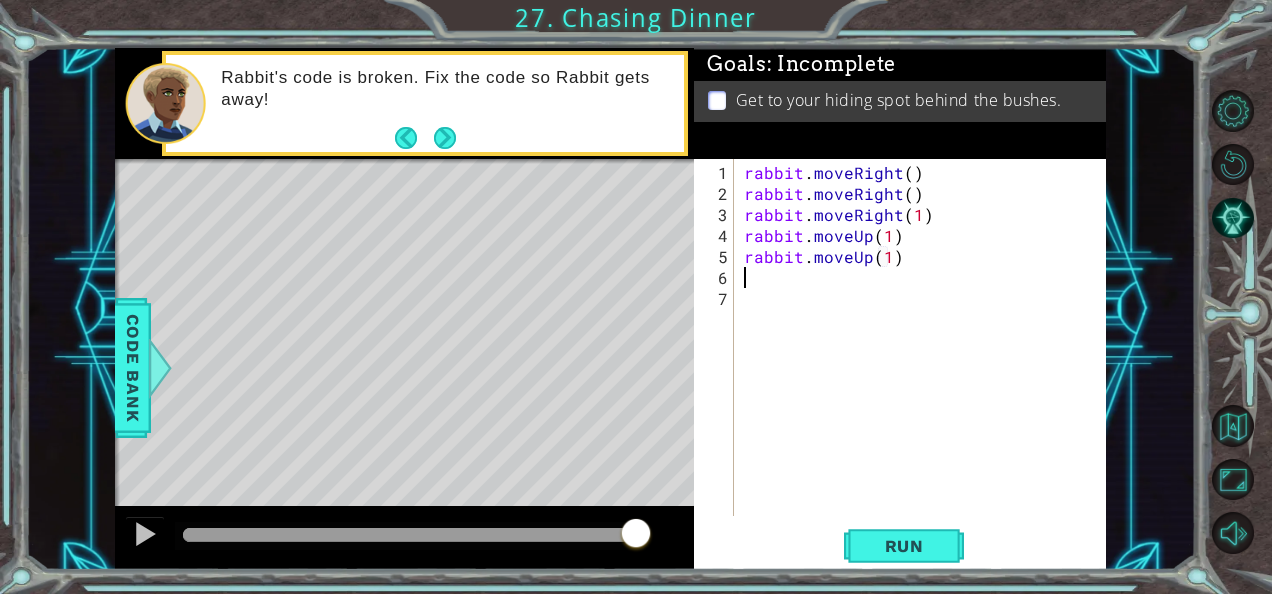 scroll, scrollTop: 0, scrollLeft: 0, axis: both 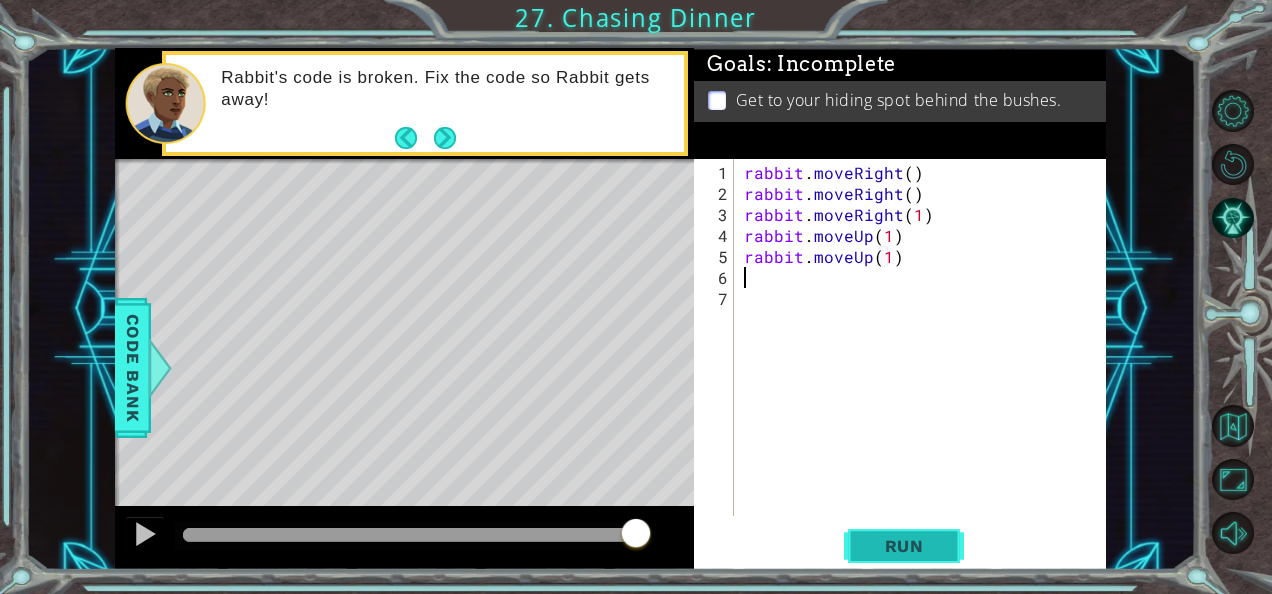 click on "Run" at bounding box center (904, 546) 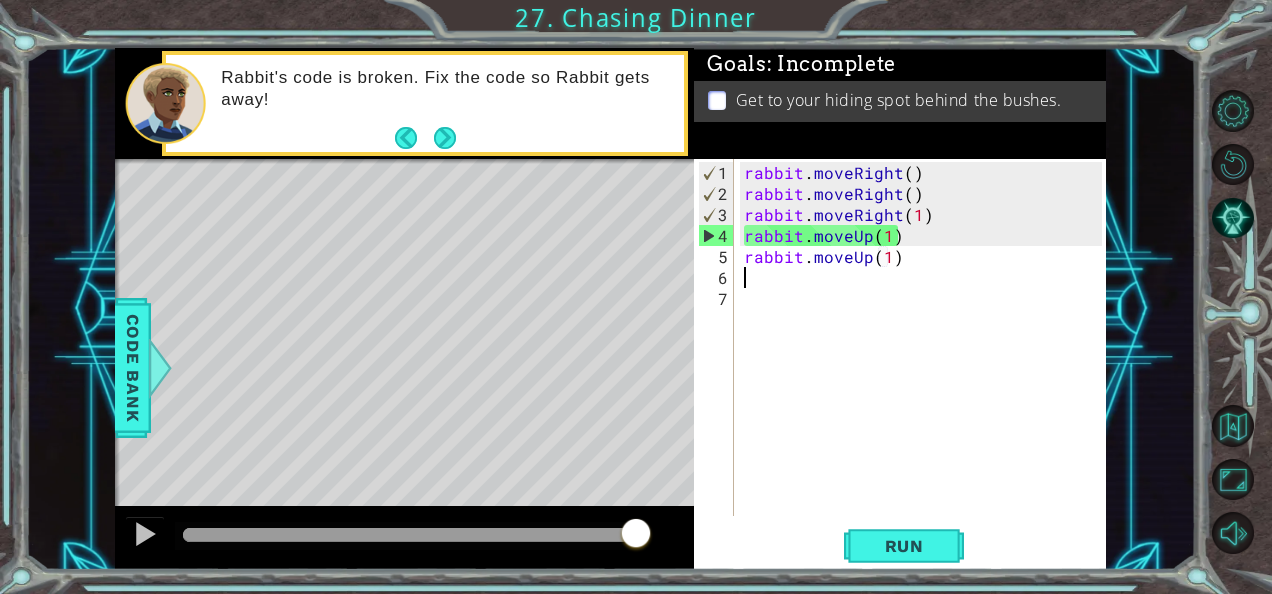 click on "rabbit . moveRight ( ) rabbit . moveRight ( ) rabbit . moveRight ( 1 ) rabbit . moveUp ( 1 ) rabbit . moveUp ( 1 )" at bounding box center [926, 361] 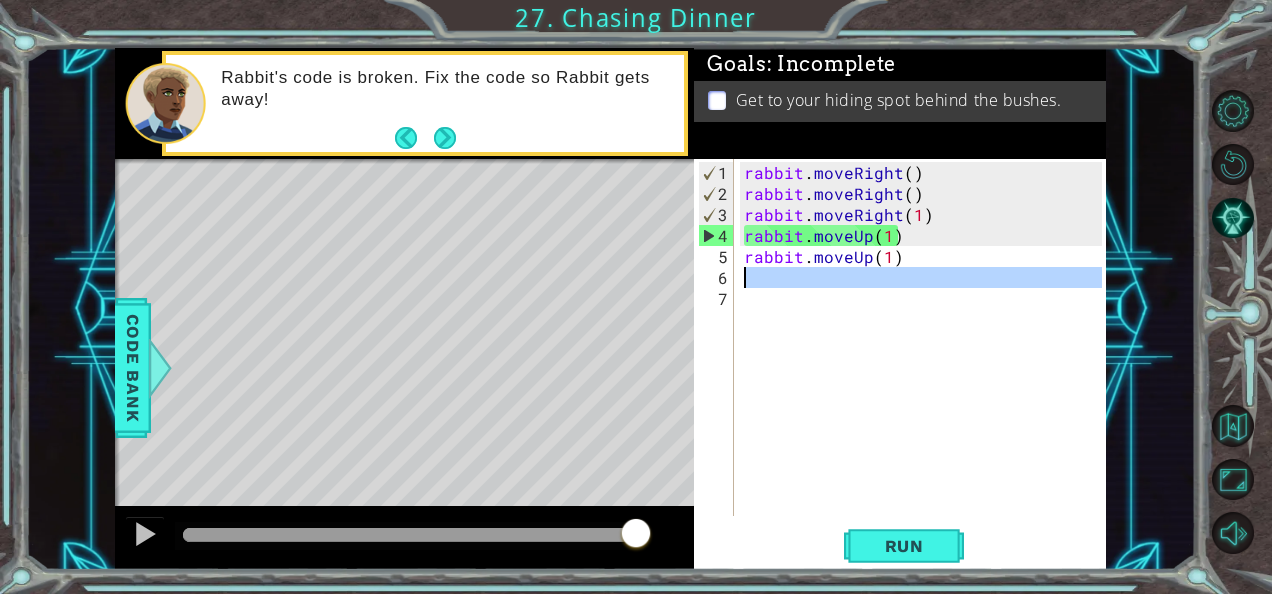 click on "rabbit . moveRight ( ) rabbit . moveRight ( ) rabbit . moveRight ( 1 ) rabbit . moveUp ( 1 ) rabbit . moveUp ( 1 )" at bounding box center (926, 361) 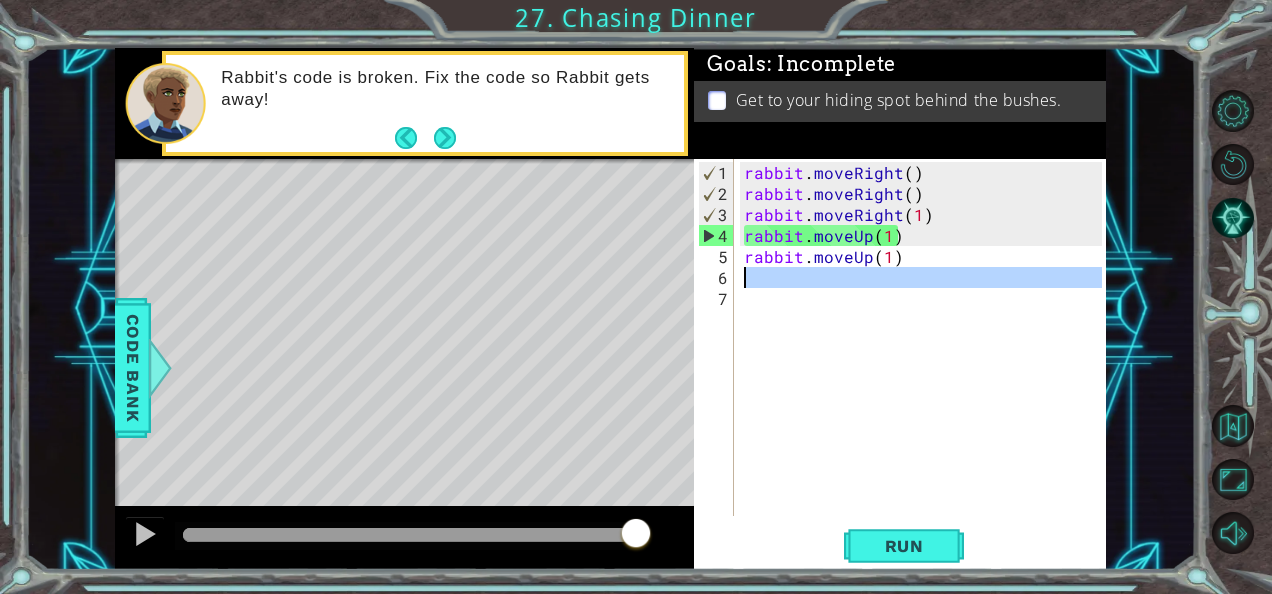 click on "rabbit . moveRight ( ) rabbit . moveRight ( ) rabbit . moveRight ( 1 ) rabbit . moveUp ( 1 ) rabbit . moveUp ( 1 )" at bounding box center [921, 337] 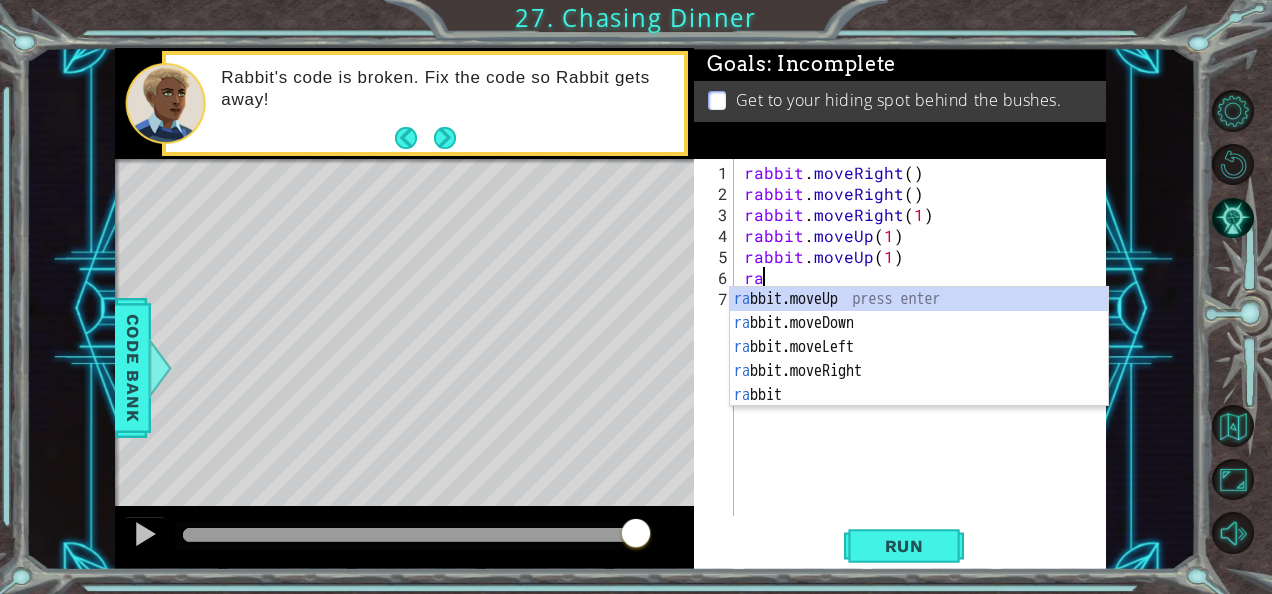 scroll, scrollTop: 0, scrollLeft: 0, axis: both 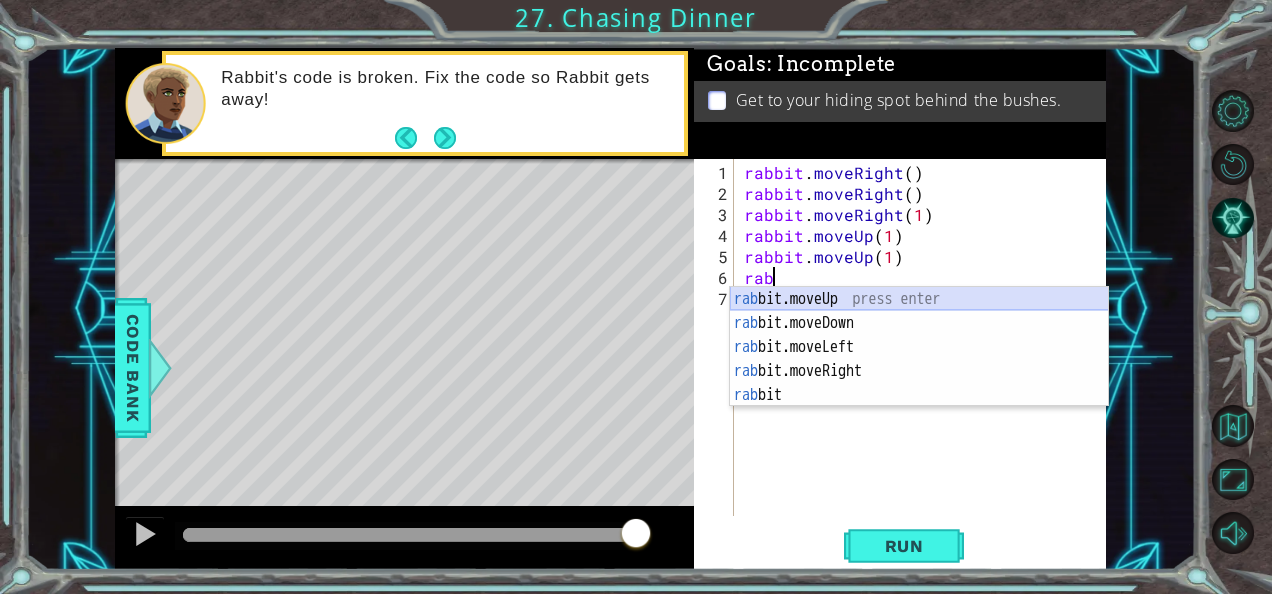 click on "rab bit.moveUp press enter rab bit.moveDown press enter rab bit.moveLeft press enter rab bit.moveRight press enter rab bit press enter" at bounding box center [919, 371] 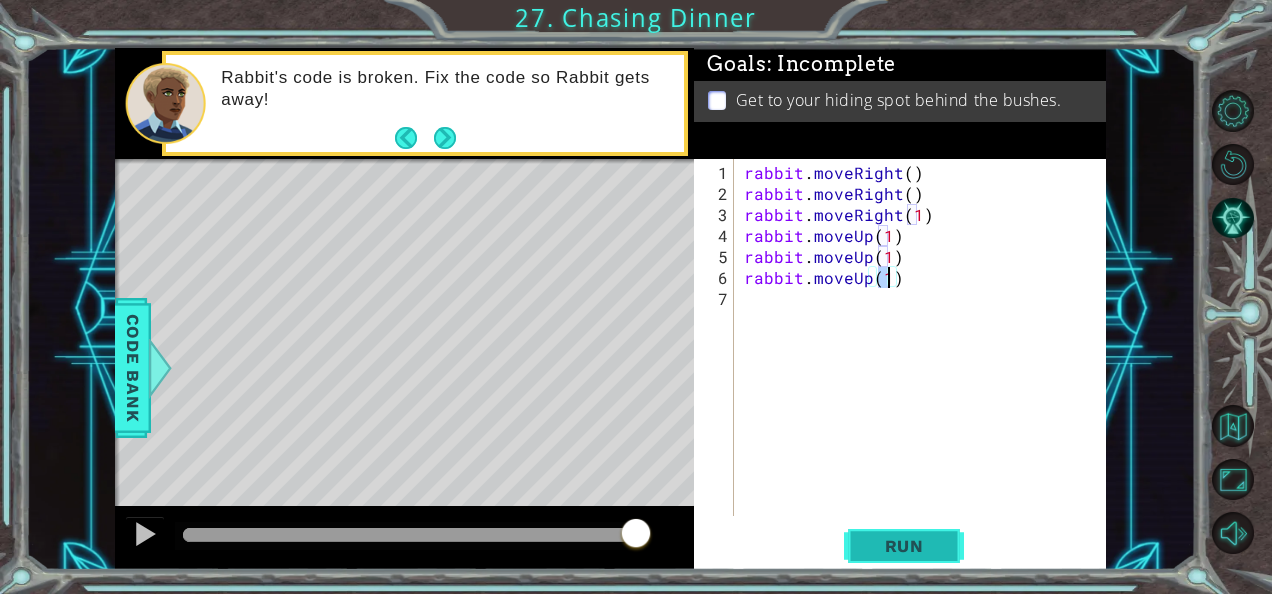 type on "rabbit.moveUp(1)" 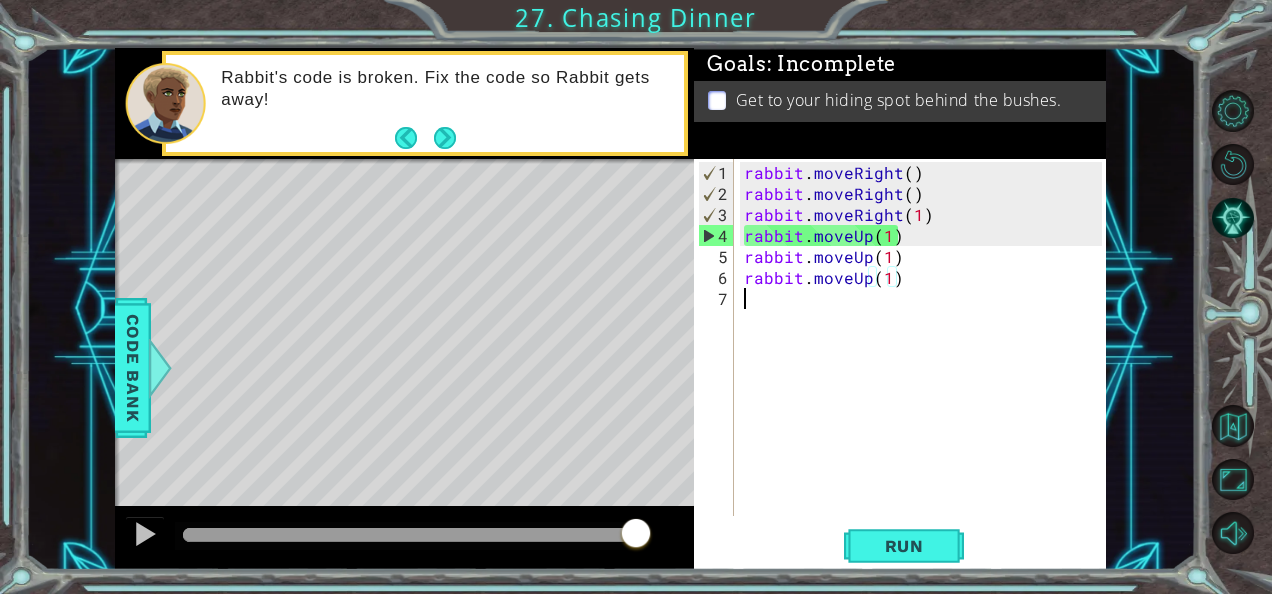 click on "rabbit . moveRight ( ) rabbit . moveRight ( ) rabbit . moveRight ( 1 ) rabbit . moveUp ( 1 ) rabbit . moveUp ( 1 ) rabbit . moveUp ( 1 )" at bounding box center (926, 361) 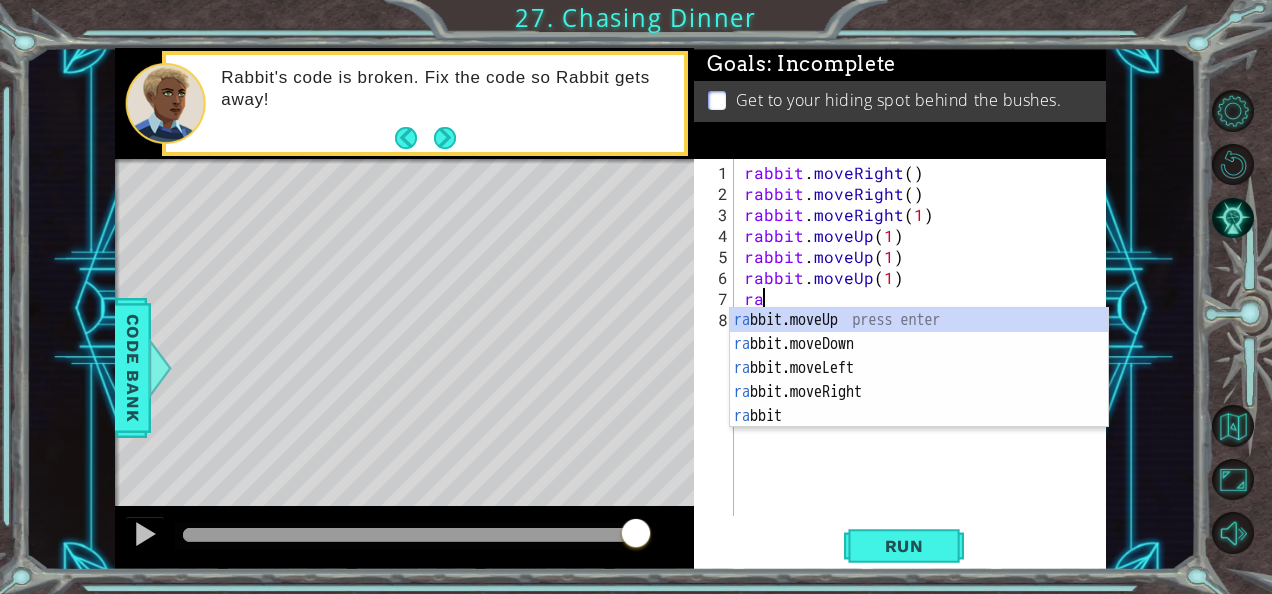 scroll, scrollTop: 0, scrollLeft: 0, axis: both 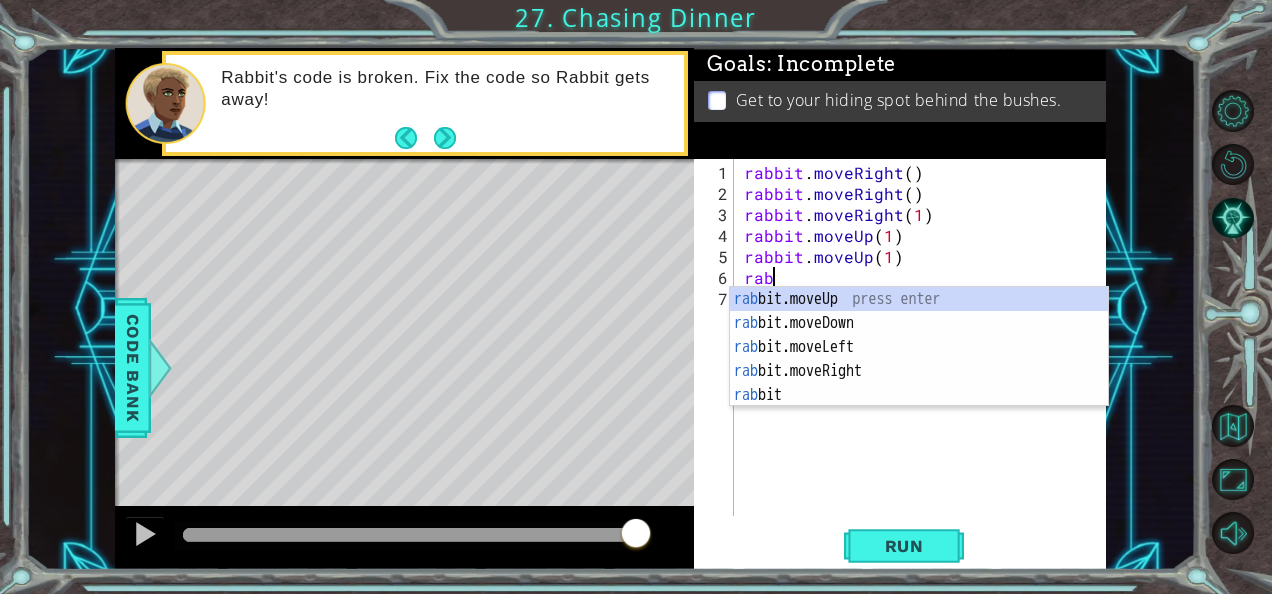 type on "r" 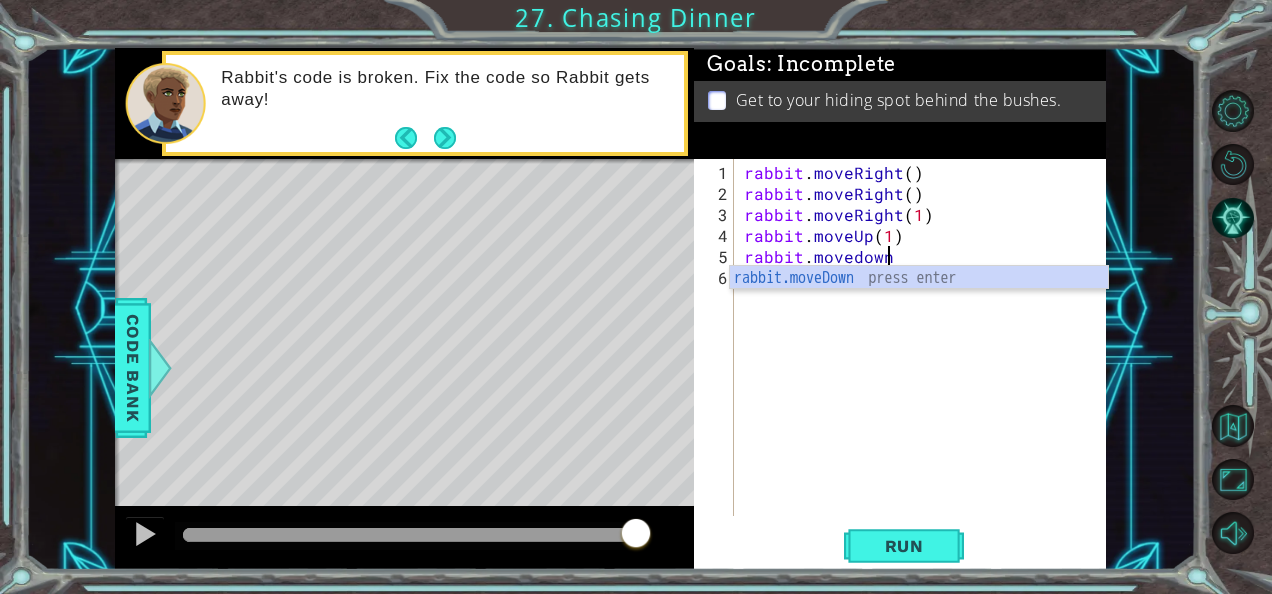 scroll, scrollTop: 0, scrollLeft: 8, axis: horizontal 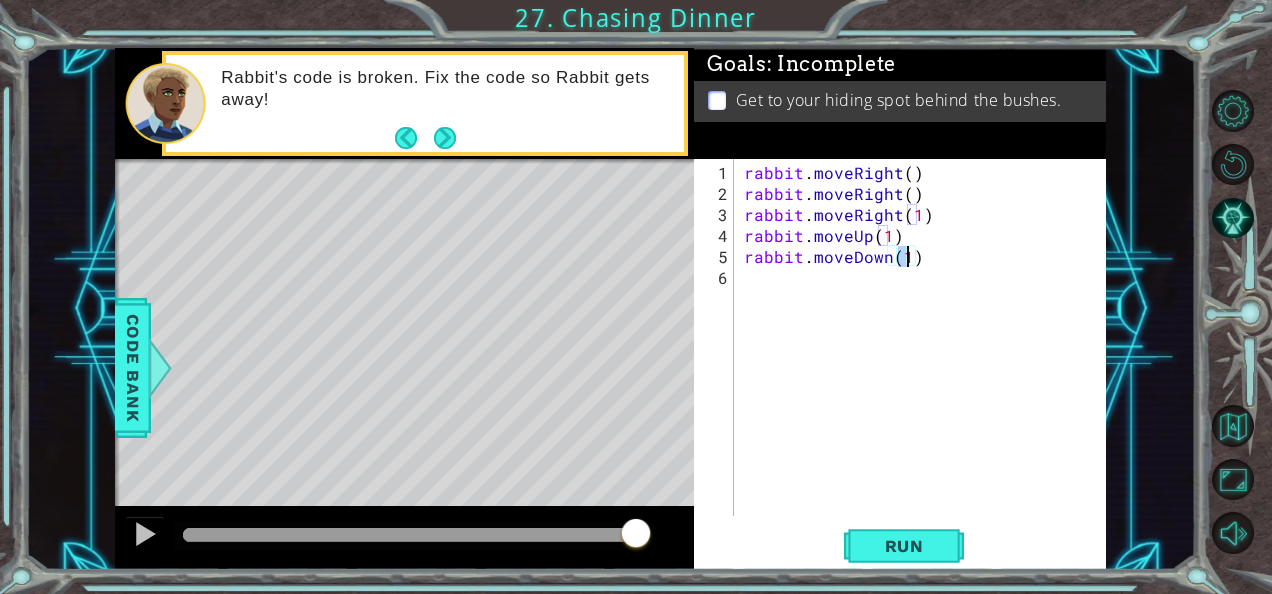 click on "rabbit . moveRight ( ) rabbit . moveRight ( ) rabbit . moveRight ( 1 ) rabbit . moveUp ( 1 ) rabbit . moveDown ( 1 )" at bounding box center [926, 361] 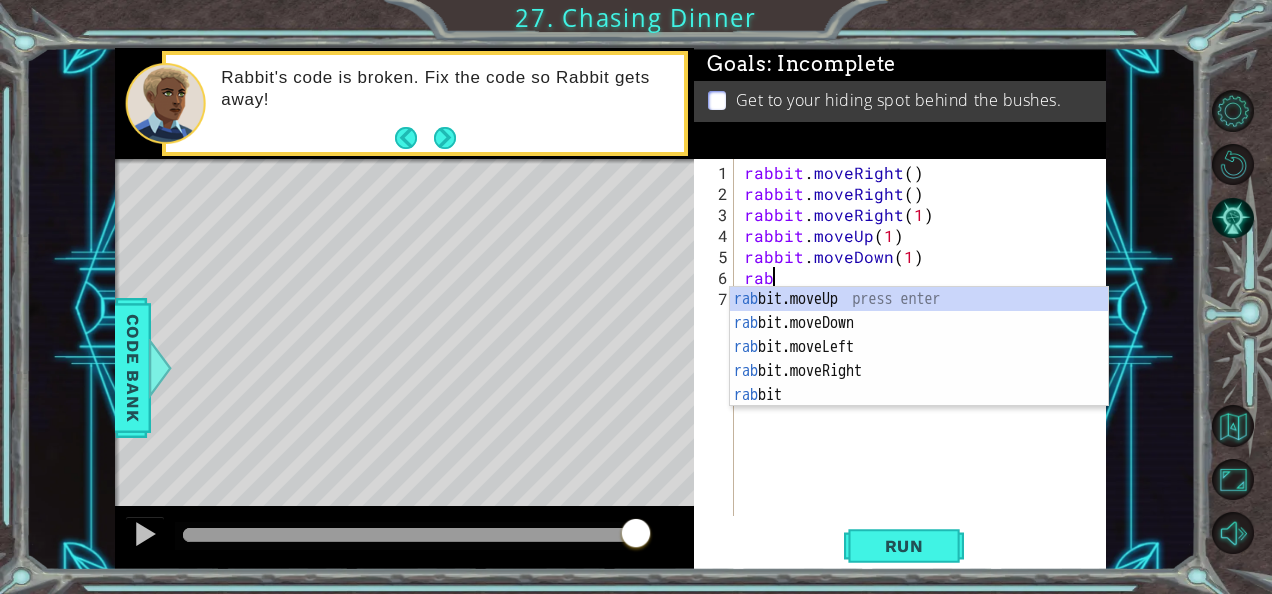 scroll, scrollTop: 0, scrollLeft: 1, axis: horizontal 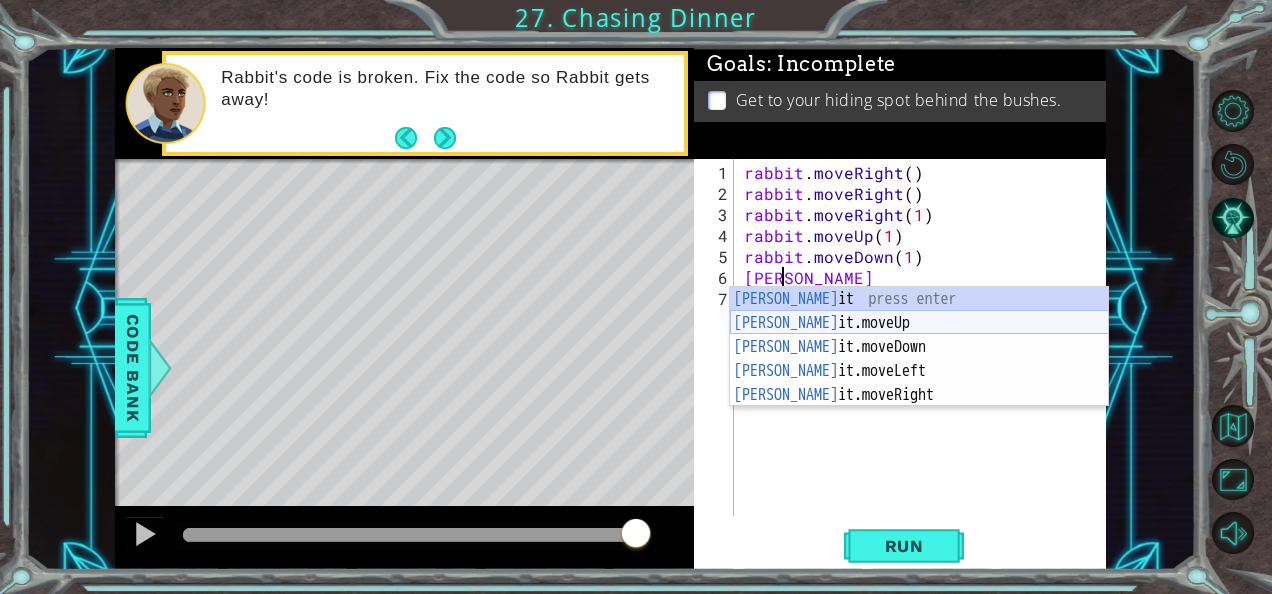 click on "[PERSON_NAME] it press enter [PERSON_NAME] it.moveUp press enter [PERSON_NAME] it.moveDown press enter [PERSON_NAME] it.moveLeft press enter [PERSON_NAME] it.moveRight press enter" at bounding box center [919, 371] 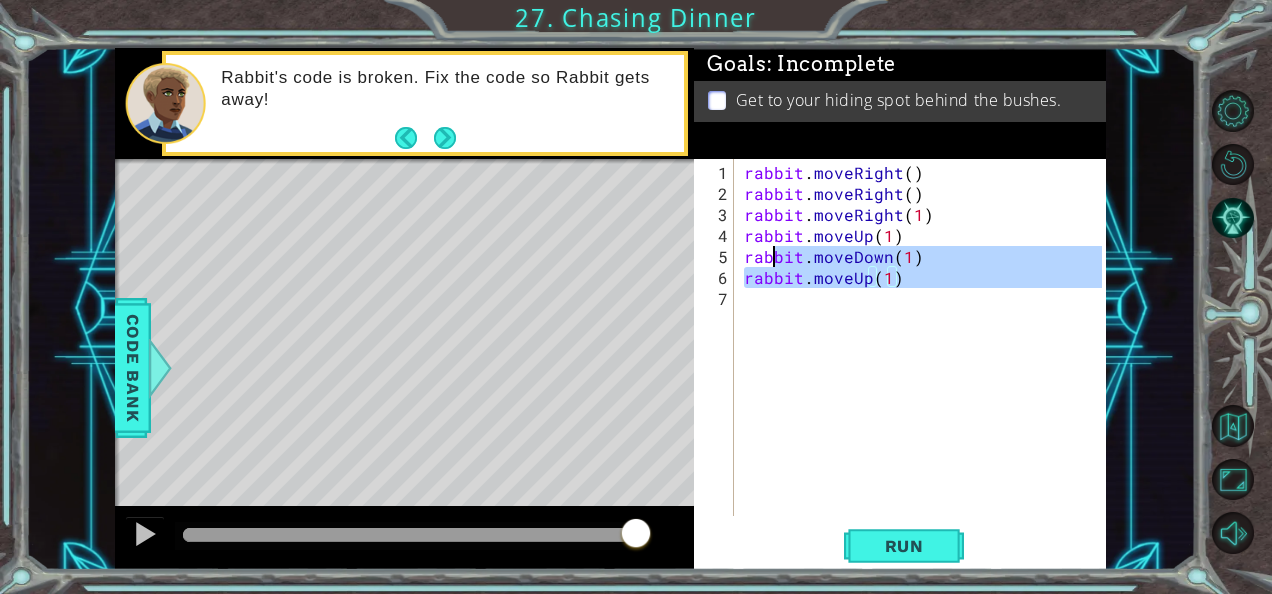 click on "rabbit . moveRight ( ) rabbit . moveRight ( ) rabbit . moveRight ( 1 ) rabbit . moveUp ( 1 ) rabbit . moveDown ( 1 ) rabbit . moveUp ( 1 )" at bounding box center [926, 361] 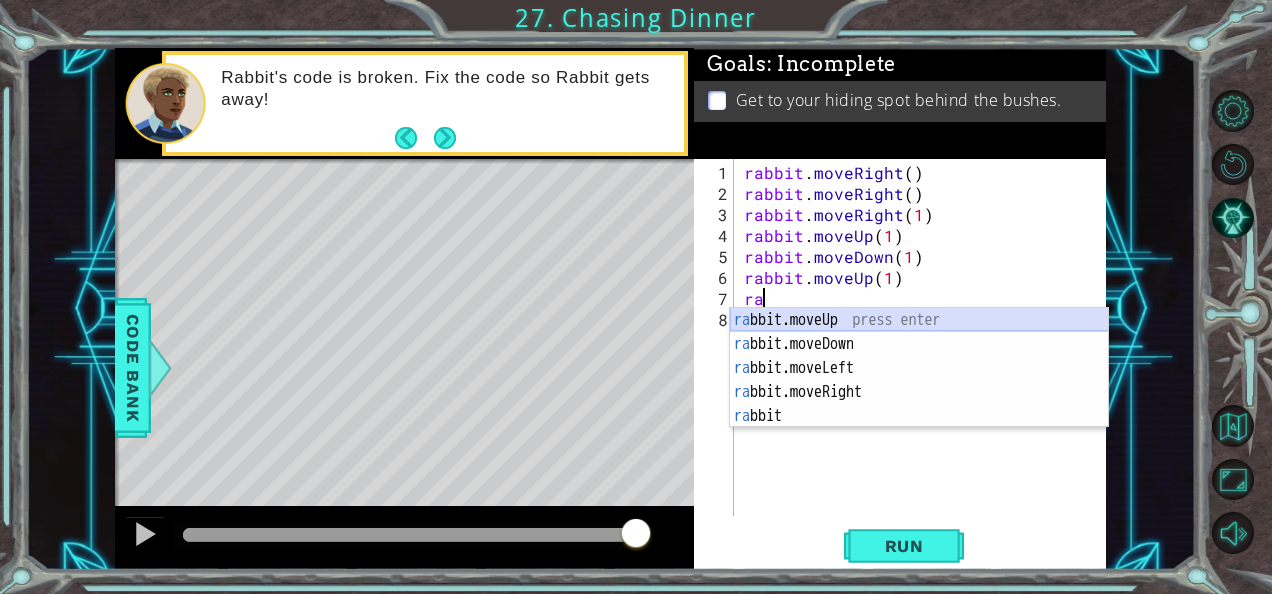 click on "ra bbit.moveUp press enter ra bbit.moveDown press enter ra bbit.moveLeft press enter ra bbit.moveRight press enter ra bbit press enter" at bounding box center (919, 392) 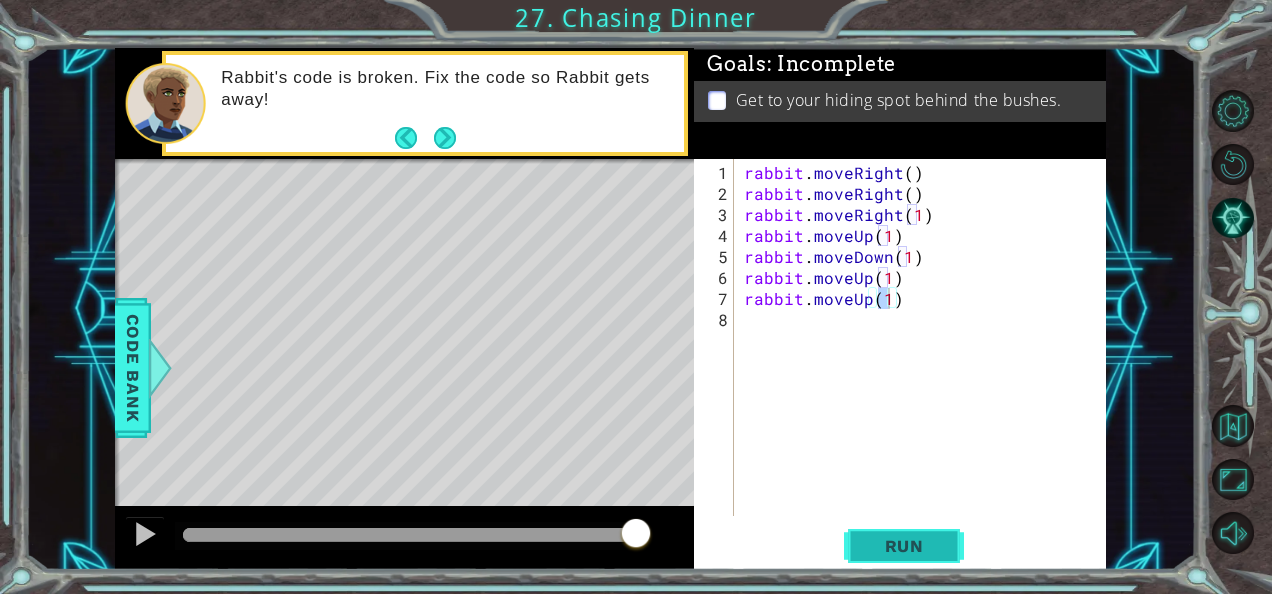 click on "Run" at bounding box center (904, 546) 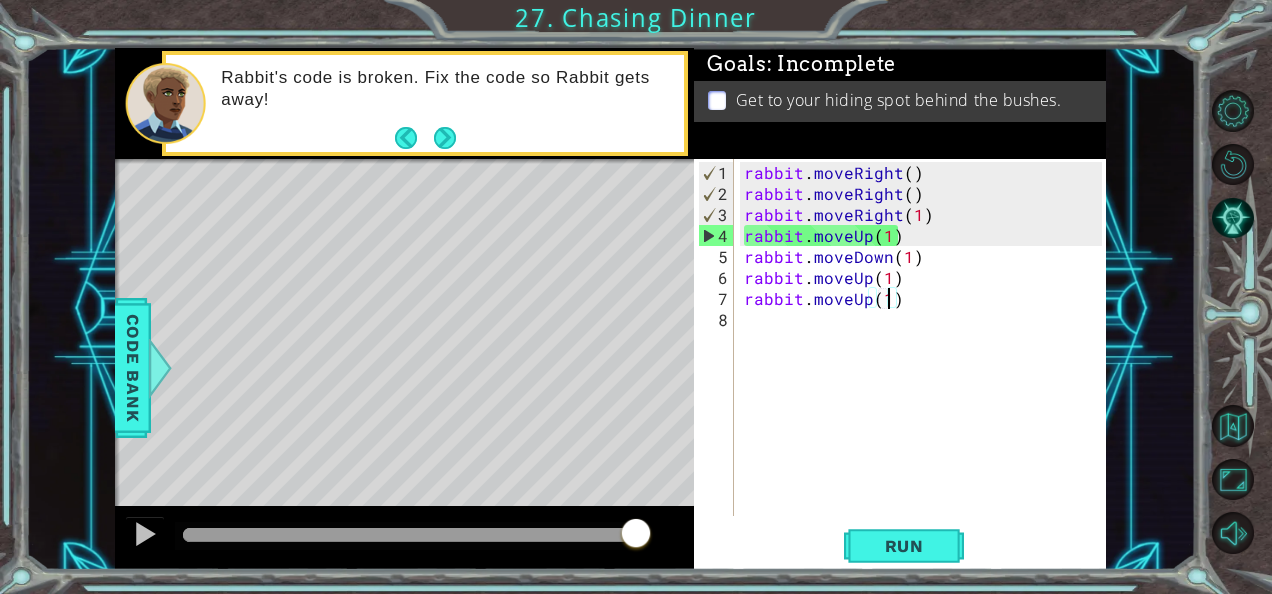 click on "rabbit . moveRight ( ) rabbit . moveRight ( ) rabbit . moveRight ( 1 ) rabbit . moveUp ( 1 ) rabbit . moveDown ( 1 ) rabbit . moveUp ( 1 ) rabbit . moveUp ( 1 )" at bounding box center (926, 361) 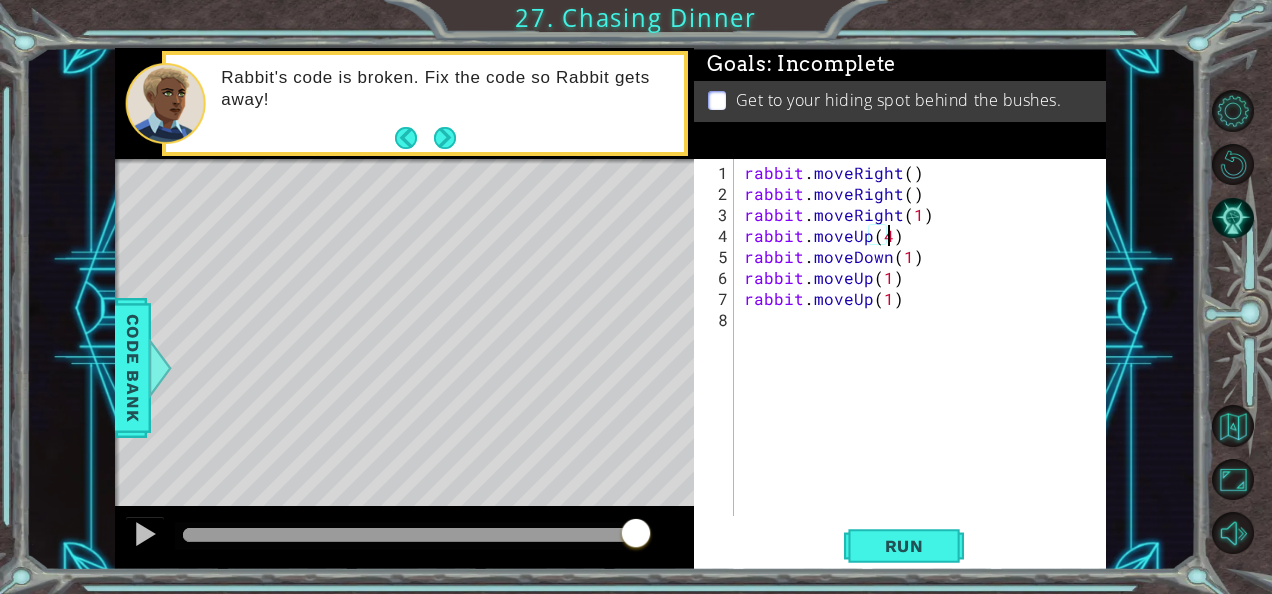 scroll, scrollTop: 0, scrollLeft: 8, axis: horizontal 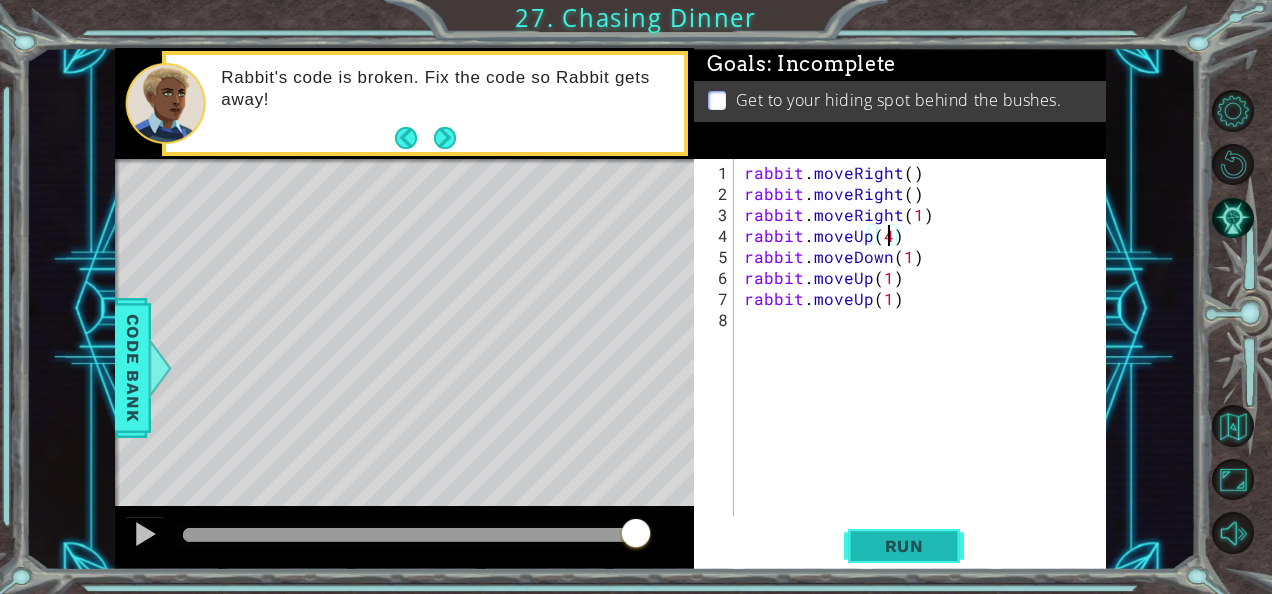 type on "rabbit.moveUp(4)" 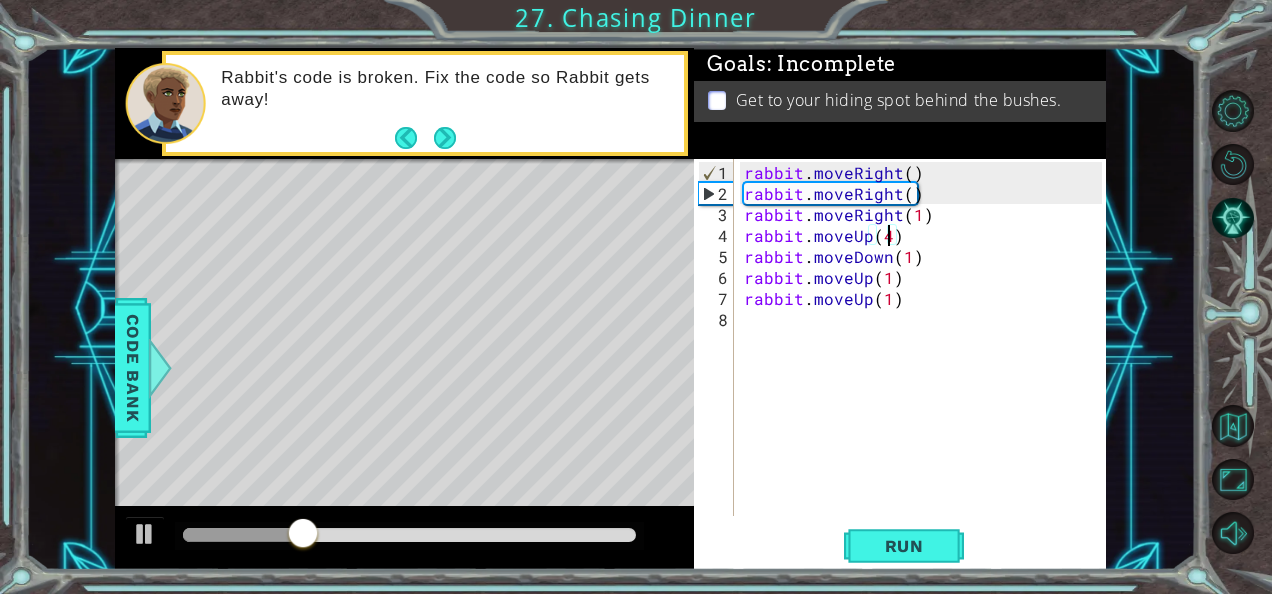 click on "rabbit . moveRight ( ) rabbit . moveRight ( ) rabbit . moveRight ( 1 ) rabbit . moveUp ( 4 ) rabbit . moveDown ( 1 ) rabbit . moveUp ( 1 ) rabbit . moveUp ( 1 )" at bounding box center (926, 361) 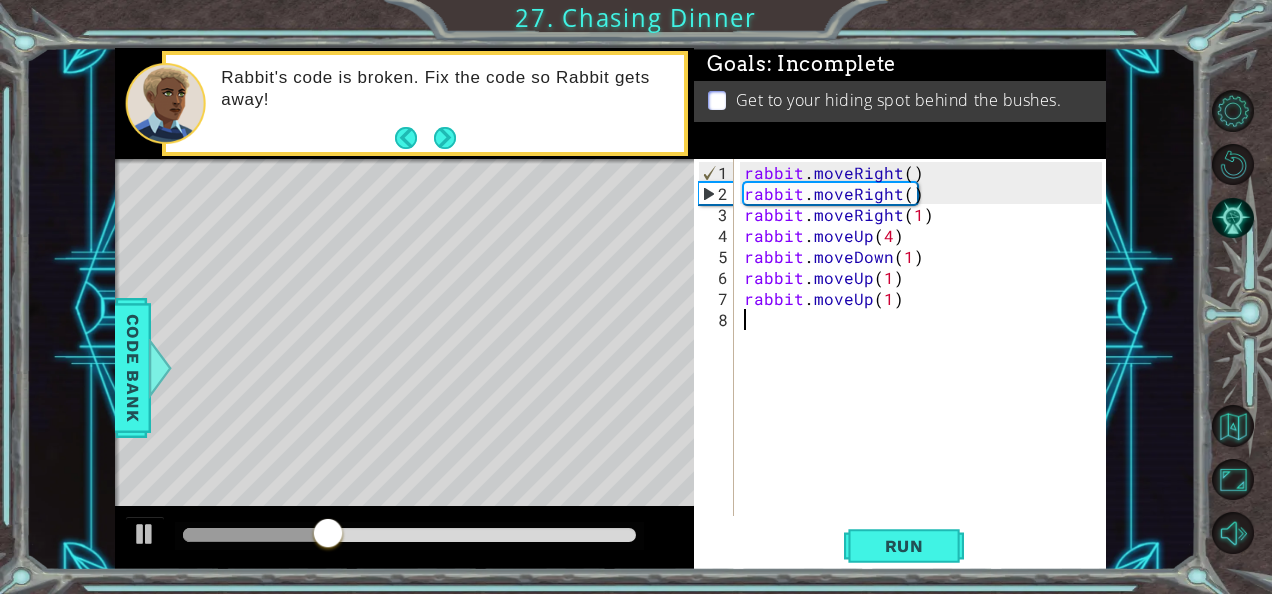 scroll, scrollTop: 0, scrollLeft: 0, axis: both 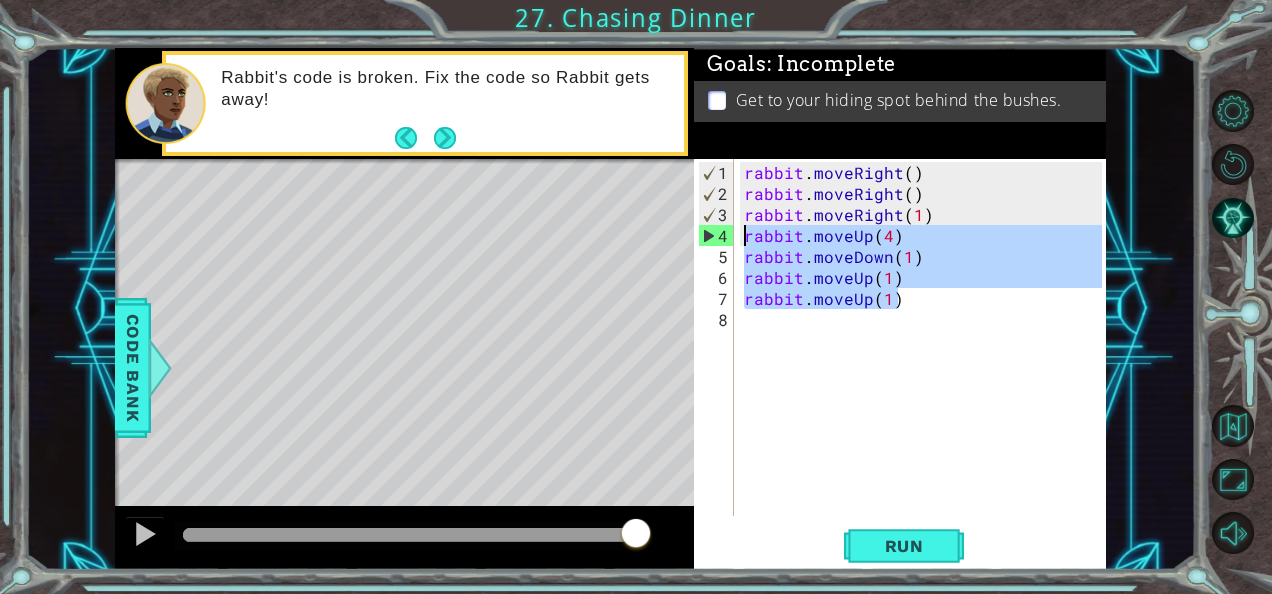 drag, startPoint x: 930, startPoint y: 292, endPoint x: 726, endPoint y: 234, distance: 212.08488 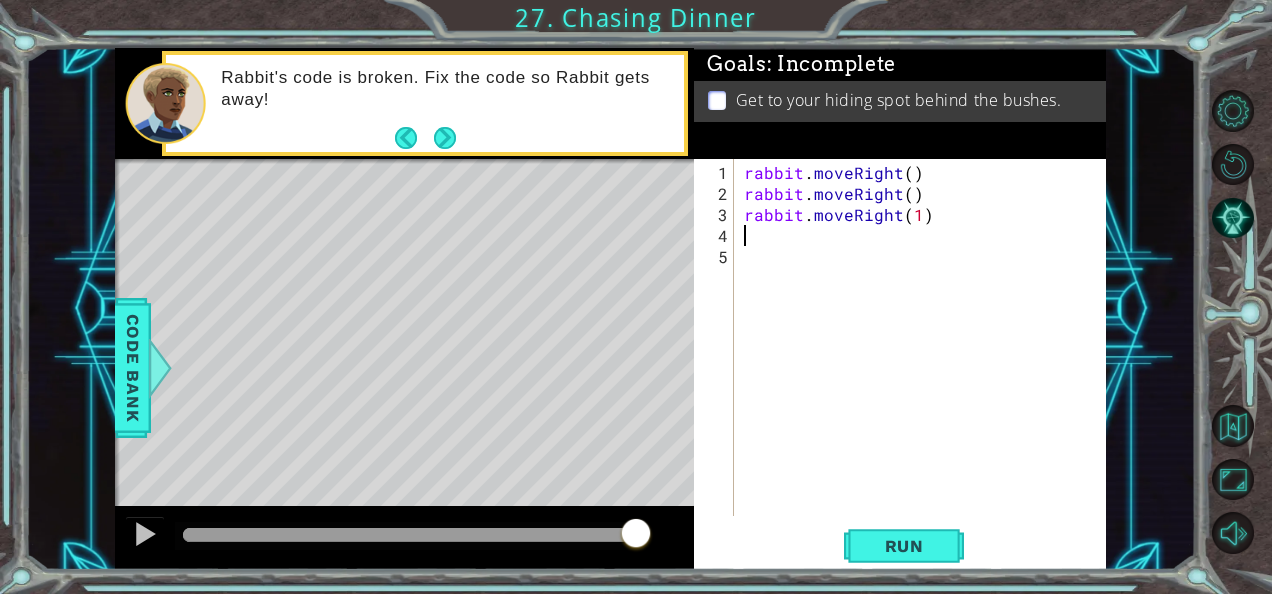 type on "4" 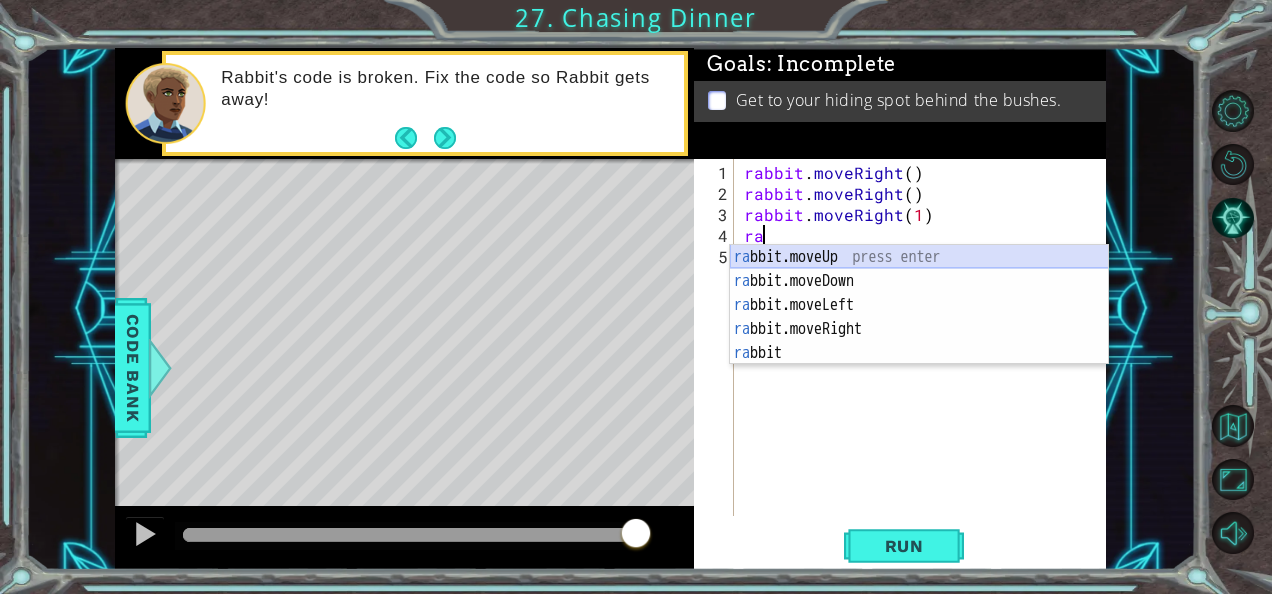 click on "ra bbit.moveUp press enter ra bbit.moveDown press enter ra bbit.moveLeft press enter ra bbit.moveRight press enter ra bbit press enter" at bounding box center [919, 329] 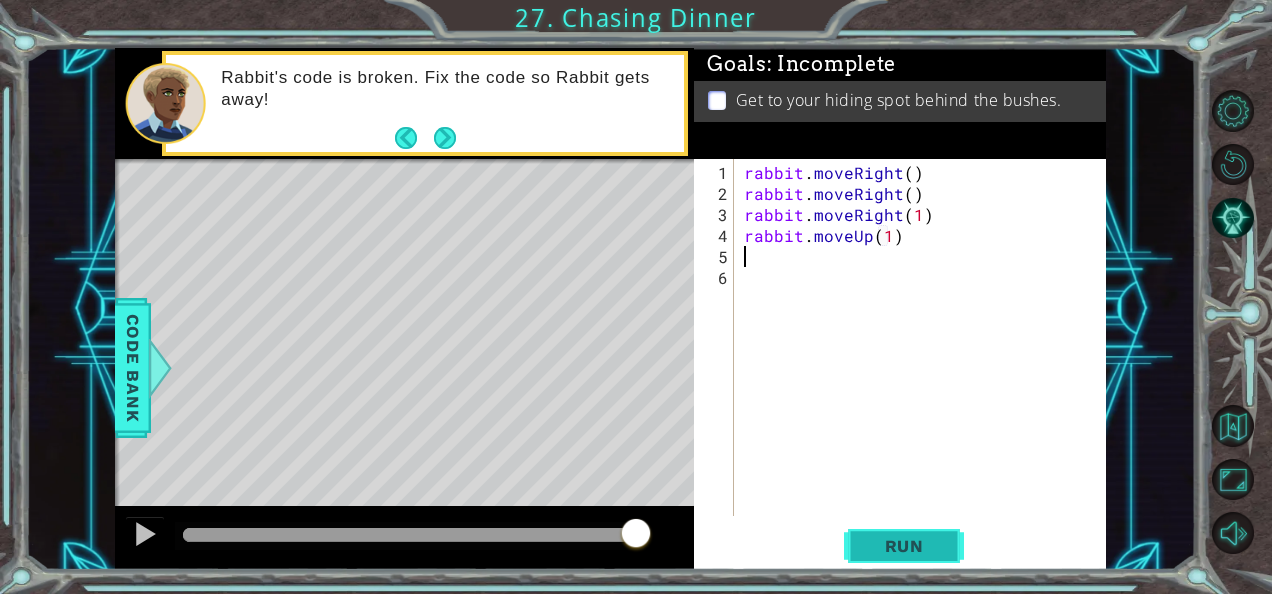 type on "rabbit.moveUp(1)" 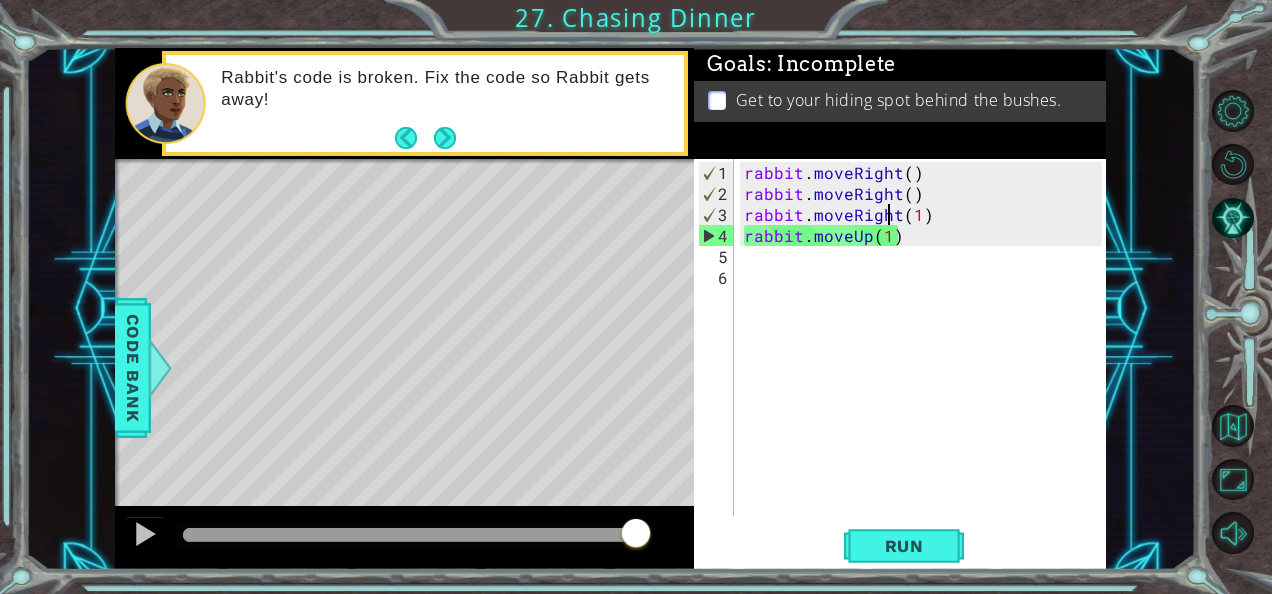 click on "rabbit . moveRight ( ) rabbit . moveRight ( ) rabbit . moveRight ( 1 ) rabbit . moveUp ( 1 )" at bounding box center [926, 361] 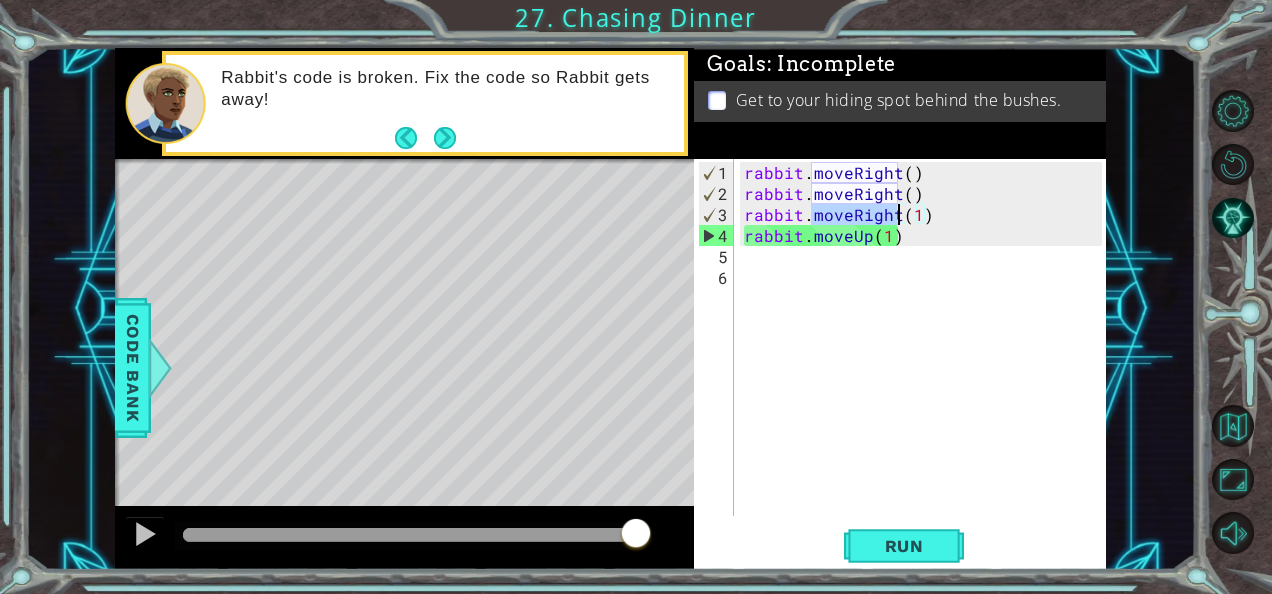 drag, startPoint x: 888, startPoint y: 216, endPoint x: 898, endPoint y: 208, distance: 12.806249 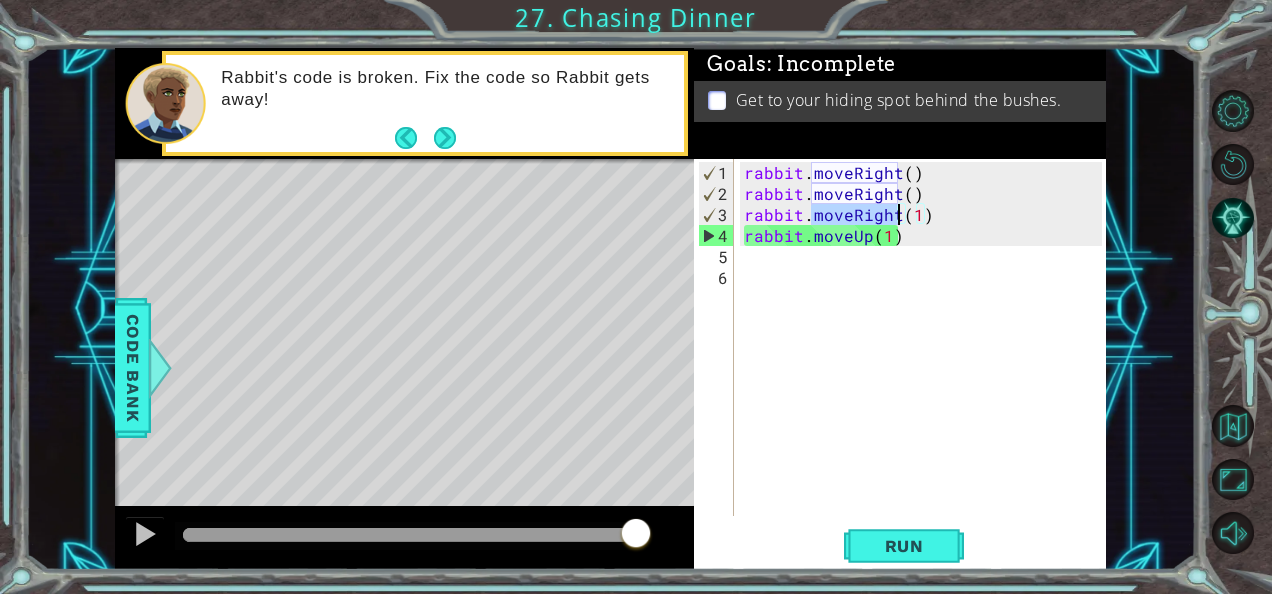 click on "rabbit . moveRight ( ) rabbit . moveRight ( ) rabbit . moveRight ( 1 ) rabbit . moveUp ( 1 )" at bounding box center (921, 337) 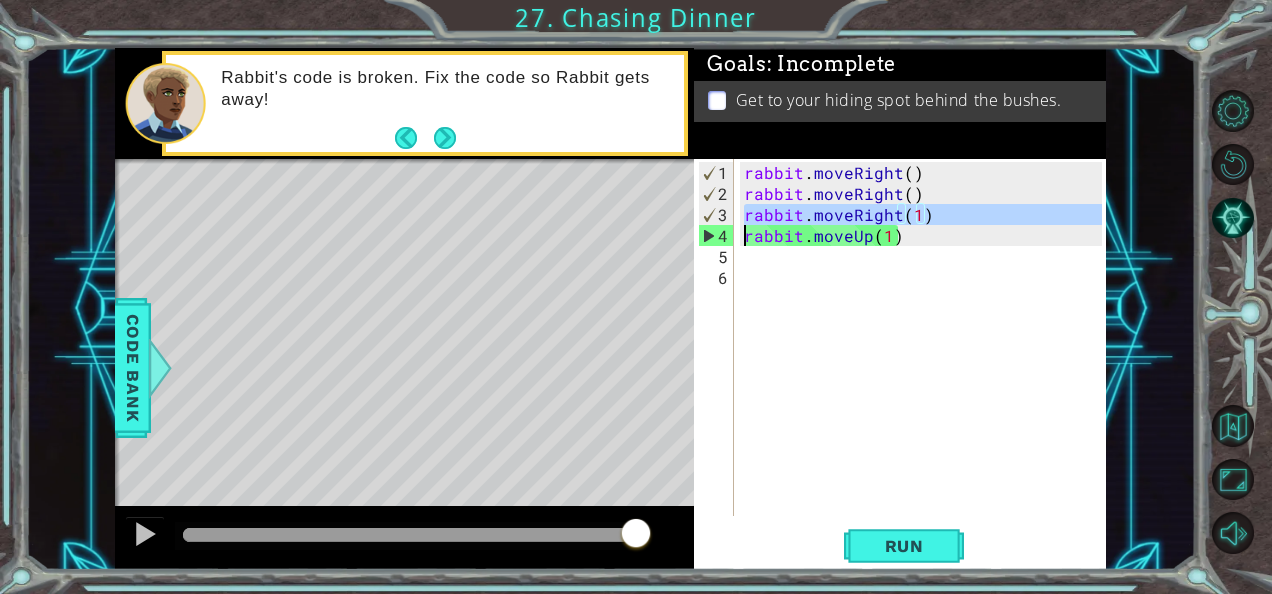 click on "rabbit . moveRight ( ) rabbit . moveRight ( ) rabbit . moveRight ( 1 ) rabbit . moveUp ( 1 )" at bounding box center [926, 361] 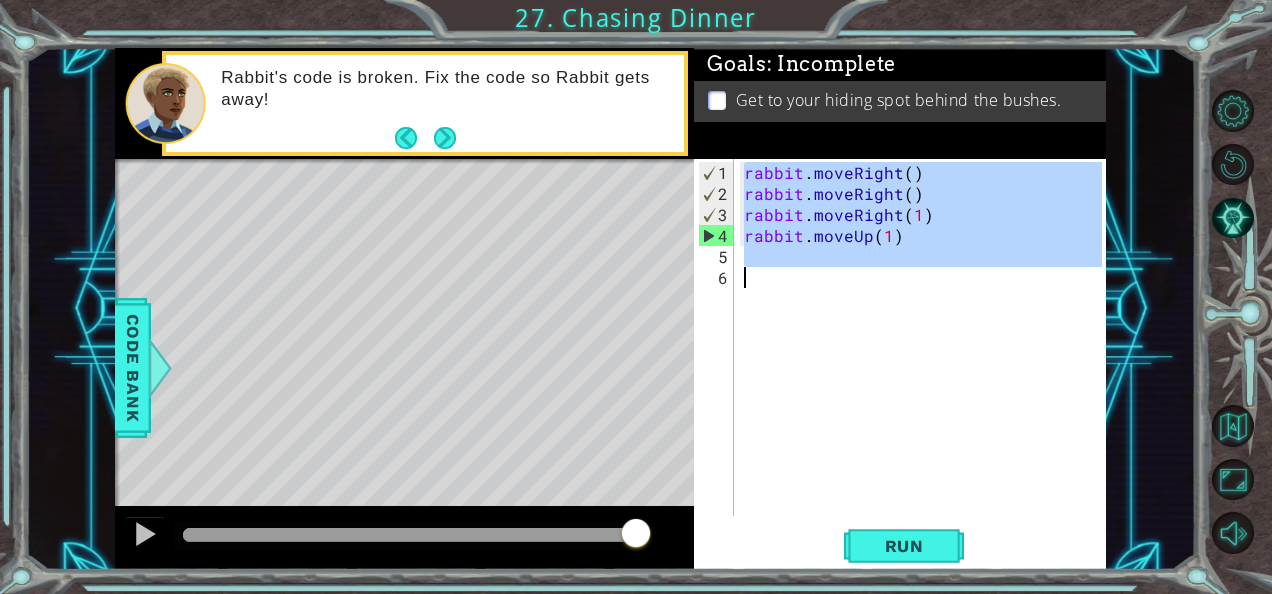 click on "rabbit . moveRight ( ) rabbit . moveRight ( ) rabbit . moveRight ( 1 ) rabbit . moveUp ( 1 )" at bounding box center [926, 361] 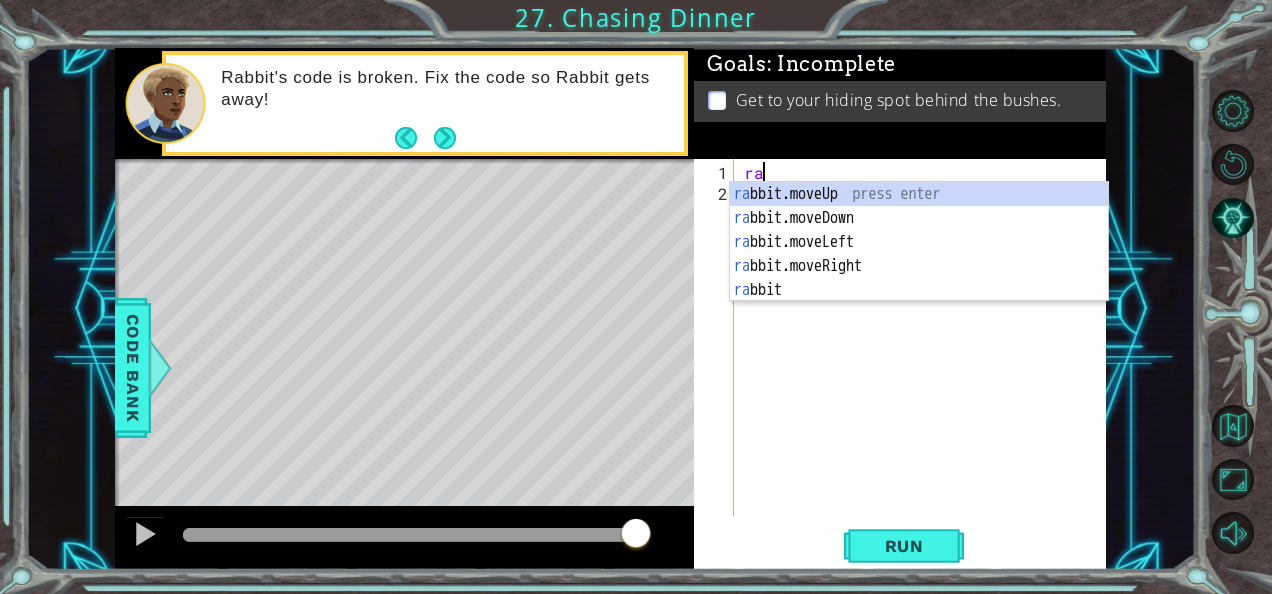 scroll, scrollTop: 0, scrollLeft: 0, axis: both 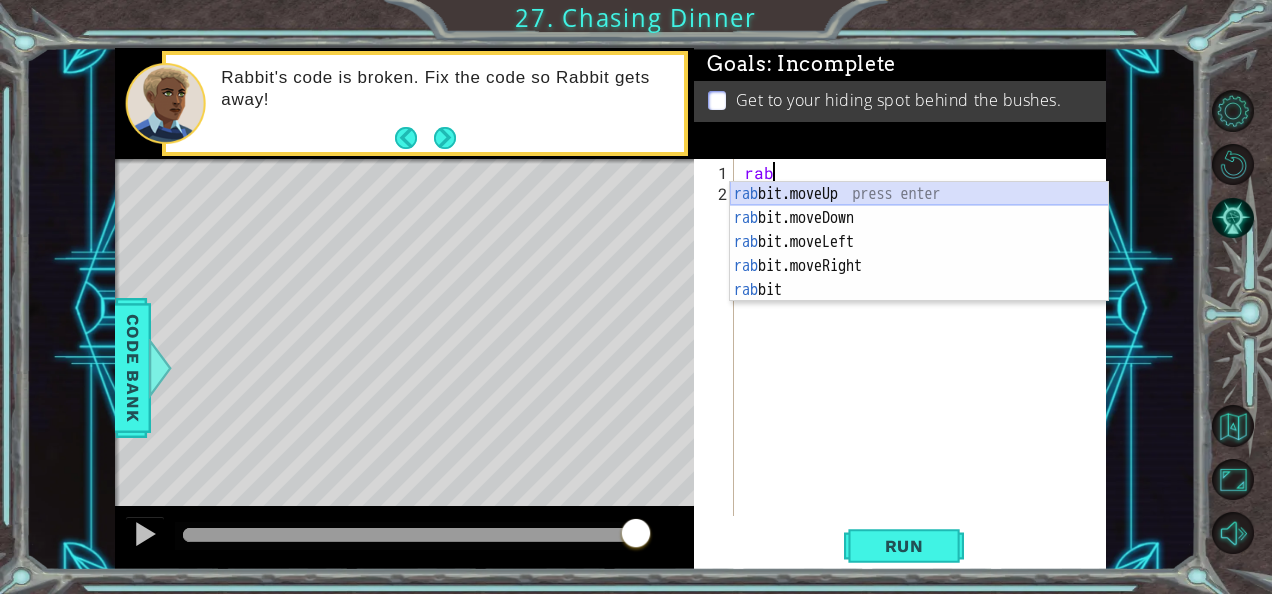 click on "rab bit.moveUp press enter rab bit.moveDown press enter rab bit.moveLeft press enter rab bit.moveRight press enter rab bit press enter" at bounding box center [919, 266] 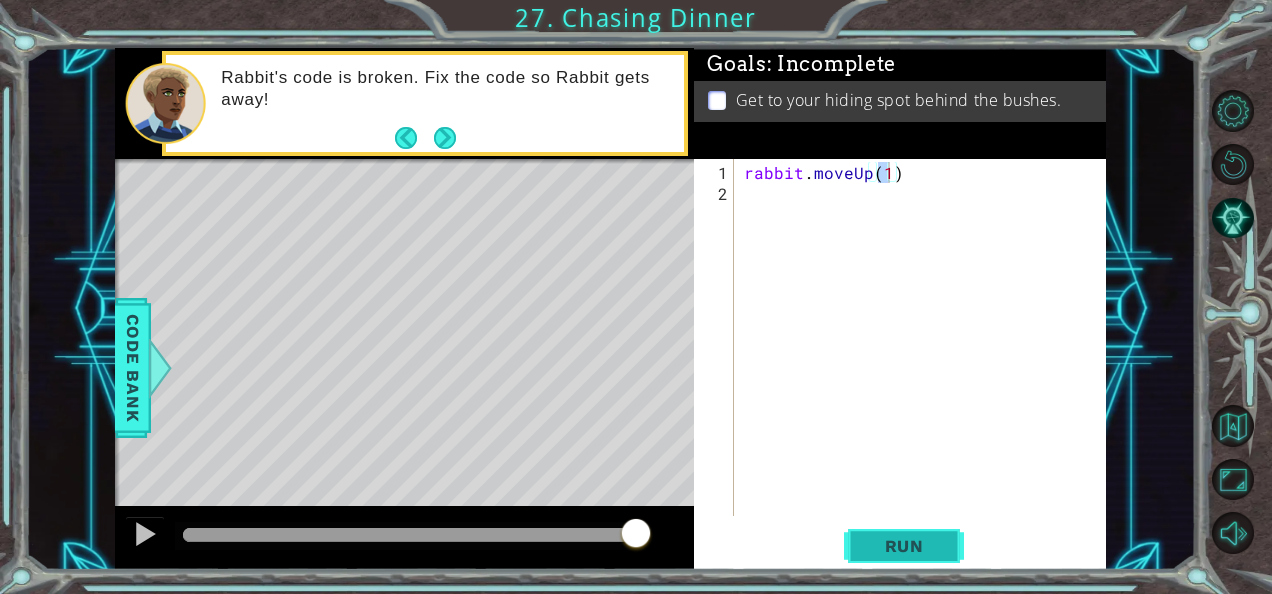 click on "Run" at bounding box center [904, 546] 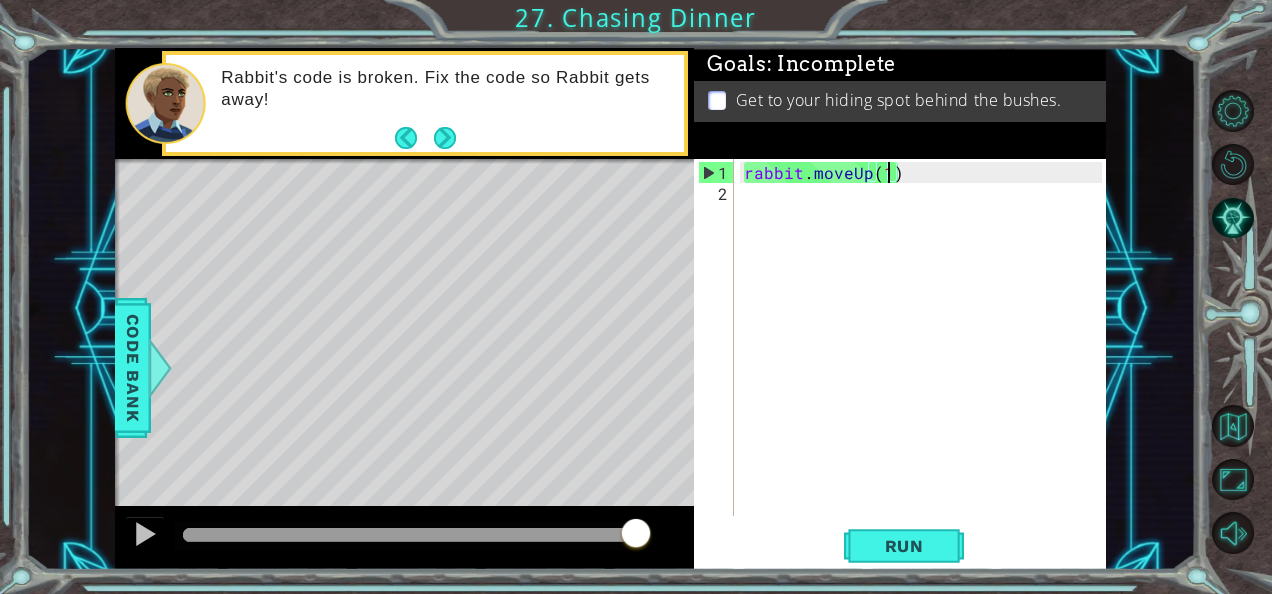 click on "rabbit . moveUp ( 1 )" at bounding box center [926, 361] 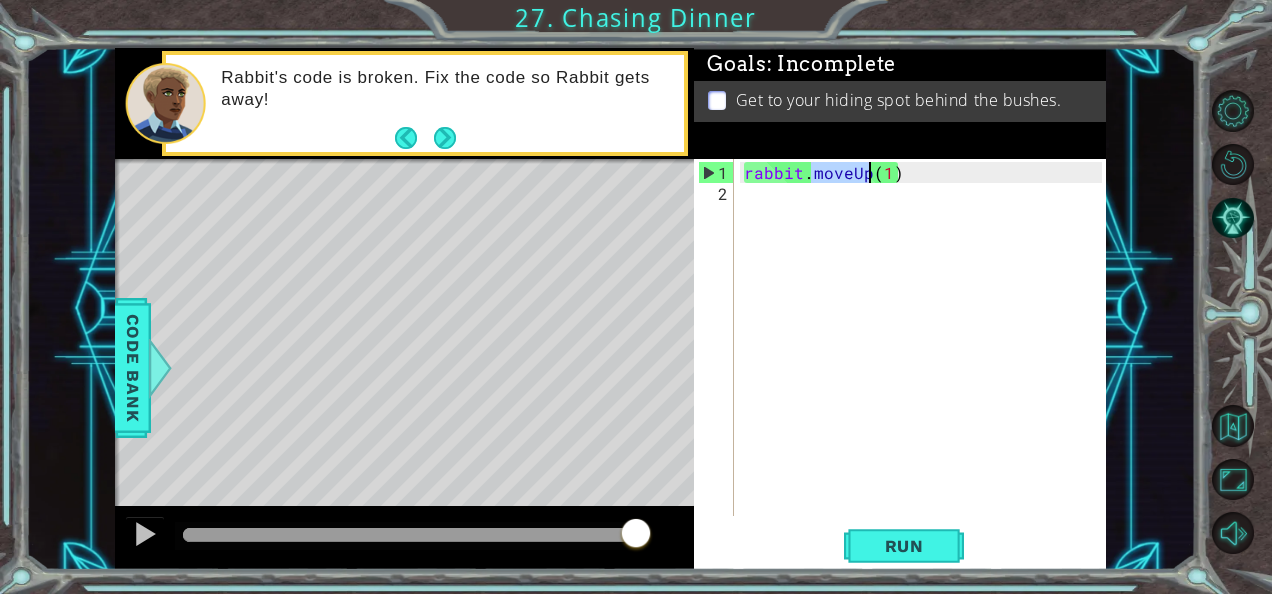 click on "rabbit . moveUp ( 1 )" at bounding box center [926, 361] 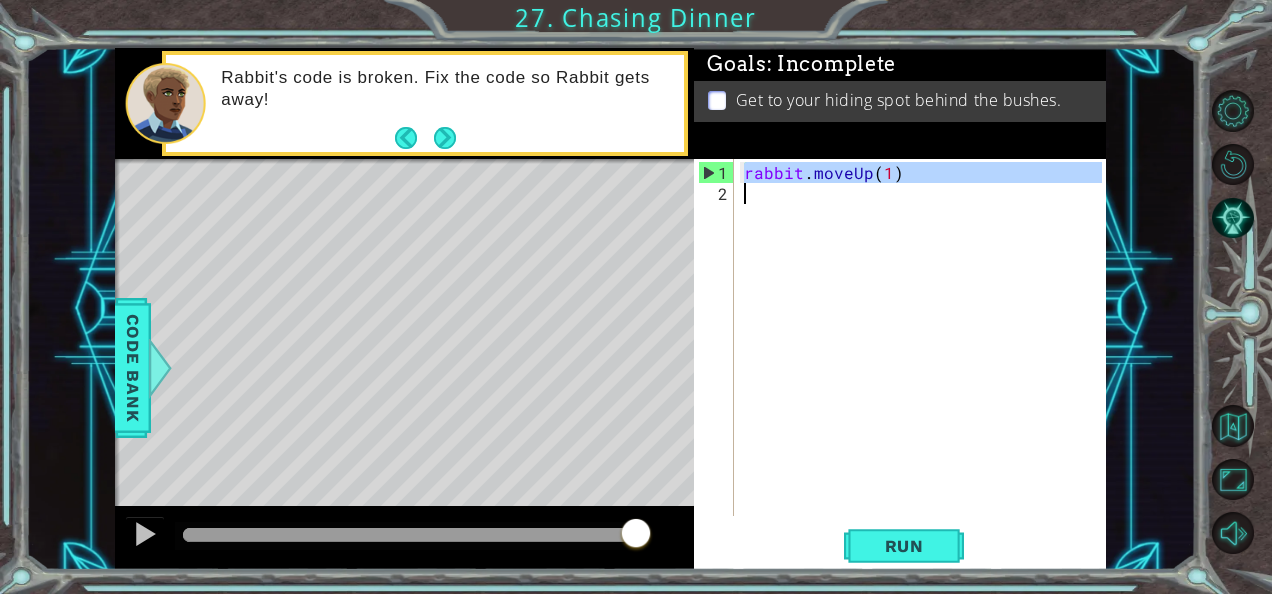 click on "rabbit . moveUp ( 1 )" at bounding box center [926, 361] 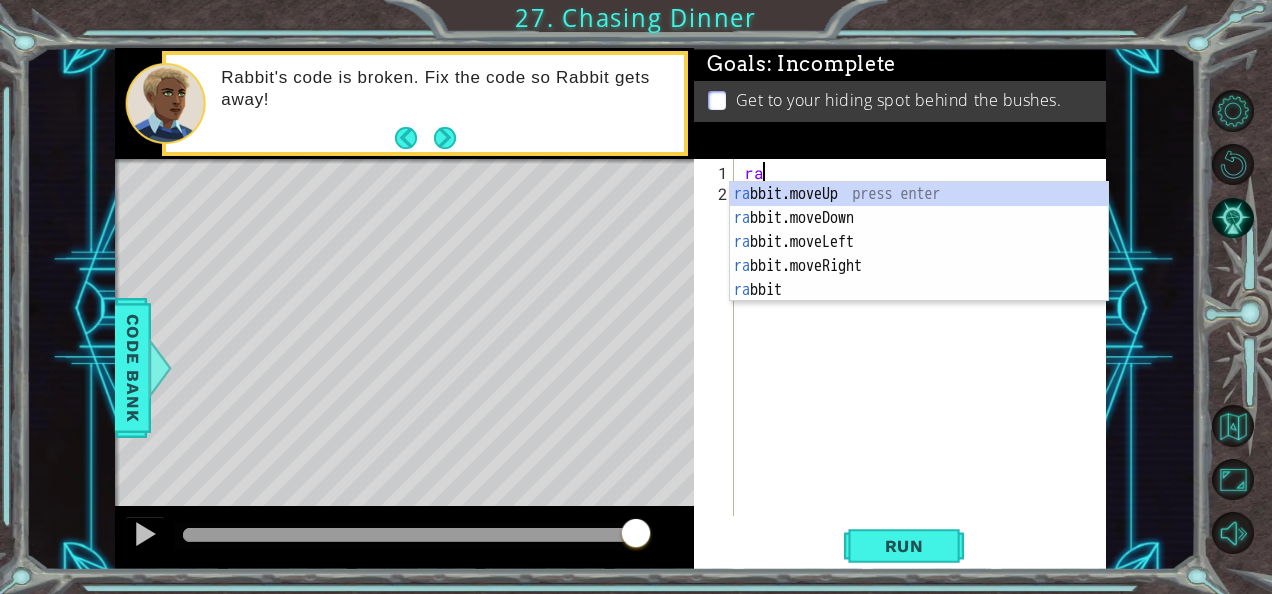 scroll, scrollTop: 0, scrollLeft: 0, axis: both 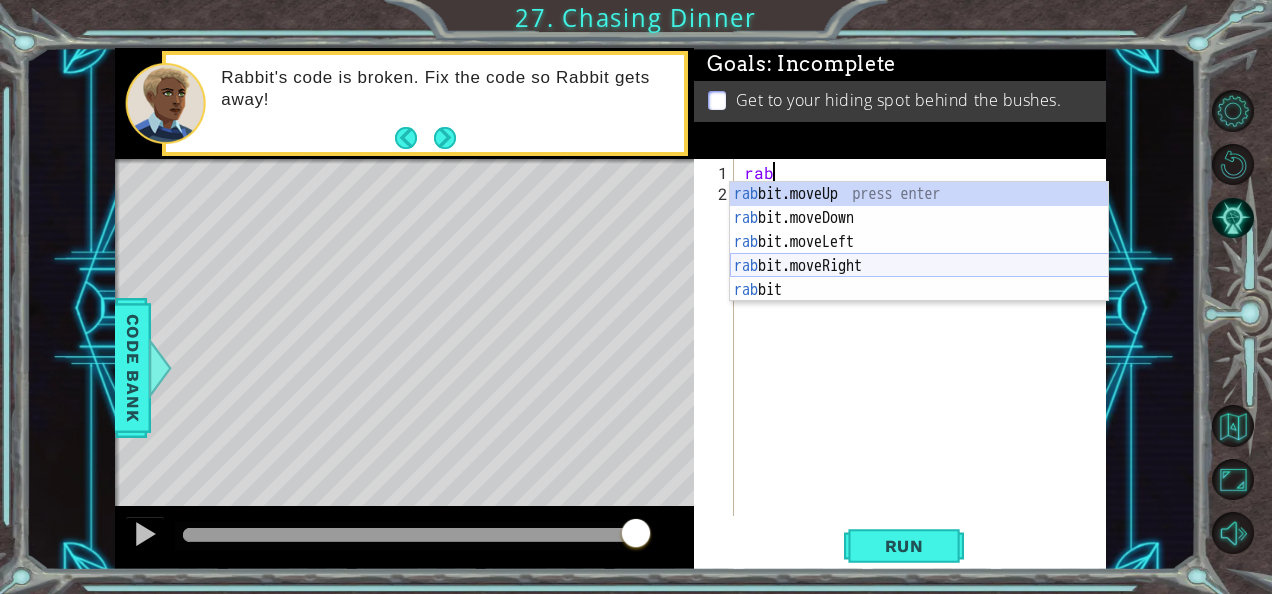 click on "rab bit.moveUp press enter rab bit.moveDown press enter rab bit.moveLeft press enter rab bit.moveRight press enter rab bit press enter" at bounding box center (919, 266) 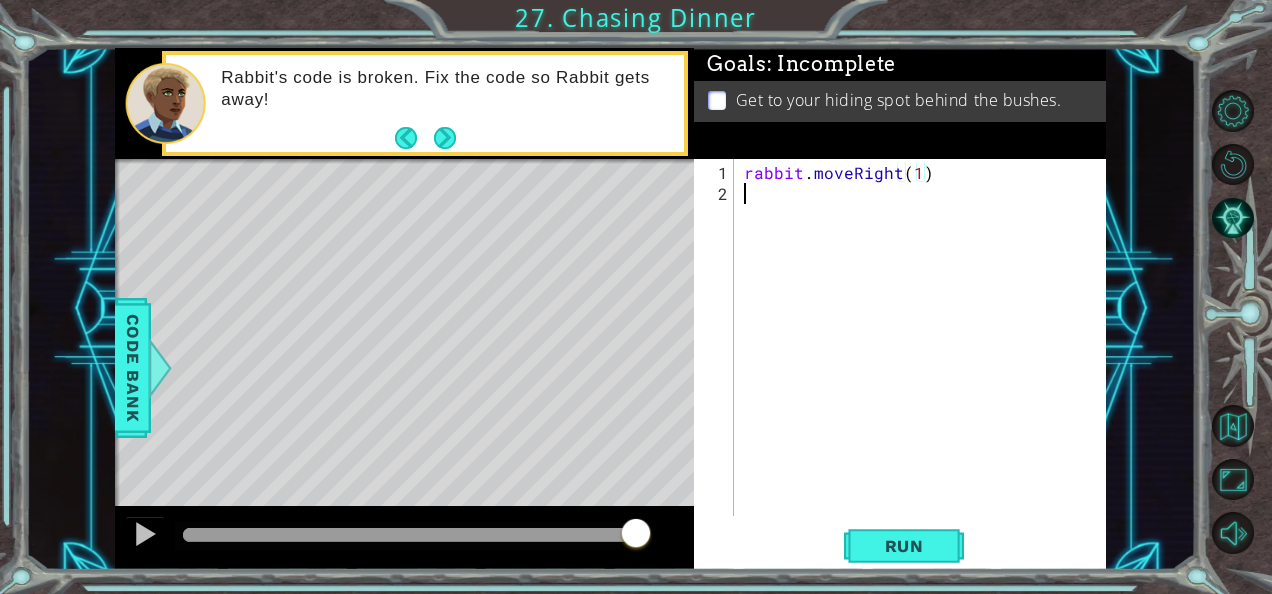 click on "rabbit . moveRight ( 1 )" at bounding box center [926, 361] 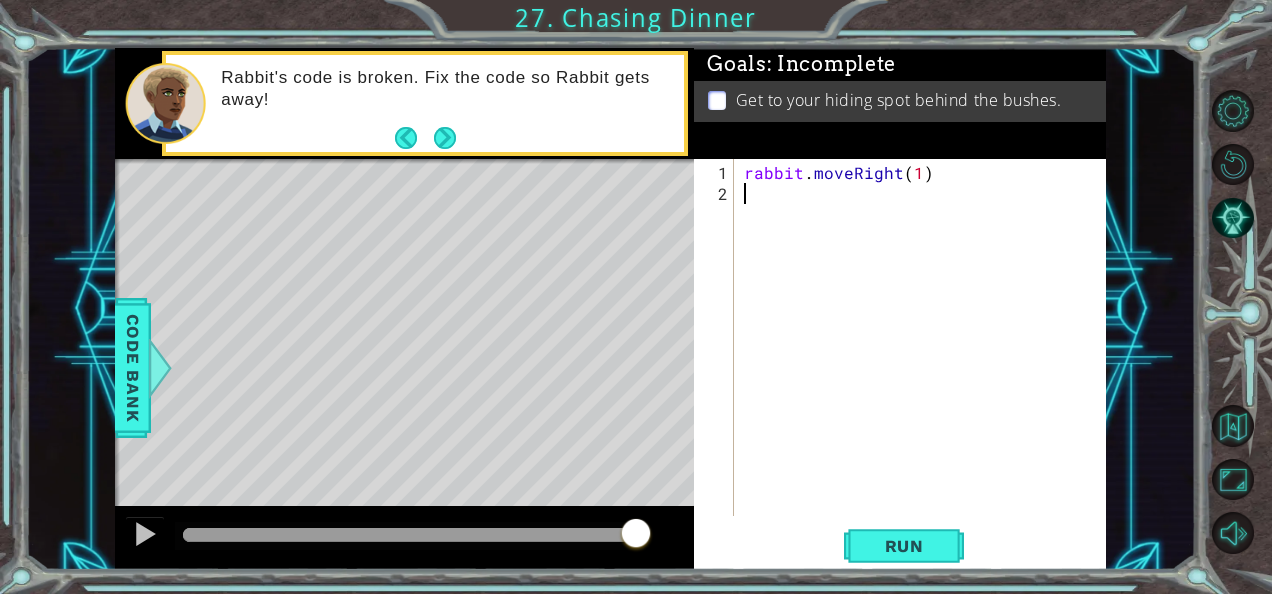 click on "rabbit . moveRight ( 1 )" at bounding box center [926, 361] 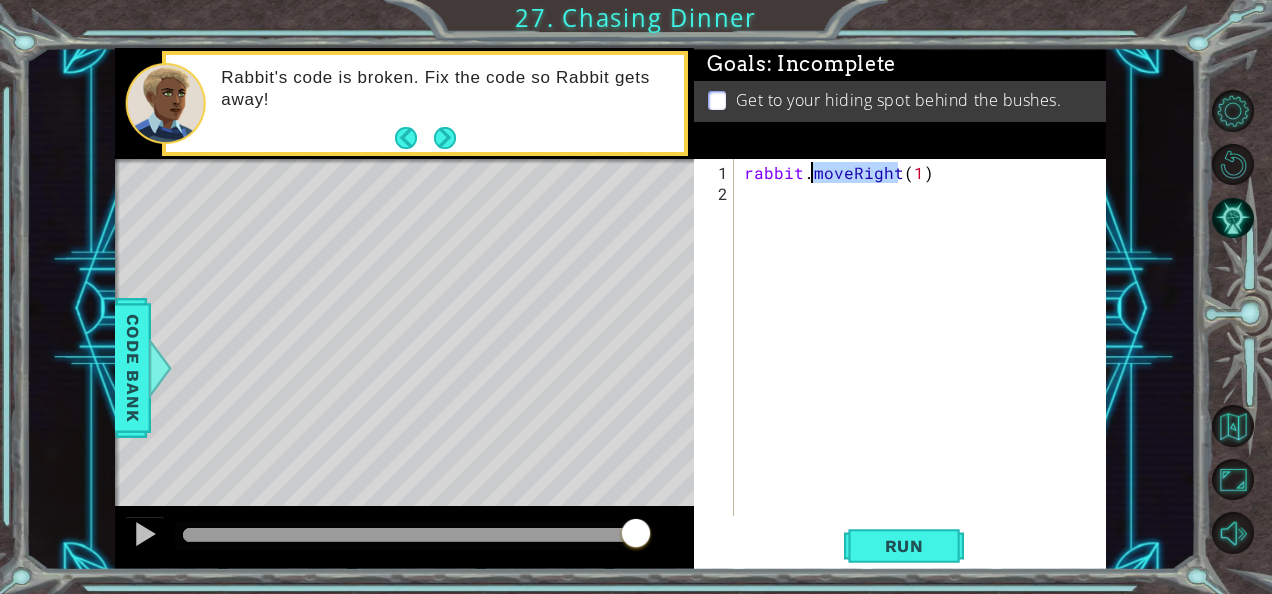 click on "rabbit . moveRight ( 1 )" at bounding box center [926, 361] 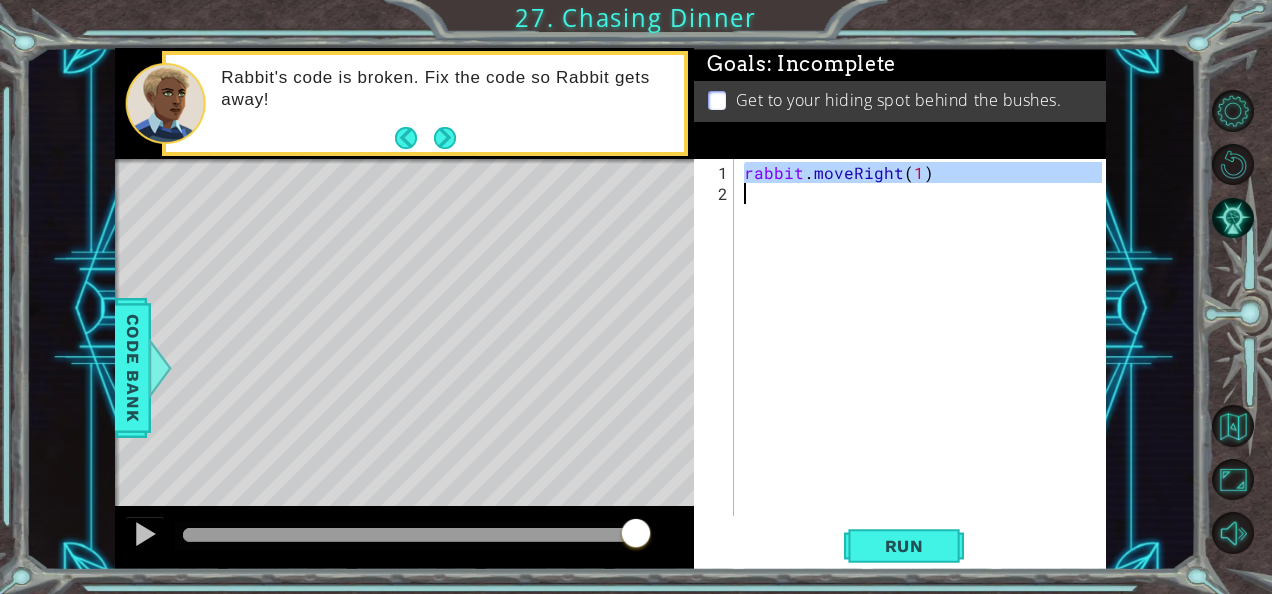 click on "rabbit . moveRight ( 1 )" at bounding box center (926, 361) 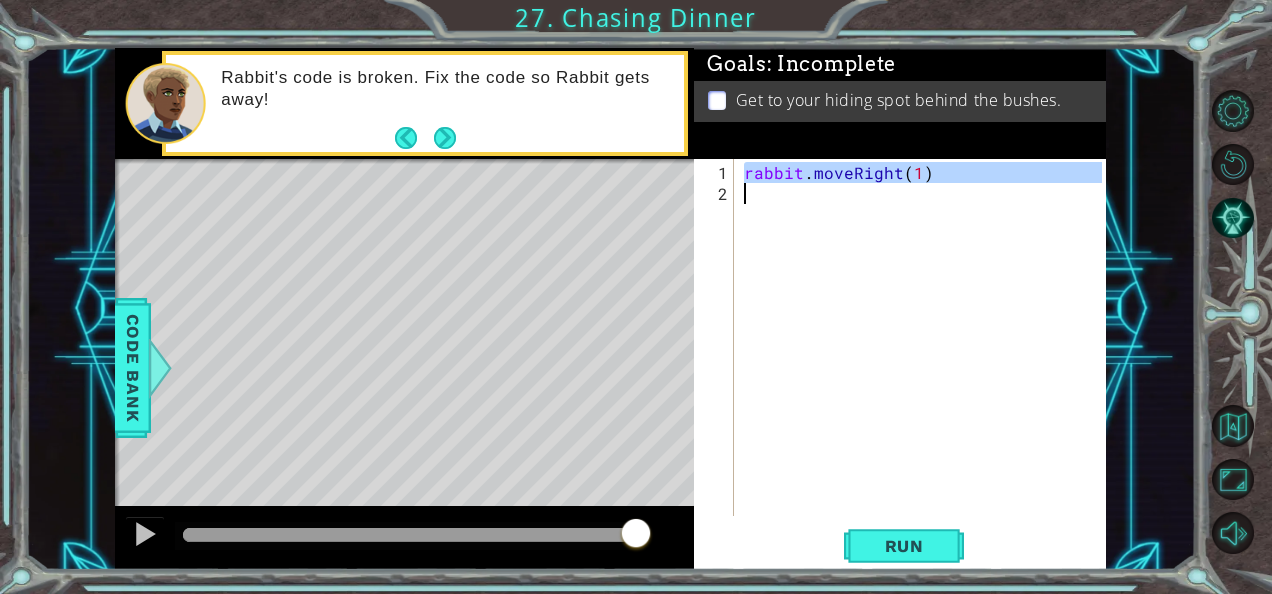 click on "rabbit . moveRight ( 1 )" at bounding box center [921, 337] 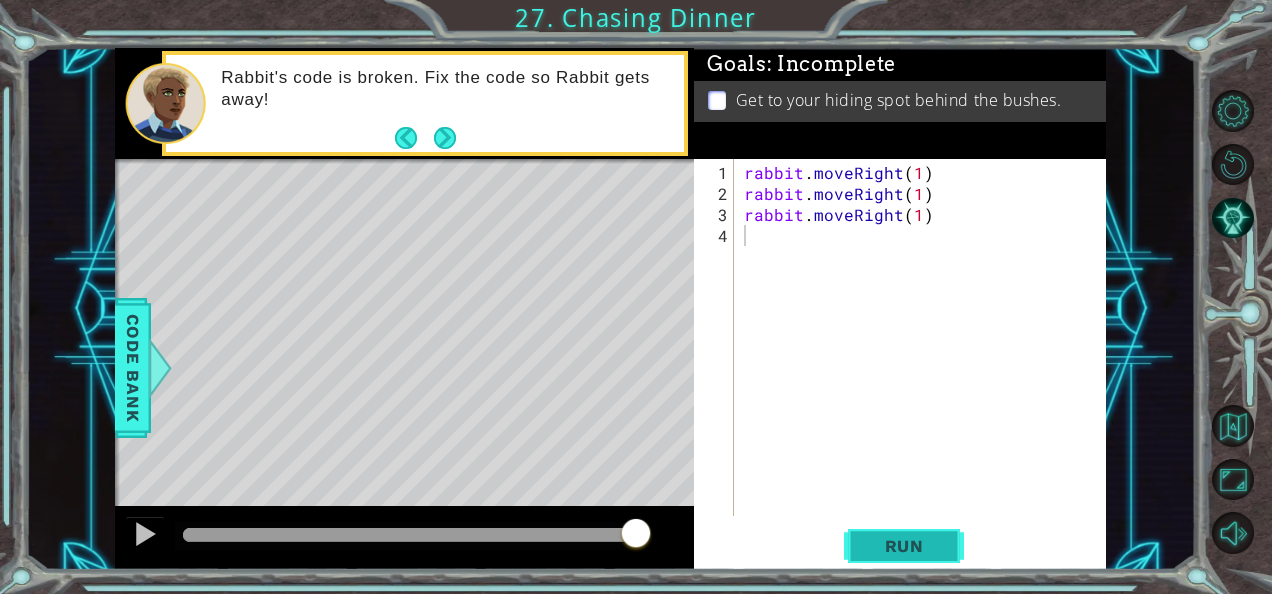 click on "Run" at bounding box center (904, 546) 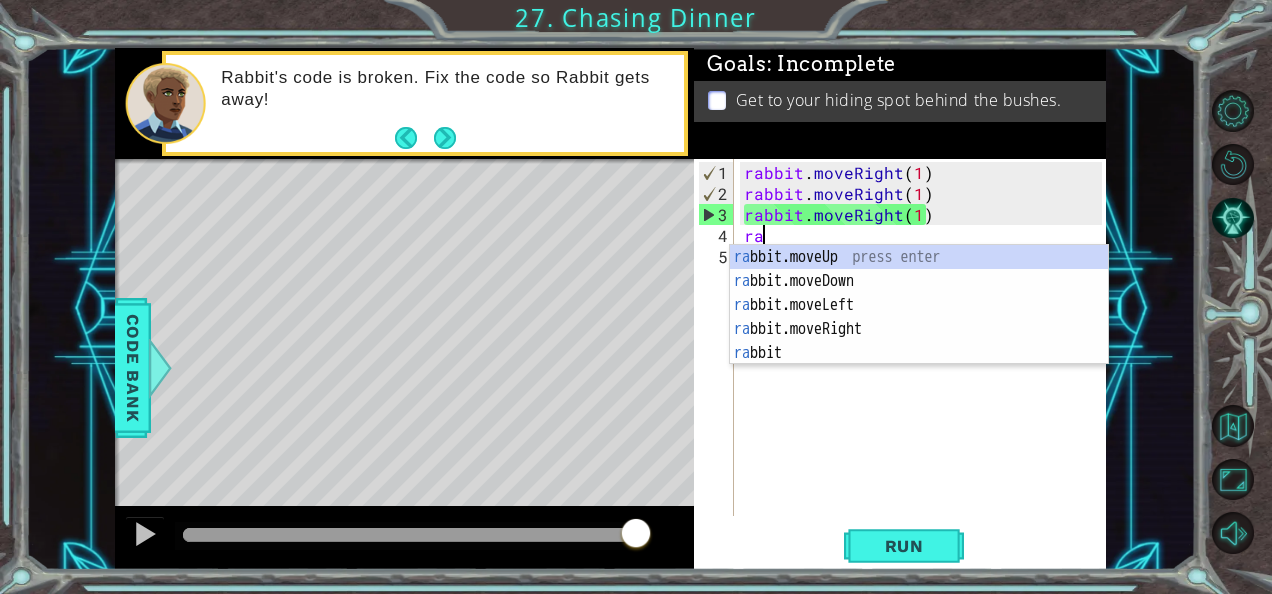 click on "ra bbit.moveUp press enter ra bbit.moveDown press enter ra bbit.moveLeft press enter ra bbit.moveRight press enter ra bbit press enter" at bounding box center (919, 329) 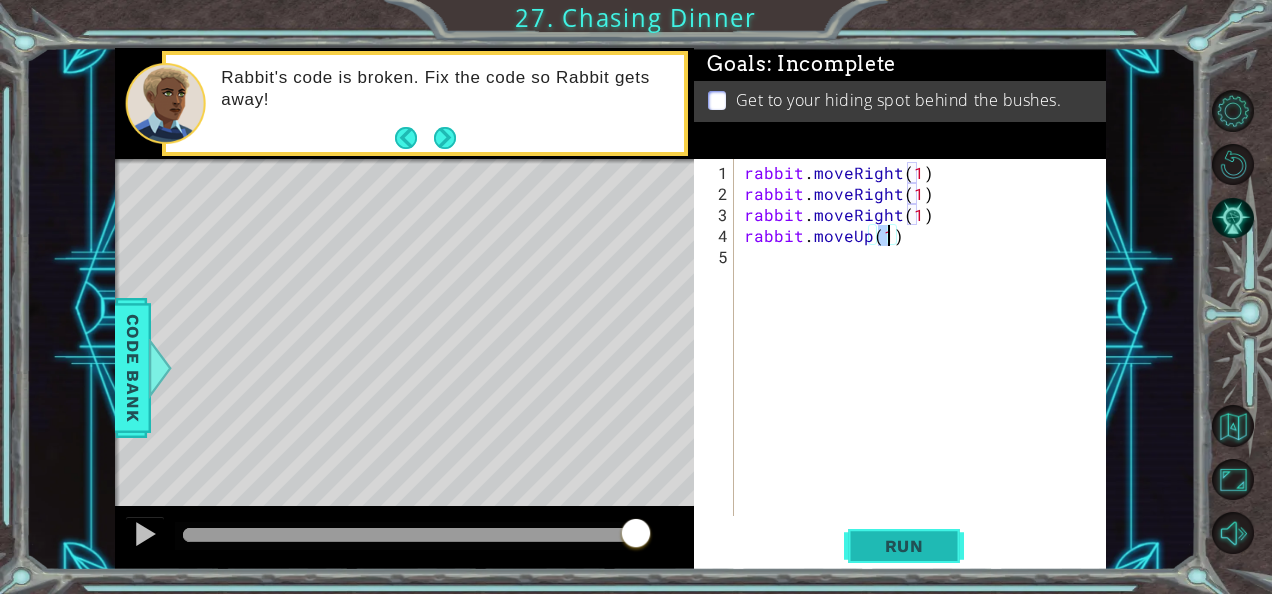 type on "rabbit.moveUp(1)" 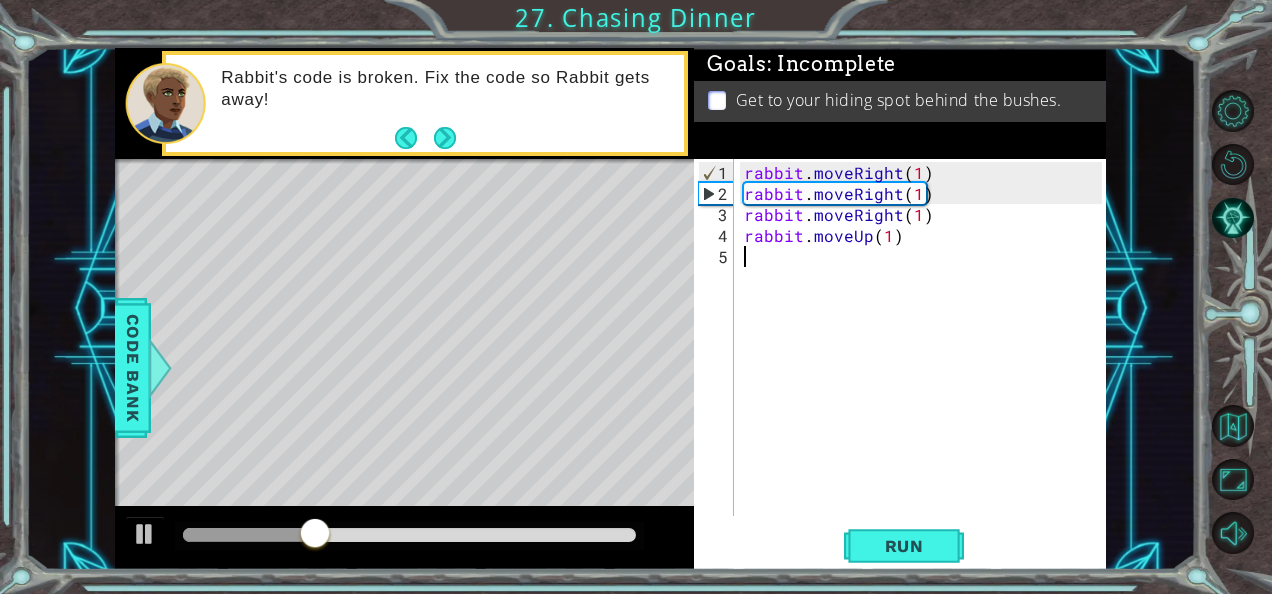 click on "rabbit . moveRight ( 1 ) rabbit . moveRight ( 1 ) rabbit . moveRight ( 1 ) rabbit . moveUp ( 1 )" at bounding box center (926, 361) 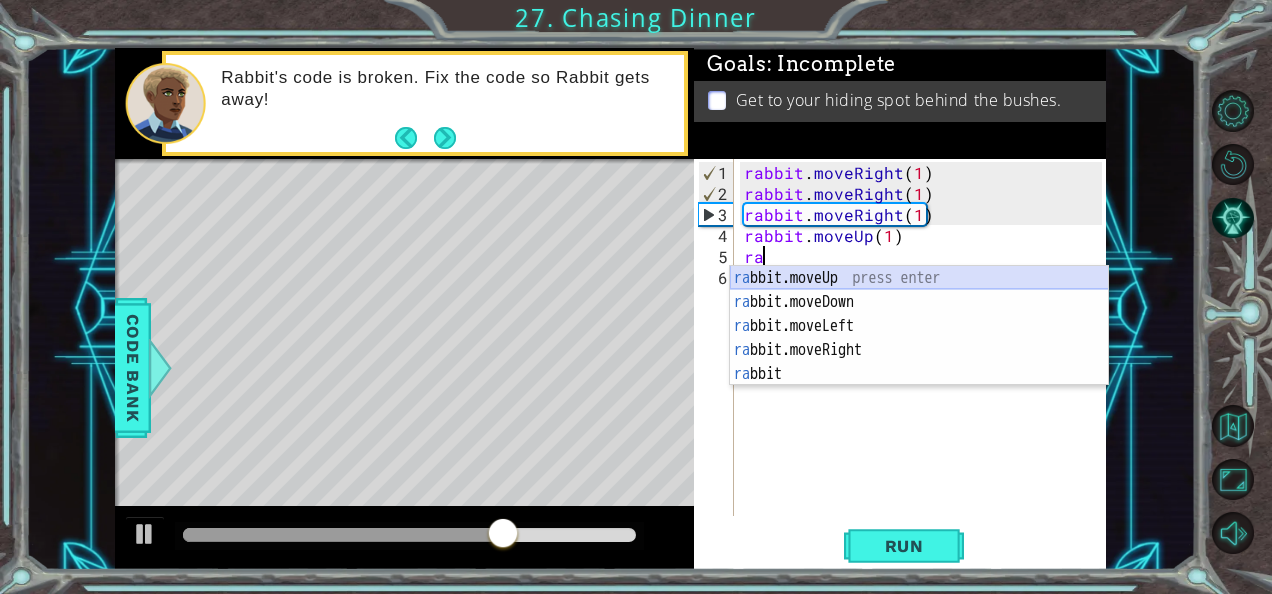 click on "ra bbit.moveUp press enter ra bbit.moveDown press enter ra bbit.moveLeft press enter ra bbit.moveRight press enter ra bbit press enter" at bounding box center (919, 350) 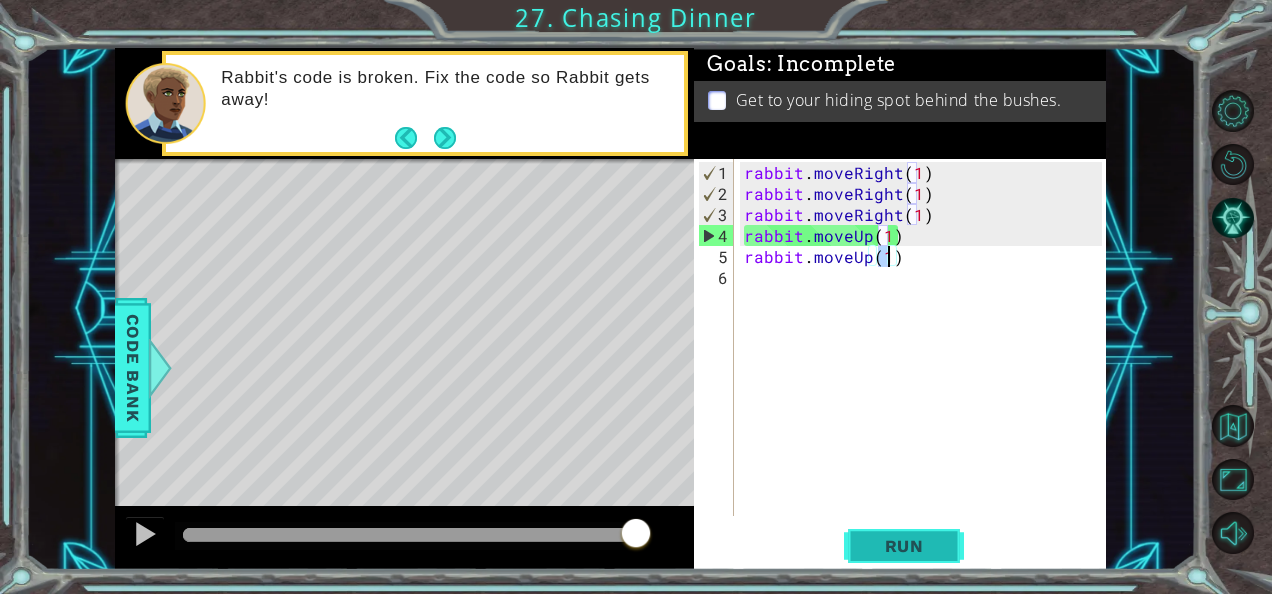 click on "Run" at bounding box center [904, 545] 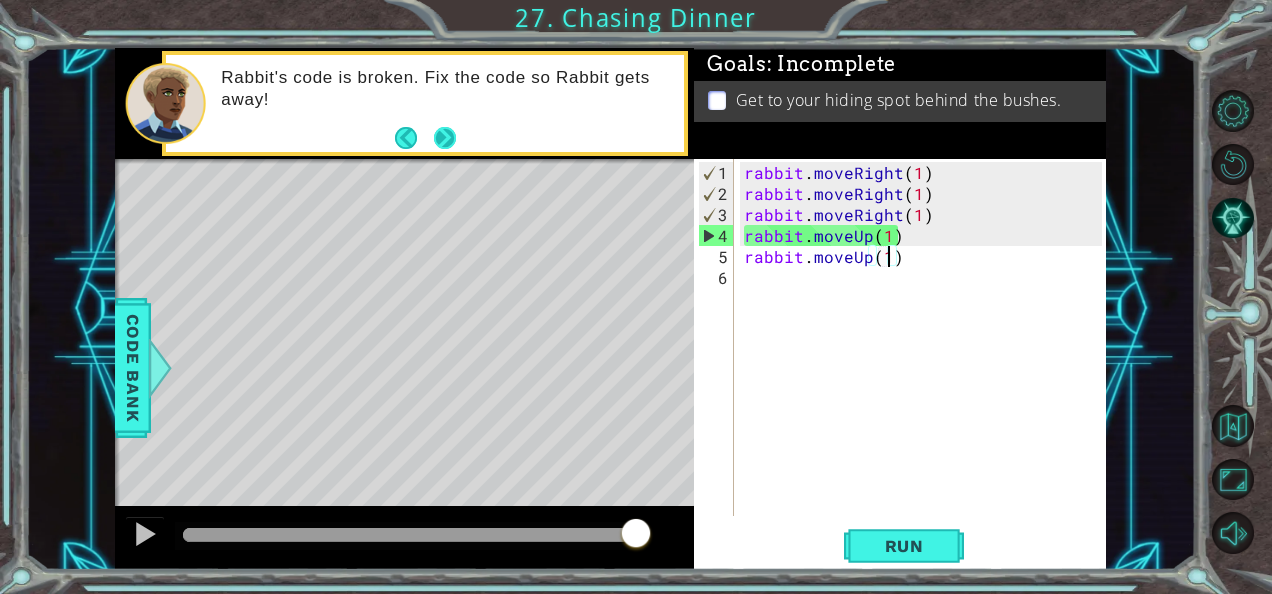 click at bounding box center (445, 138) 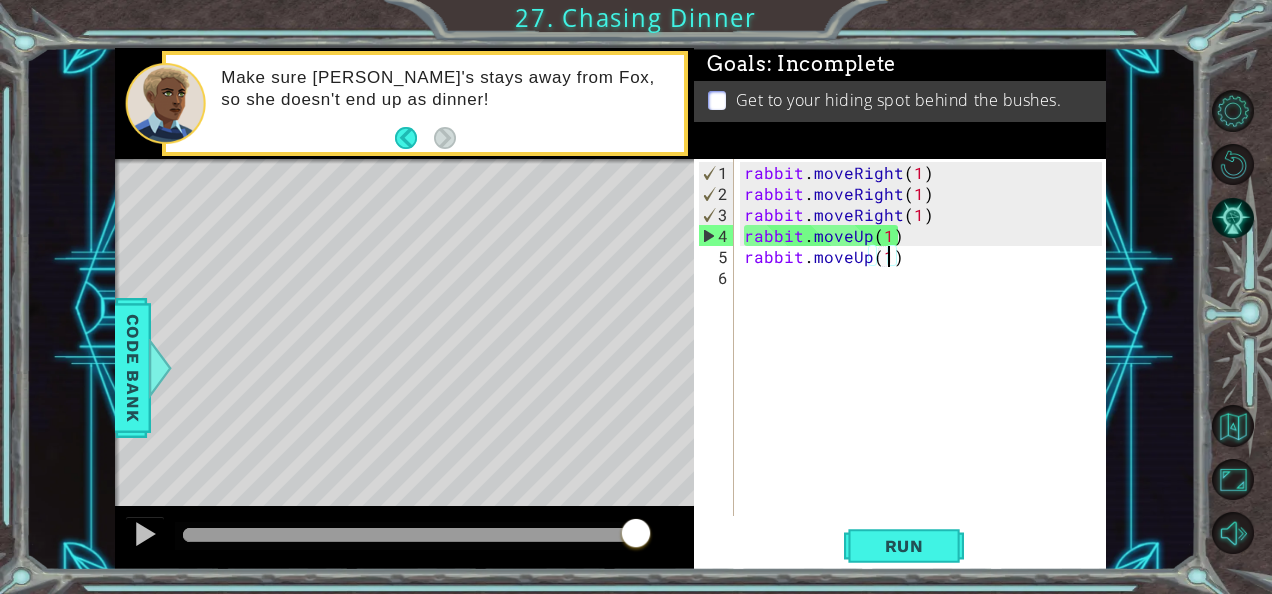 click on "rabbit . moveRight ( 1 ) rabbit . moveRight ( 1 ) rabbit . moveRight ( 1 ) rabbit . moveUp ( 1 ) rabbit . moveUp ( 1 )" at bounding box center [926, 361] 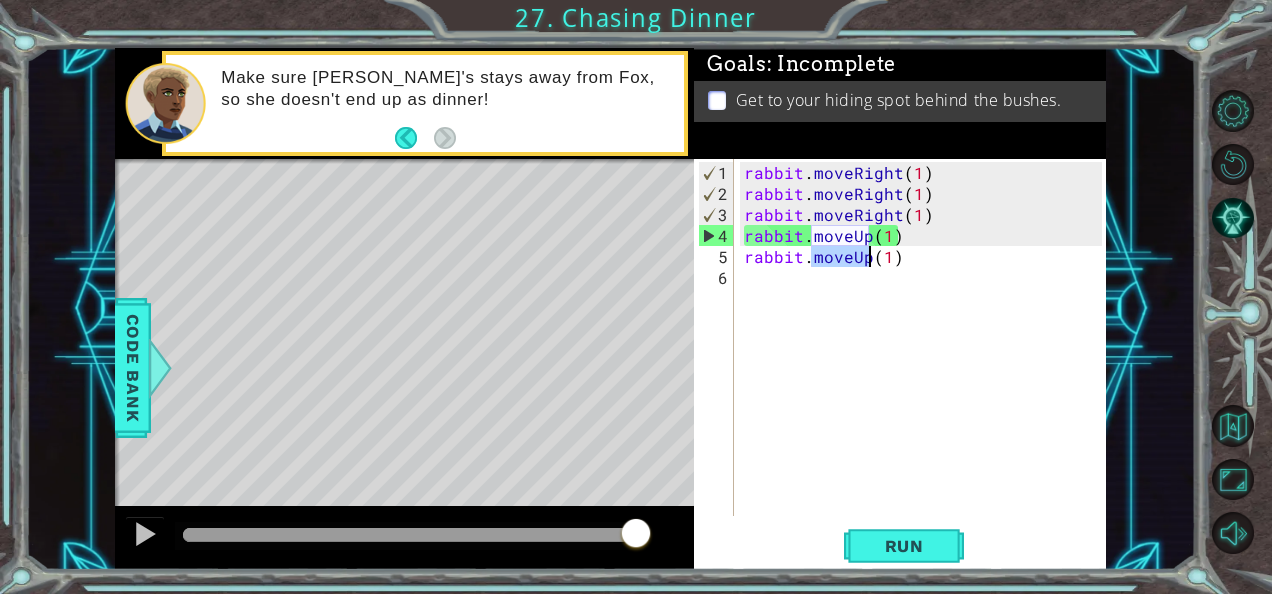 click on "rabbit . moveRight ( 1 ) rabbit . moveRight ( 1 ) rabbit . moveRight ( 1 ) rabbit . moveUp ( 1 ) rabbit . moveUp ( 1 )" at bounding box center [926, 361] 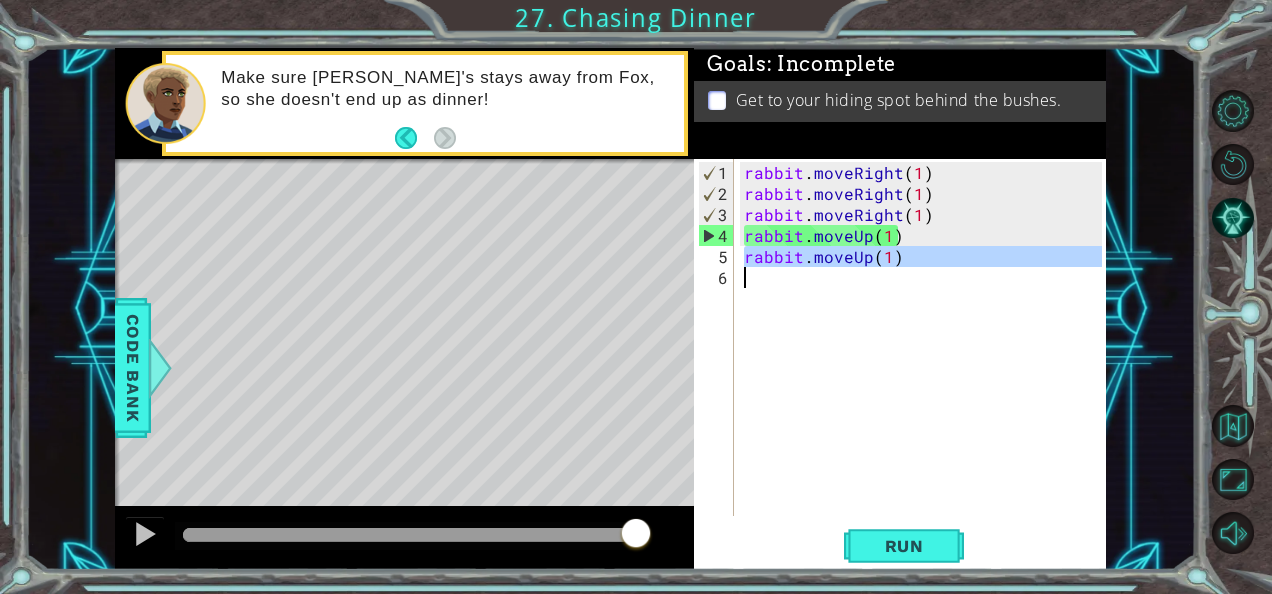 click on "rabbit . moveRight ( 1 ) rabbit . moveRight ( 1 ) rabbit . moveRight ( 1 ) rabbit . moveUp ( 1 ) rabbit . moveUp ( 1 )" at bounding box center (926, 361) 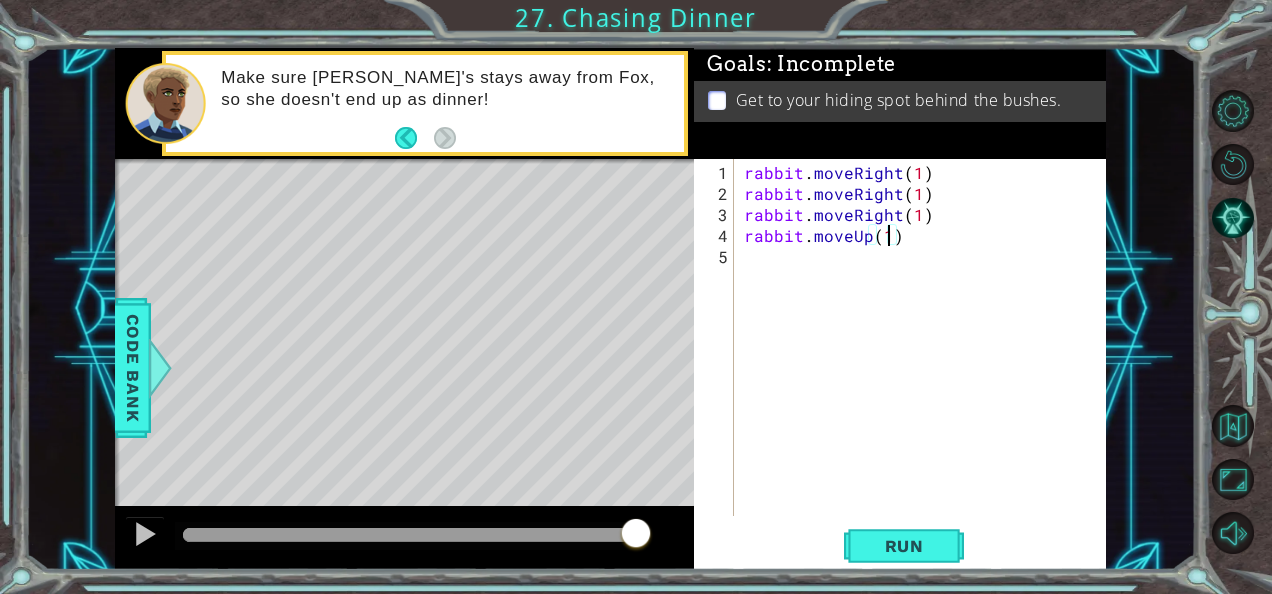 click on "rabbit . moveRight ( 1 ) rabbit . moveRight ( 1 ) rabbit . moveRight ( 1 ) rabbit . moveUp ( 1 )" at bounding box center (926, 361) 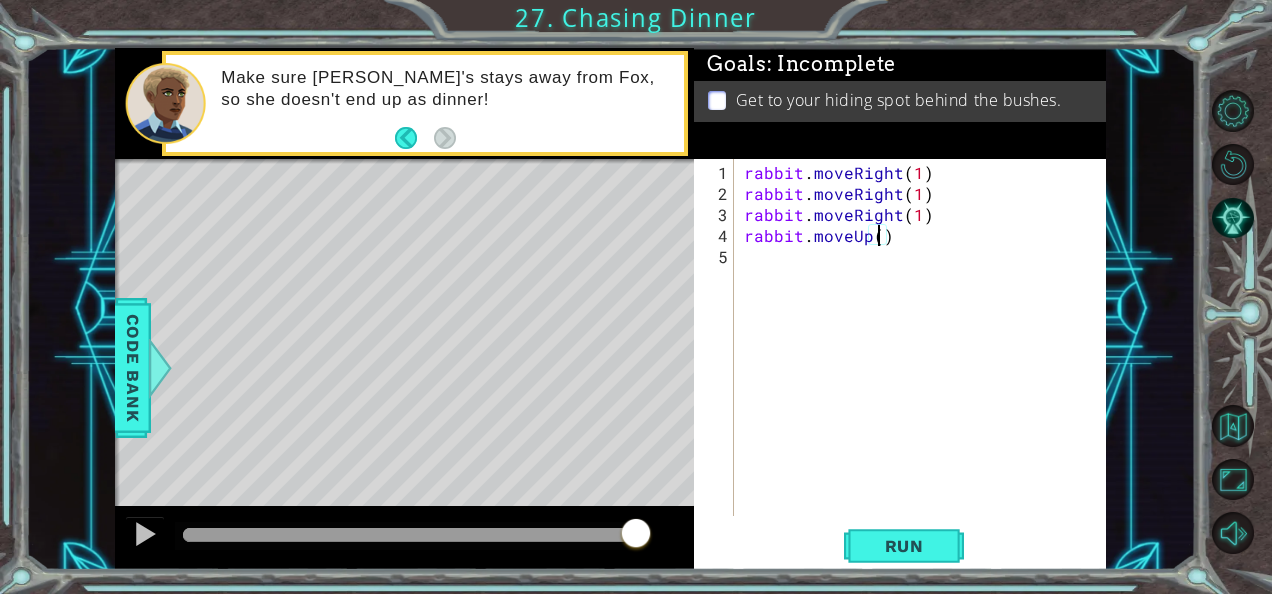 type on "rabbit.moveUp(3)" 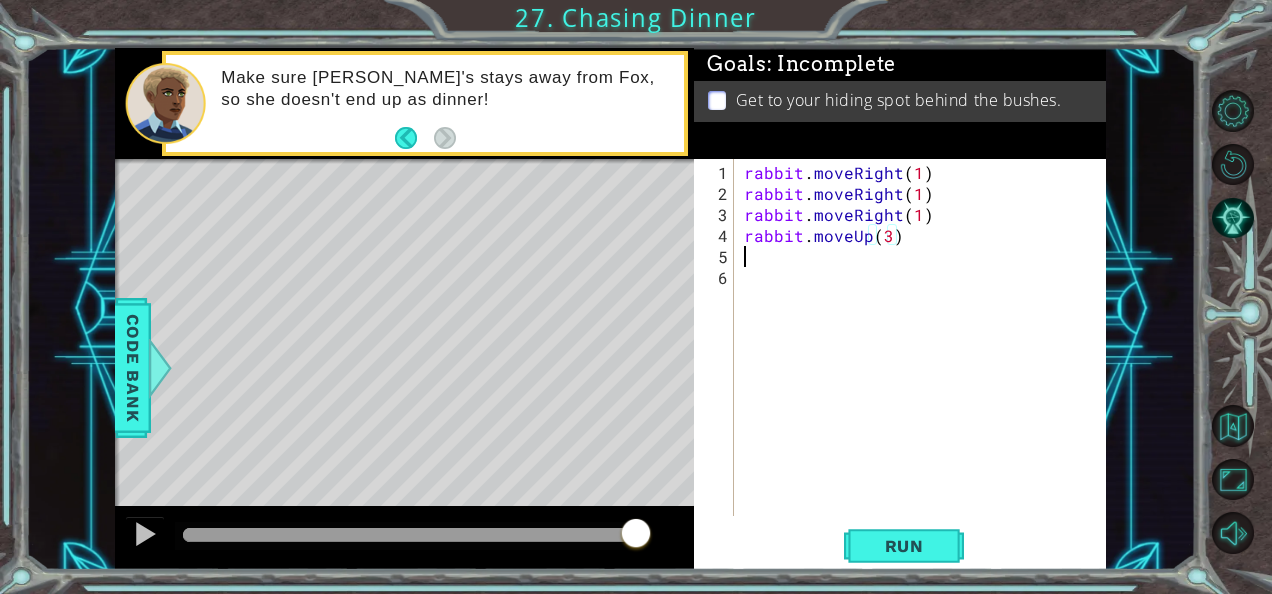 scroll, scrollTop: 0, scrollLeft: 0, axis: both 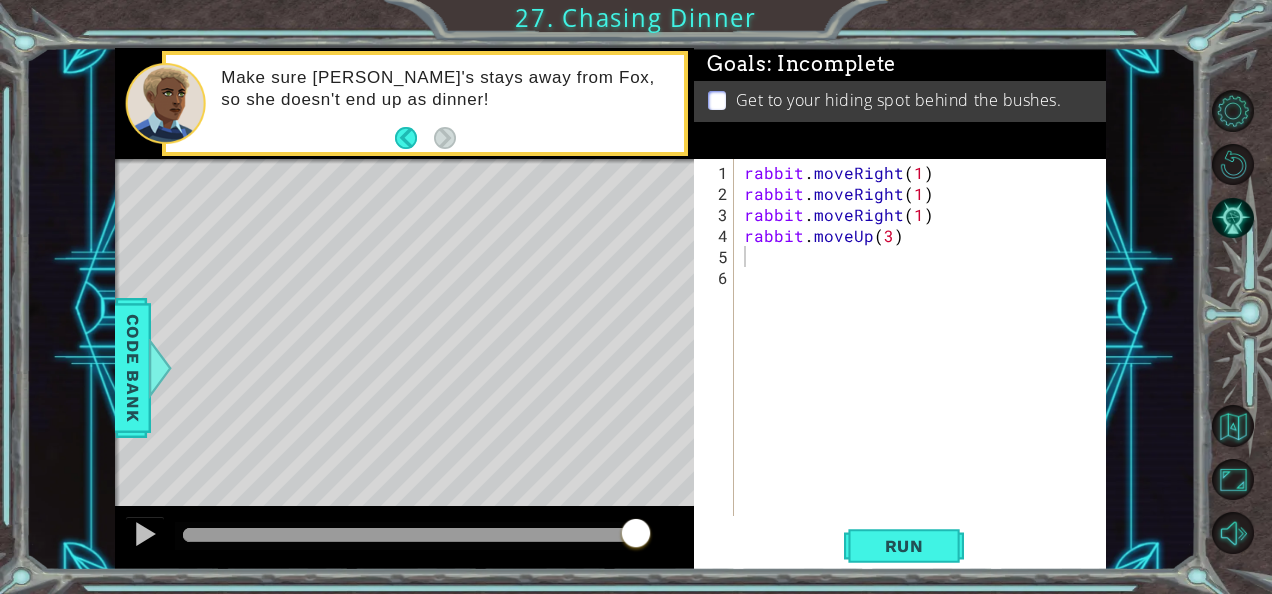 drag, startPoint x: 876, startPoint y: 572, endPoint x: 896, endPoint y: 581, distance: 21.931713 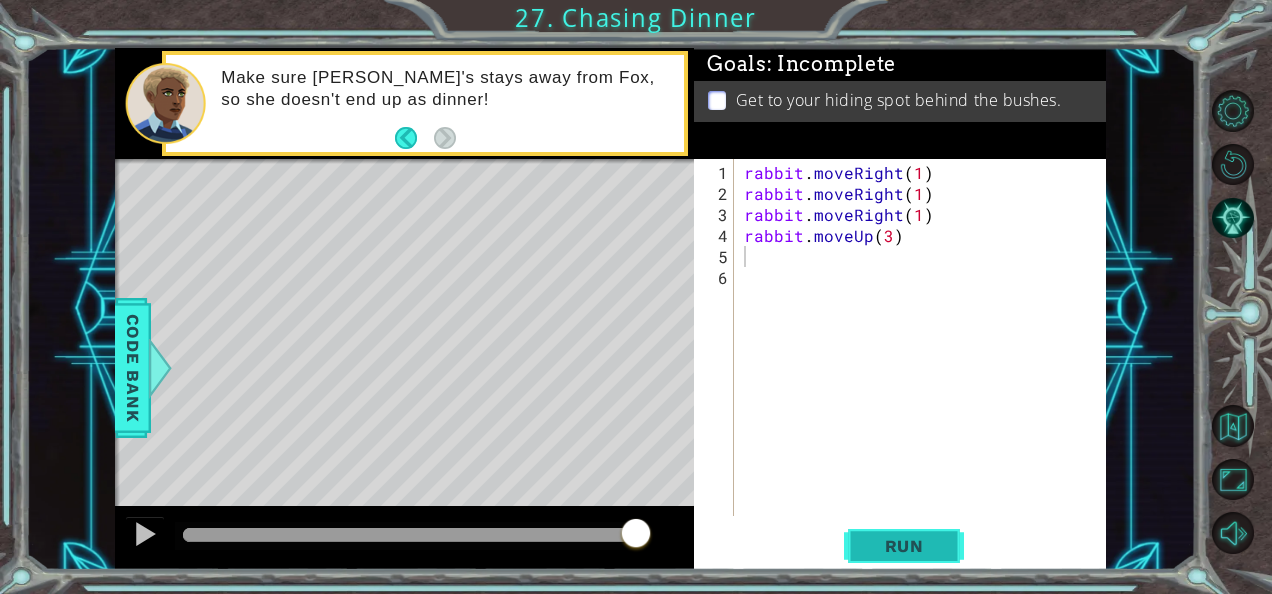click on "Run" at bounding box center [904, 546] 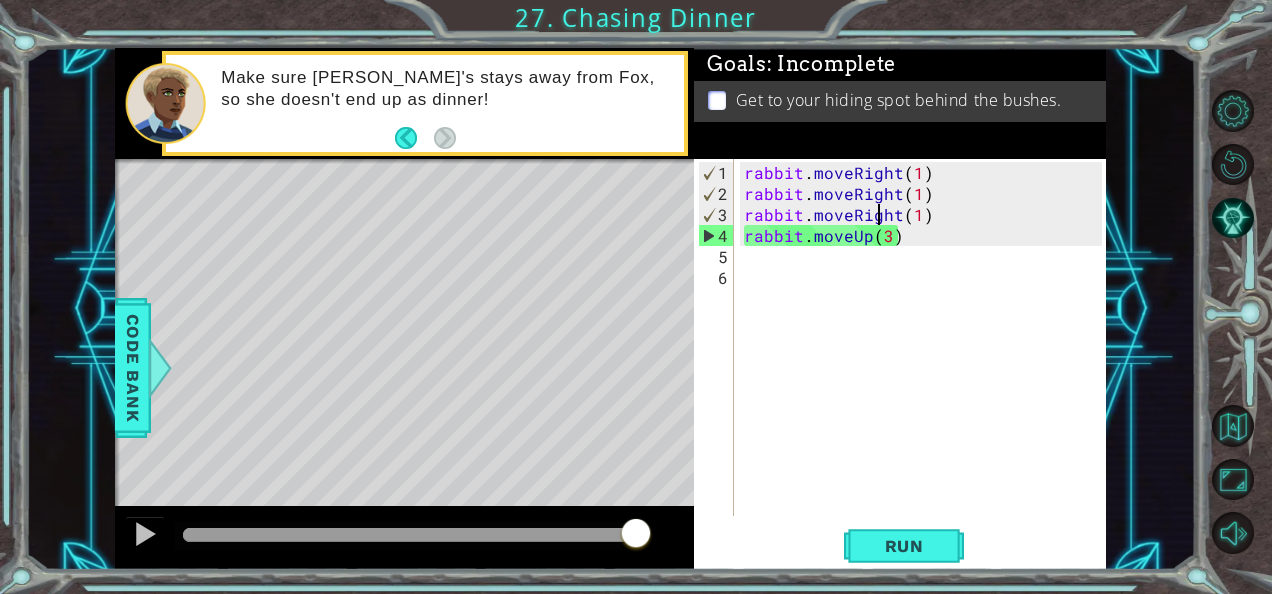 click on "rabbit . moveRight ( 1 ) rabbit . moveRight ( 1 ) rabbit . moveRight ( 1 ) rabbit . moveUp ( 3 )" at bounding box center (926, 361) 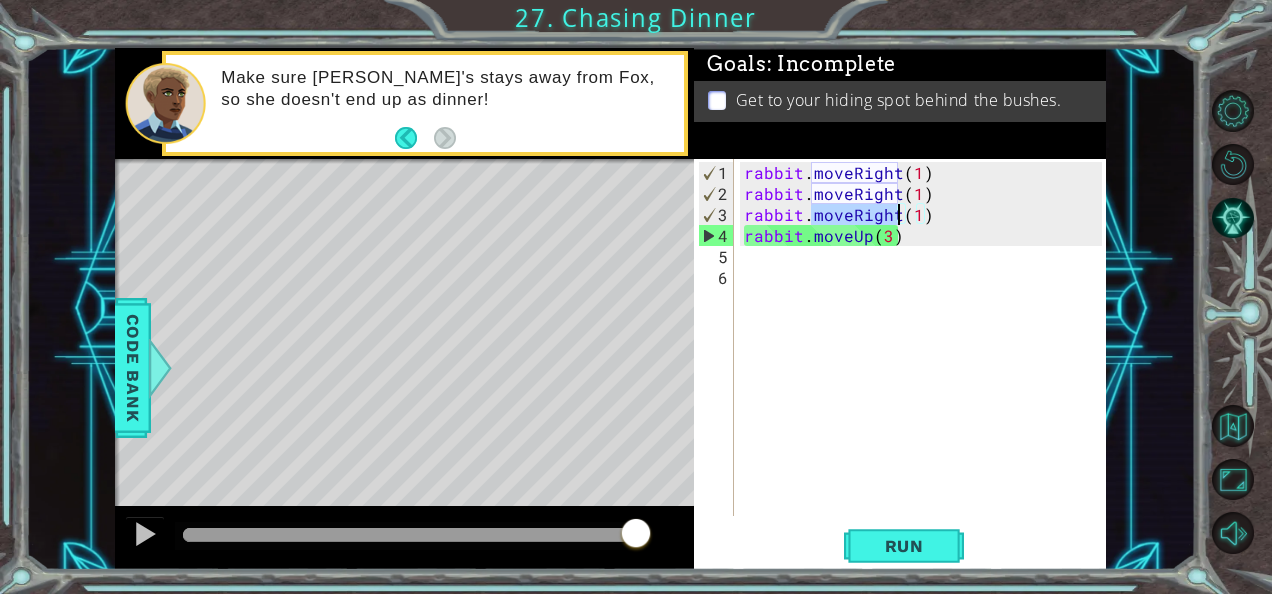 click on "rabbit . moveRight ( 1 ) rabbit . moveRight ( 1 ) rabbit . moveRight ( 1 ) rabbit . moveUp ( 3 )" at bounding box center [921, 337] 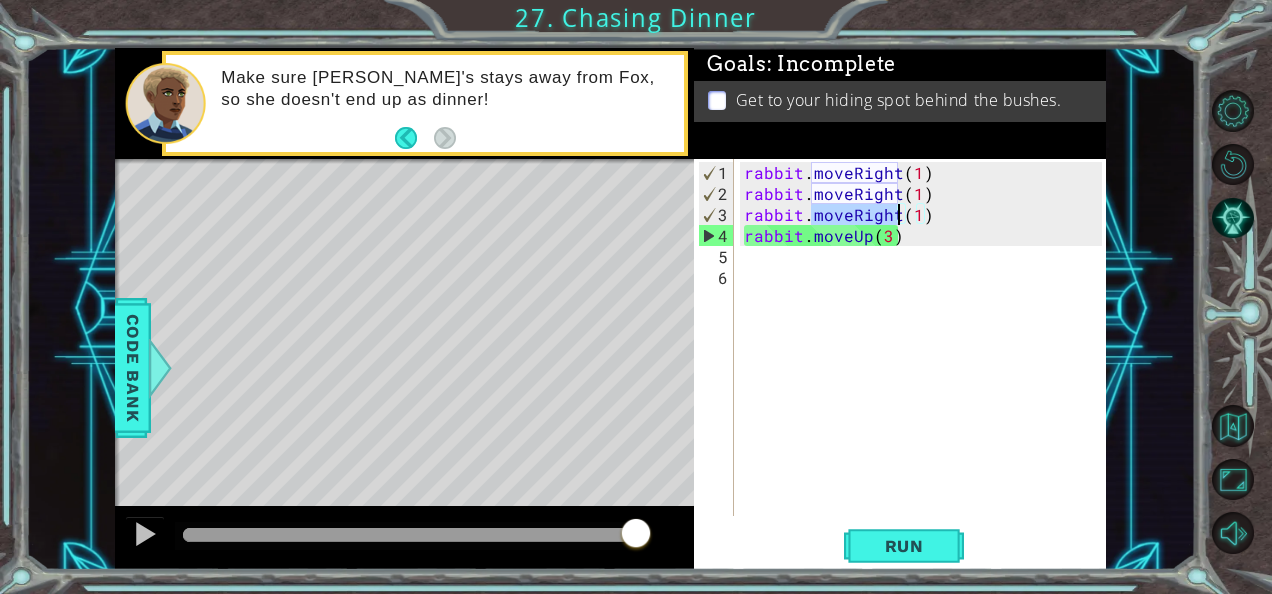 click on "rabbit . moveRight ( 1 ) rabbit . moveRight ( 1 ) rabbit . moveRight ( 1 ) rabbit . moveUp ( 3 )" at bounding box center [926, 361] 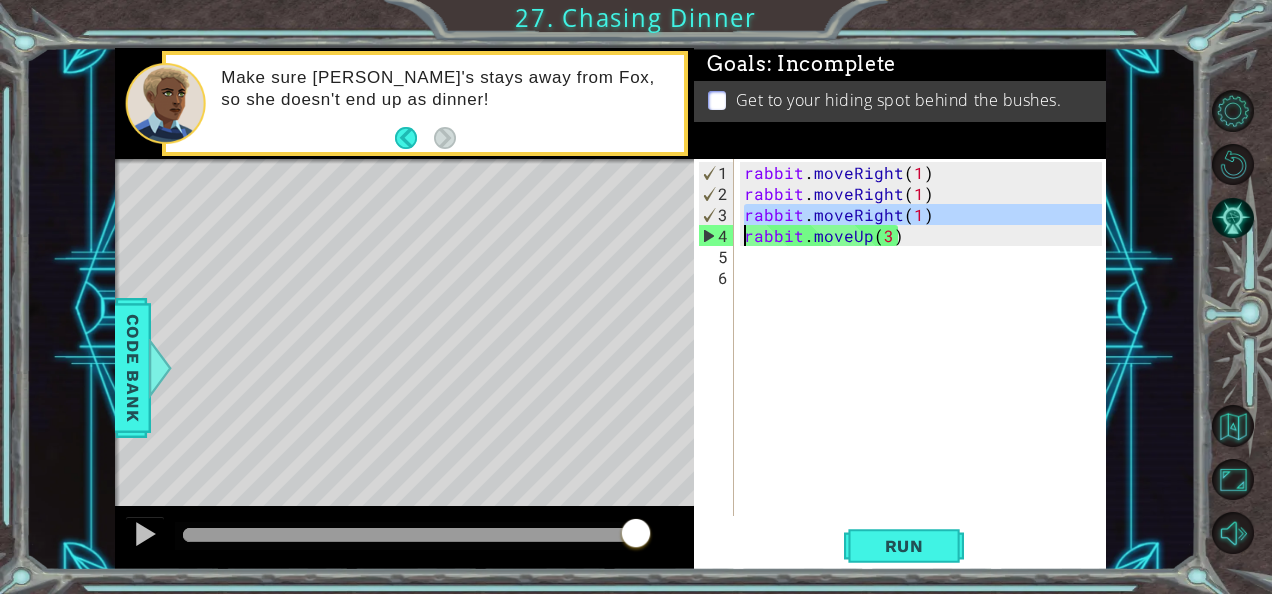 click on "rabbit . moveRight ( 1 ) rabbit . moveRight ( 1 ) rabbit . moveRight ( 1 ) rabbit . moveUp ( 3 )" at bounding box center (926, 361) 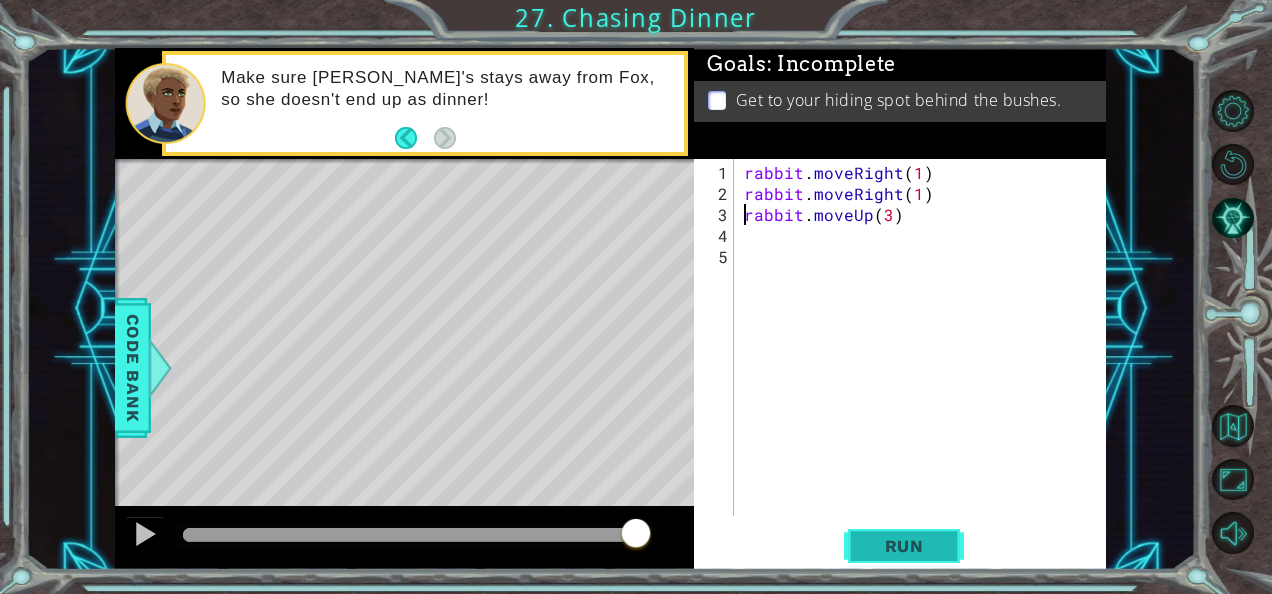 click on "Run" at bounding box center [904, 546] 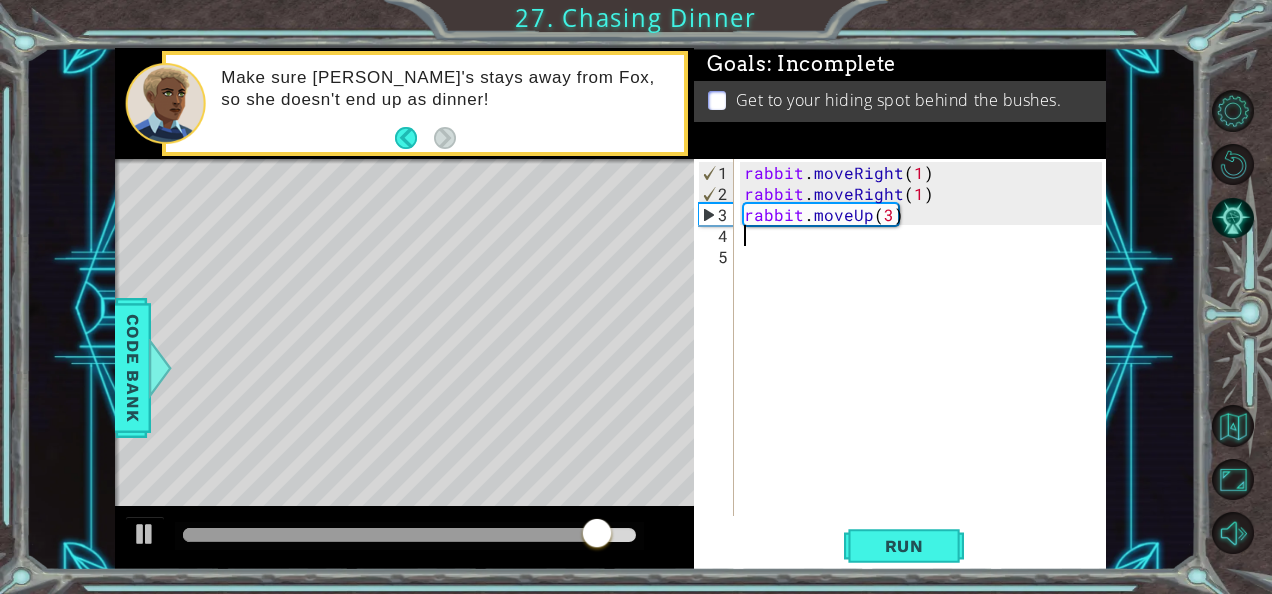 click on "rabbit . moveRight ( 1 ) rabbit . moveRight ( 1 ) rabbit . moveUp ( 3 )" at bounding box center (926, 361) 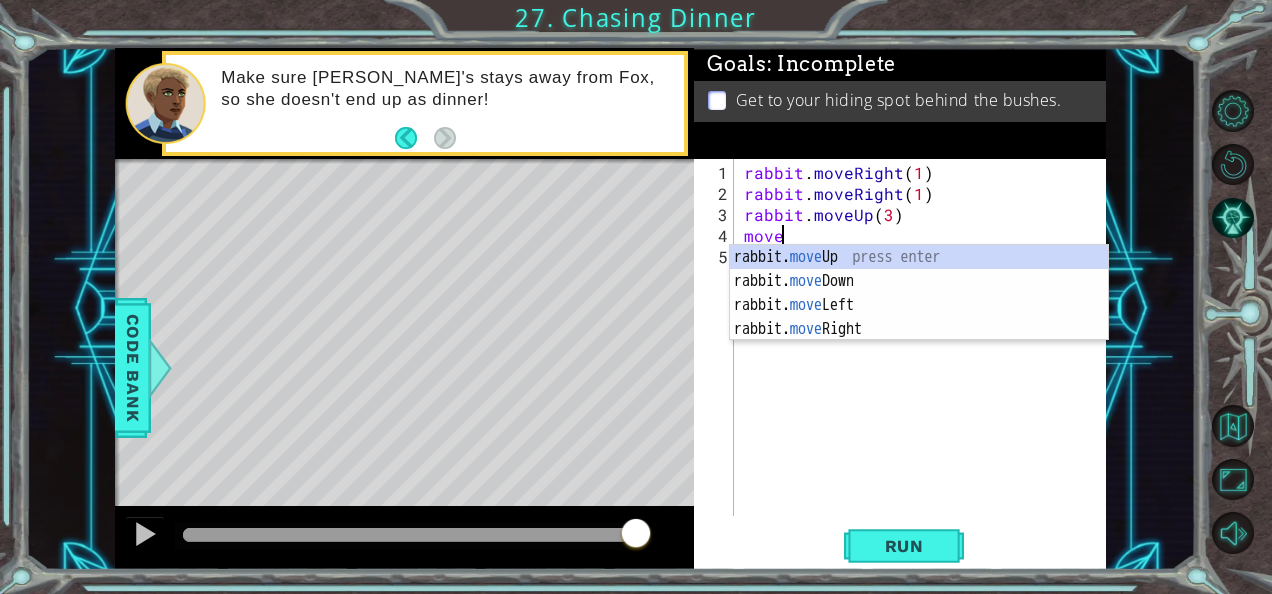scroll, scrollTop: 0, scrollLeft: 1, axis: horizontal 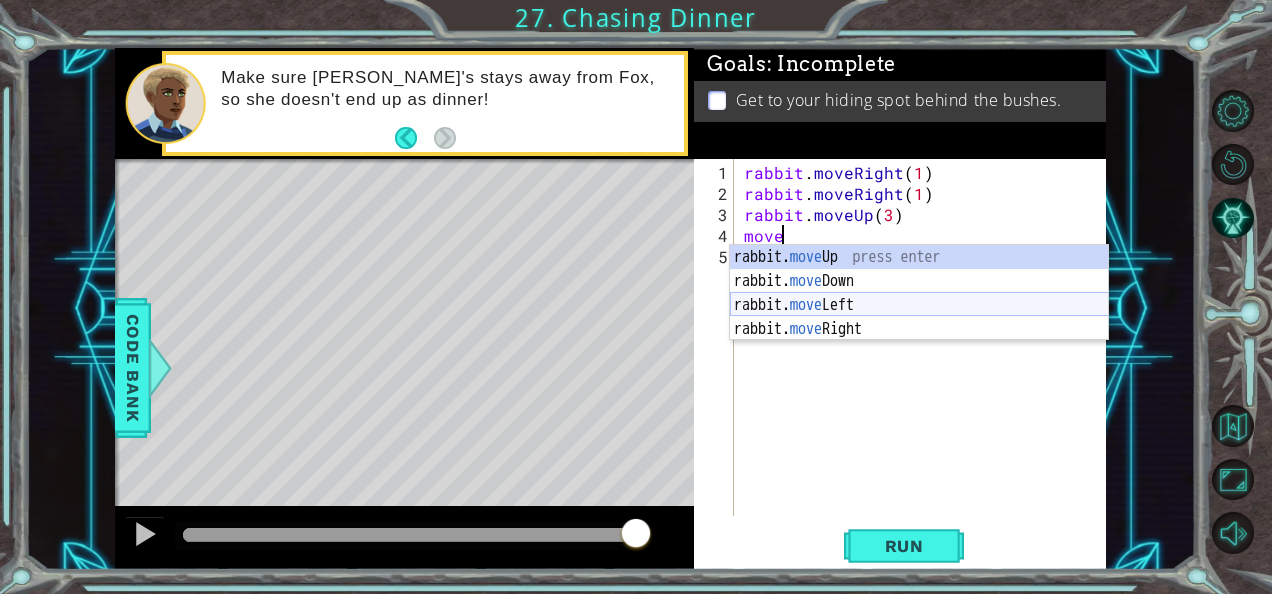 click on "rabbit. move Up press enter rabbit. move Down press enter rabbit. move Left press enter rabbit. move Right press enter" at bounding box center (919, 317) 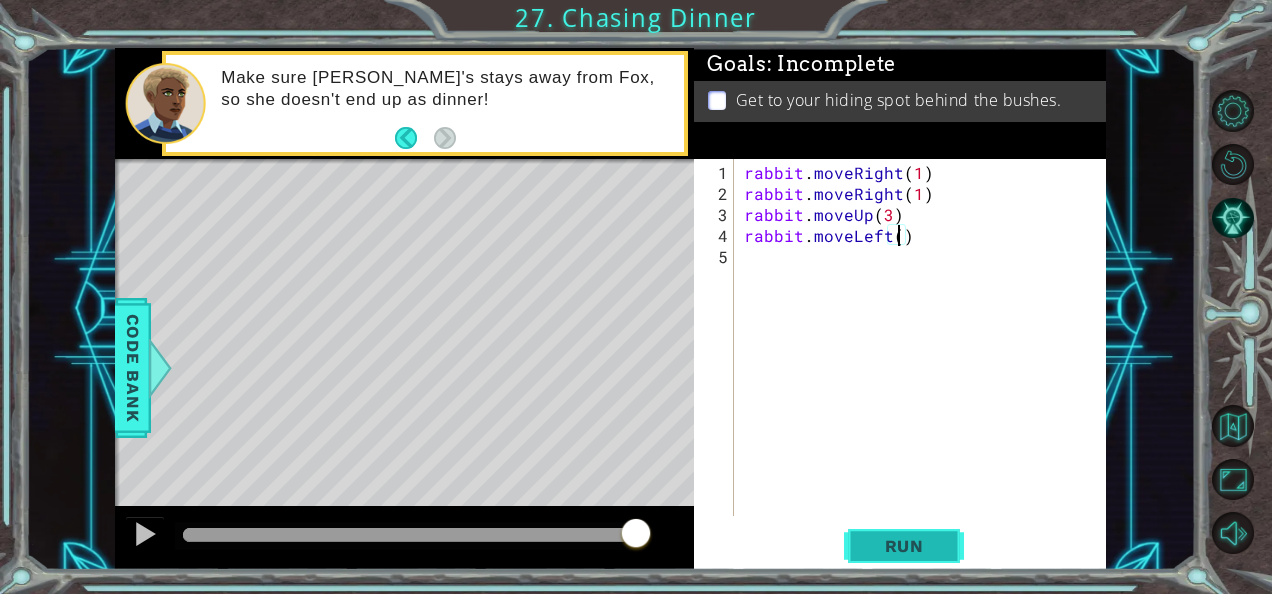 scroll, scrollTop: 0, scrollLeft: 9, axis: horizontal 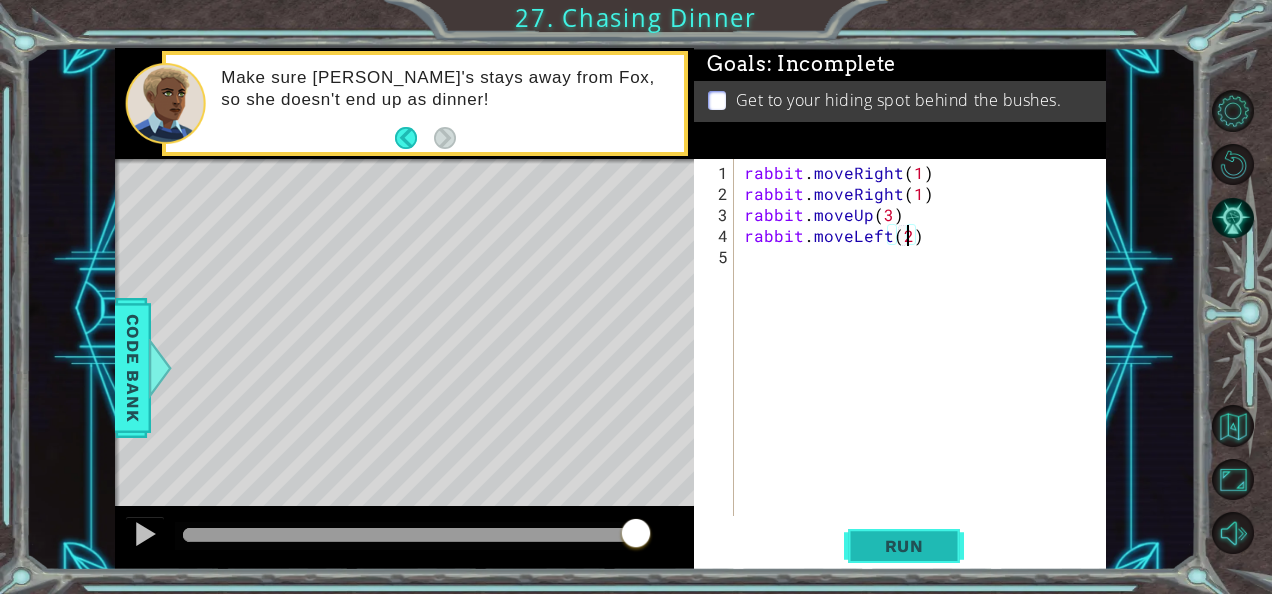 click on "Run" at bounding box center [904, 545] 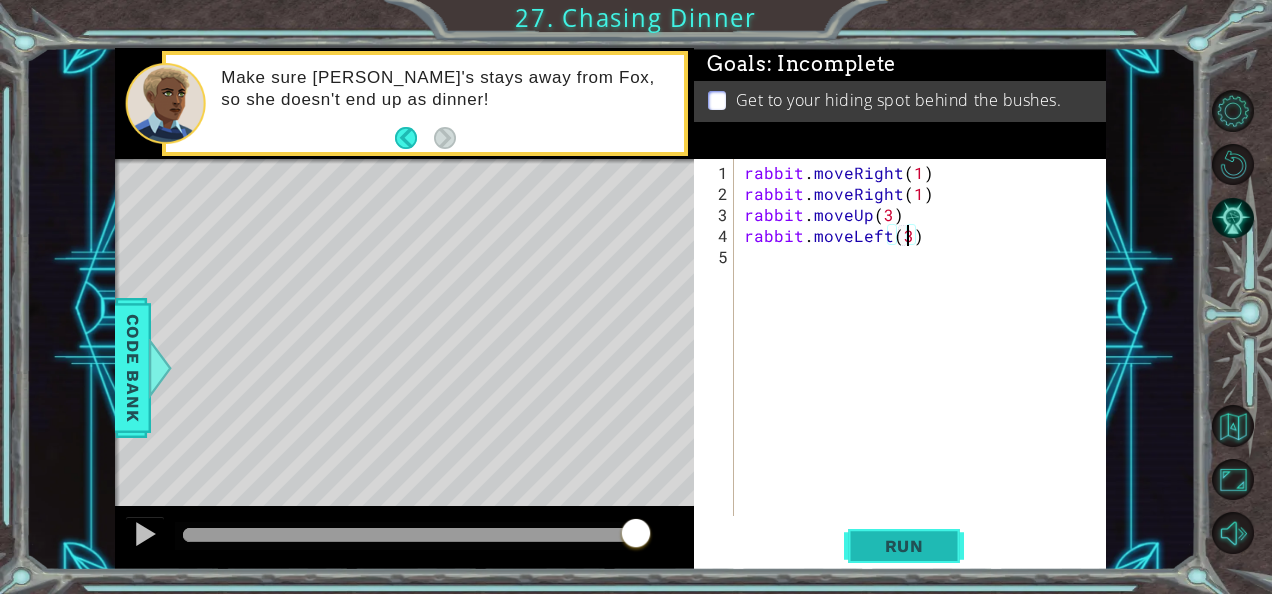 click on "Run" at bounding box center [904, 546] 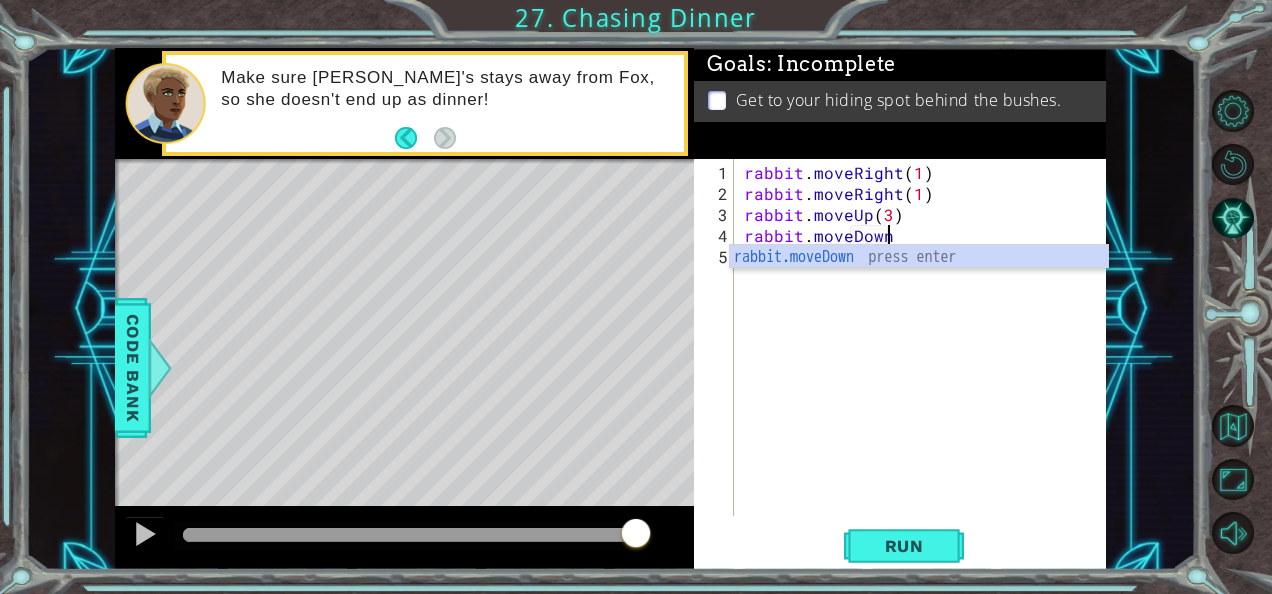 scroll, scrollTop: 0, scrollLeft: 8, axis: horizontal 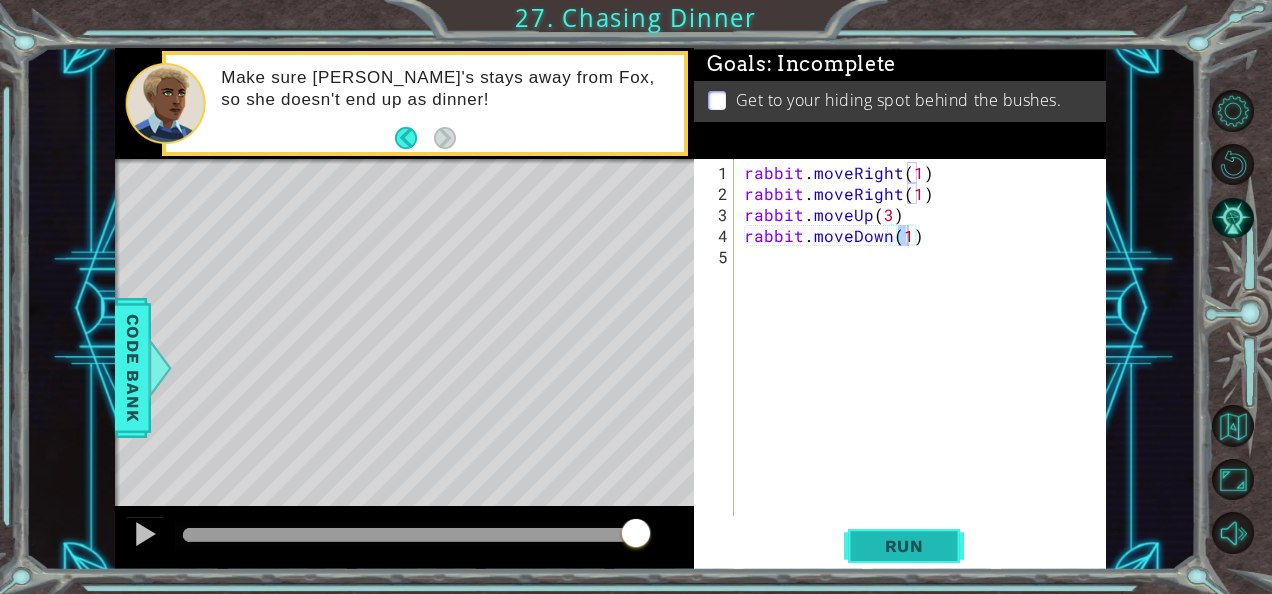 click on "Run" at bounding box center [904, 546] 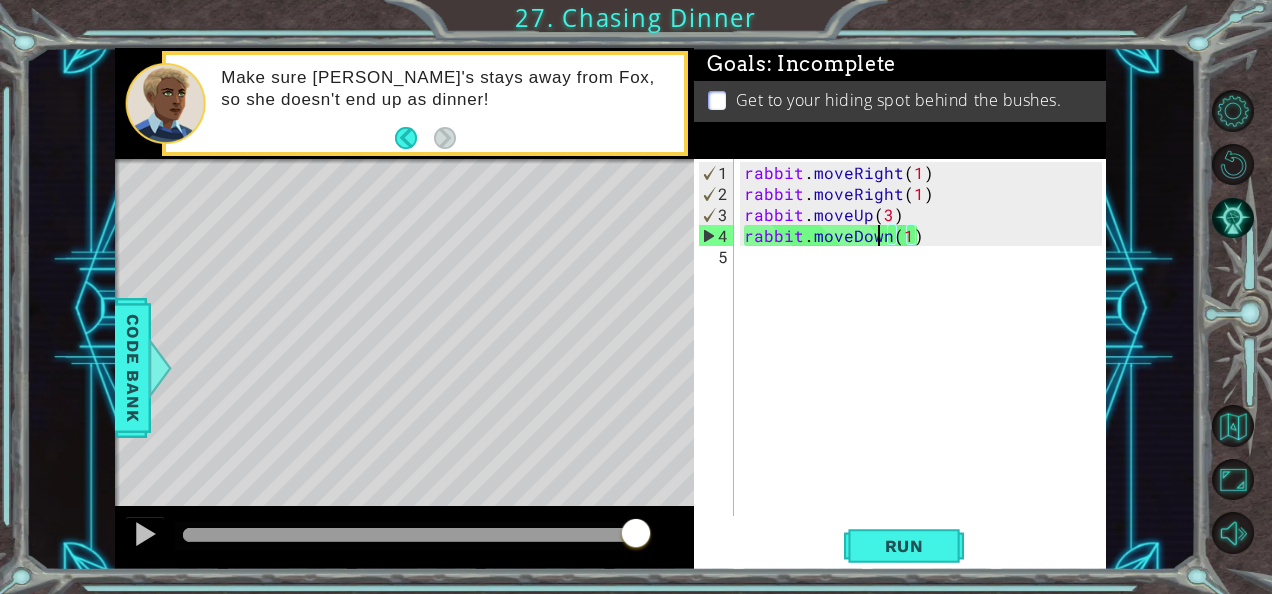 click on "rabbit . moveRight ( 1 ) rabbit . moveRight ( 1 ) rabbit . moveUp ( 3 ) rabbit . moveDown ( 1 )" at bounding box center [926, 361] 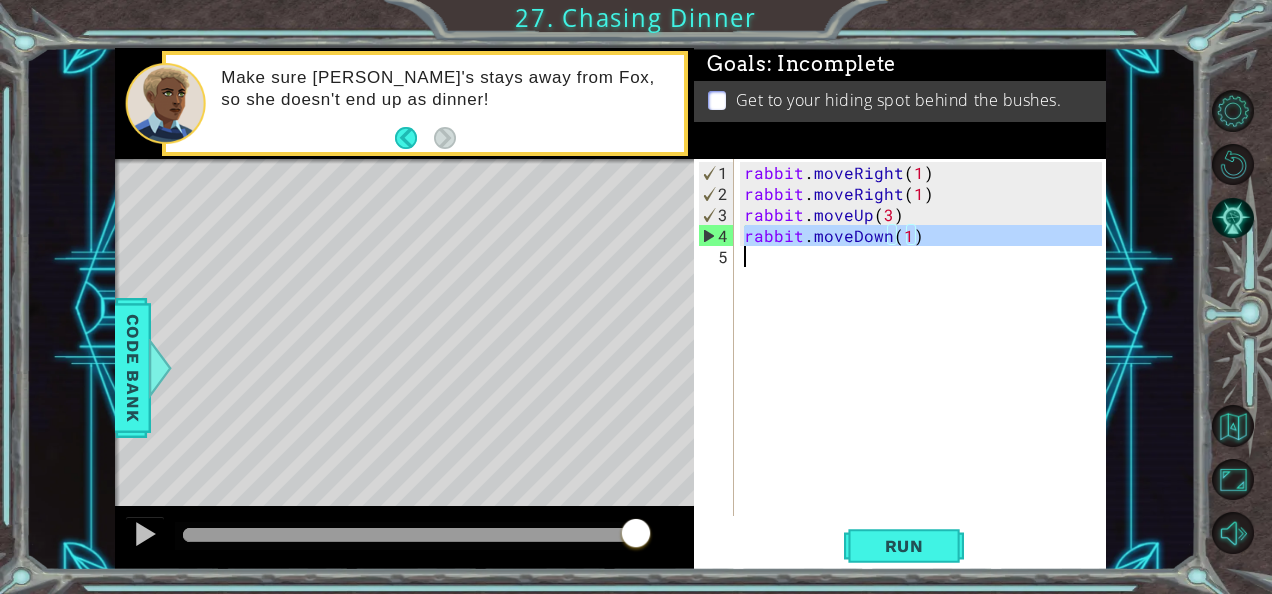 click on "rabbit . moveRight ( 1 ) rabbit . moveRight ( 1 ) rabbit . moveUp ( 3 ) rabbit . moveDown ( 1 )" at bounding box center [926, 361] 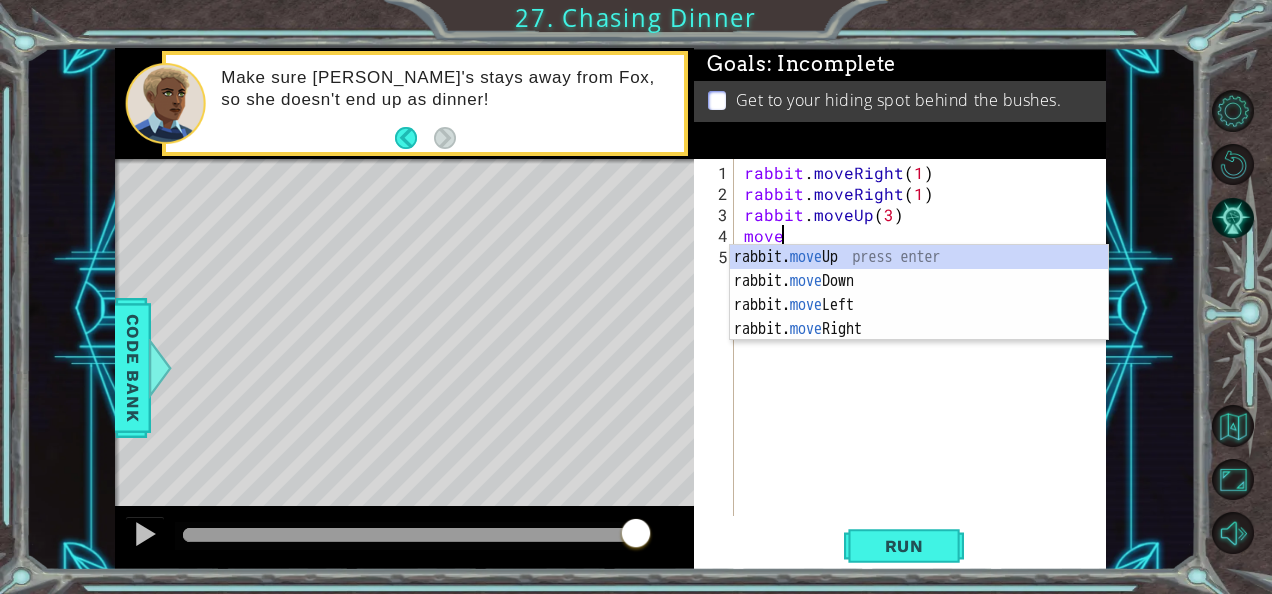 scroll, scrollTop: 0, scrollLeft: 1, axis: horizontal 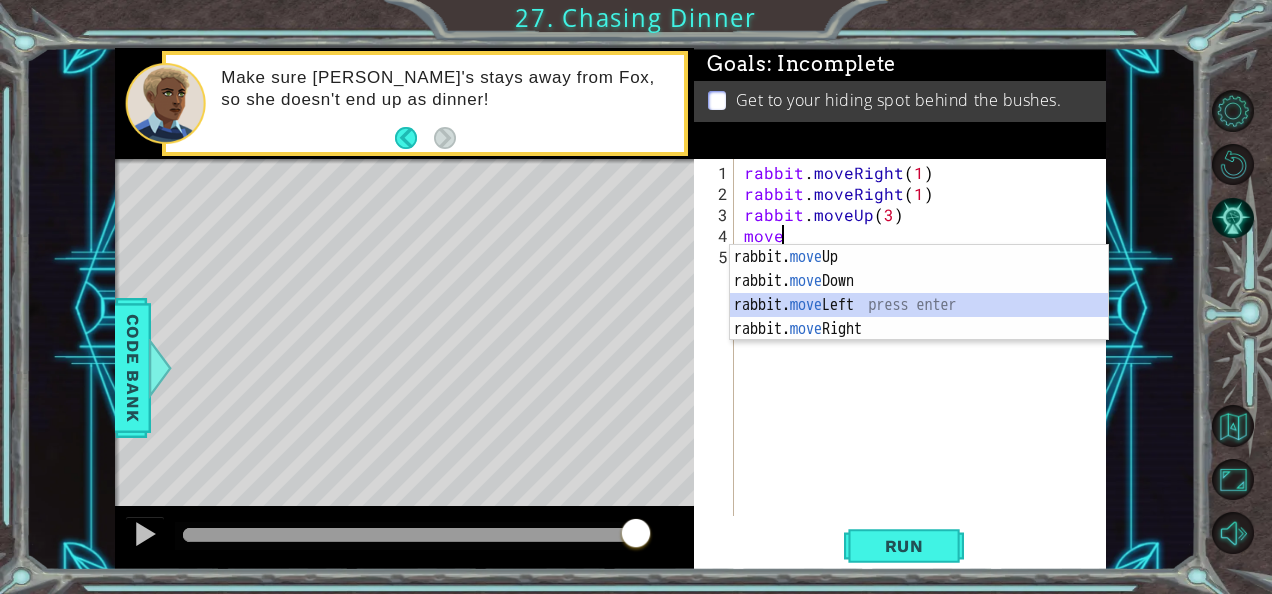 click on "rabbit. move Up press enter rabbit. move Down press enter rabbit. move Left press enter rabbit. move Right press enter" at bounding box center (919, 317) 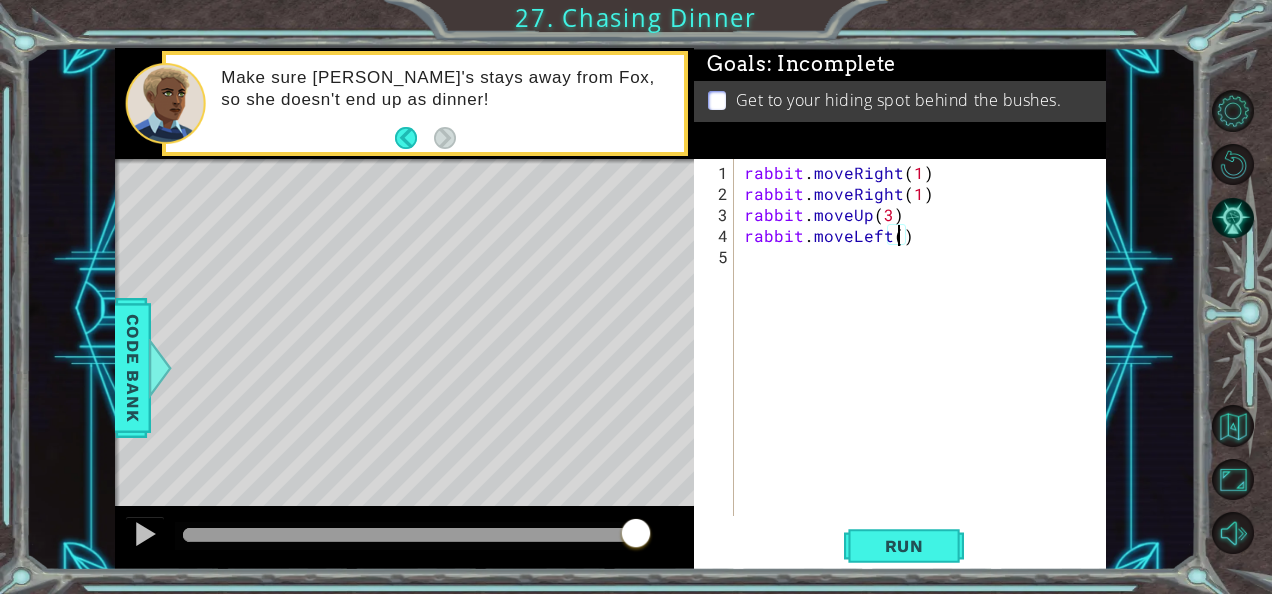 type on "rabbit.moveLeft(2)" 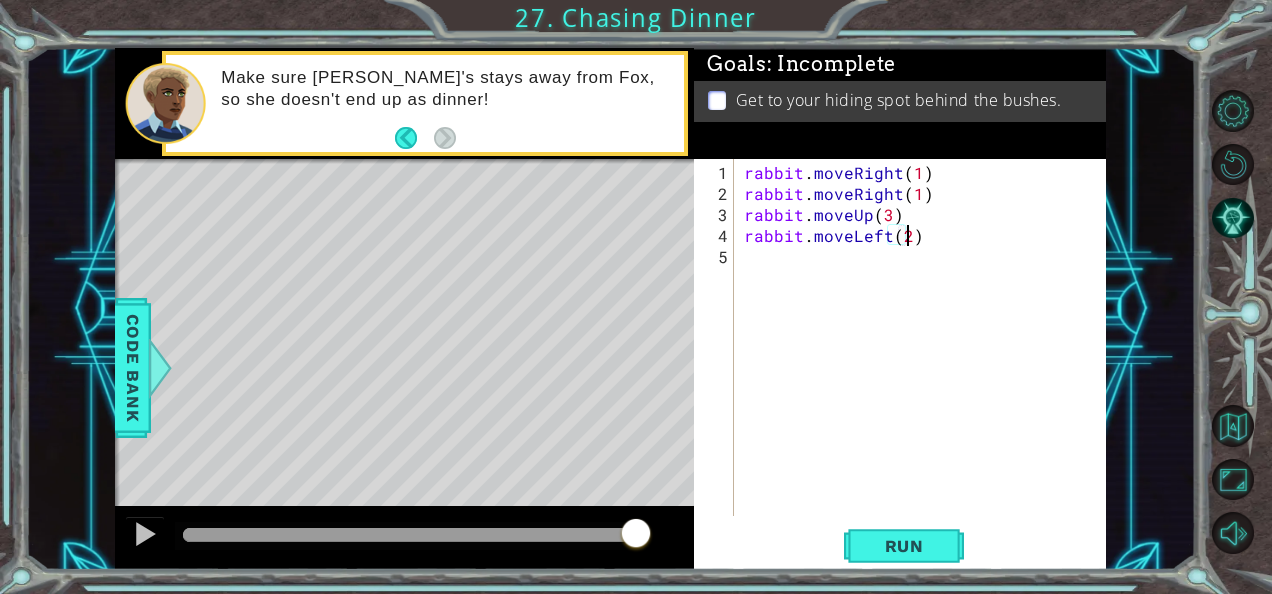 scroll, scrollTop: 0, scrollLeft: 9, axis: horizontal 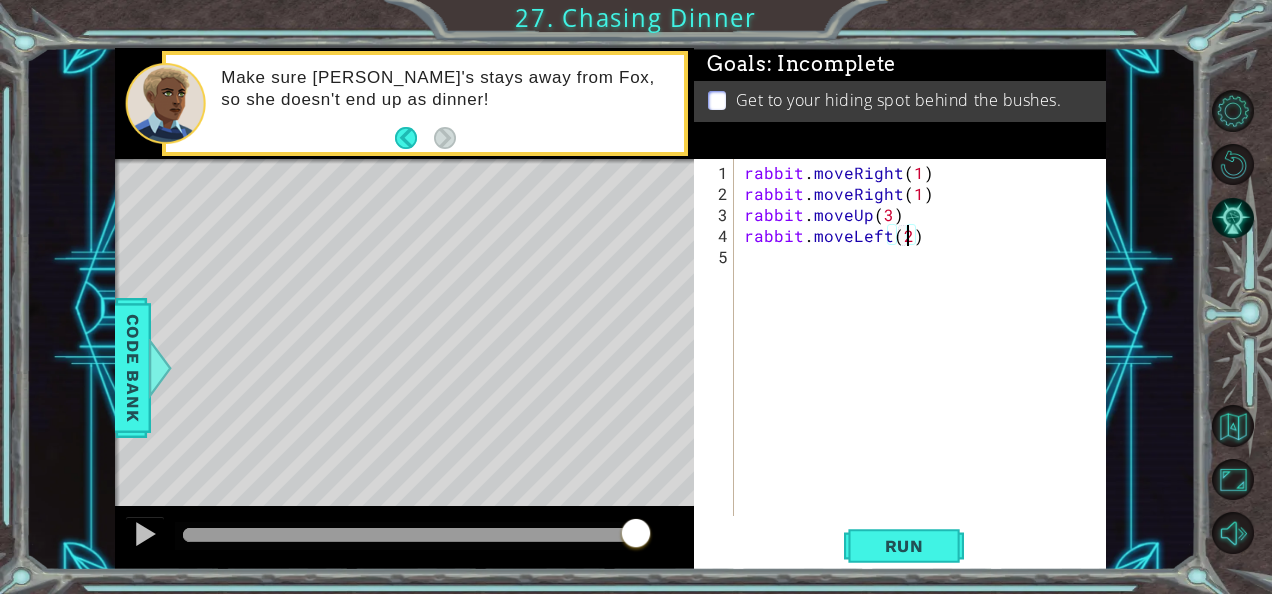click on "rabbit . moveRight ( 1 ) rabbit . moveRight ( 1 ) rabbit . moveUp ( 3 ) rabbit . moveLeft ( 2 )" at bounding box center [926, 361] 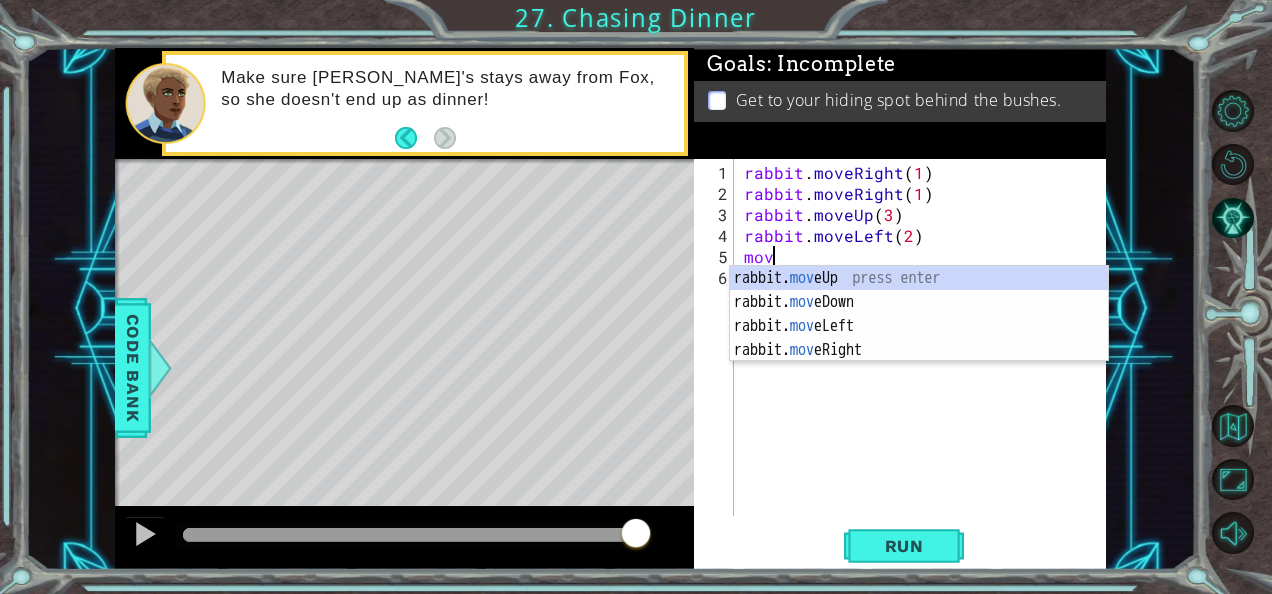 scroll, scrollTop: 0, scrollLeft: 1, axis: horizontal 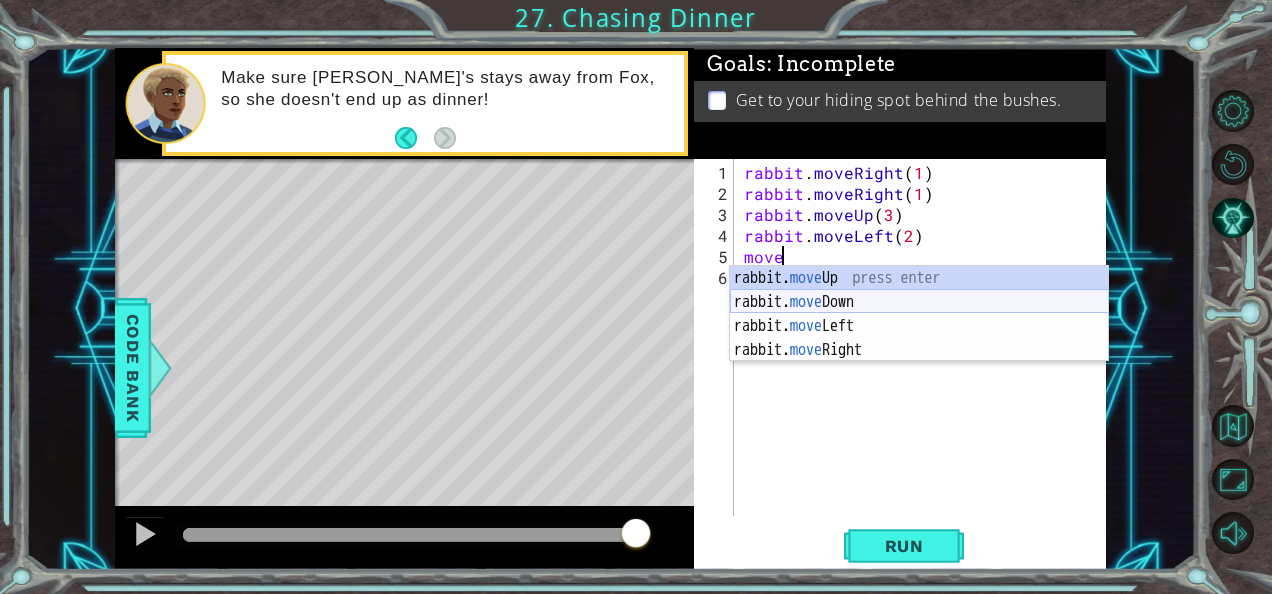 click on "rabbit. move Up press enter rabbit. move Down press enter rabbit. move Left press enter rabbit. move Right press enter" at bounding box center [919, 338] 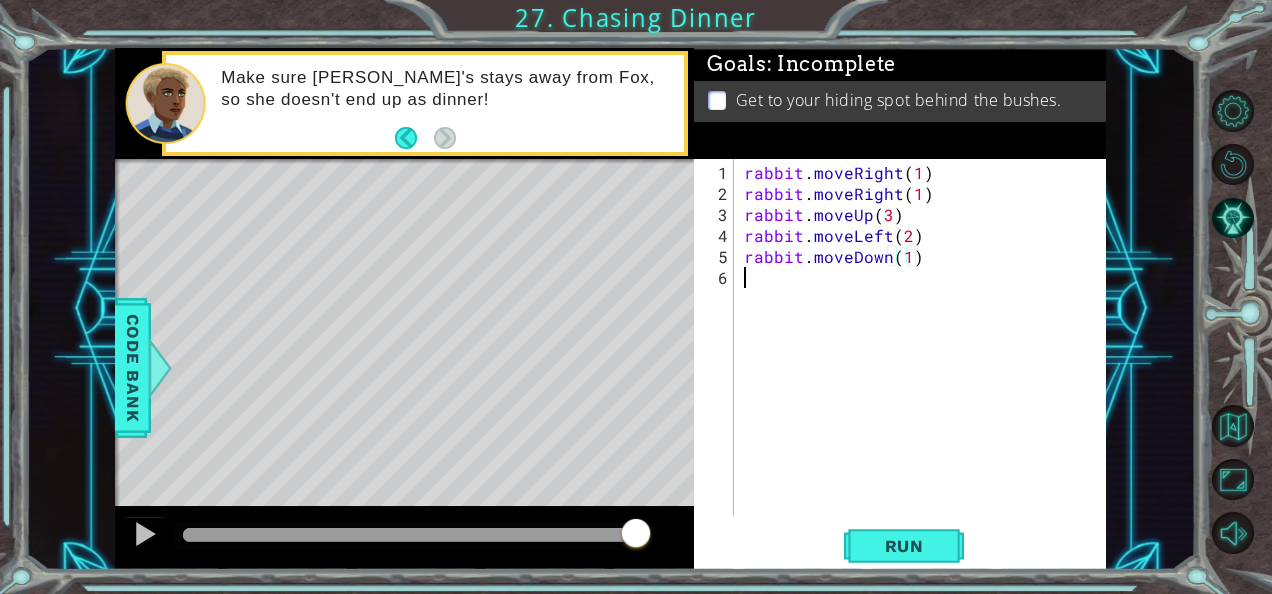 click on "rabbit . moveRight ( 1 ) rabbit . moveRight ( 1 ) rabbit . moveUp ( 3 ) rabbit . moveLeft ( 2 ) rabbit . moveDown ( 1 )" at bounding box center [926, 361] 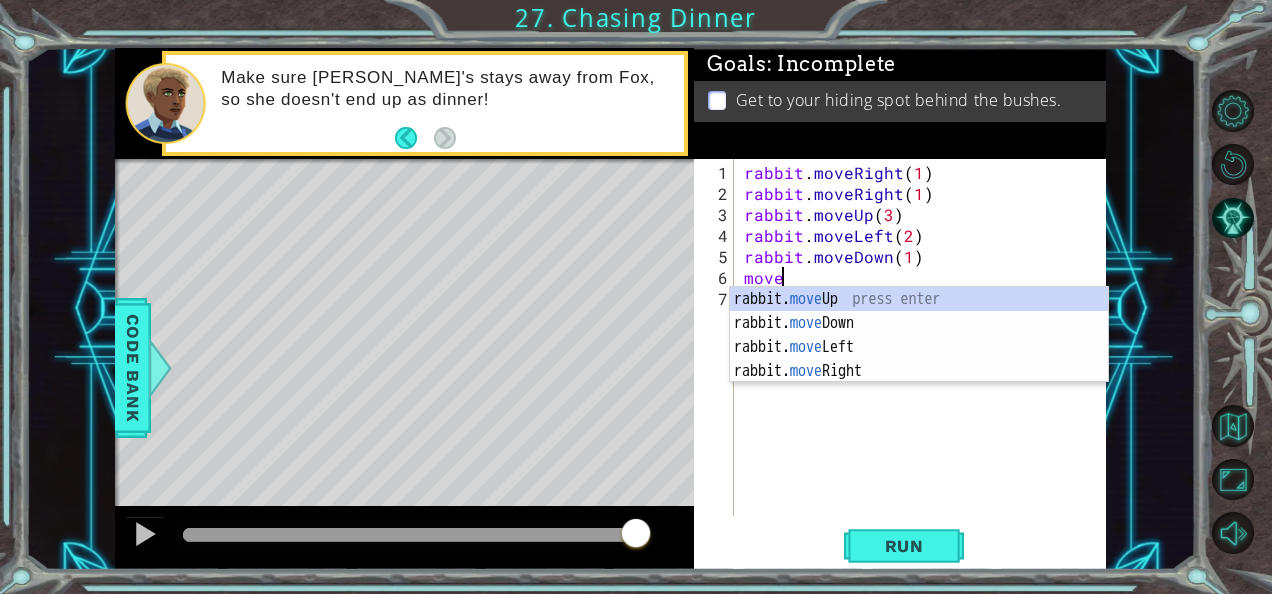 scroll, scrollTop: 0, scrollLeft: 0, axis: both 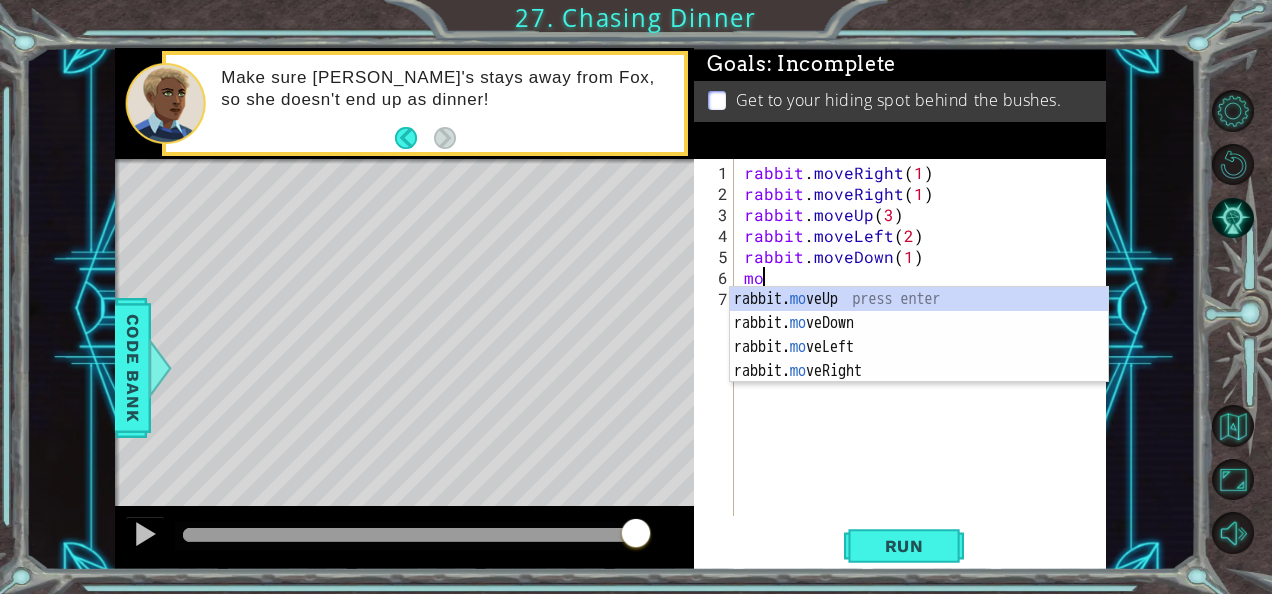 type on "m" 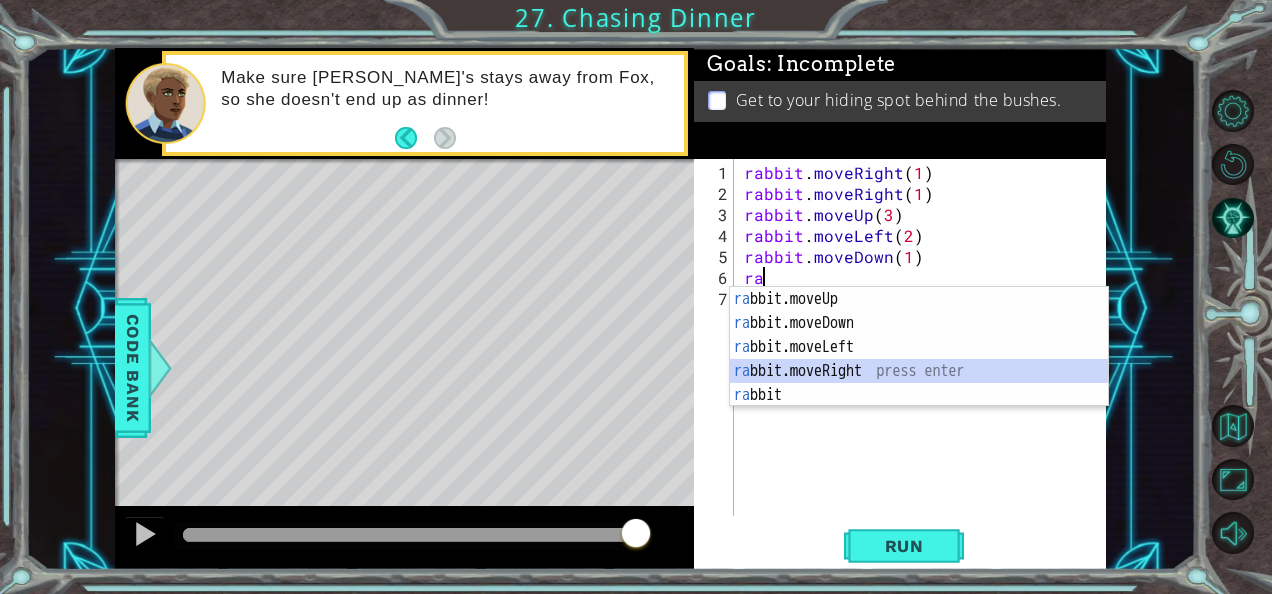 click on "ra bbit.moveUp press enter ra bbit.moveDown press enter ra bbit.moveLeft press enter ra bbit.moveRight press enter ra bbit press enter" at bounding box center (919, 371) 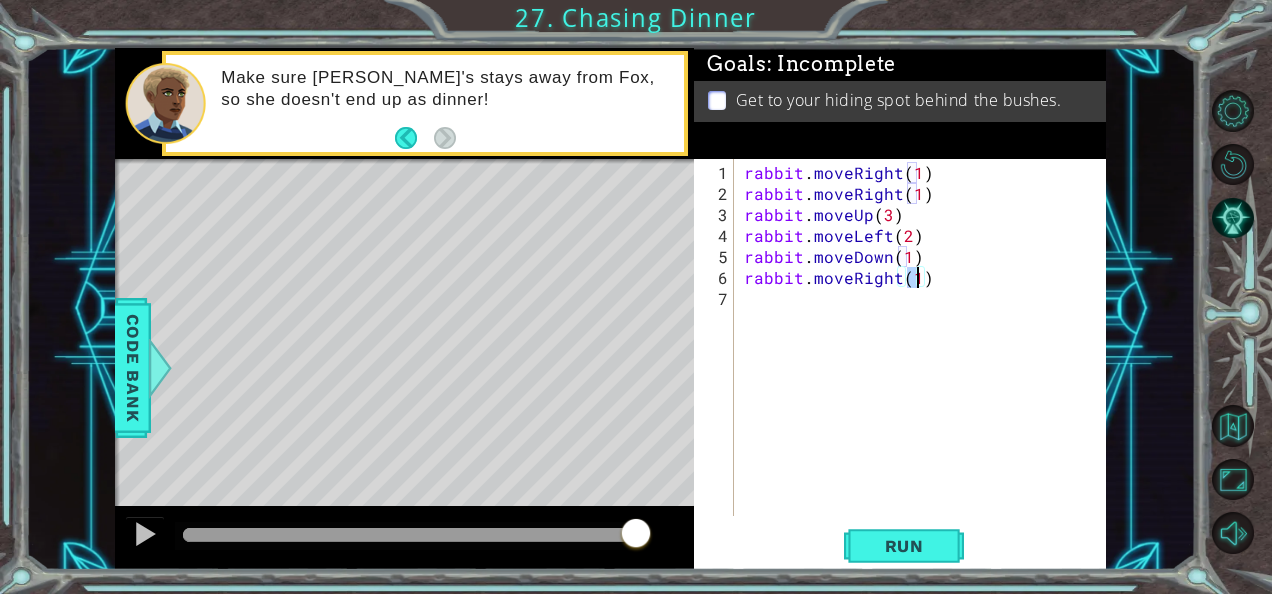 type on "rabbit.moveRight(1)" 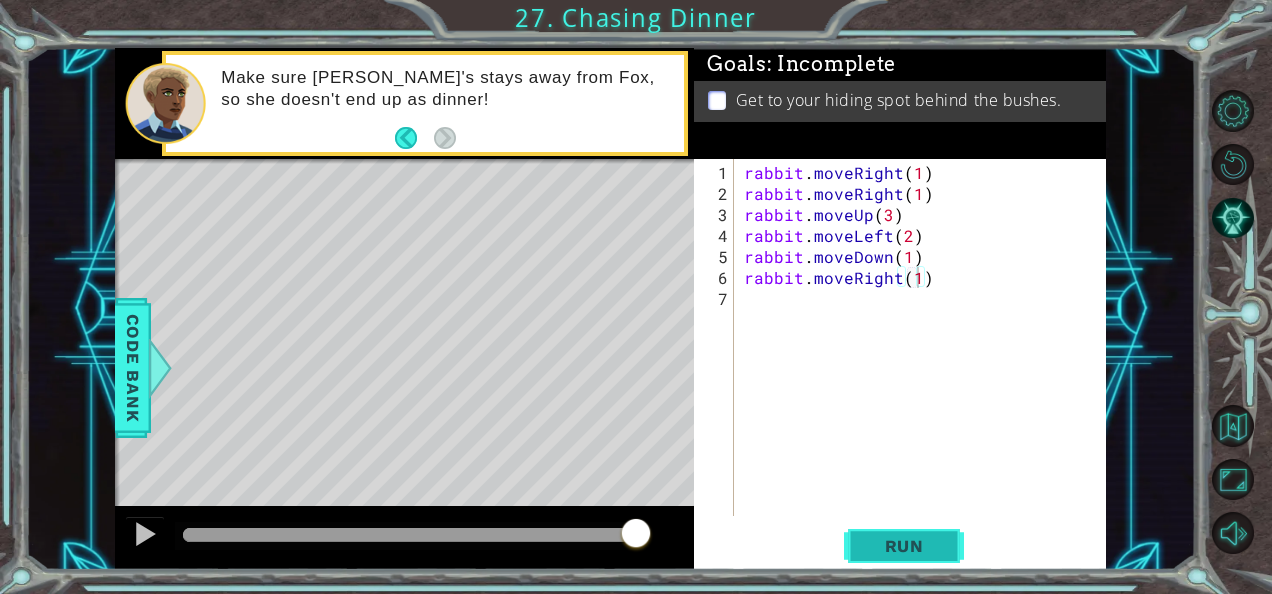 click on "Run" at bounding box center [904, 545] 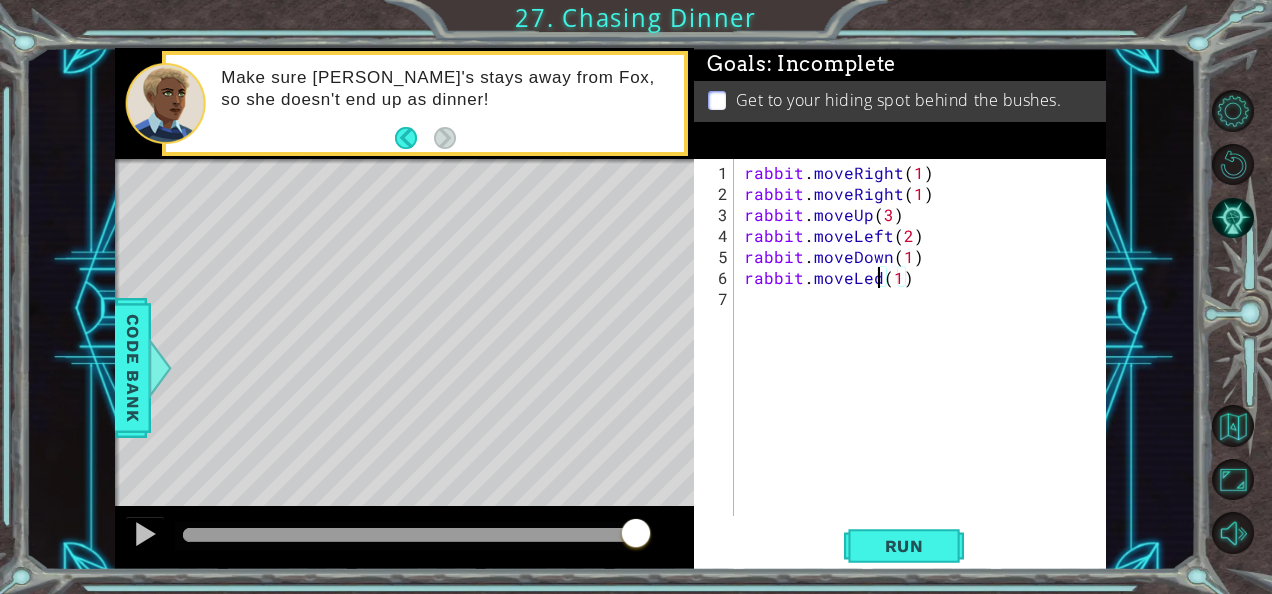 scroll, scrollTop: 0, scrollLeft: 8, axis: horizontal 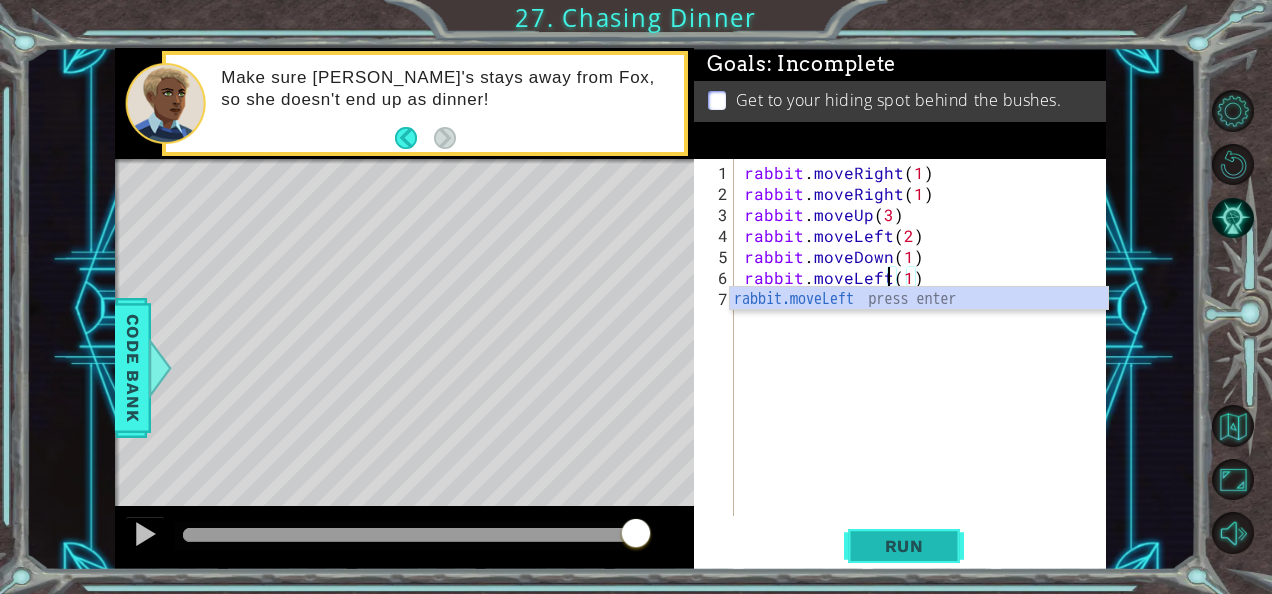 type on "rabbit.moveLeft(1)" 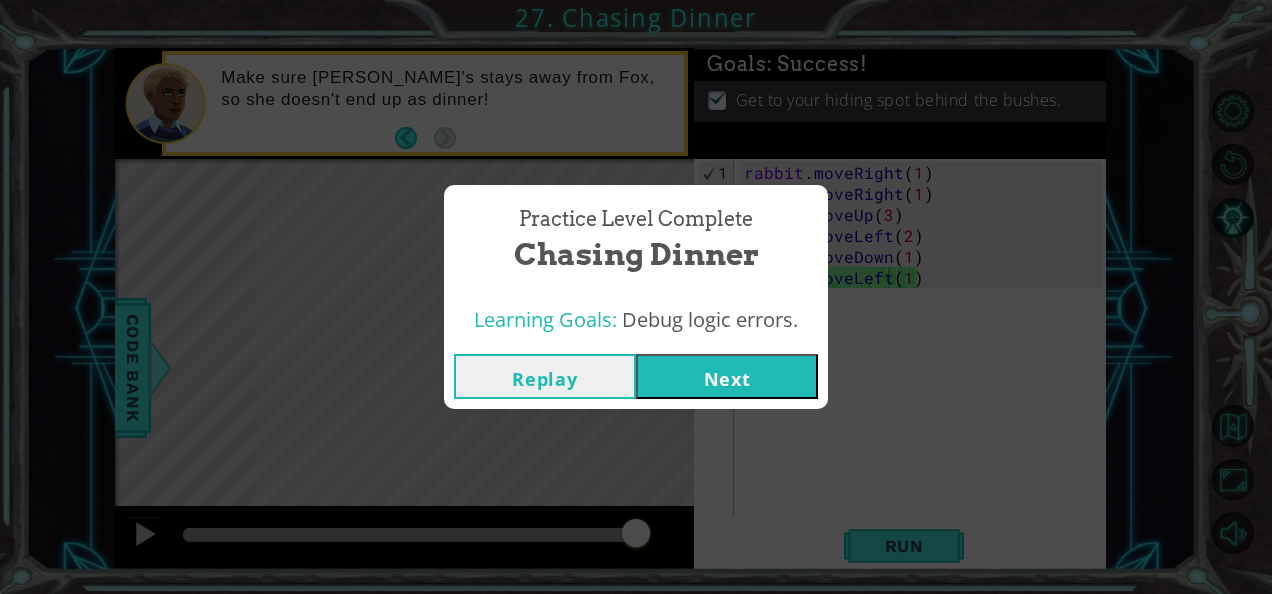click on "Next" at bounding box center (727, 376) 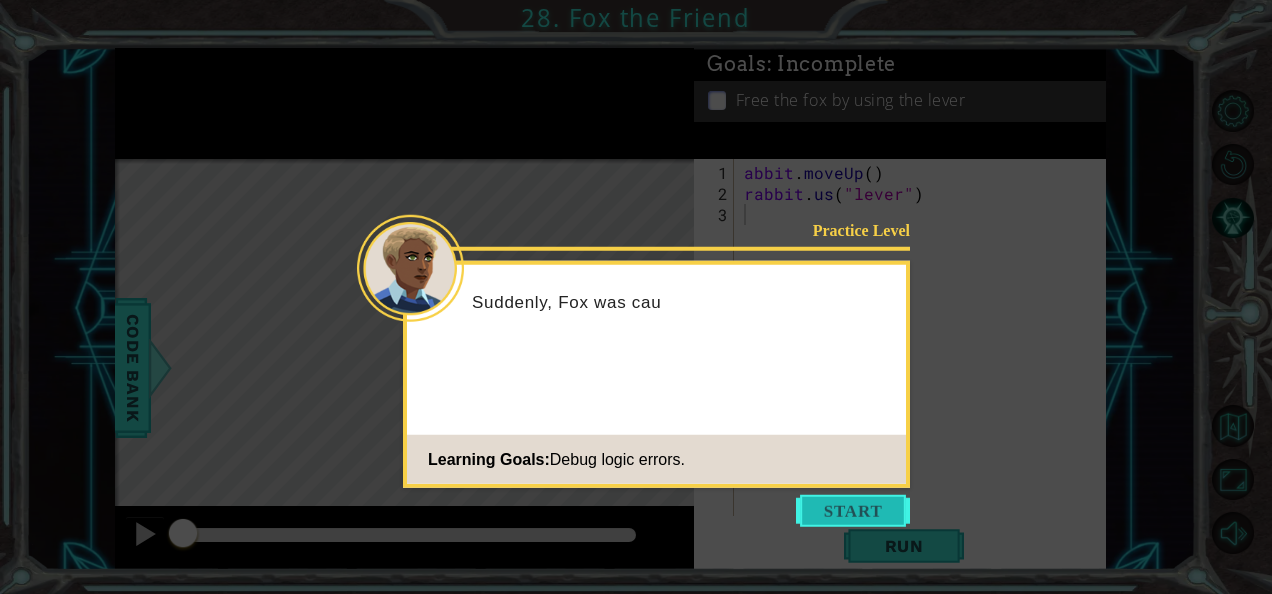 click at bounding box center (853, 511) 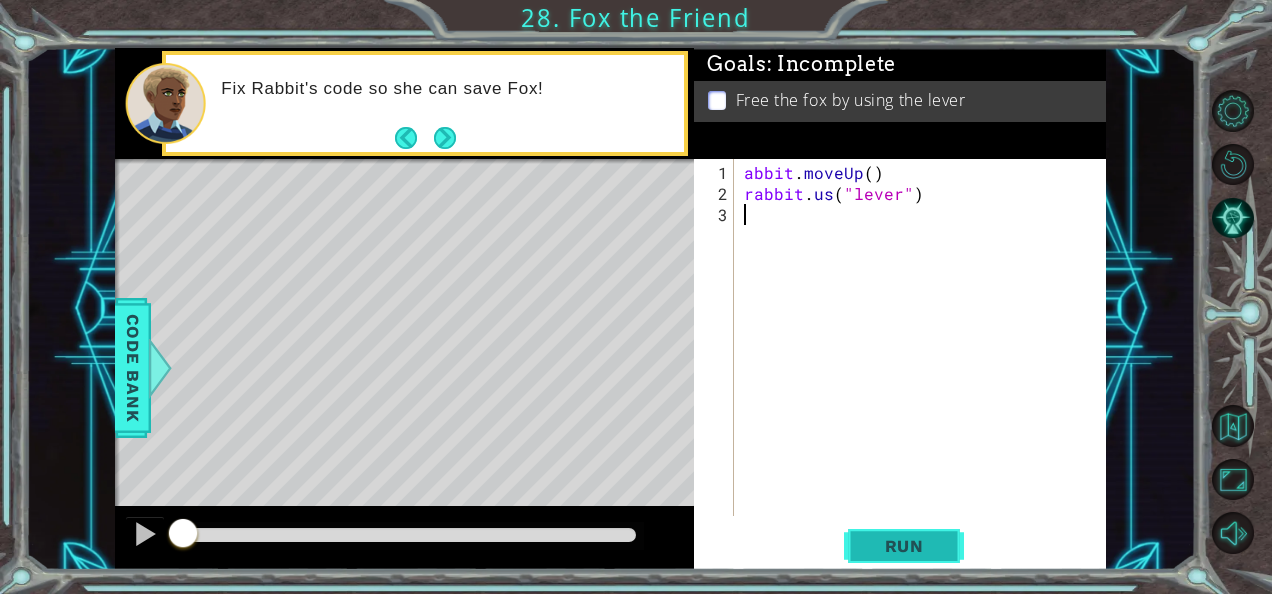 click on "Run" at bounding box center (904, 545) 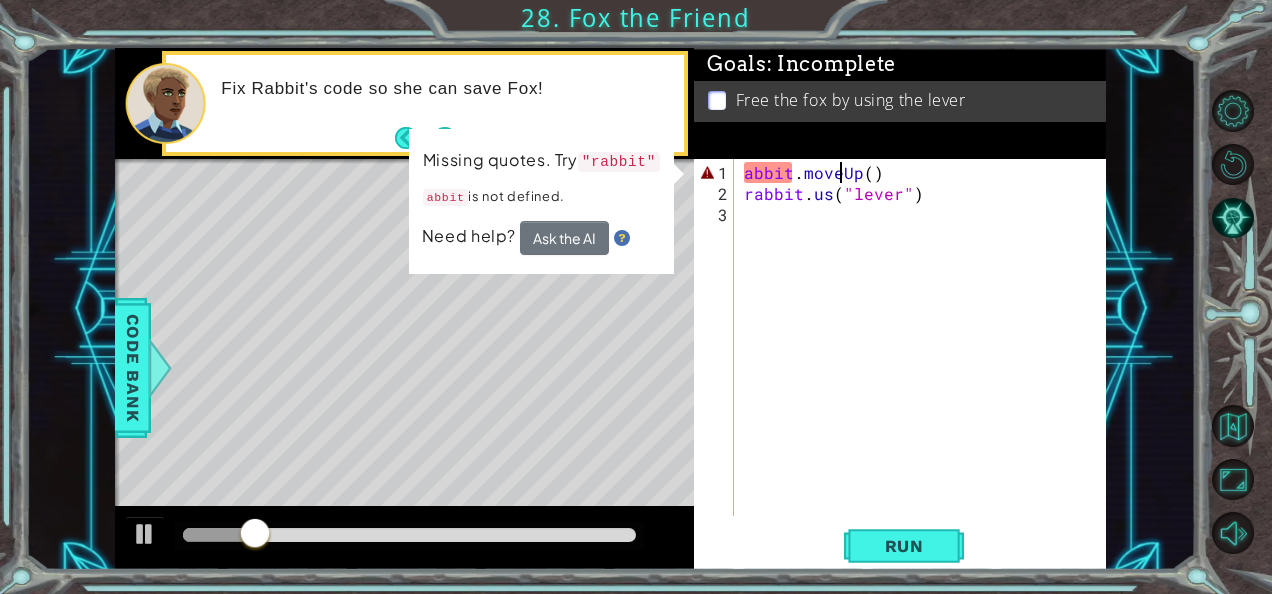 click on "abbit . moveUp ( ) rabbit . us ( "lever" )" at bounding box center [926, 361] 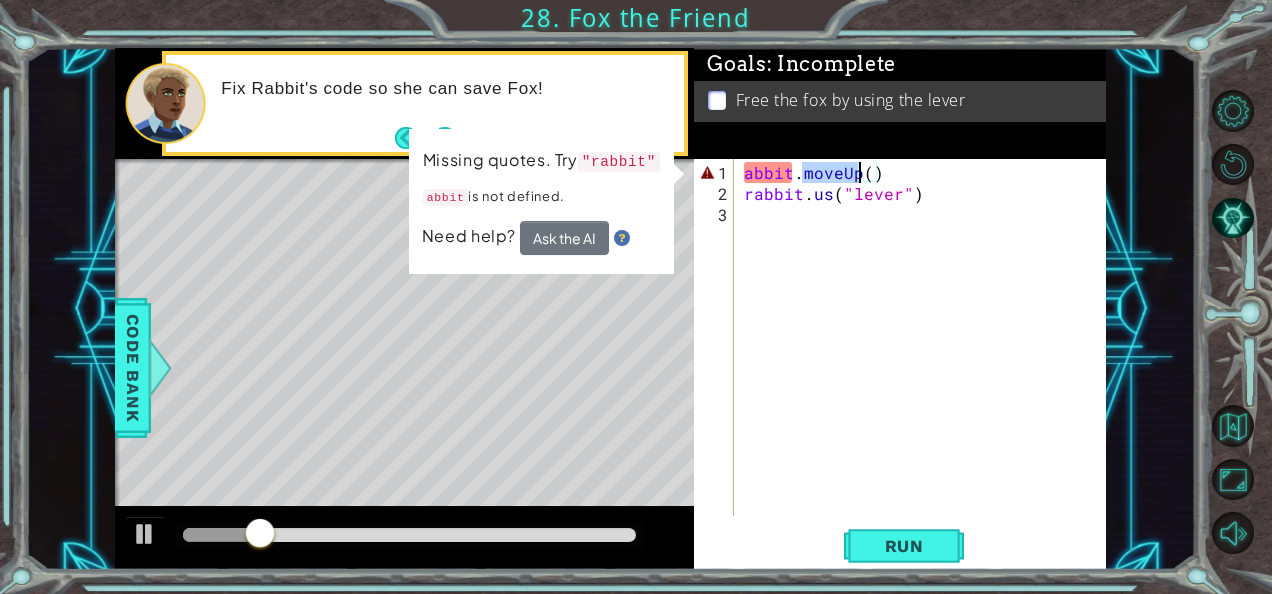 click on "abbit . moveUp ( ) rabbit . us ( "lever" )" at bounding box center (926, 361) 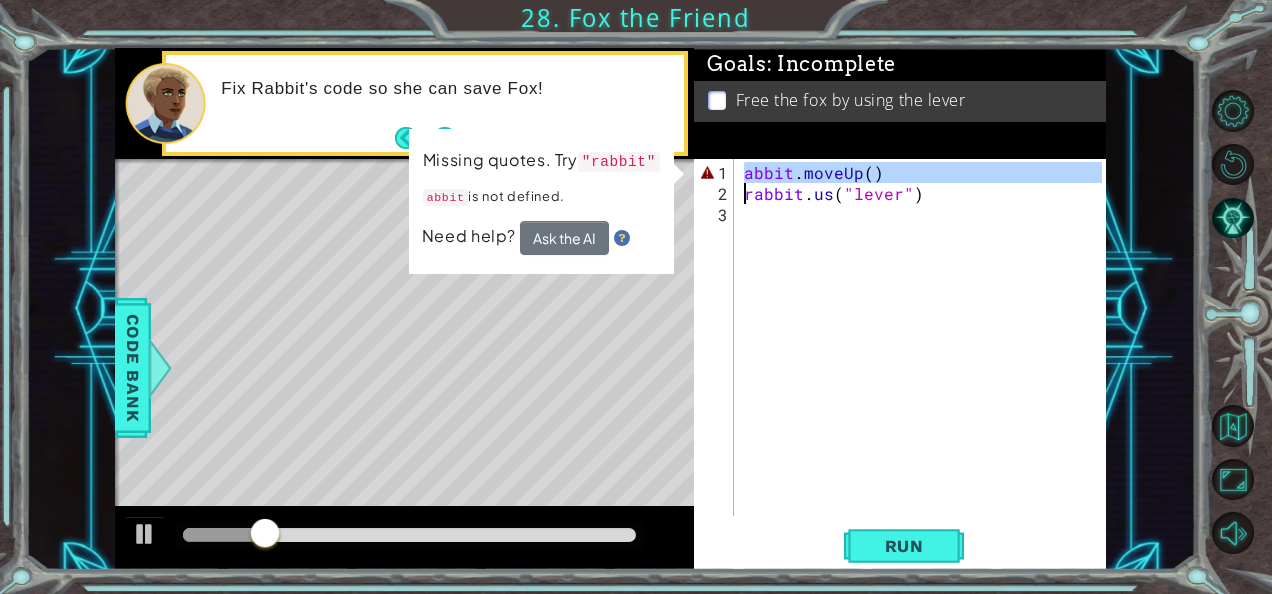 click on "abbit . moveUp ( ) rabbit . us ( "lever" )" at bounding box center [926, 361] 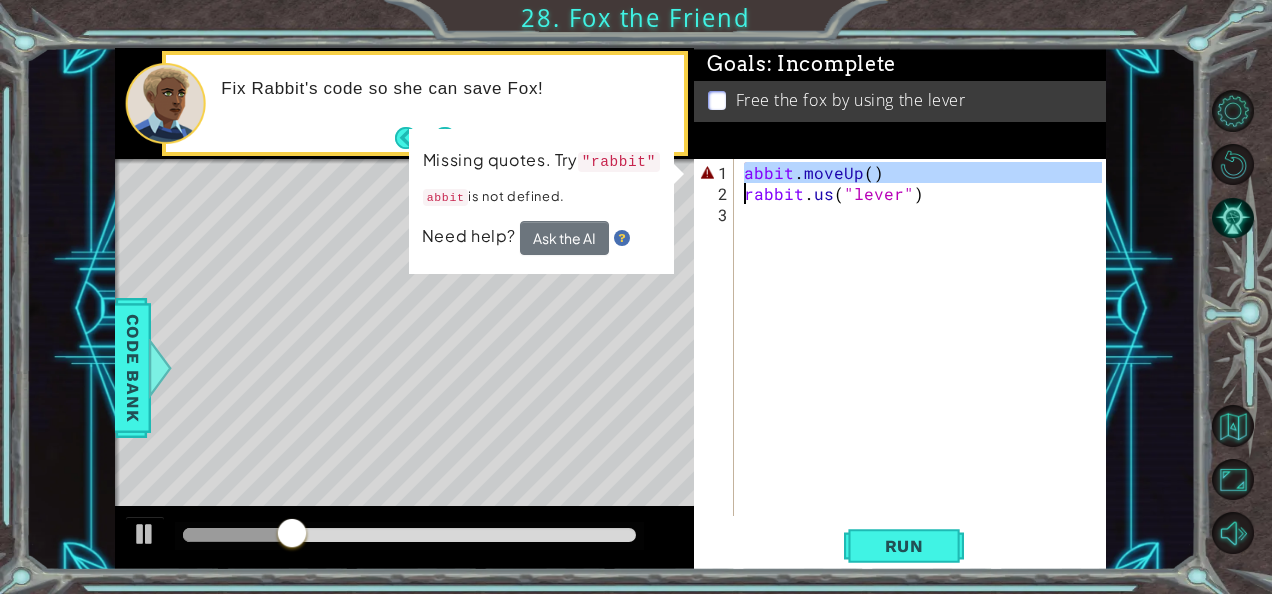 click on "abbit . moveUp ( ) rabbit . us ( "lever" )" at bounding box center (921, 337) 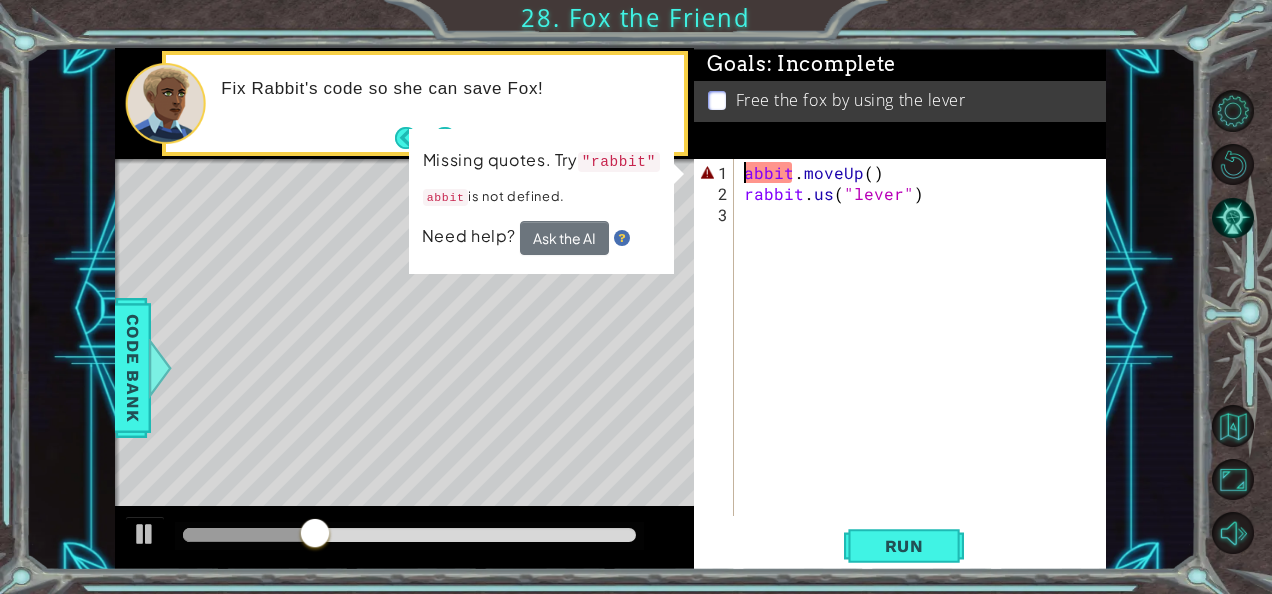type on "rabbit.moveUp()" 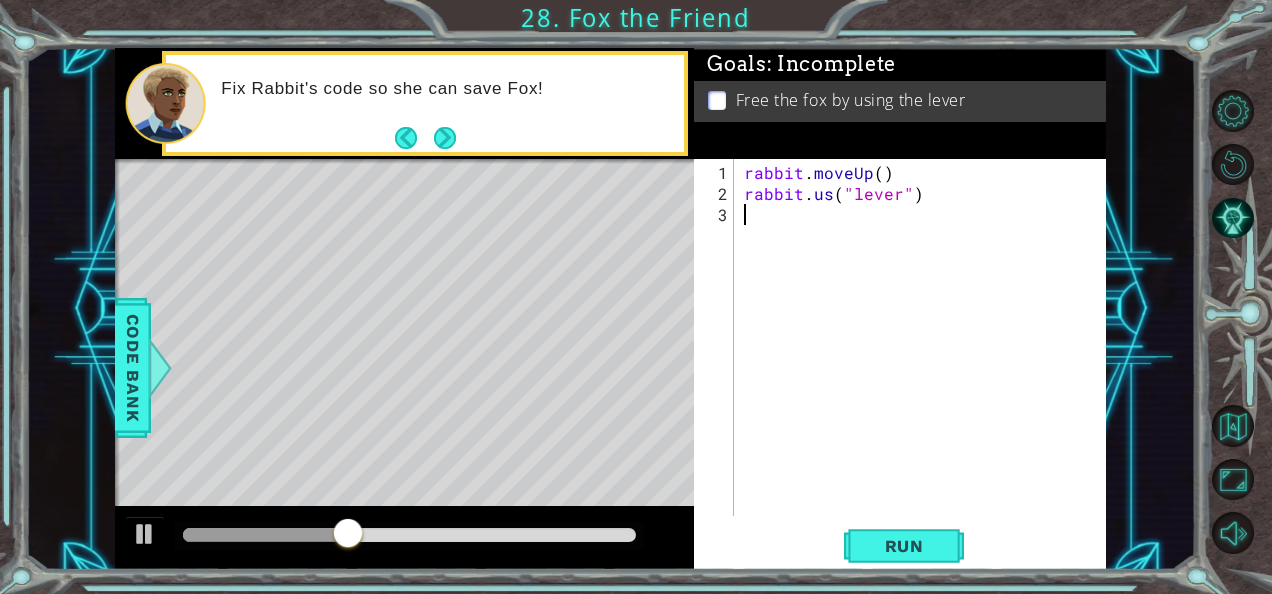 click on "rabbit . moveUp ( ) rabbit . us ( "lever" )" at bounding box center [926, 361] 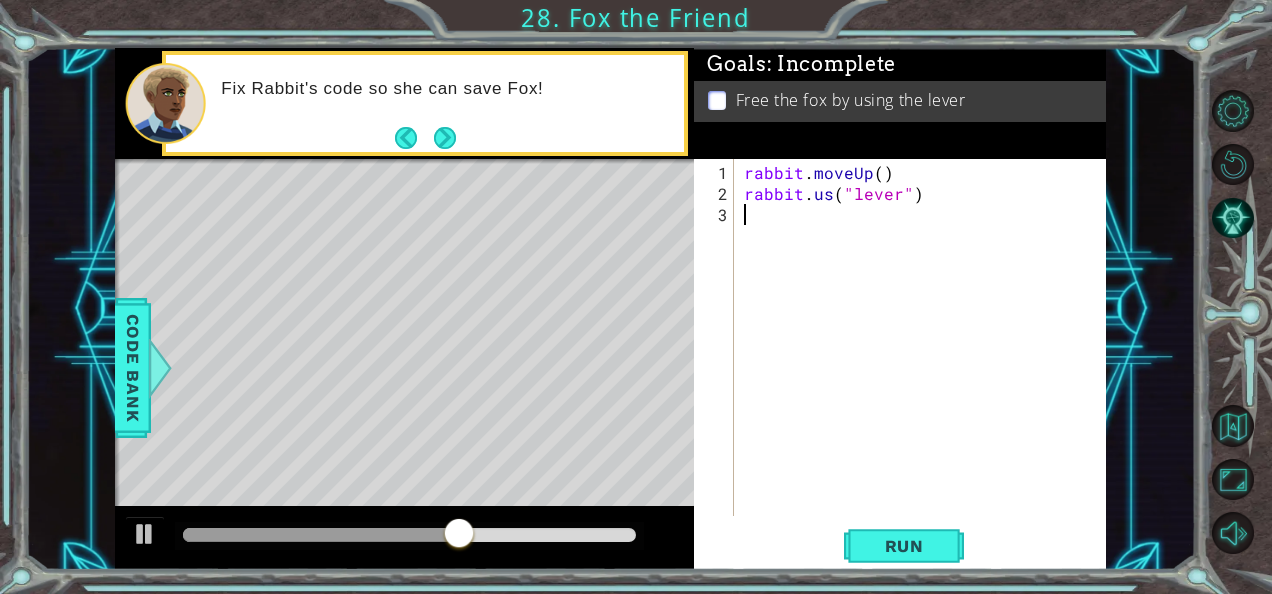 click on "rabbit . moveUp ( ) rabbit . us ( "lever" )" at bounding box center (926, 361) 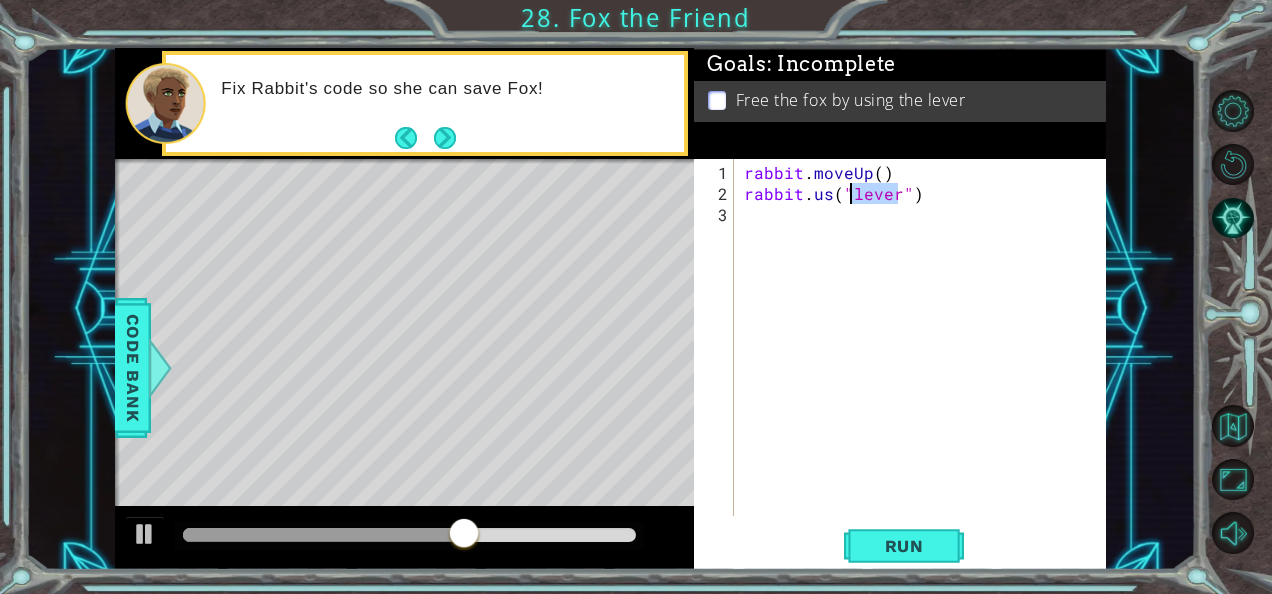 click on "rabbit . moveUp ( ) rabbit . us ( "lever" )" at bounding box center (926, 361) 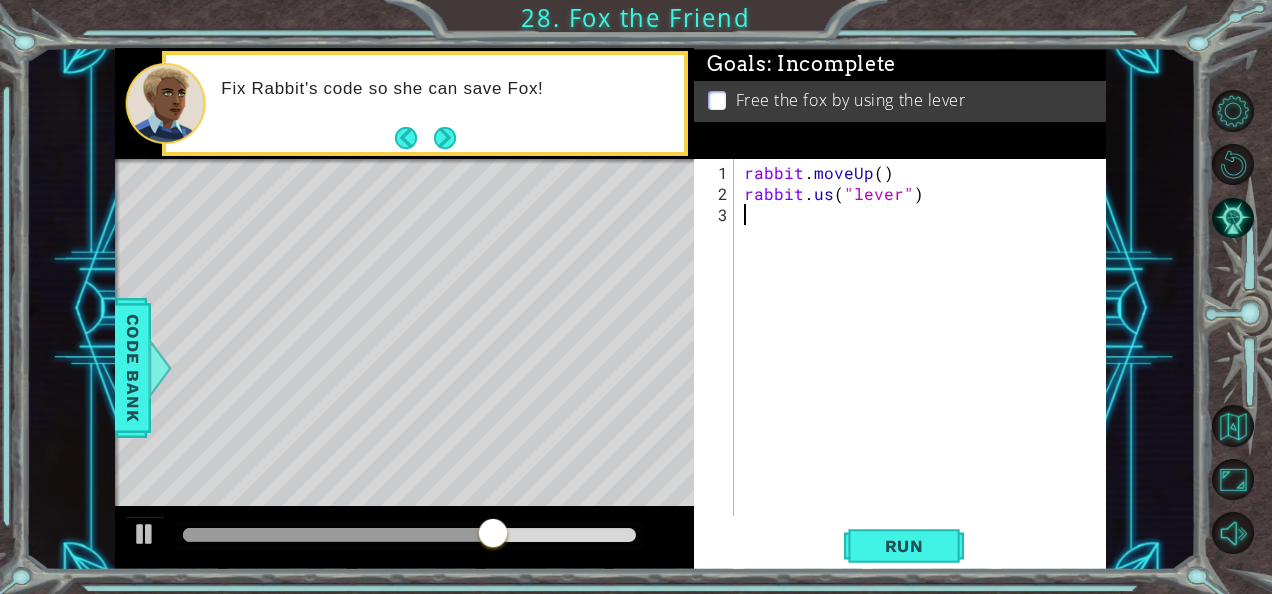 drag, startPoint x: 842, startPoint y: 214, endPoint x: 863, endPoint y: 282, distance: 71.168816 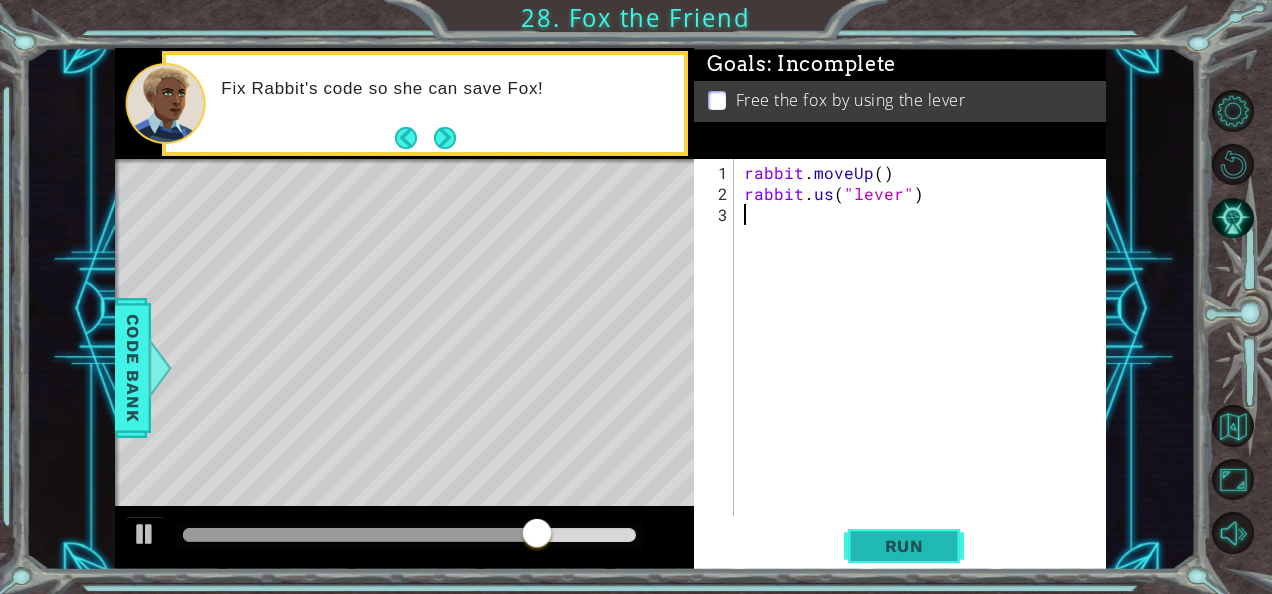 click on "Run" at bounding box center [904, 546] 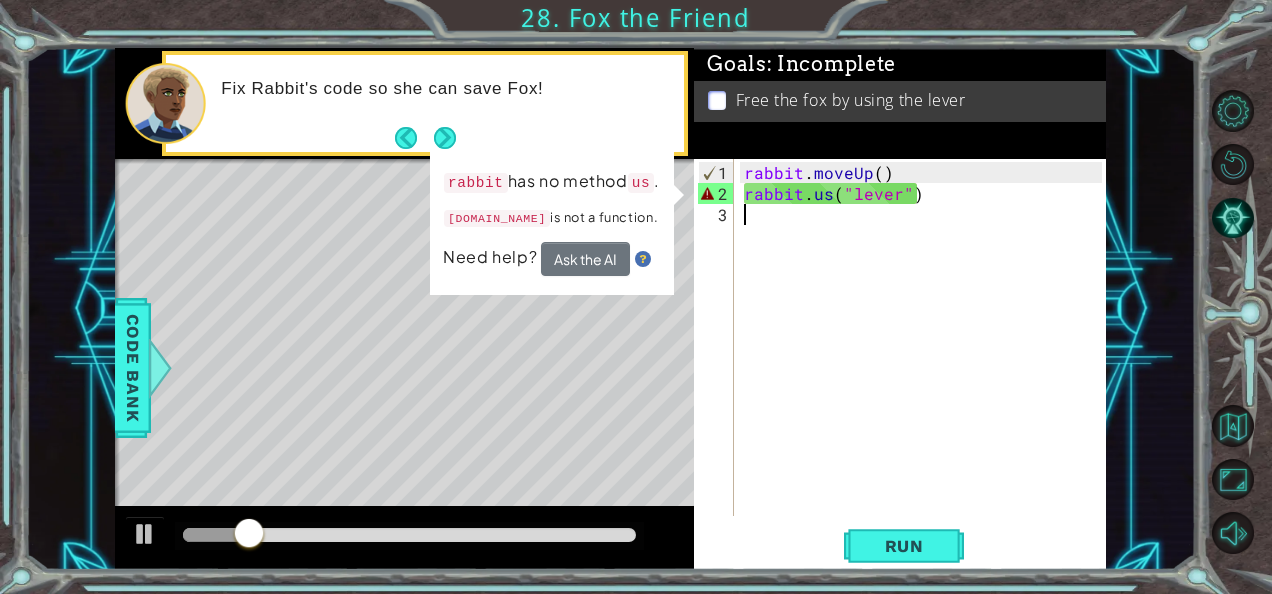 click on "rabbit . moveUp ( ) rabbit . us ( "lever" )" at bounding box center (926, 361) 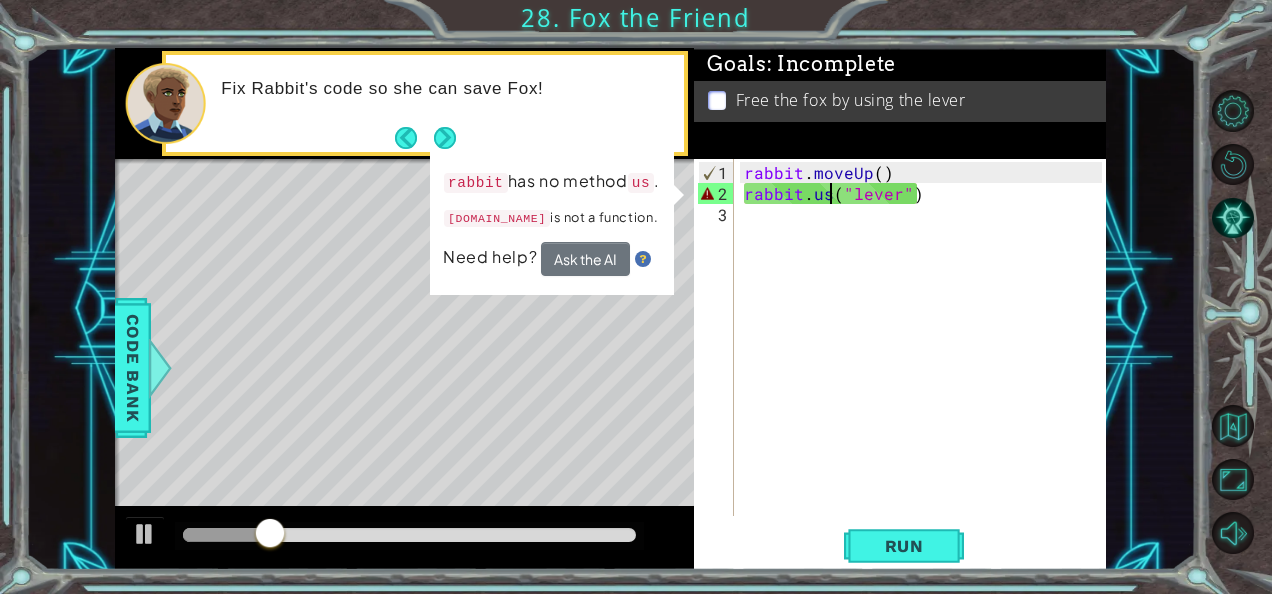 click on "rabbit . moveUp ( ) rabbit . us ( "lever" )" at bounding box center (926, 361) 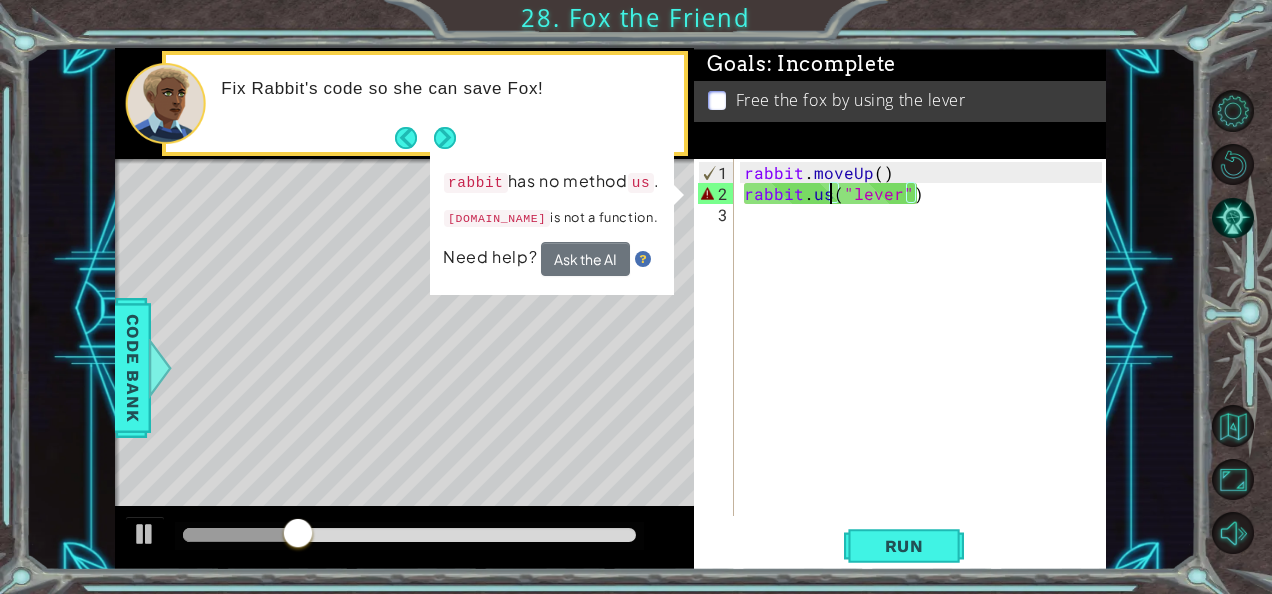 scroll, scrollTop: 0, scrollLeft: 5, axis: horizontal 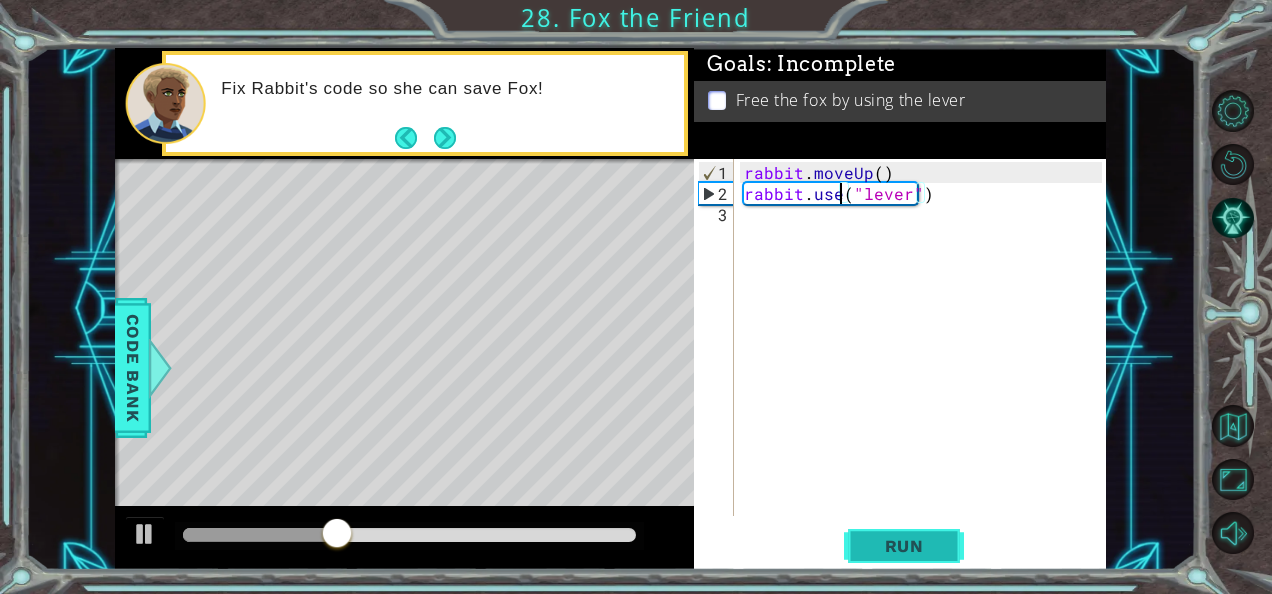 type on "rabbit.use("lever")" 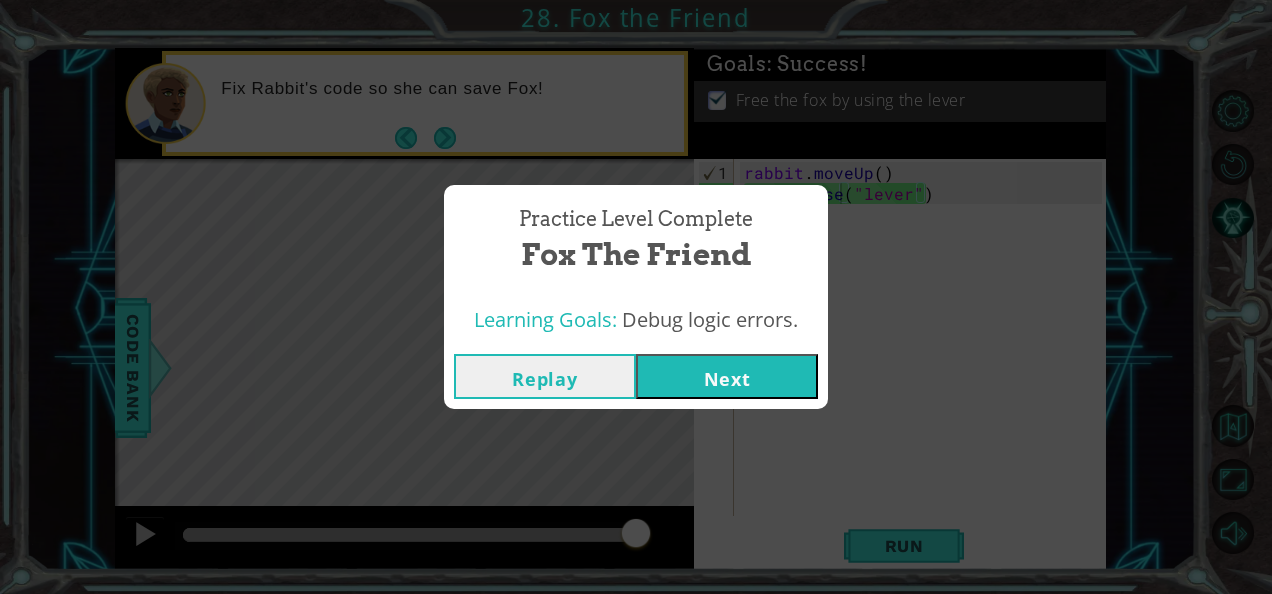 click on "Next" at bounding box center [727, 376] 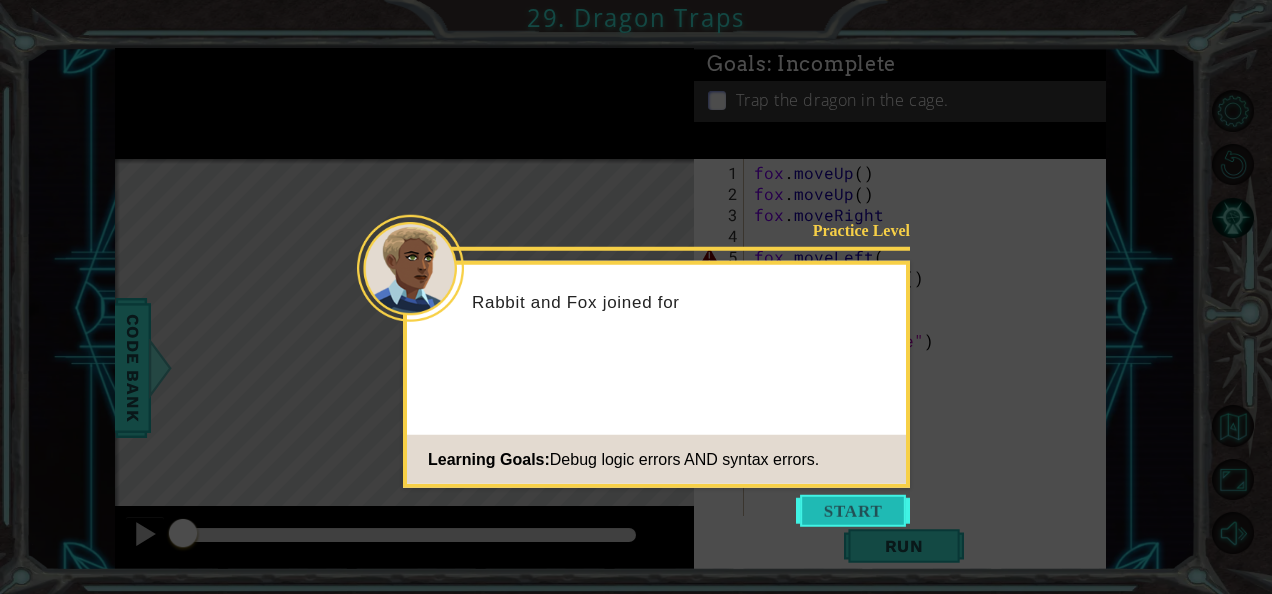 click at bounding box center [853, 511] 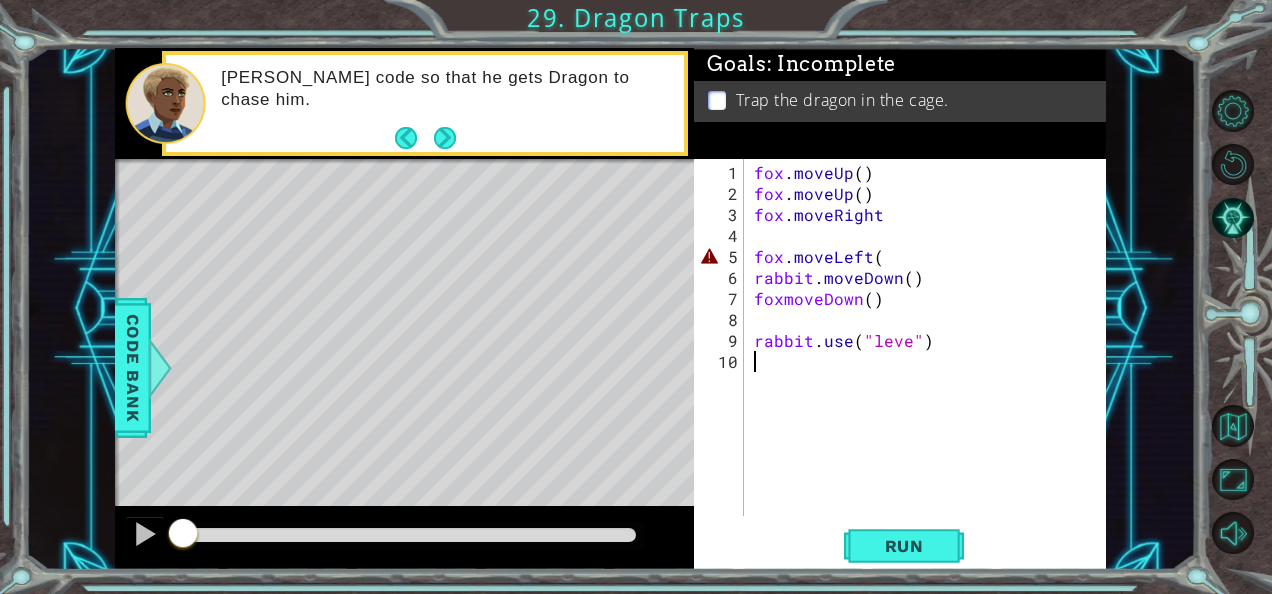 click on "fox . moveUp ( ) fox . moveUp ( ) fox . moveRight fox . moveLeft ( rabbit . moveDown ( ) foxmoveDown ( ) rabbit . use ( "leve" )" at bounding box center (931, 361) 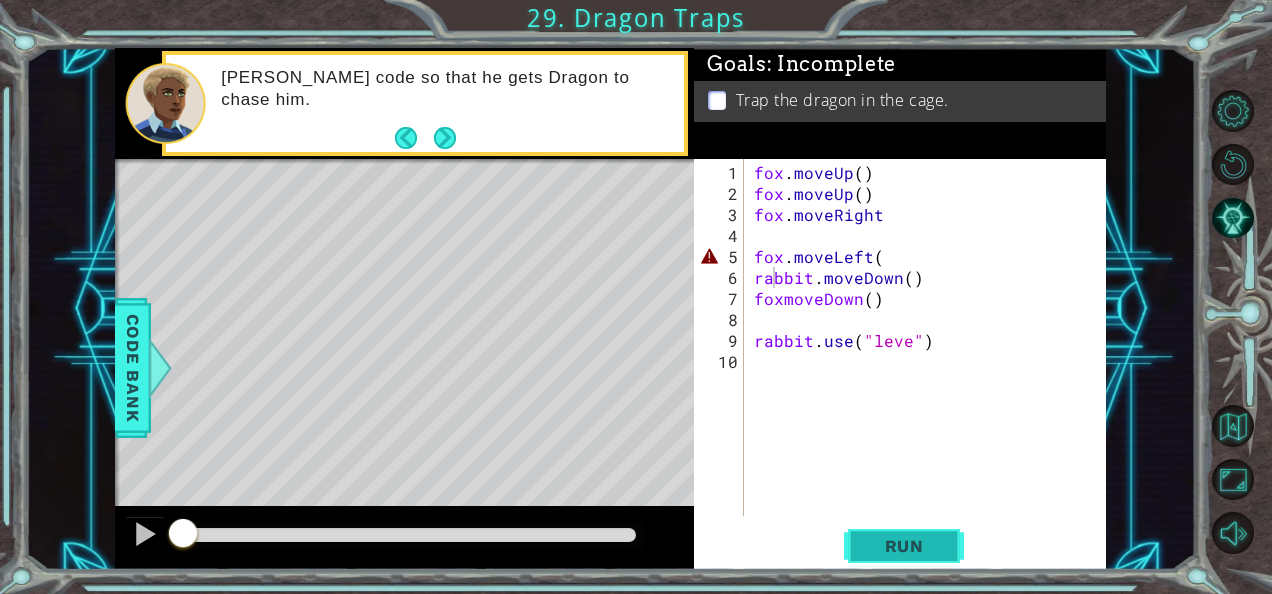 click on "Run" at bounding box center [904, 546] 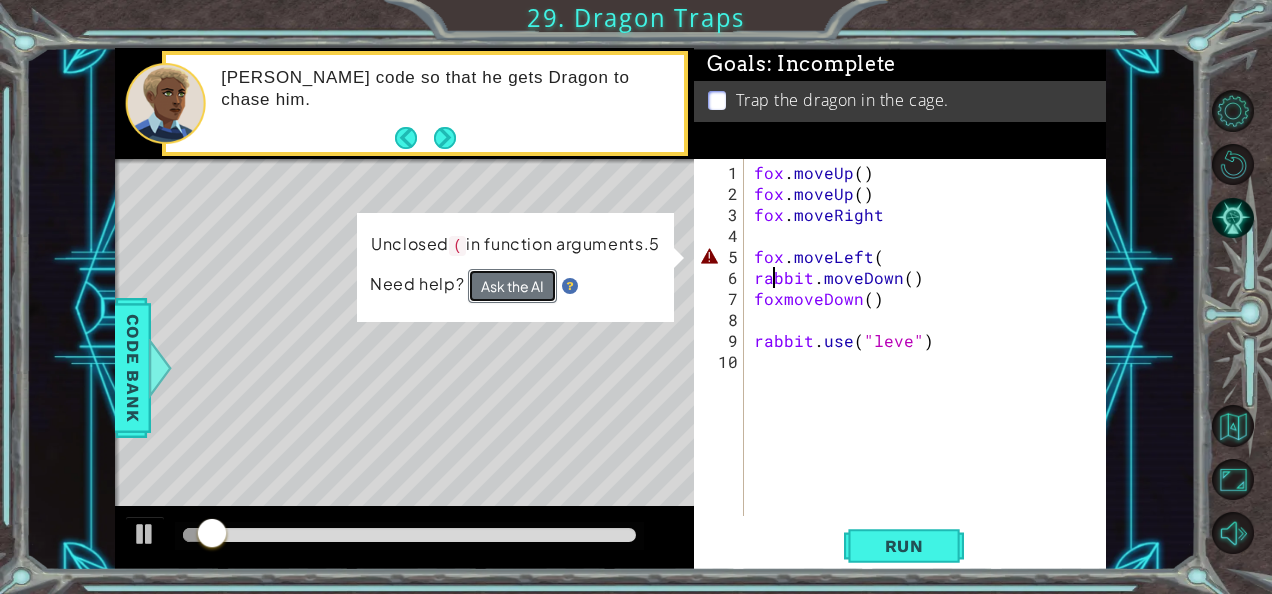 click on "Ask the AI" at bounding box center [512, 286] 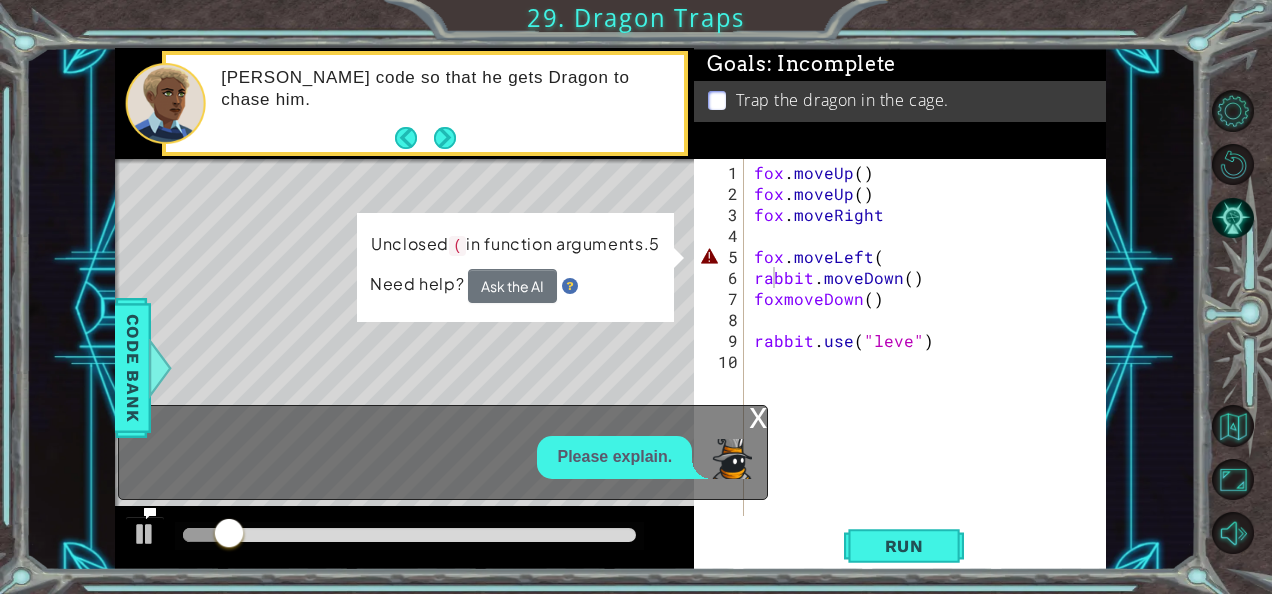 click on "Unclosed  (  in function arguments.5" at bounding box center [515, 250] 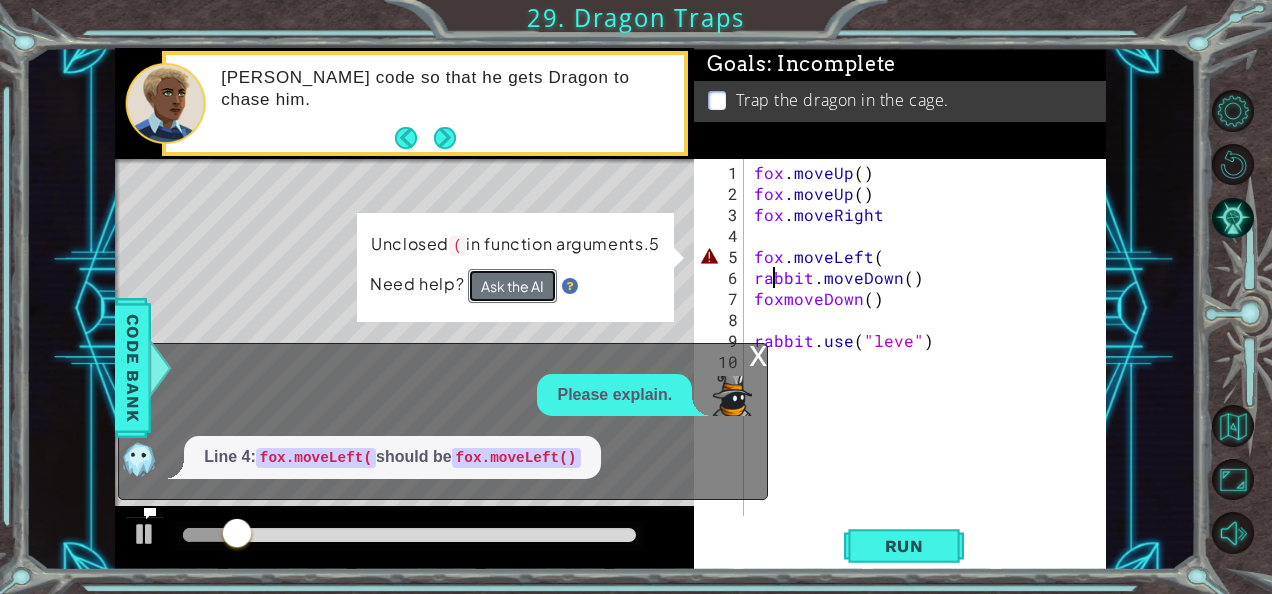 click on "Ask the AI" at bounding box center (512, 286) 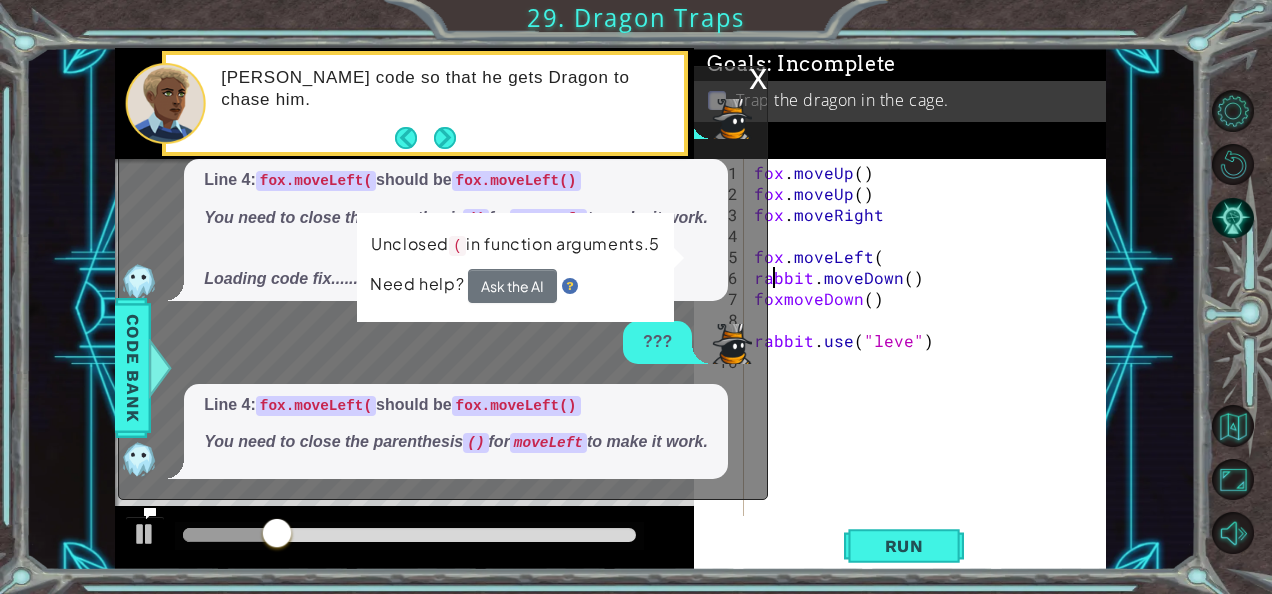scroll, scrollTop: 0, scrollLeft: 0, axis: both 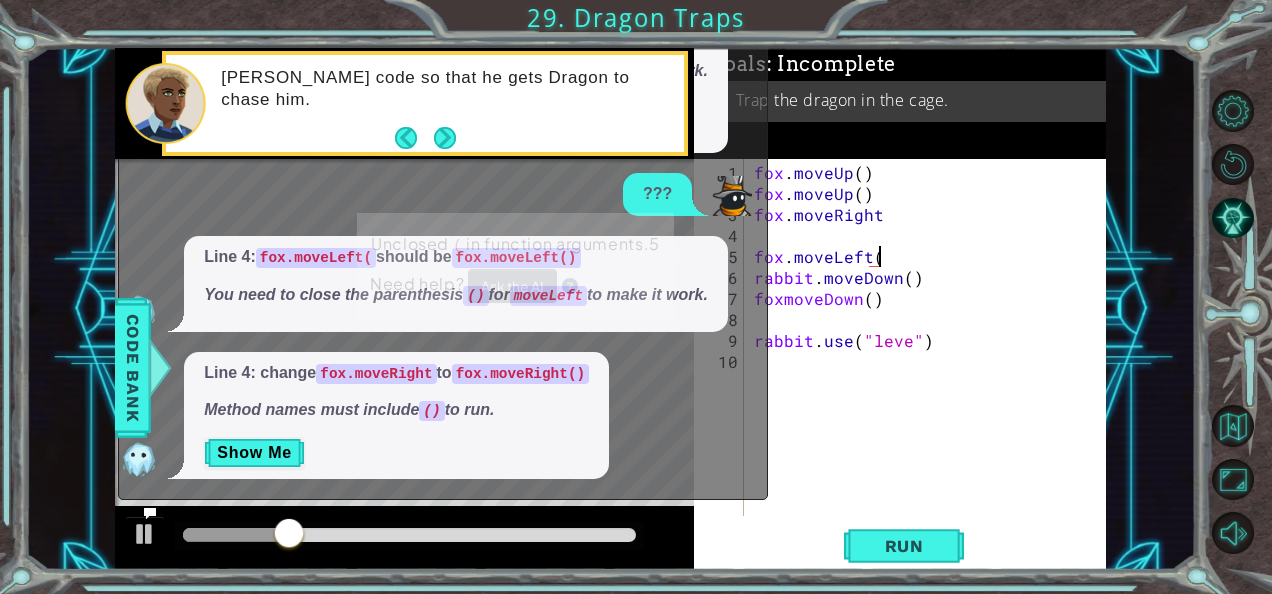 type on "fox.moveLeft(1" 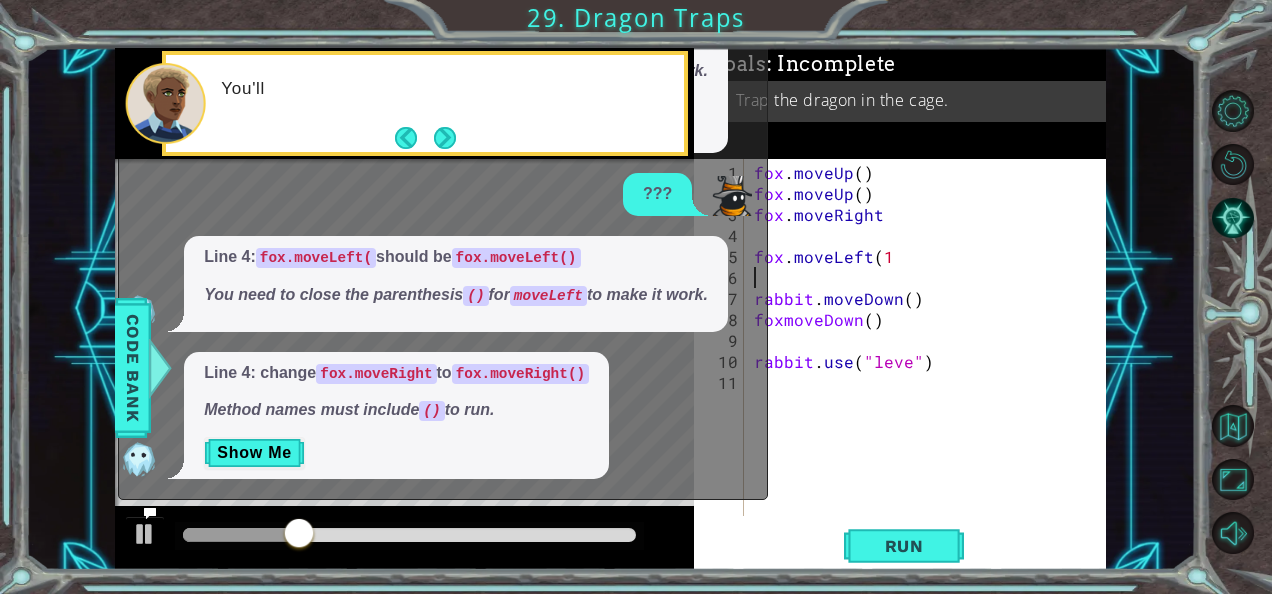 scroll, scrollTop: 0, scrollLeft: 0, axis: both 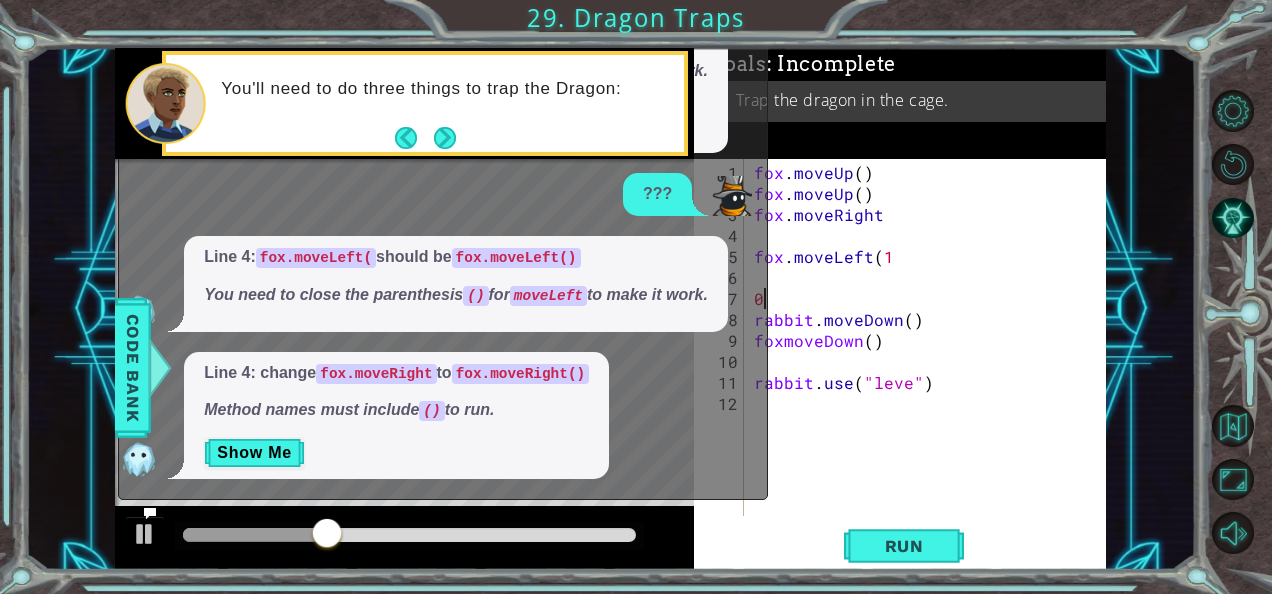 click on "fox . moveUp ( ) fox . moveUp ( ) fox . moveRight fox . moveLeft ( 1 0 rabbit . moveDown ( ) foxmoveDown ( ) rabbit . use ( "leve" )" at bounding box center [931, 361] 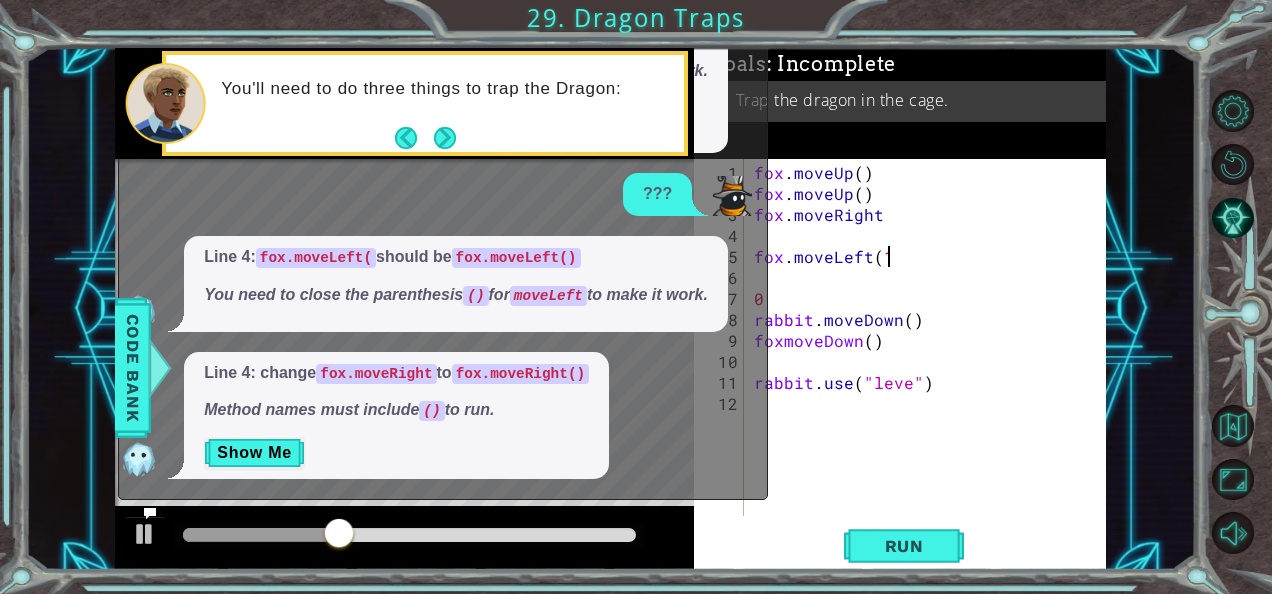 scroll, scrollTop: 0, scrollLeft: 8, axis: horizontal 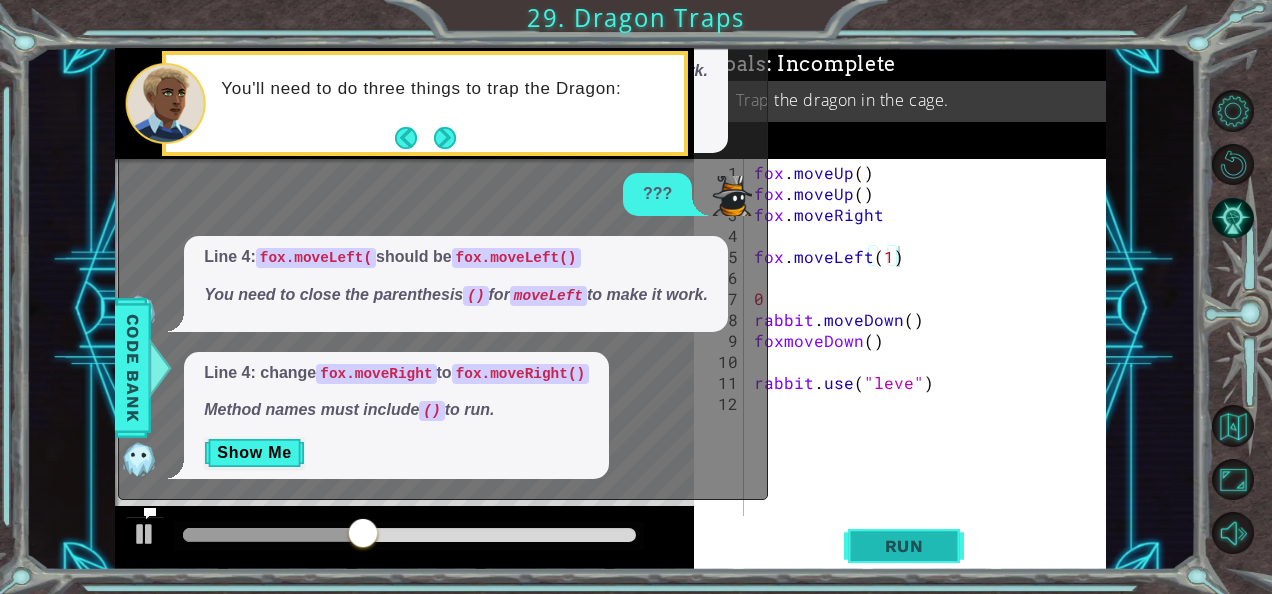 click on "Run" at bounding box center (904, 546) 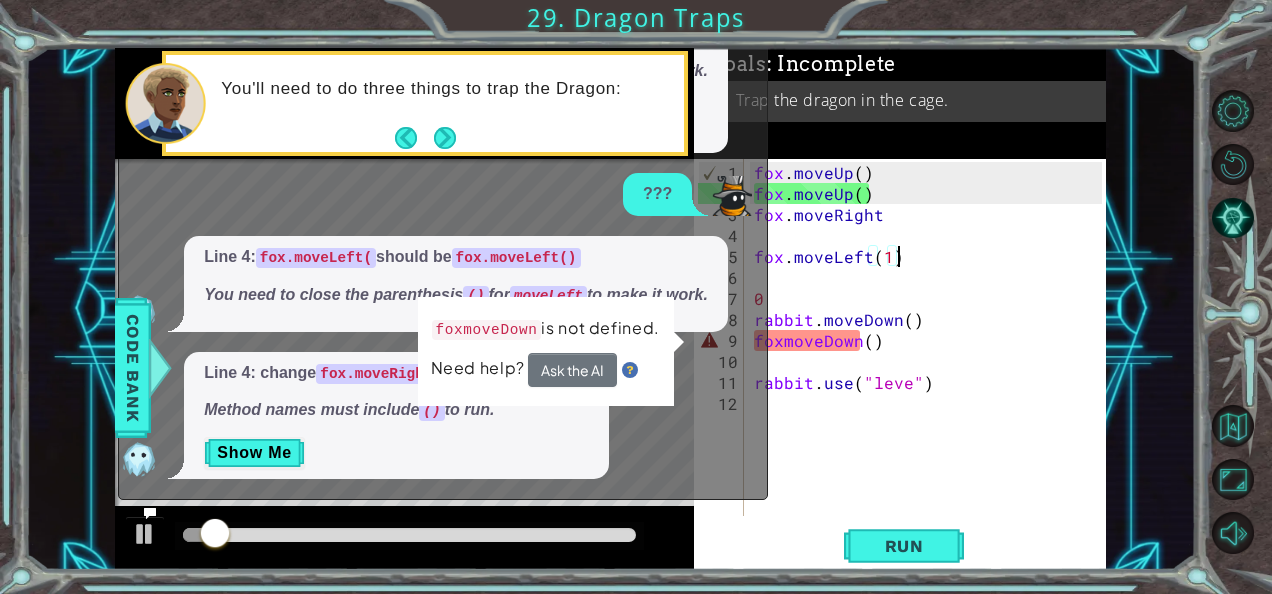 click on "fox . moveUp ( ) fox . moveUp ( ) fox . moveRight fox . moveLeft ( 1 ) 0 rabbit . moveDown ( ) foxmoveDown ( ) rabbit . use ( "leve" )" at bounding box center (931, 361) 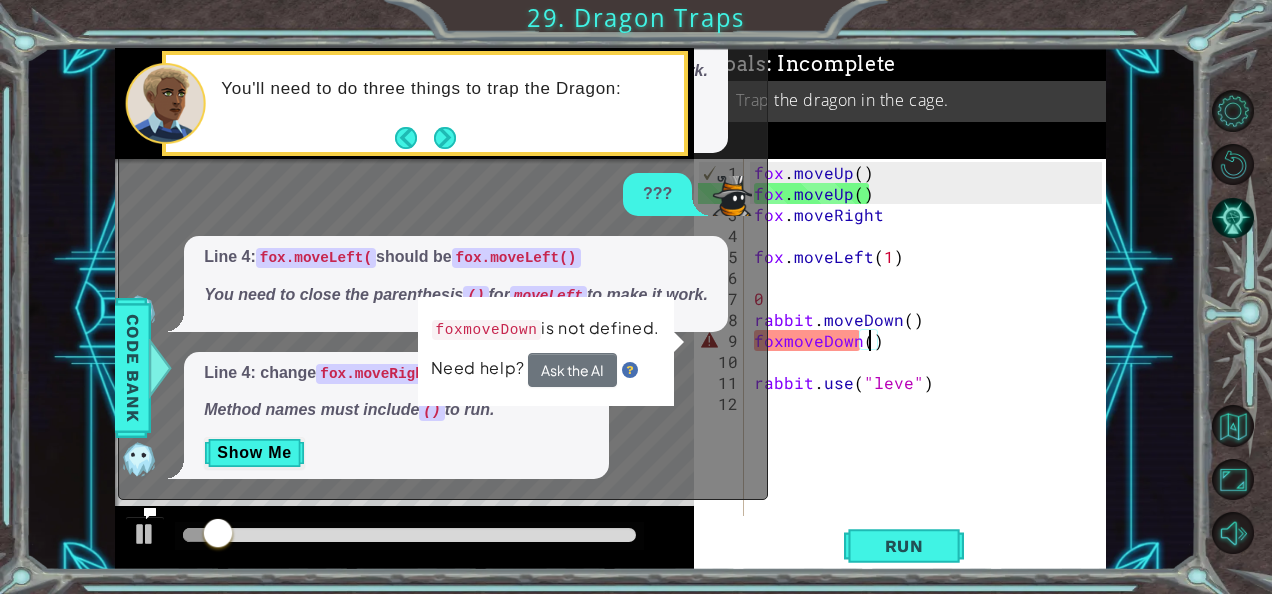 scroll, scrollTop: 0, scrollLeft: 6, axis: horizontal 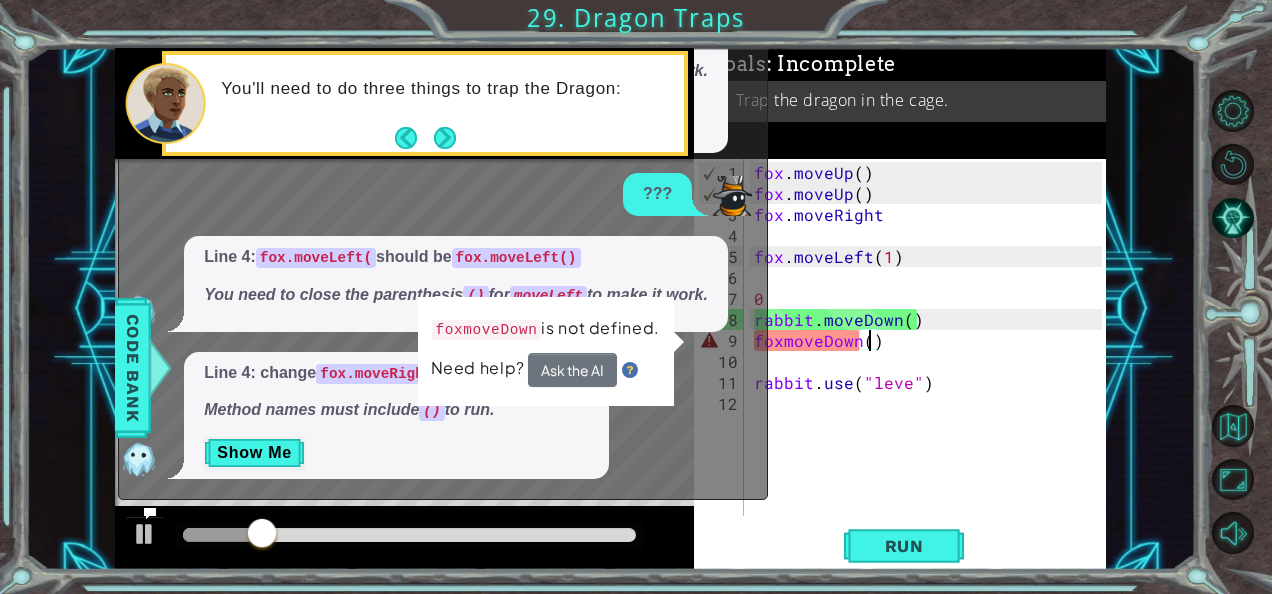 click on "fox . moveUp ( ) fox . moveUp ( ) fox . moveRight fox . moveLeft ( 1 ) 0 rabbit . moveDown ( ) foxmoveDown ( ) rabbit . use ( "leve" )" at bounding box center [931, 361] 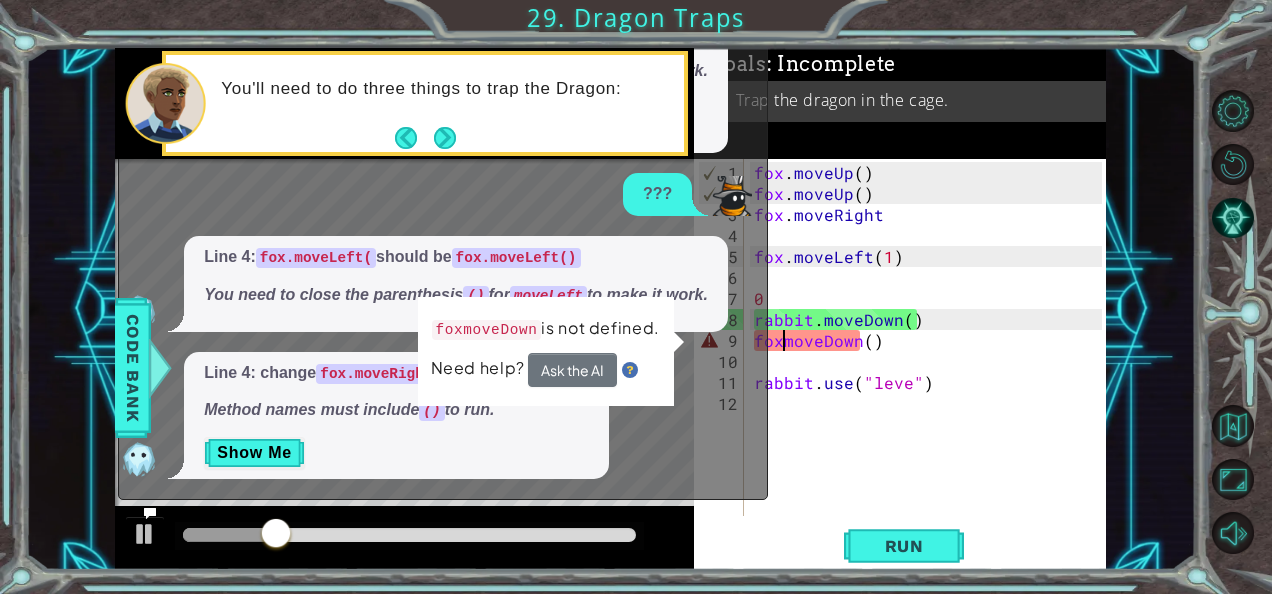 scroll, scrollTop: 0, scrollLeft: 2, axis: horizontal 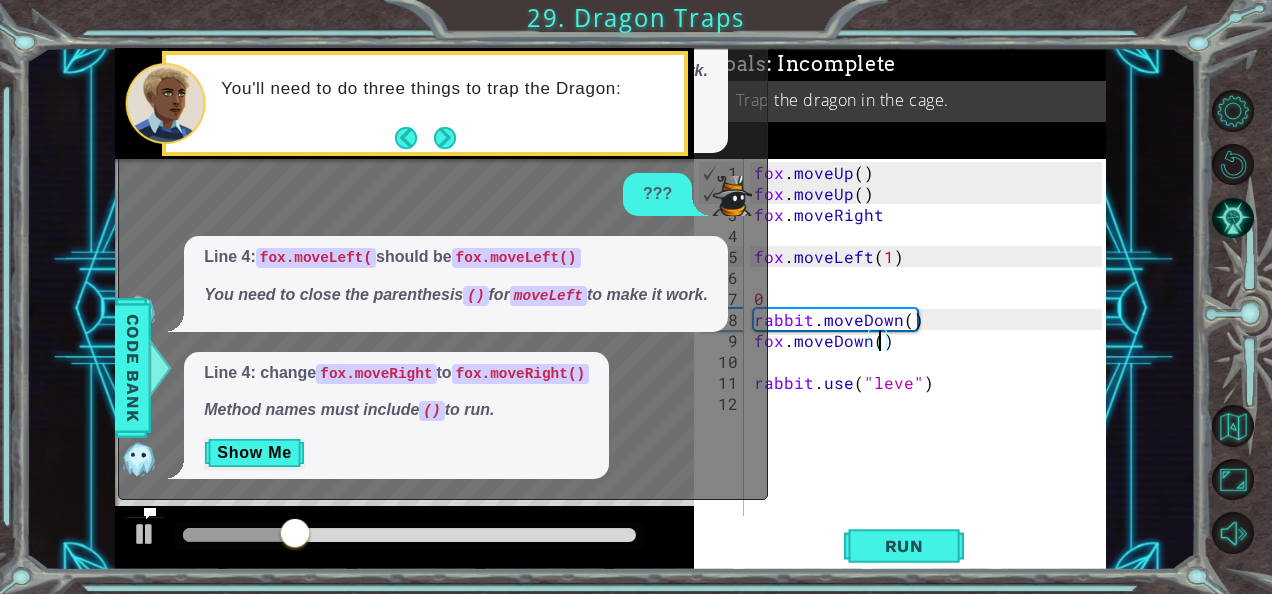 click on "fox . moveUp ( ) fox . moveUp ( ) fox . moveRight fox . moveLeft ( 1 ) 0 rabbit . moveDown ( ) fox . moveDown ( ) rabbit . use ( "leve" )" at bounding box center (931, 361) 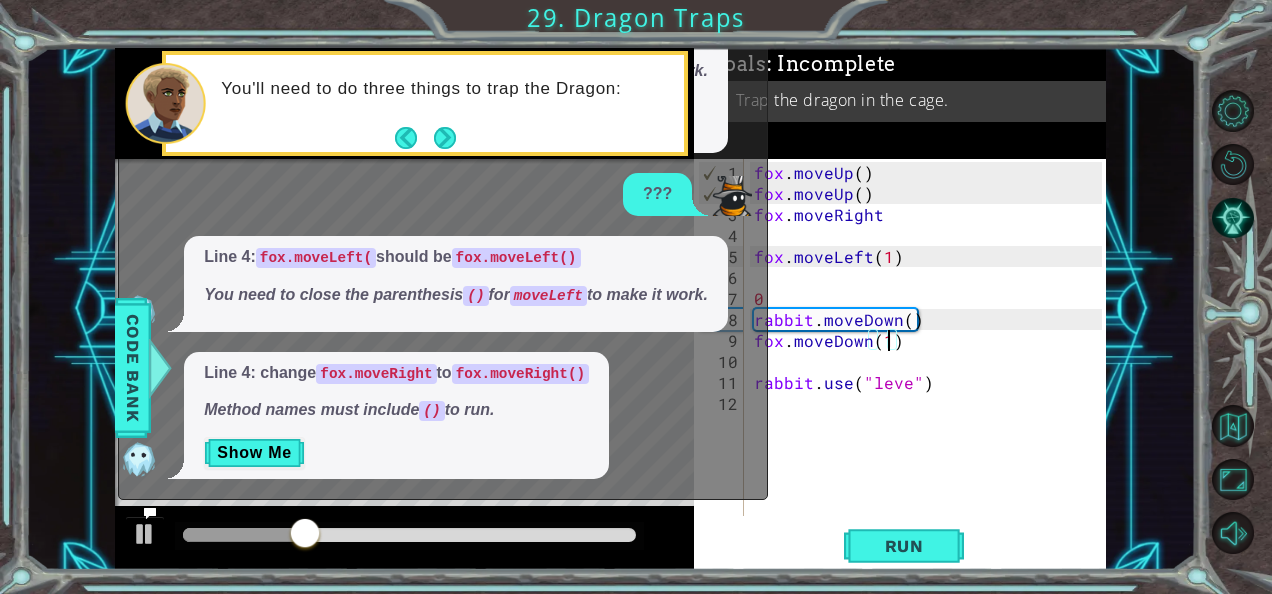 scroll, scrollTop: 0, scrollLeft: 8, axis: horizontal 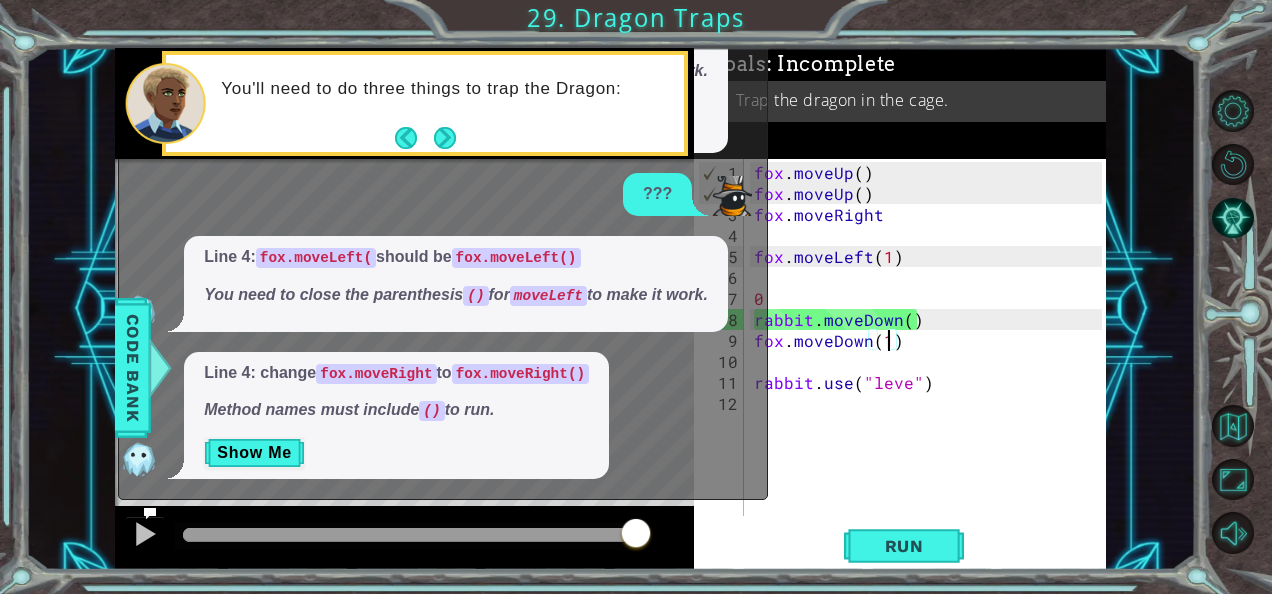 type on "fox.moveDown(1)" 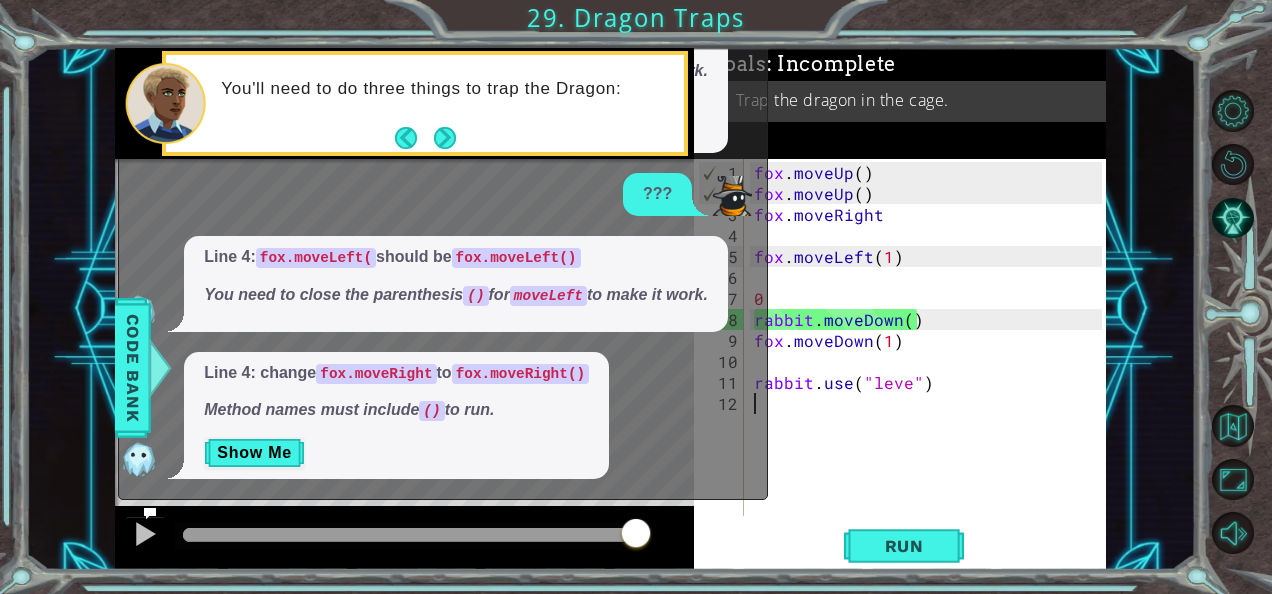 click on "fox . moveUp ( ) fox . moveUp ( ) fox . moveRight fox . moveLeft ( 1 ) 0 rabbit . moveDown ( ) fox . moveDown ( 1 ) rabbit . use ( "leve" )" at bounding box center (931, 361) 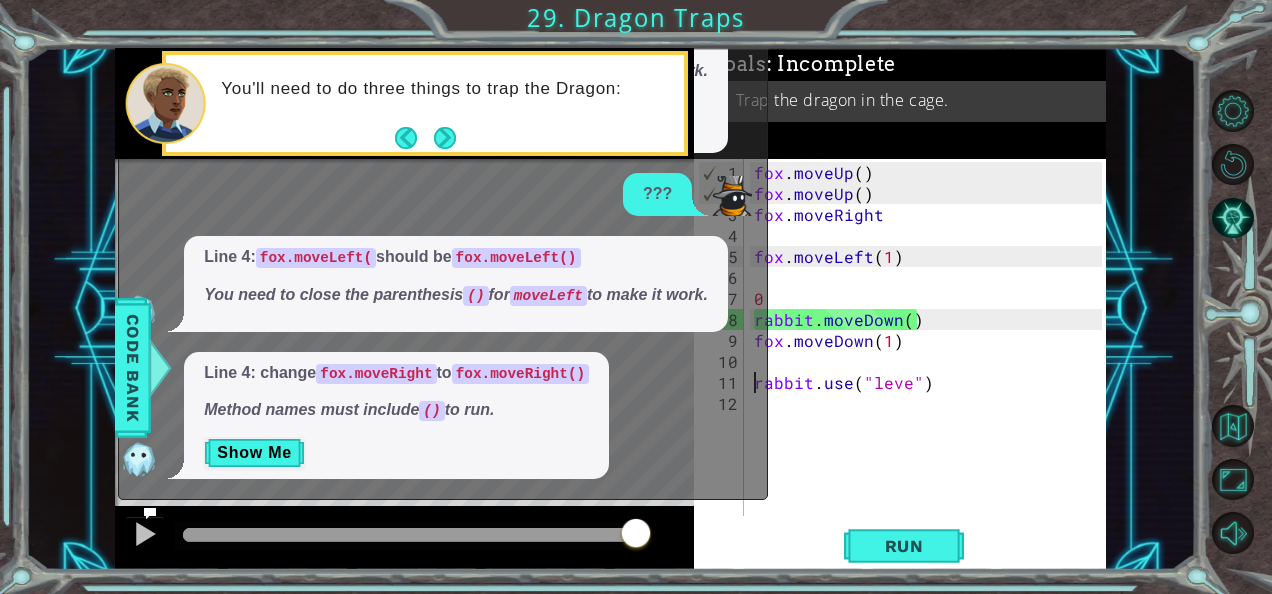 type 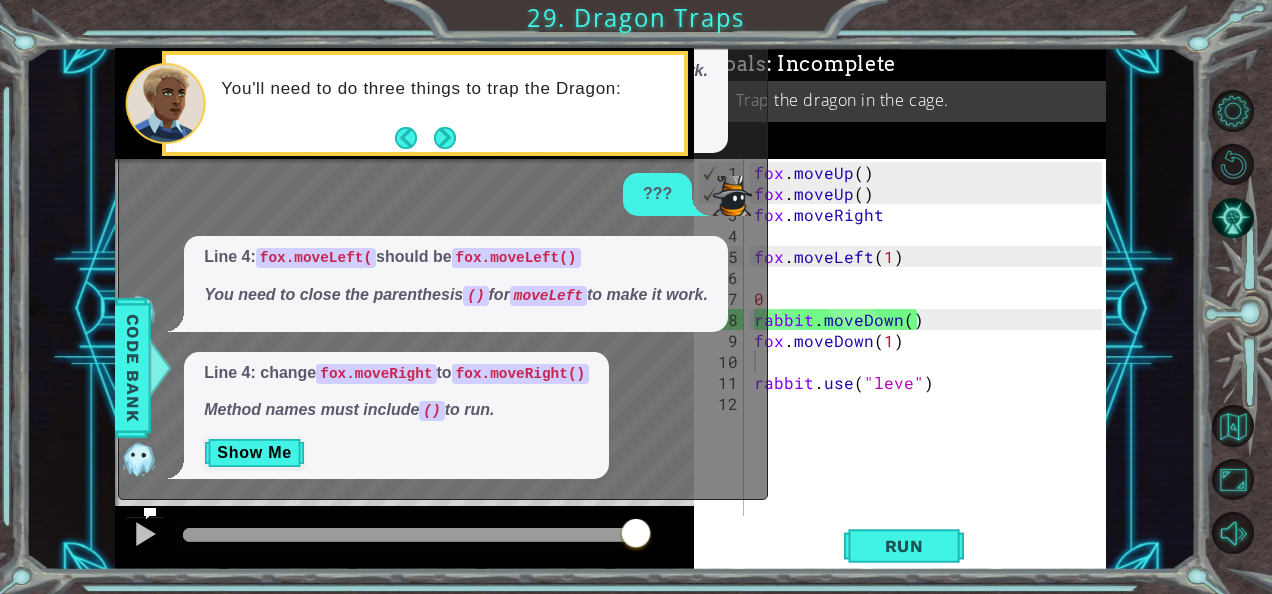 click on "Goals : Incomplete" at bounding box center (900, 64) 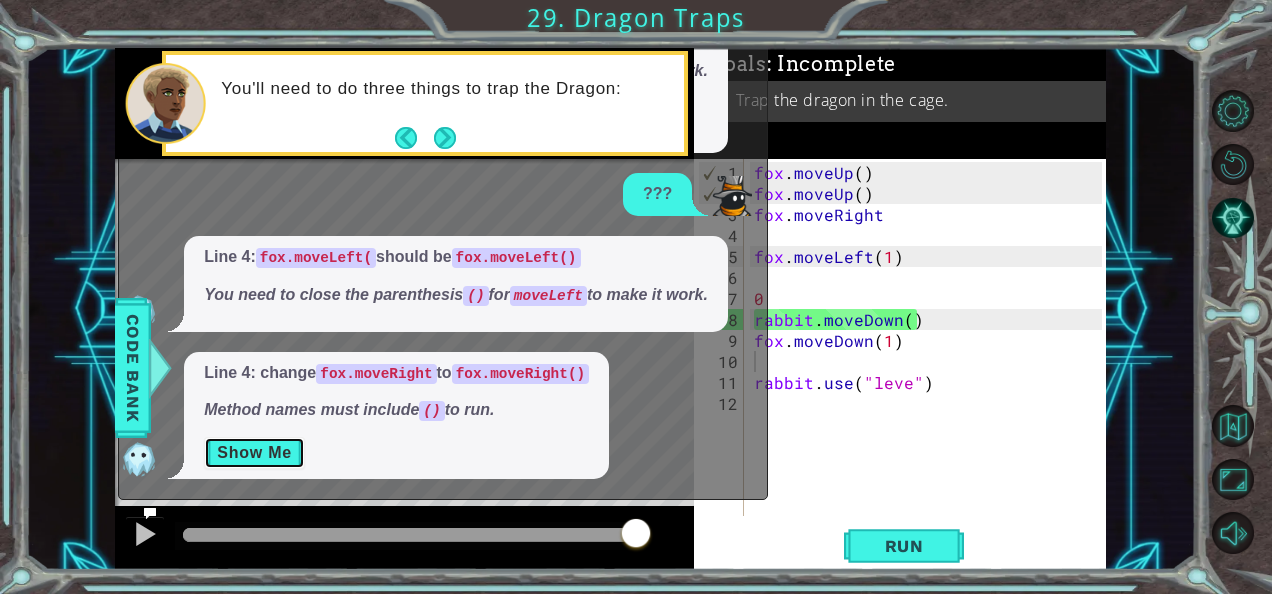 click on "Show Me" at bounding box center (254, 453) 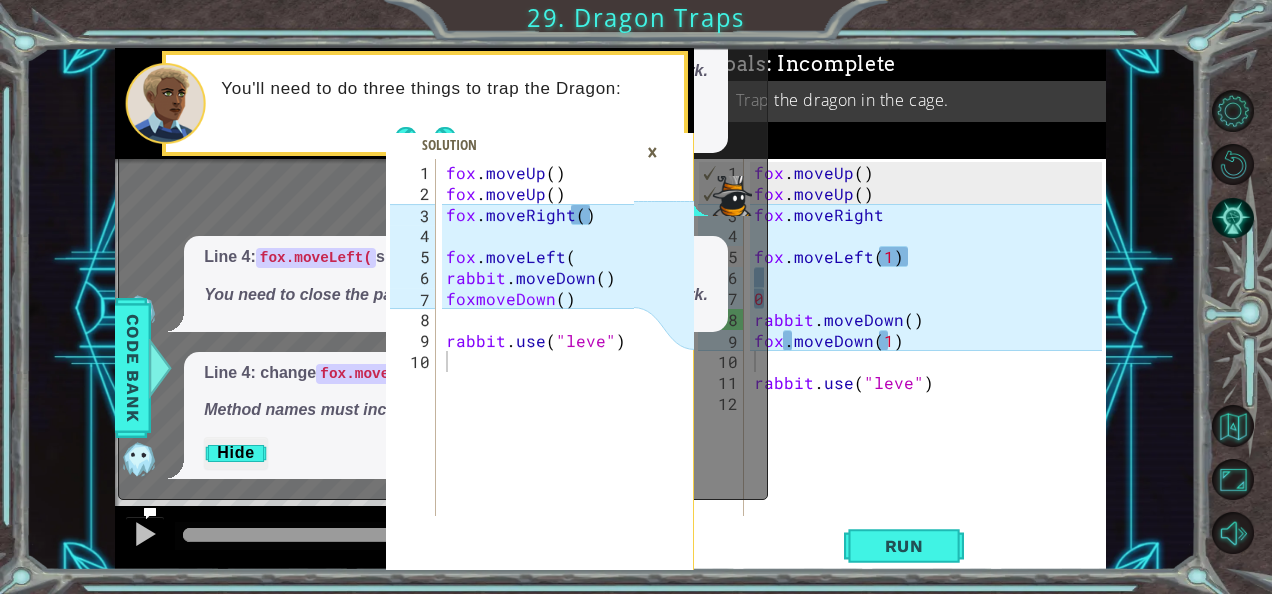 drag, startPoint x: 440, startPoint y: 164, endPoint x: 528, endPoint y: 236, distance: 113.70136 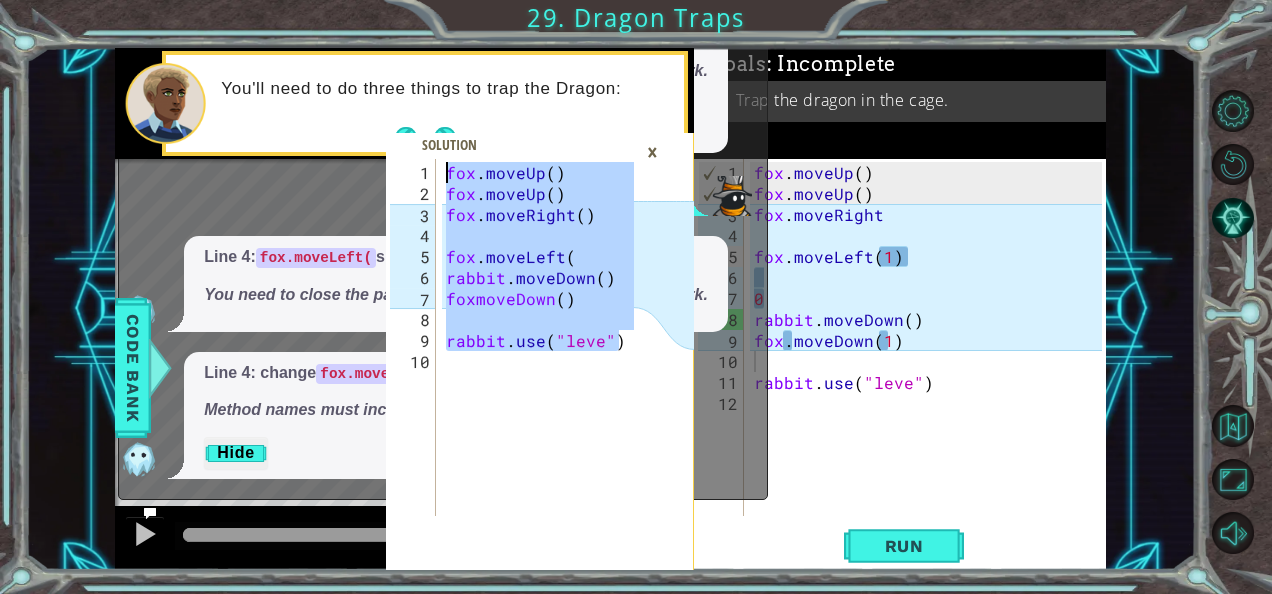 drag, startPoint x: 628, startPoint y: 330, endPoint x: 442, endPoint y: 175, distance: 242.11774 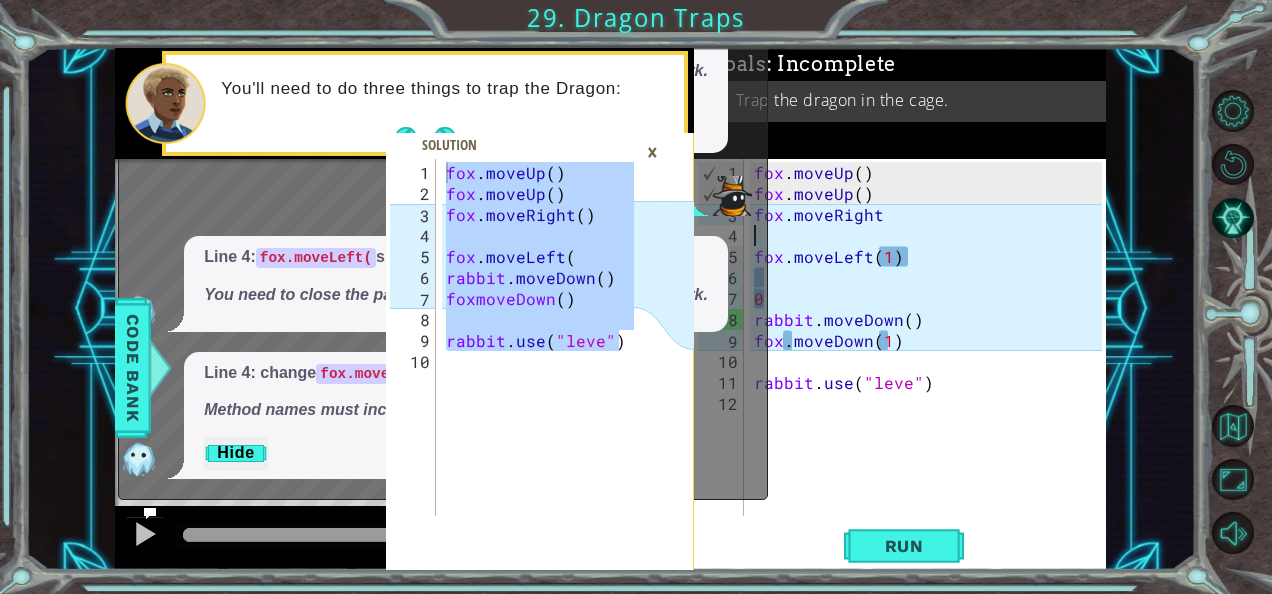 click on "fox . moveUp ( ) fox . moveUp ( ) fox . moveRight fox . moveLeft ( 1 ) 0 rabbit . moveDown ( ) fox . moveDown ( 1 ) rabbit . use ( "leve" )" at bounding box center (931, 361) 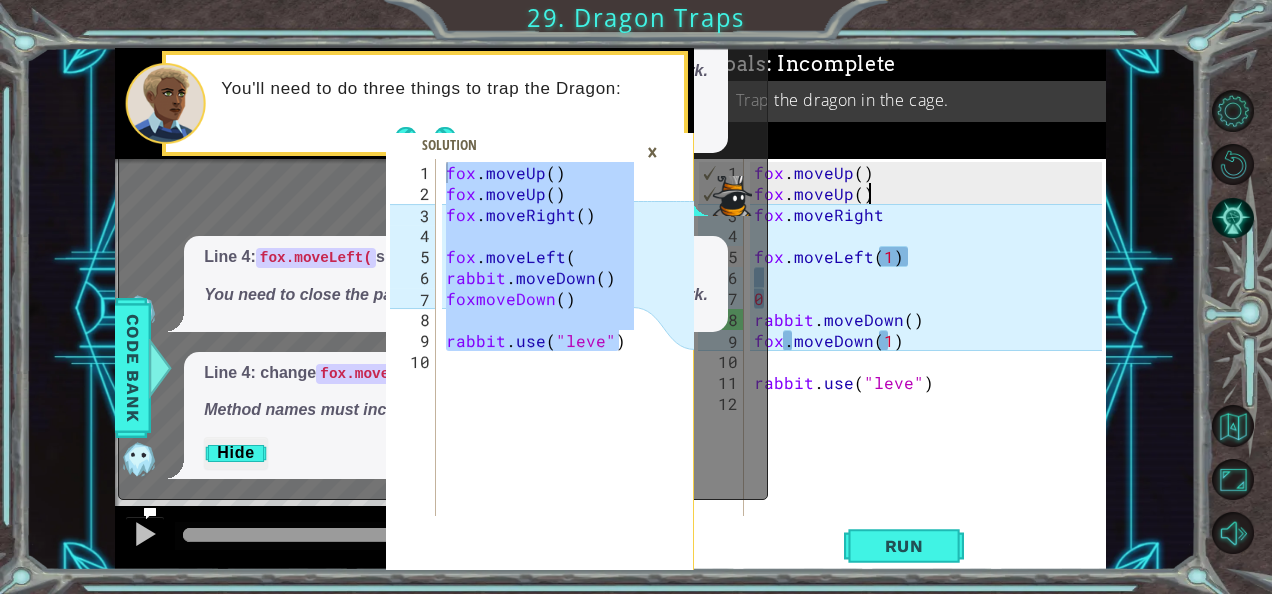 click on "fox . moveUp ( ) fox . moveUp ( ) fox . moveRight fox . moveLeft ( 1 ) 0 rabbit . moveDown ( ) fox . moveDown ( 1 ) rabbit . use ( "leve" )" at bounding box center [931, 361] 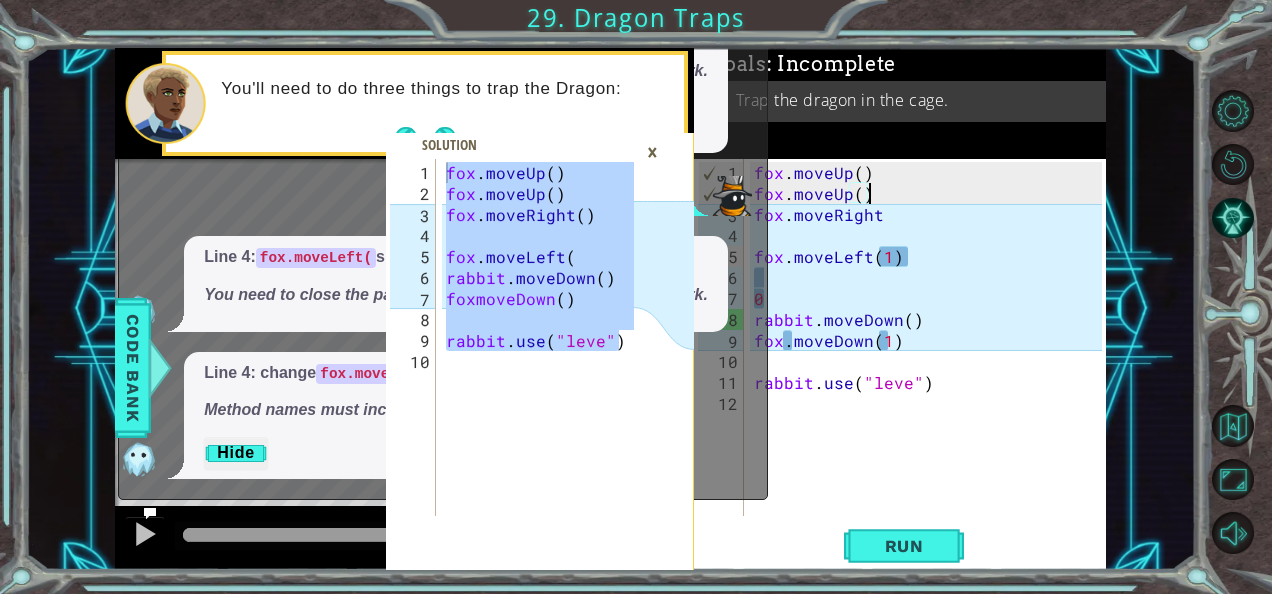 click on "Line 4:  fox.moveLeft(  should be  fox.moveLeft()
You need to close the parenthesis  ()  for  moveLeft  to make it work." at bounding box center [456, 284] 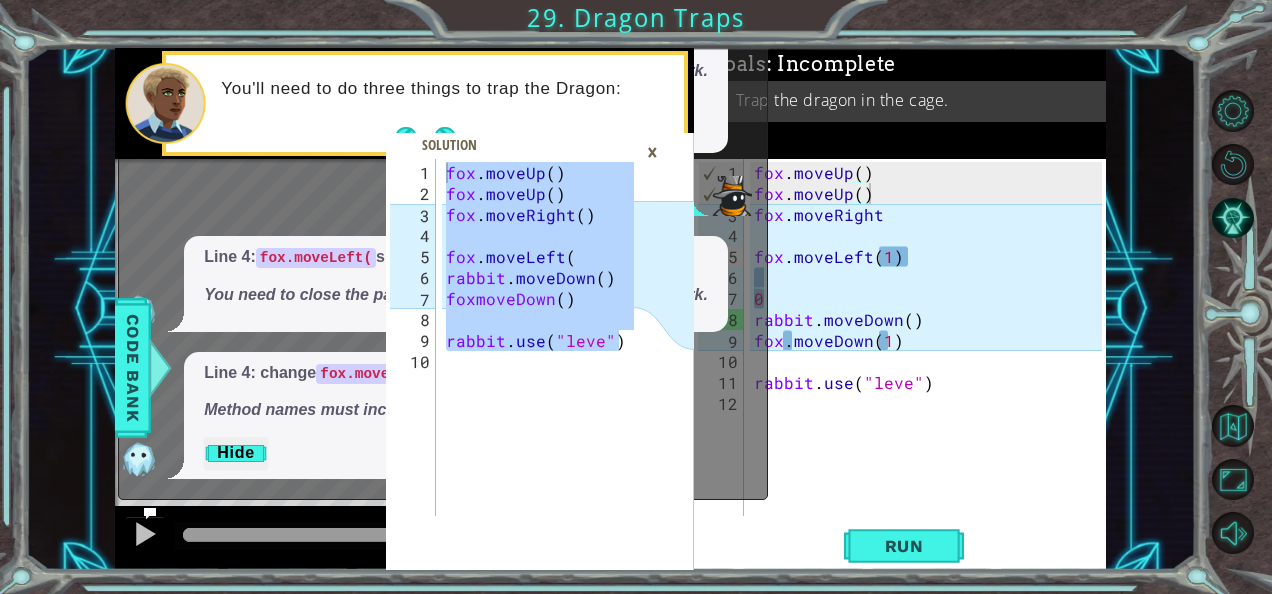 click on "fox . moveUp ( ) fox . moveUp ( ) fox . moveRight ( ) fox . moveLeft ( rabbit . moveDown ( ) foxmoveDown ( ) rabbit . use ( "leve" )" at bounding box center [538, 337] 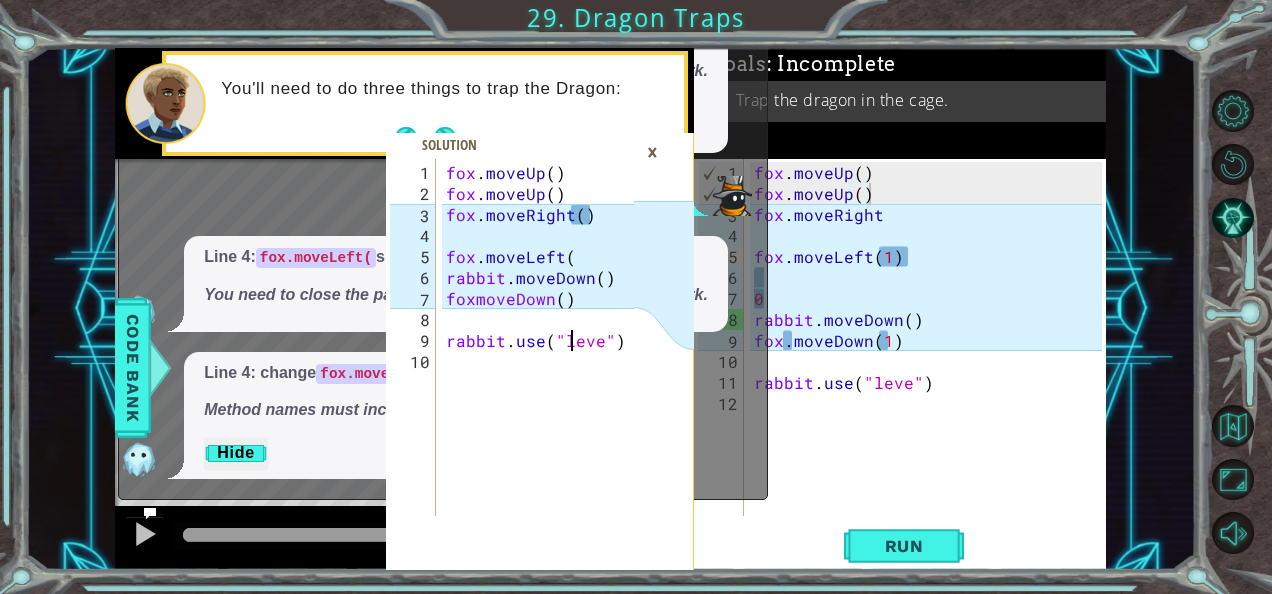 click on "×" at bounding box center (652, 152) 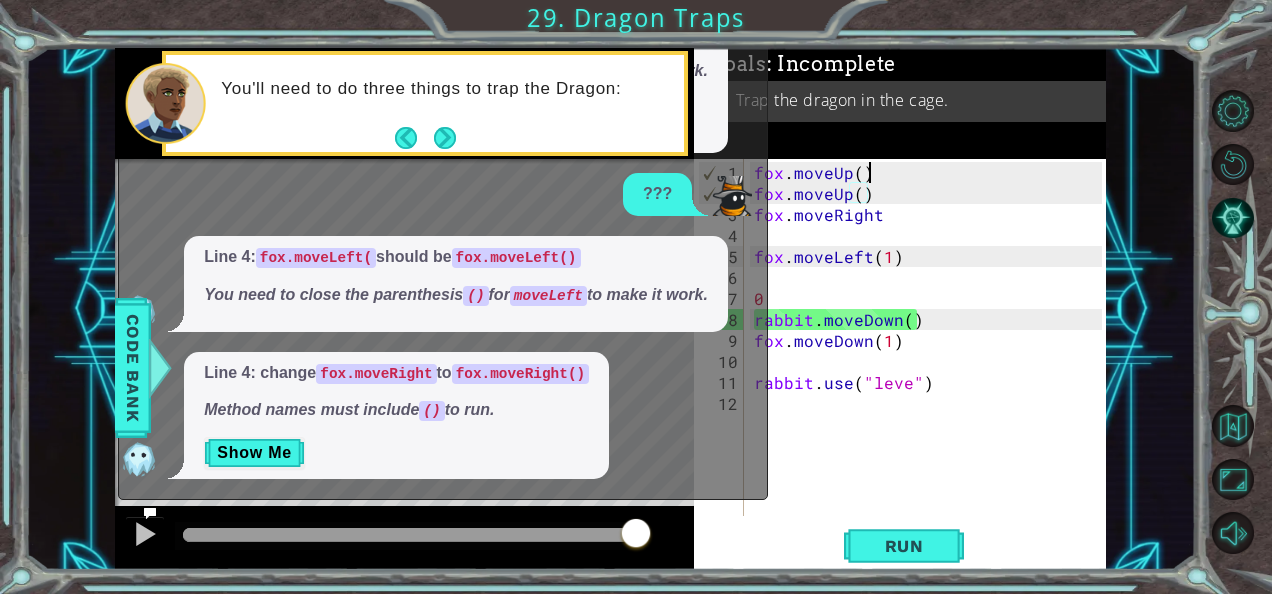 click on "fox . moveUp ( ) fox . moveUp ( ) fox . moveRight fox . moveLeft ( 1 ) 0 rabbit . moveDown ( ) fox . moveDown ( 1 ) rabbit . use ( "leve" )" at bounding box center [931, 361] 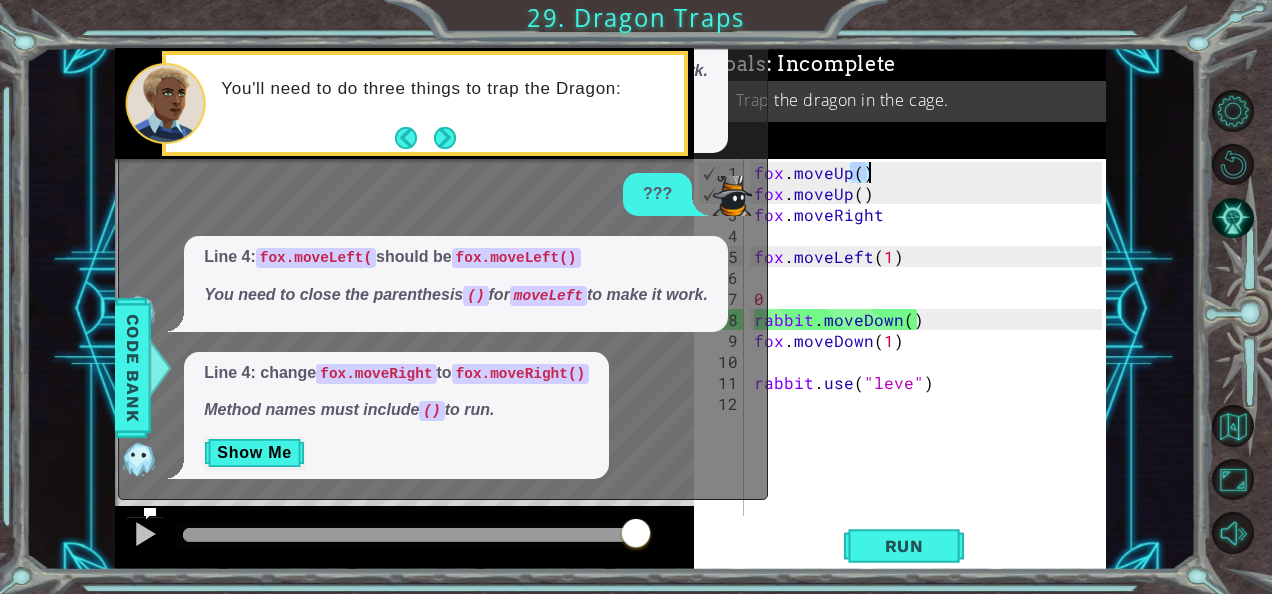 click on "fox . moveUp ( ) fox . moveUp ( ) fox . moveRight fox . moveLeft ( 1 ) 0 rabbit . moveDown ( ) fox . moveDown ( 1 ) rabbit . use ( "leve" )" at bounding box center (931, 361) 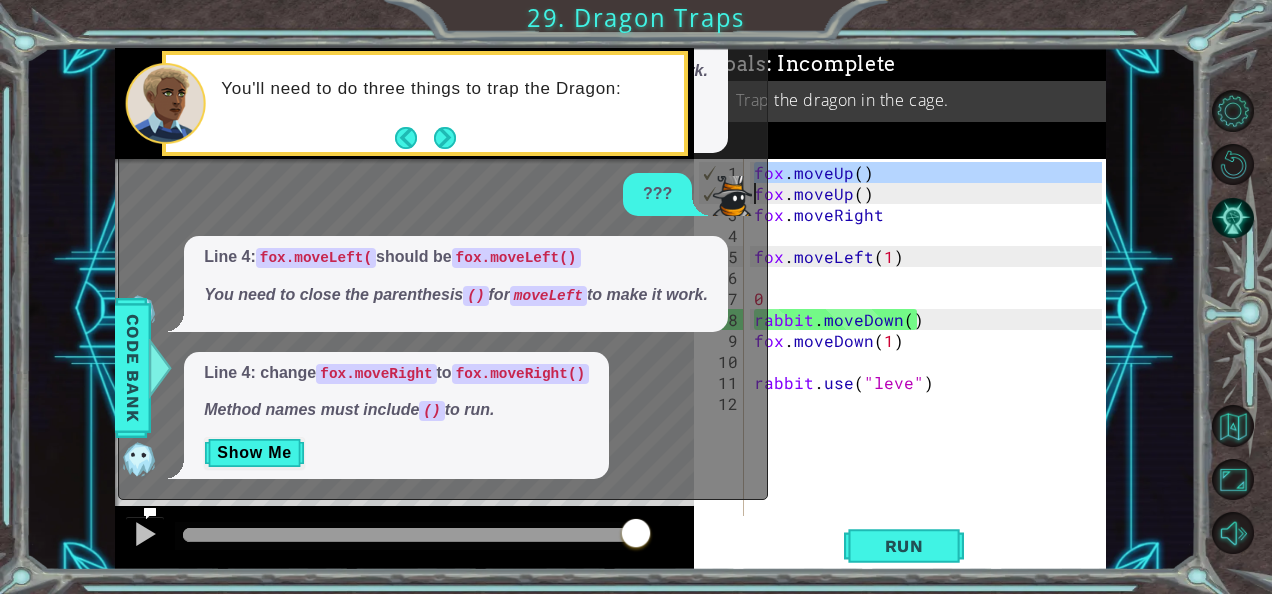 click on "fox . moveUp ( ) fox . moveUp ( ) fox . moveRight fox . moveLeft ( 1 ) 0 rabbit . moveDown ( ) fox . moveDown ( 1 ) rabbit . use ( "leve" )" at bounding box center [926, 337] 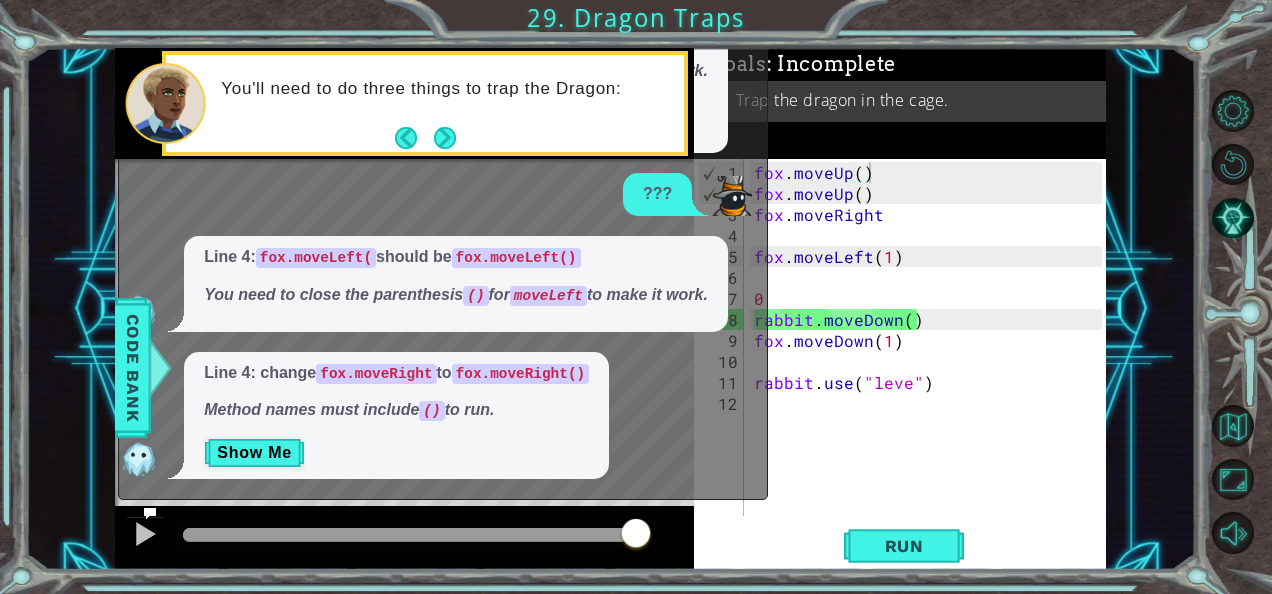 drag, startPoint x: 753, startPoint y: 170, endPoint x: 842, endPoint y: 199, distance: 93.60555 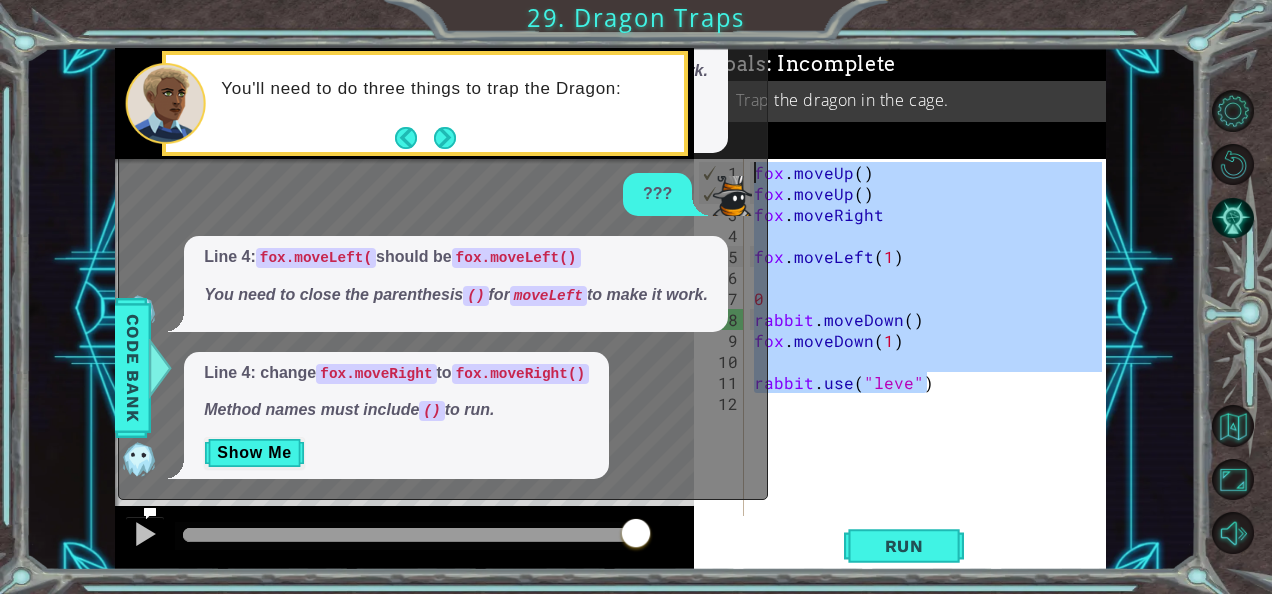 drag, startPoint x: 931, startPoint y: 379, endPoint x: 785, endPoint y: 142, distance: 278.36127 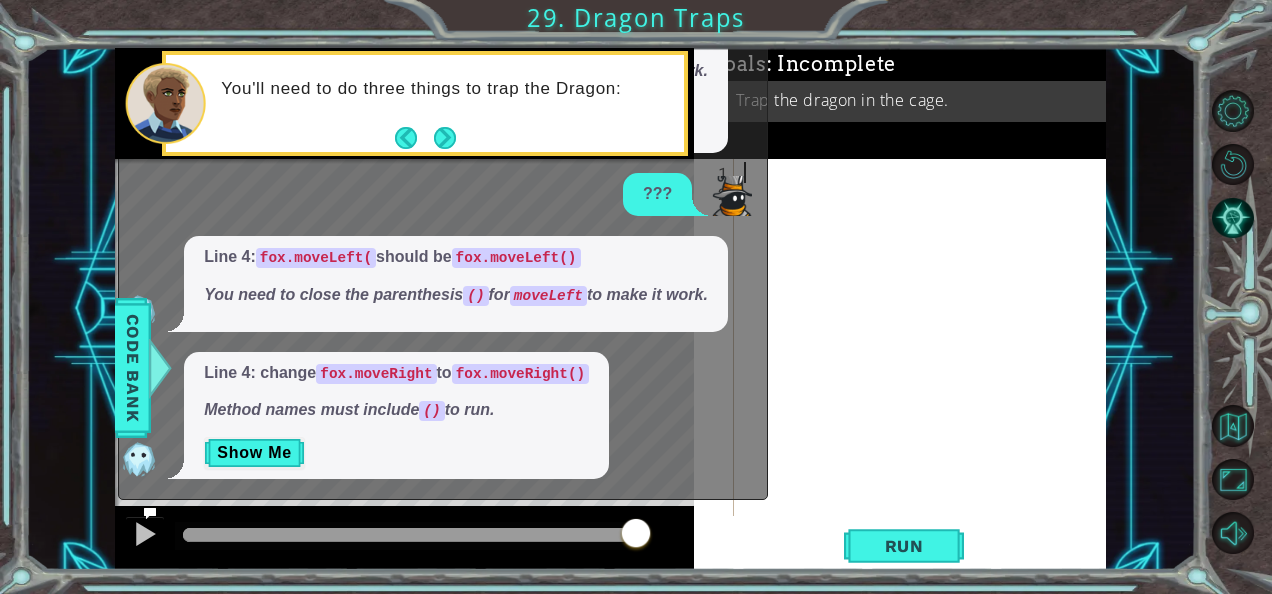 paste on "rabbit.use("leve")" 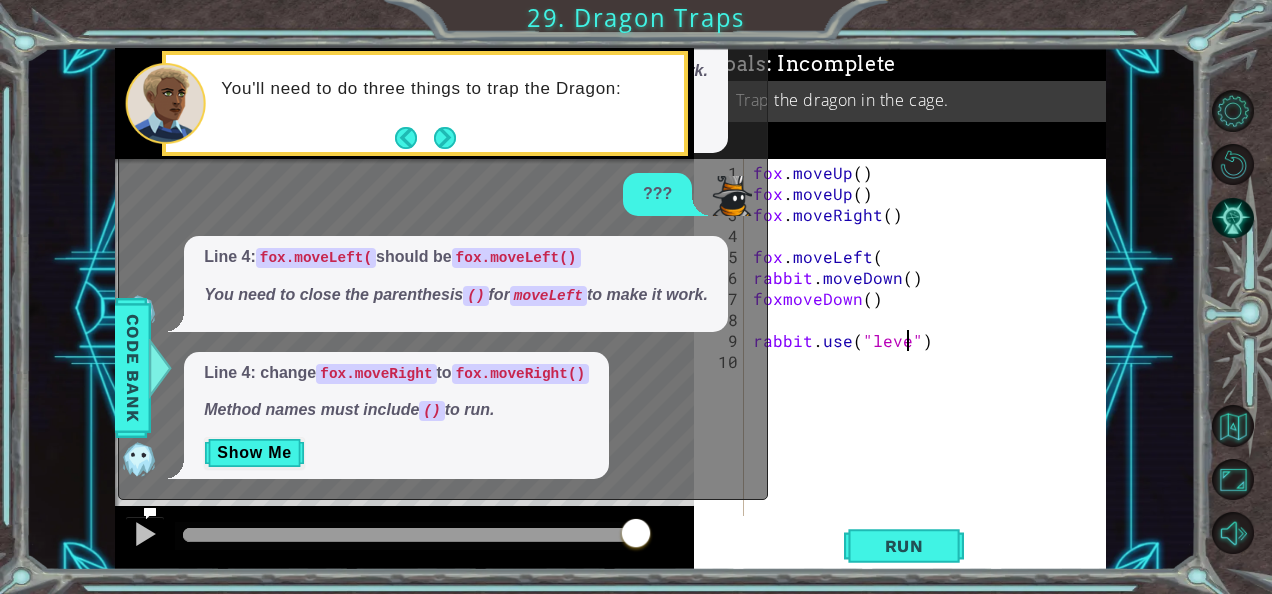click on "fox . moveUp ( ) fox . moveUp ( ) fox . moveRight ( ) fox . moveLeft ( rabbit . moveDown ( ) foxmoveDown ( ) rabbit . use ( "leve" )" at bounding box center [930, 361] 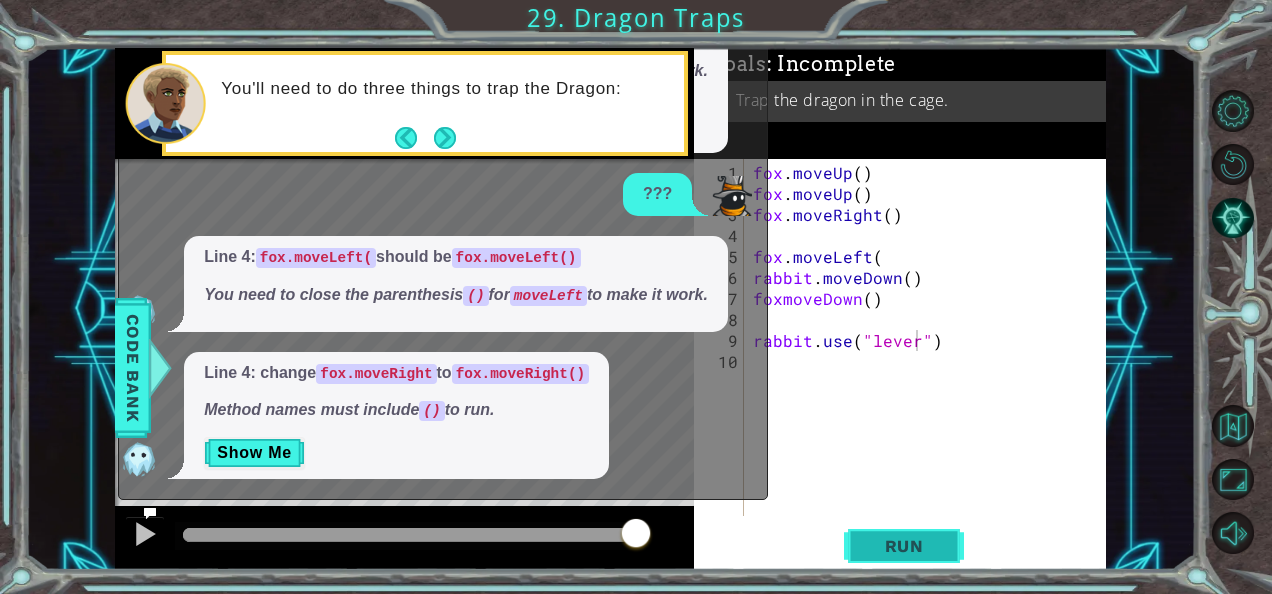 click on "Run" at bounding box center (904, 546) 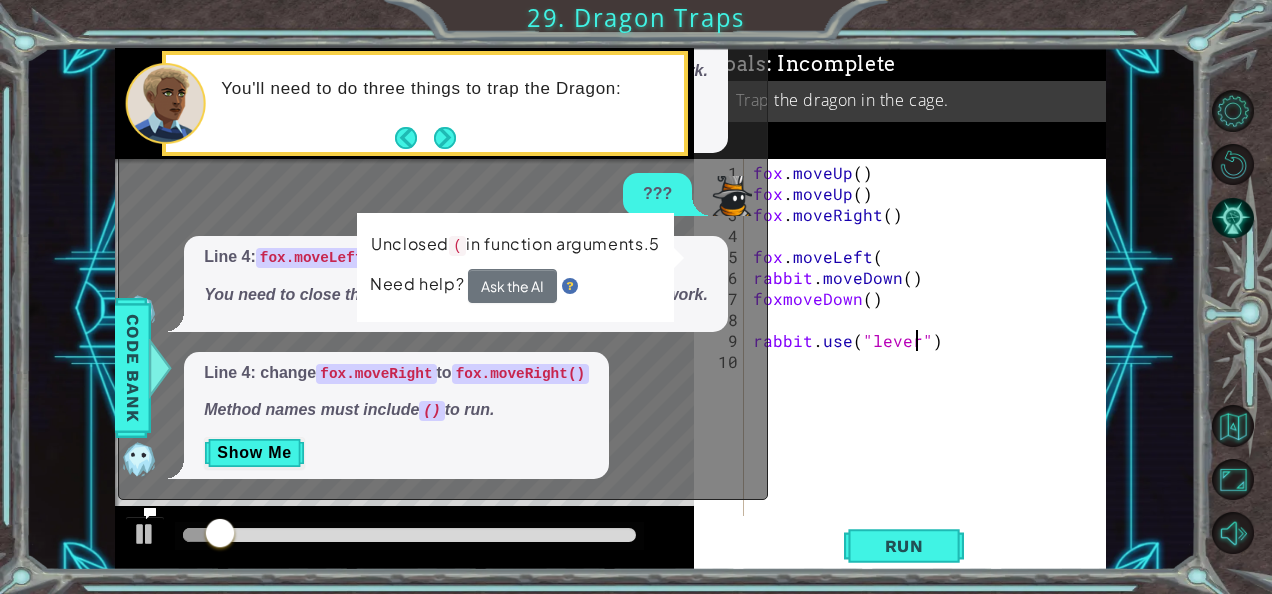 click on "fox . moveUp ( ) fox . moveUp ( ) fox . moveRight ( ) fox . moveLeft ( rabbit . moveDown ( ) foxmoveDown ( ) rabbit . use ( "lever" )" at bounding box center [930, 361] 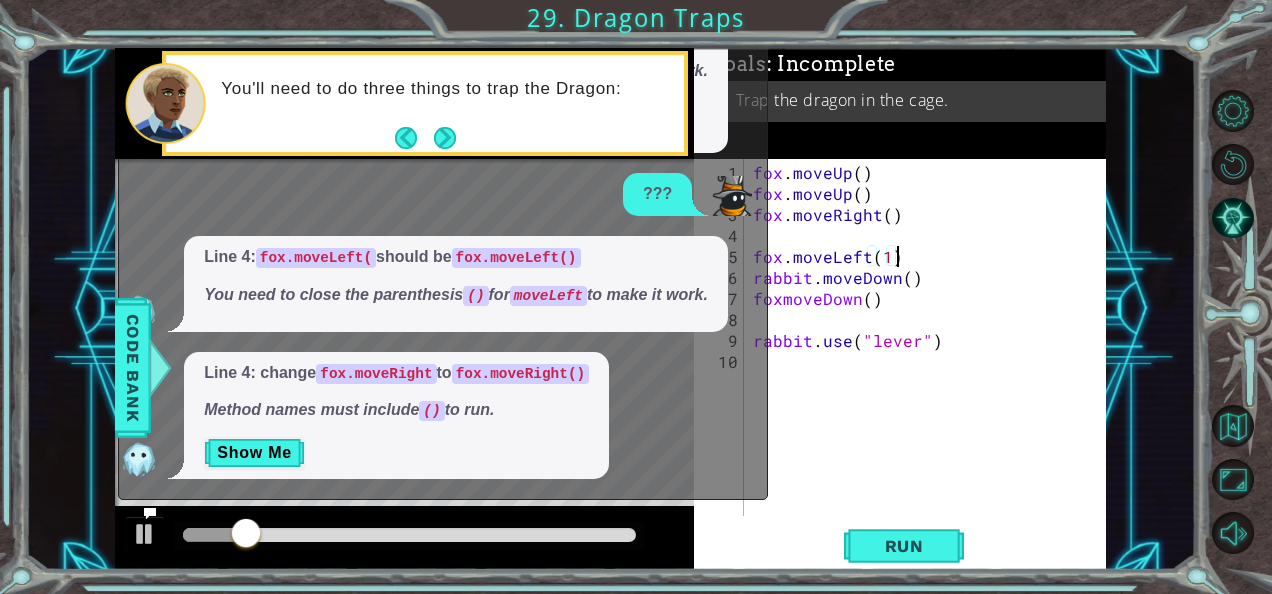scroll, scrollTop: 0, scrollLeft: 8, axis: horizontal 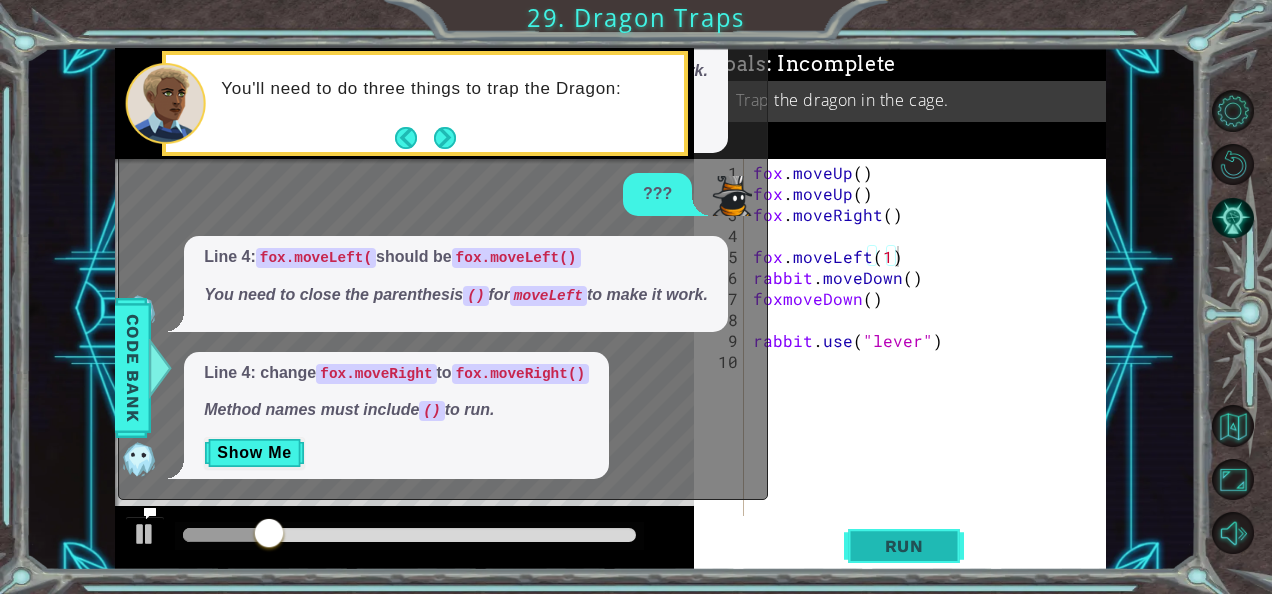 click on "Run" at bounding box center [904, 546] 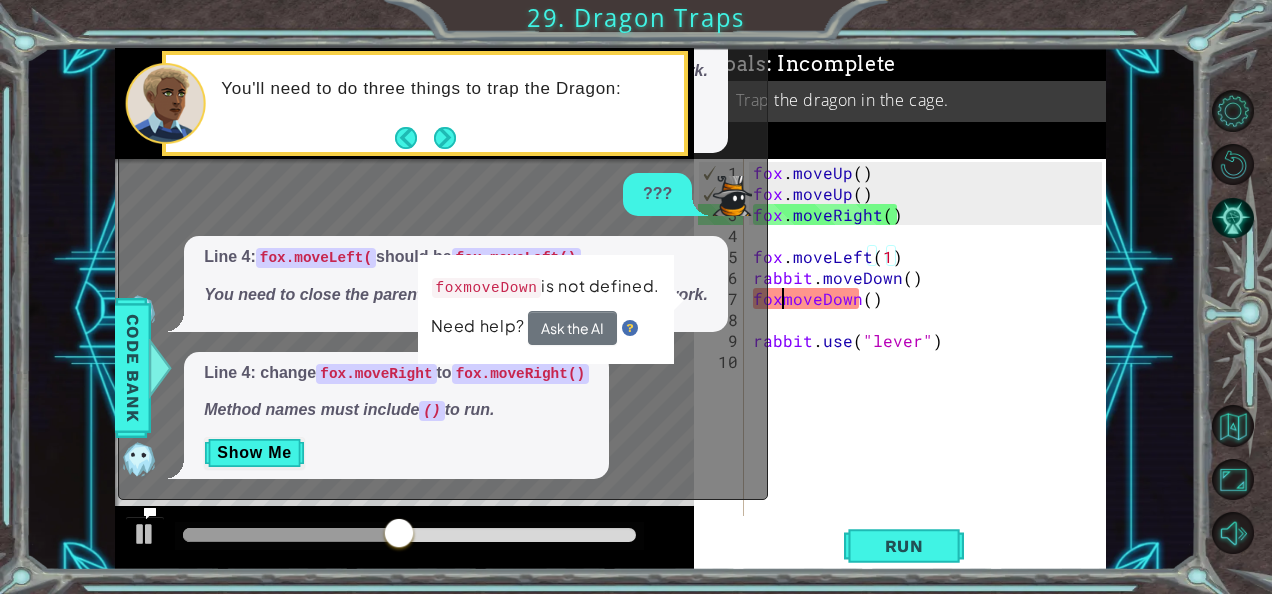 click on "fox . moveUp ( ) fox . moveUp ( ) fox . moveRight ( ) fox . moveLeft ( 1 ) rabbit . moveDown ( ) foxmoveDown ( ) rabbit . use ( "lever" )" at bounding box center [930, 361] 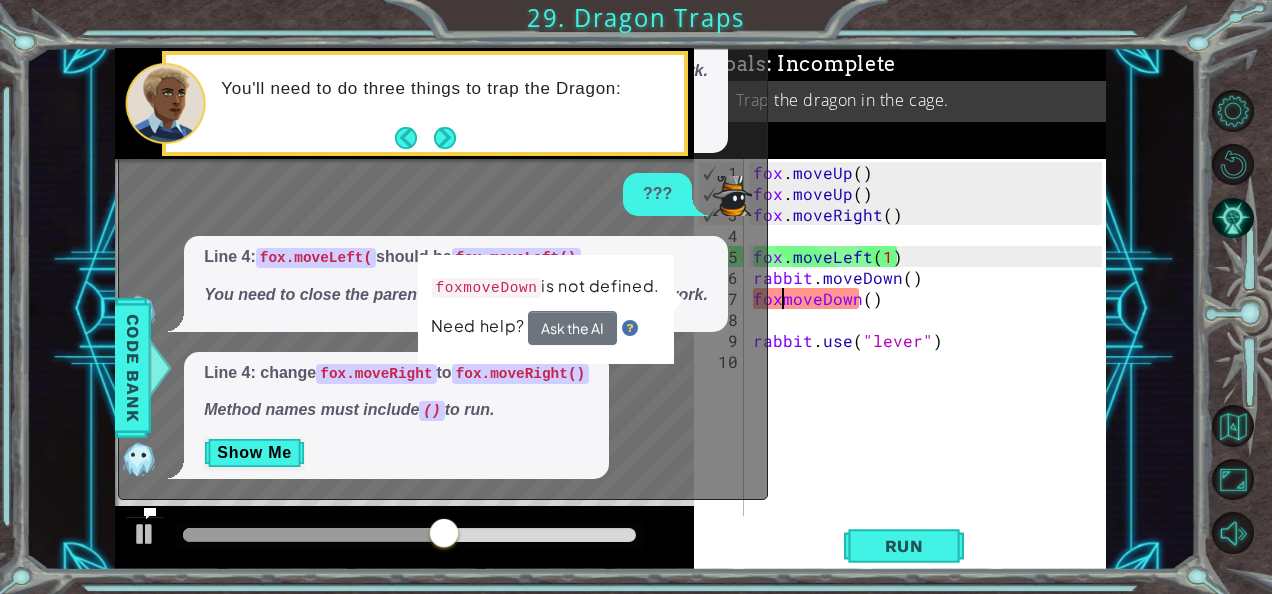 scroll, scrollTop: 0, scrollLeft: 2, axis: horizontal 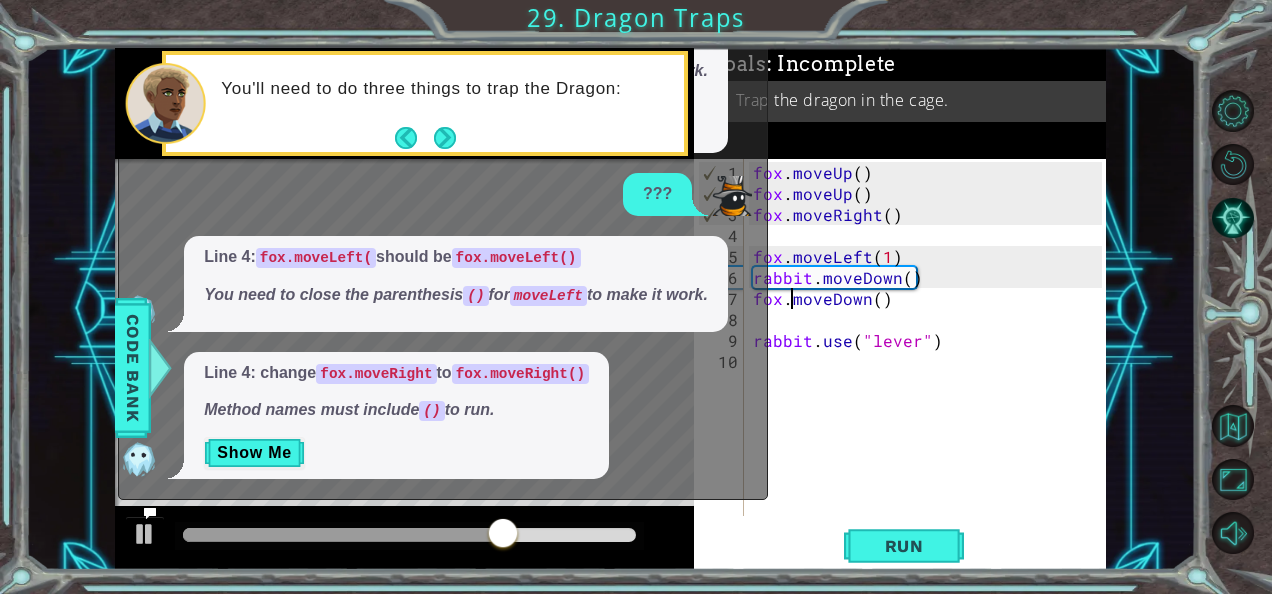 click on "fox . moveUp ( ) fox . moveUp ( ) fox . moveRight ( ) fox . moveLeft ( 1 ) rabbit . moveDown ( ) fox . moveDown ( ) rabbit . use ( "lever" )" at bounding box center (930, 361) 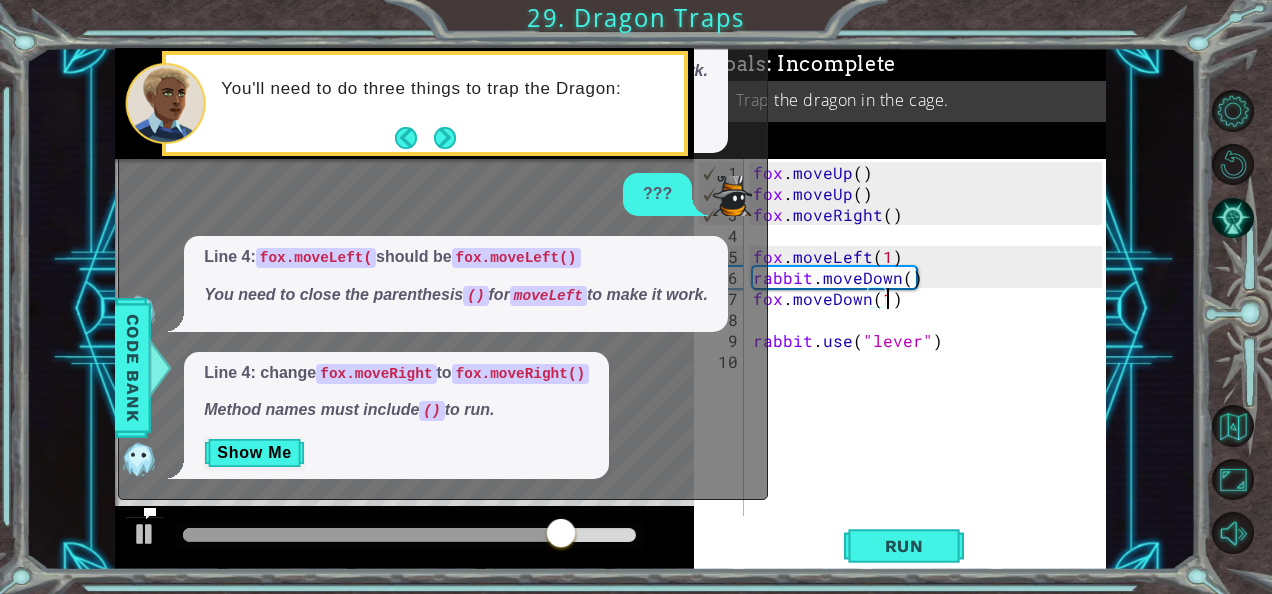 scroll, scrollTop: 0, scrollLeft: 8, axis: horizontal 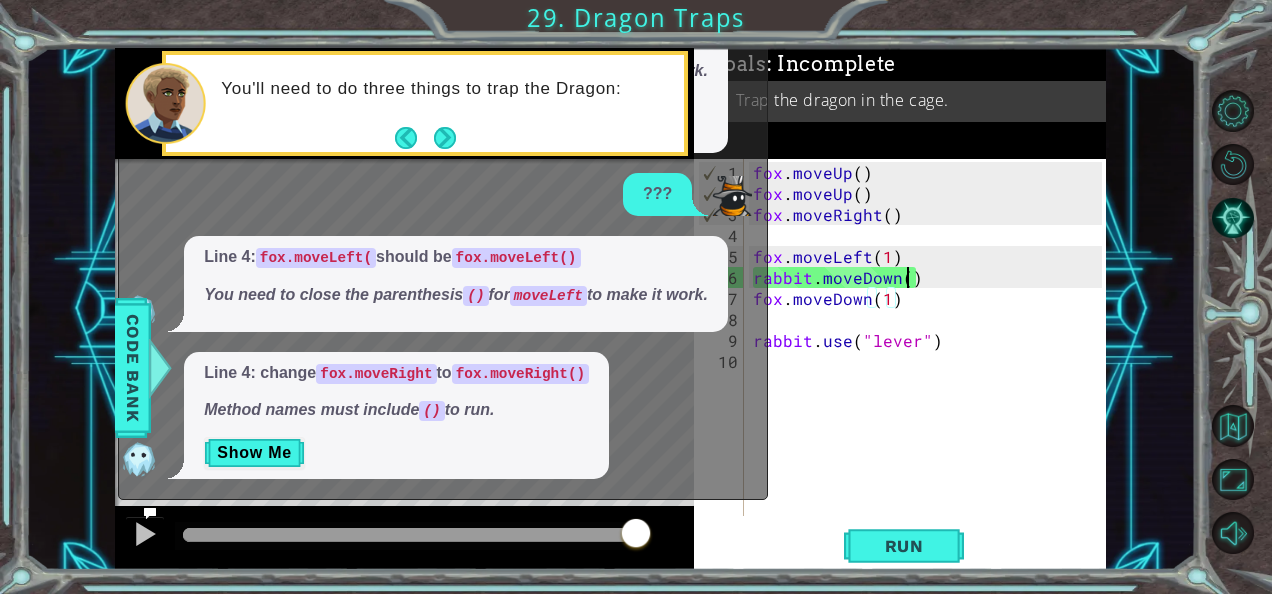 click on "fox . moveUp ( ) fox . moveUp ( ) fox . moveRight ( ) fox . moveLeft ( 1 ) rabbit . moveDown ( ) fox . moveDown ( 1 ) rabbit . use ( "lever" )" at bounding box center (930, 361) 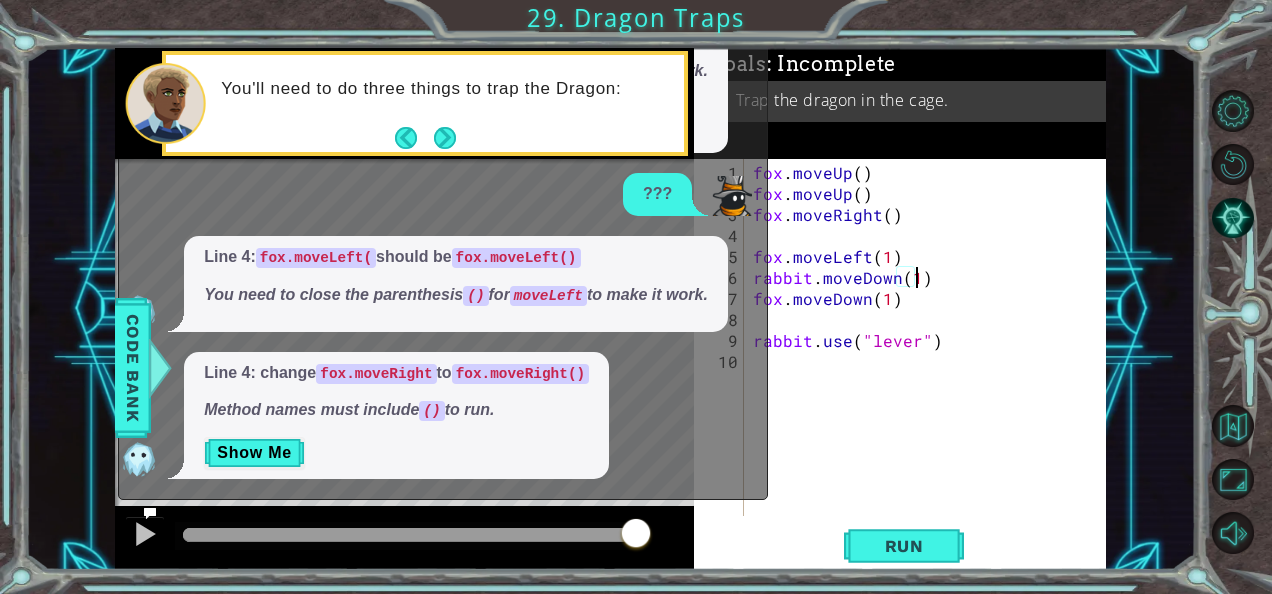 scroll, scrollTop: 0, scrollLeft: 10, axis: horizontal 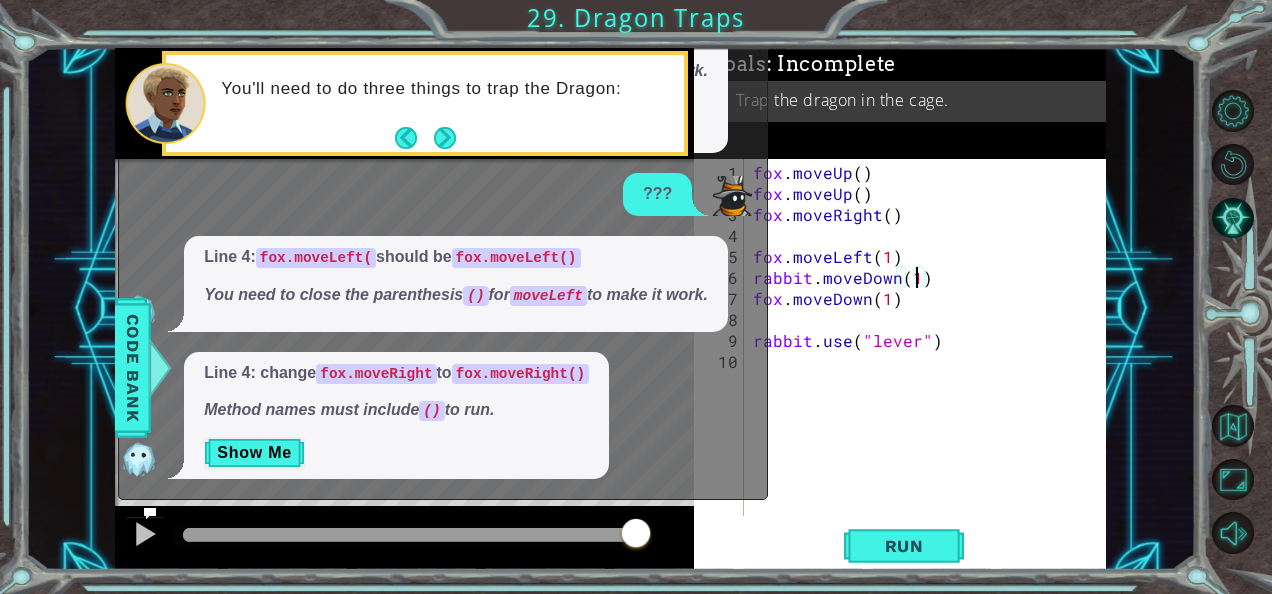 click on "fox . moveUp ( ) fox . moveUp ( ) fox . moveRight ( ) fox . moveLeft ( 1 ) rabbit . moveDown ( 1 ) fox . moveDown ( 1 ) rabbit . use ( "lever" )" at bounding box center (930, 361) 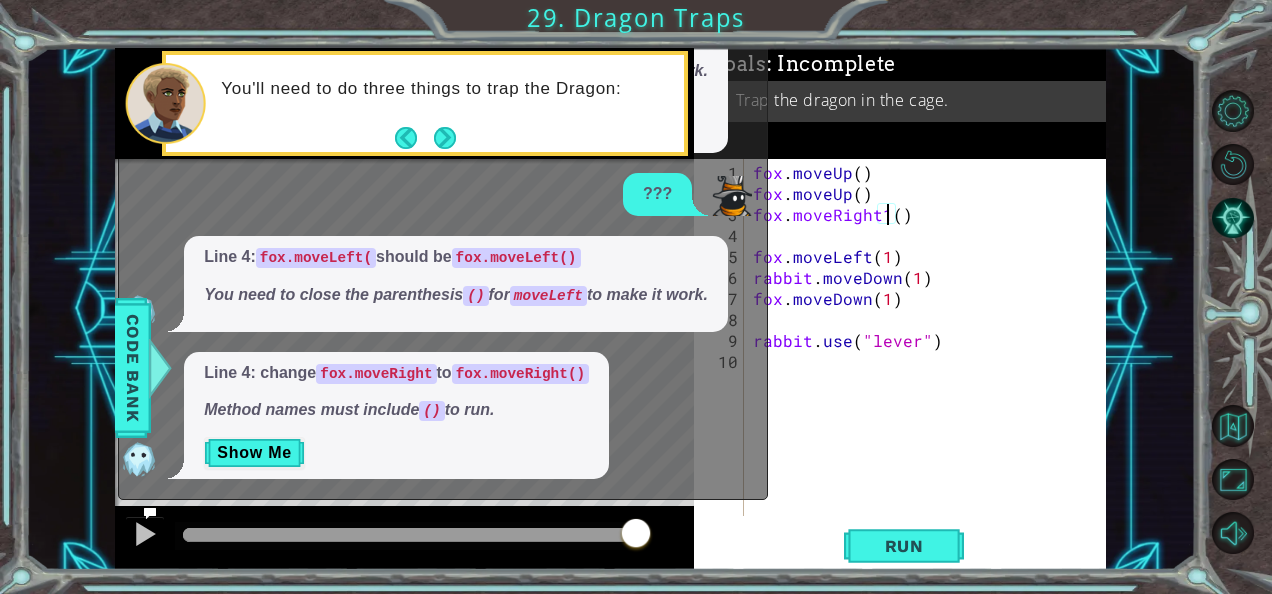 scroll, scrollTop: 0, scrollLeft: 8, axis: horizontal 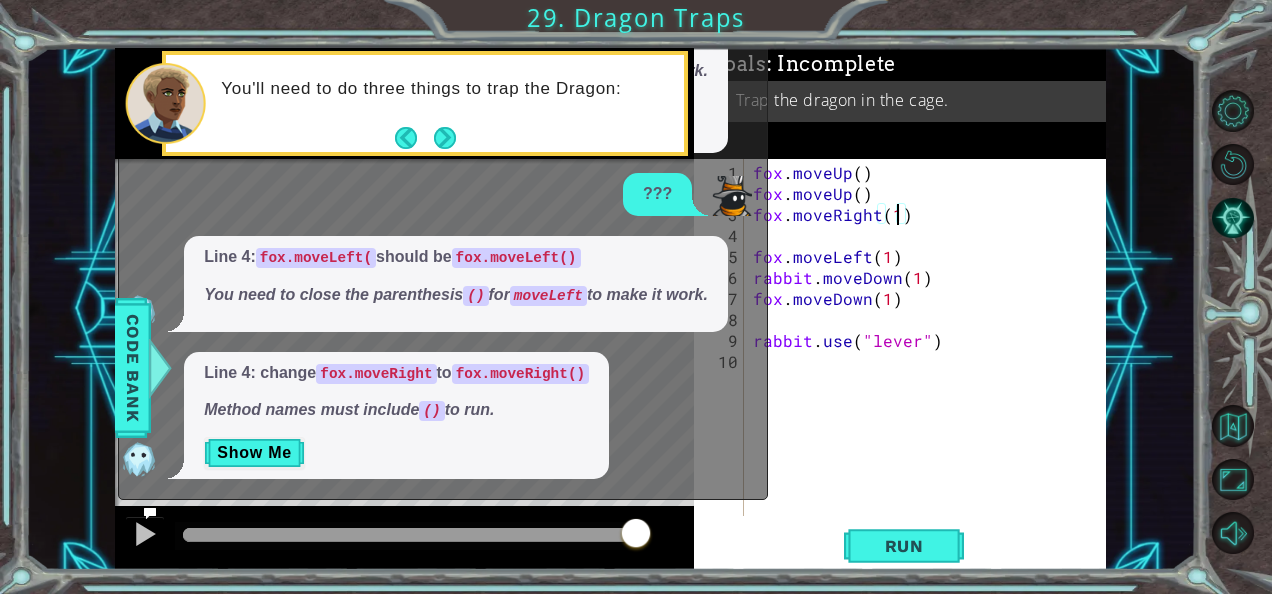 click on "fox . moveUp ( ) fox . moveUp ( ) fox . moveRight ( 1 ) fox . moveLeft ( 1 ) rabbit . moveDown ( 1 ) fox . moveDown ( 1 ) rabbit . use ( "lever" )" at bounding box center [930, 361] 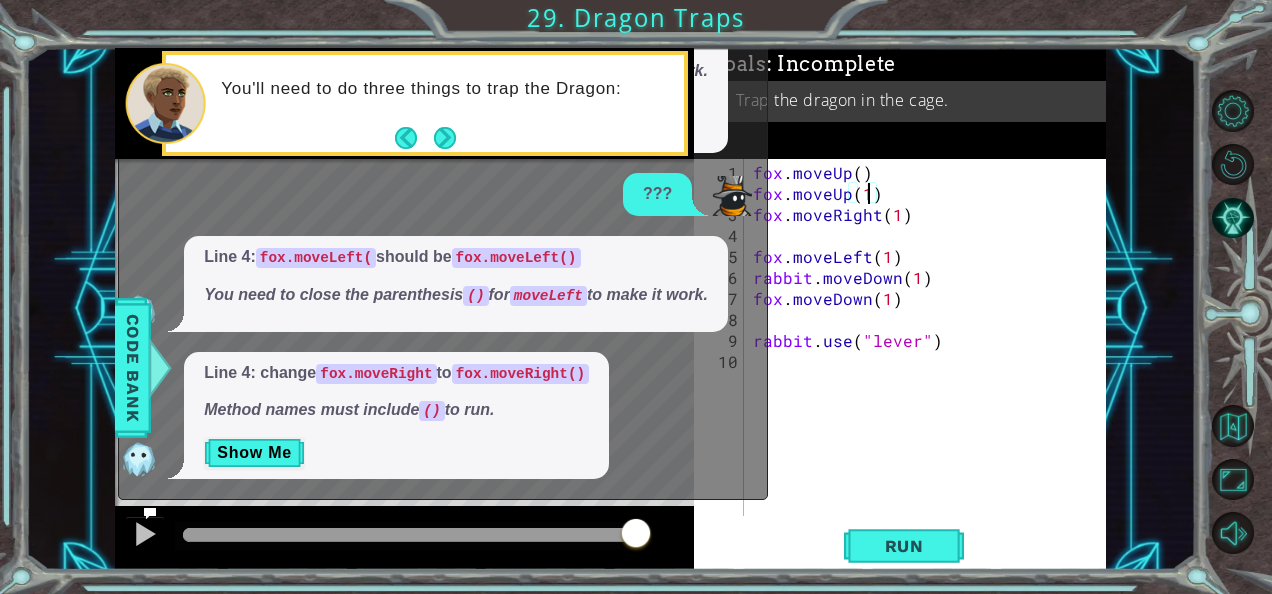 click on "fox . moveUp ( ) fox . moveUp ( 1 ) fox . moveRight ( 1 ) fox . moveLeft ( 1 ) rabbit . moveDown ( 1 ) fox . moveDown ( 1 ) rabbit . use ( "lever" )" at bounding box center [930, 361] 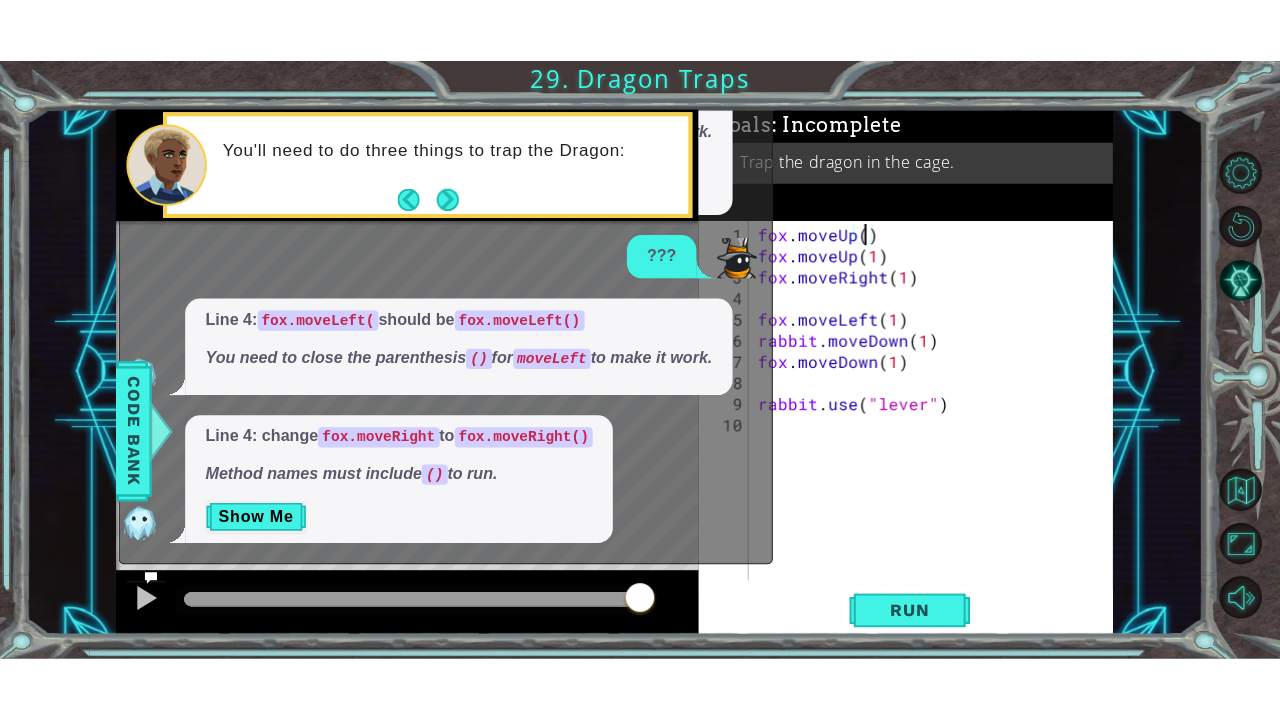 scroll, scrollTop: 0, scrollLeft: 6, axis: horizontal 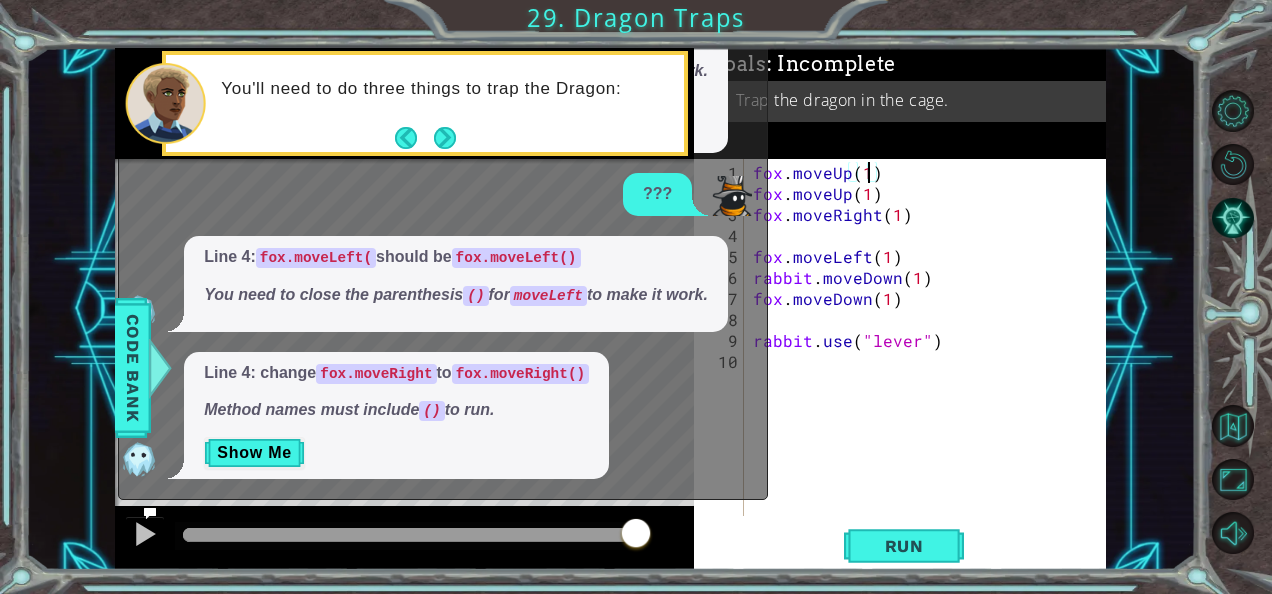 type on "fox.moveUp(1)" 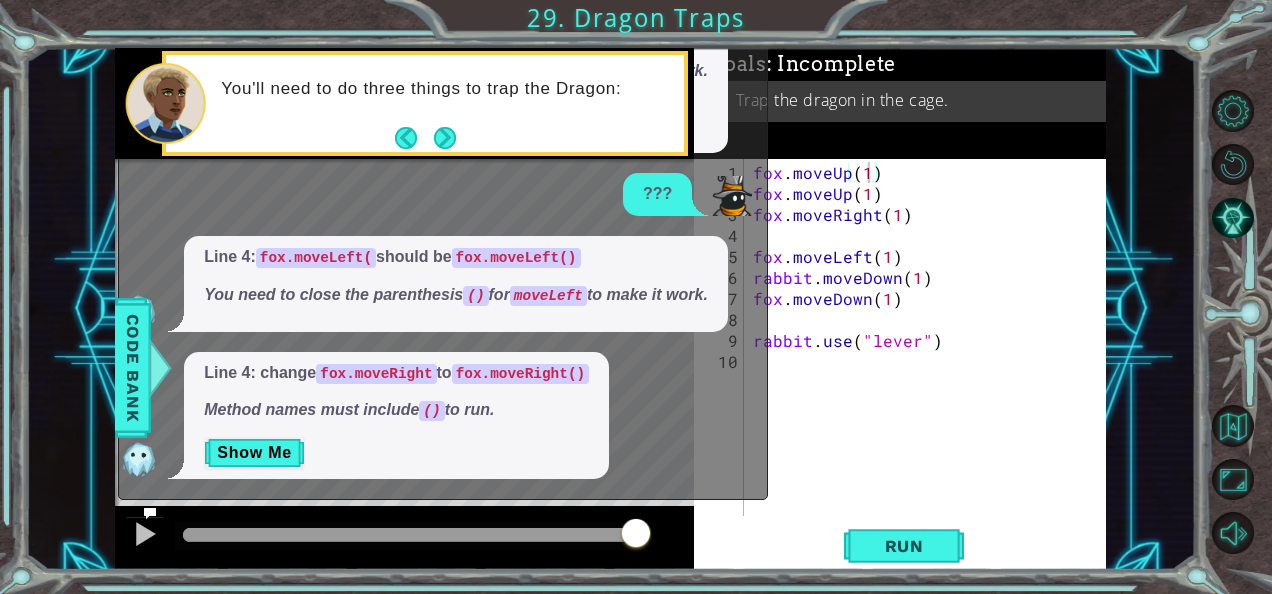 click on "x Please explain.
Line 4:  fox.moveLeft(  should be  fox.moveLeft()
You need to close the parenthesis  ()  for  moveLeft  to make it work.
Loading code fix......
???
Line 4:  fox.moveLeft(  should be  fox.moveLeft()
You need to close the parenthesis  ()  for  moveLeft  to make it work.
Line 4: change  fox.moveRight  to  fox.moveRight()
Method names must include  ()  to run.
Show Me" at bounding box center (443, 209) 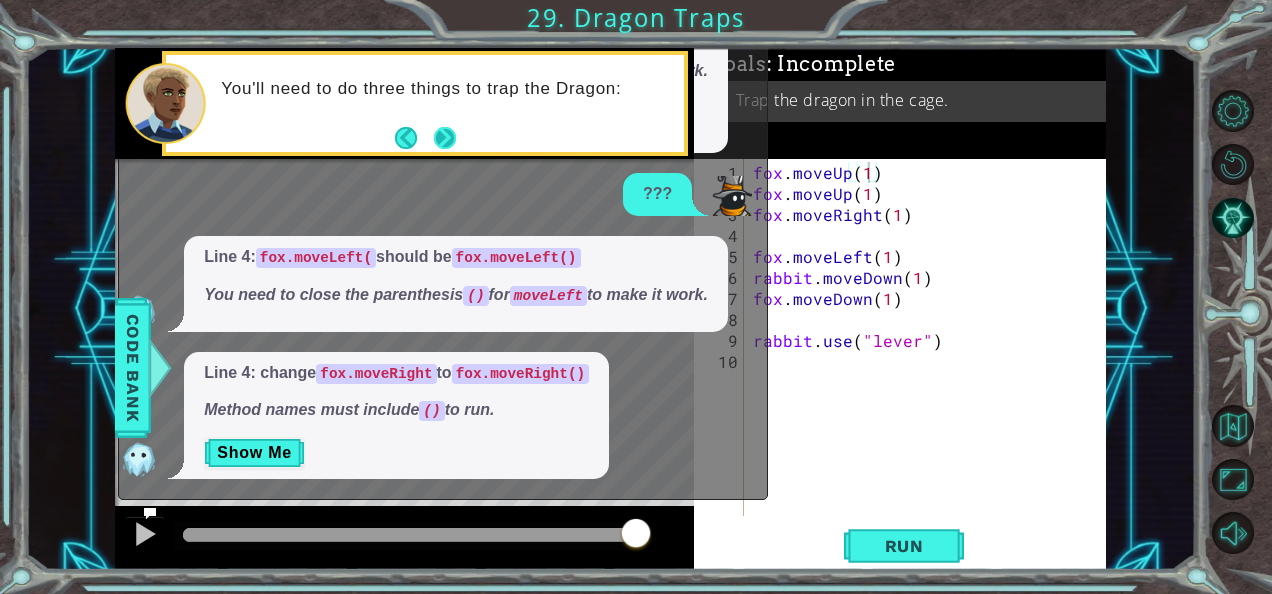 click at bounding box center (445, 138) 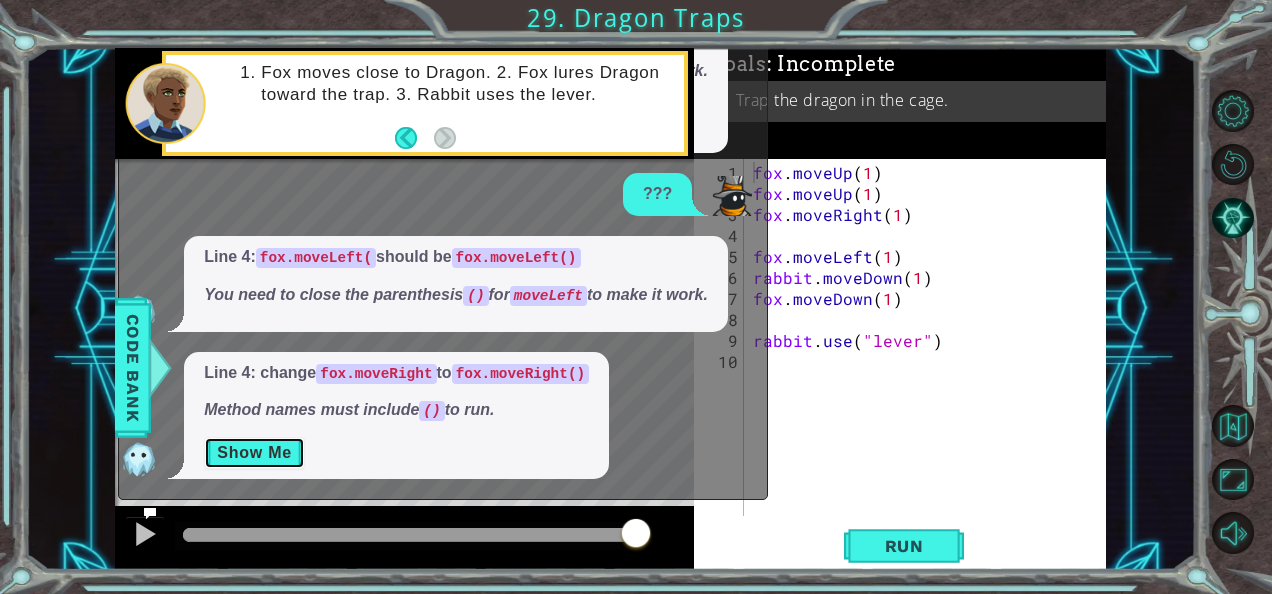 drag, startPoint x: 287, startPoint y: 450, endPoint x: 272, endPoint y: 452, distance: 15.132746 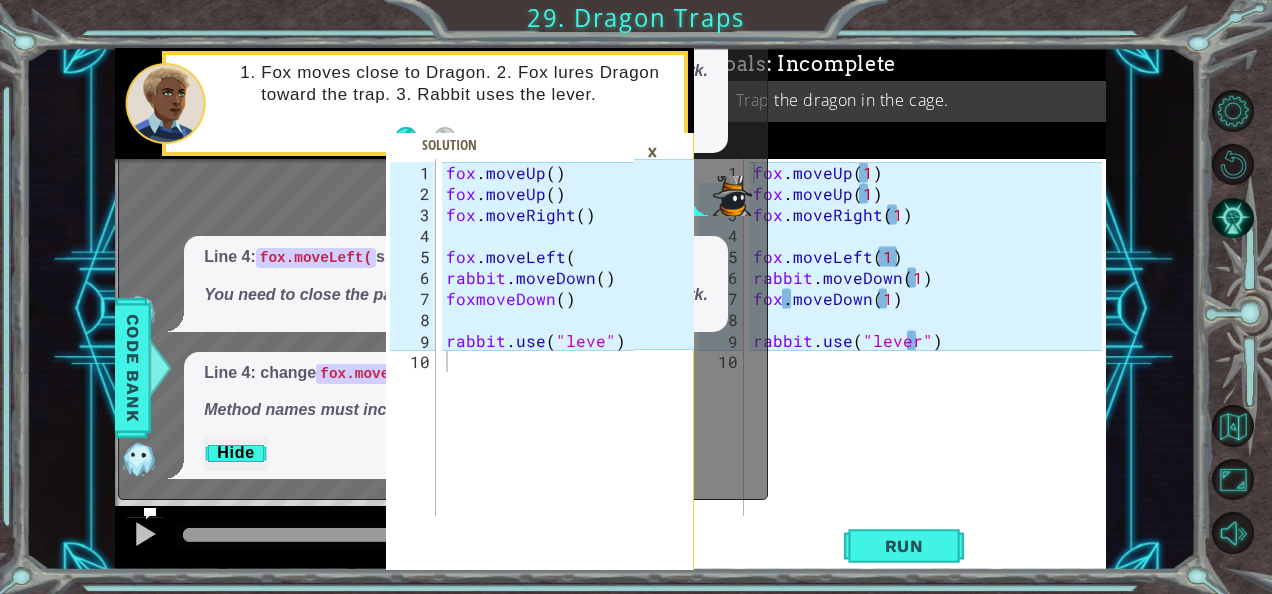 click on "×" at bounding box center [652, 152] 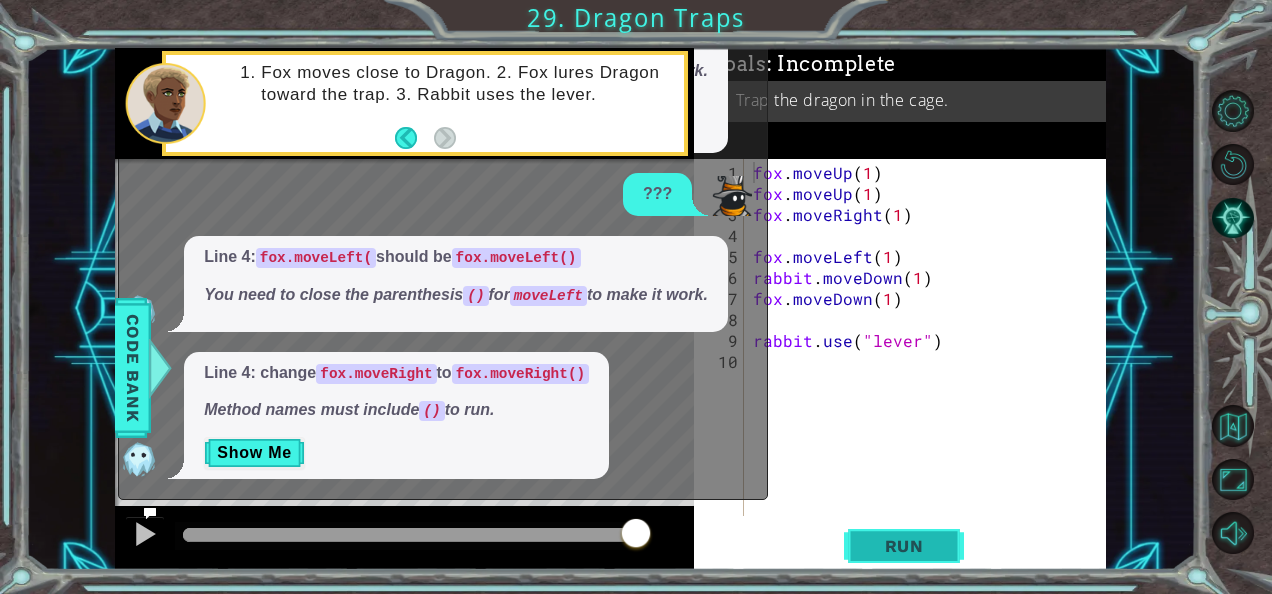 click on "Run" at bounding box center [904, 545] 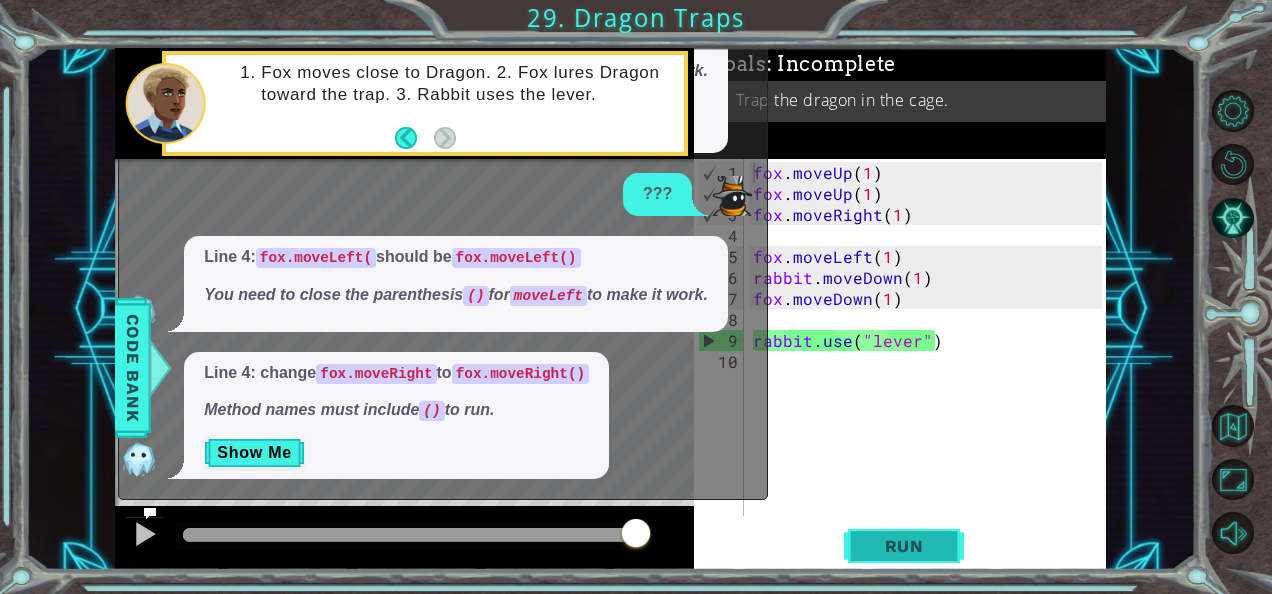 click on "Run" at bounding box center [904, 545] 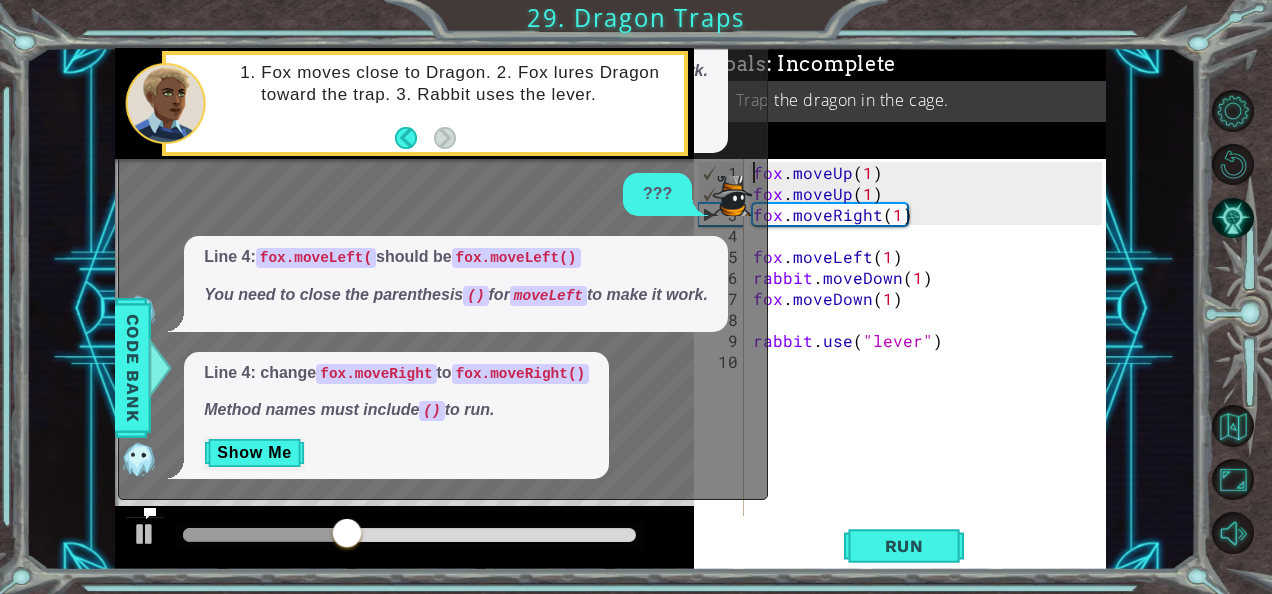 click on "You need to close the parenthesis  ()  for  moveLeft  to make it work." at bounding box center [456, 70] 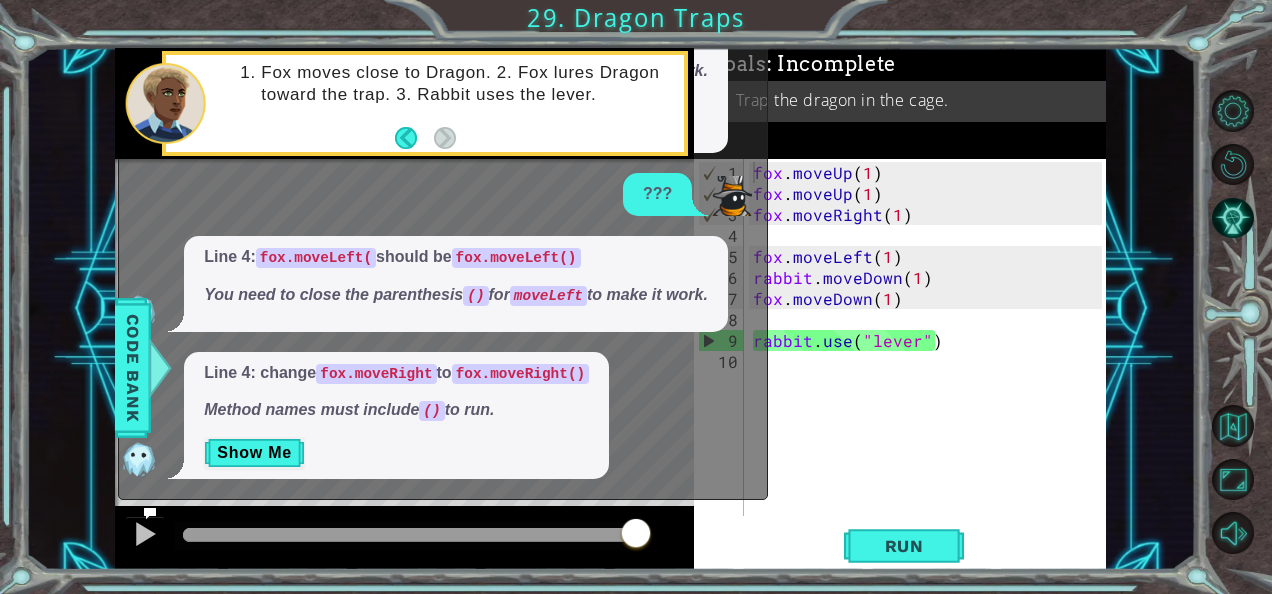 click on "Line 4:  fox.moveLeft(  should be  fox.moveLeft()
You need to close the parenthesis  ()  for  moveLeft  to make it work." at bounding box center (456, 284) 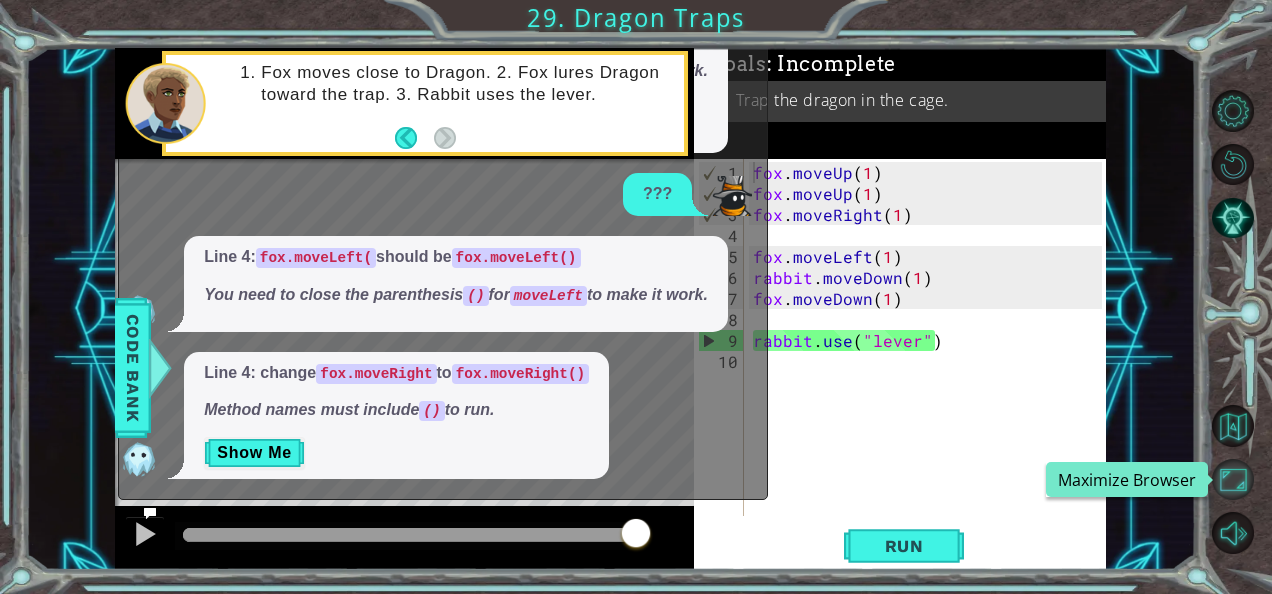 click at bounding box center (1233, 480) 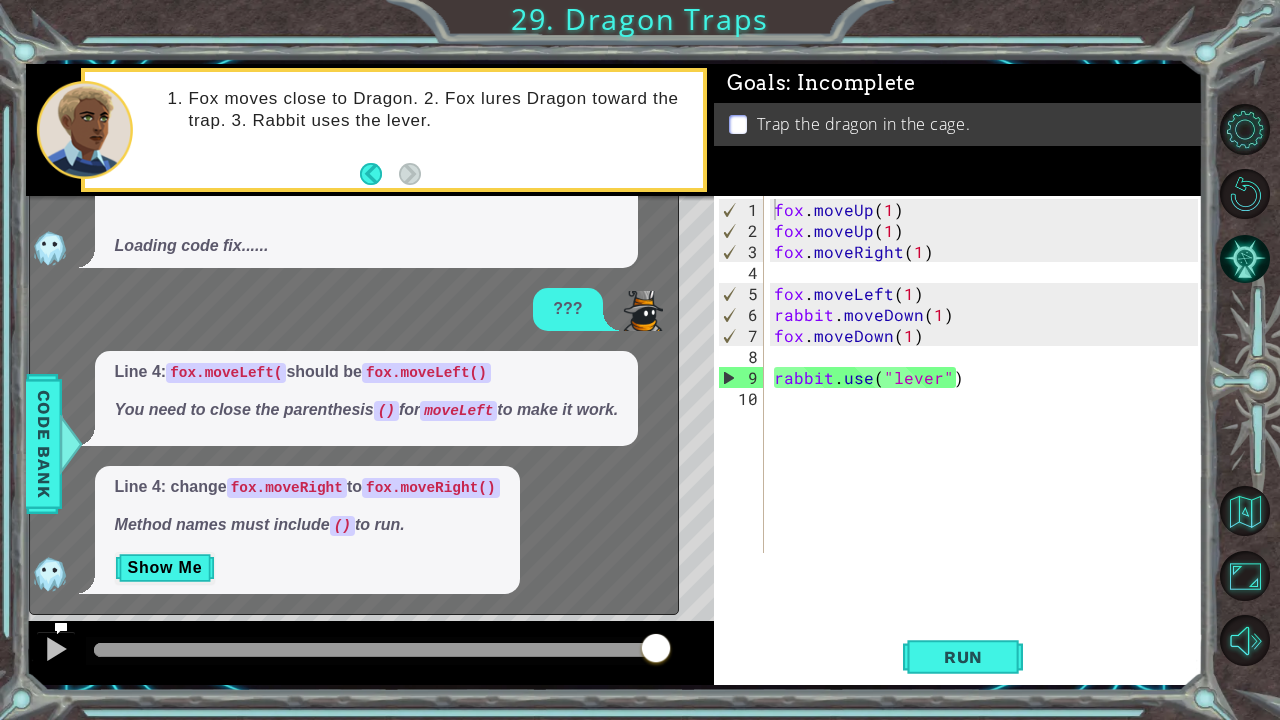 click on "Trap the dragon in the cage." at bounding box center (958, 124) 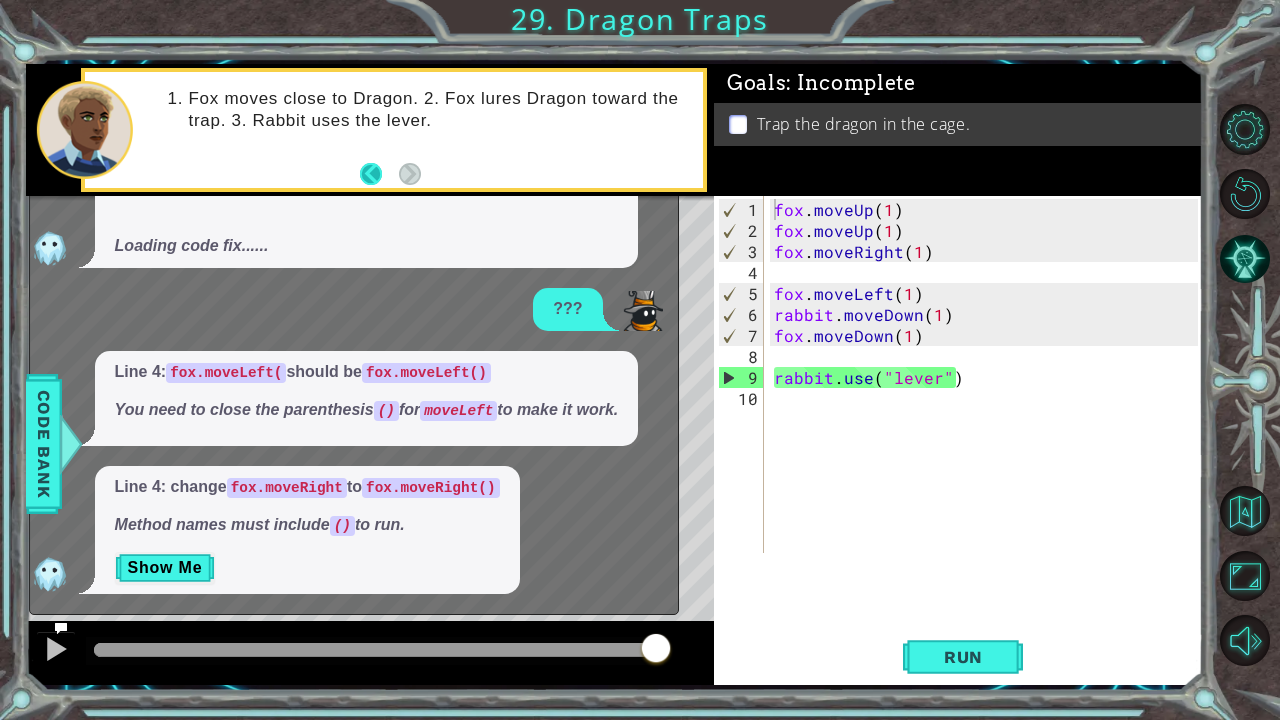 click at bounding box center (379, 174) 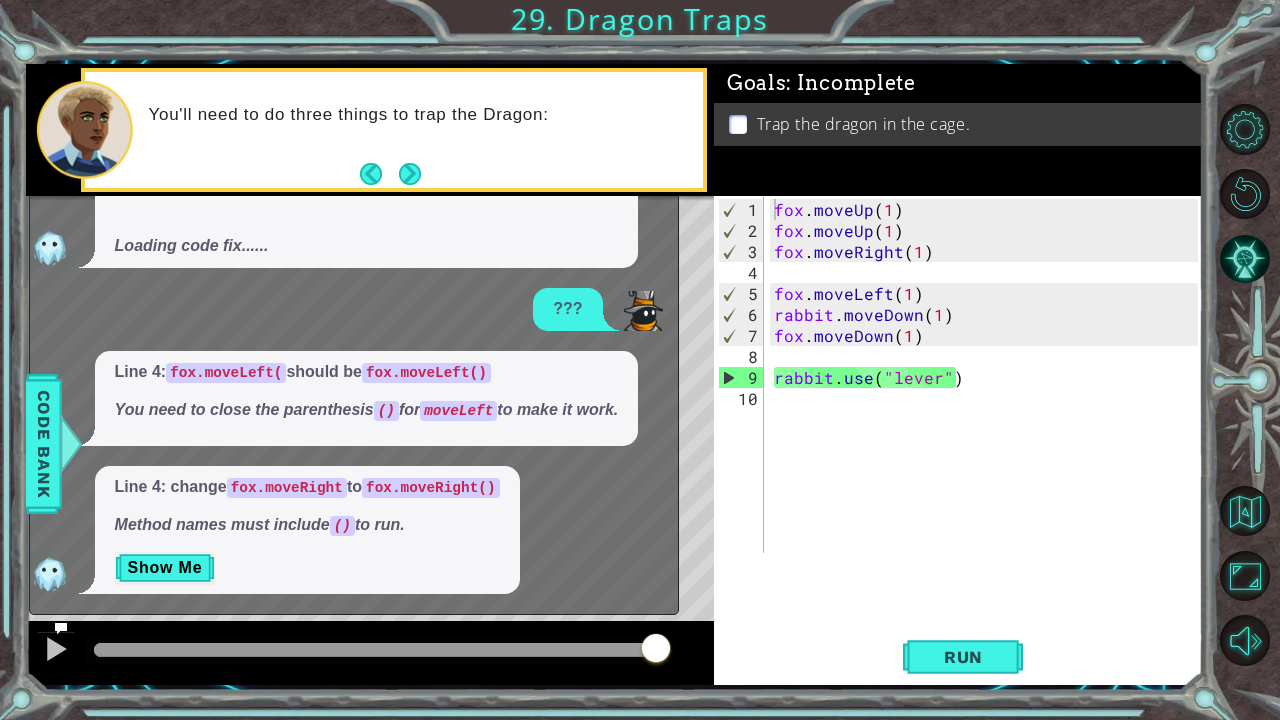 click at bounding box center (379, 174) 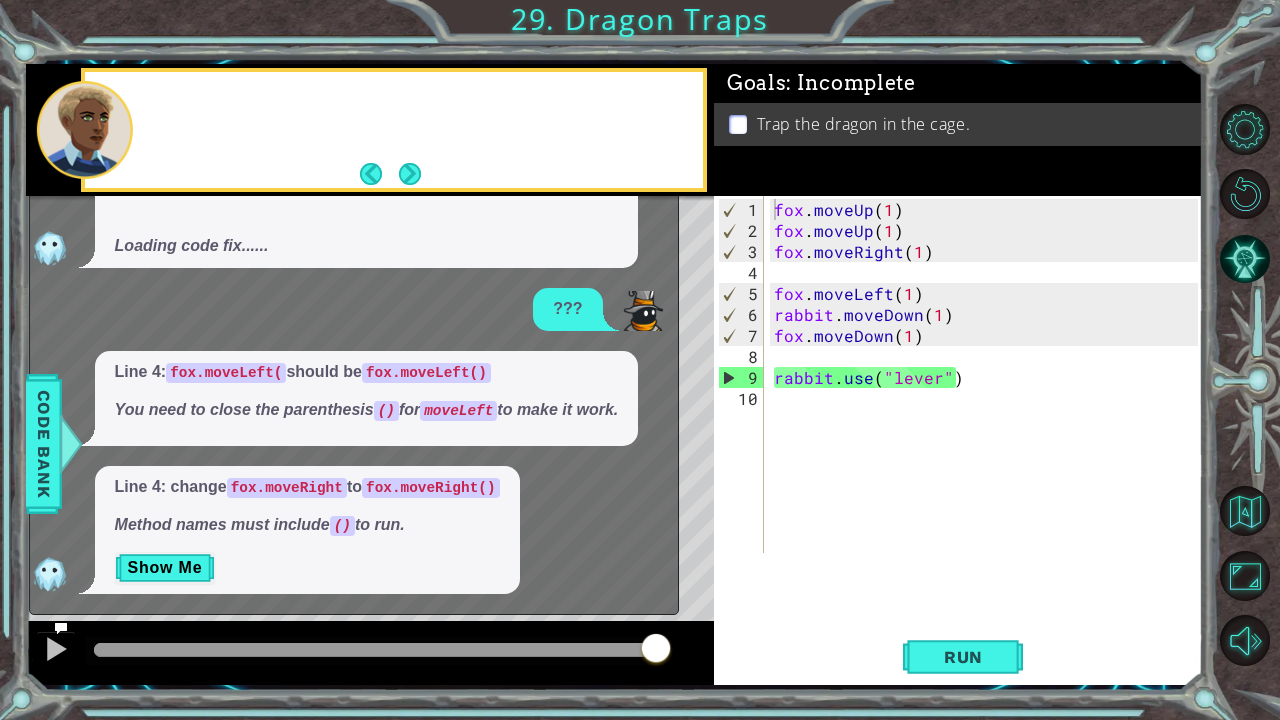 click at bounding box center (379, 174) 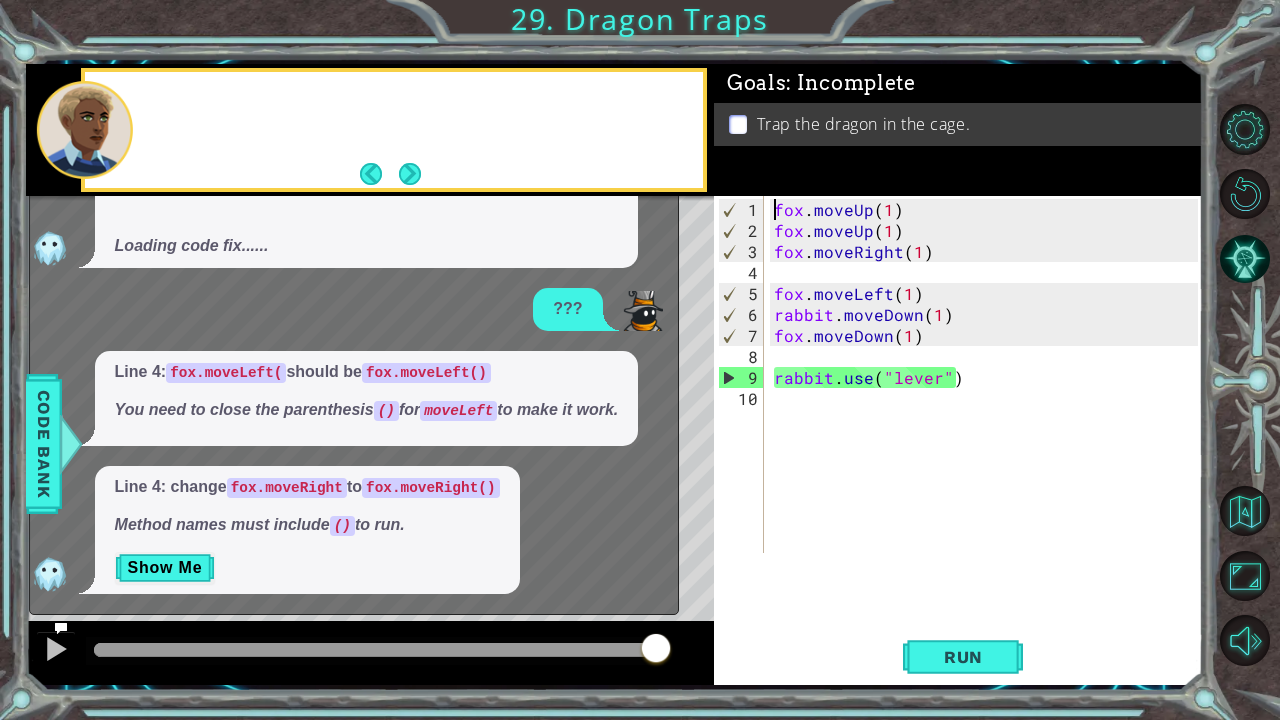click at bounding box center (370, 130) 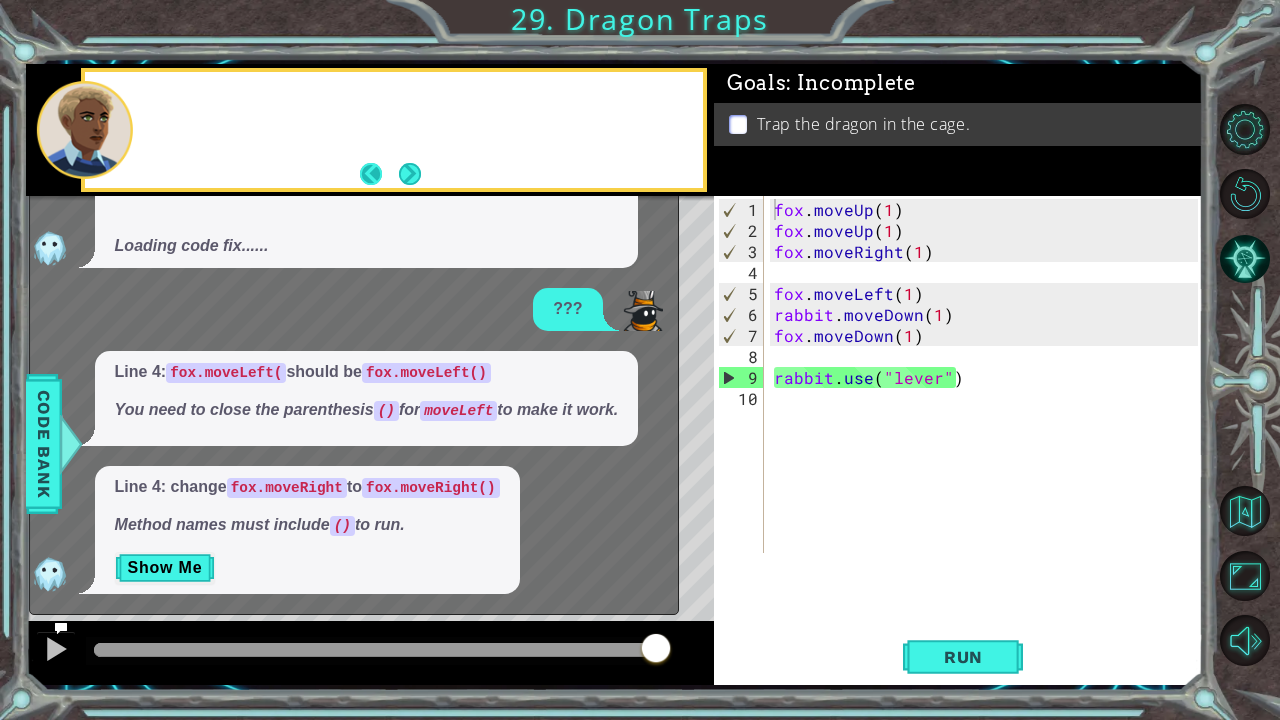 click at bounding box center (379, 174) 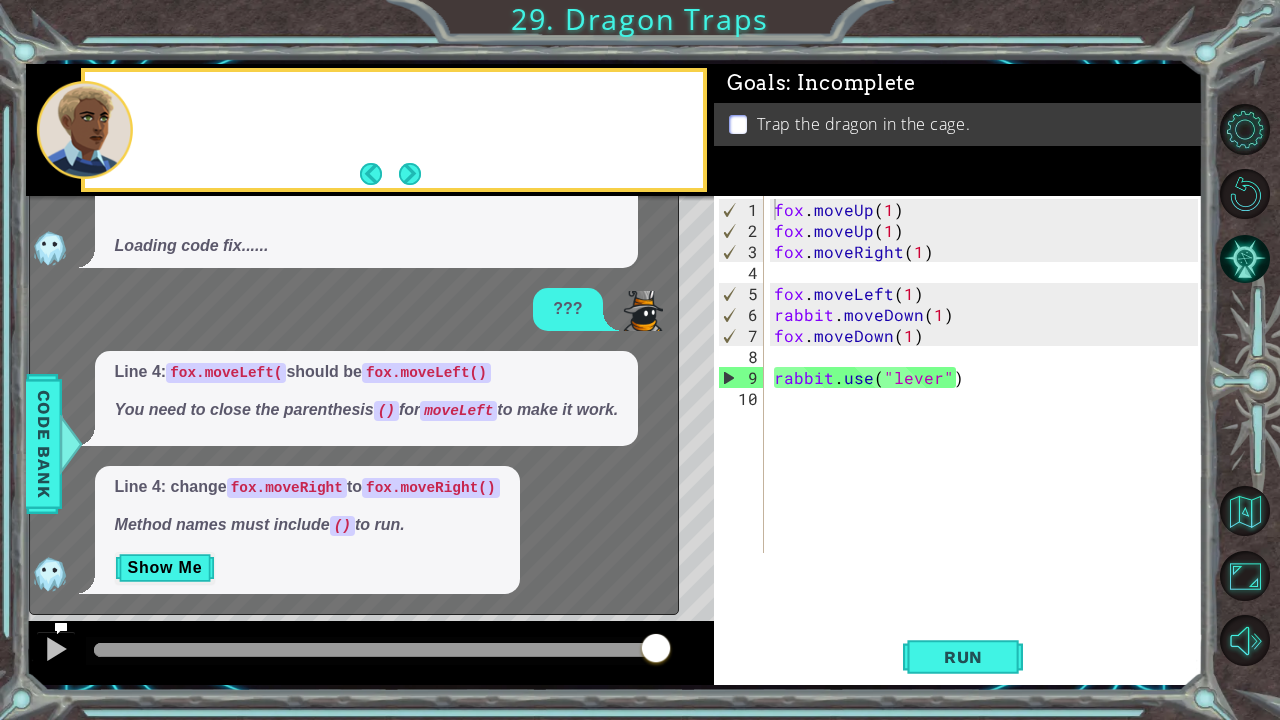 click on "rabbit.use("leve") 1 2 3 4 5 6 7 8 9 10 fox . moveUp ( ) fox . moveUp ( ) fox . moveRight ( ) fox . moveLeft ( rabbit . moveDown ( ) foxmoveDown ( ) rabbit . use ( "leve" )     הההההההההההההההההההההההההההההההההההההההההההההההההההההההההההההההההההההההההההההההההההההההההההההההההההההההההההההההההההההההההההההההההההההההההההההההההההההההההההההההההההההההההההההההההההההההההההההההההההההההההההההההההההההההההההההההההההההההההההההההההההההההההההההההה XXXXXXXXXXXXXXXXXXXXXXXXXXXXXXXXXXXXXXXXXXXXXXXXXXXXXXXXXXXXXXXXXXXXXXXXXXXXXXXXXXXXXXXXXXXXXXXXXXXXXXXXXXXXXXXXXXXXXXXXXXXXXXXXXXXXXXXXXXXXXXXXXXXXXXXXXXXXXXXXXXXXXXXXXXXXXXXXXXXXXXXXXXXXXXXXXXXXXXXXXXXXXXXXXXXXXXXXXXXXXXXXXXXXXXXXXXXXXXXXXXXXXXXXXXXXXXXX Solution × Goals : Incomplete       Trap the dragon in the cage.
1 2" at bounding box center [640, 360] 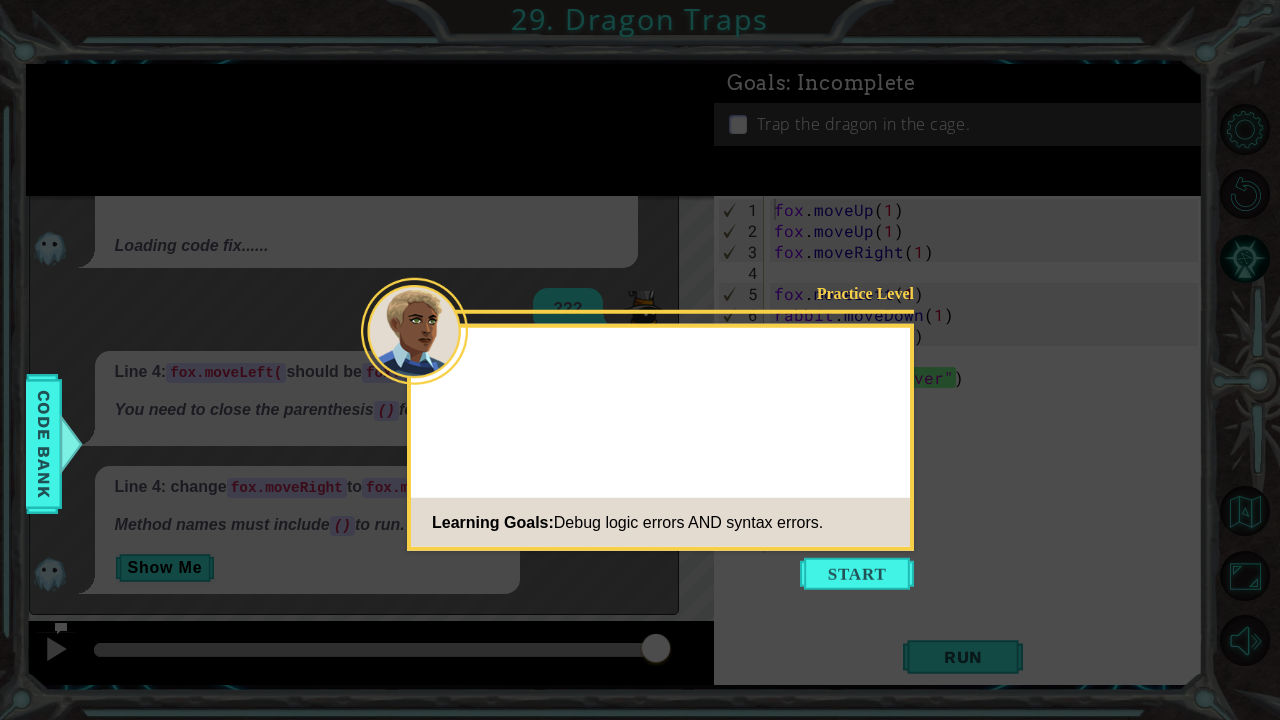click 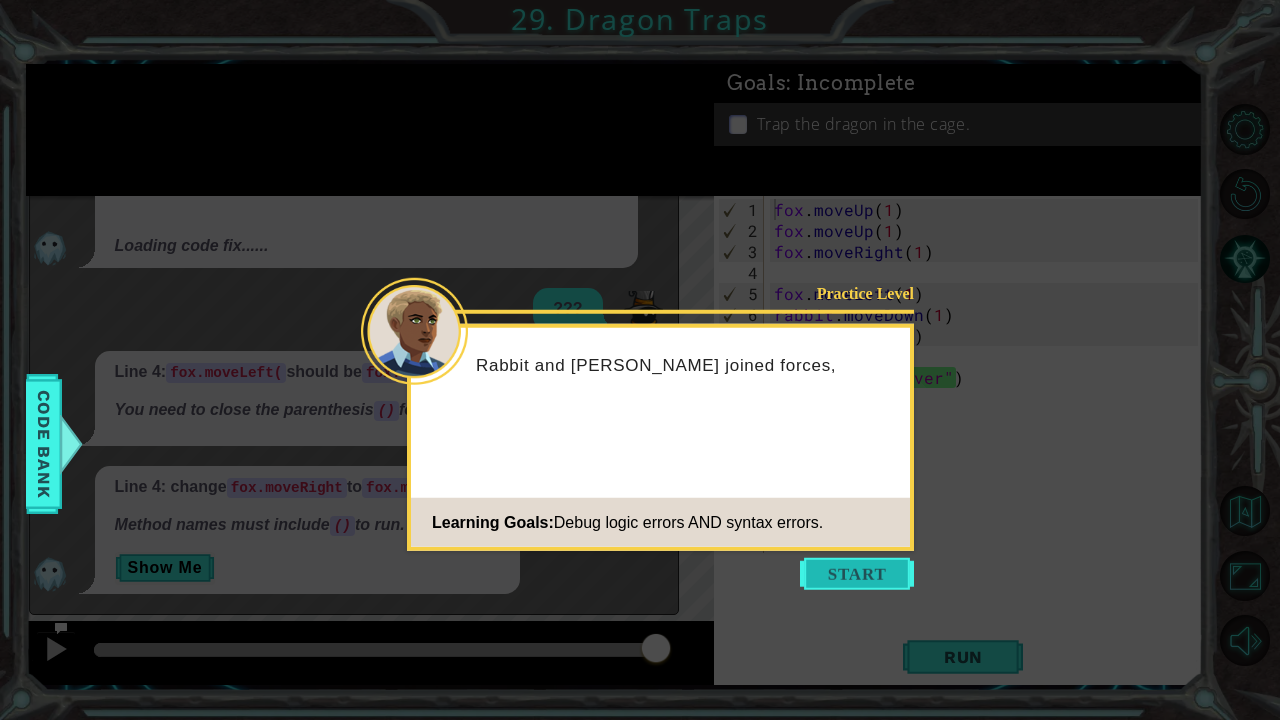 click at bounding box center (857, 574) 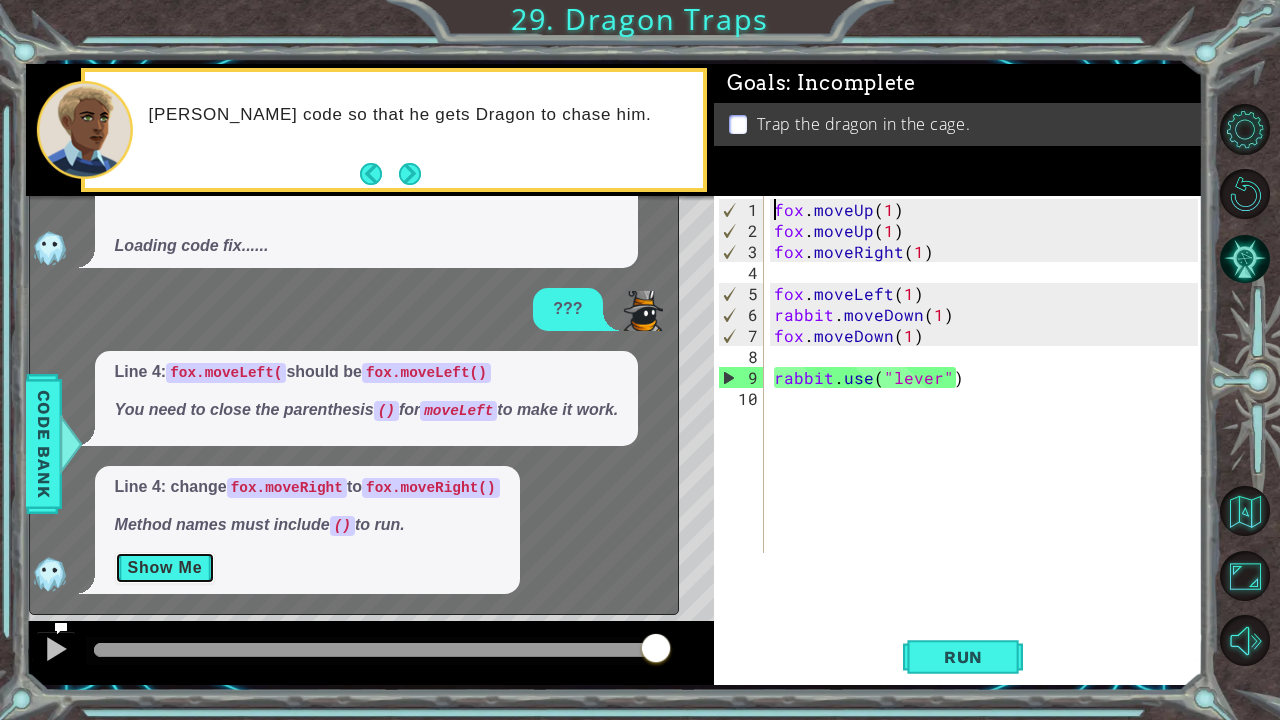 click on "Show Me" at bounding box center (165, 568) 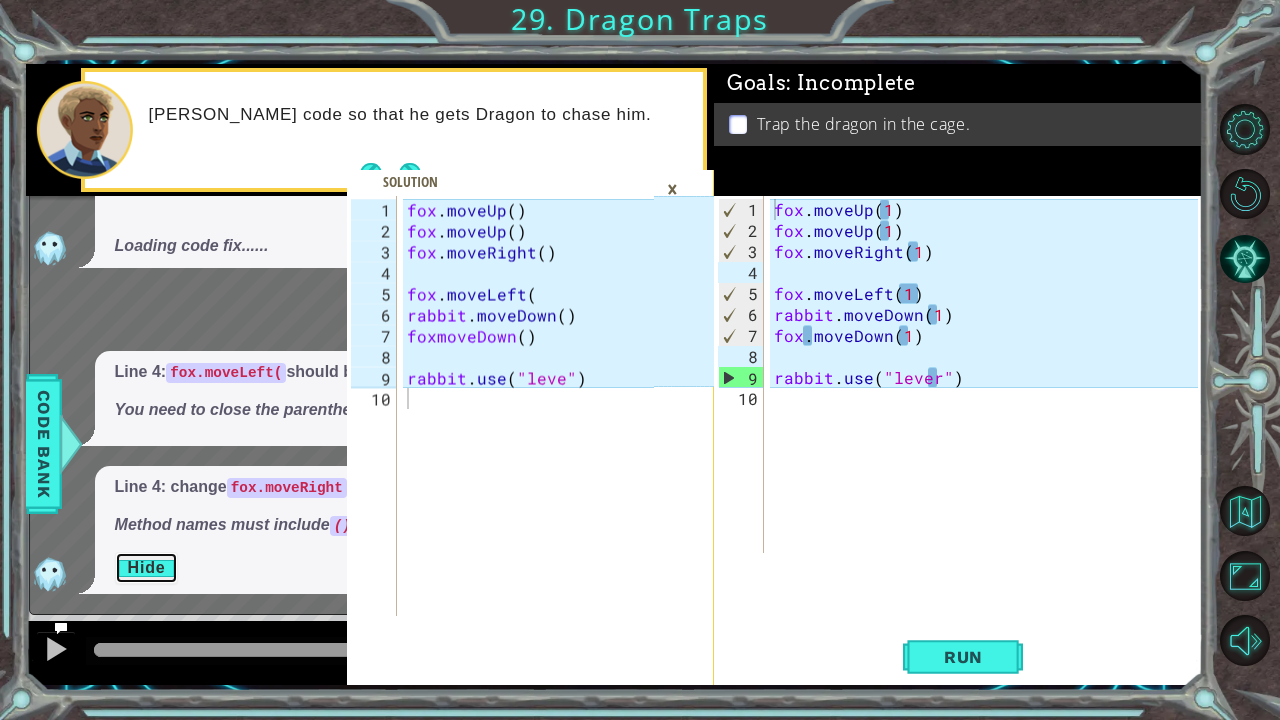 click on "Hide" at bounding box center [147, 568] 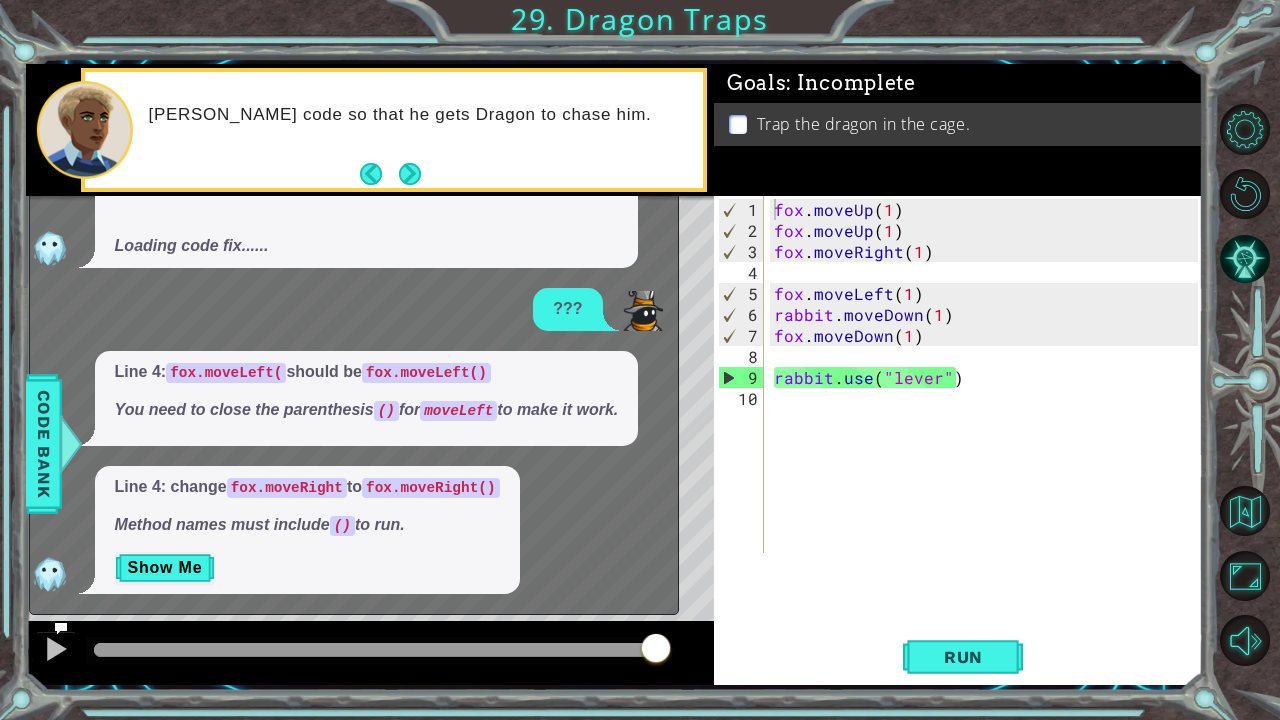 click on "???" at bounding box center (567, 309) 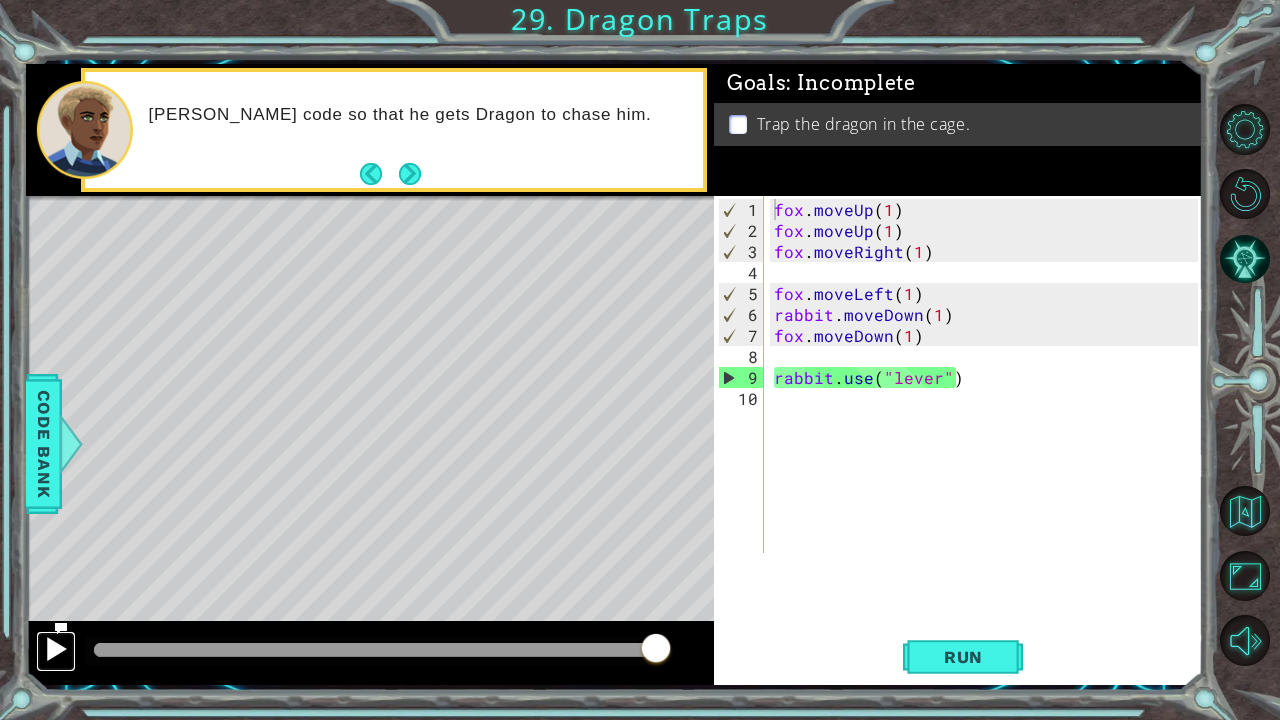 click at bounding box center (56, 649) 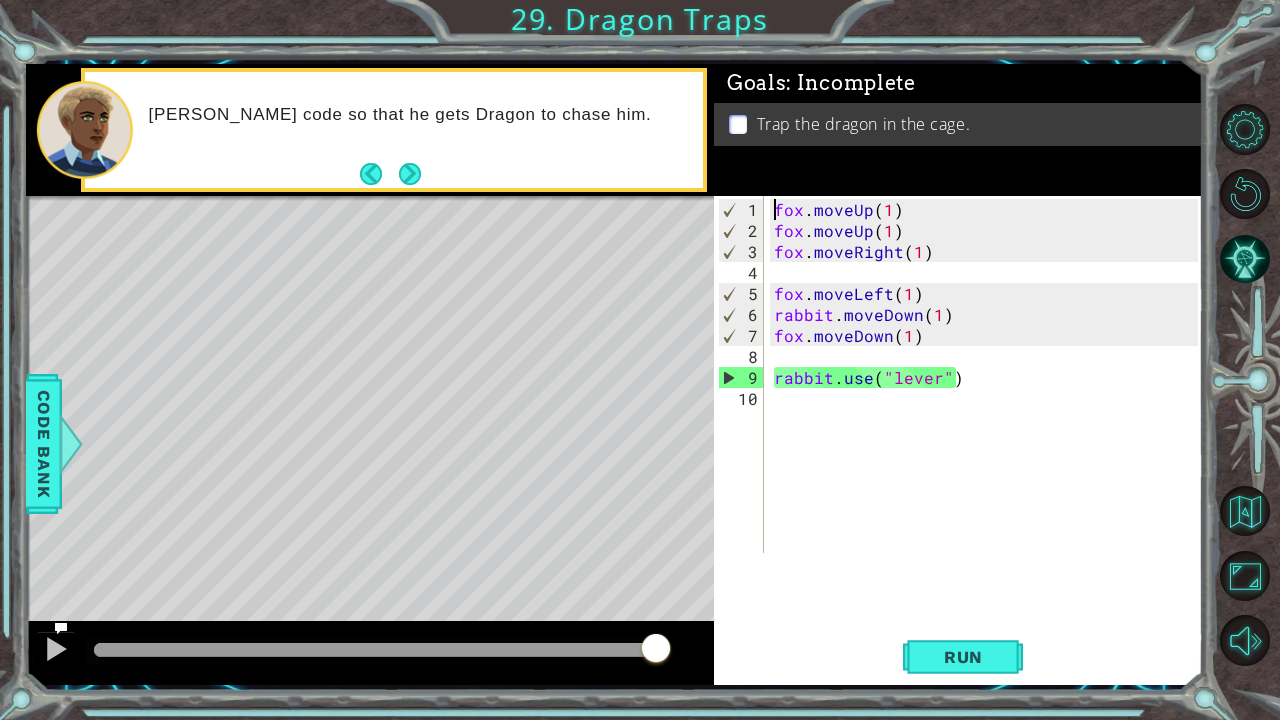 click on "fox . moveUp ( 1 ) fox . moveUp ( 1 ) fox . moveRight ( 1 ) fox . moveLeft ( 1 ) rabbit . moveDown ( 1 ) fox . moveDown ( 1 ) rabbit . use ( "lever" )" at bounding box center [989, 398] 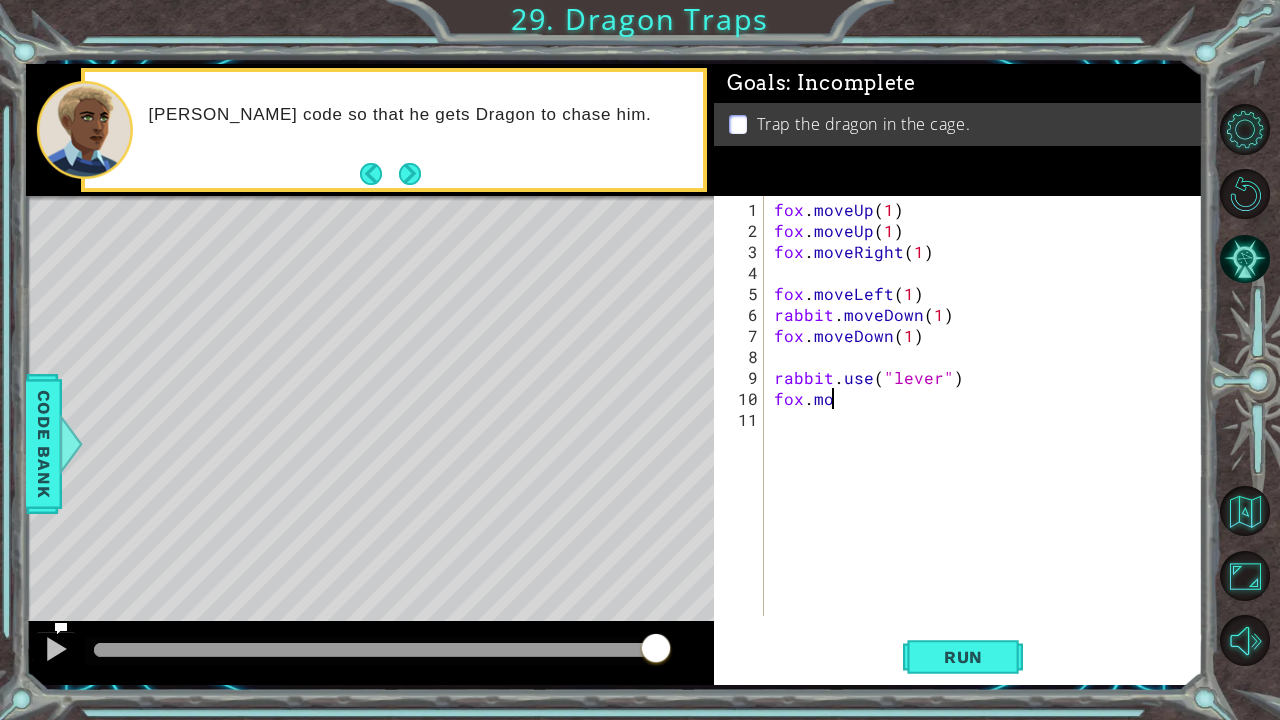scroll, scrollTop: 0, scrollLeft: 3, axis: horizontal 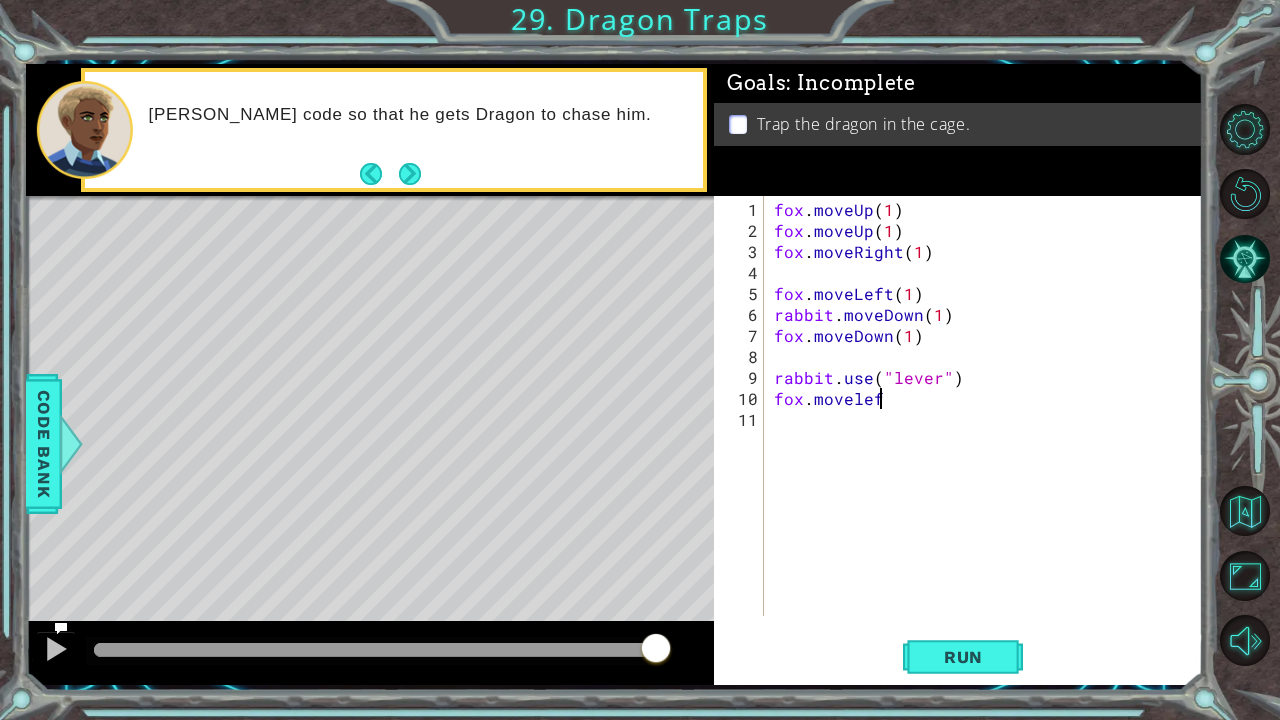 type on "fox.moveleft" 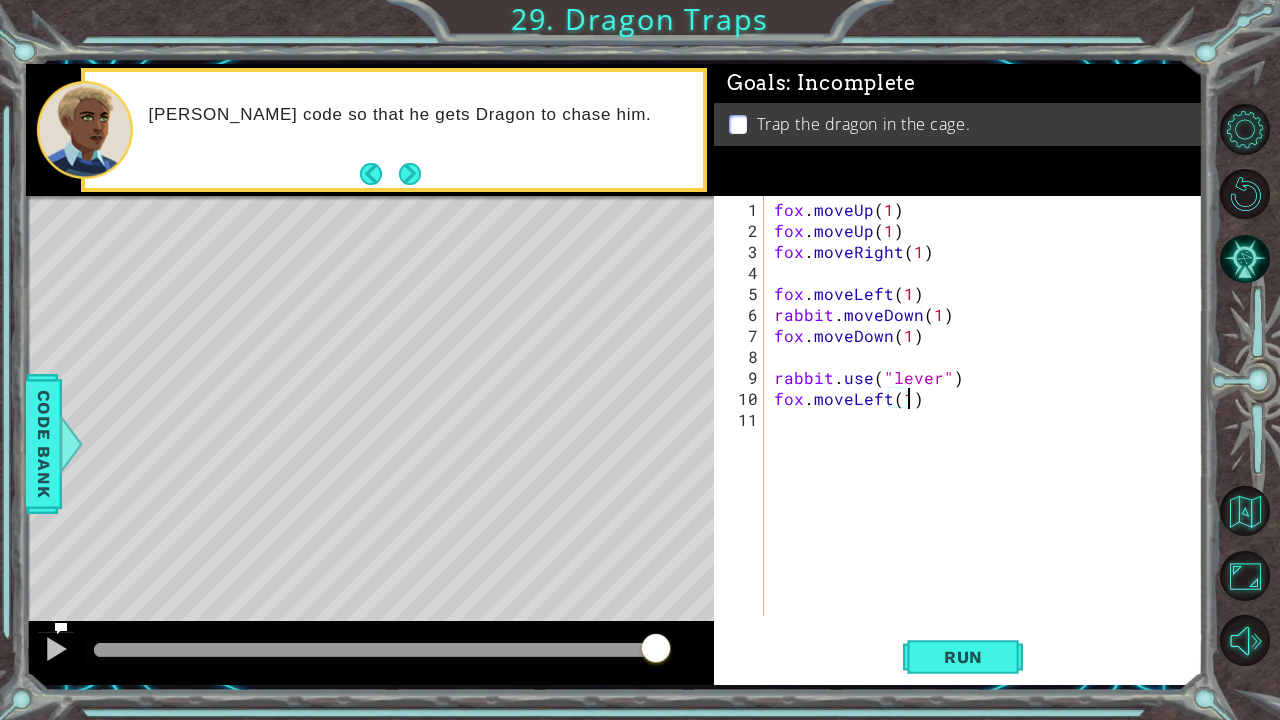 scroll, scrollTop: 0, scrollLeft: 8, axis: horizontal 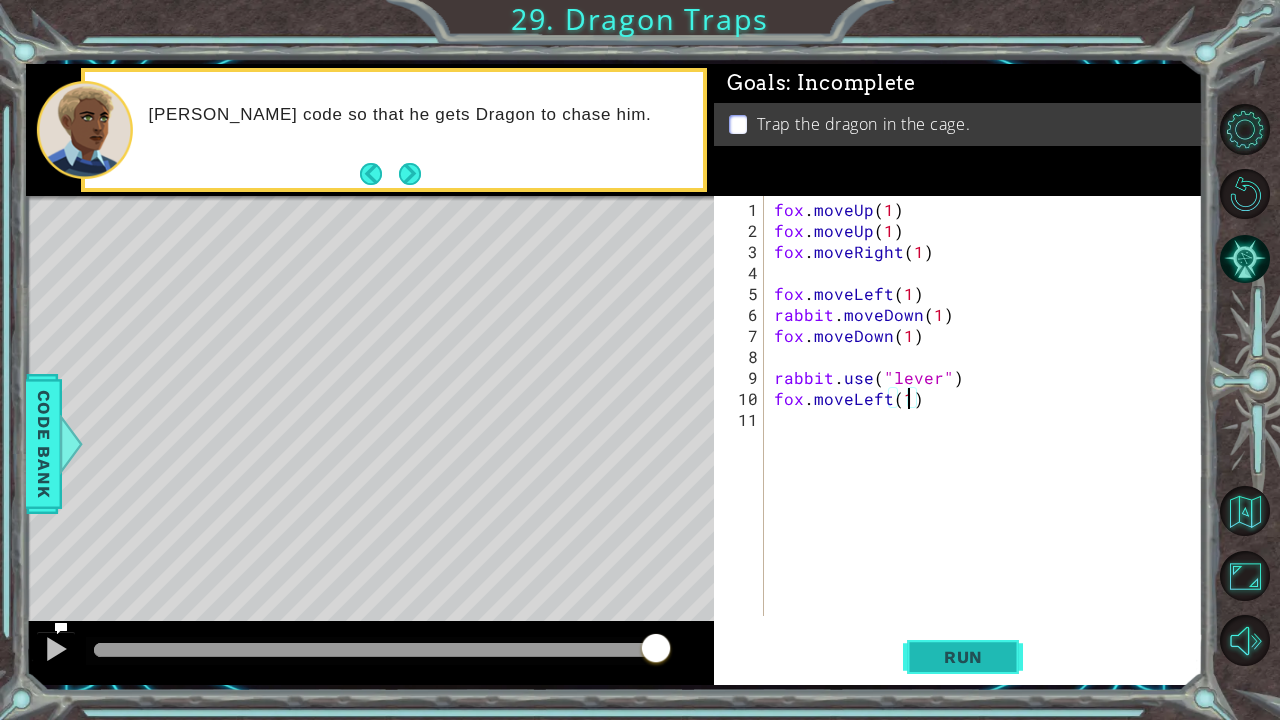 type on "fox.moveLeft(1)" 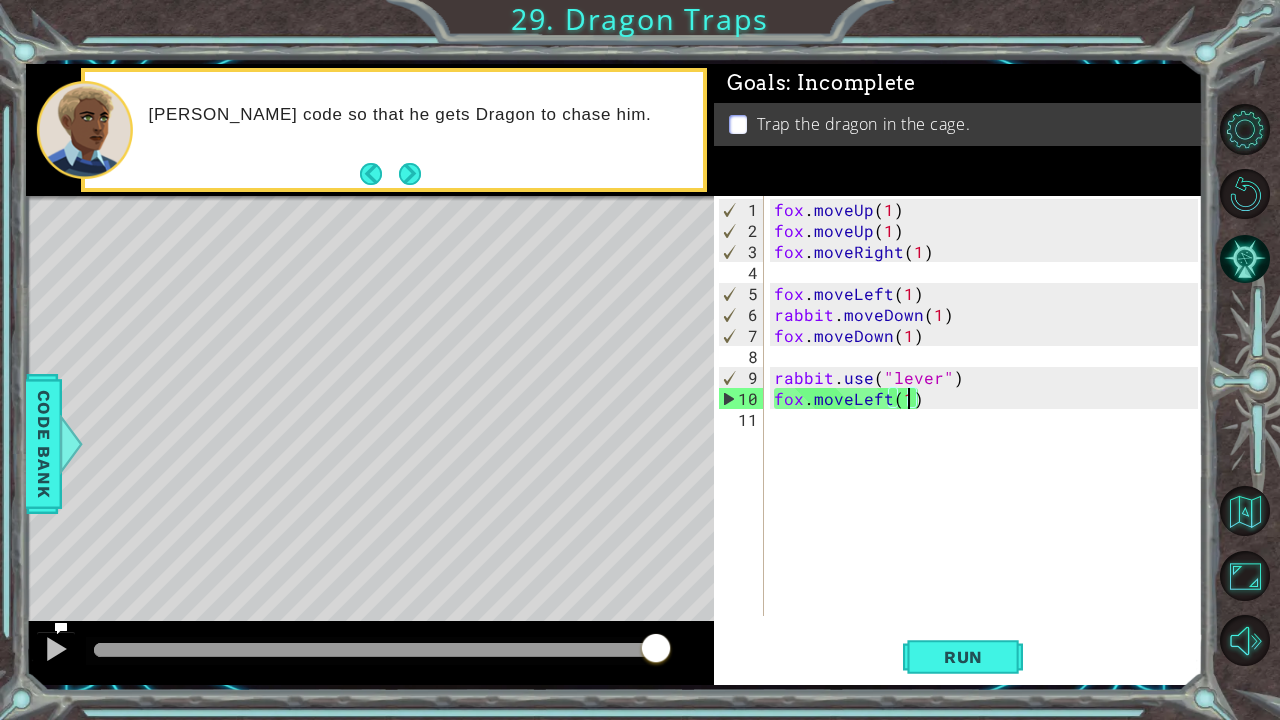 click on "fox . moveUp ( 1 ) fox . moveUp ( 1 ) fox . moveRight ( 1 ) fox . moveLeft ( 1 ) rabbit . moveDown ( 1 ) fox . moveDown ( 1 ) rabbit . use ( "lever" ) fox . moveLeft ( 1 )" at bounding box center [989, 430] 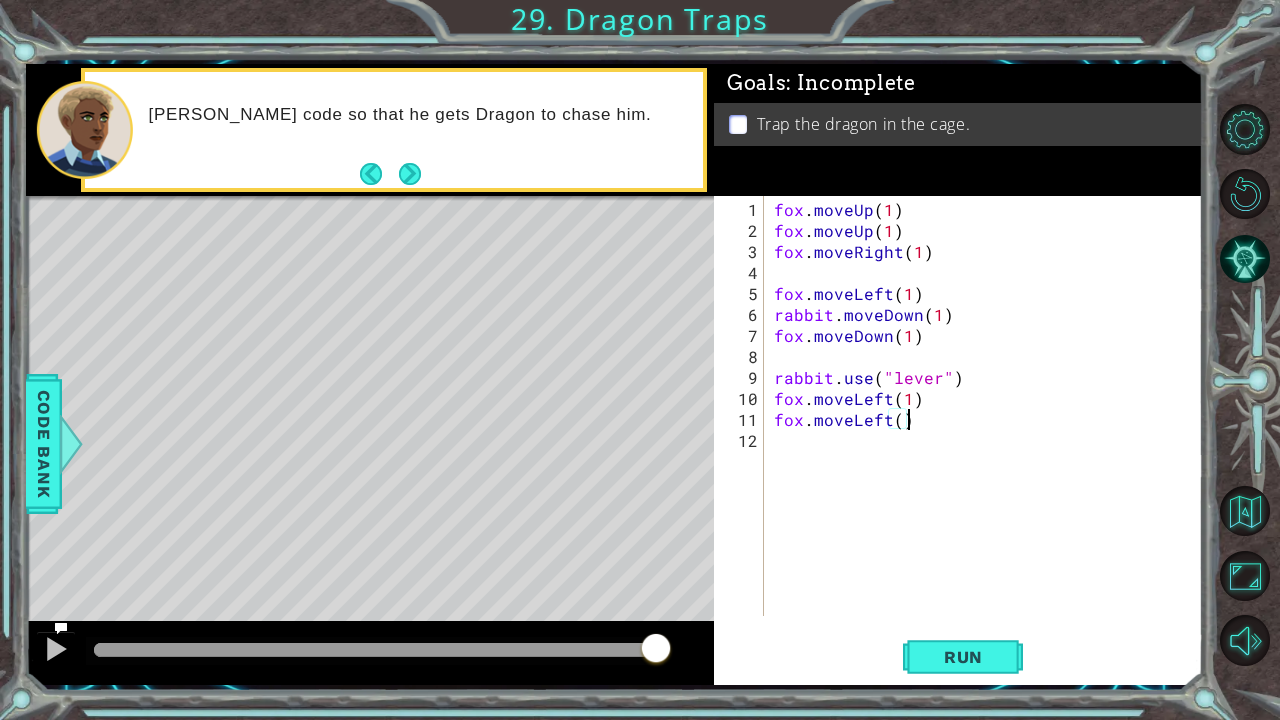 scroll, scrollTop: 0, scrollLeft: 7, axis: horizontal 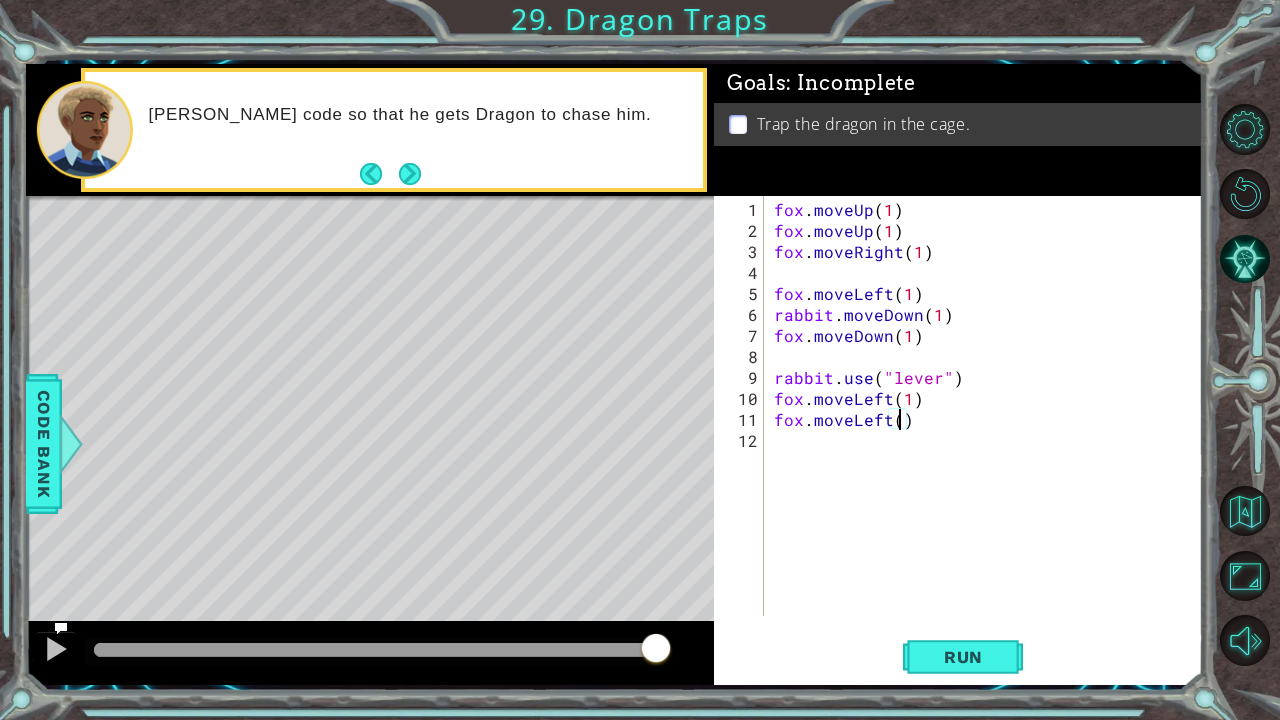 type on "fox.moveLeft(1)" 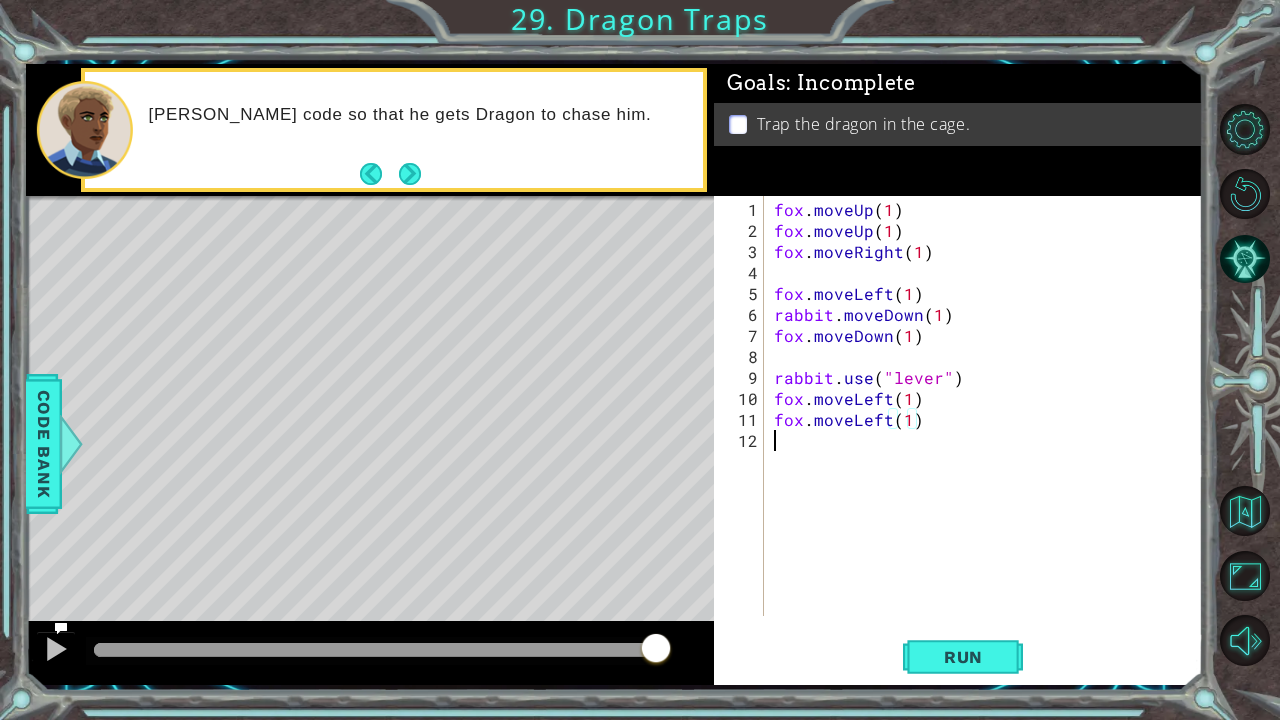 scroll, scrollTop: 0, scrollLeft: 0, axis: both 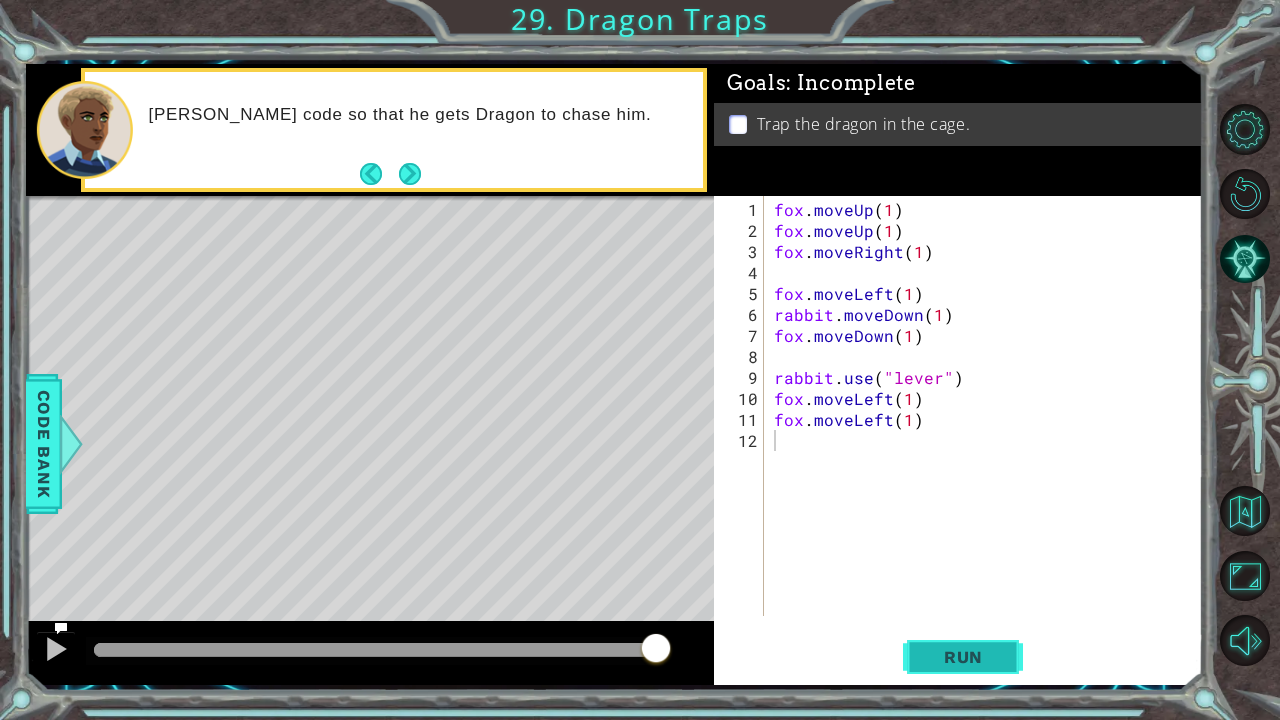 click on "Run" at bounding box center (963, 657) 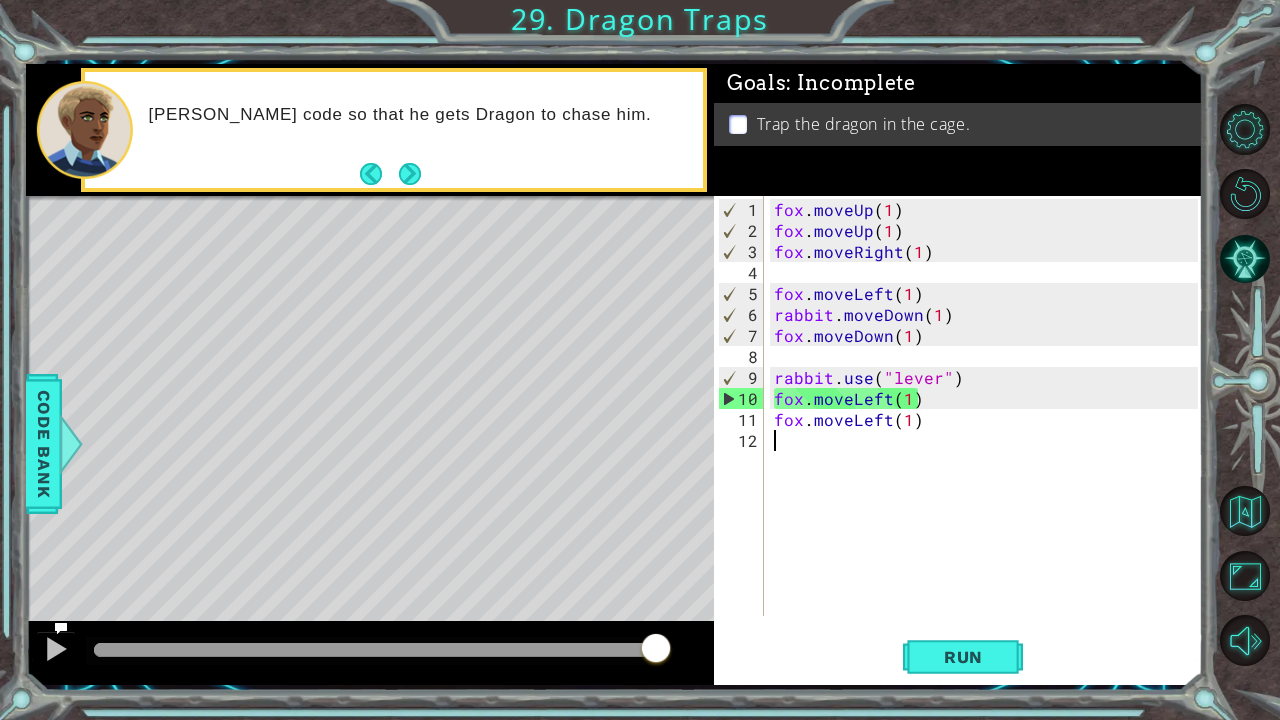 click on "fox . moveUp ( 1 ) fox . moveUp ( 1 ) fox . moveRight ( 1 ) fox . moveLeft ( 1 ) rabbit . moveDown ( 1 ) fox . moveDown ( 1 ) rabbit . use ( "lever" ) fox . moveLeft ( 1 ) fox . moveLeft ( 1 )" at bounding box center [989, 430] 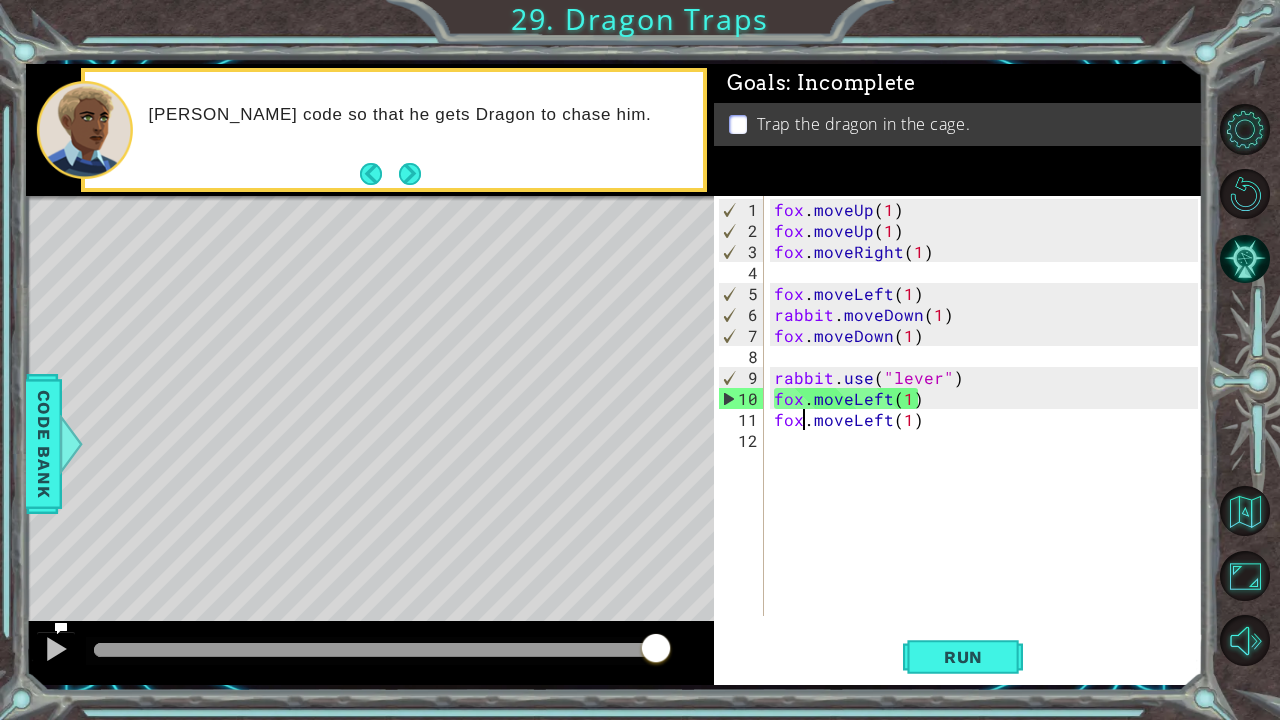 click on "fox . moveUp ( 1 ) fox . moveUp ( 1 ) fox . moveRight ( 1 ) fox . moveLeft ( 1 ) rabbit . moveDown ( 1 ) fox . moveDown ( 1 ) rabbit . use ( "lever" ) fox . moveLeft ( 1 ) fox . moveLeft ( 1 )" at bounding box center [989, 430] 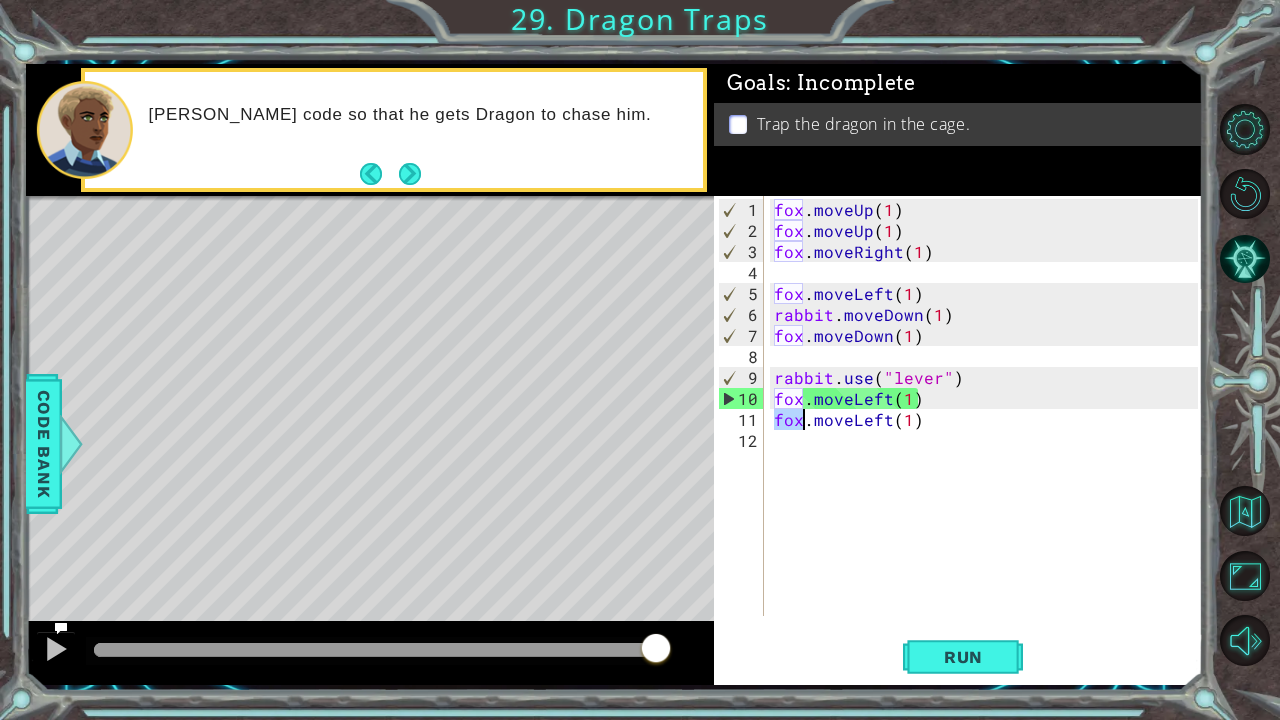 click on "fox . moveUp ( 1 ) fox . moveUp ( 1 ) fox . moveRight ( 1 ) fox . moveLeft ( 1 ) rabbit . moveDown ( 1 ) fox . moveDown ( 1 ) rabbit . use ( "lever" ) fox . moveLeft ( 1 ) fox . moveLeft ( 1 )" at bounding box center (989, 430) 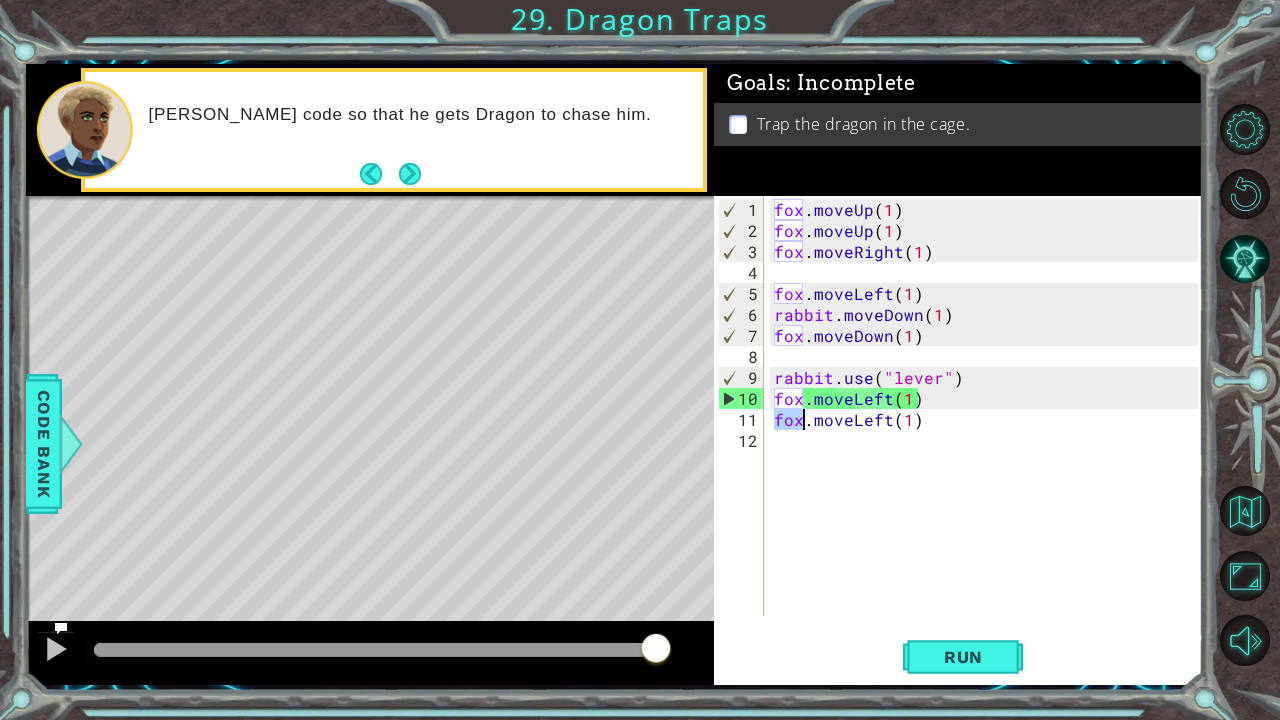 click on "fox . moveUp ( 1 ) fox . moveUp ( 1 ) fox . moveRight ( 1 ) fox . moveLeft ( 1 ) rabbit . moveDown ( 1 ) fox . moveDown ( 1 ) rabbit . use ( "lever" ) fox . moveLeft ( 1 ) fox . moveLeft ( 1 )" at bounding box center [984, 406] 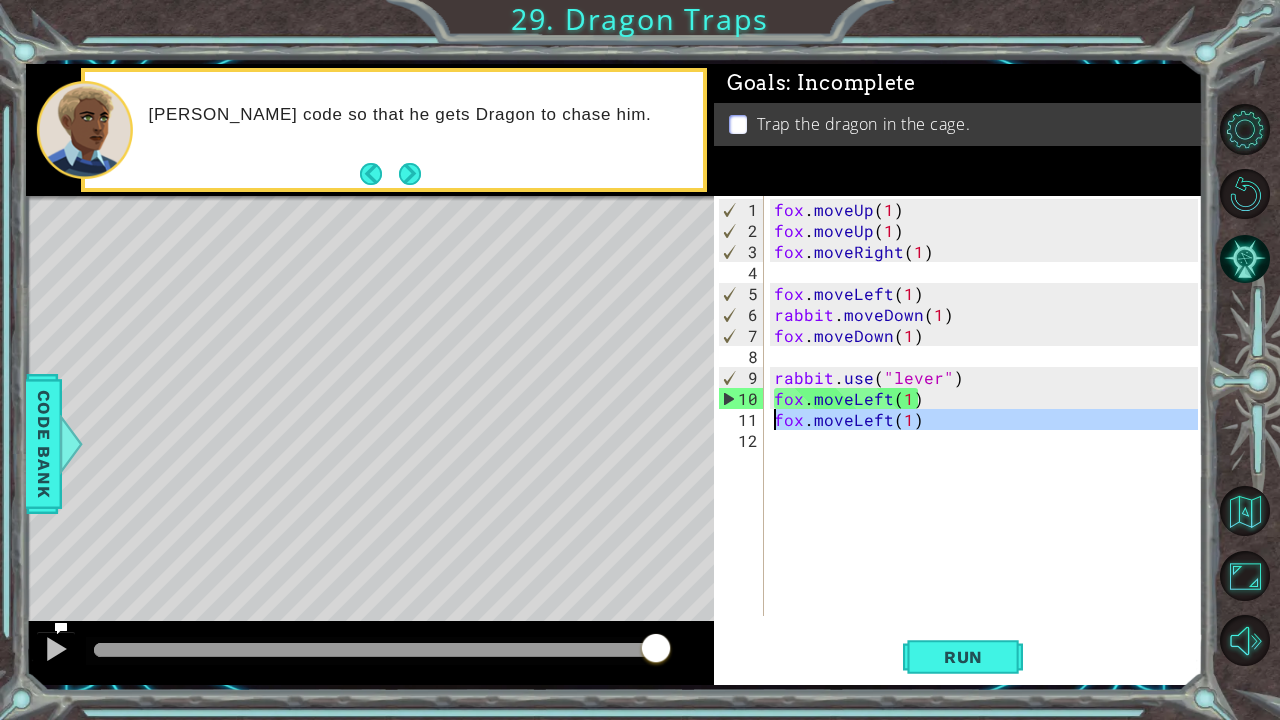 click on "fox . moveUp ( 1 ) fox . moveUp ( 1 ) fox . moveRight ( 1 ) fox . moveLeft ( 1 ) rabbit . moveDown ( 1 ) fox . moveDown ( 1 ) rabbit . use ( "lever" ) fox . moveLeft ( 1 ) fox . moveLeft ( 1 )" at bounding box center (989, 430) 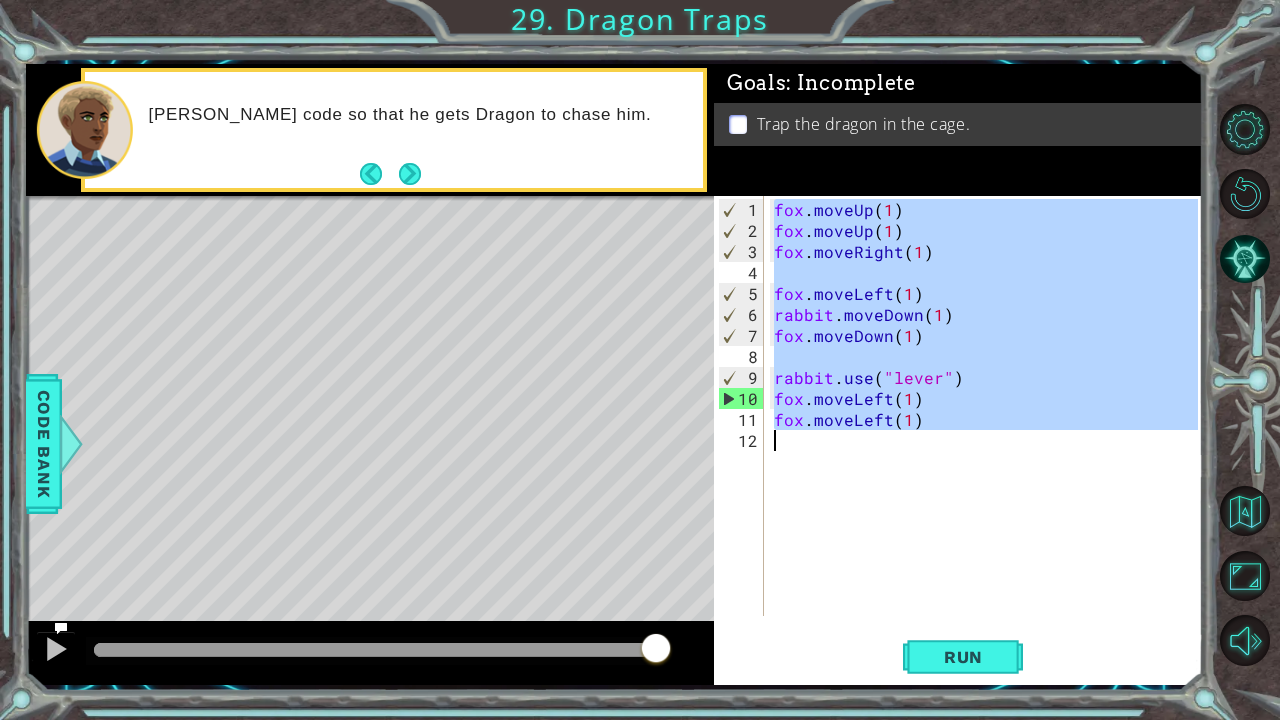 click on "fox . moveUp ( 1 ) fox . moveUp ( 1 ) fox . moveRight ( 1 ) fox . moveLeft ( 1 ) rabbit . moveDown ( 1 ) fox . moveDown ( 1 ) rabbit . use ( "lever" ) fox . moveLeft ( 1 ) fox . moveLeft ( 1 )" at bounding box center [989, 430] 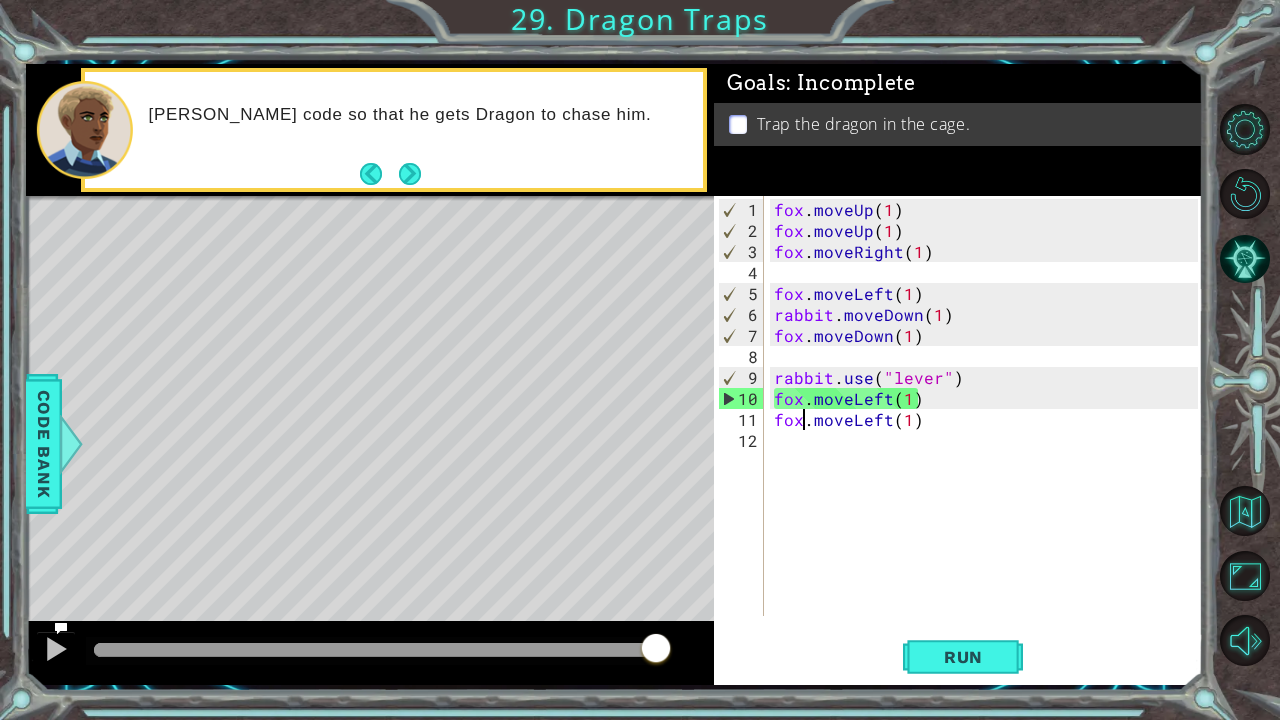 click on "fox . moveUp ( 1 ) fox . moveUp ( 1 ) fox . moveRight ( 1 ) fox . moveLeft ( 1 ) rabbit . moveDown ( 1 ) fox . moveDown ( 1 ) rabbit . use ( "lever" ) fox . moveLeft ( 1 ) fox . moveLeft ( 1 )" at bounding box center [989, 430] 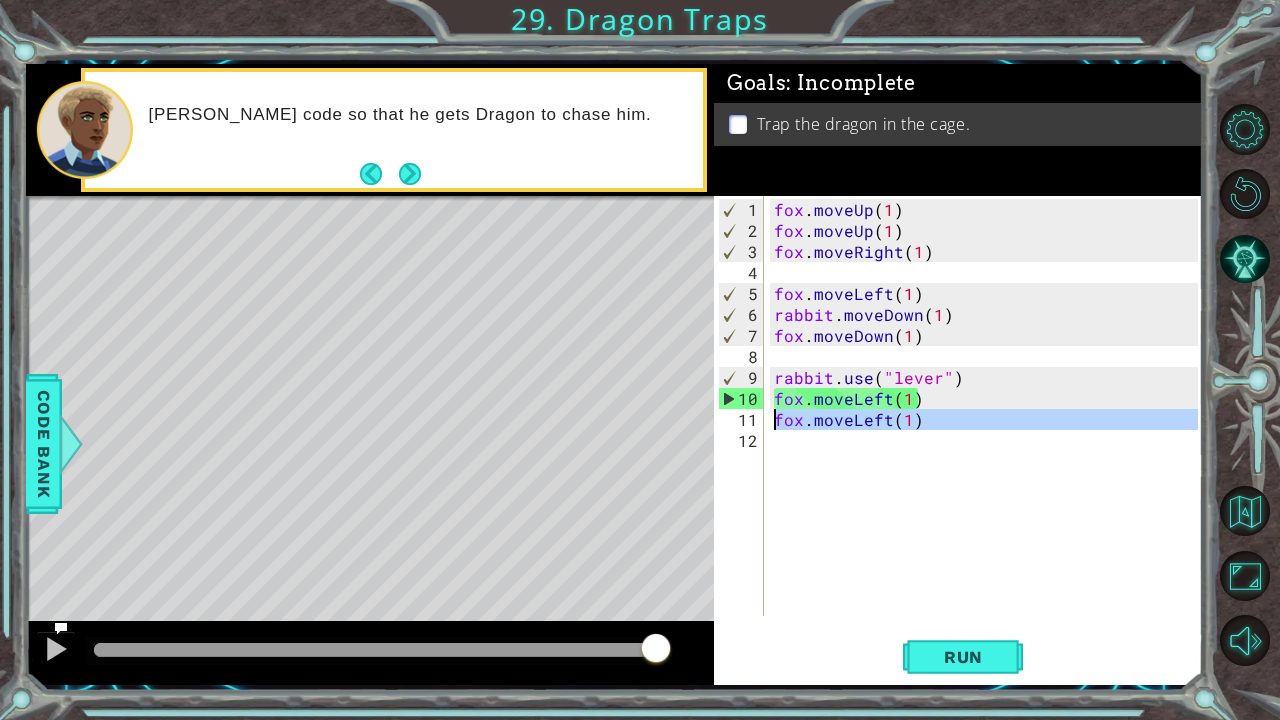 click on "fox . moveUp ( 1 ) fox . moveUp ( 1 ) fox . moveRight ( 1 ) fox . moveLeft ( 1 ) rabbit . moveDown ( 1 ) fox . moveDown ( 1 ) rabbit . use ( "lever" ) fox . moveLeft ( 1 ) fox . moveLeft ( 1 )" at bounding box center [989, 430] 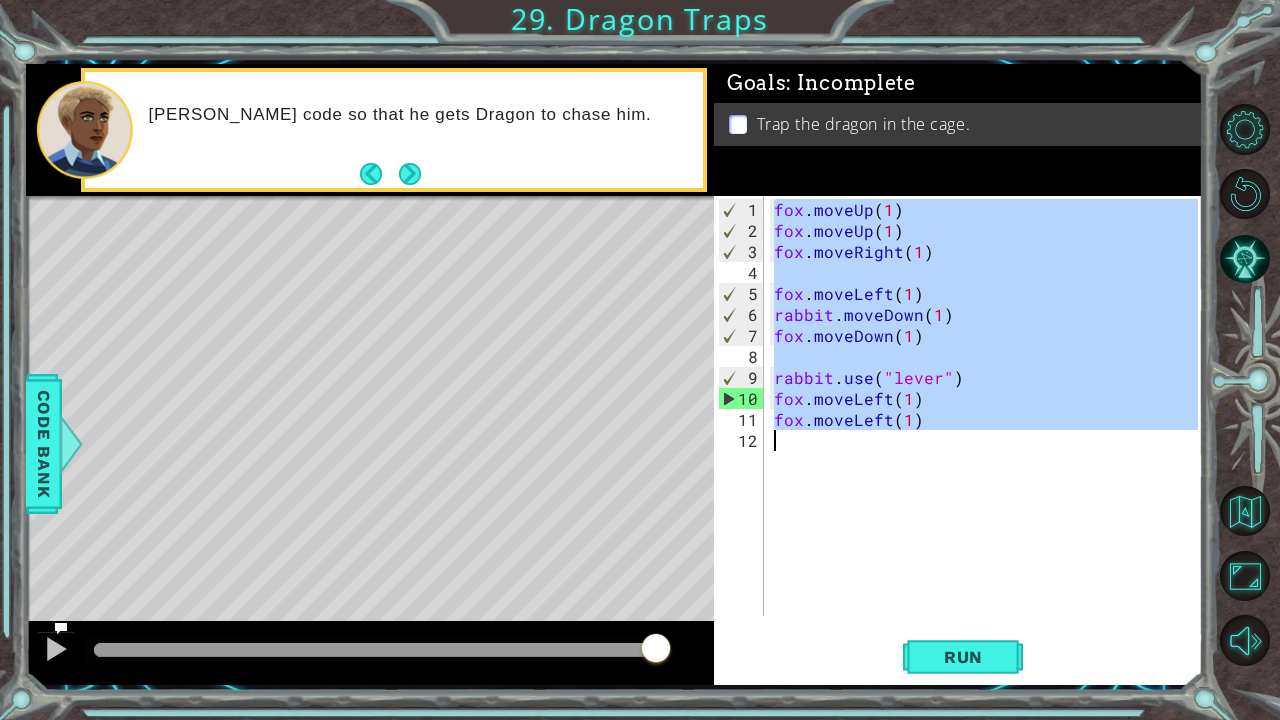 click on "fox . moveUp ( 1 ) fox . moveUp ( 1 ) fox . moveRight ( 1 ) fox . moveLeft ( 1 ) rabbit . moveDown ( 1 ) fox . moveDown ( 1 ) rabbit . use ( "lever" ) fox . moveLeft ( 1 ) fox . moveLeft ( 1 )" at bounding box center [989, 430] 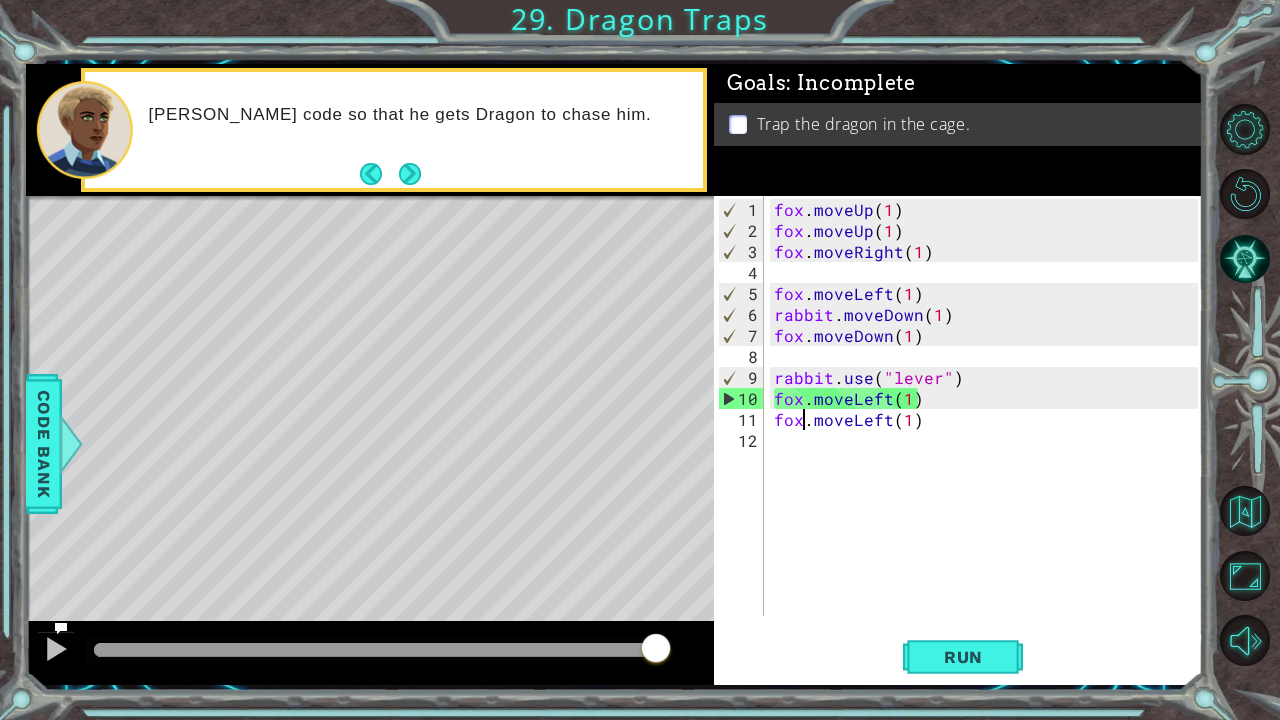 click on "fox . moveUp ( 1 ) fox . moveUp ( 1 ) fox . moveRight ( 1 ) fox . moveLeft ( 1 ) rabbit . moveDown ( 1 ) fox . moveDown ( 1 ) rabbit . use ( "lever" ) fox . moveLeft ( 1 ) fox . moveLeft ( 1 )" at bounding box center (989, 430) 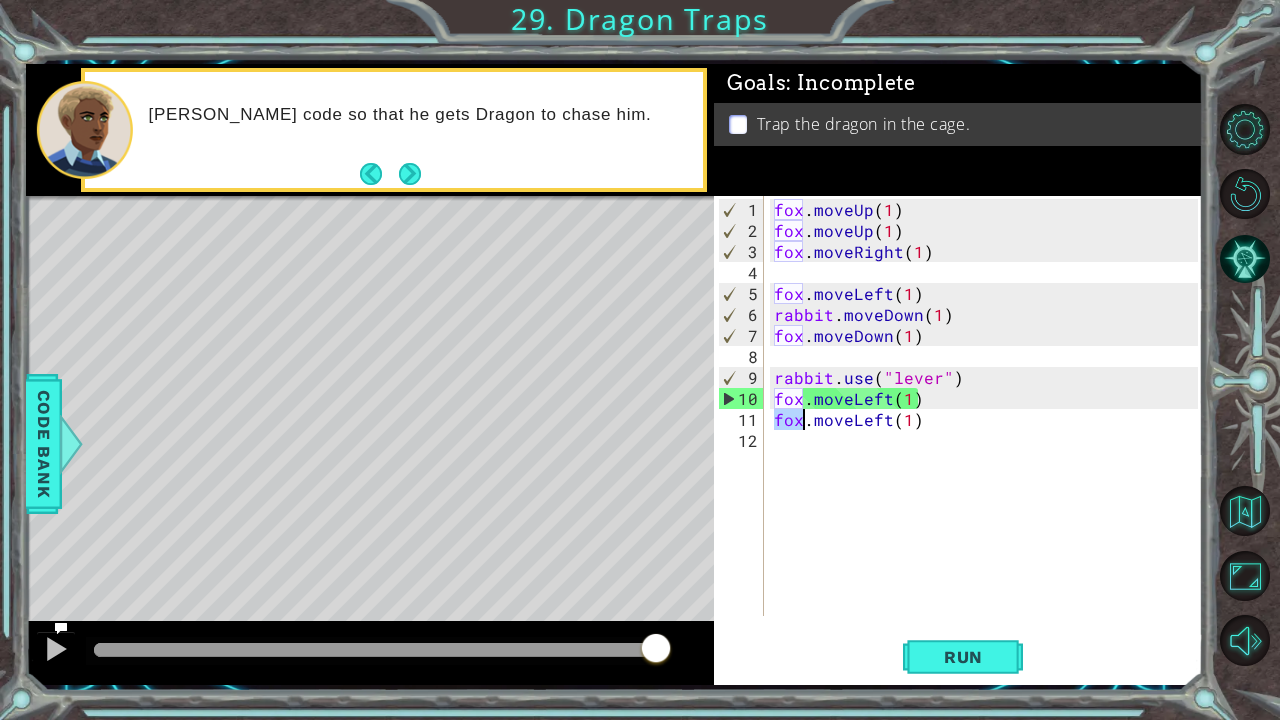 click on "fox . moveUp ( 1 ) fox . moveUp ( 1 ) fox . moveRight ( 1 ) fox . moveLeft ( 1 ) rabbit . moveDown ( 1 ) fox . moveDown ( 1 ) rabbit . use ( "lever" ) fox . moveLeft ( 1 ) fox . moveLeft ( 1 )" at bounding box center (989, 430) 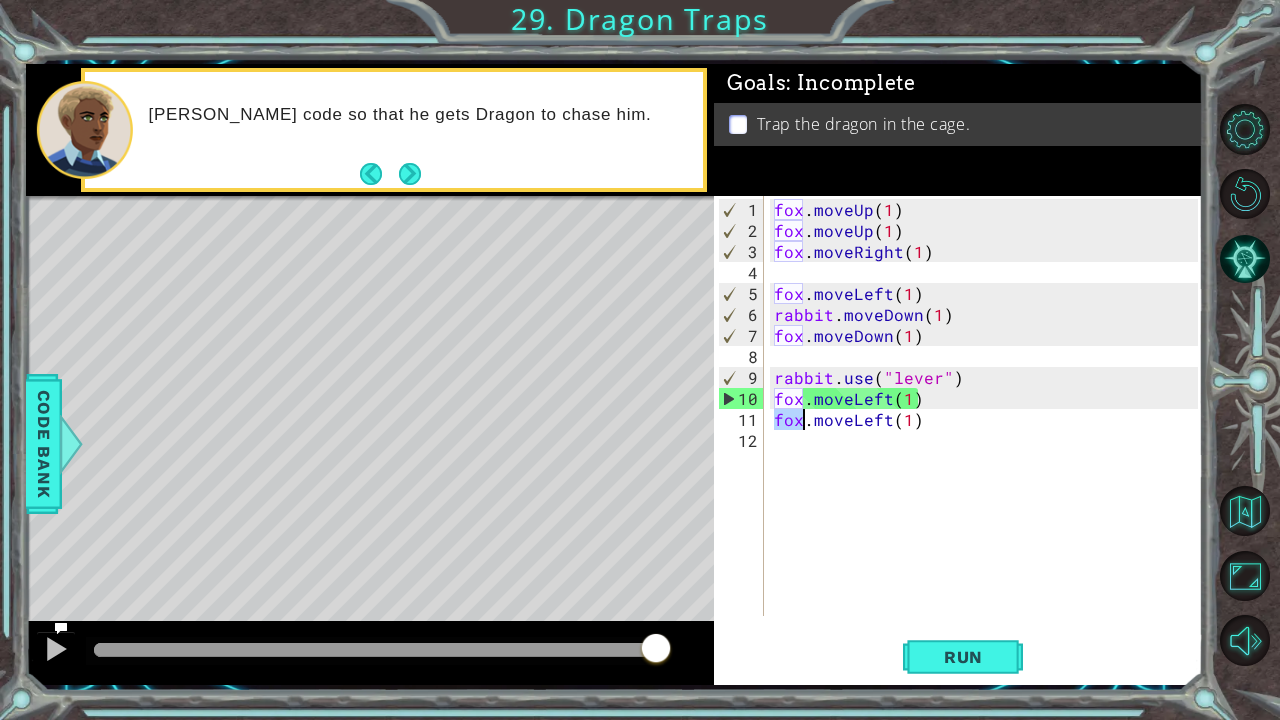 click on "fox . moveUp ( 1 ) fox . moveUp ( 1 ) fox . moveRight ( 1 ) fox . moveLeft ( 1 ) rabbit . moveDown ( 1 ) fox . moveDown ( 1 ) rabbit . use ( "lever" ) fox . moveLeft ( 1 ) fox . moveLeft ( 1 )" at bounding box center [984, 406] 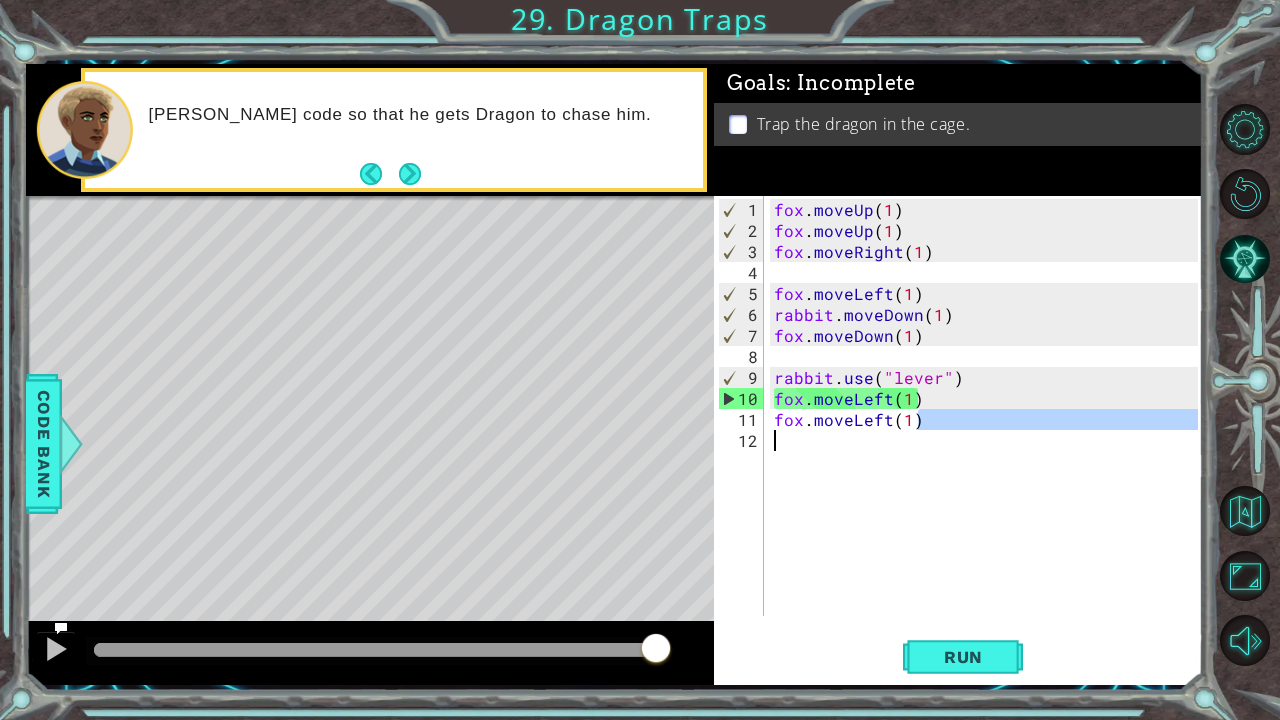 drag, startPoint x: 930, startPoint y: 419, endPoint x: 784, endPoint y: 438, distance: 147.23111 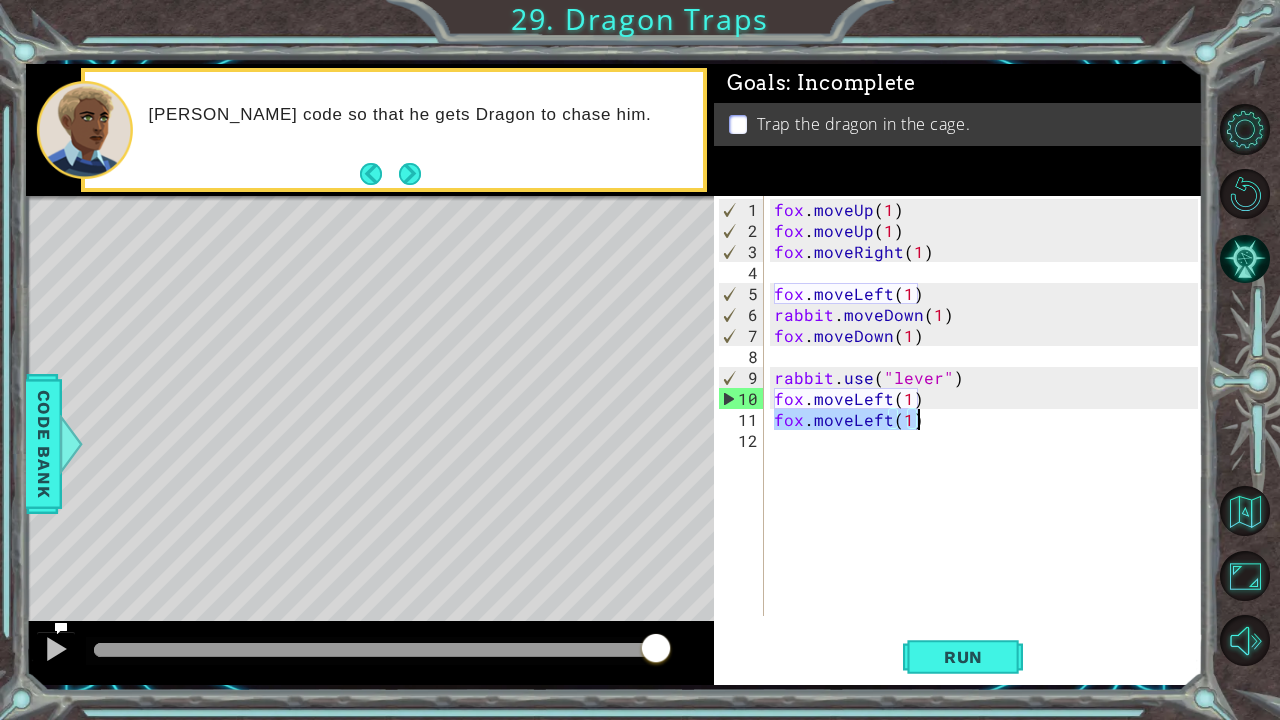 drag, startPoint x: 777, startPoint y: 422, endPoint x: 930, endPoint y: 422, distance: 153 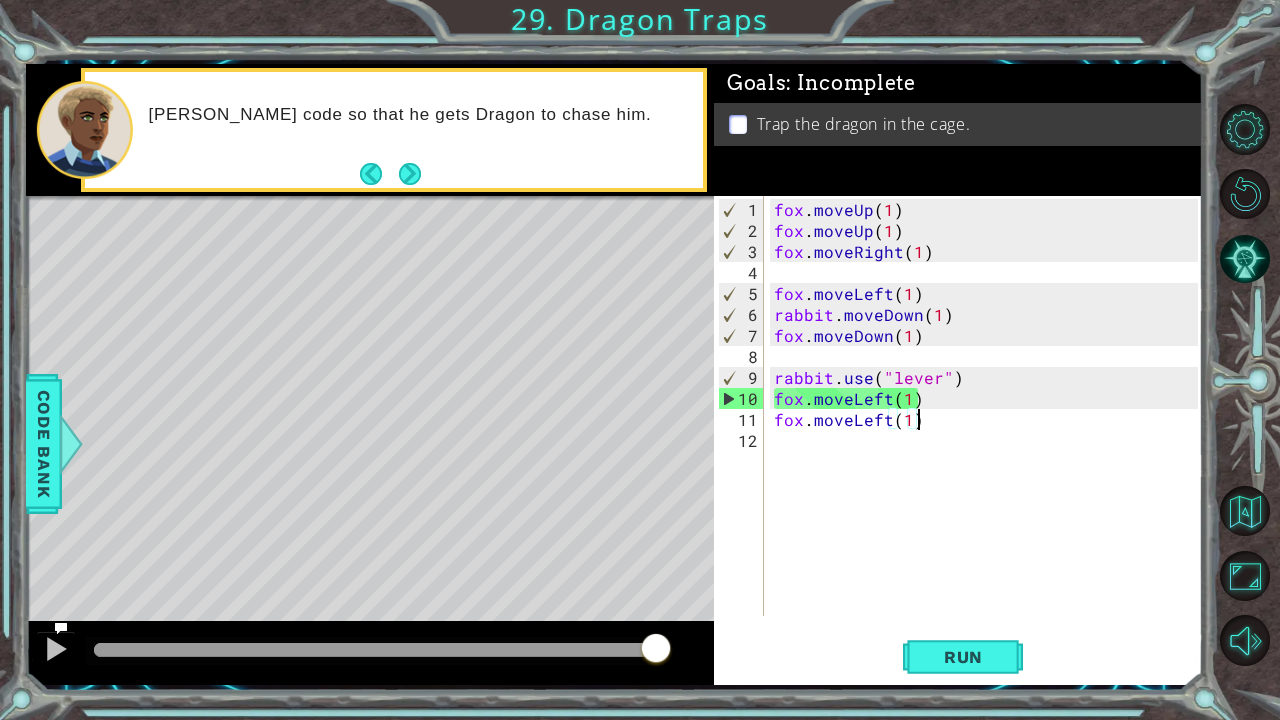 click on "fox . moveUp ( 1 ) fox . moveUp ( 1 ) fox . moveRight ( 1 ) fox . moveLeft ( 1 ) rabbit . moveDown ( 1 ) fox . moveDown ( 1 ) rabbit . use ( "lever" ) fox . moveLeft ( 1 ) fox . moveLeft ( 1 )" at bounding box center (989, 430) 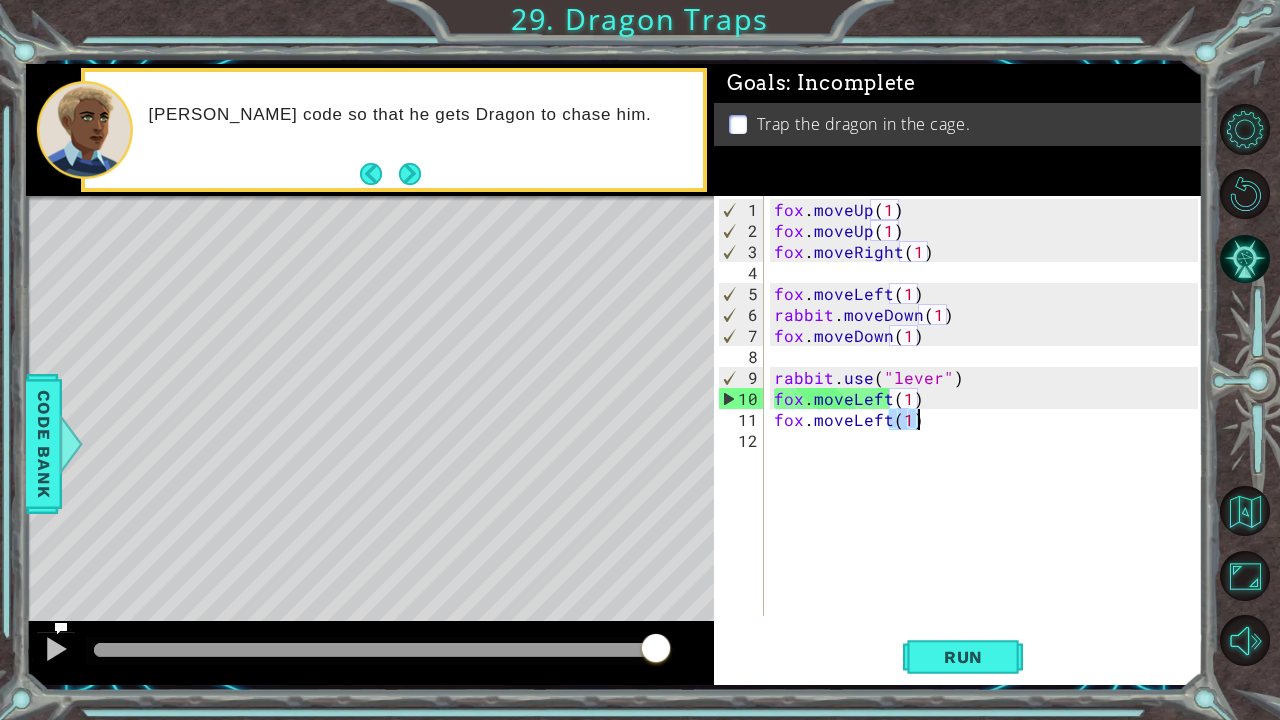 click on "fox . moveUp ( 1 ) fox . moveUp ( 1 ) fox . moveRight ( 1 ) fox . moveLeft ( 1 ) rabbit . moveDown ( 1 ) fox . moveDown ( 1 ) rabbit . use ( "lever" ) fox . moveLeft ( 1 ) fox . moveLeft ( 1 )" at bounding box center (989, 430) 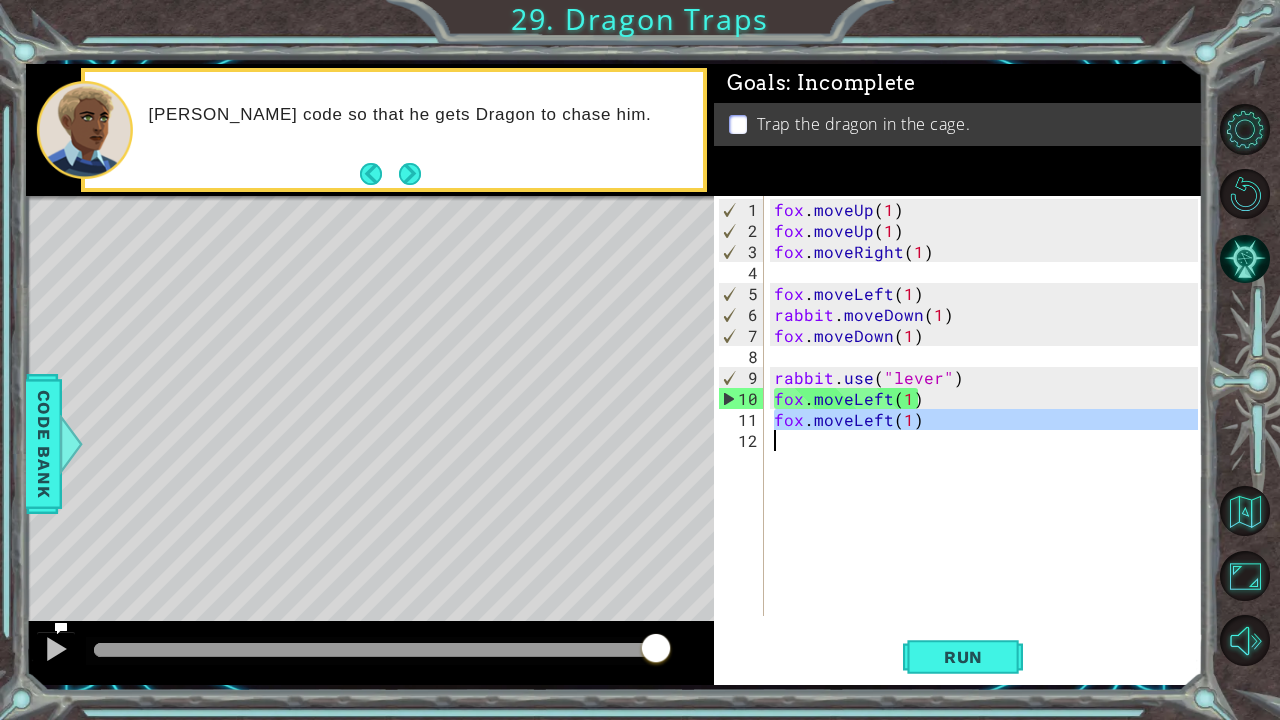click on "fox . moveUp ( 1 ) fox . moveUp ( 1 ) fox . moveRight ( 1 ) fox . moveLeft ( 1 ) rabbit . moveDown ( 1 ) fox . moveDown ( 1 ) rabbit . use ( "lever" ) fox . moveLeft ( 1 ) fox . moveLeft ( 1 )" at bounding box center (984, 406) 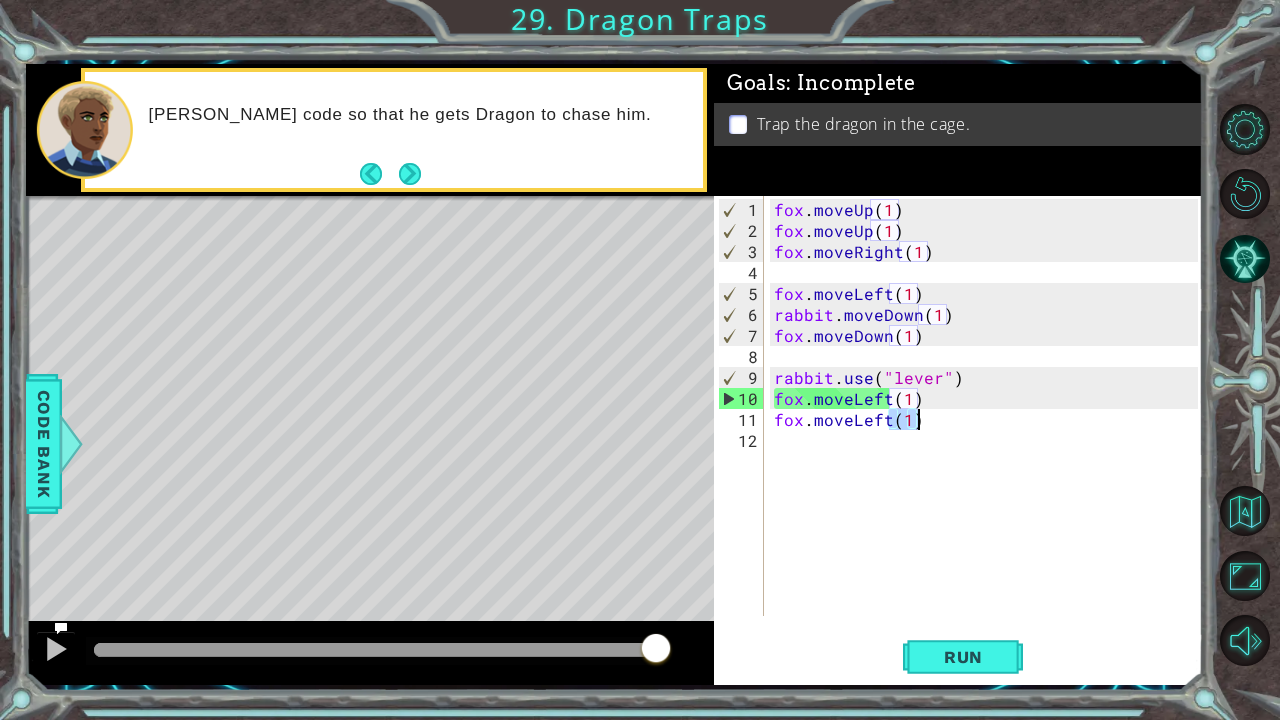 click on "fox . moveUp ( 1 ) fox . moveUp ( 1 ) fox . moveRight ( 1 ) fox . moveLeft ( 1 ) rabbit . moveDown ( 1 ) fox . moveDown ( 1 ) rabbit . use ( "lever" ) fox . moveLeft ( 1 ) fox . moveLeft ( 1 )" at bounding box center [989, 430] 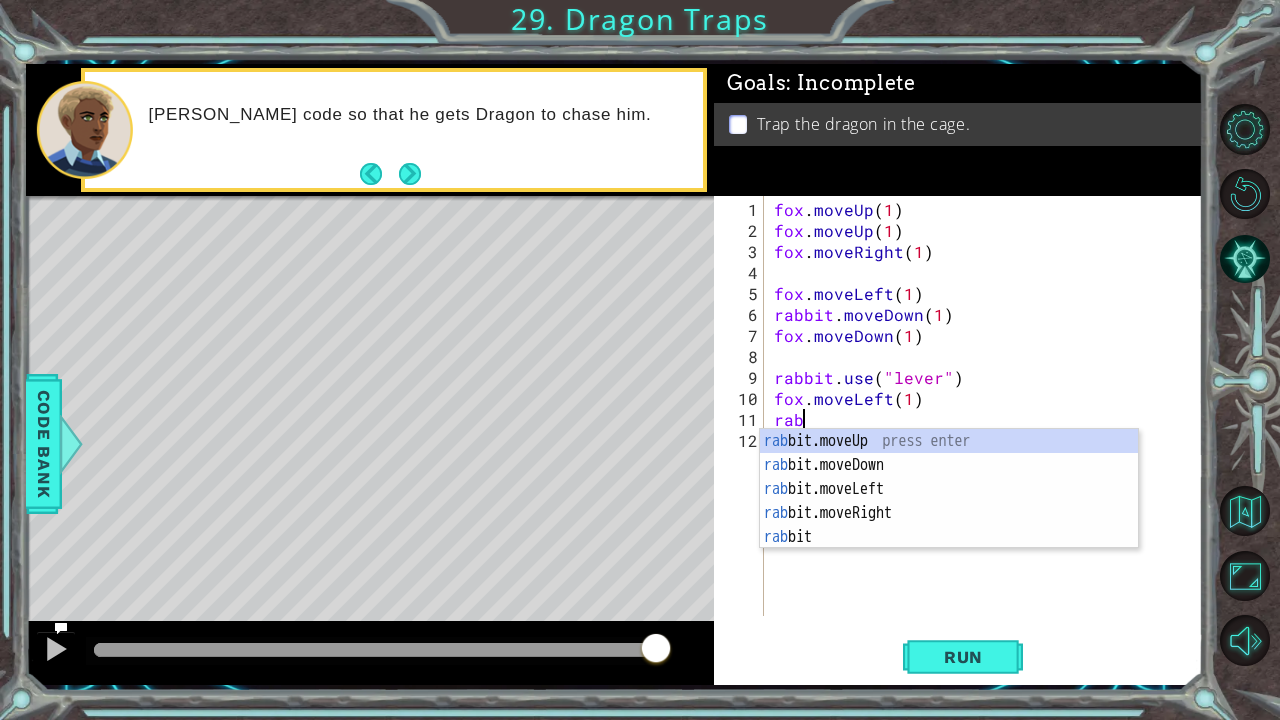 scroll, scrollTop: 0, scrollLeft: 0, axis: both 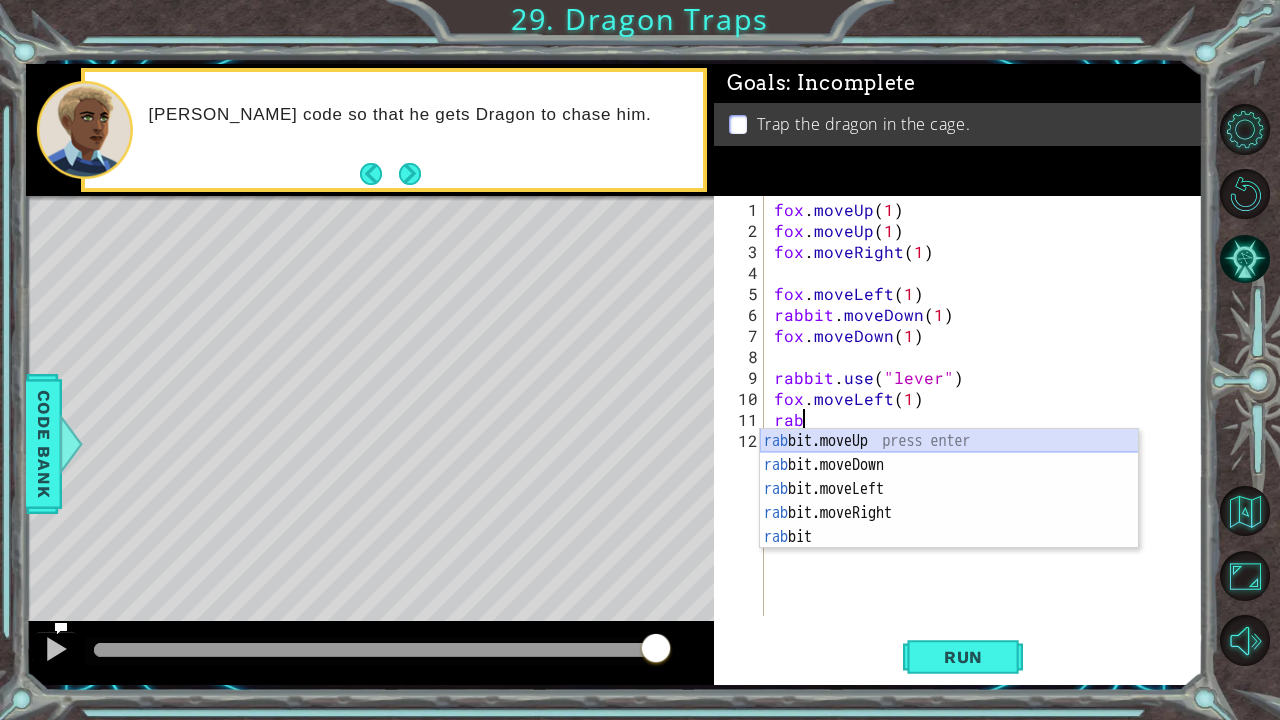 click on "rab bit.moveUp press enter rab bit.moveDown press enter rab bit.moveLeft press enter rab bit.moveRight press enter rab bit press enter" at bounding box center (949, 513) 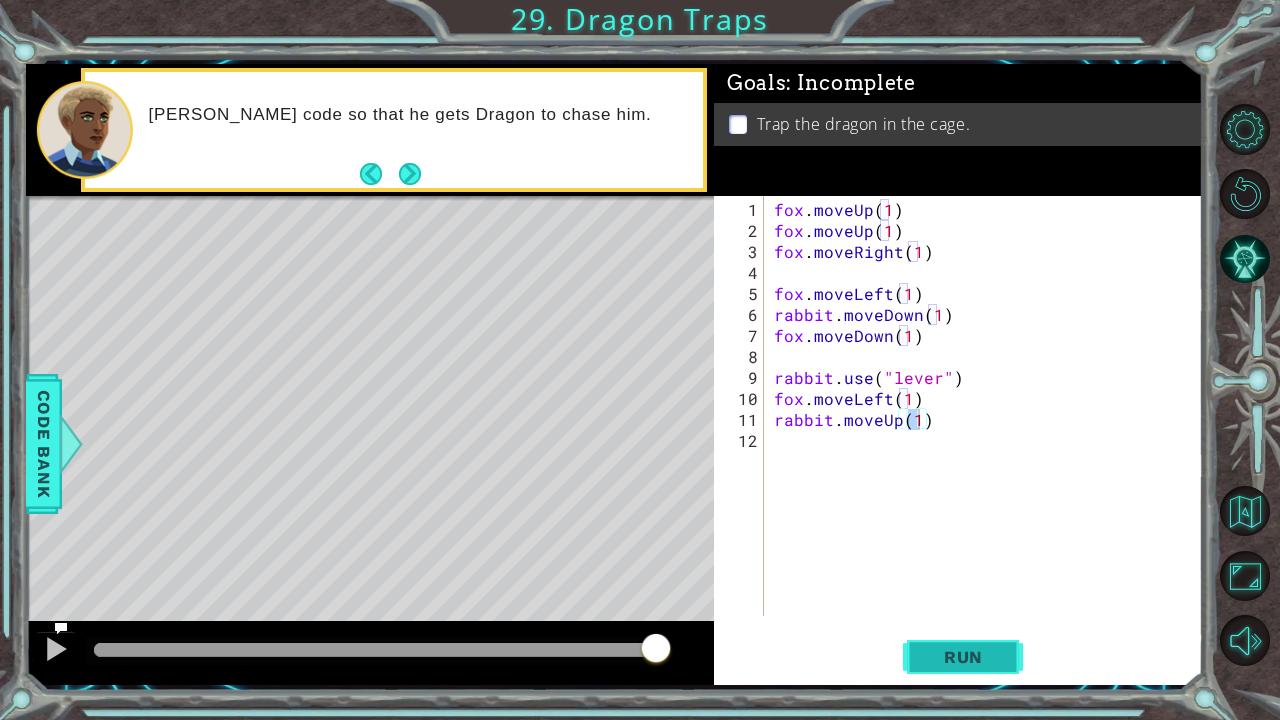 click on "Run" at bounding box center [963, 657] 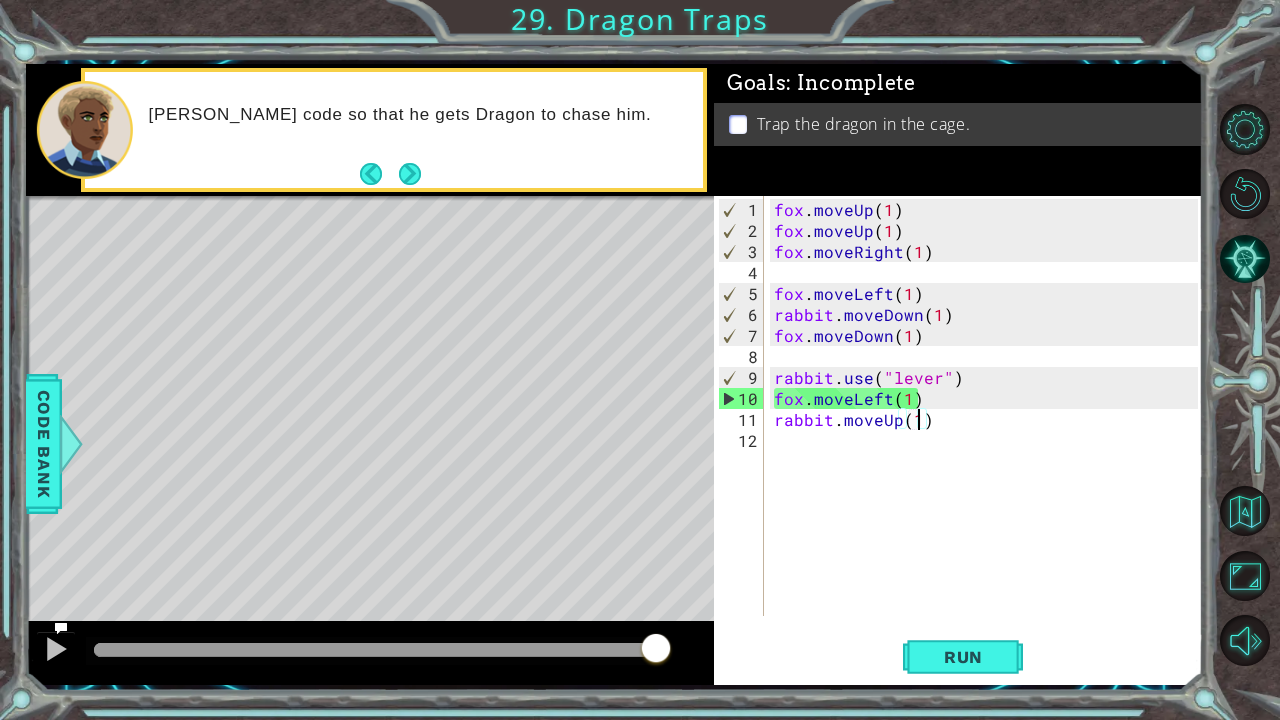 click on "fox . moveUp ( 1 ) fox . moveUp ( 1 ) fox . moveRight ( 1 ) fox . moveLeft ( 1 ) rabbit . moveDown ( 1 ) fox . moveDown ( 1 ) rabbit . use ( "lever" ) fox . moveLeft ( 1 ) rabbit . moveUp ( 1 )" at bounding box center [989, 430] 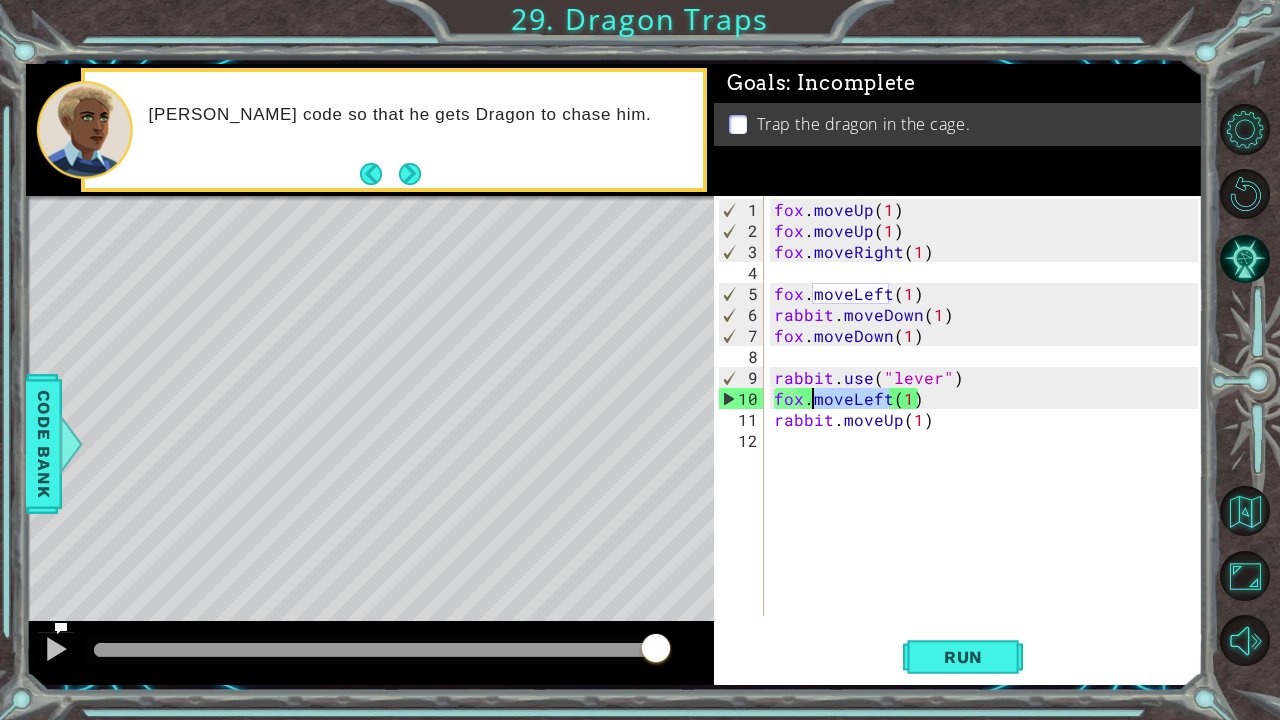 click on "fox . moveUp ( 1 ) fox . moveUp ( 1 ) fox . moveRight ( 1 ) fox . moveLeft ( 1 ) rabbit . moveDown ( 1 ) fox . moveDown ( 1 ) rabbit . use ( "lever" ) fox . moveLeft ( 1 ) rabbit . moveUp ( 1 )" at bounding box center (989, 430) 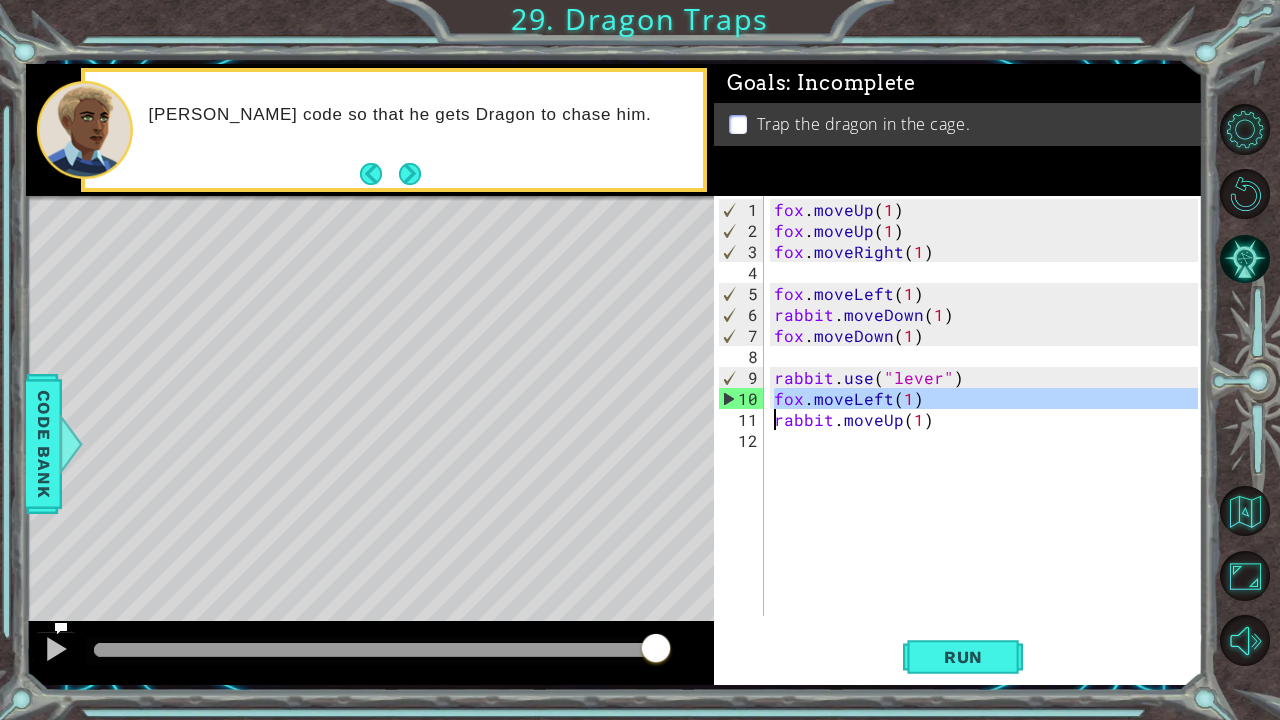 click on "fox . moveUp ( 1 ) fox . moveUp ( 1 ) fox . moveRight ( 1 ) fox . moveLeft ( 1 ) rabbit . moveDown ( 1 ) fox . moveDown ( 1 ) rabbit . use ( "lever" ) fox . moveLeft ( 1 ) rabbit . moveUp ( 1 )" at bounding box center [989, 430] 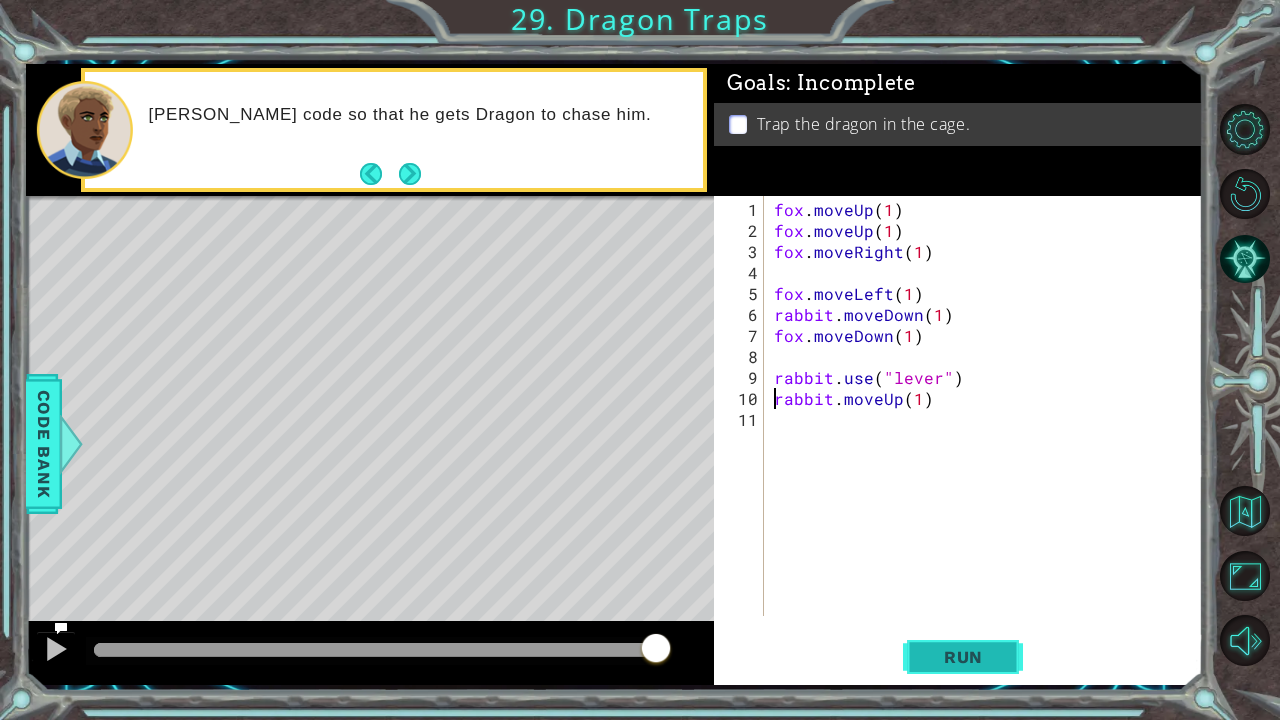 click on "Run" at bounding box center (963, 656) 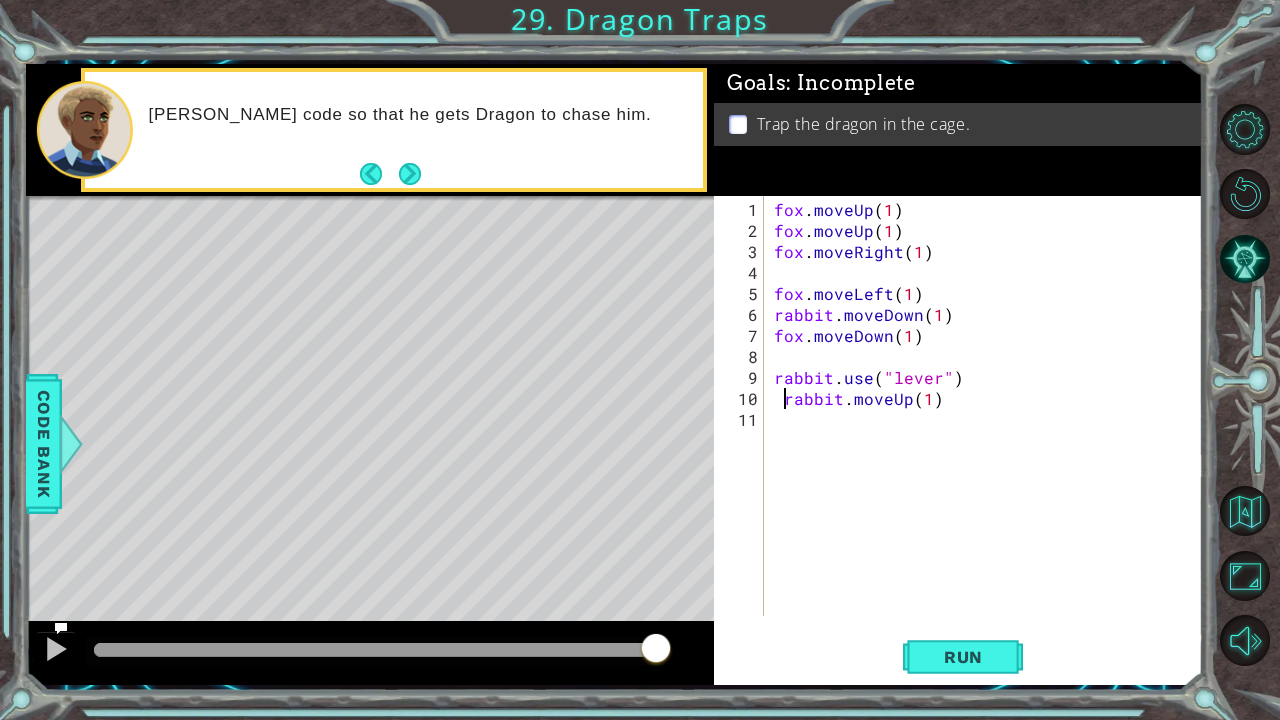 type on "rabbit.moveUp(1)" 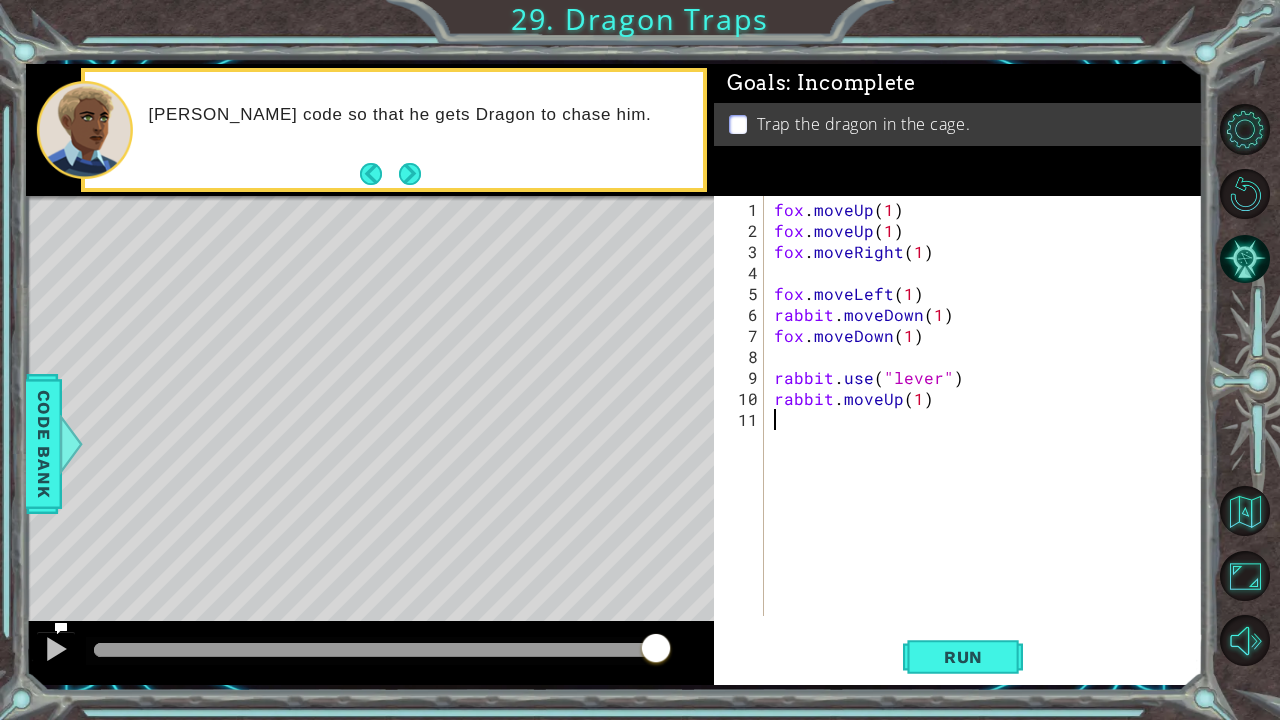 click on "fox . moveUp ( 1 ) fox . moveUp ( 1 ) fox . moveRight ( 1 ) fox . moveLeft ( 1 ) rabbit . moveDown ( 1 ) fox . moveDown ( 1 ) rabbit . use ( "lever" ) rabbit . moveUp ( 1 )" at bounding box center (989, 430) 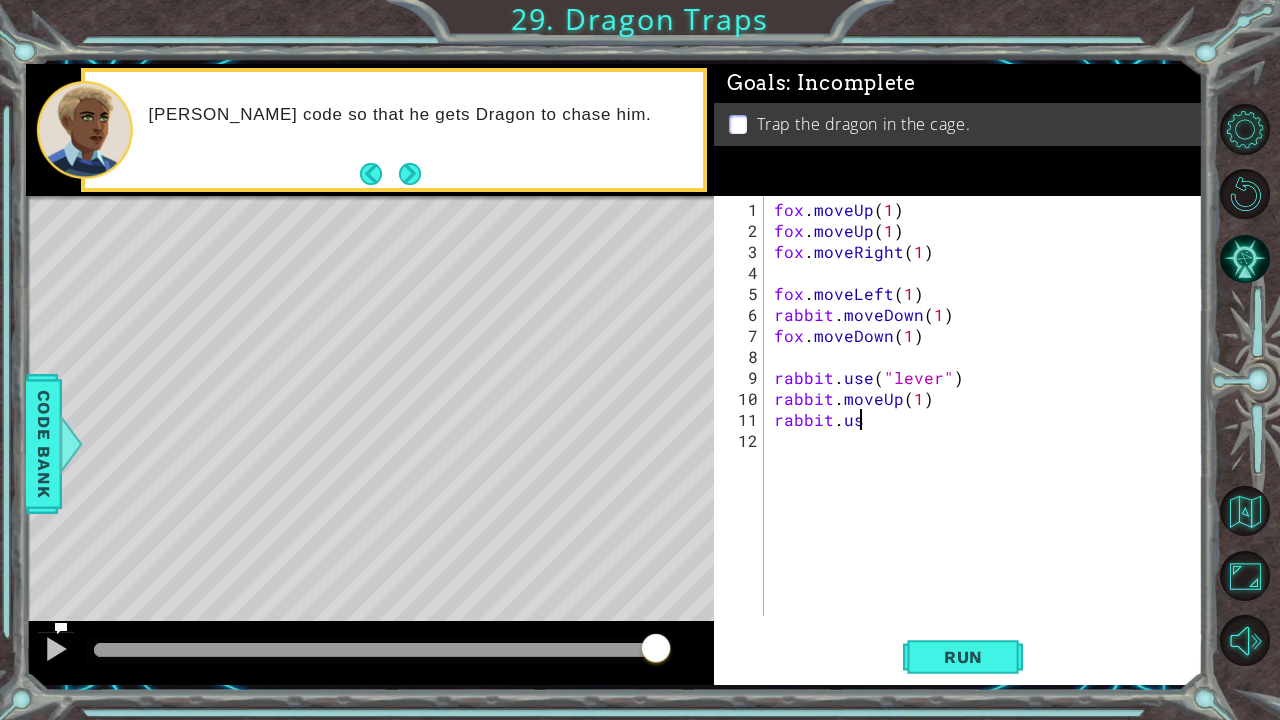 scroll, scrollTop: 0, scrollLeft: 5, axis: horizontal 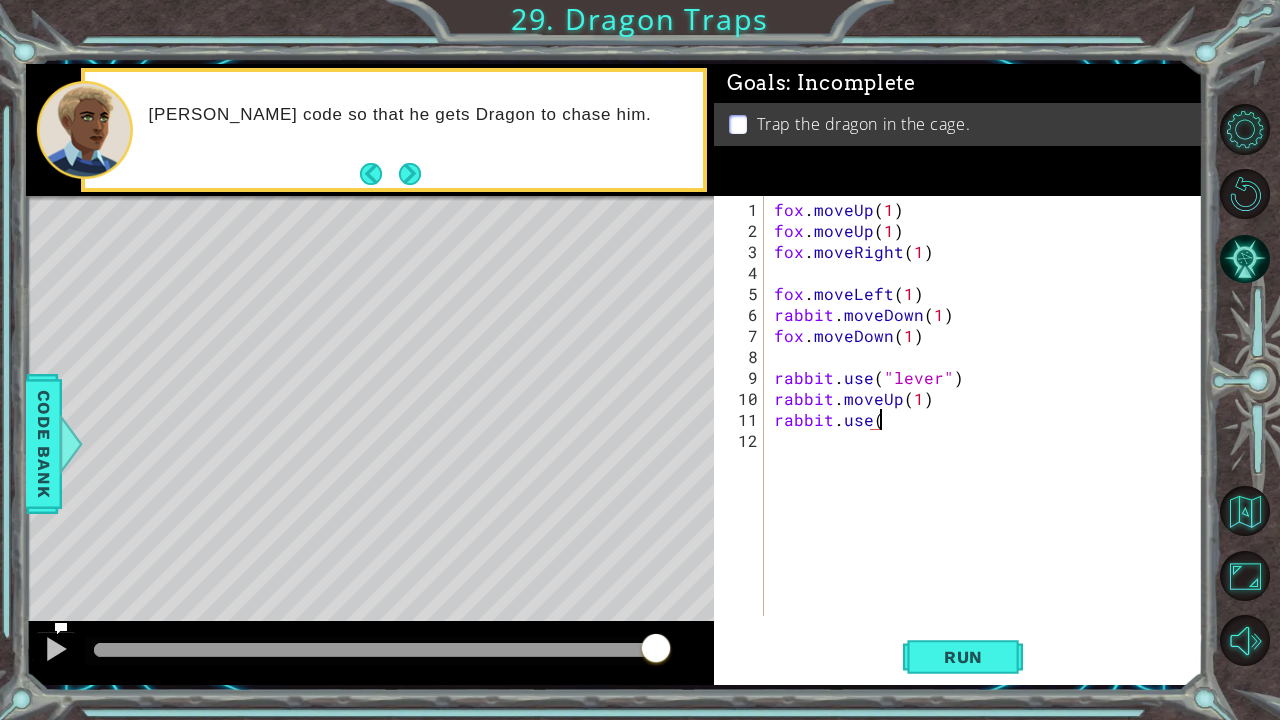type on "rabbit.use()" 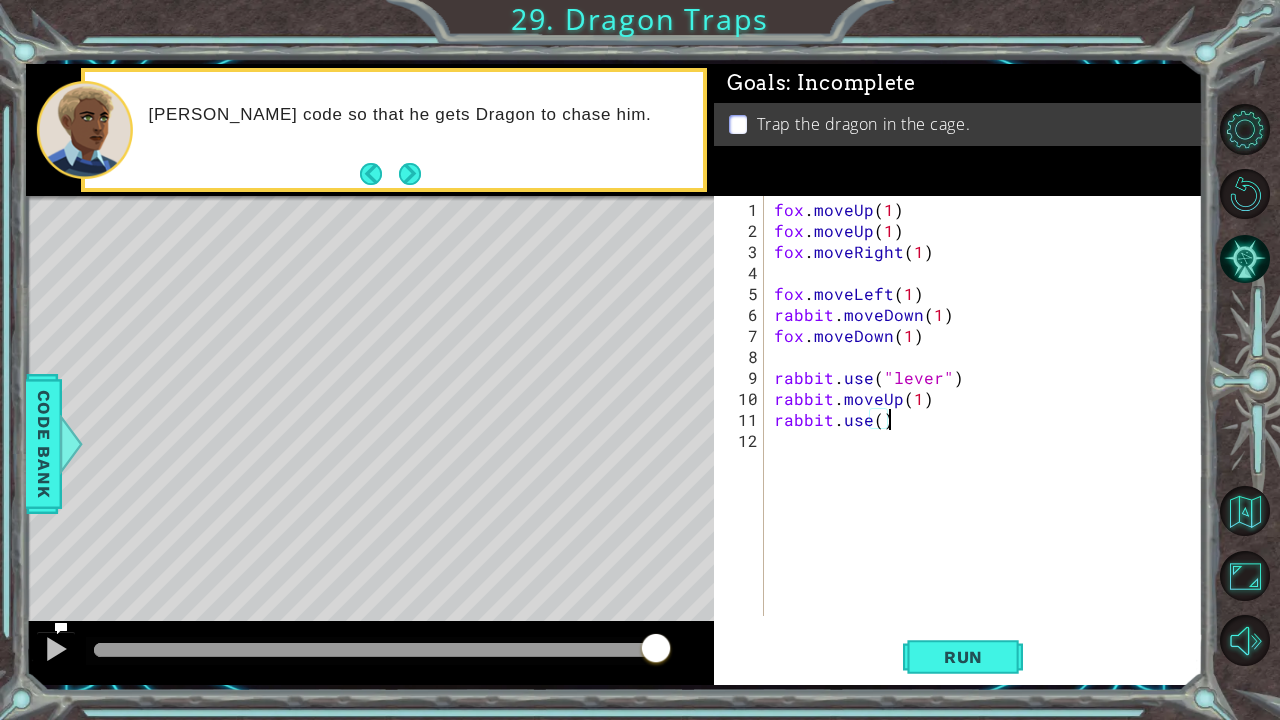 scroll, scrollTop: 0, scrollLeft: 0, axis: both 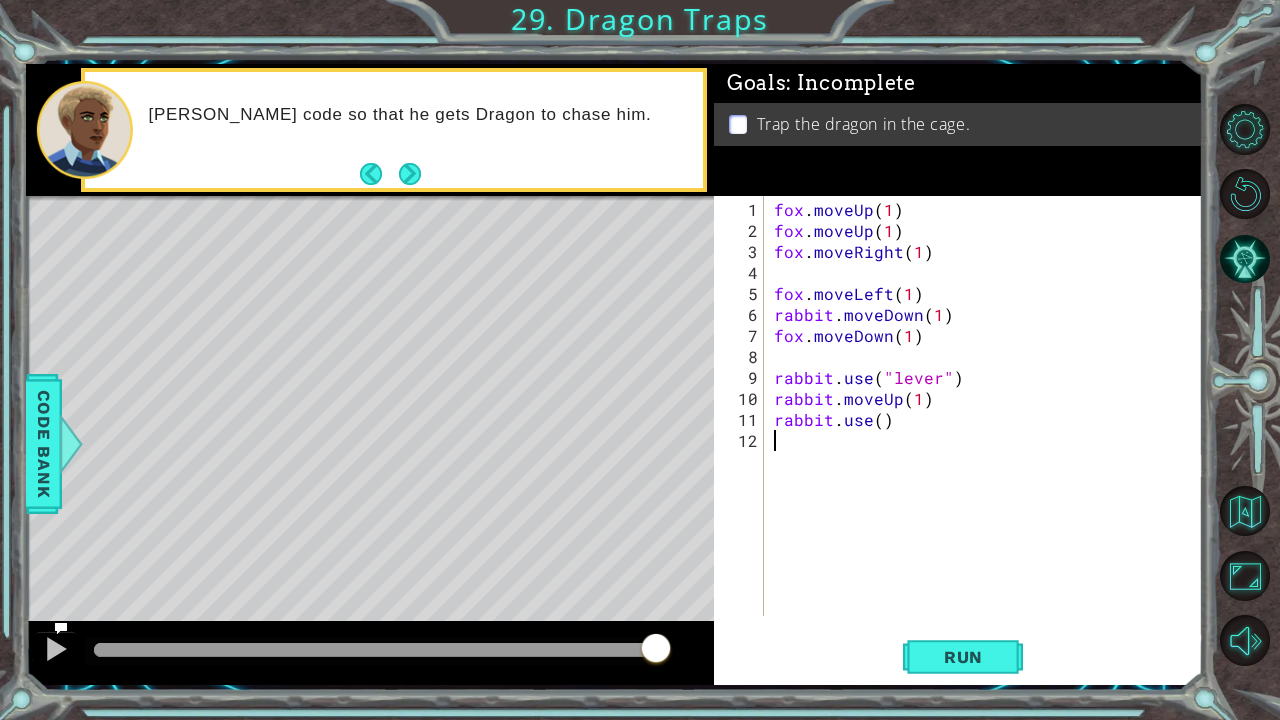 type on "rabbit.use()" 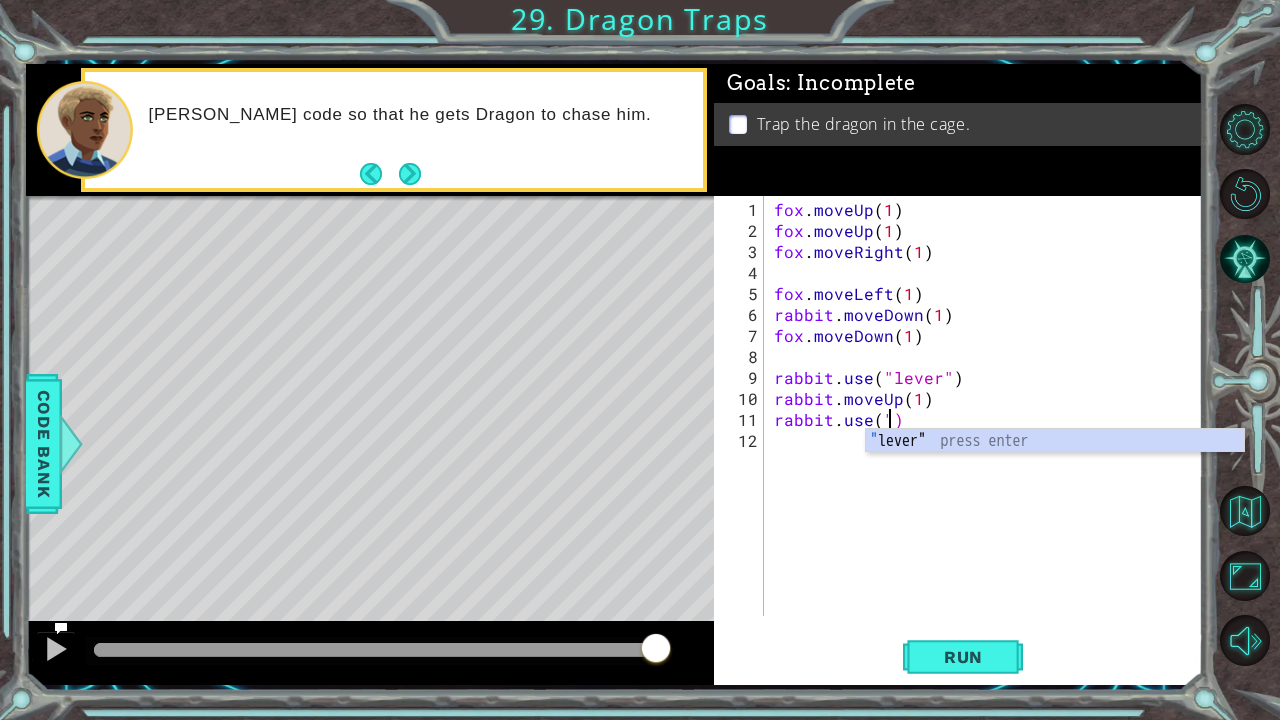 scroll, scrollTop: 0, scrollLeft: 7, axis: horizontal 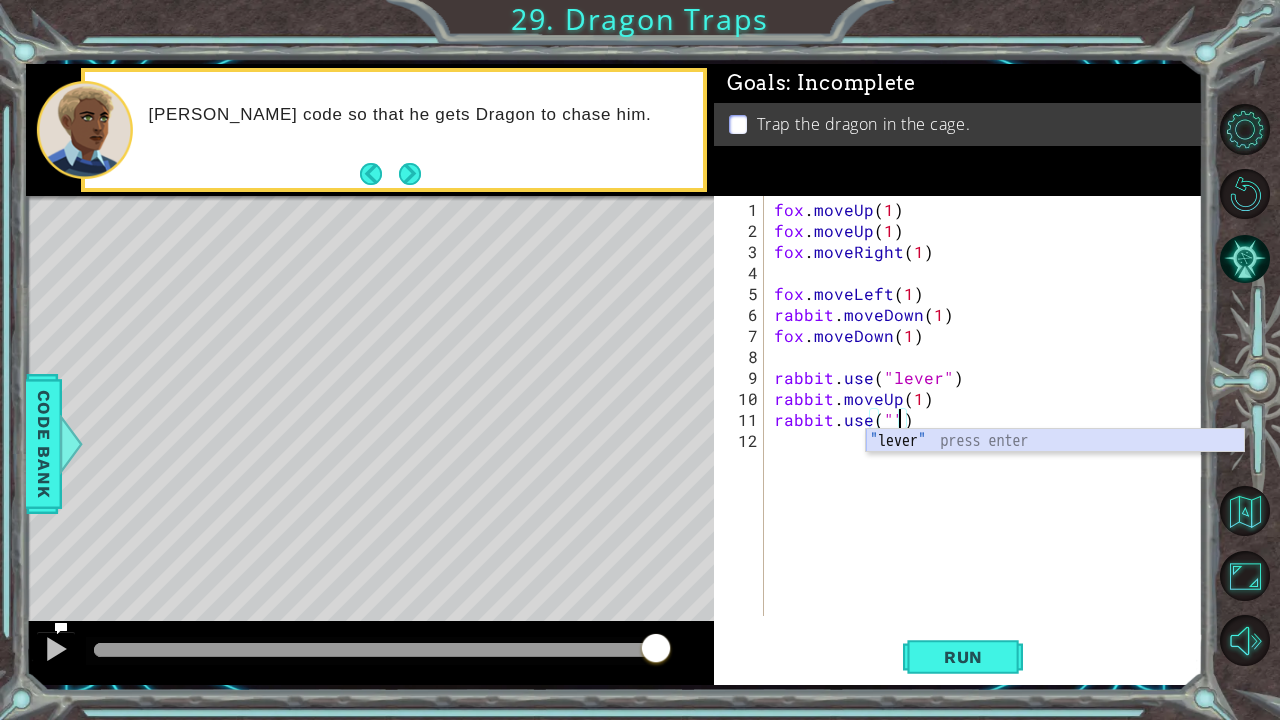 click on "" lever " press enter" at bounding box center (1055, 465) 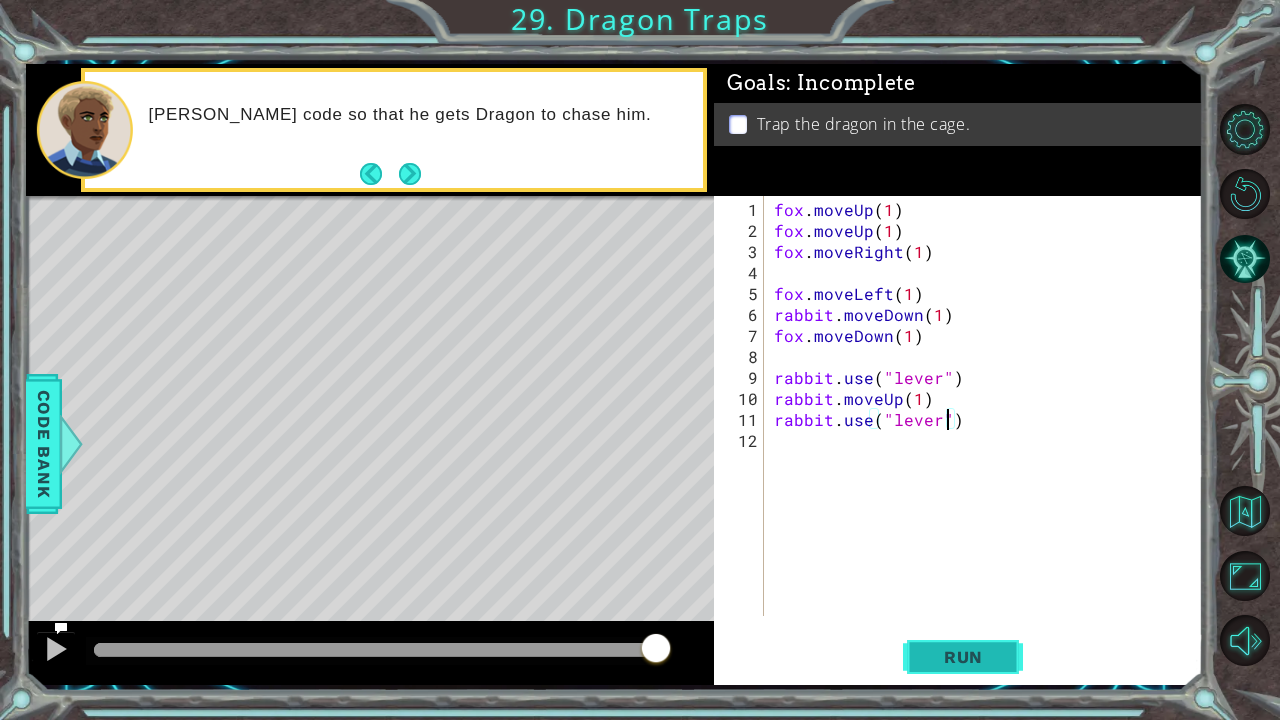 type on "rabbit.use("lever")" 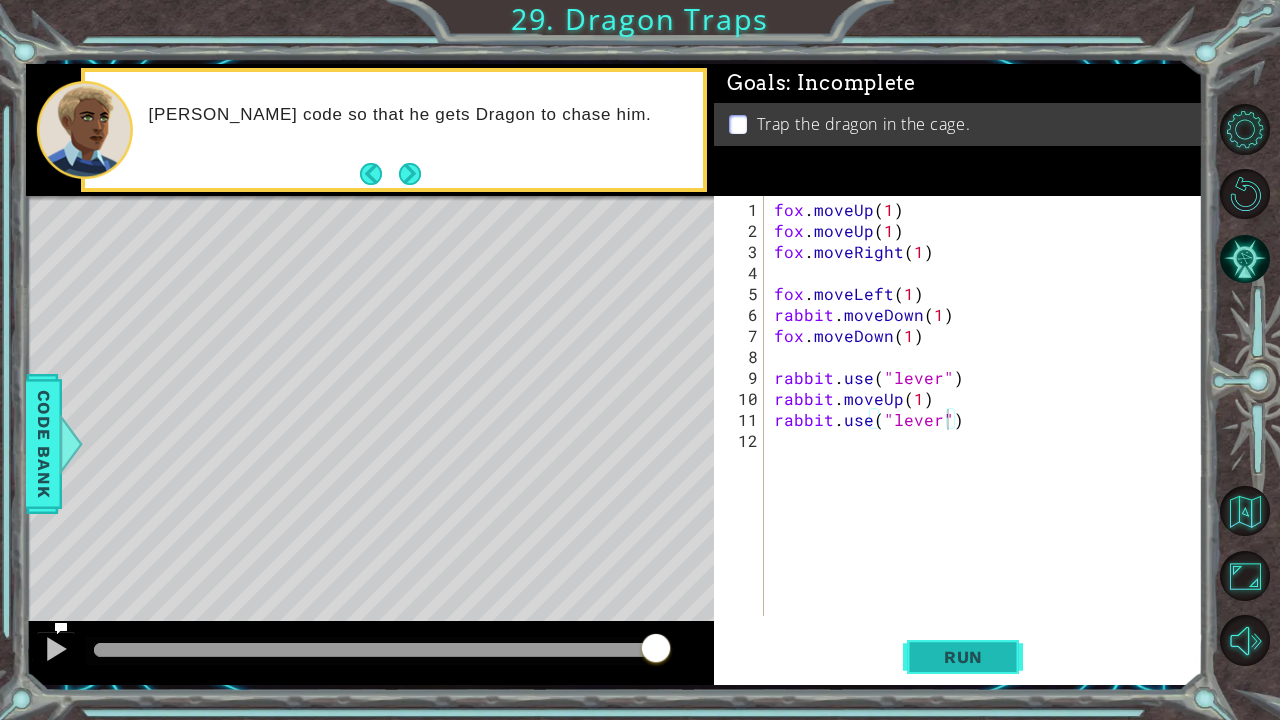 click on "Run" at bounding box center [963, 657] 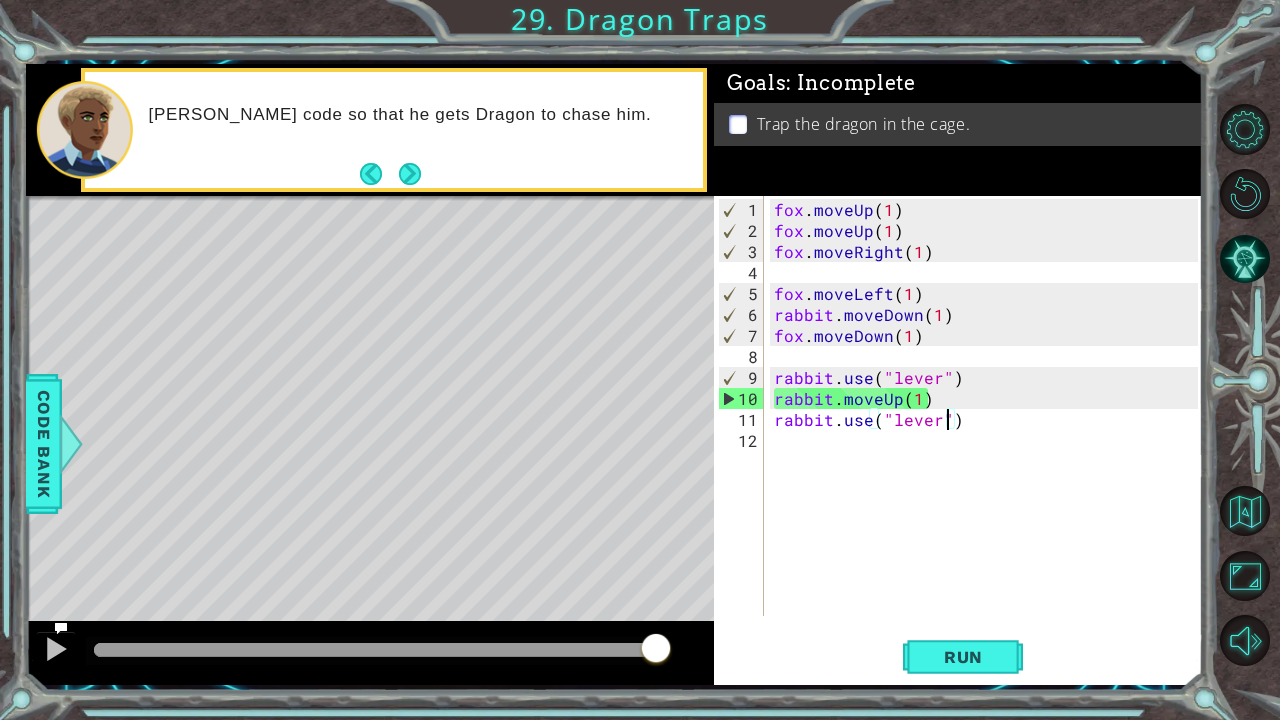 click on "fox . moveUp ( 1 ) fox . moveUp ( 1 ) fox . moveRight ( 1 ) fox . moveLeft ( 1 ) rabbit . moveDown ( 1 ) fox . moveDown ( 1 ) rabbit . use ( "lever" ) rabbit . moveUp ( 1 ) rabbit . use ( "lever" )" at bounding box center (989, 430) 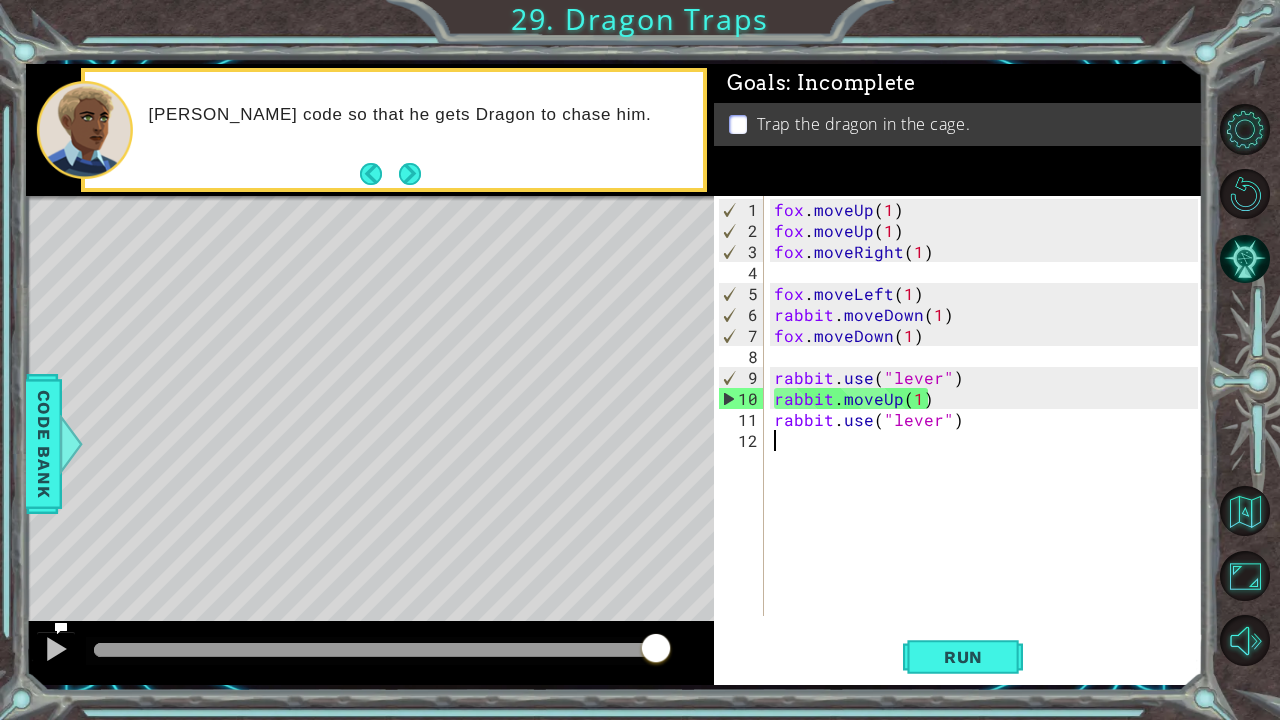 scroll, scrollTop: 0, scrollLeft: 0, axis: both 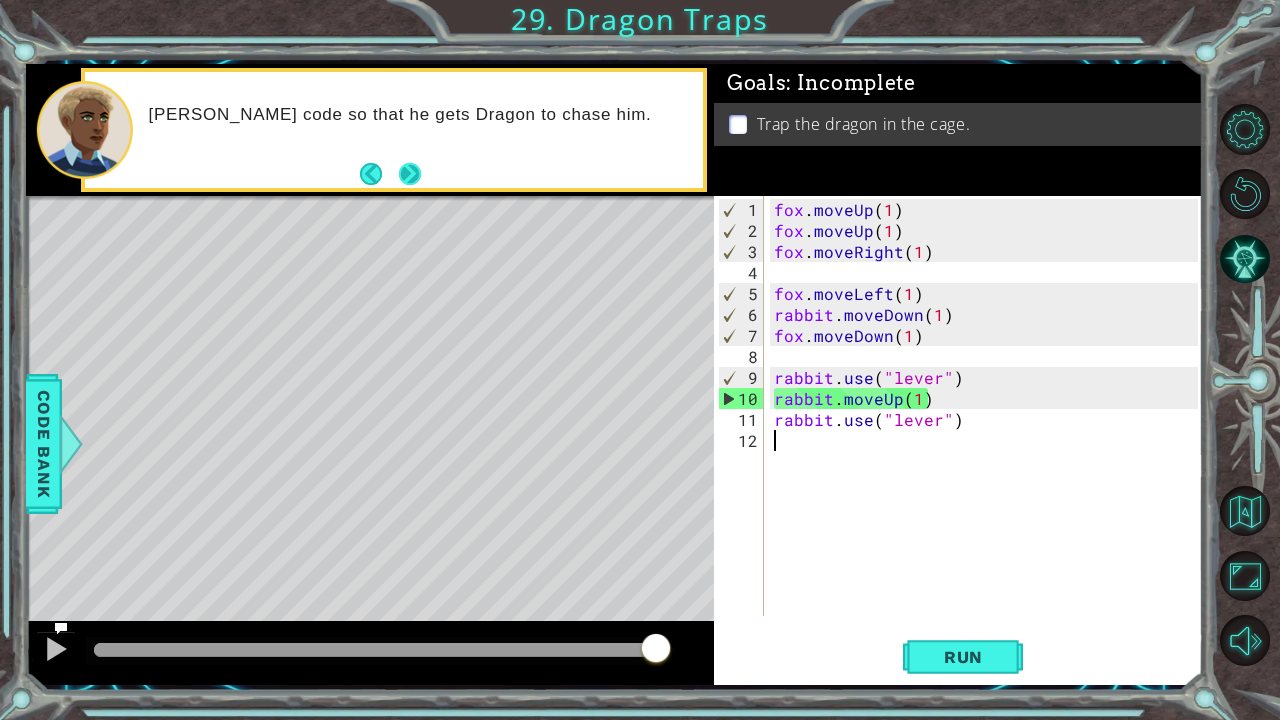 click at bounding box center [410, 174] 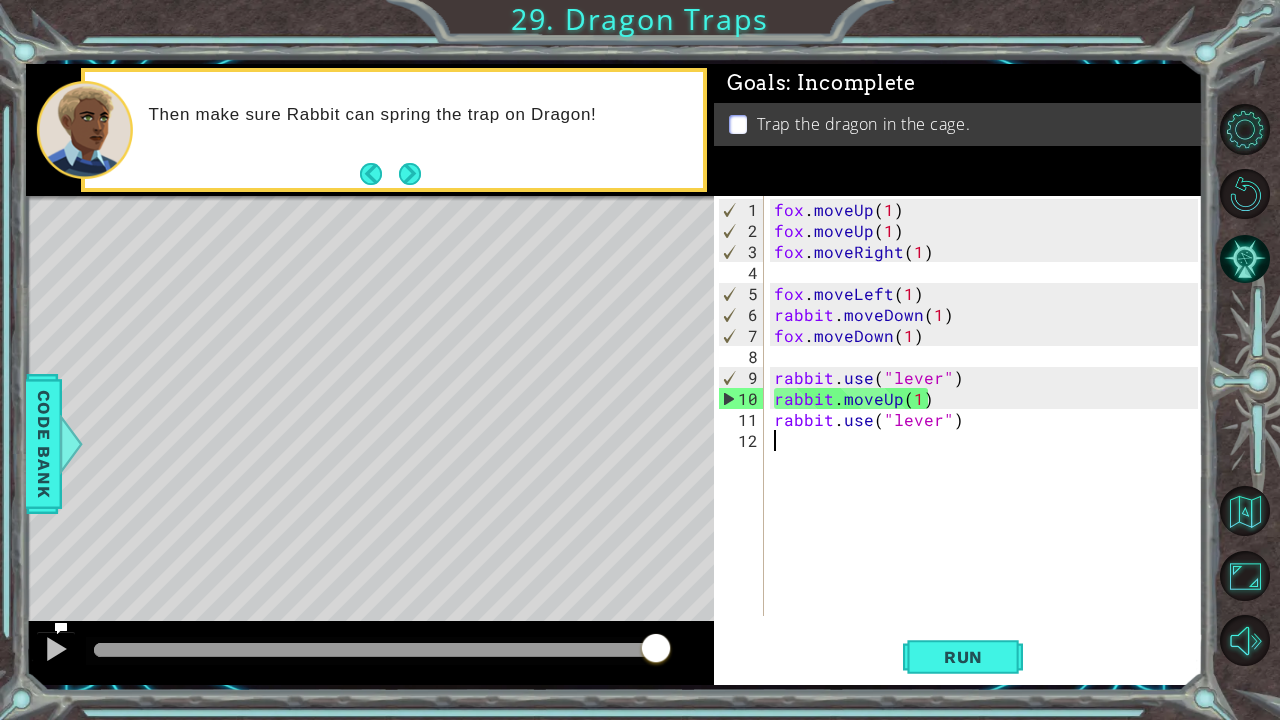 click at bounding box center (410, 174) 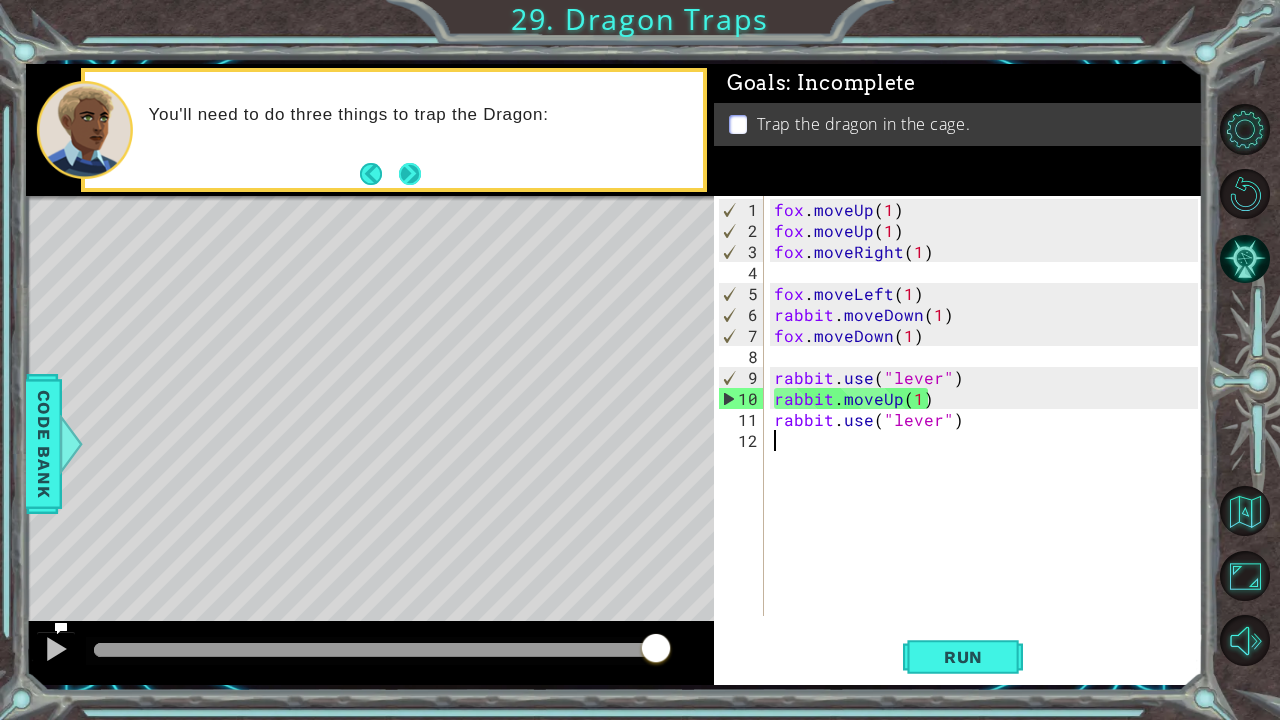 click on "You'll need to do three things to trap the Dragon:" at bounding box center (370, 130) 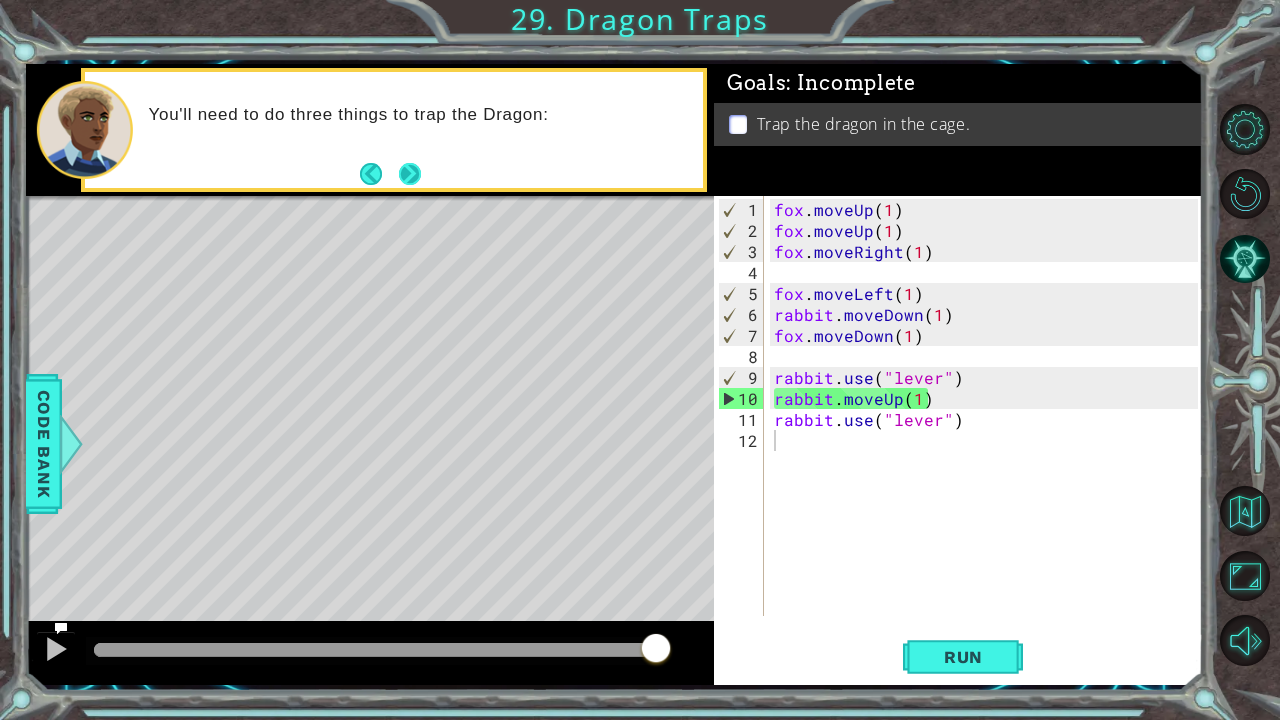 click at bounding box center [410, 174] 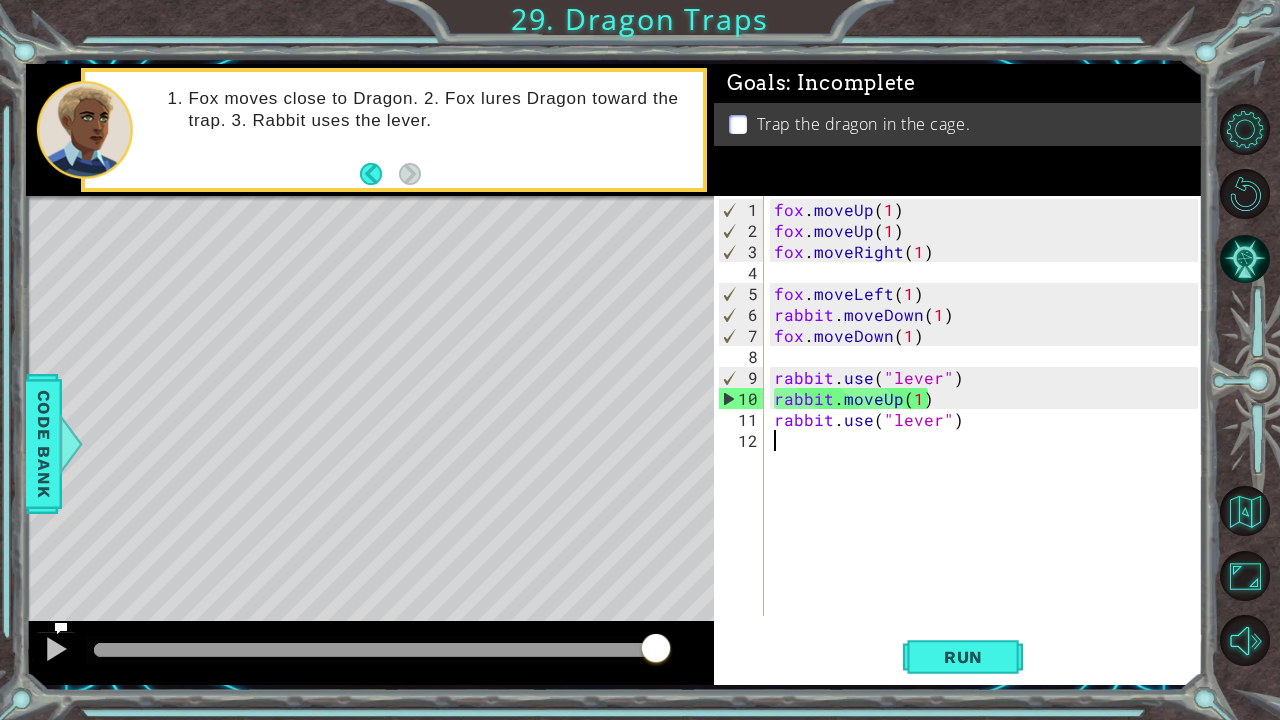 click on "Fox moves close to Dragon. 2. Fox lures Dragon toward the trap. 3. Rabbit uses the lever." at bounding box center (370, 130) 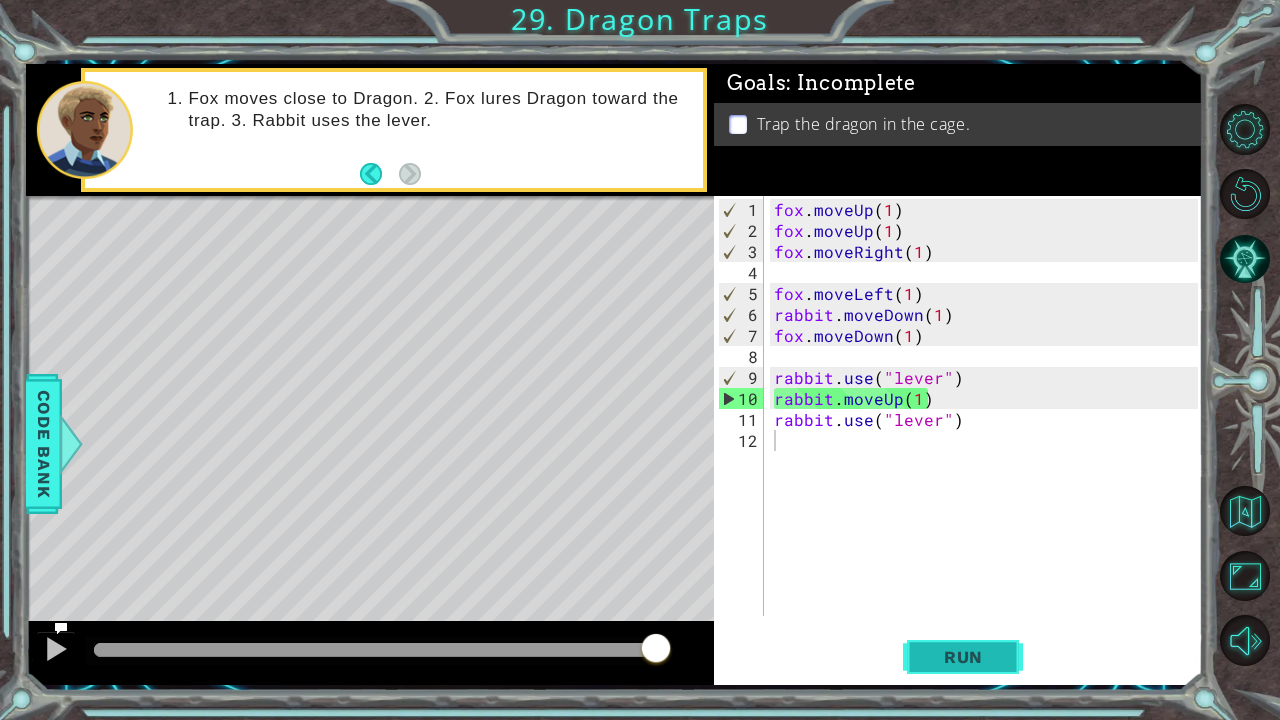 click on "Run" at bounding box center [963, 657] 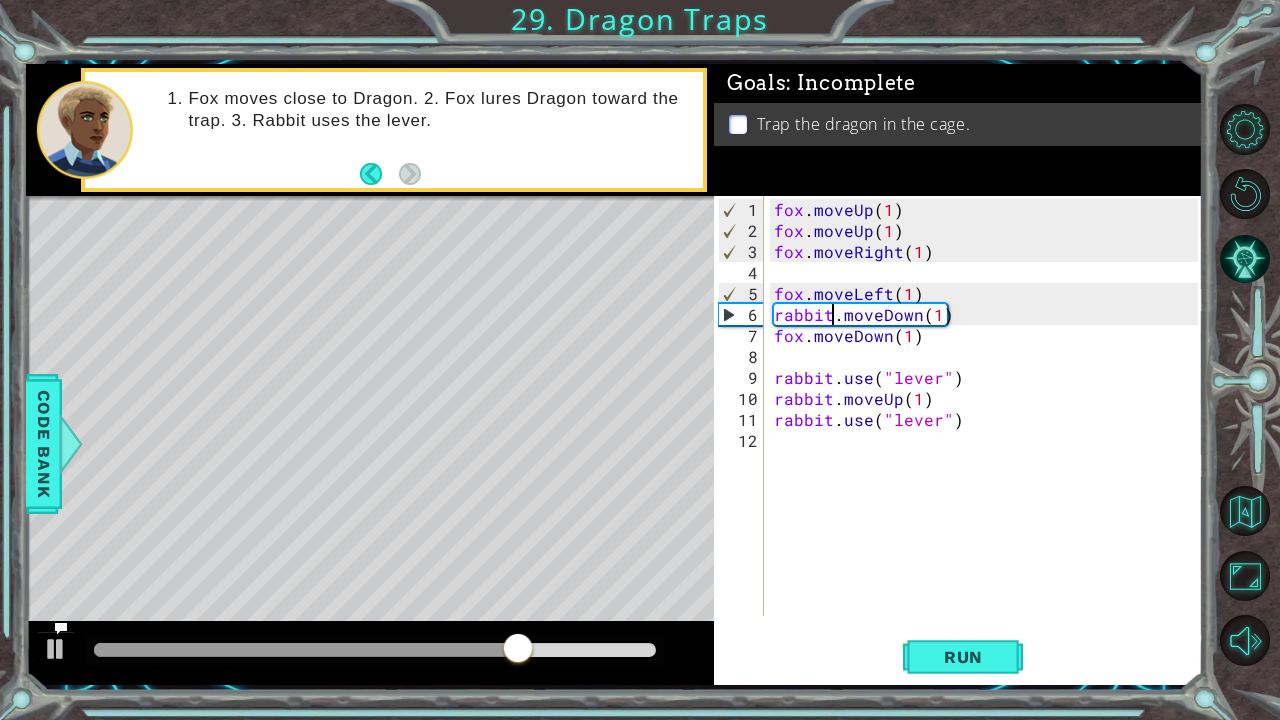 click on "fox . moveUp ( 1 ) fox . moveUp ( 1 ) fox . moveRight ( 1 ) fox . moveLeft ( 1 ) rabbit . moveDown ( 1 ) fox . moveDown ( 1 ) rabbit . use ( "lever" ) rabbit . moveUp ( 1 ) rabbit . use ( "lever" )" at bounding box center [989, 430] 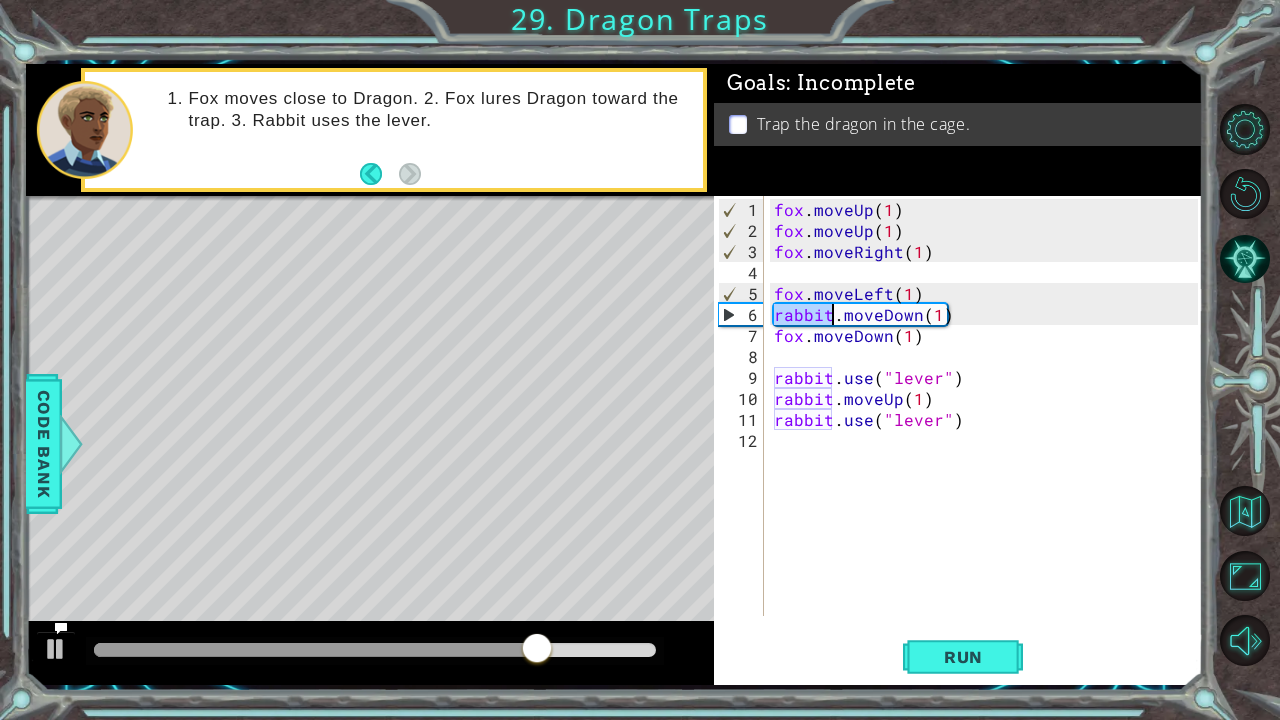 click on "fox . moveUp ( 1 ) fox . moveUp ( 1 ) fox . moveRight ( 1 ) fox . moveLeft ( 1 ) rabbit . moveDown ( 1 ) fox . moveDown ( 1 ) rabbit . use ( "lever" ) rabbit . moveUp ( 1 ) rabbit . use ( "lever" )" at bounding box center (989, 430) 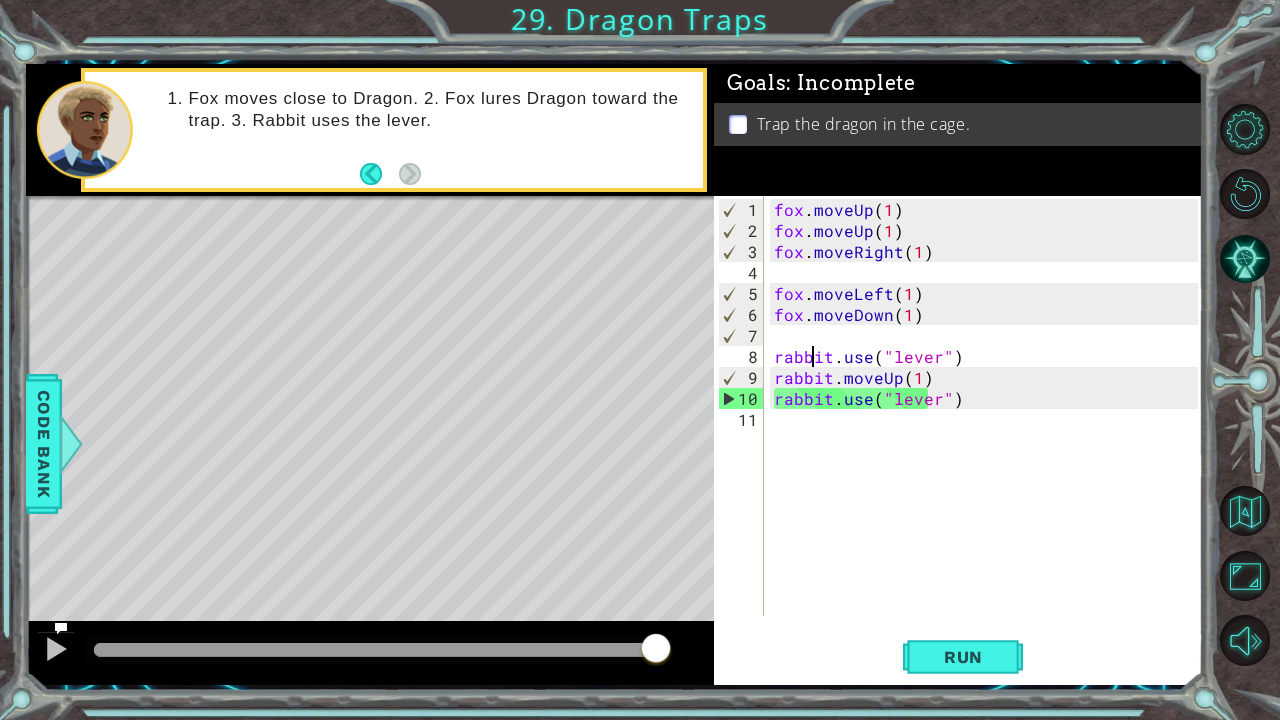 click on "fox . moveUp ( 1 ) fox . moveUp ( 1 ) fox . moveRight ( 1 ) fox . moveLeft ( 1 ) fox . moveDown ( 1 ) rabbit . use ( "lever" ) rabbit . moveUp ( 1 ) rabbit . use ( "lever" )" at bounding box center [989, 430] 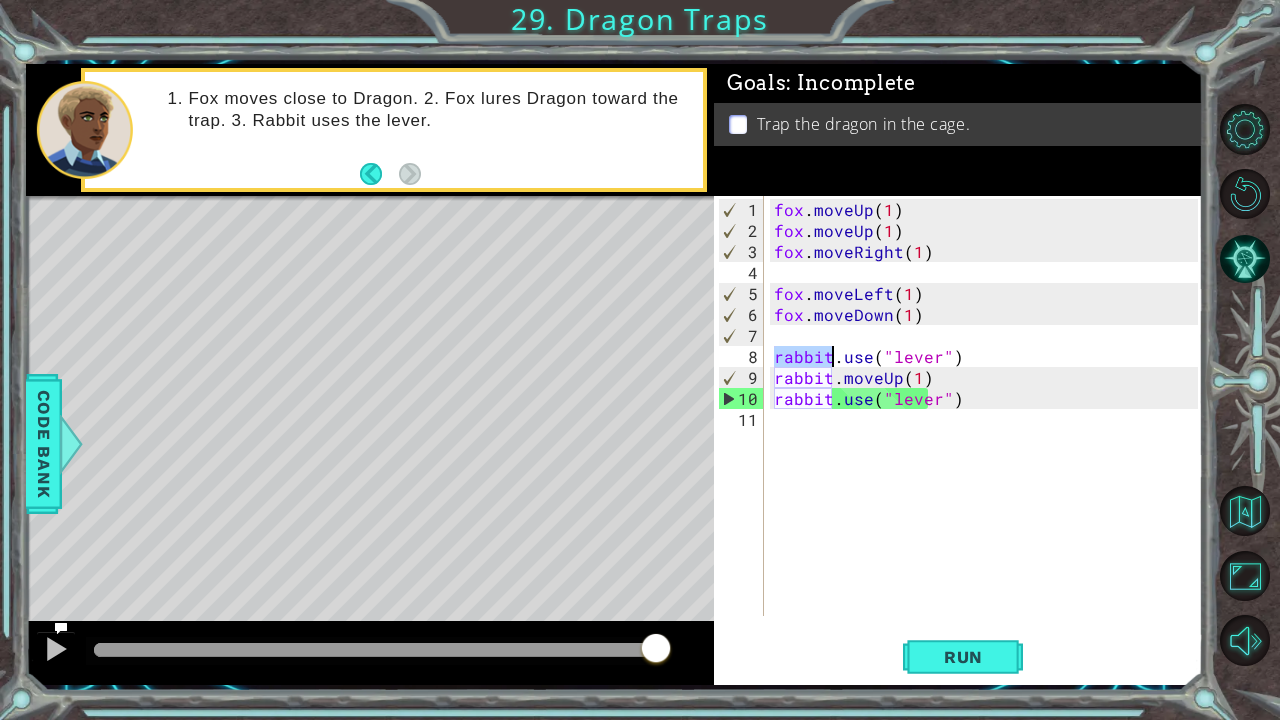 click on "fox . moveUp ( 1 ) fox . moveUp ( 1 ) fox . moveRight ( 1 ) fox . moveLeft ( 1 ) fox . moveDown ( 1 ) rabbit . use ( "lever" ) rabbit . moveUp ( 1 ) rabbit . use ( "lever" )" at bounding box center (989, 430) 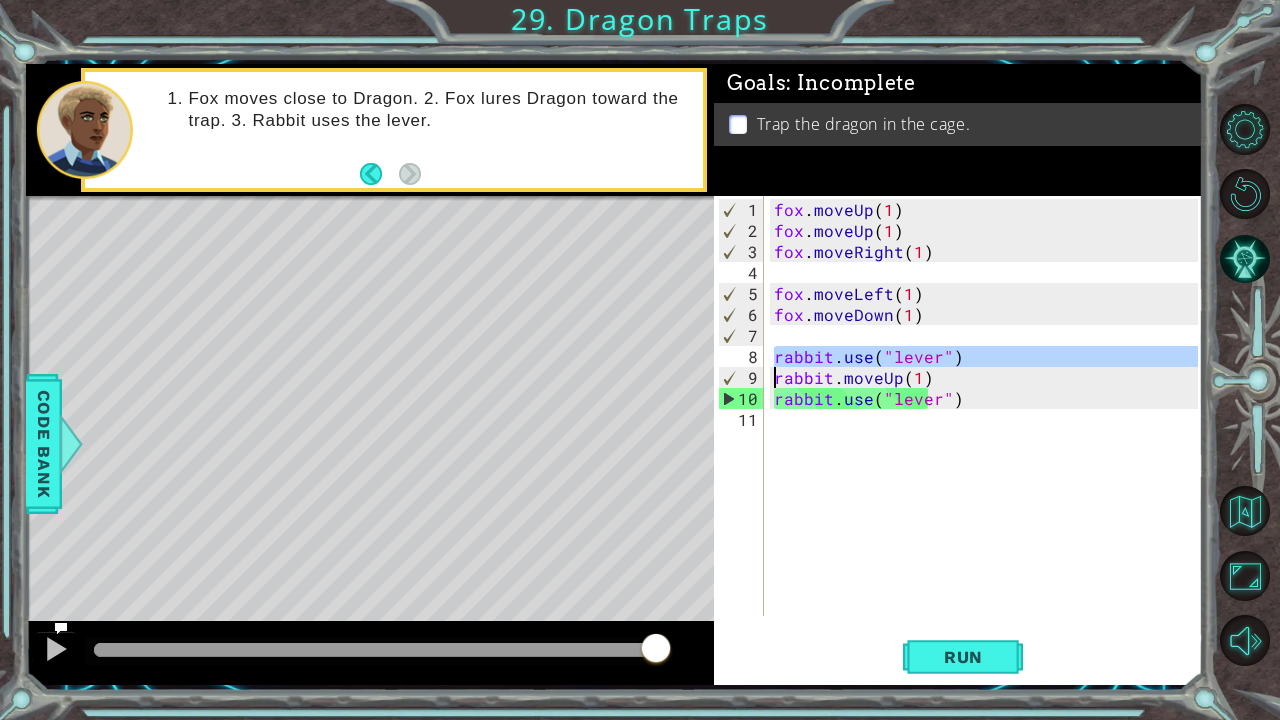 click on "fox . moveUp ( 1 ) fox . moveUp ( 1 ) fox . moveRight ( 1 ) fox . moveLeft ( 1 ) fox . moveDown ( 1 ) rabbit . use ( "lever" ) rabbit . moveUp ( 1 ) rabbit . use ( "lever" )" at bounding box center (989, 430) 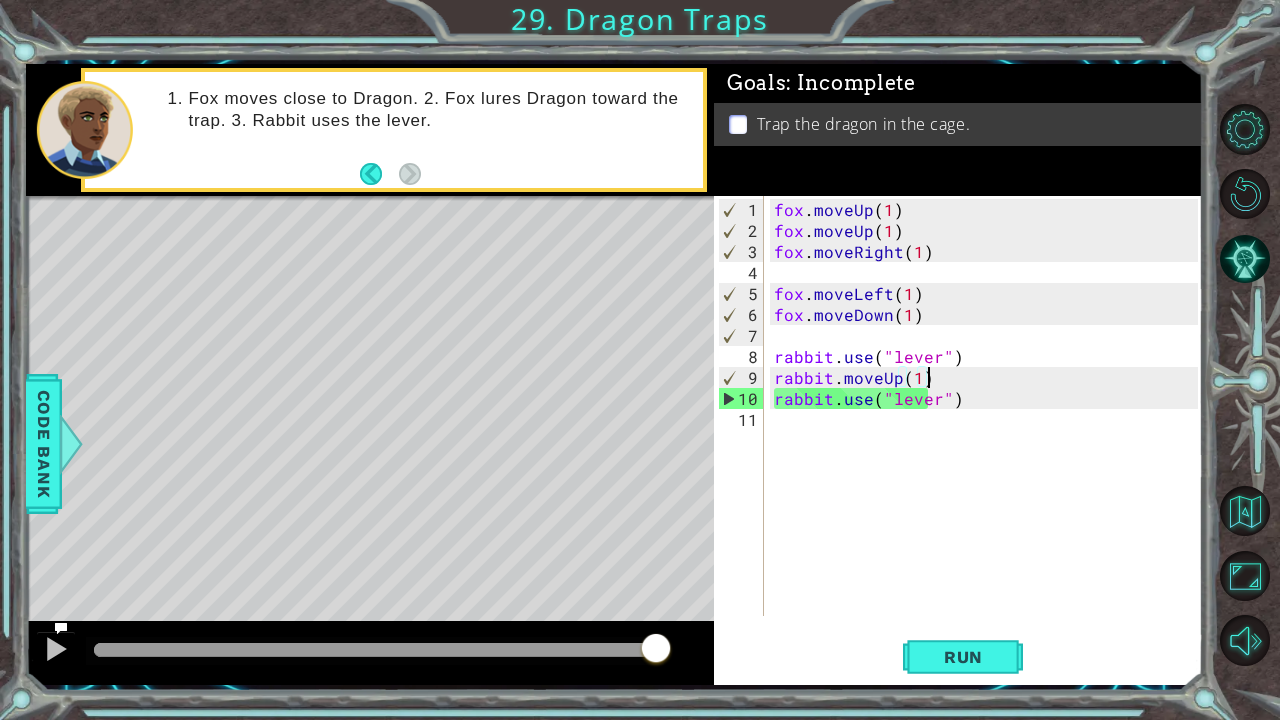 click on "fox . moveUp ( 1 ) fox . moveUp ( 1 ) fox . moveRight ( 1 ) fox . moveLeft ( 1 ) fox . moveDown ( 1 ) rabbit . use ( "lever" ) rabbit . moveUp ( 1 ) rabbit . use ( "lever" )" at bounding box center (989, 430) 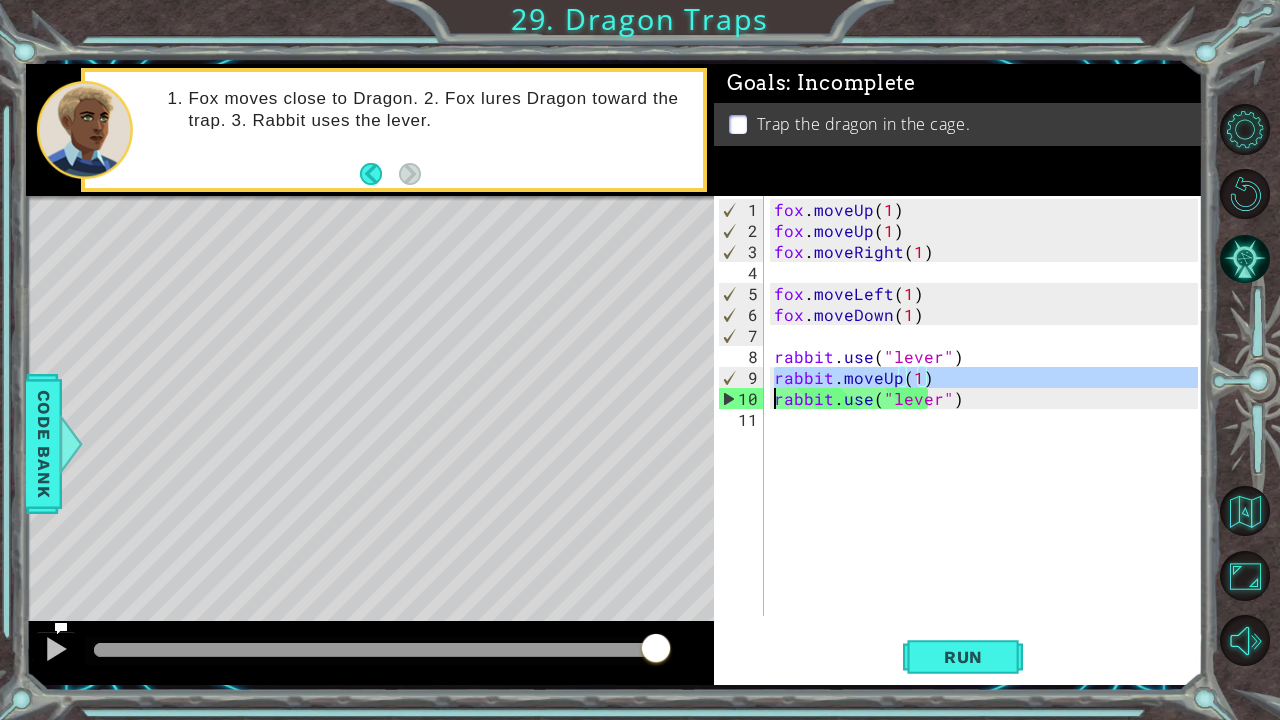 click on "fox . moveUp ( 1 ) fox . moveUp ( 1 ) fox . moveRight ( 1 ) fox . moveLeft ( 1 ) fox . moveDown ( 1 ) rabbit . use ( "lever" ) rabbit . moveUp ( 1 ) rabbit . use ( "lever" )" at bounding box center [989, 430] 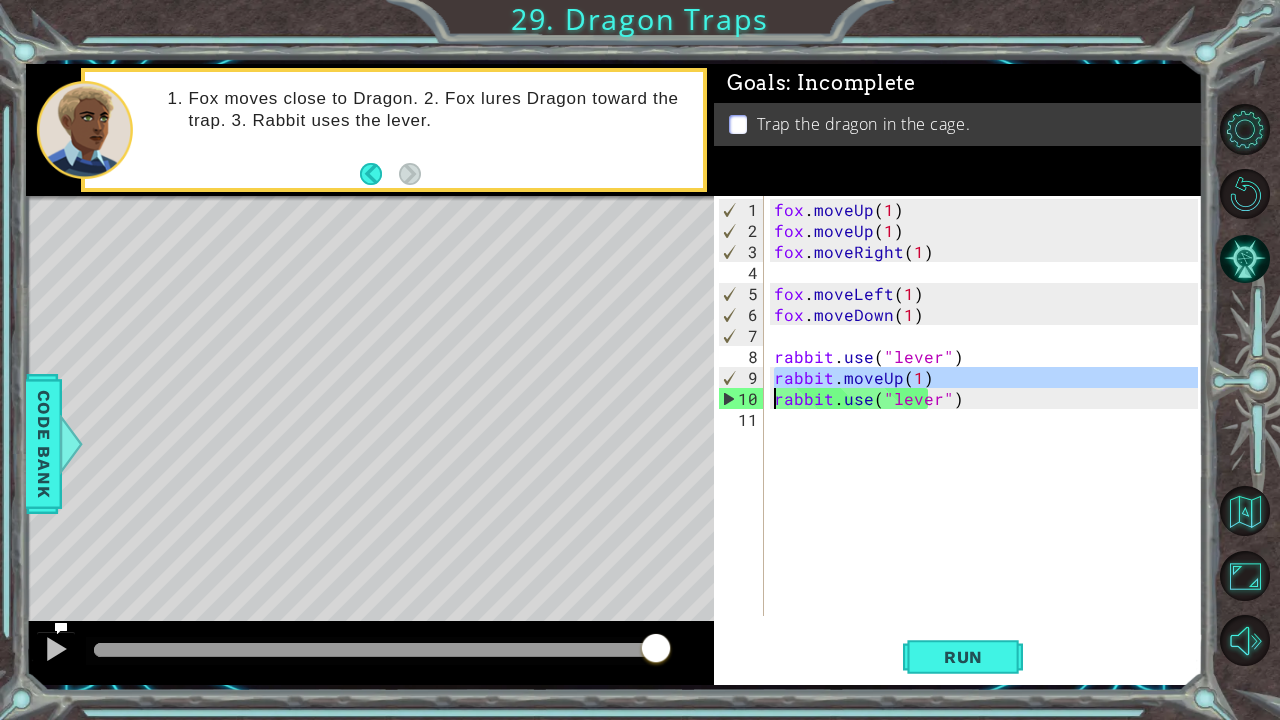 type on "rabbit.use("lever")" 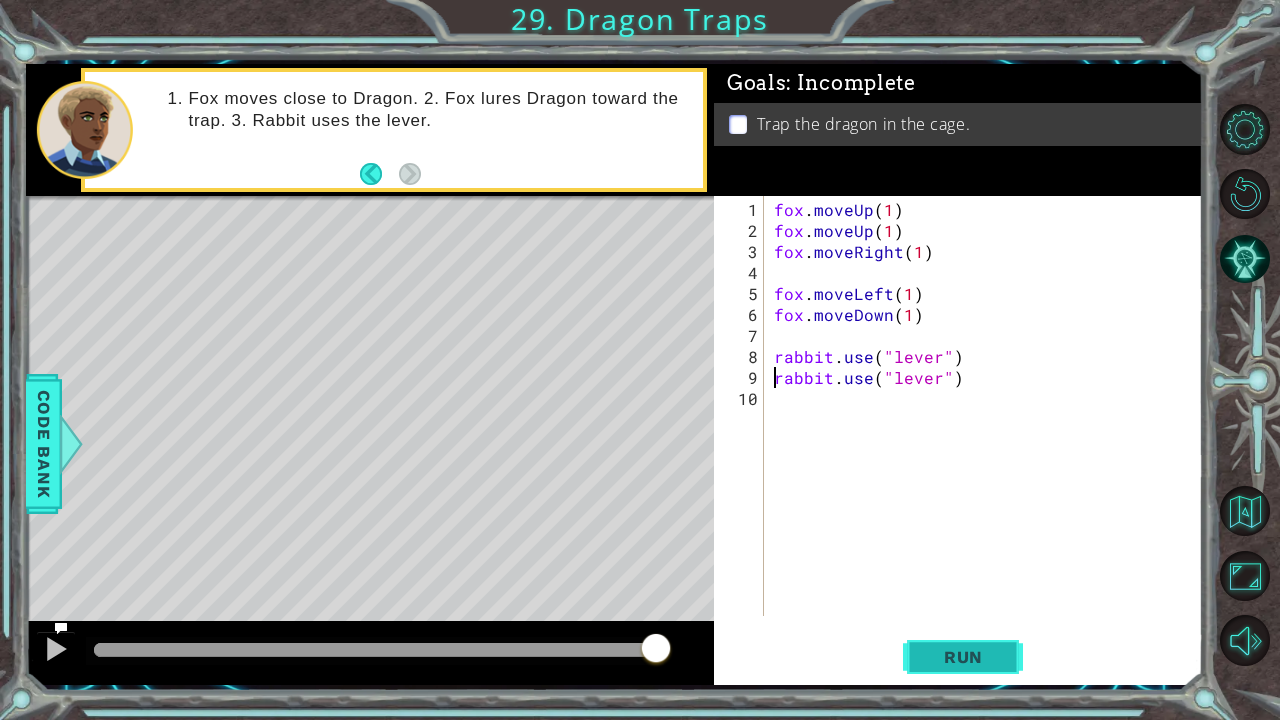 click on "Run" at bounding box center [963, 656] 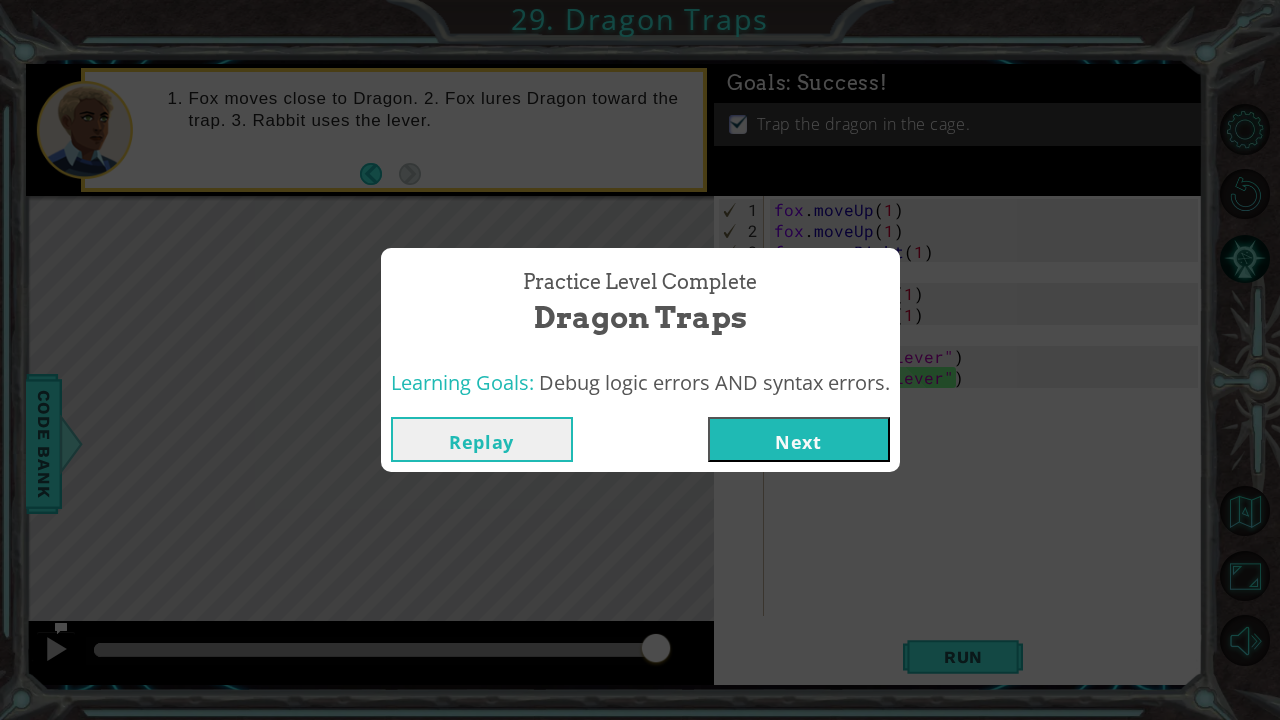 click on "Next" at bounding box center [799, 439] 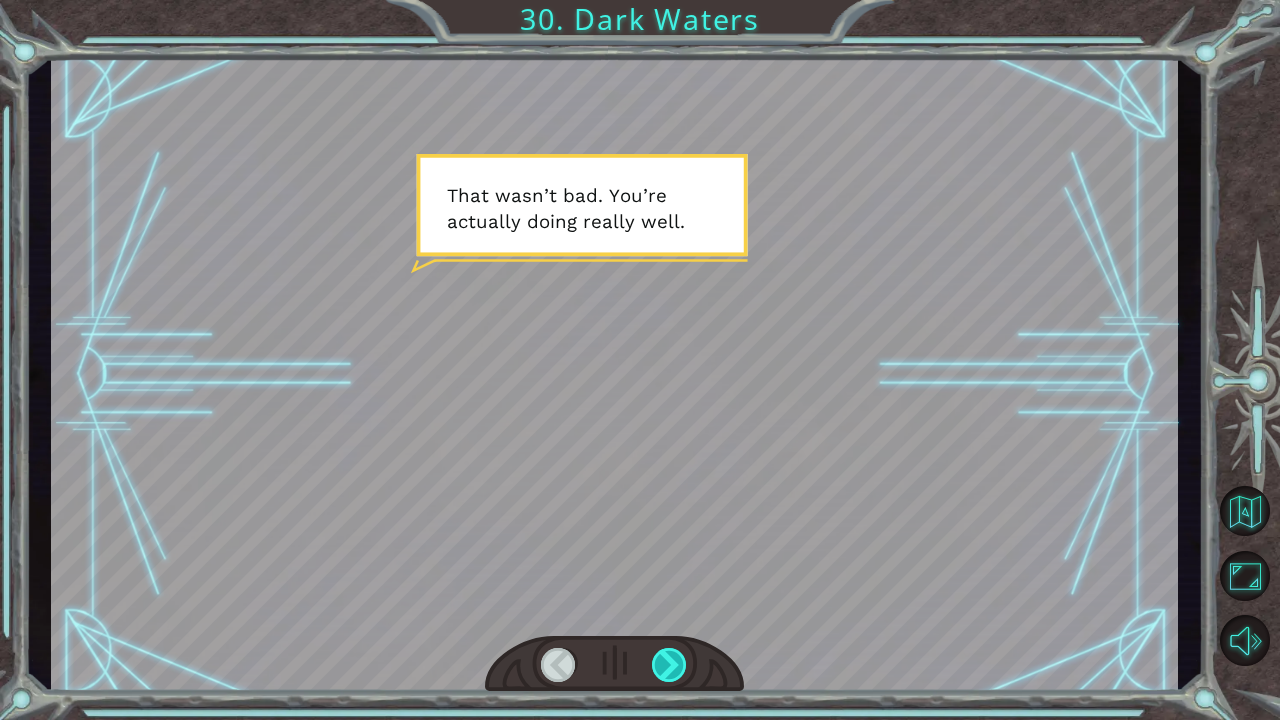 click at bounding box center (670, 665) 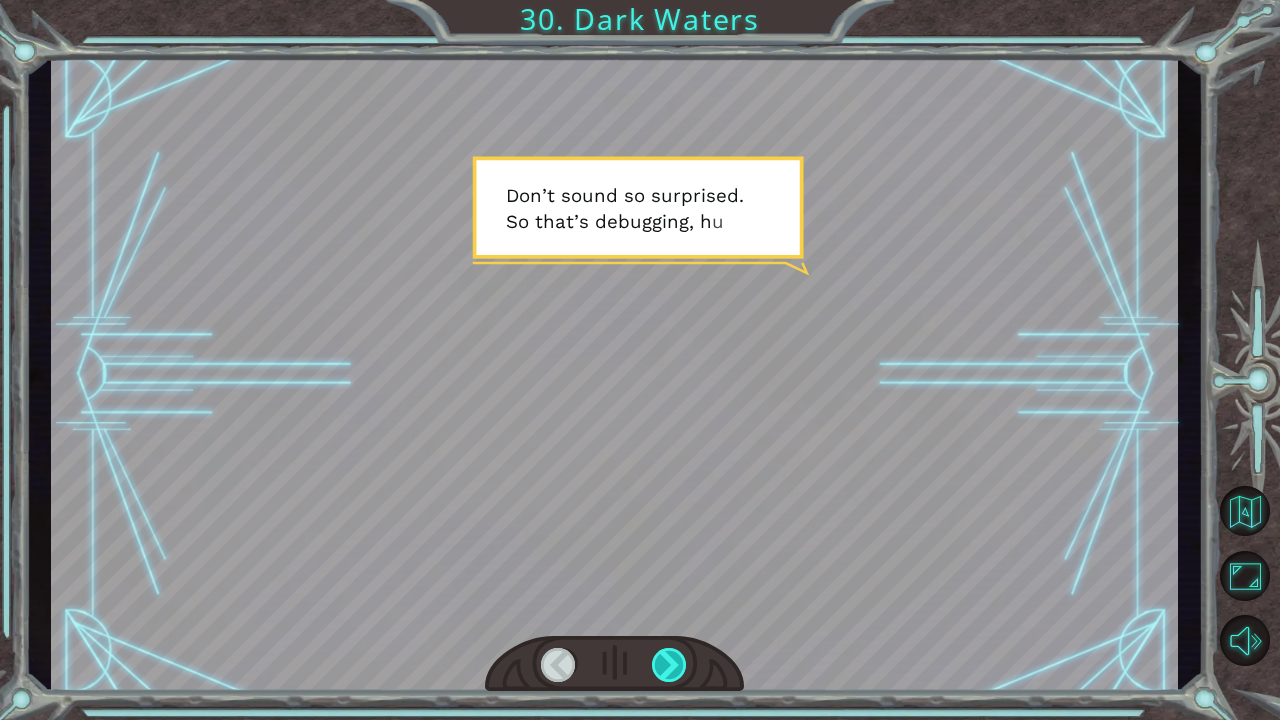 click at bounding box center (670, 665) 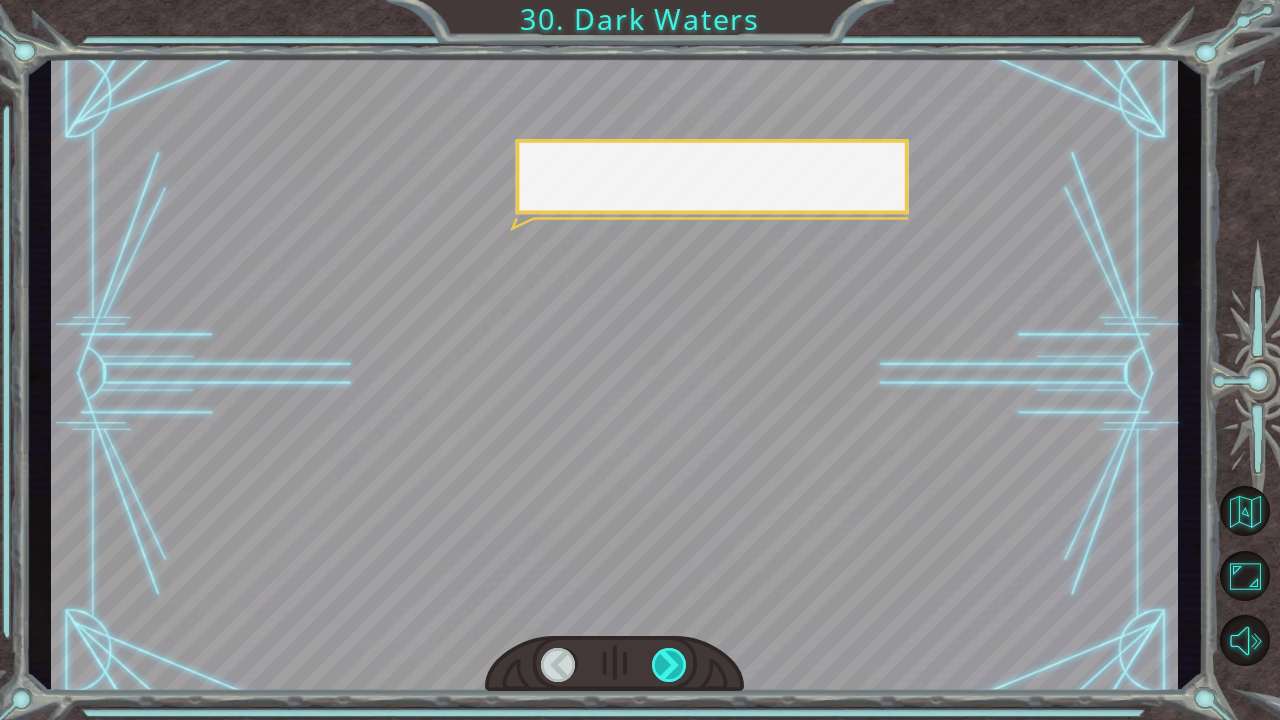 click at bounding box center [670, 665] 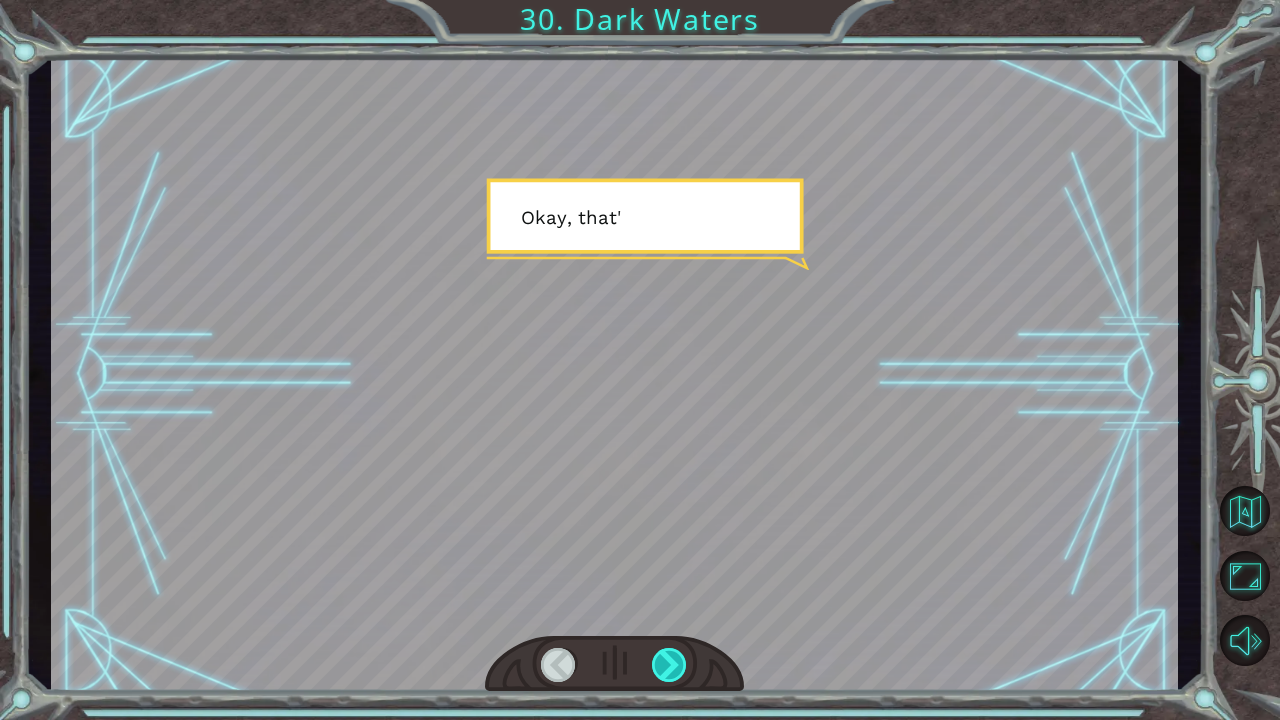 click at bounding box center (670, 665) 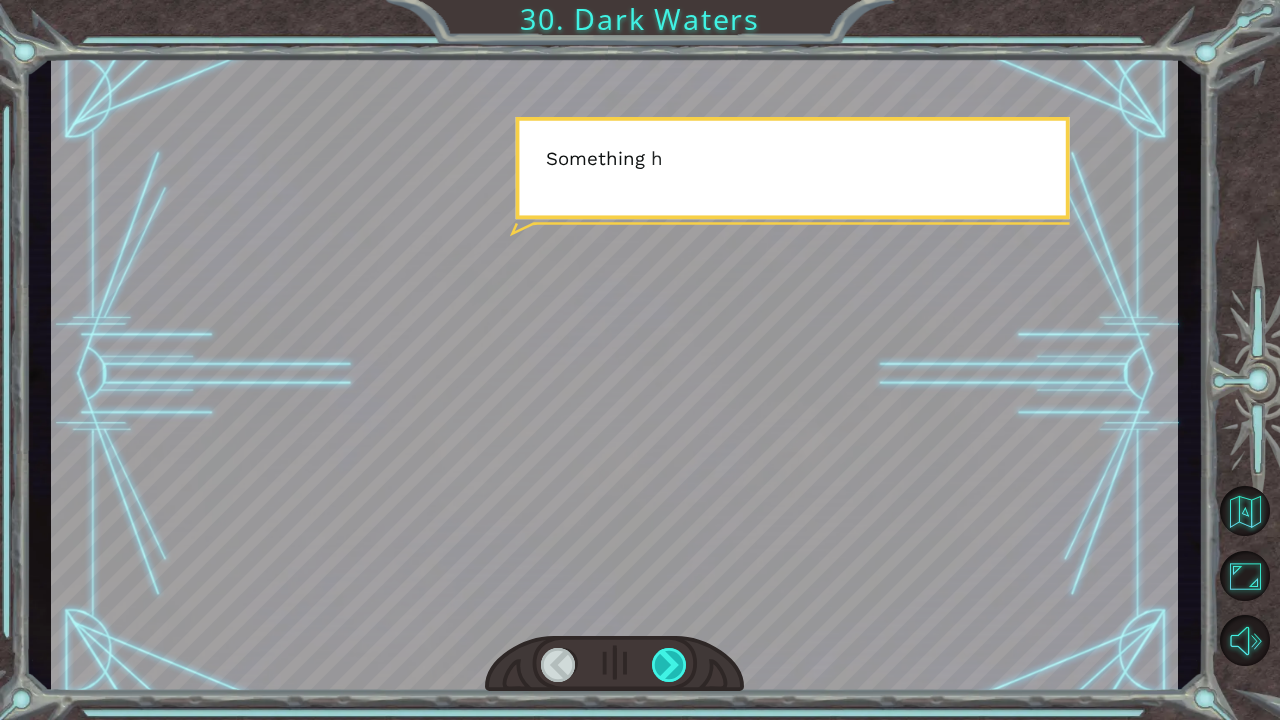 click at bounding box center (670, 665) 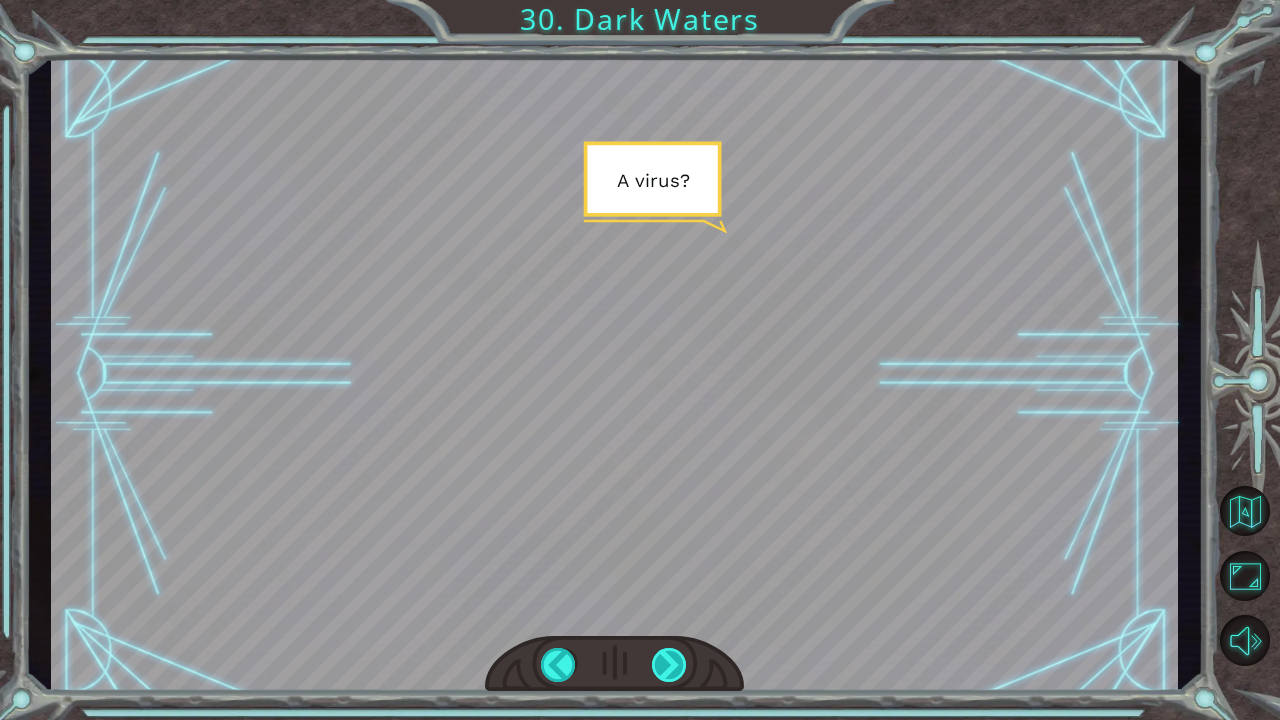 click at bounding box center [670, 665] 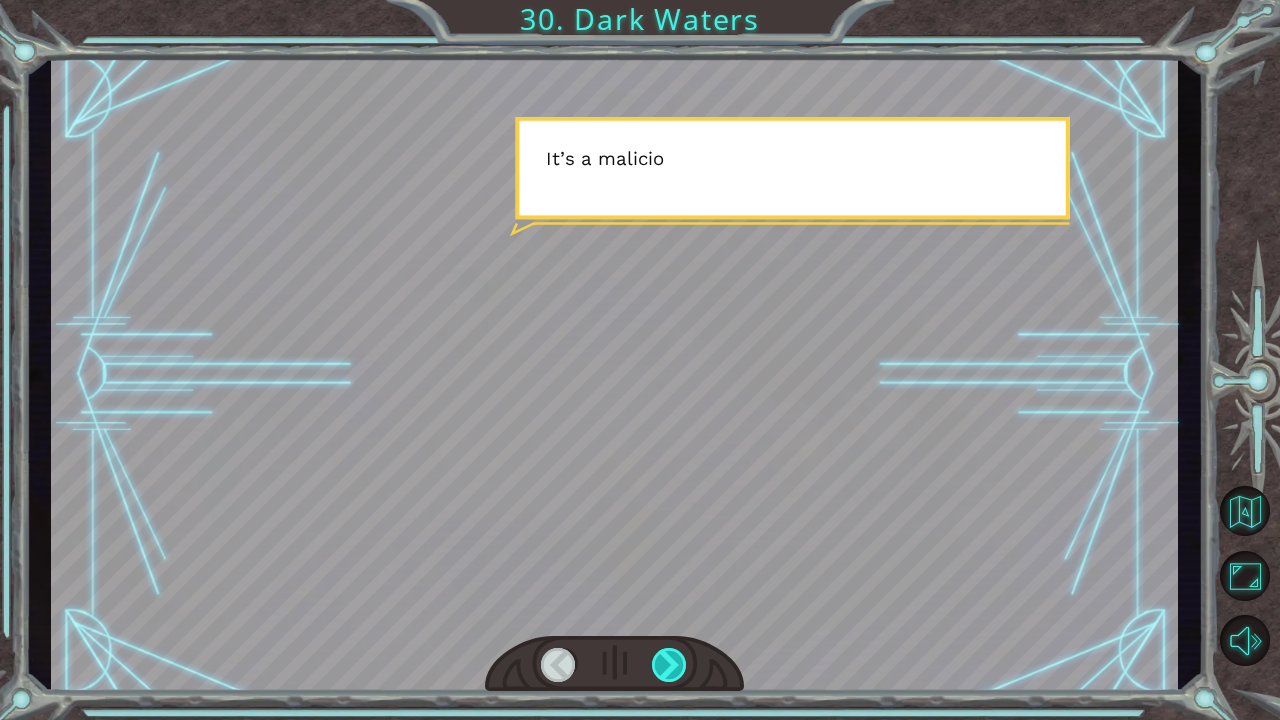 click at bounding box center [670, 665] 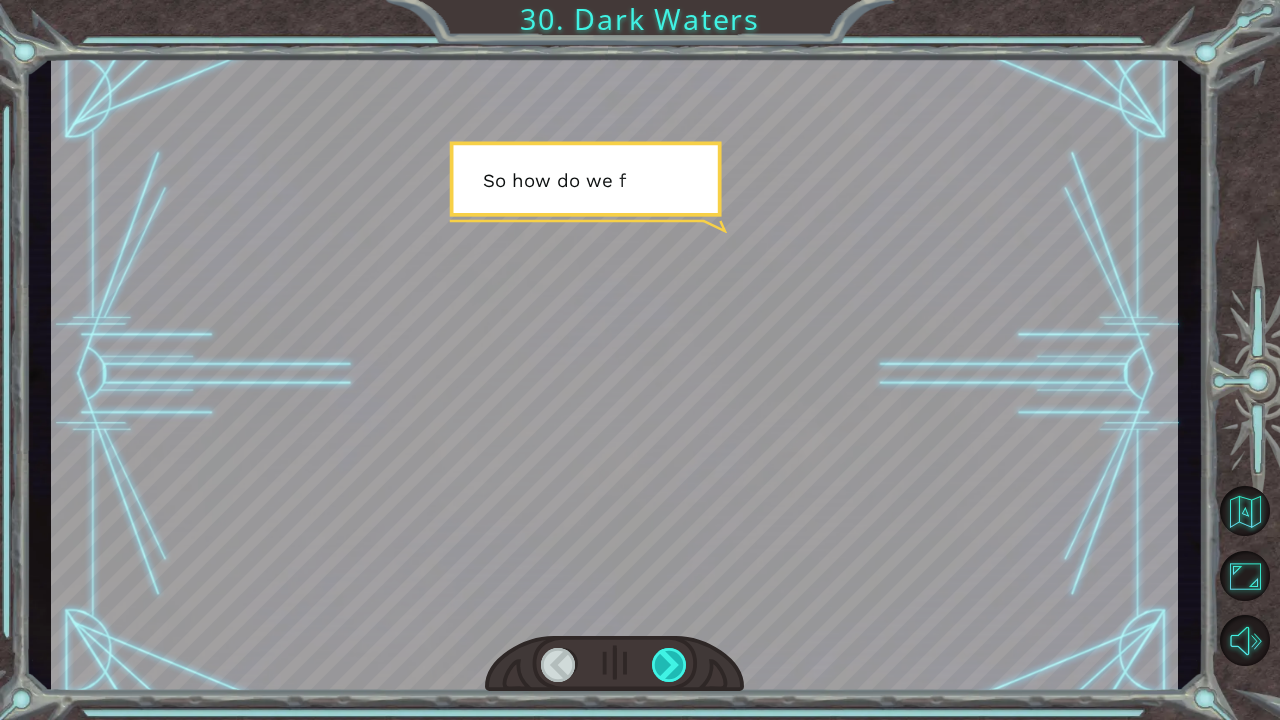 click at bounding box center [670, 665] 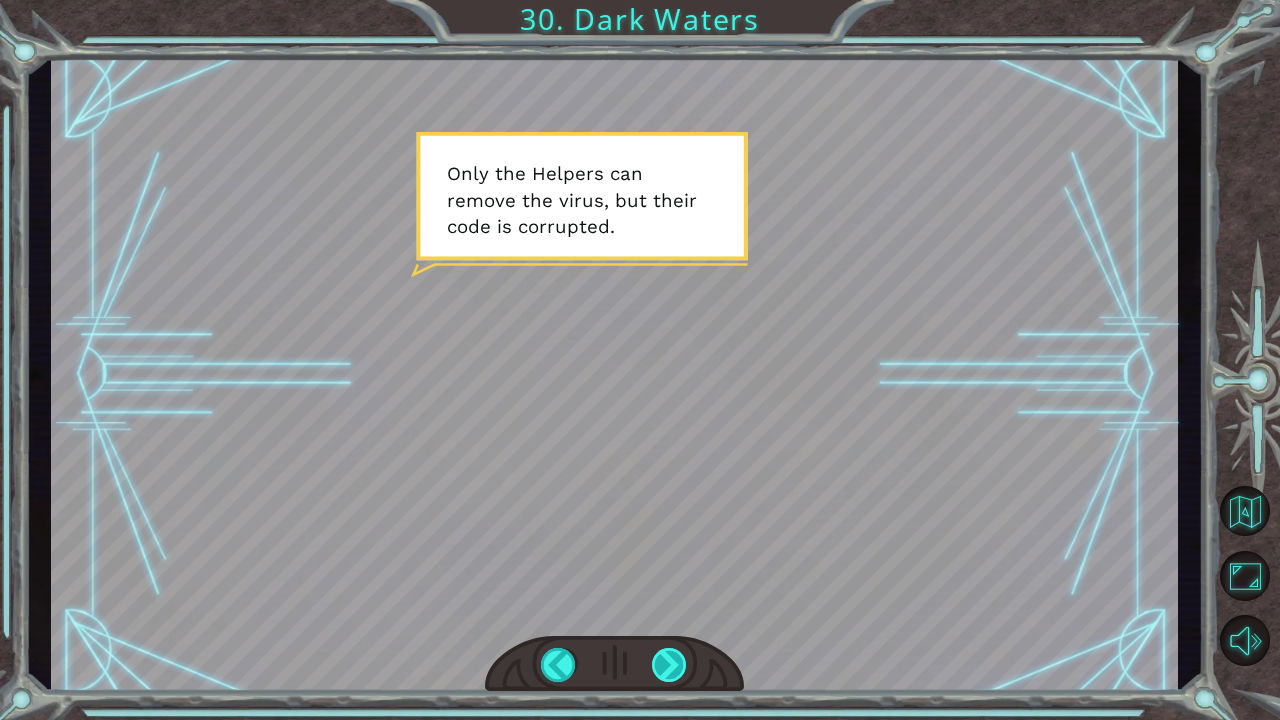 click at bounding box center [670, 665] 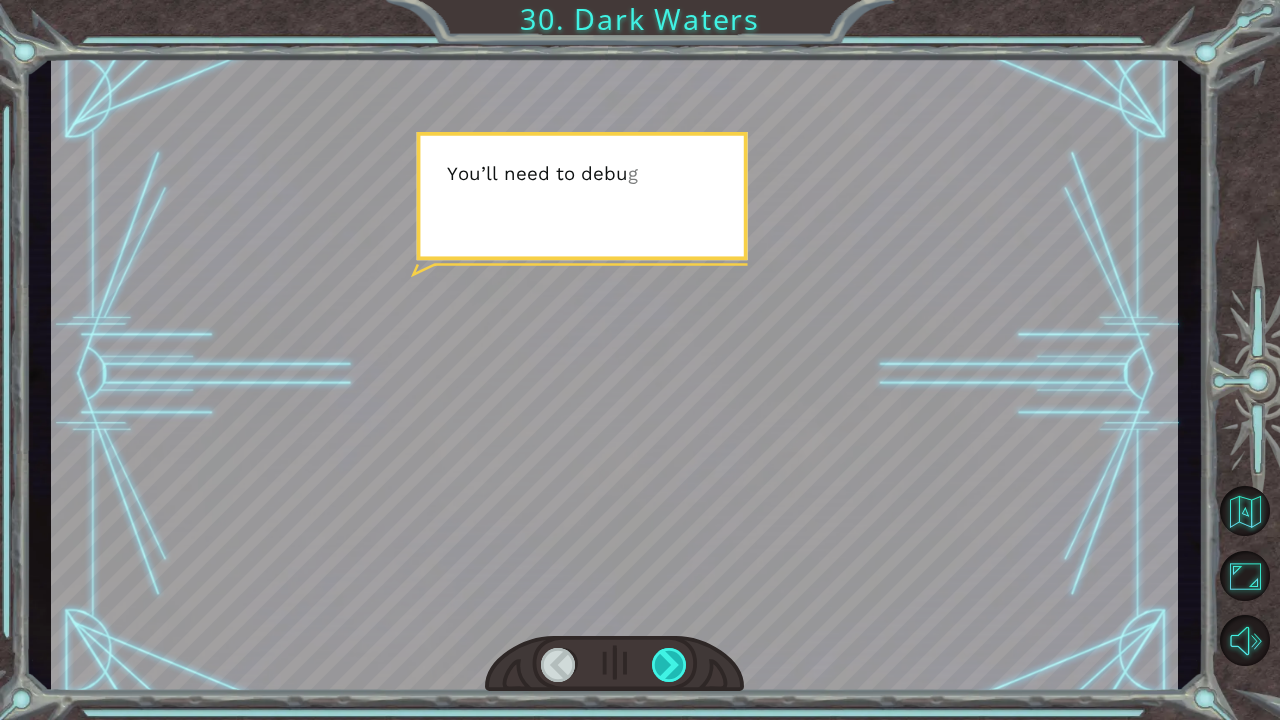 click at bounding box center [670, 665] 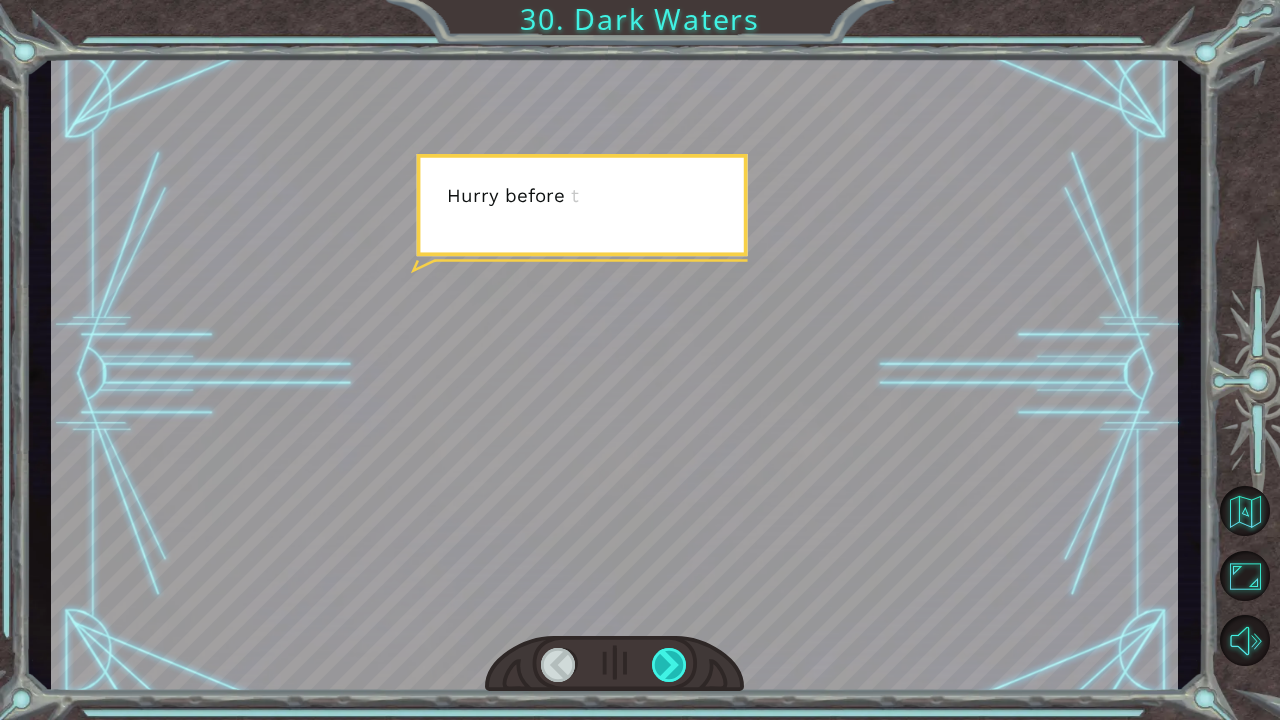click at bounding box center [670, 665] 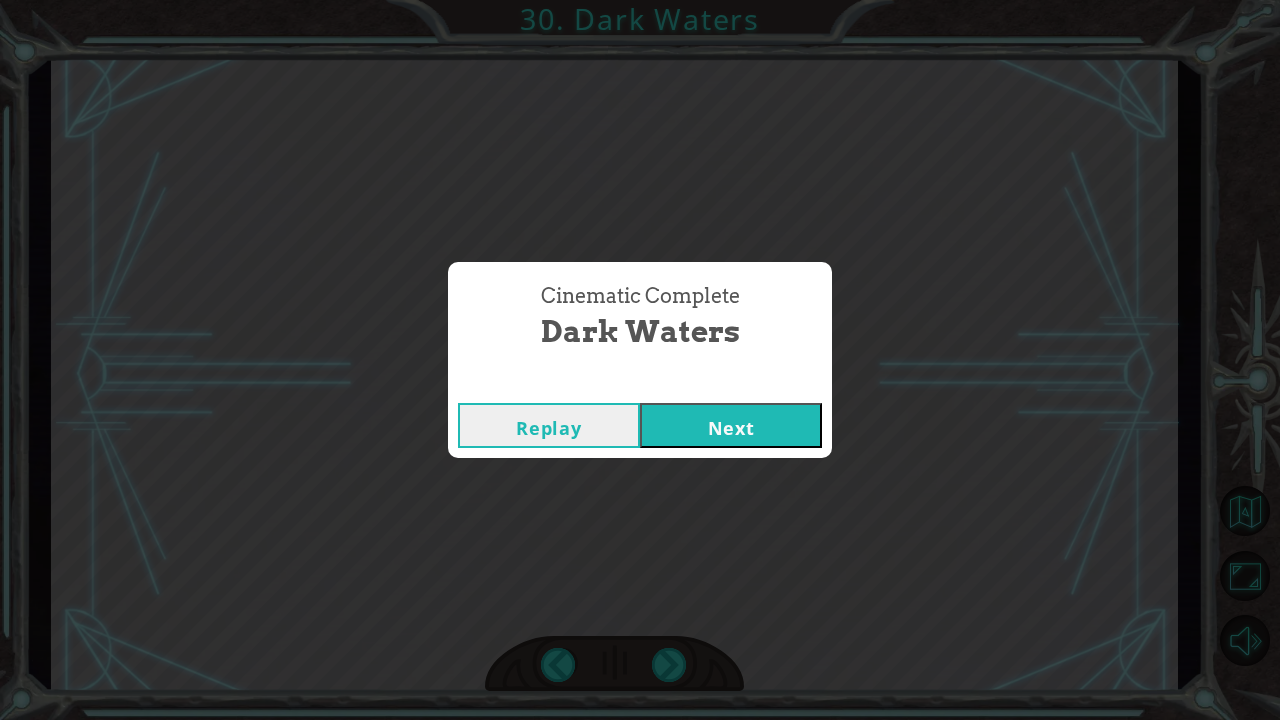 click on "Next" at bounding box center [731, 425] 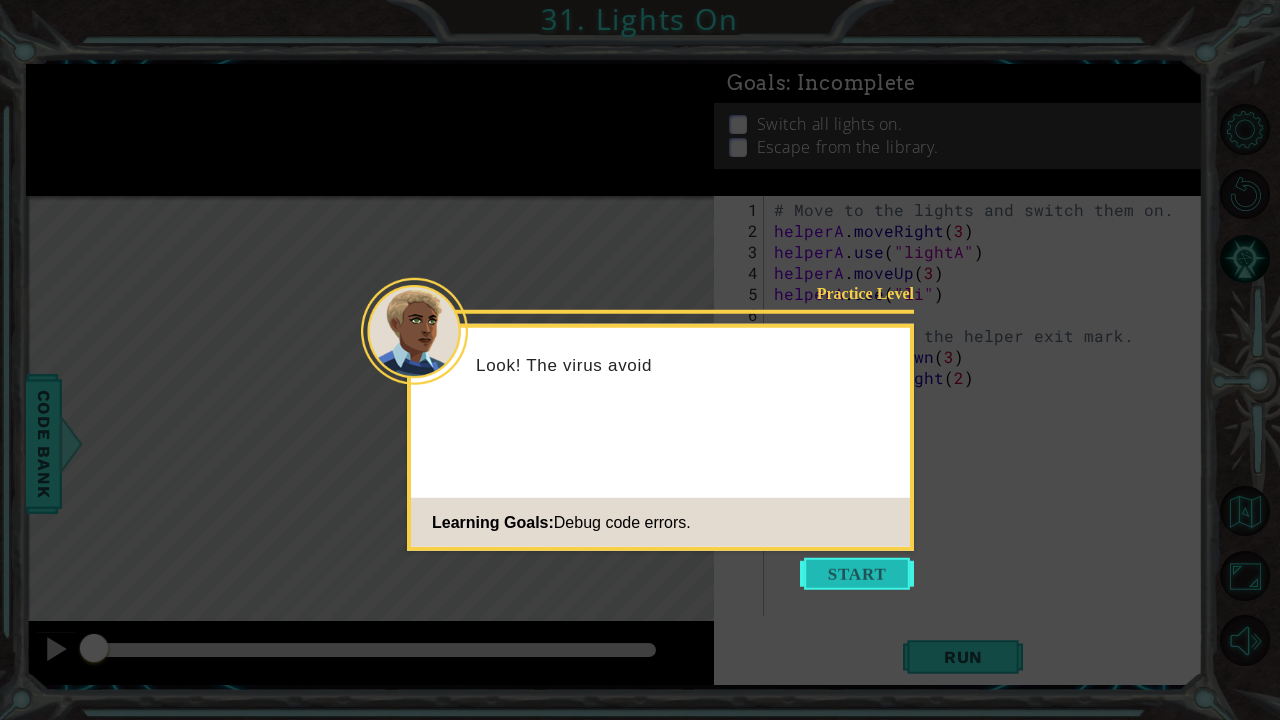 click at bounding box center [857, 574] 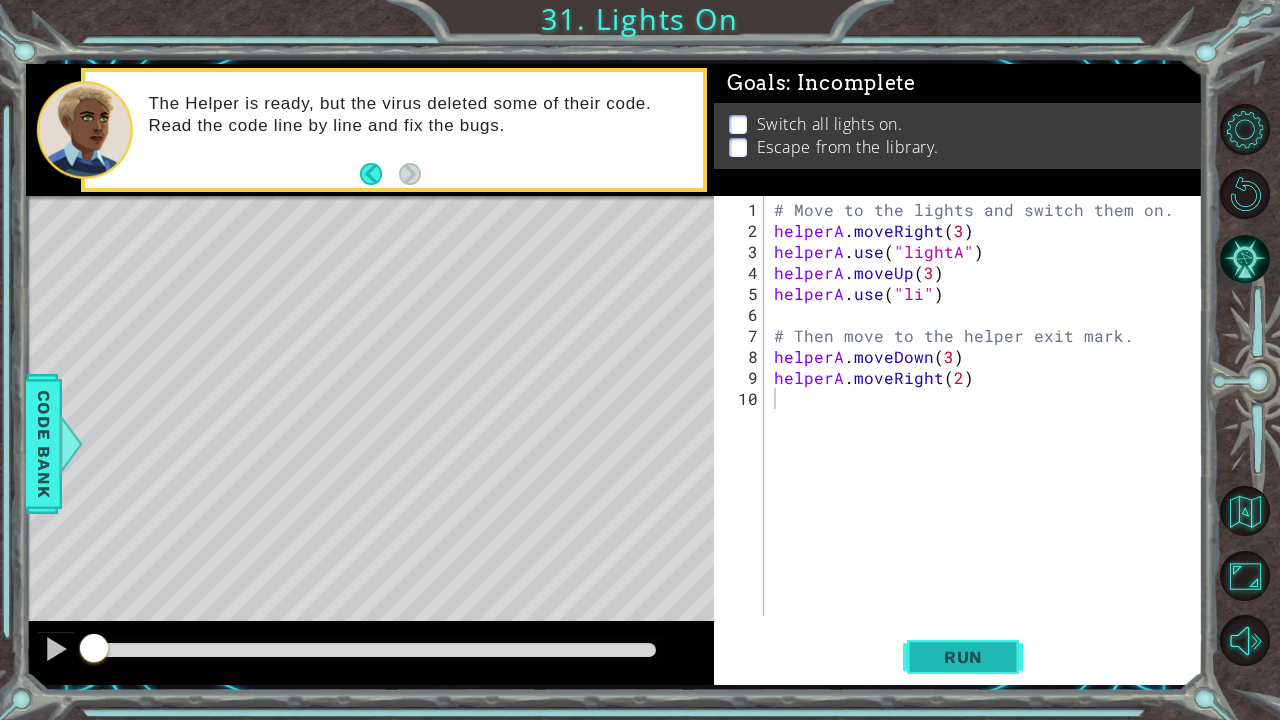 click on "Run" at bounding box center (963, 657) 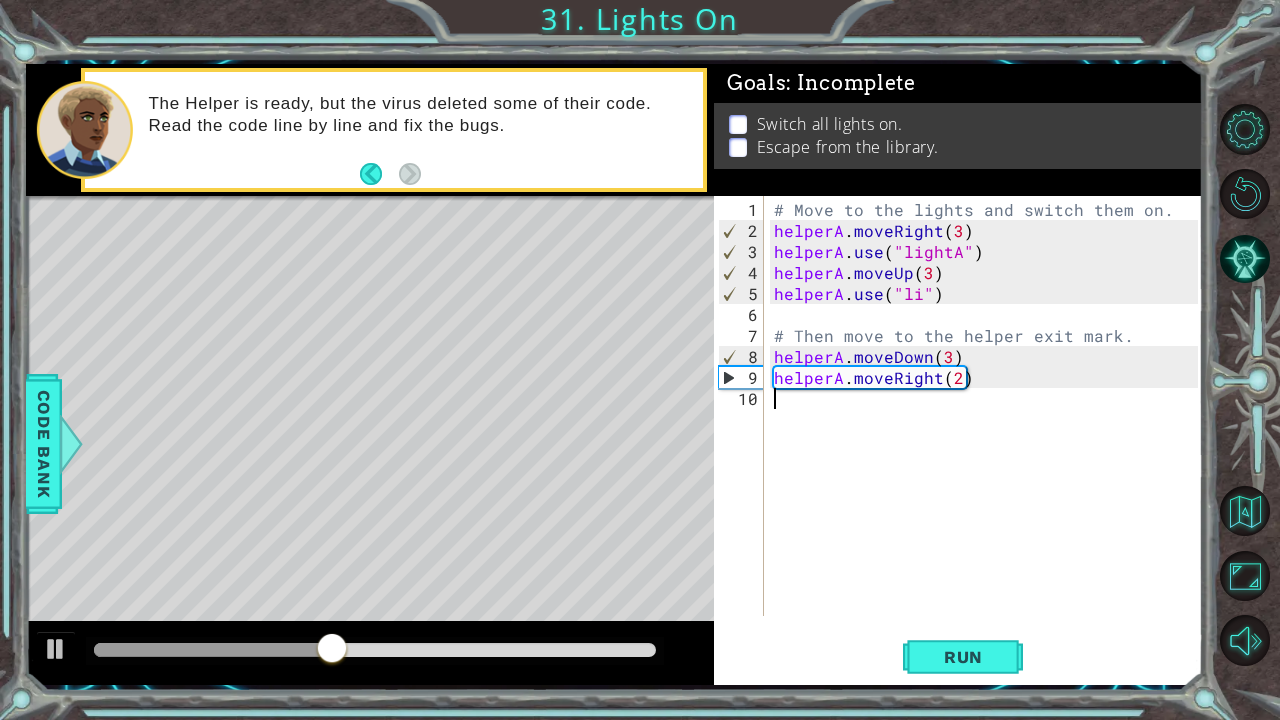 click on "# Move to the lights and switch them on. helperA . moveRight ( 3 ) helperA . use ( "lightA" ) helperA . moveUp ( 3 ) helperA . use ( "li" ) # Then move to the helper exit mark. helperA . moveDown ( 3 ) helperA . moveRight ( 2 )" at bounding box center [989, 430] 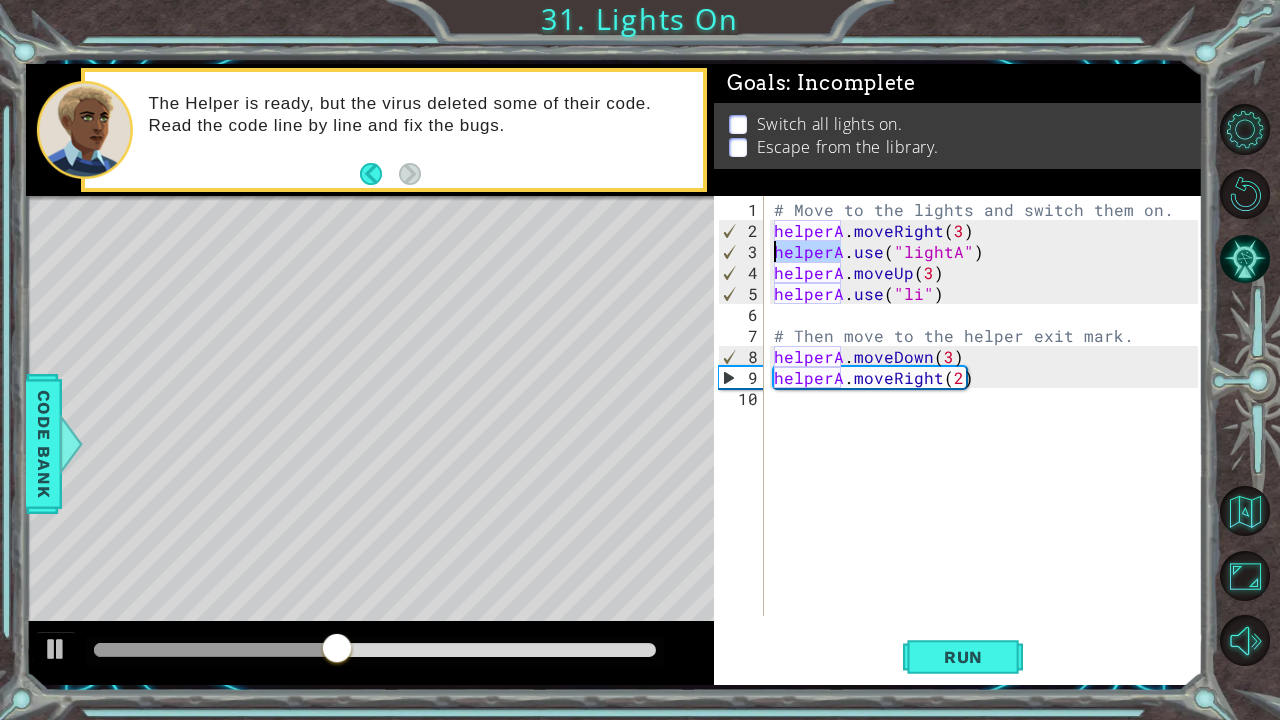 click on "# Move to the lights and switch them on. helperA . moveRight ( 3 ) helperA . use ( "lightA" ) helperA . moveUp ( 3 ) helperA . use ( "li" ) # Then move to the helper exit mark. helperA . moveDown ( 3 ) helperA . moveRight ( 2 )" at bounding box center (989, 430) 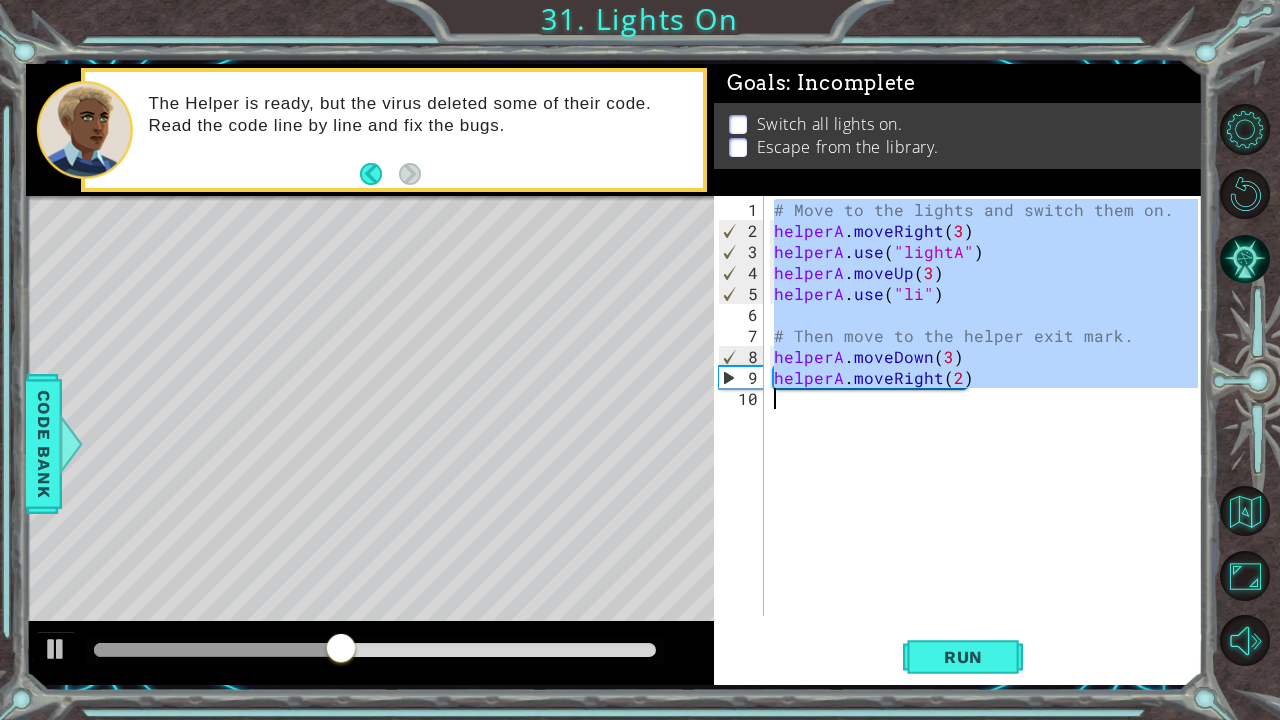 click on "# Move to the lights and switch them on. helperA . moveRight ( 3 ) helperA . use ( "lightA" ) helperA . moveUp ( 3 ) helperA . use ( "li" ) # Then move to the helper exit mark. helperA . moveDown ( 3 ) helperA . moveRight ( 2 )" at bounding box center [989, 430] 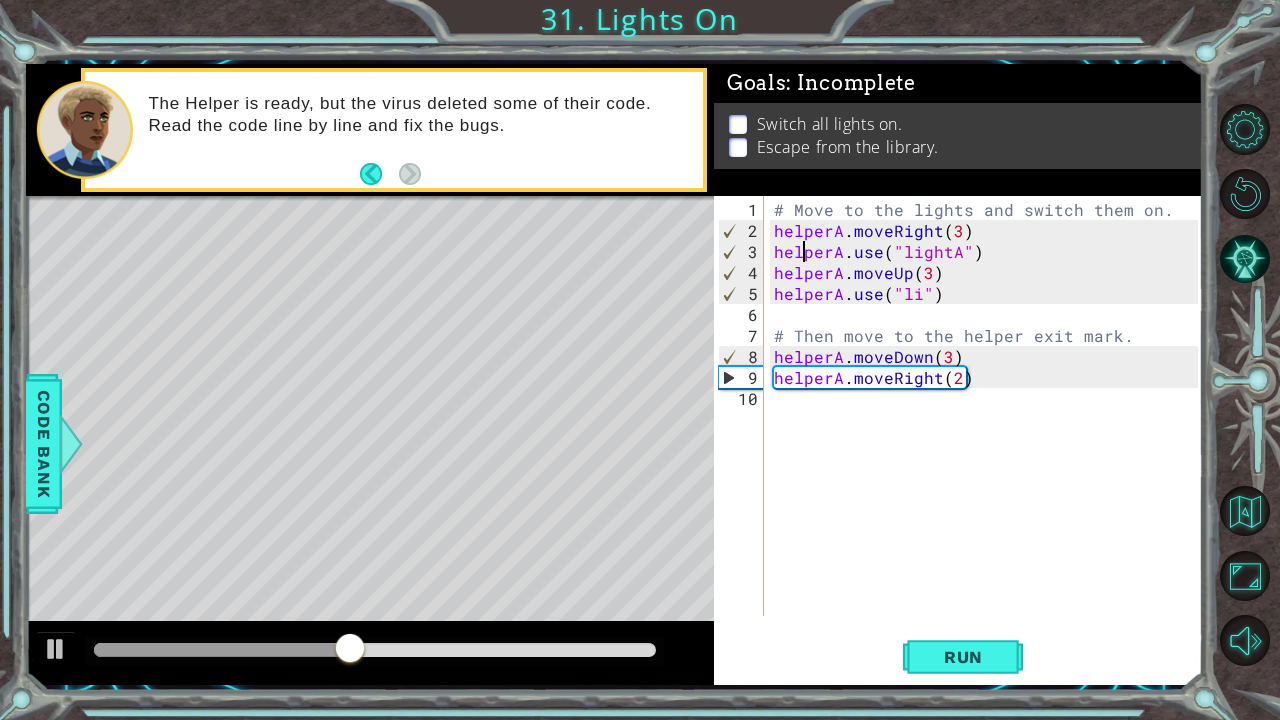 click on "# Move to the lights and switch them on. helperA . moveRight ( 3 ) helperA . use ( "lightA" ) helperA . moveUp ( 3 ) helperA . use ( "li" ) # Then move to the helper exit mark. helperA . moveDown ( 3 ) helperA . moveRight ( 2 )" at bounding box center (989, 430) 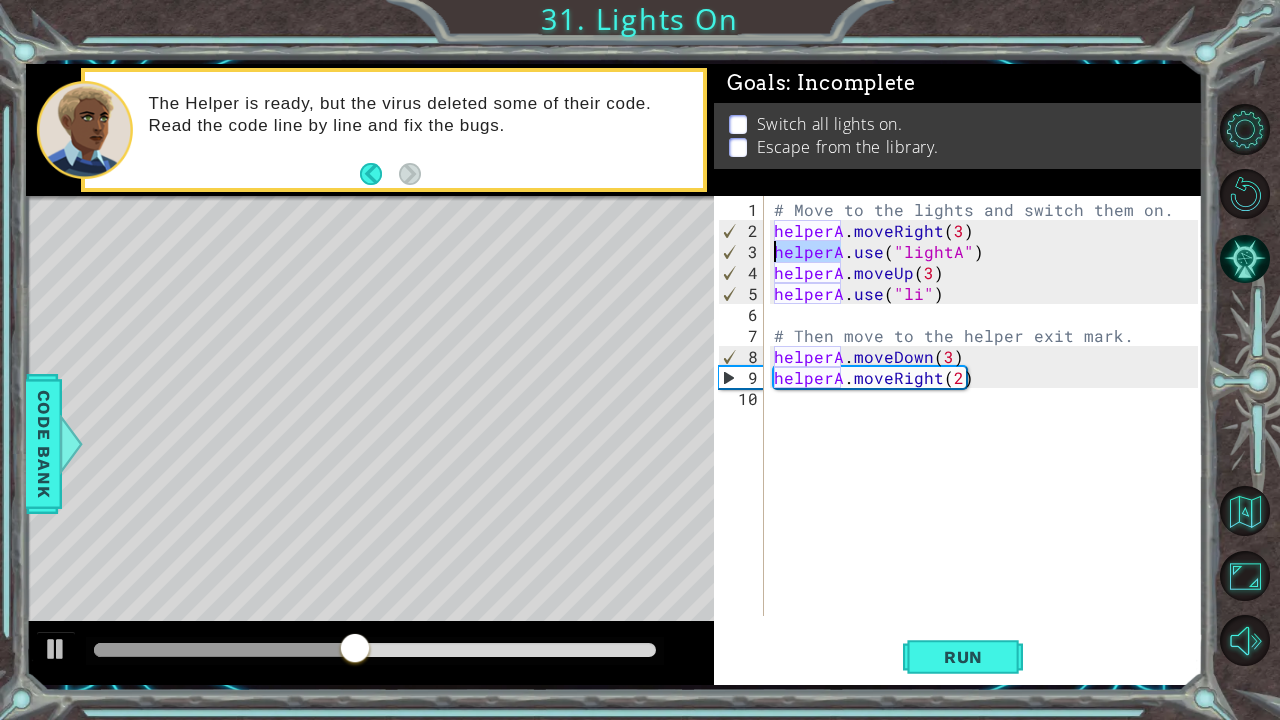 click on "# Move to the lights and switch them on. helperA . moveRight ( 3 ) helperA . use ( "lightA" ) helperA . moveUp ( 3 ) helperA . use ( "li" ) # Then move to the helper exit mark. helperA . moveDown ( 3 ) helperA . moveRight ( 2 )" at bounding box center [989, 430] 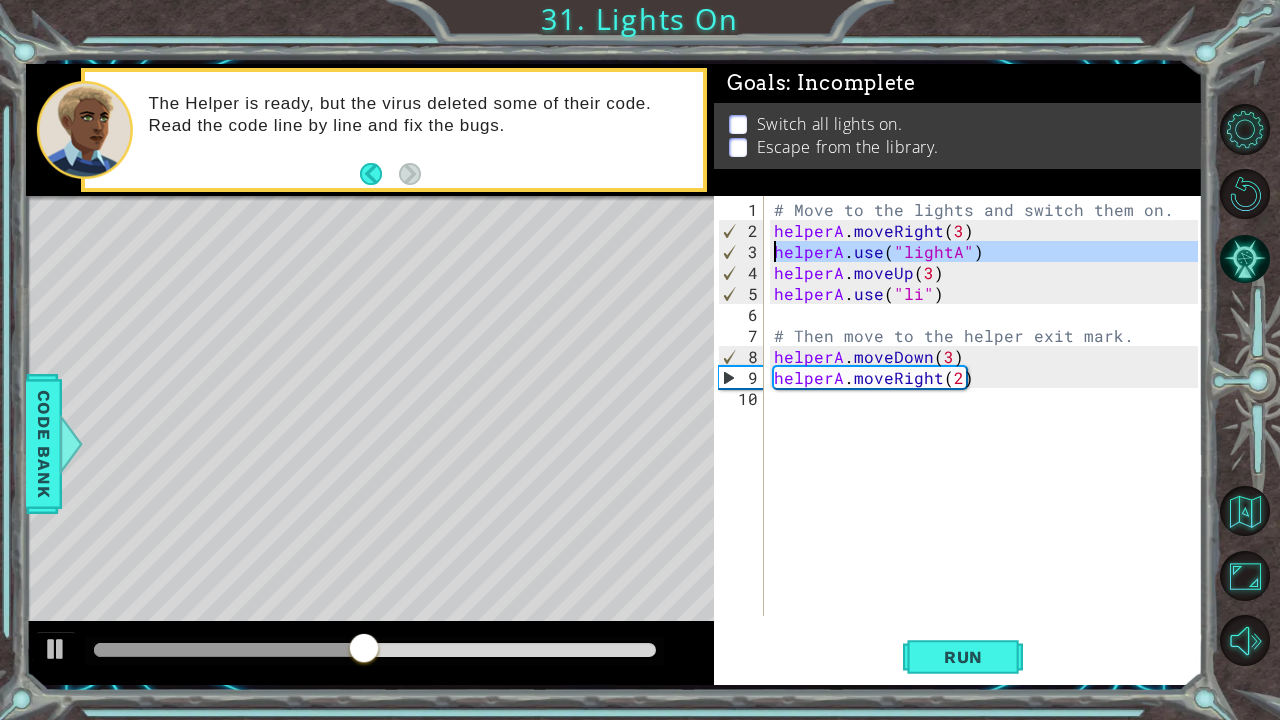 click on "# Move to the lights and switch them on. helperA . moveRight ( 3 ) helperA . use ( "lightA" ) helperA . moveUp ( 3 ) helperA . use ( "li" ) # Then move to the helper exit mark. helperA . moveDown ( 3 ) helperA . moveRight ( 2 )" at bounding box center (989, 430) 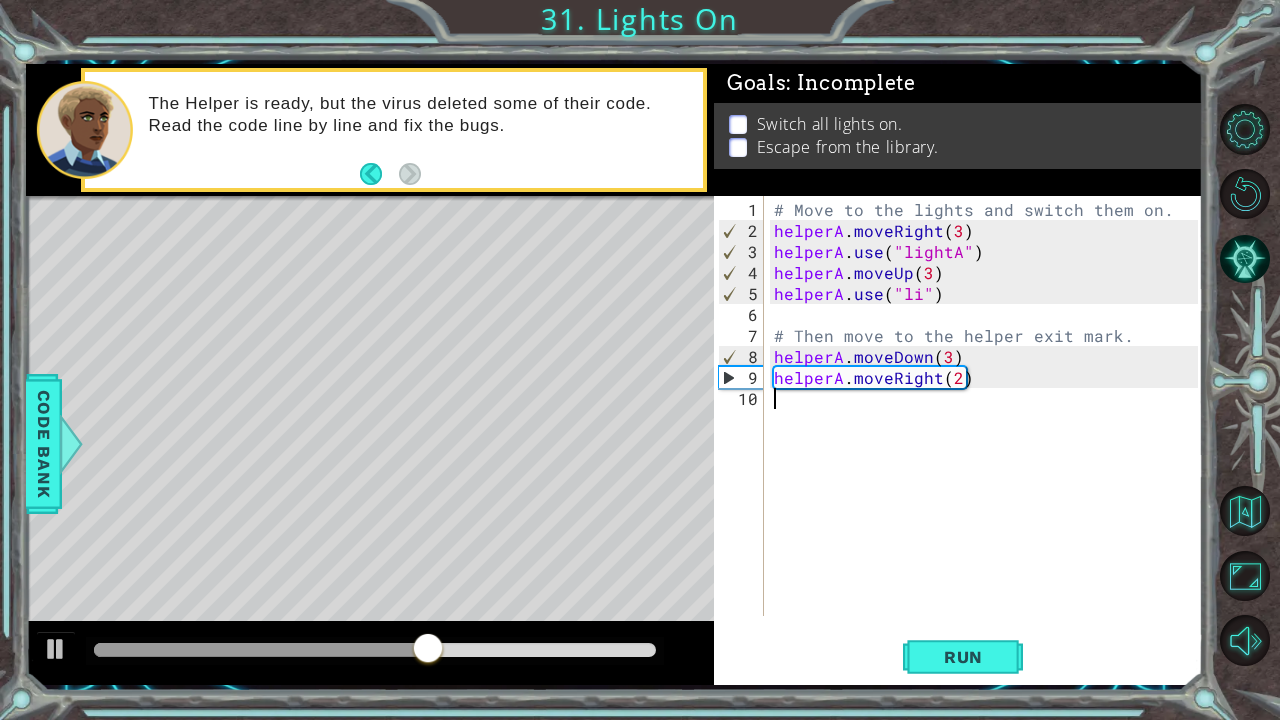 click on "# Move to the lights and switch them on. helperA . moveRight ( 3 ) helperA . use ( "lightA" ) helperA . moveUp ( 3 ) helperA . use ( "li" ) # Then move to the helper exit mark. helperA . moveDown ( 3 ) helperA . moveRight ( 2 )" at bounding box center [989, 430] 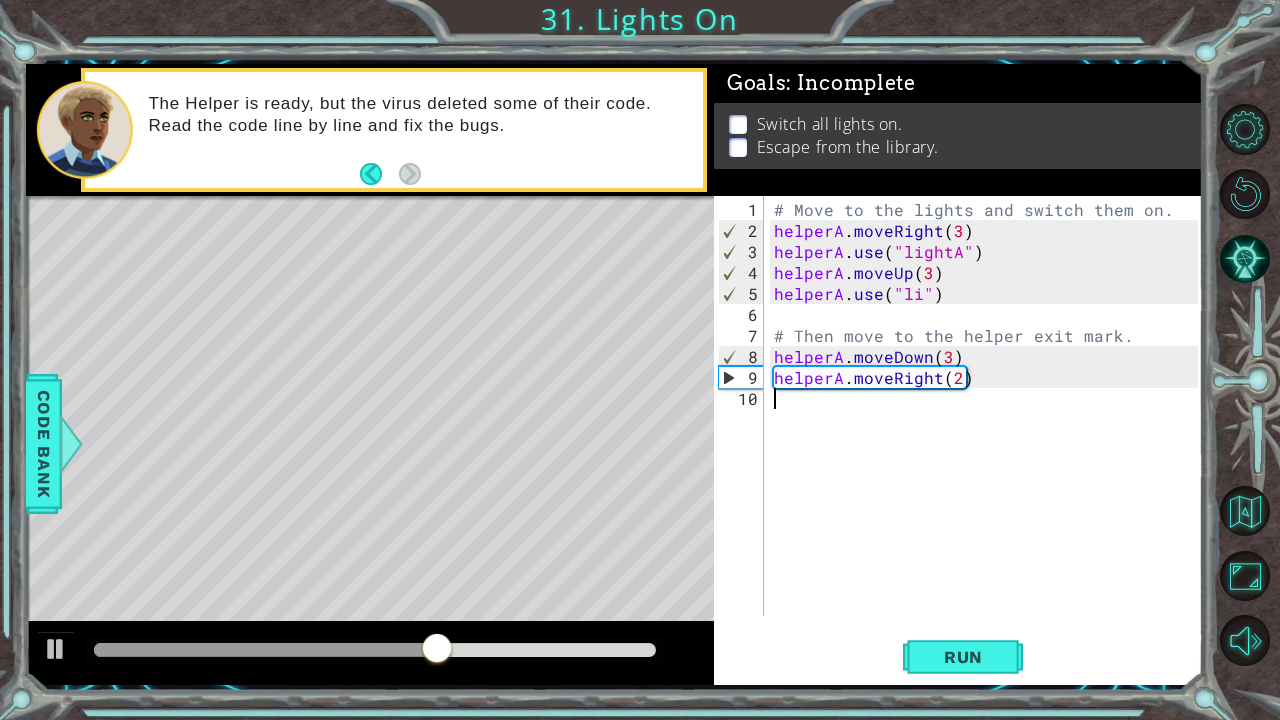 paste on "helperA.use("lightA")" 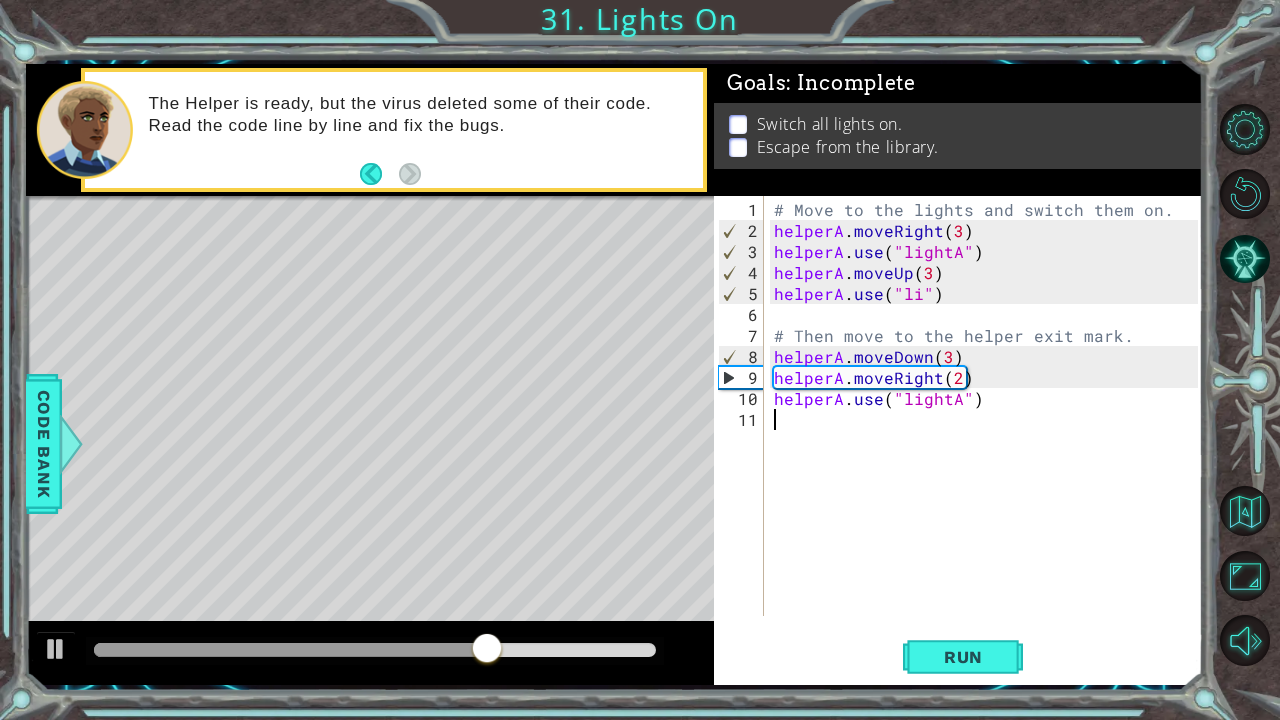 click on "# Move to the lights and switch them on. helperA . moveRight ( 3 ) helperA . use ( "lightA" ) helperA . moveUp ( 3 ) helperA . use ( "li" ) # Then move to the helper exit mark. helperA . moveDown ( 3 ) helperA . moveRight ( 2 ) helperA . use ( "lightA" )" at bounding box center (989, 430) 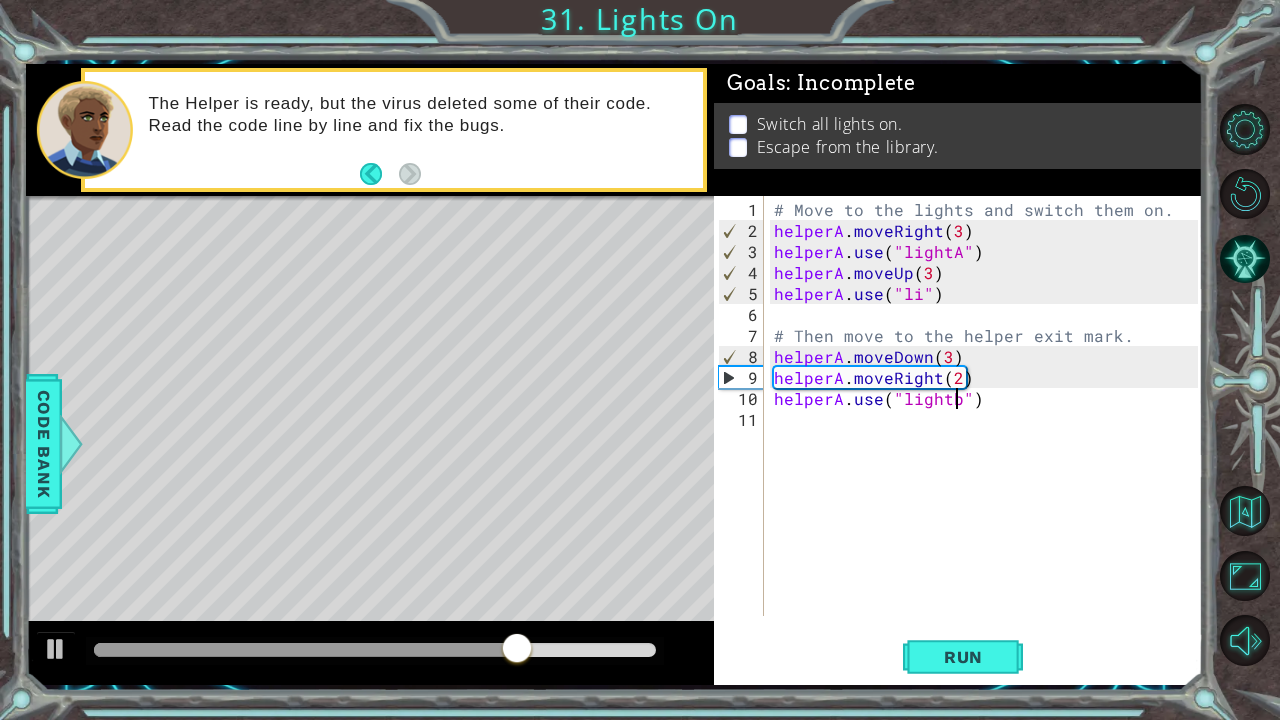 scroll, scrollTop: 0, scrollLeft: 10, axis: horizontal 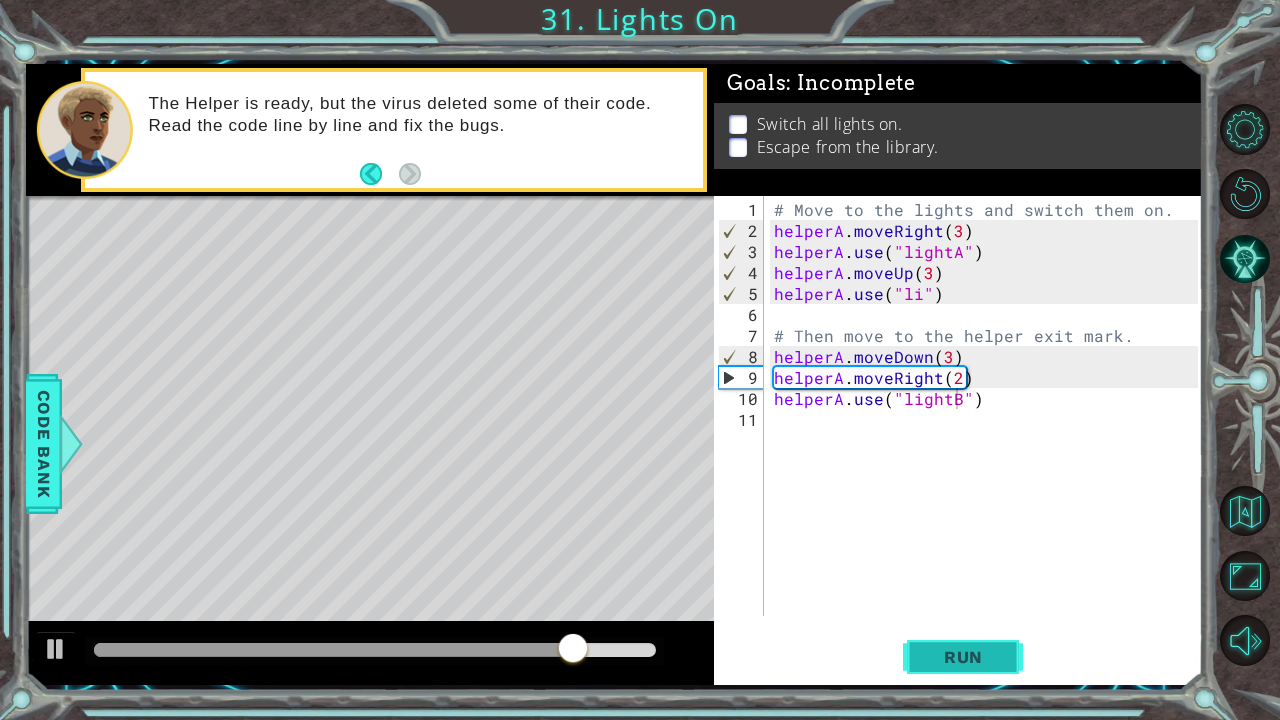 click on "Run" at bounding box center [963, 656] 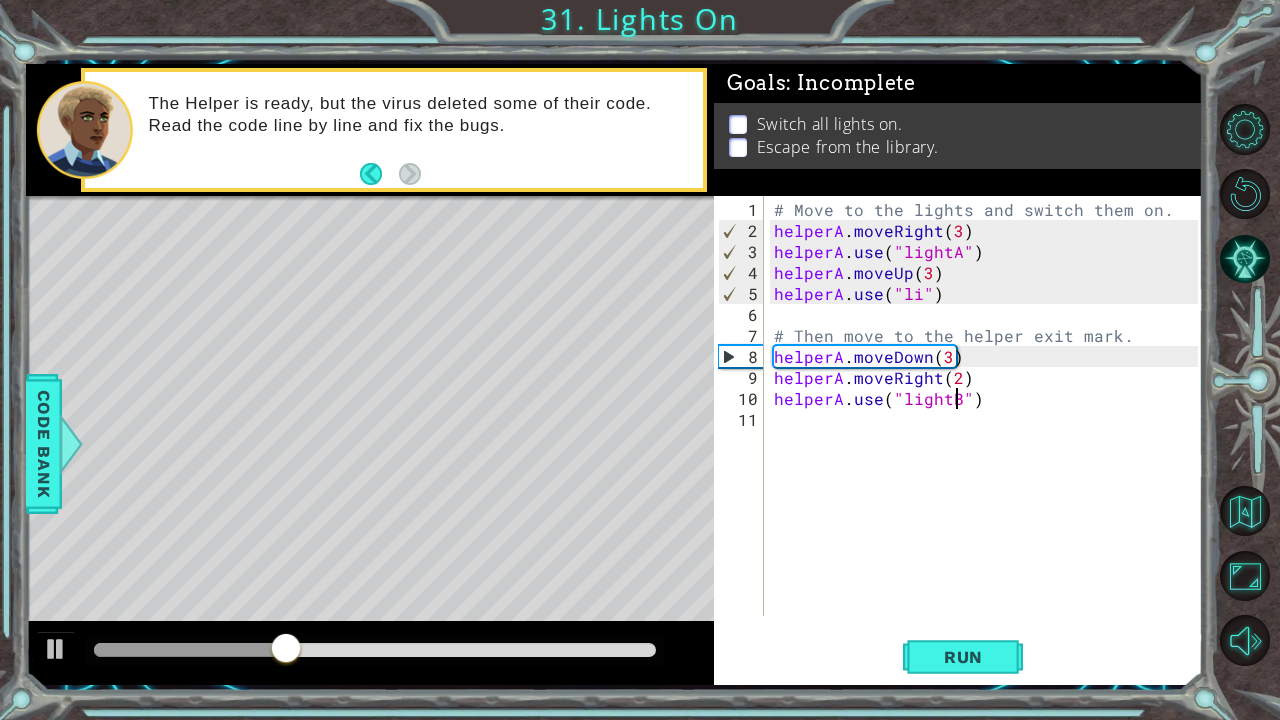 click on "# Move to the lights and switch them on. helperA . moveRight ( 3 ) helperA . use ( "lightA" ) helperA . moveUp ( 3 ) helperA . use ( "li" ) # Then move to the helper exit mark. helperA . moveDown ( 3 ) helperA . moveRight ( 2 ) helperA . use ( "lightB" )" at bounding box center (989, 430) 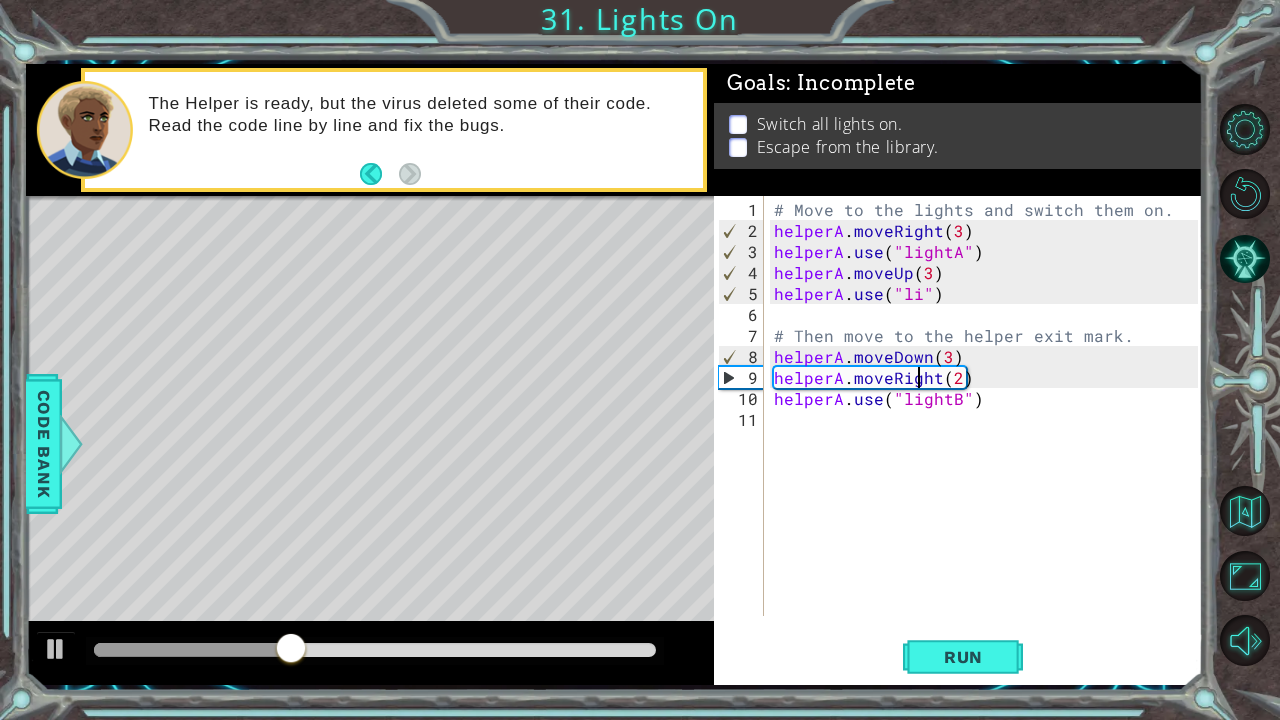 click on "# Move to the lights and switch them on. helperA . moveRight ( 3 ) helperA . use ( "lightA" ) helperA . moveUp ( 3 ) helperA . use ( "li" ) # Then move to the helper exit mark. helperA . moveDown ( 3 ) helperA . moveRight ( 2 ) helperA . use ( "lightB" )" at bounding box center [989, 430] 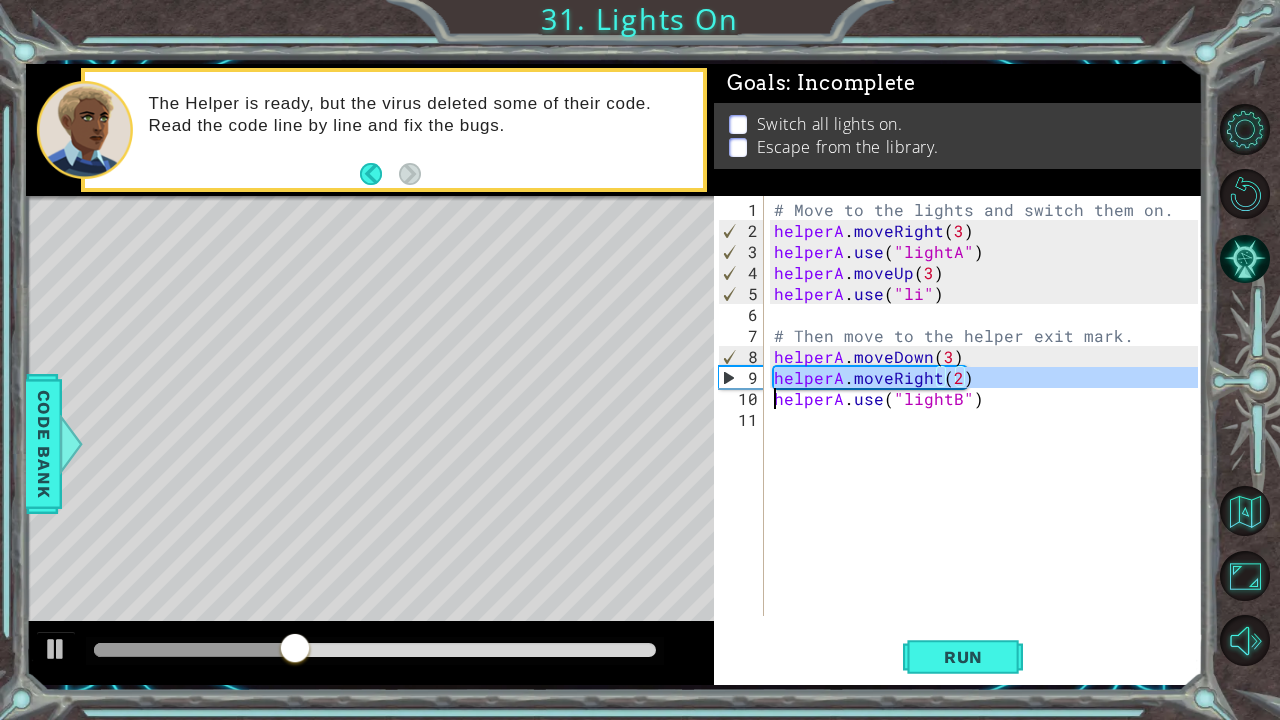 click on "# Move to the lights and switch them on. helperA . moveRight ( 3 ) helperA . use ( "lightA" ) helperA . moveUp ( 3 ) helperA . use ( "li" ) # Then move to the helper exit mark. helperA . moveDown ( 3 ) helperA . moveRight ( 2 ) helperA . use ( "lightB" )" at bounding box center [989, 430] 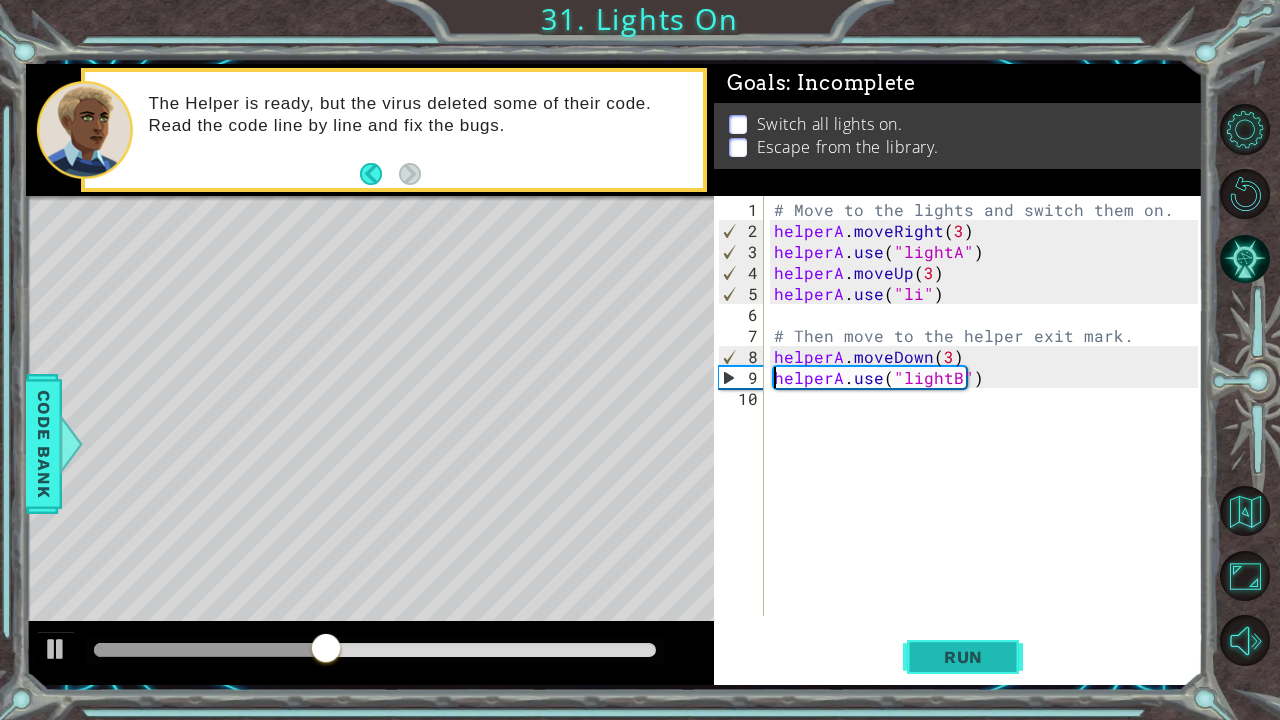 click on "Run" at bounding box center (963, 656) 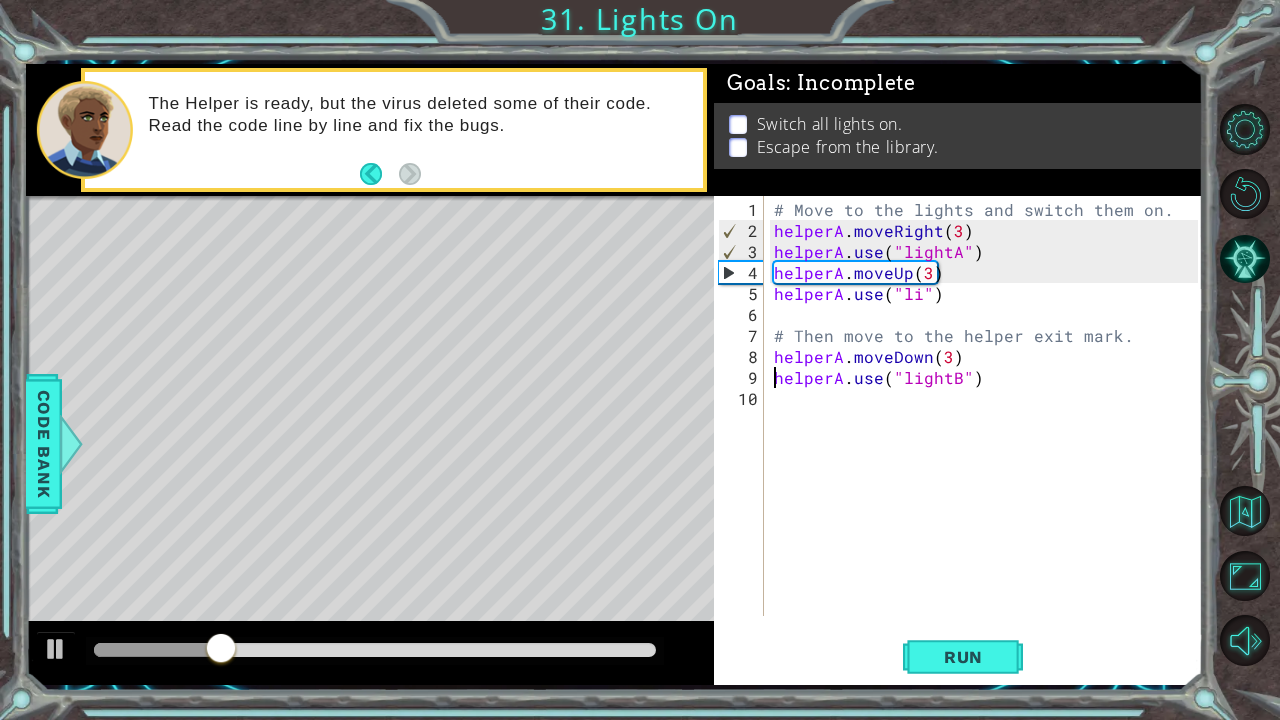 click on "# Move to the lights and switch them on. helperA . moveRight ( 3 ) helperA . use ( "lightA" ) helperA . moveUp ( 3 ) helperA . use ( "li" ) # Then move to the helper exit mark. helperA . moveDown ( 3 ) helperA . use ( "lightB" )" at bounding box center [989, 430] 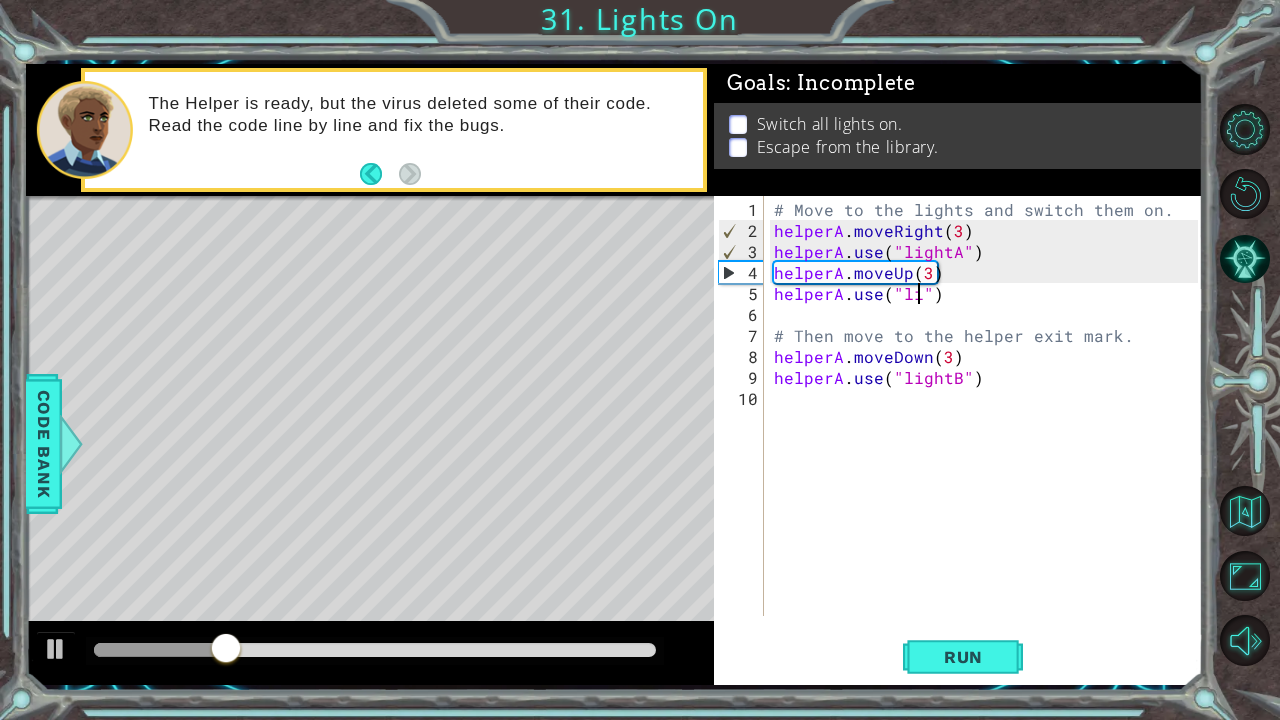 scroll, scrollTop: 0, scrollLeft: 9, axis: horizontal 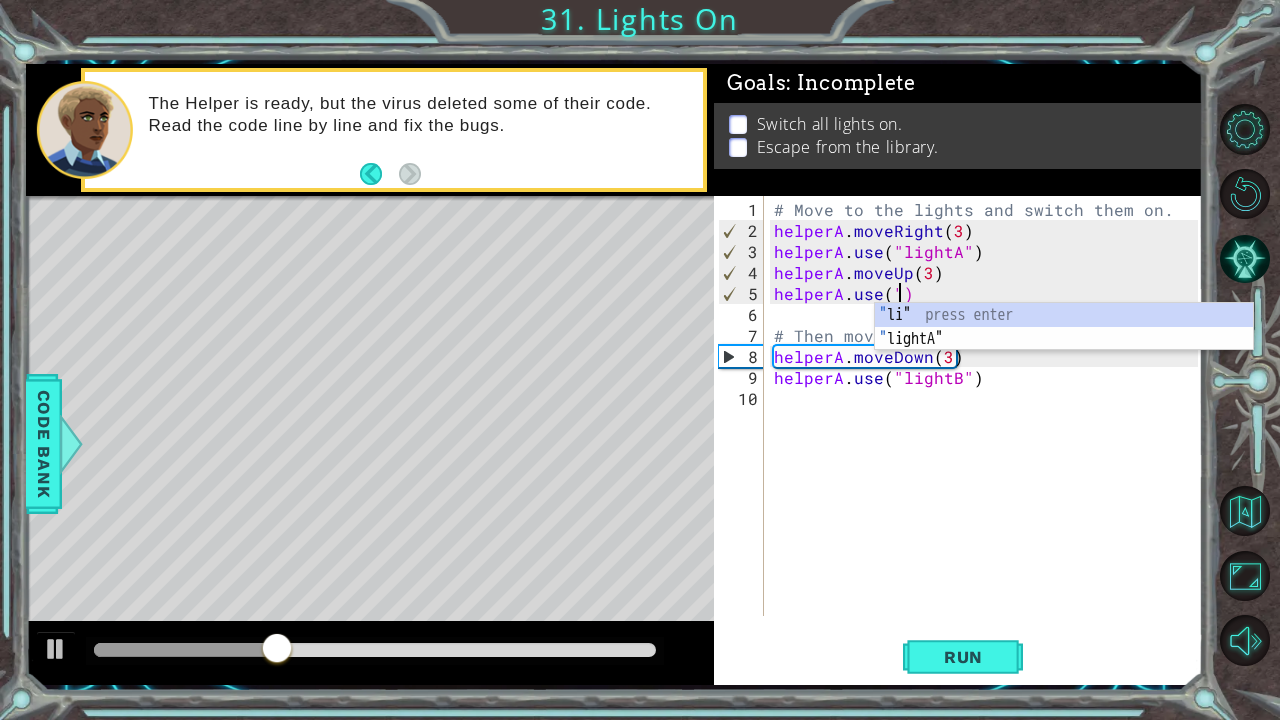 type on "helperA.use()" 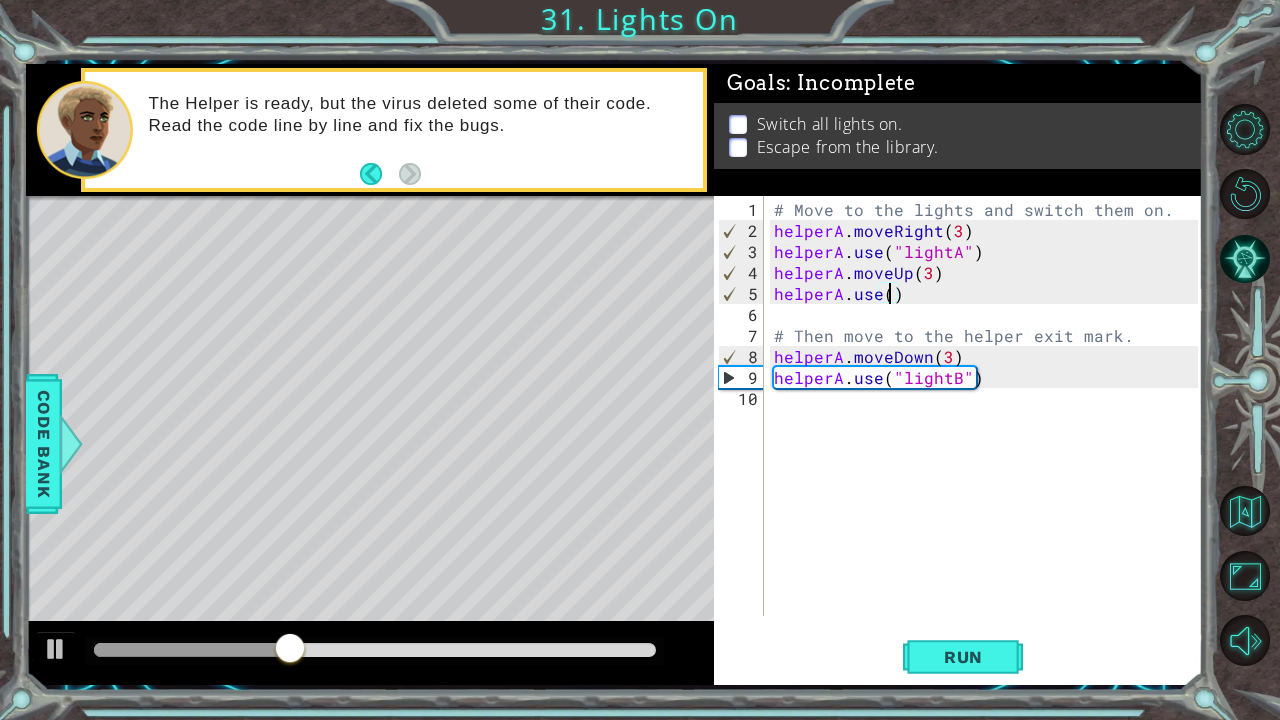 scroll, scrollTop: 0, scrollLeft: 0, axis: both 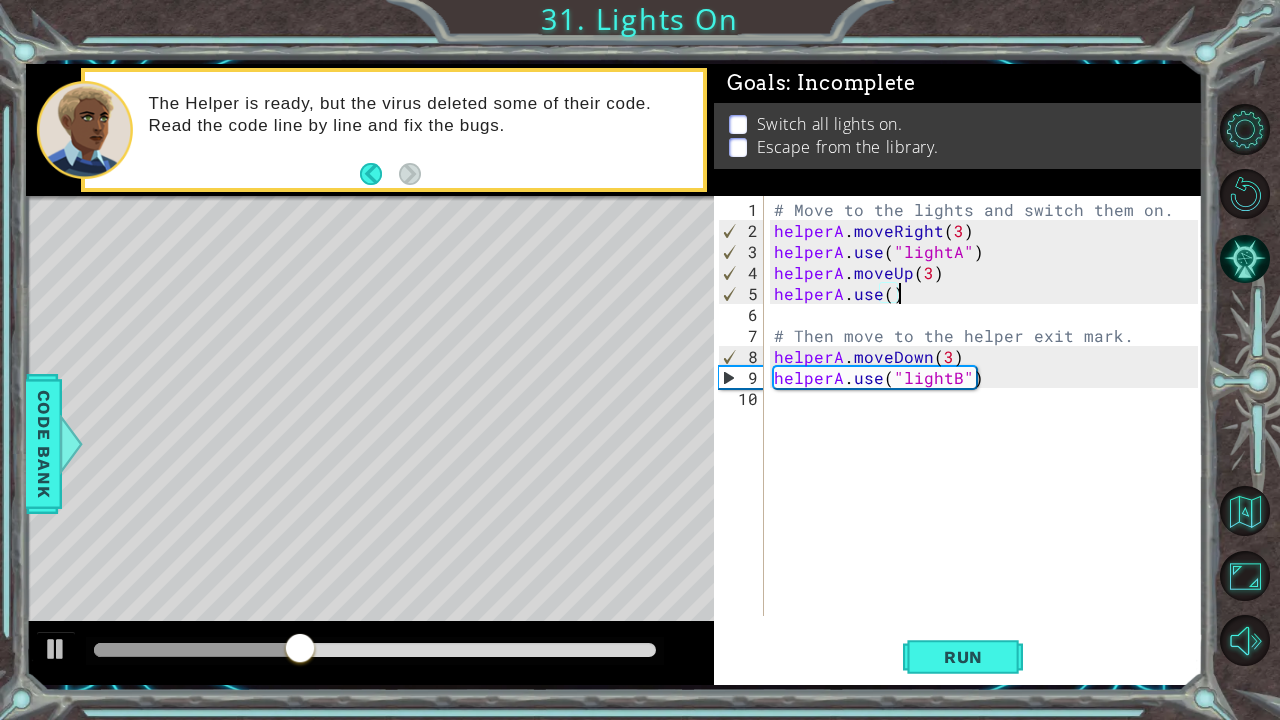 click on "# Move to the lights and switch them on. helperA . moveRight ( 3 ) helperA . use ( "lightA" ) helperA . moveUp ( 3 ) helperA . use ( ) # Then move to the helper exit mark. helperA . moveDown ( 3 ) helperA . use ( "lightB" )" at bounding box center [989, 430] 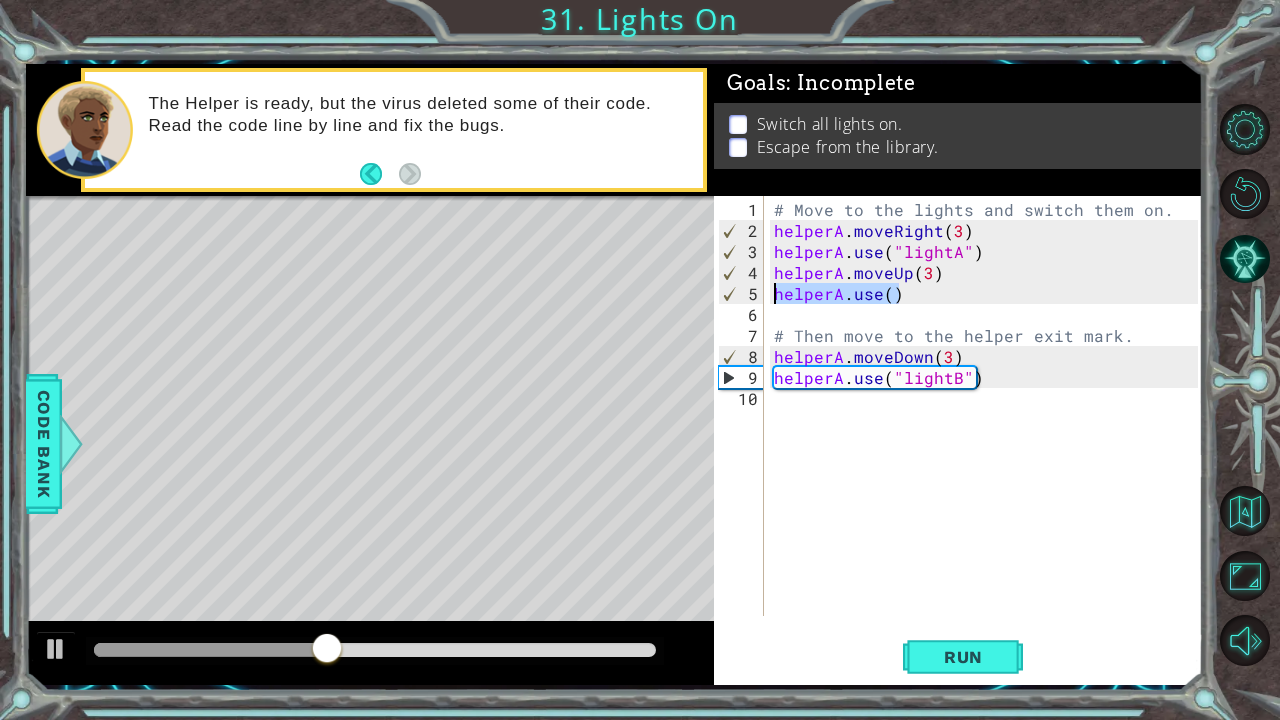 drag, startPoint x: 902, startPoint y: 294, endPoint x: 758, endPoint y: 298, distance: 144.05554 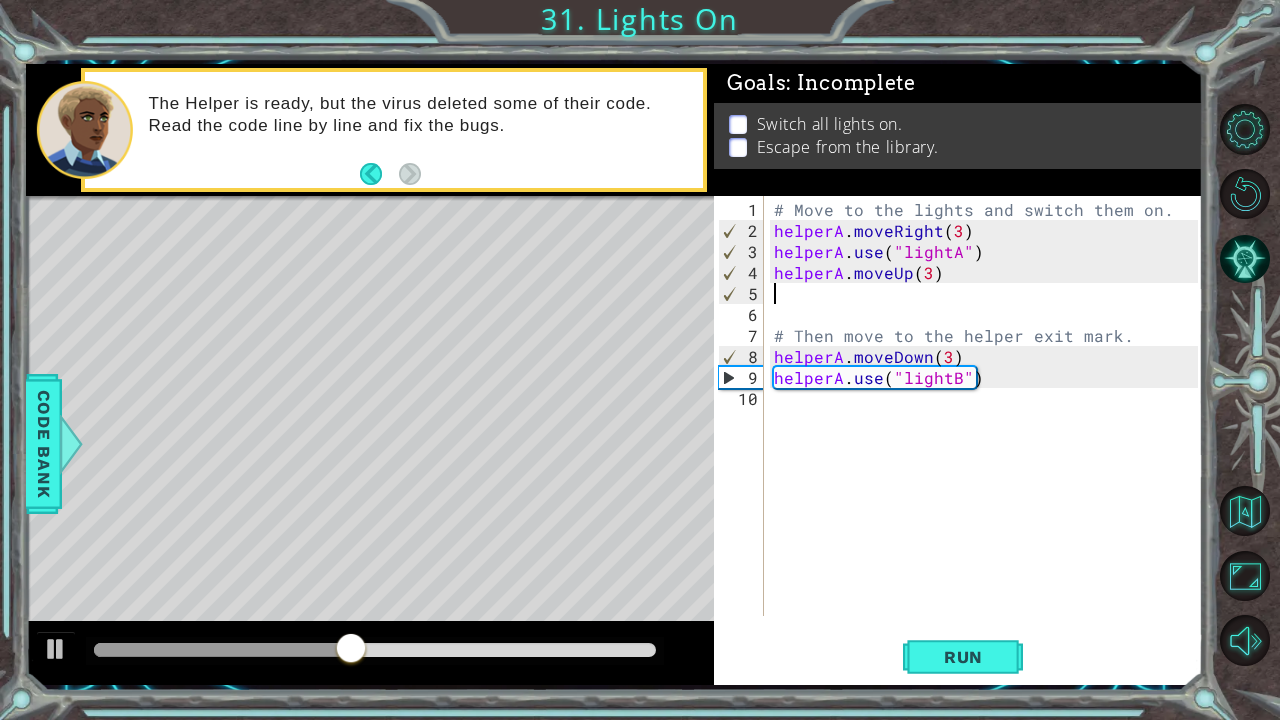 paste on "helperA.use("lightA")" 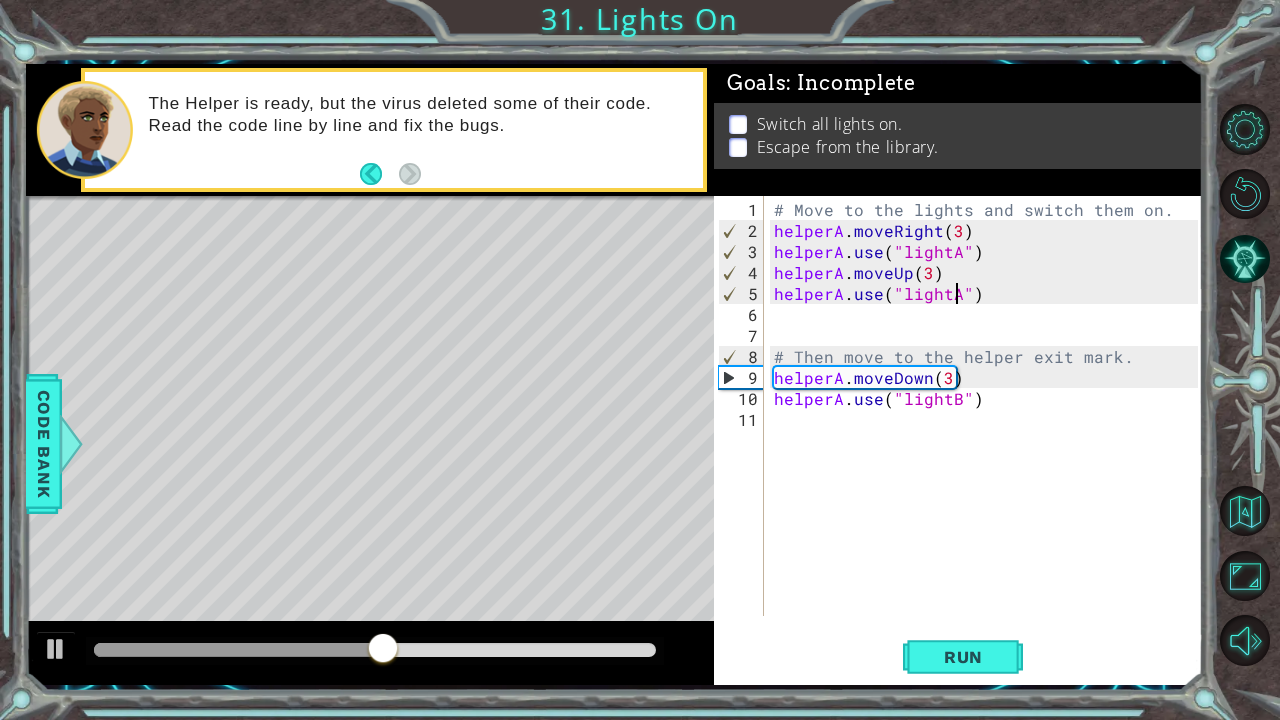 click on "# Move to the lights and switch them on. helperA . moveRight ( 3 ) helperA . use ( "lightA" ) helperA . moveUp ( 3 ) helperA . use ( "lightA" ) # Then move to the helper exit mark. helperA . moveDown ( 3 ) helperA . use ( "lightB" )" at bounding box center [989, 430] 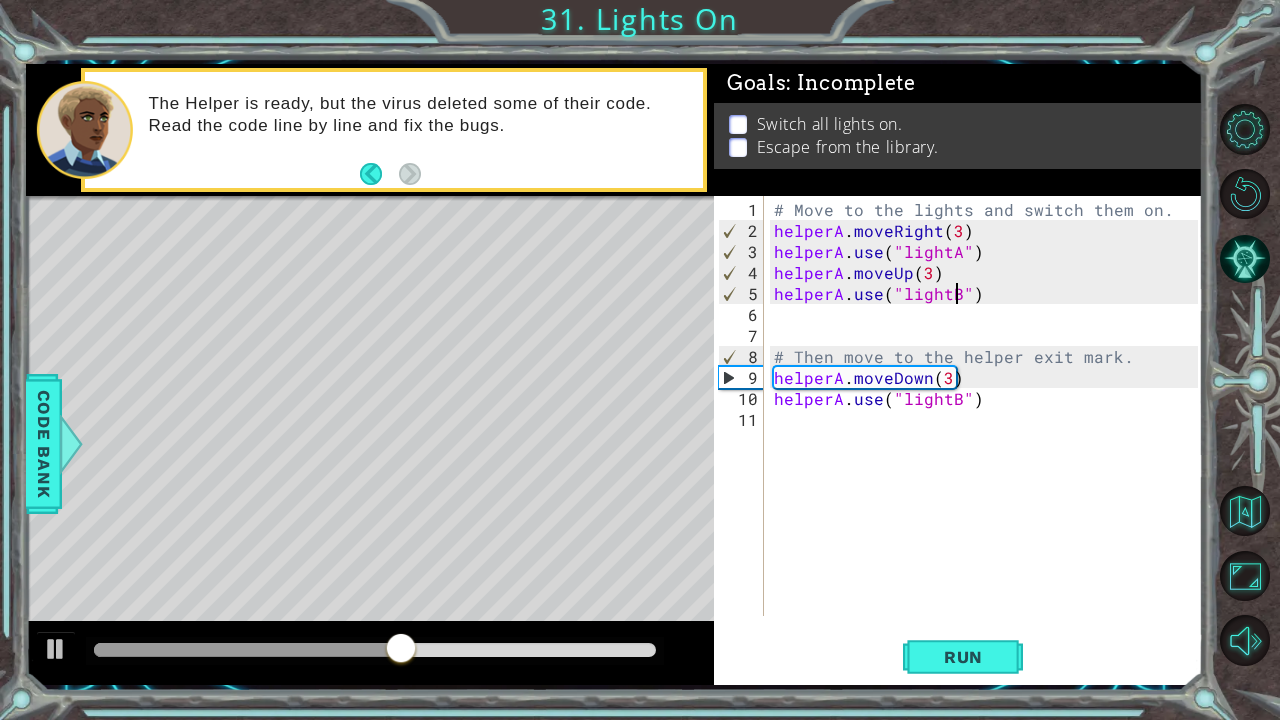 scroll, scrollTop: 0, scrollLeft: 10, axis: horizontal 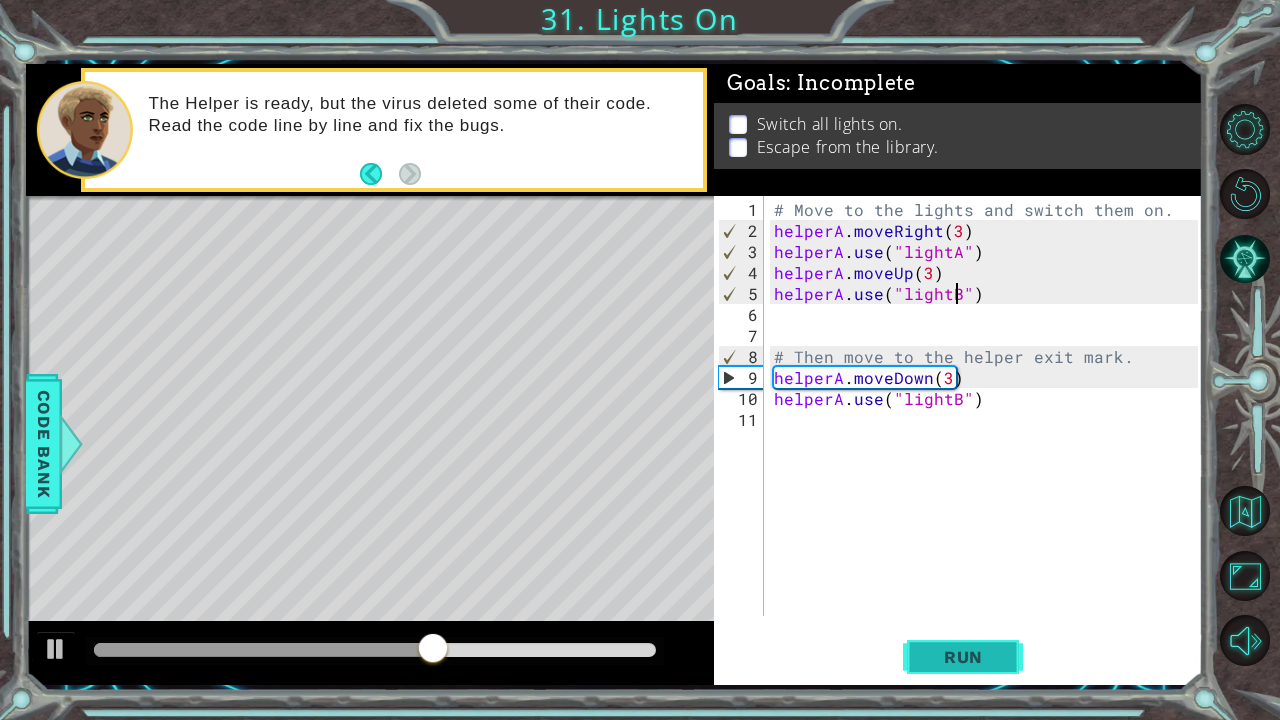 type on "helperA.use("lightB")" 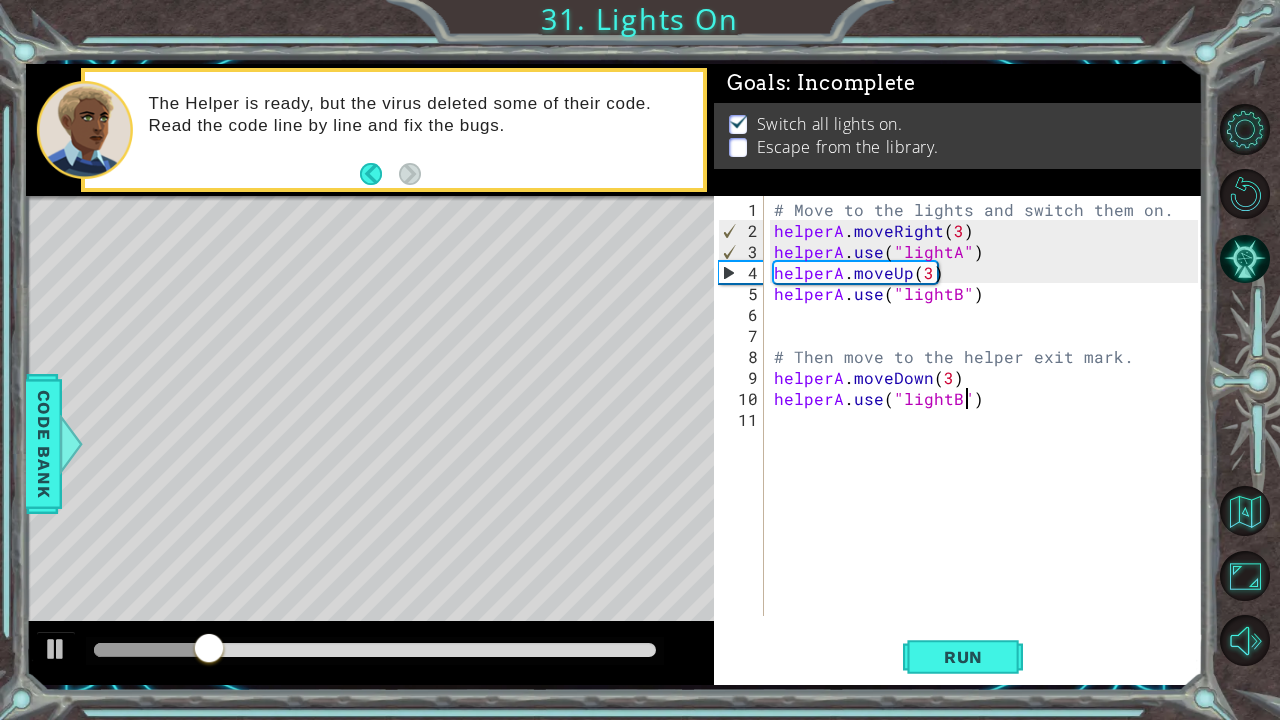 click on "# Move to the lights and switch them on. helperA . moveRight ( 3 ) helperA . use ( "lightA" ) helperA . moveUp ( 3 ) helperA . use ( "lightB" ) # Then move to the helper exit mark. helperA . moveDown ( 3 ) helperA . use ( "lightB" )" at bounding box center [989, 430] 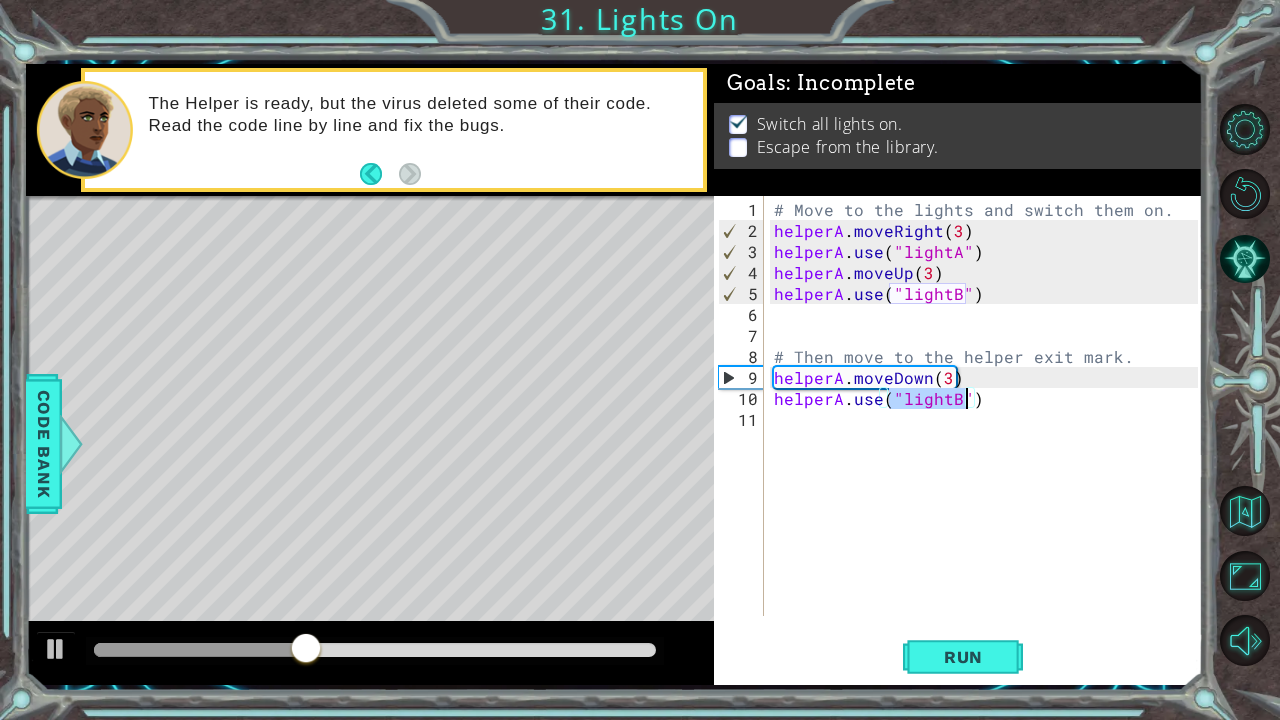 click on "# Move to the lights and switch them on. helperA . moveRight ( 3 ) helperA . use ( "lightA" ) helperA . moveUp ( 3 ) helperA . use ( "lightB" ) # Then move to the helper exit mark. helperA . moveDown ( 3 ) helperA . use ( "lightB" )" at bounding box center [989, 430] 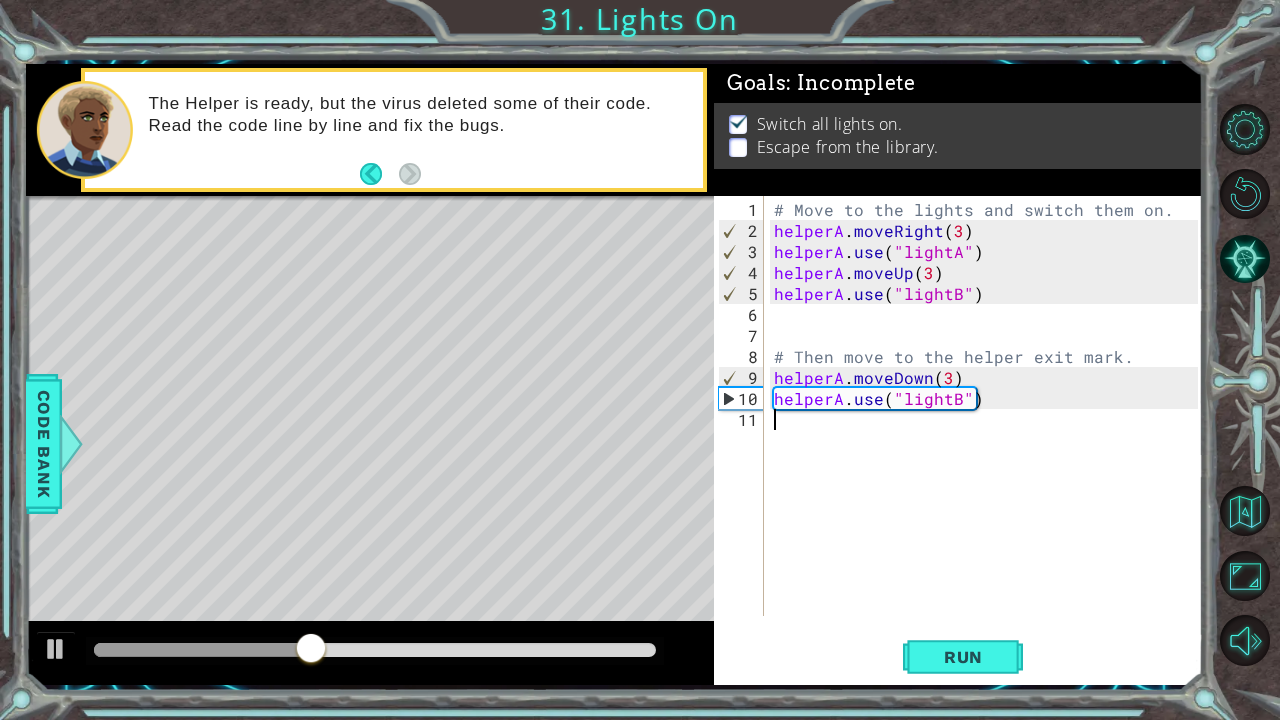 scroll, scrollTop: 0, scrollLeft: 0, axis: both 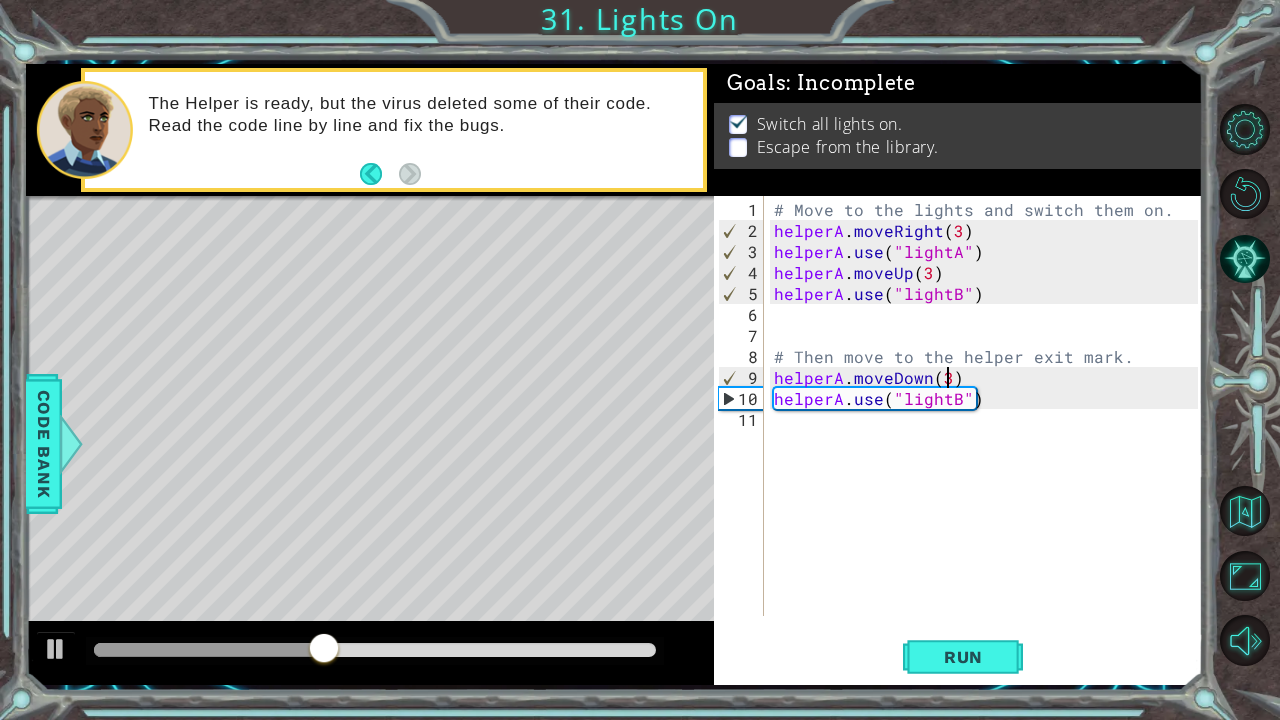 click on "# Move to the lights and switch them on. helperA . moveRight ( 3 ) helperA . use ( "lightA" ) helperA . moveUp ( 3 ) helperA . use ( "lightB" ) # Then move to the helper exit mark. helperA . moveDown ( 3 ) helperA . use ( "lightB" )" at bounding box center [989, 430] 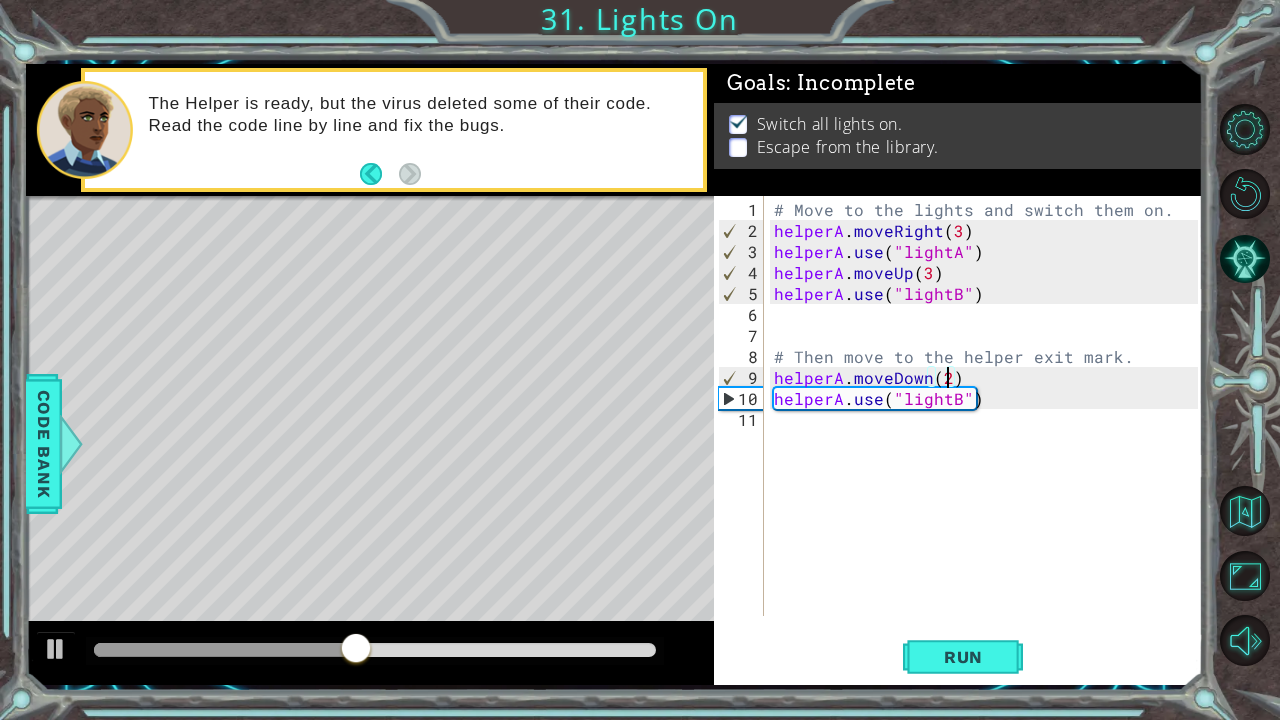 scroll, scrollTop: 0, scrollLeft: 10, axis: horizontal 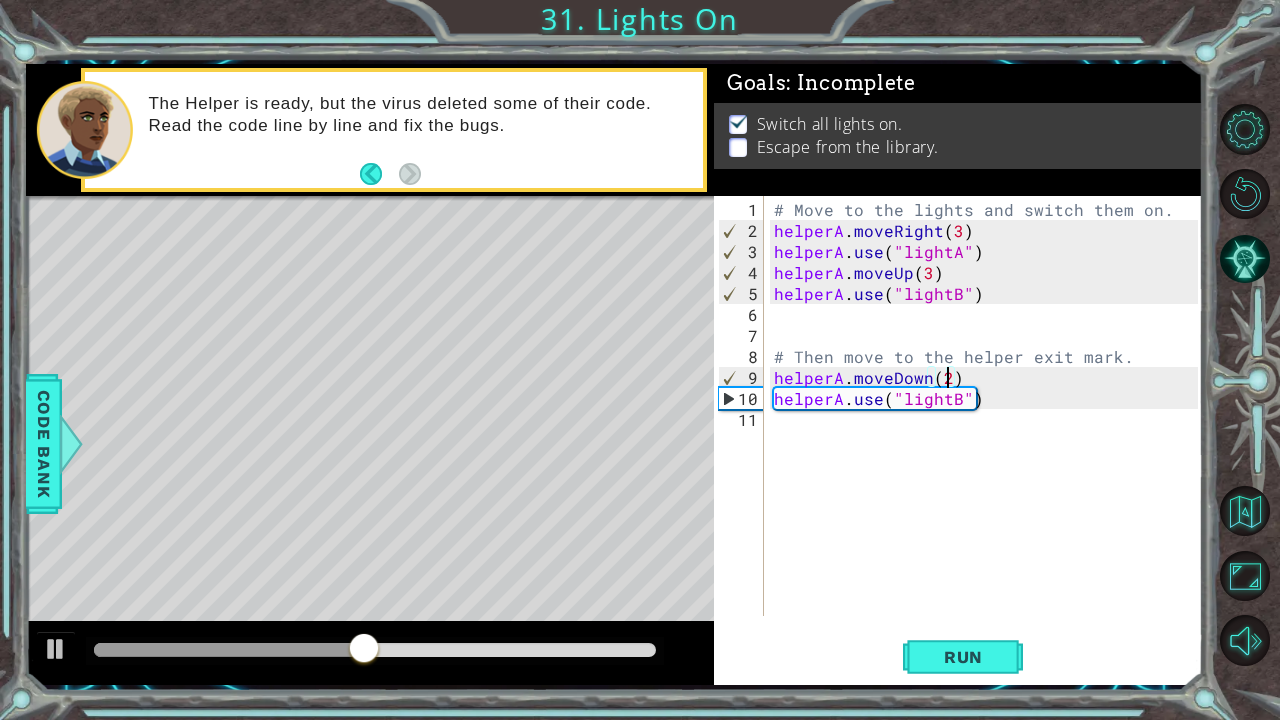 click on "# Move to the lights and switch them on. helperA . moveRight ( 3 ) helperA . use ( "lightA" ) helperA . moveUp ( 3 ) helperA . use ( "lightB" ) # Then move to the helper exit mark. helperA . moveDown ( 2 ) helperA . use ( "lightB" )" at bounding box center (989, 430) 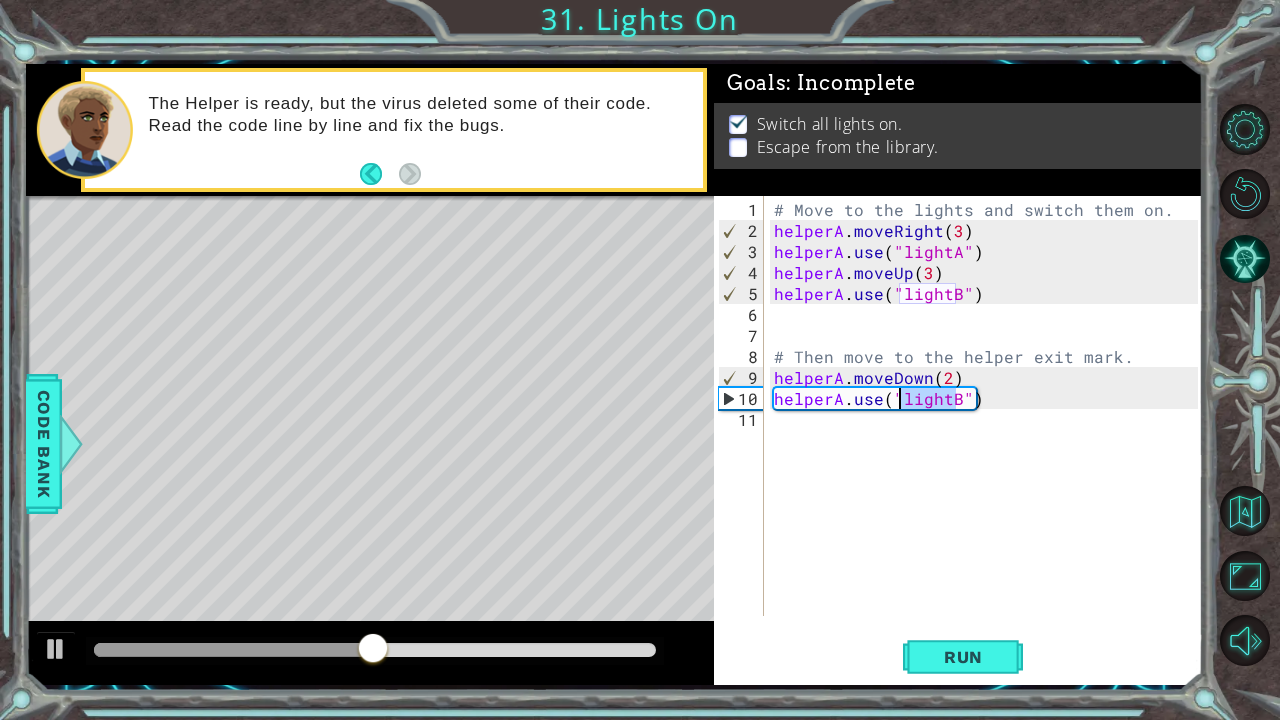 click on "# Move to the lights and switch them on. helperA . moveRight ( 3 ) helperA . use ( "lightA" ) helperA . moveUp ( 3 ) helperA . use ( "lightB" ) # Then move to the helper exit mark. helperA . moveDown ( 2 ) helperA . use ( "lightB" )" at bounding box center [989, 430] 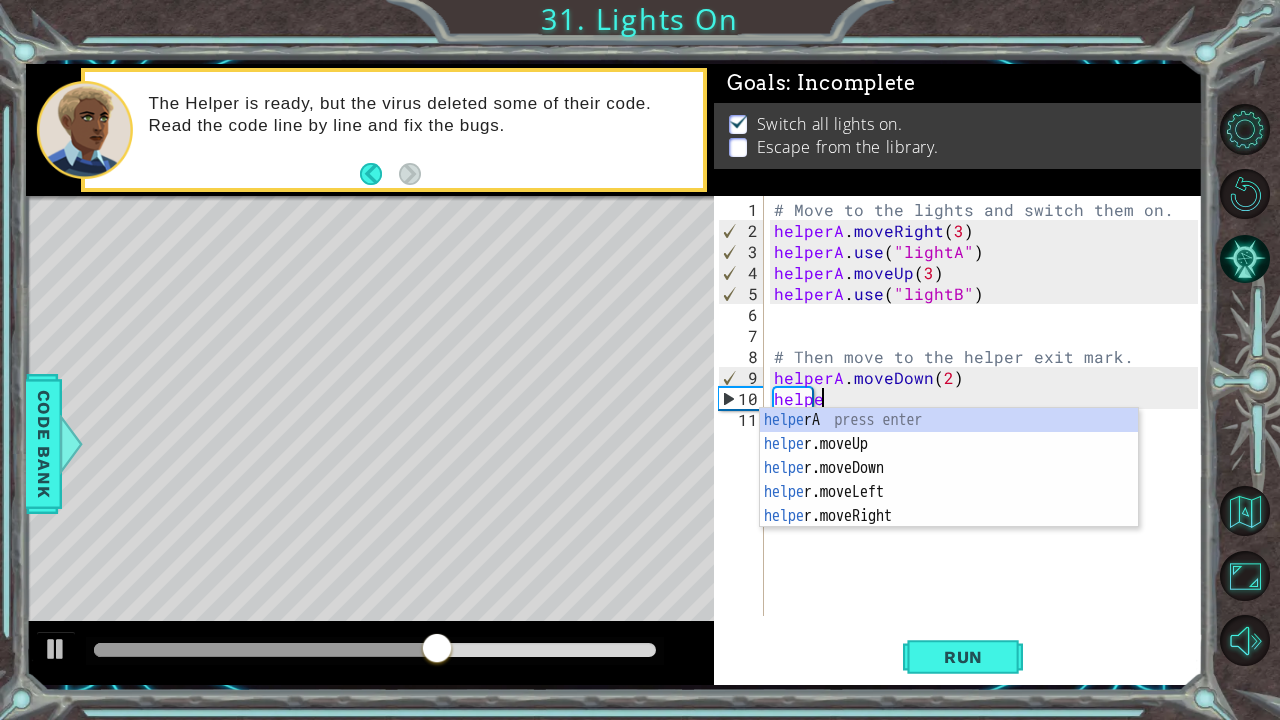 scroll, scrollTop: 0, scrollLeft: 2, axis: horizontal 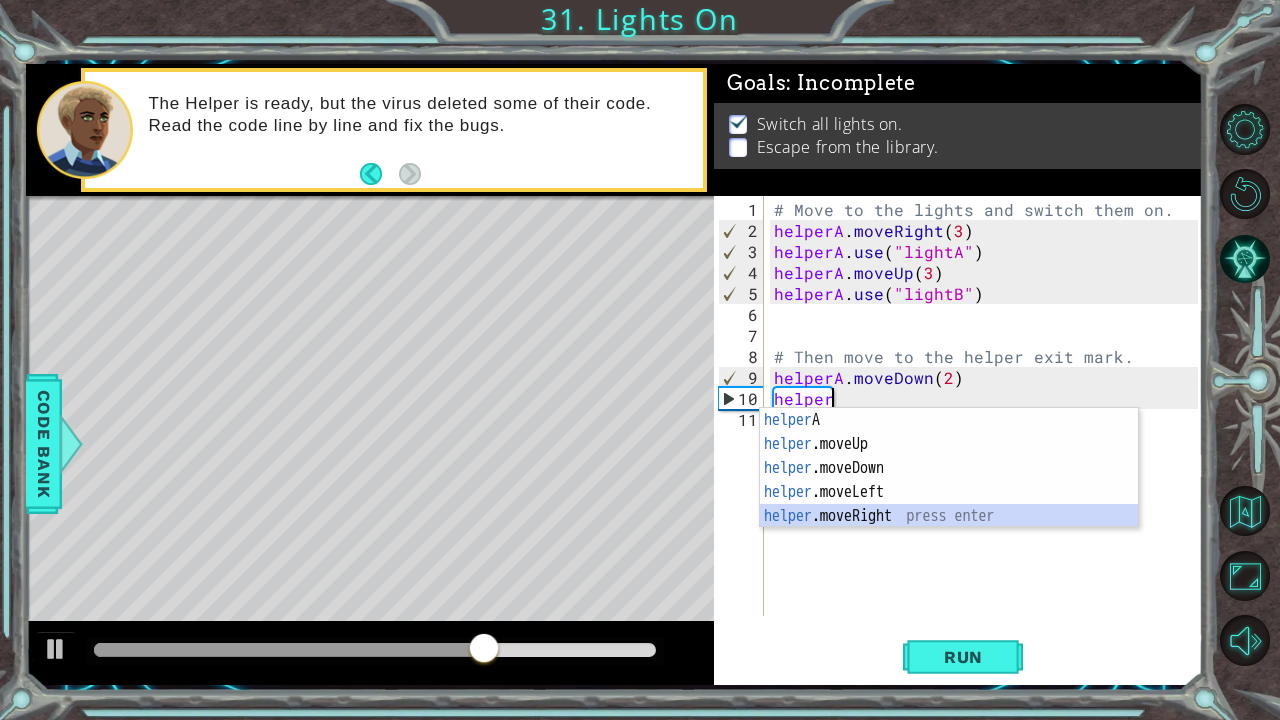 click on "helper A press enter helper .moveUp press enter helper .moveDown press enter helper .moveLeft press enter helper .moveRight press enter" at bounding box center [949, 492] 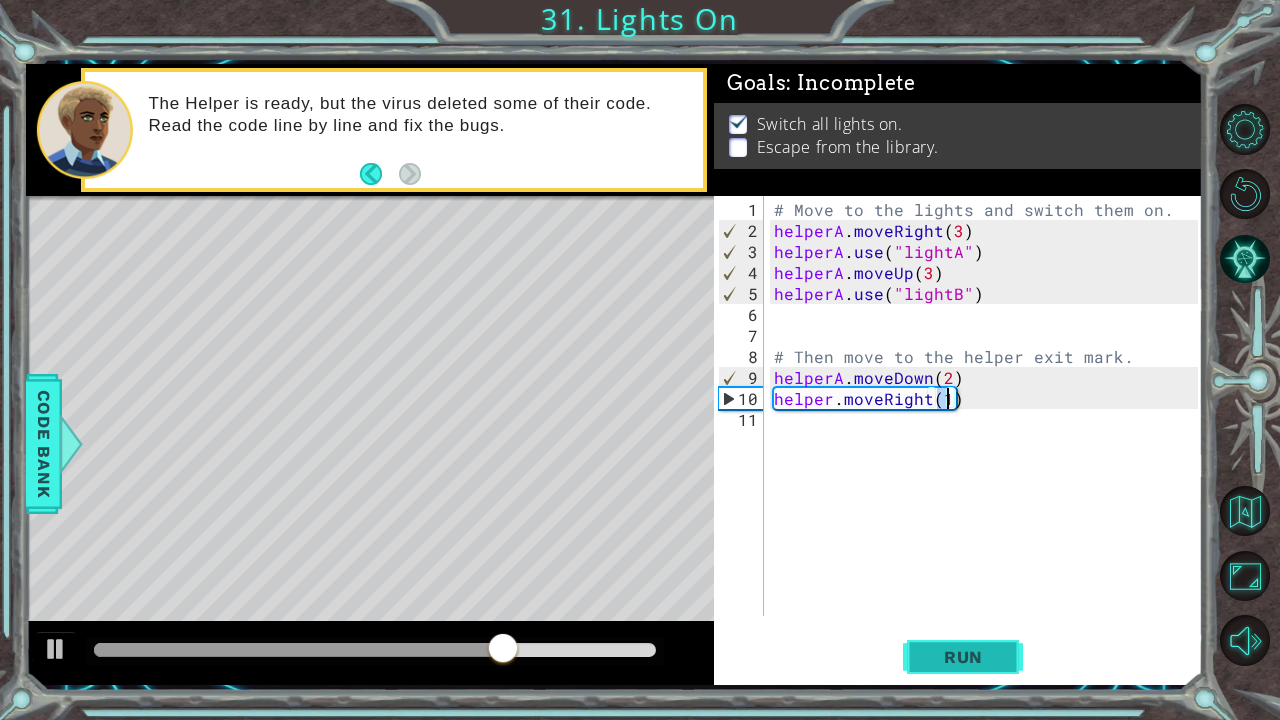 type on "helper.moveRight(1)" 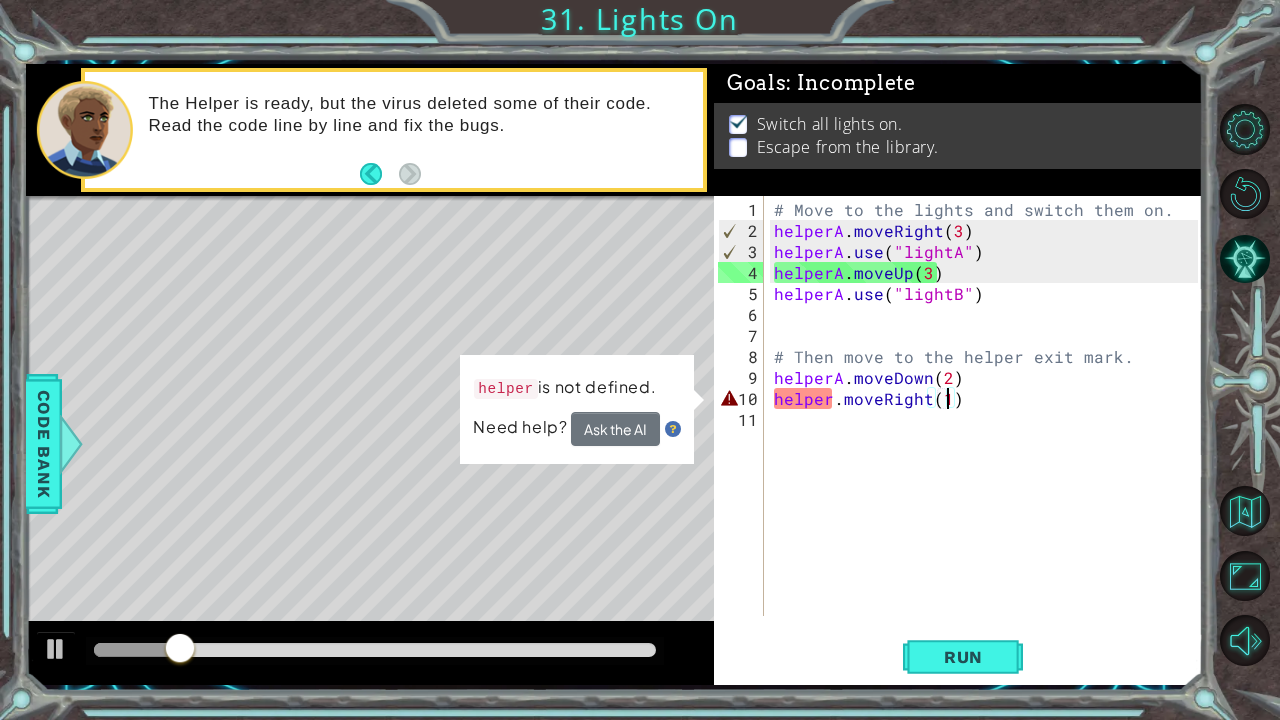 click on "# Move to the lights and switch them on. helperA . moveRight ( 3 ) helperA . use ( "lightA" ) helperA . moveUp ( 3 ) helperA . use ( "lightB" ) # Then move to the helper exit mark. helperA . moveDown ( 2 ) helper . moveRight ( 1 )" at bounding box center (989, 430) 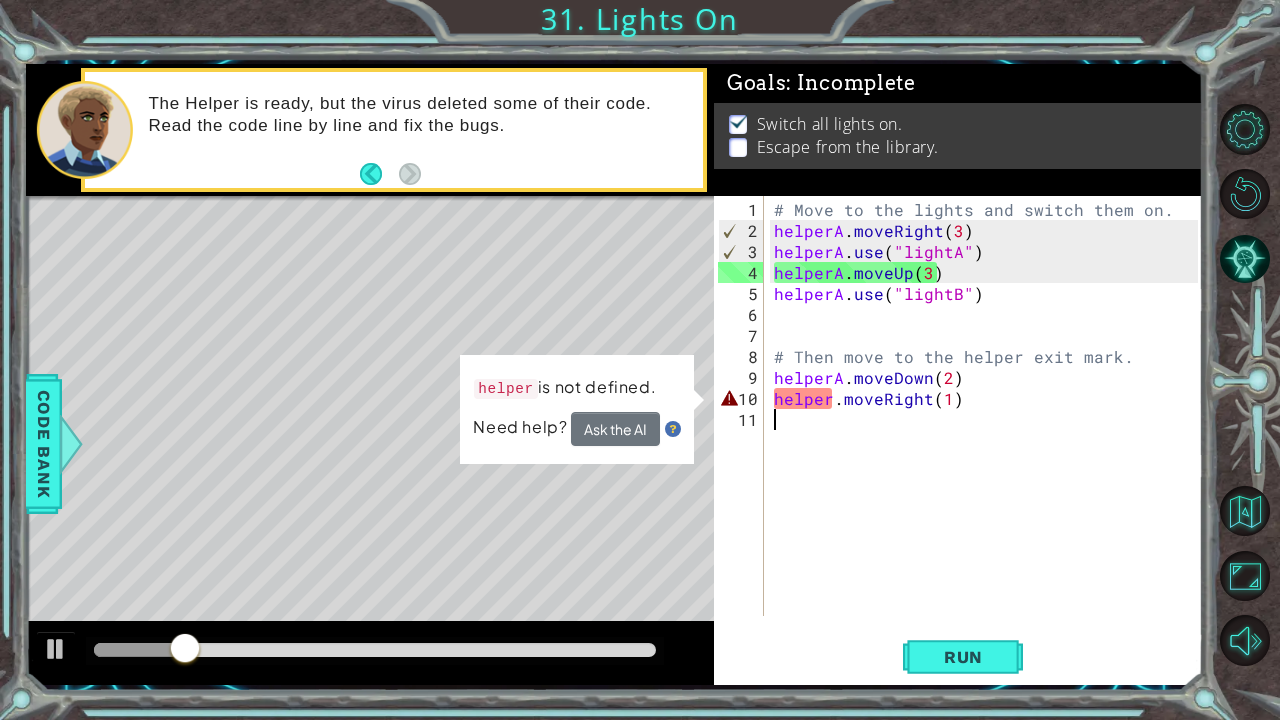 scroll, scrollTop: 0, scrollLeft: 0, axis: both 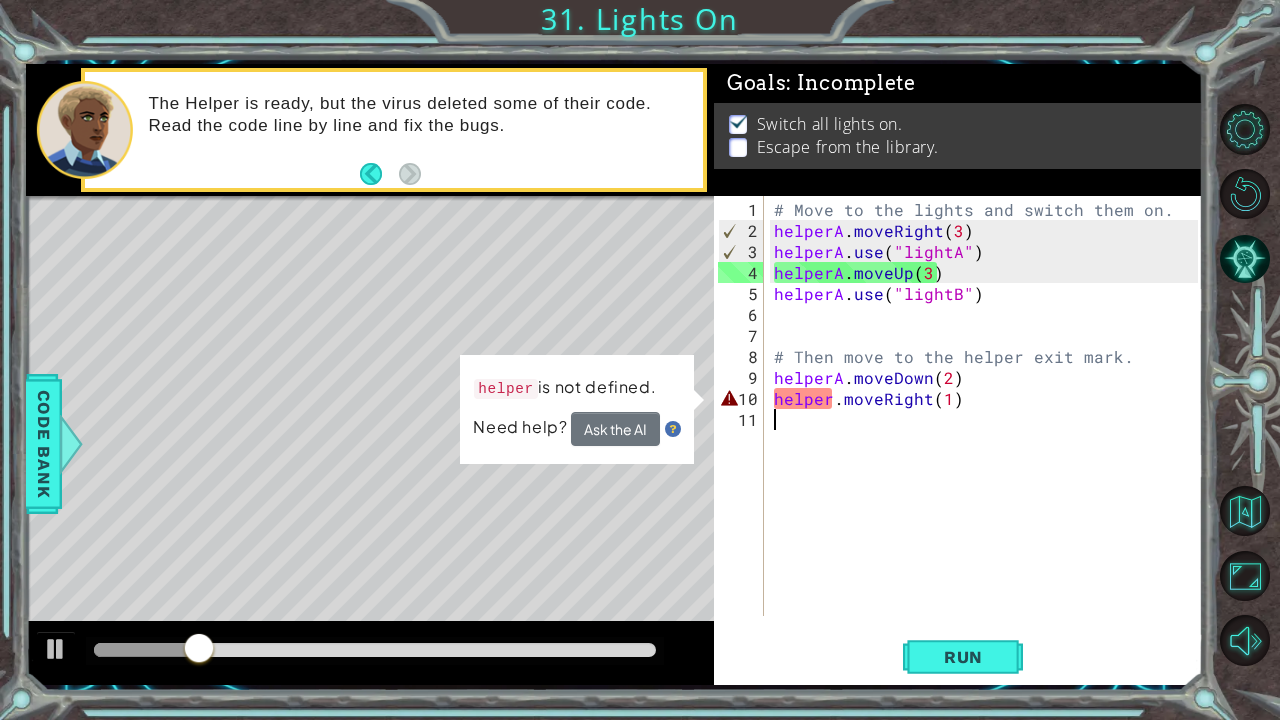 click on "# Move to the lights and switch them on. helperA . moveRight ( 3 ) helperA . use ( "lightA" ) helperA . moveUp ( 3 ) helperA . use ( "lightB" ) # Then move to the helper exit mark. helperA . moveDown ( 2 ) helper . moveRight ( 1 )" at bounding box center [989, 430] 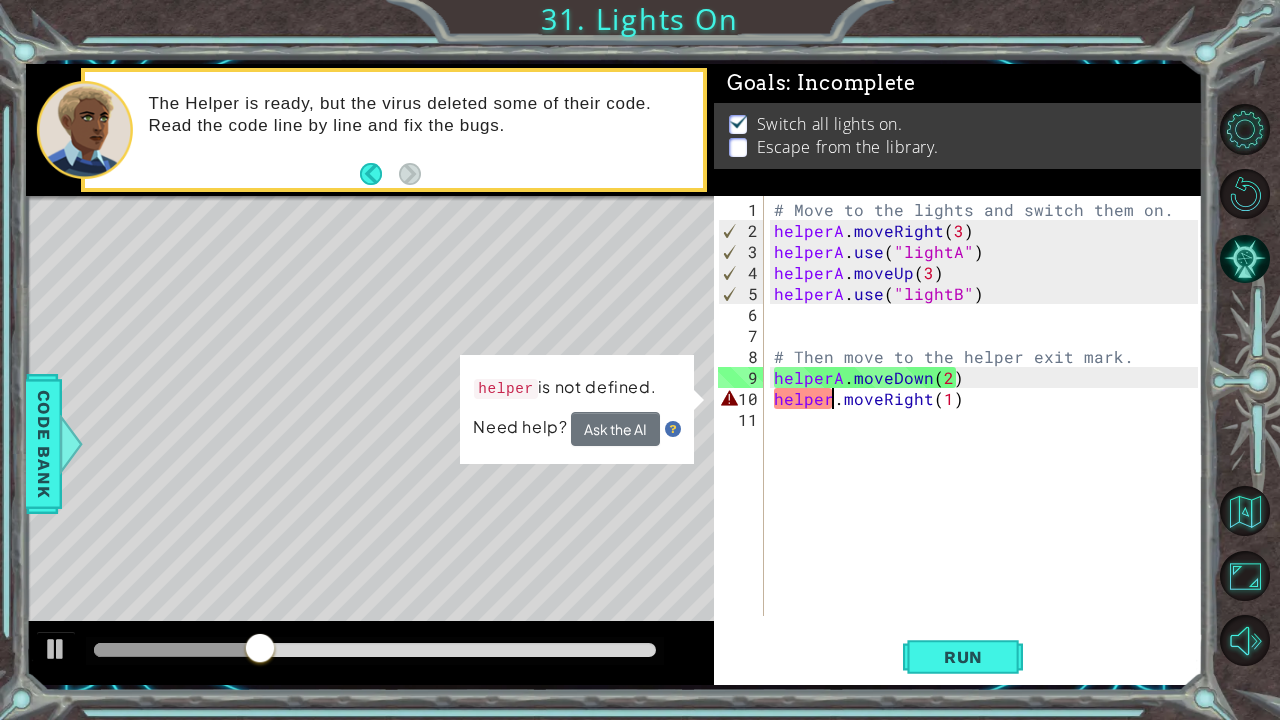 click on "# Move to the lights and switch them on. helperA . moveRight ( 3 ) helperA . use ( "lightA" ) helperA . moveUp ( 3 ) helperA . use ( "lightB" ) # Then move to the helper exit mark. helperA . moveDown ( 2 ) helper . moveRight ( 1 )" at bounding box center (989, 430) 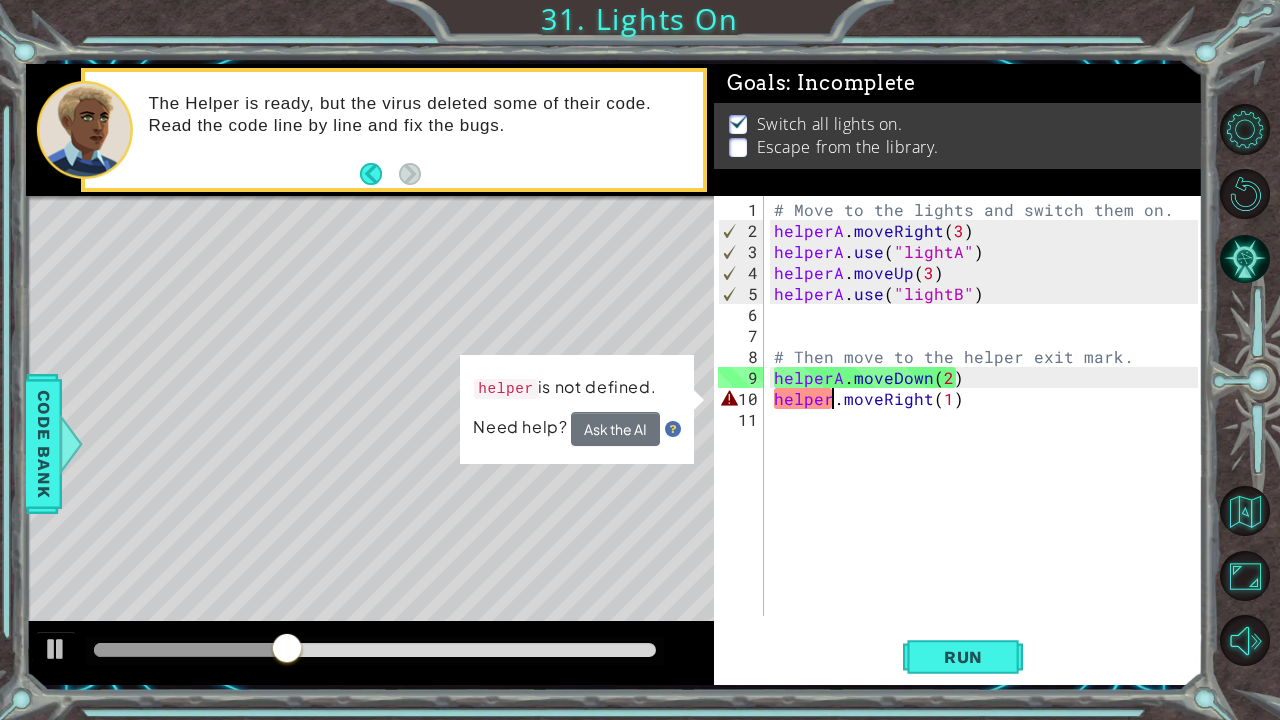scroll, scrollTop: 0, scrollLeft: 4, axis: horizontal 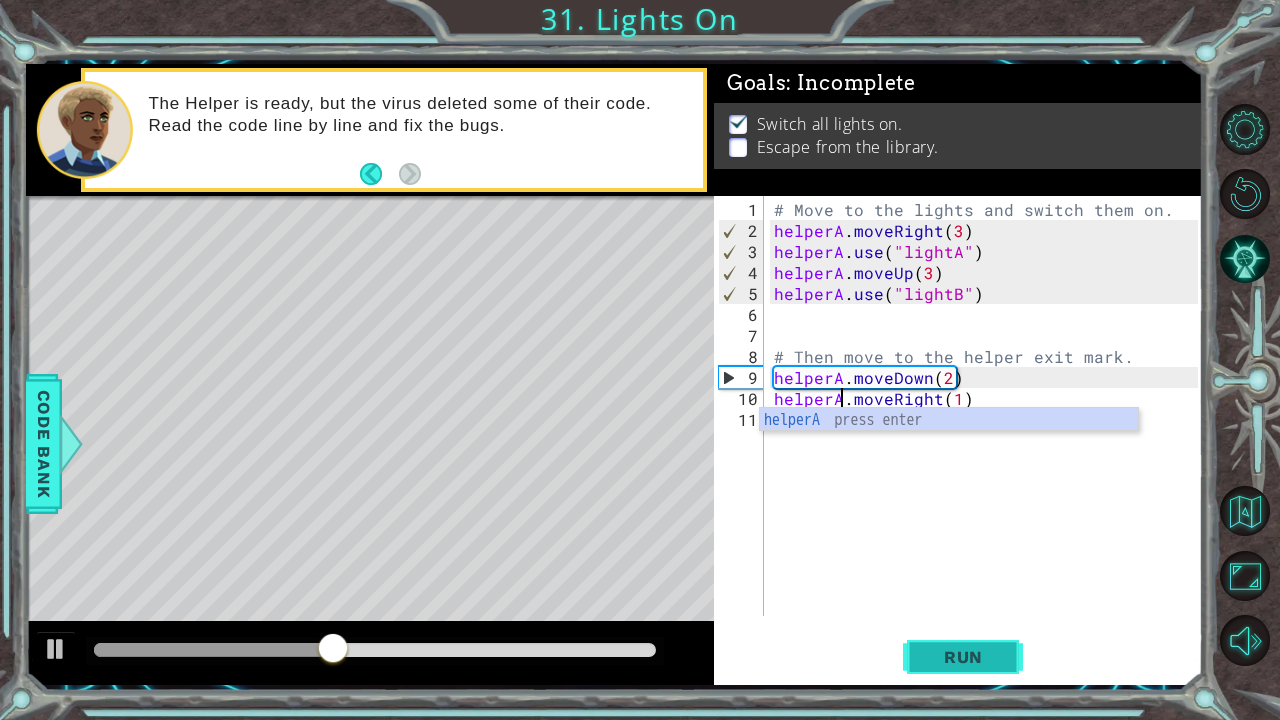 click on "Run" at bounding box center (963, 657) 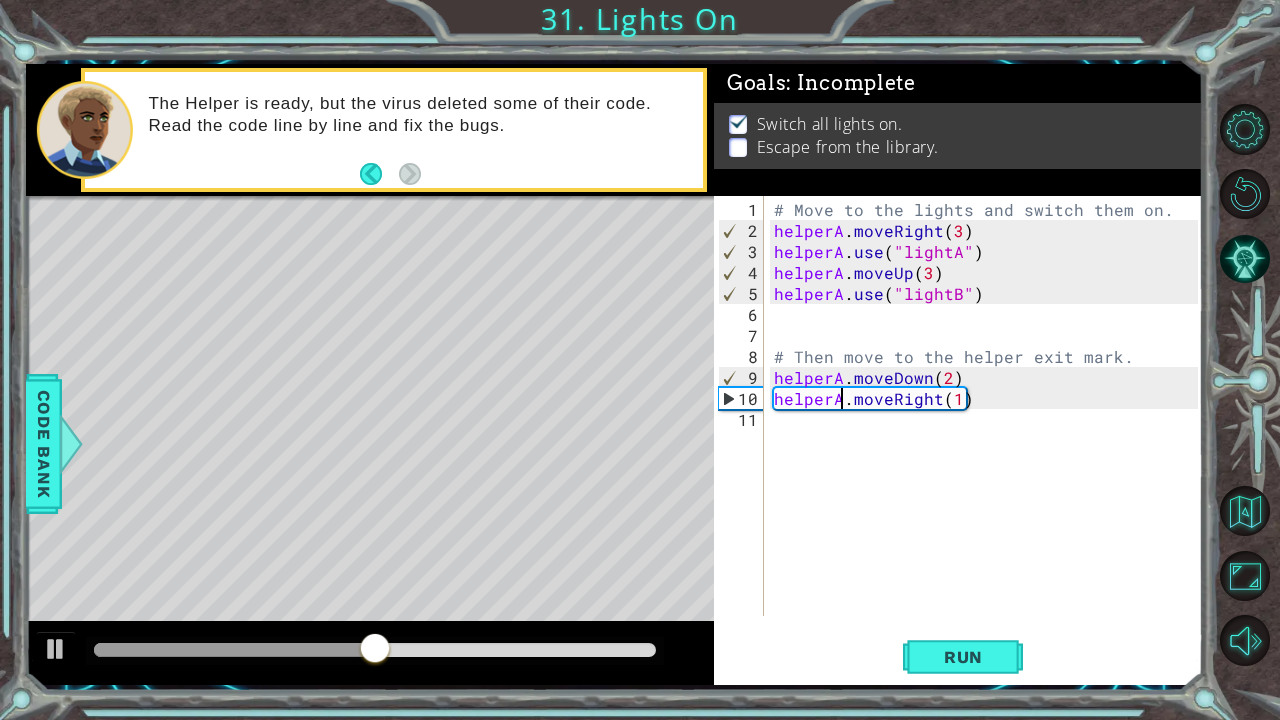 click on "# Move to the lights and switch them on. helperA . moveRight ( 3 ) helperA . use ( "lightA" ) helperA . moveUp ( 3 ) helperA . use ( "lightB" ) # Then move to the helper exit mark. helperA . moveDown ( 2 ) helperA . moveRight ( 1 )" at bounding box center (989, 430) 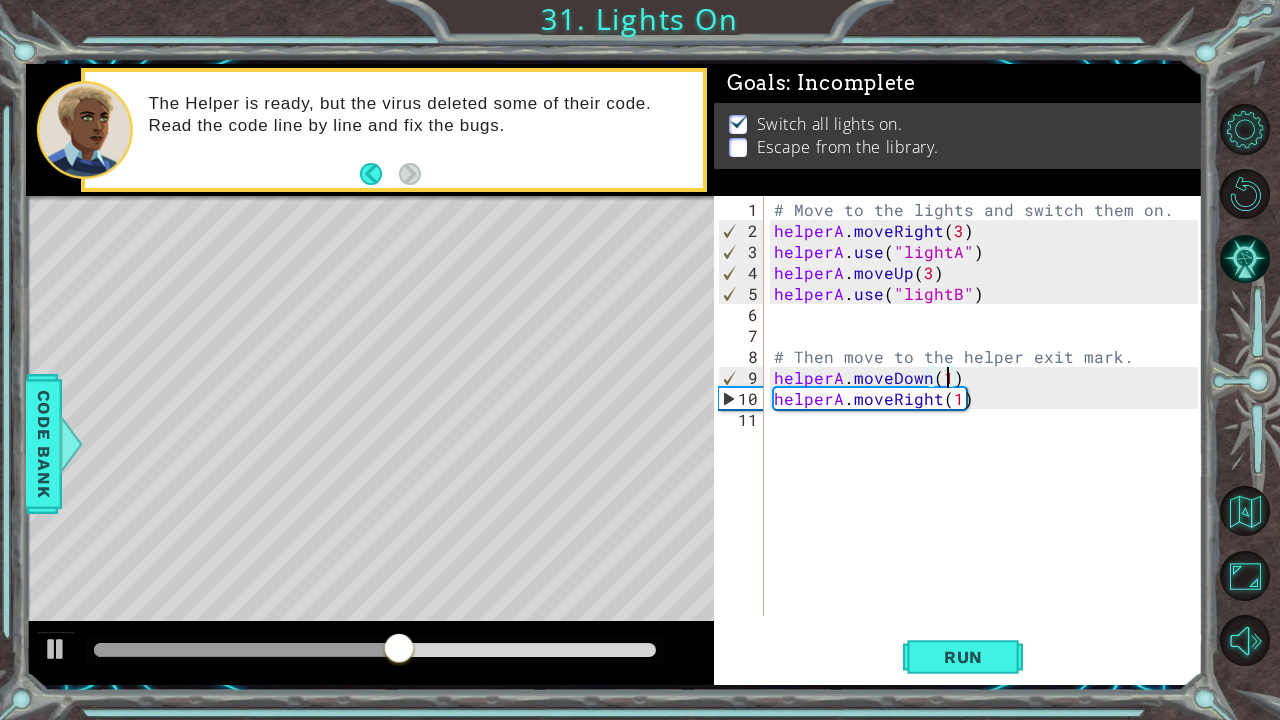 scroll, scrollTop: 0, scrollLeft: 10, axis: horizontal 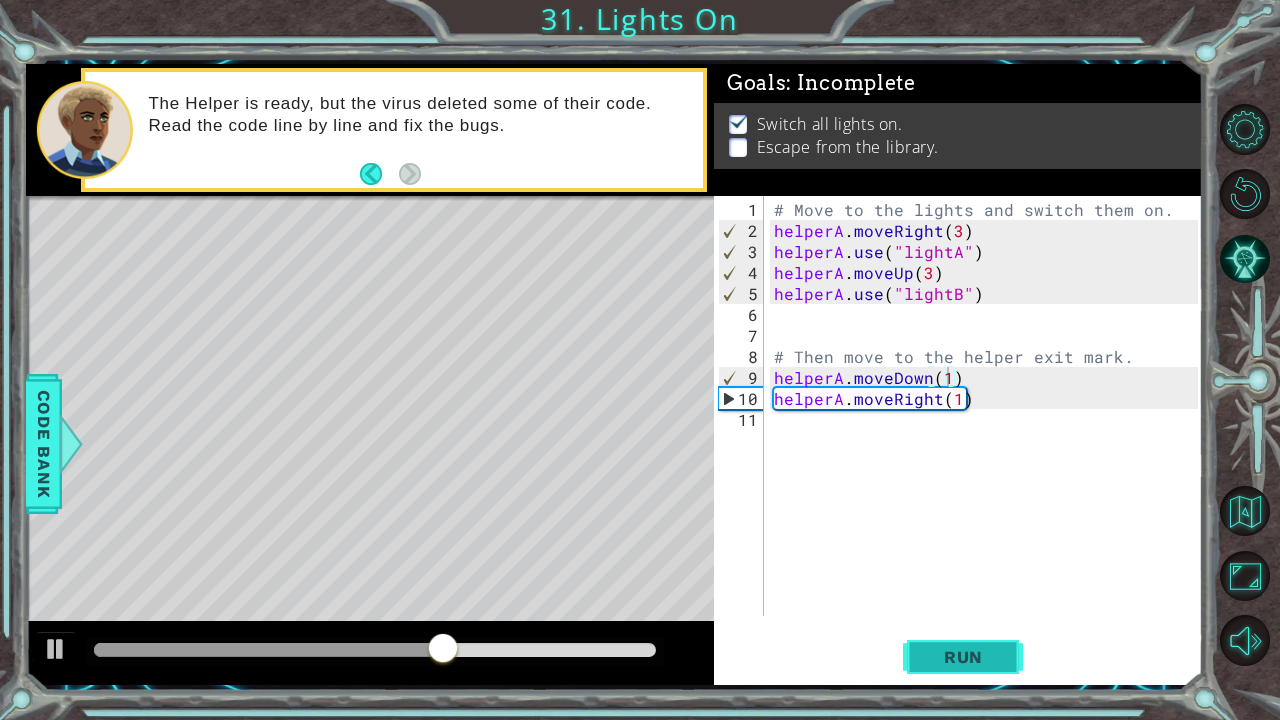 click on "Run" at bounding box center [963, 657] 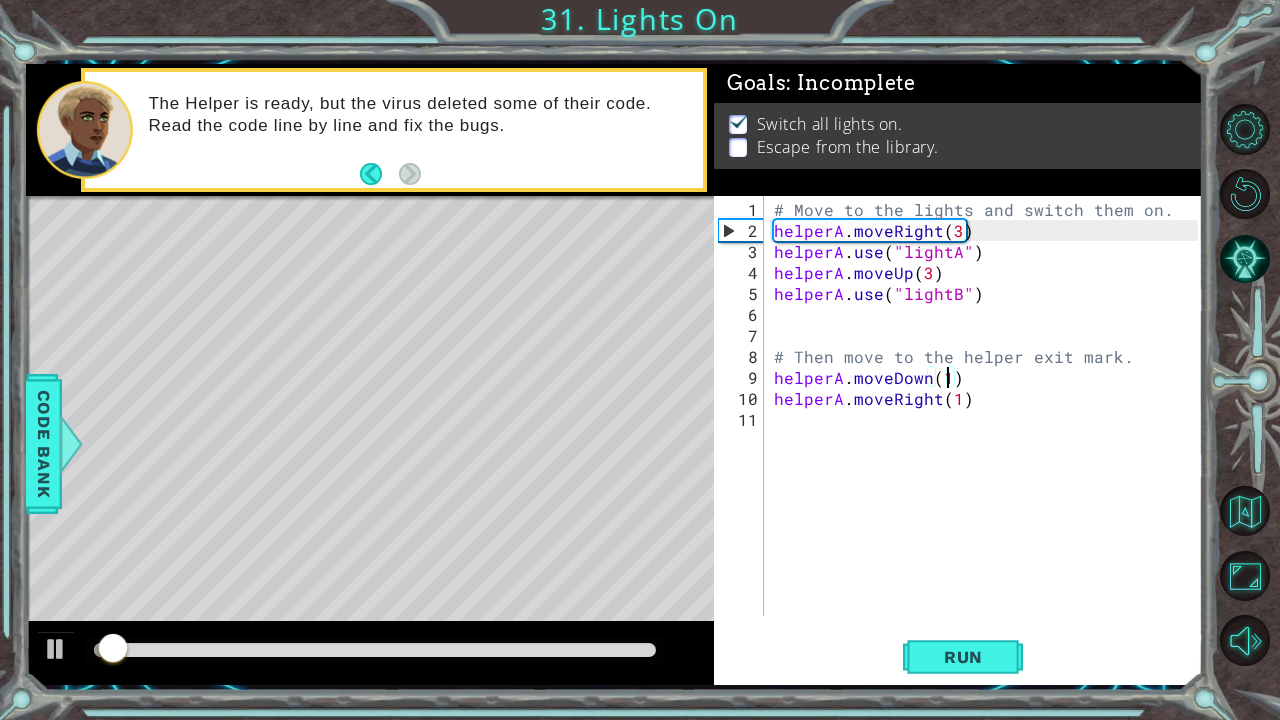 click at bounding box center (375, 650) 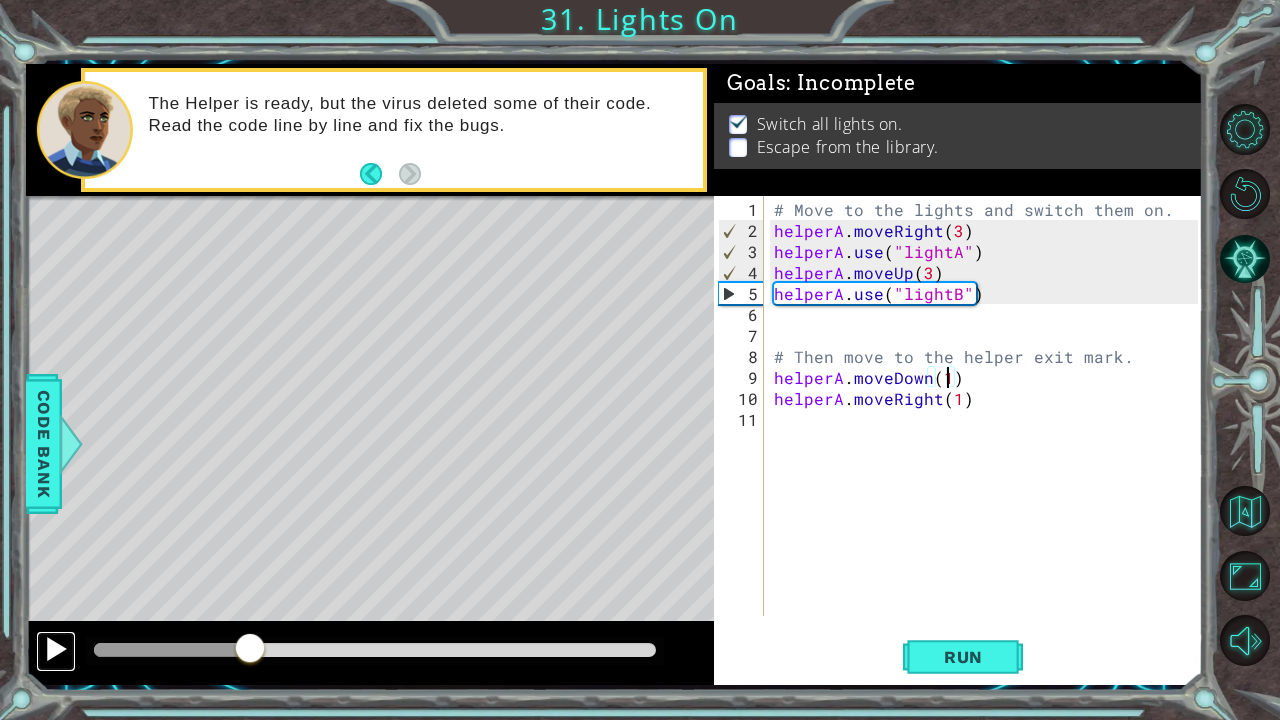 click at bounding box center (56, 649) 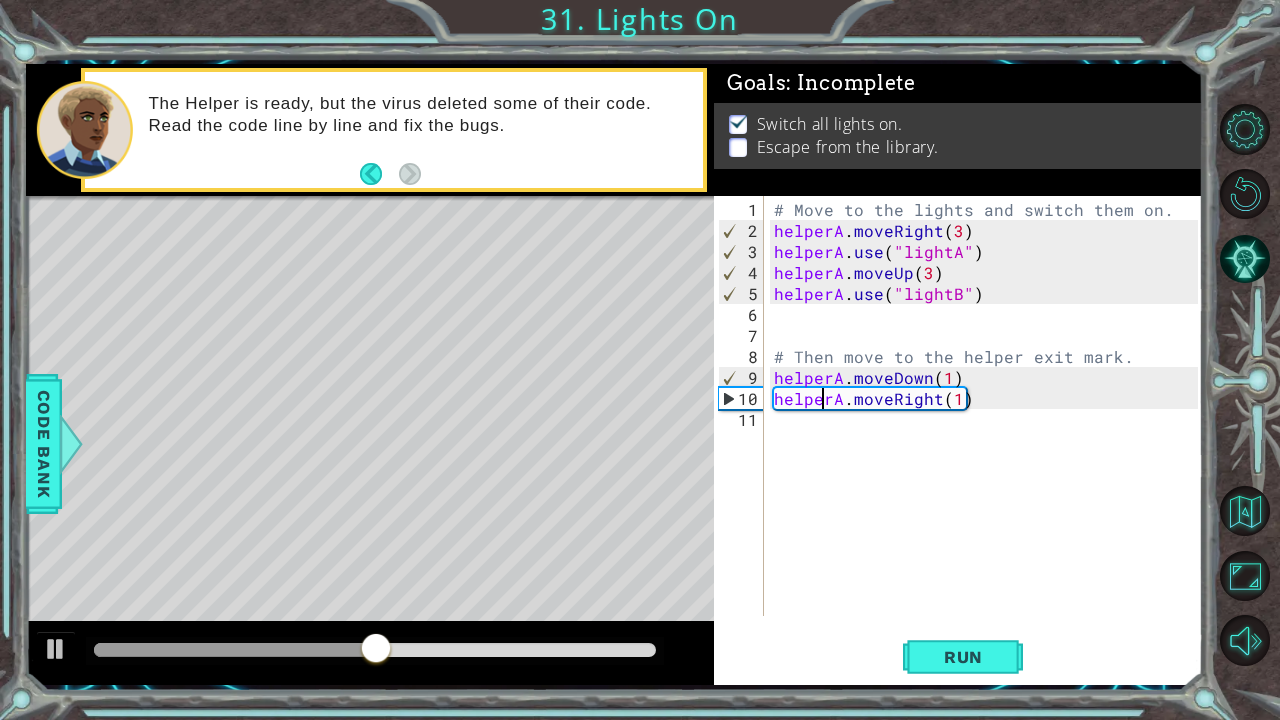 click on "# Move to the lights and switch them on. helperA . moveRight ( 3 ) helperA . use ( "lightA" ) helperA . moveUp ( 3 ) helperA . use ( "lightB" ) # Then move to the helper exit mark. helperA . moveDown ( 1 ) helperA . moveRight ( 1 )" at bounding box center (989, 430) 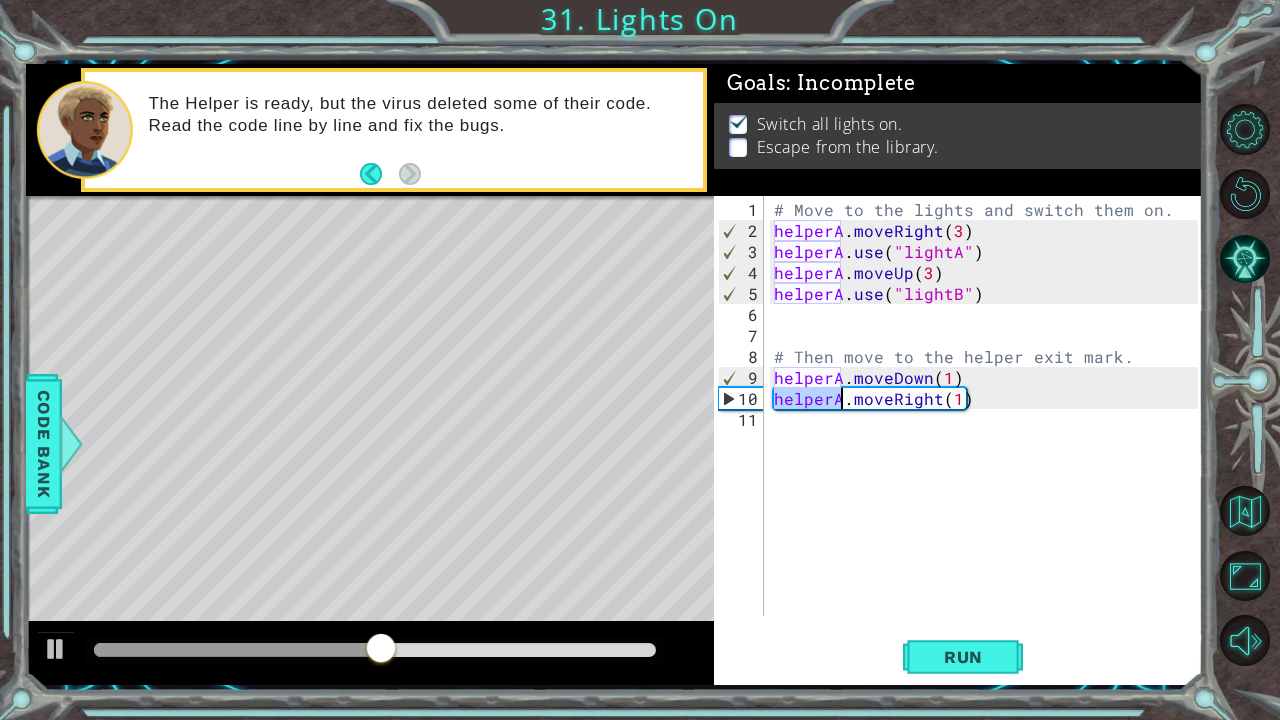 click on "# Move to the lights and switch them on. helperA . moveRight ( 3 ) helperA . use ( "lightA" ) helperA . moveUp ( 3 ) helperA . use ( "lightB" ) # Then move to the helper exit mark. helperA . moveDown ( 1 ) helperA . moveRight ( 1 )" at bounding box center [989, 430] 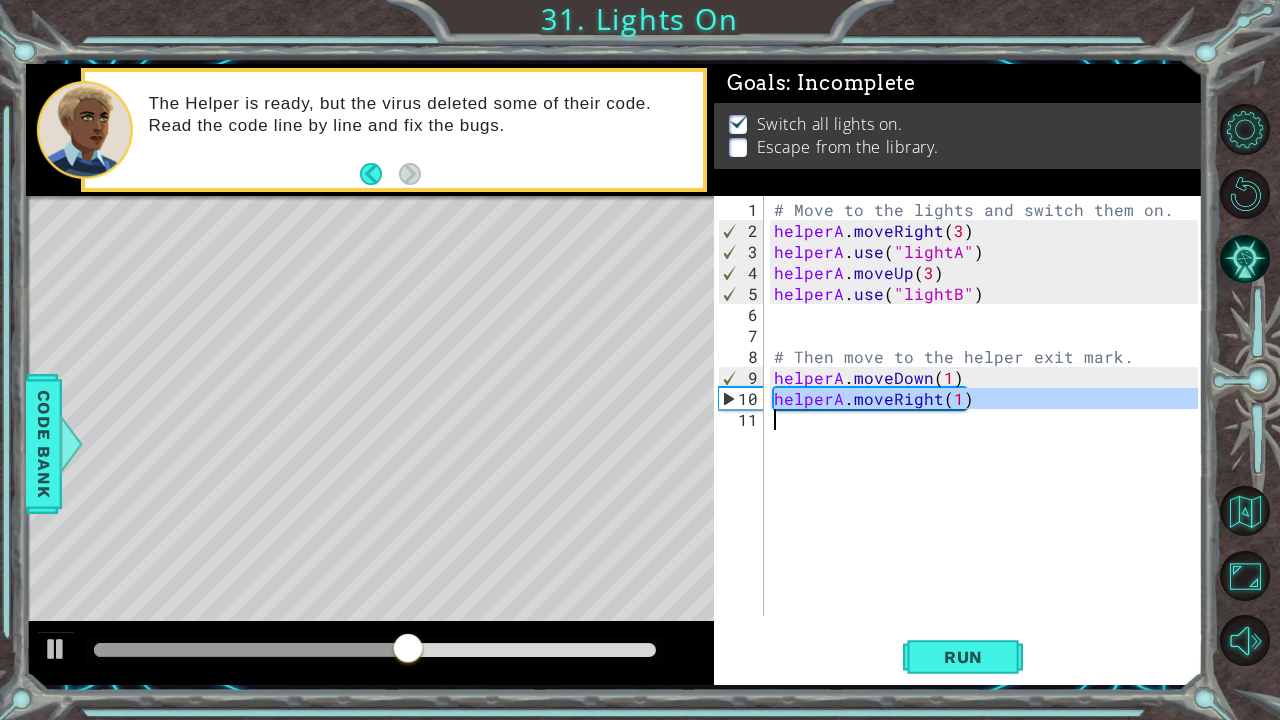 click on "# Move to the lights and switch them on. helperA . moveRight ( 3 ) helperA . use ( "lightA" ) helperA . moveUp ( 3 ) helperA . use ( "lightB" ) # Then move to the helper exit mark. helperA . moveDown ( 1 ) helperA . moveRight ( 1 )" at bounding box center [984, 406] 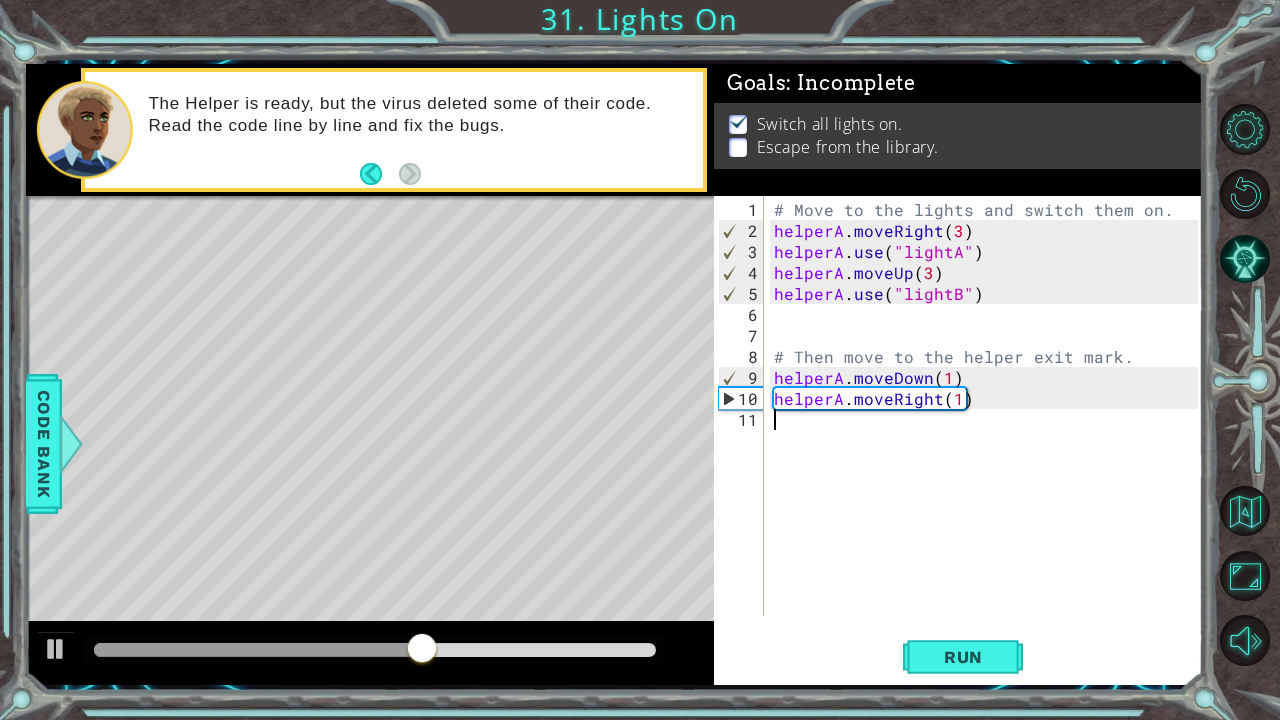 click on "# Move to the lights and switch them on. helperA . moveRight ( 3 ) helperA . use ( "lightA" ) helperA . moveUp ( 3 ) helperA . use ( "lightB" ) # Then move to the helper exit mark. helperA . moveDown ( 1 ) helperA . moveRight ( 1 )" at bounding box center [989, 430] 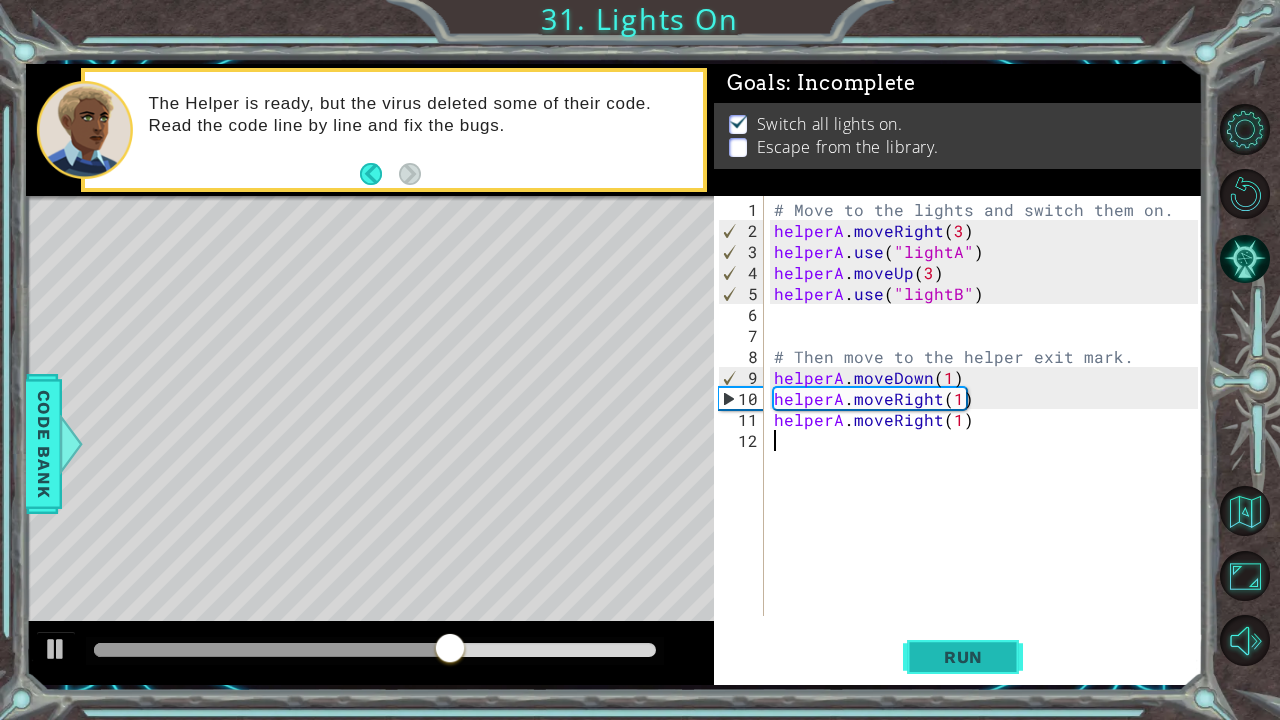 click on "Run" at bounding box center [963, 656] 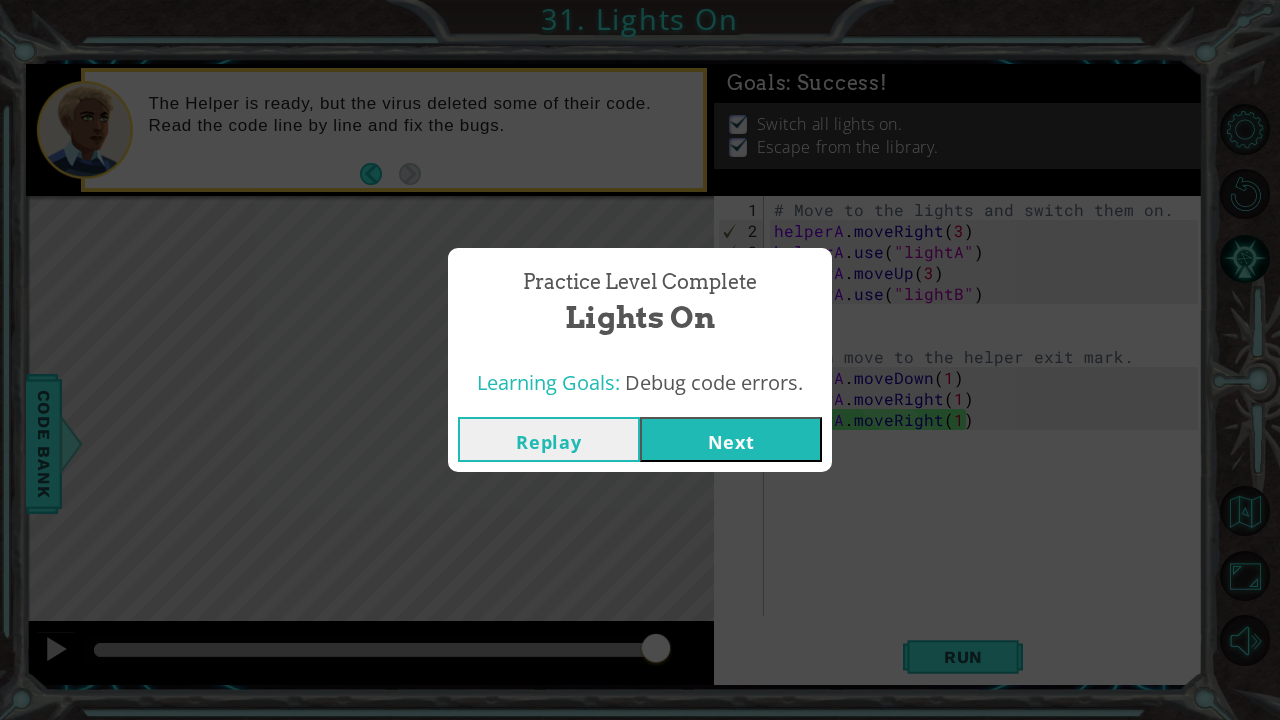 click on "Next" at bounding box center [731, 439] 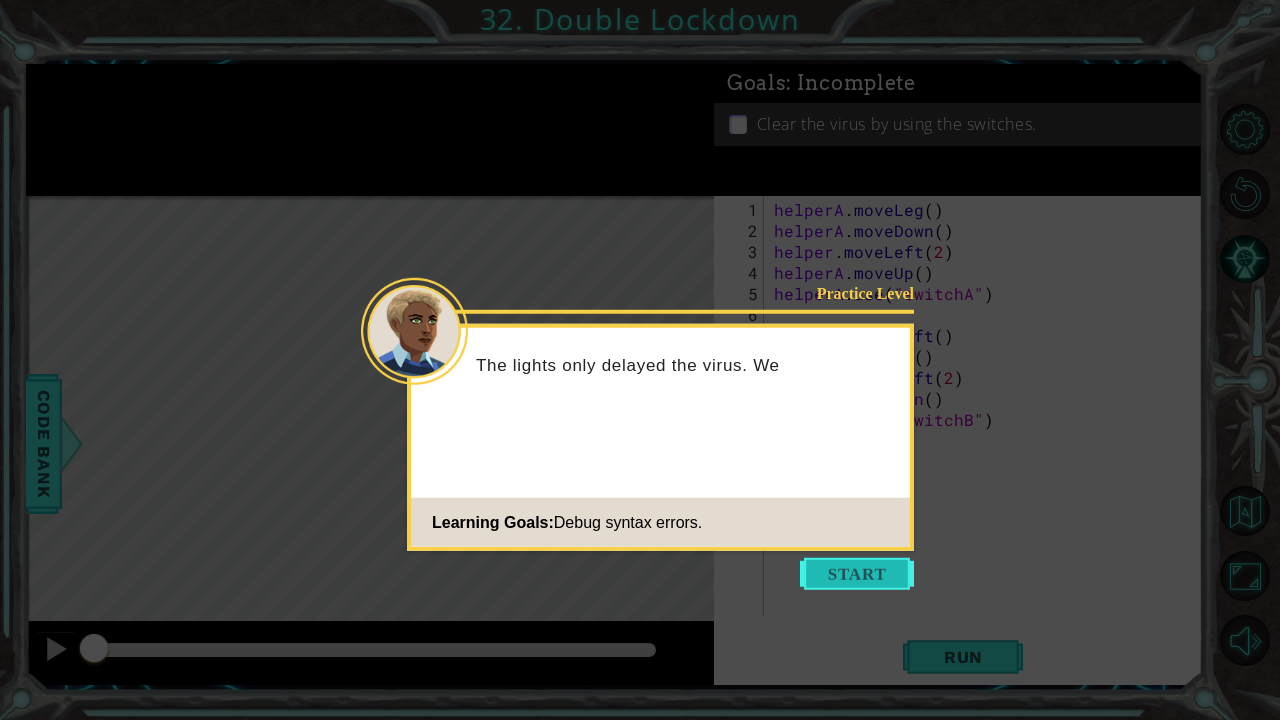click at bounding box center [857, 574] 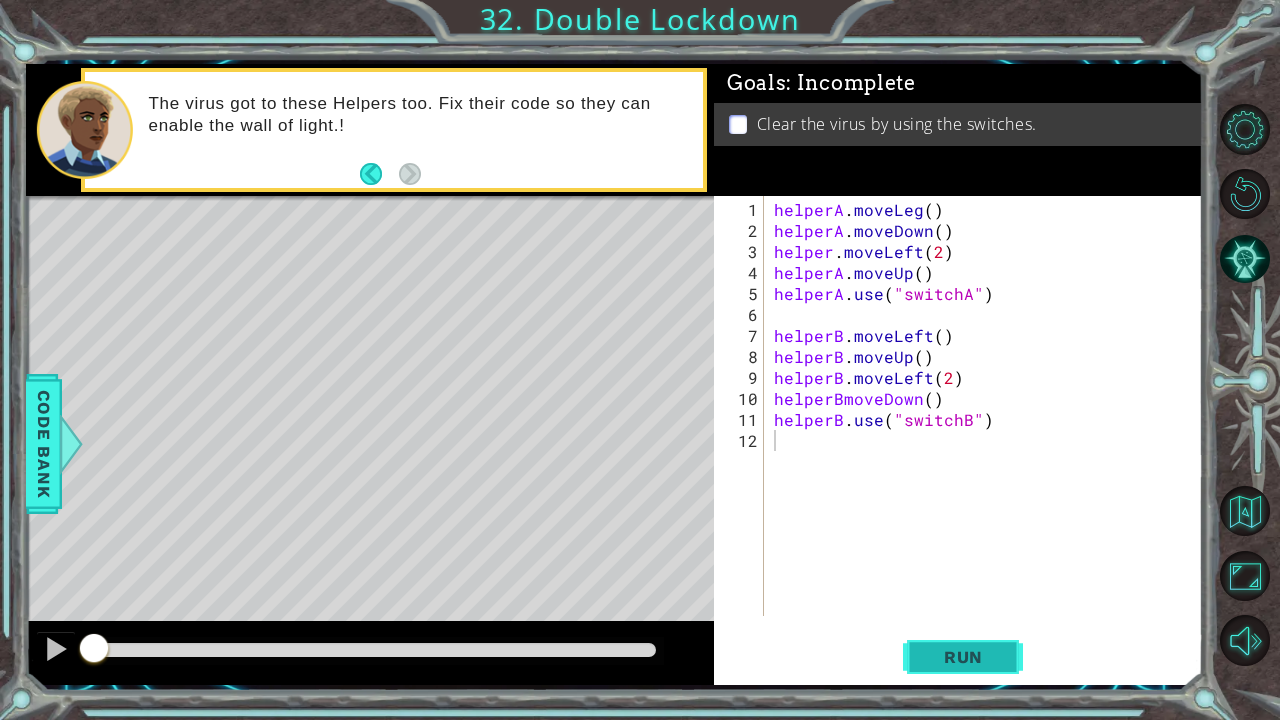 click on "Run" at bounding box center [963, 656] 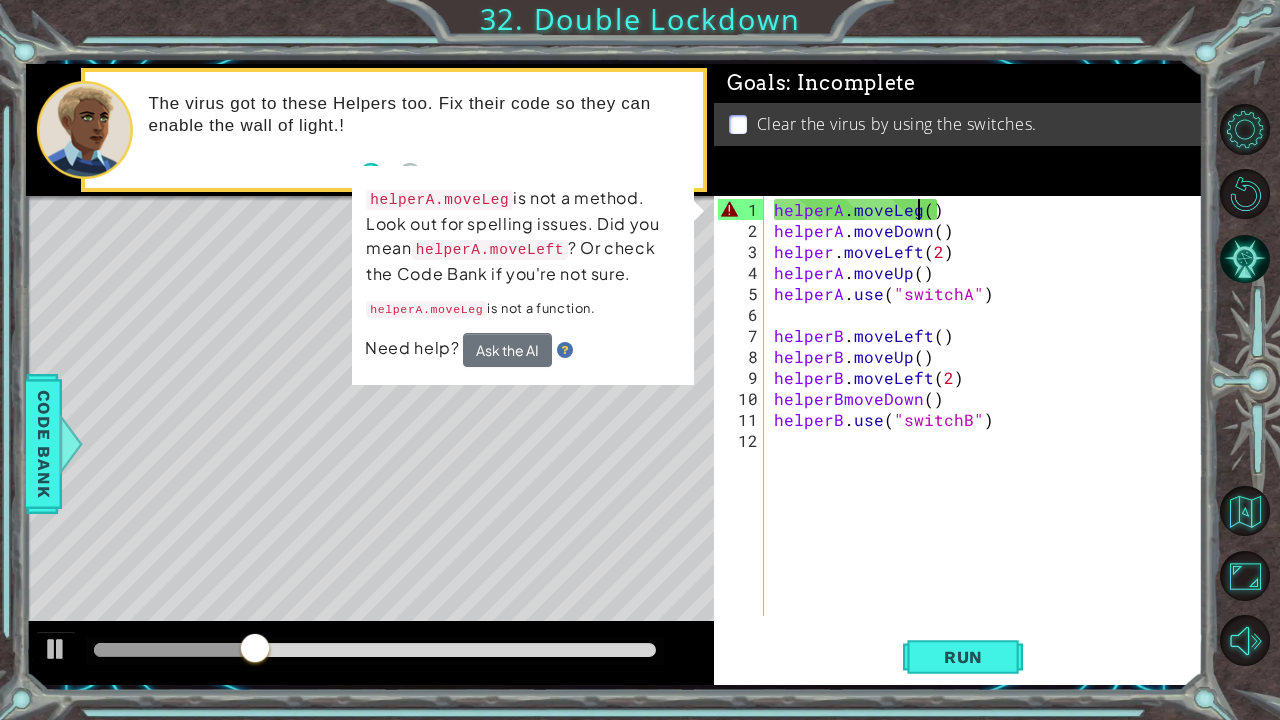 click on "helperA . moveLeg ( ) helperA . moveDown ( ) helper . moveLeft ( 2 ) helperA . moveUp ( ) helperA . use ( "switchA" ) helperB . moveLeft ( ) helperB . moveUp ( ) helperB . moveLeft ( 2 ) helperBmoveDown ( ) helperB . use ( "switchB" )" at bounding box center (989, 430) 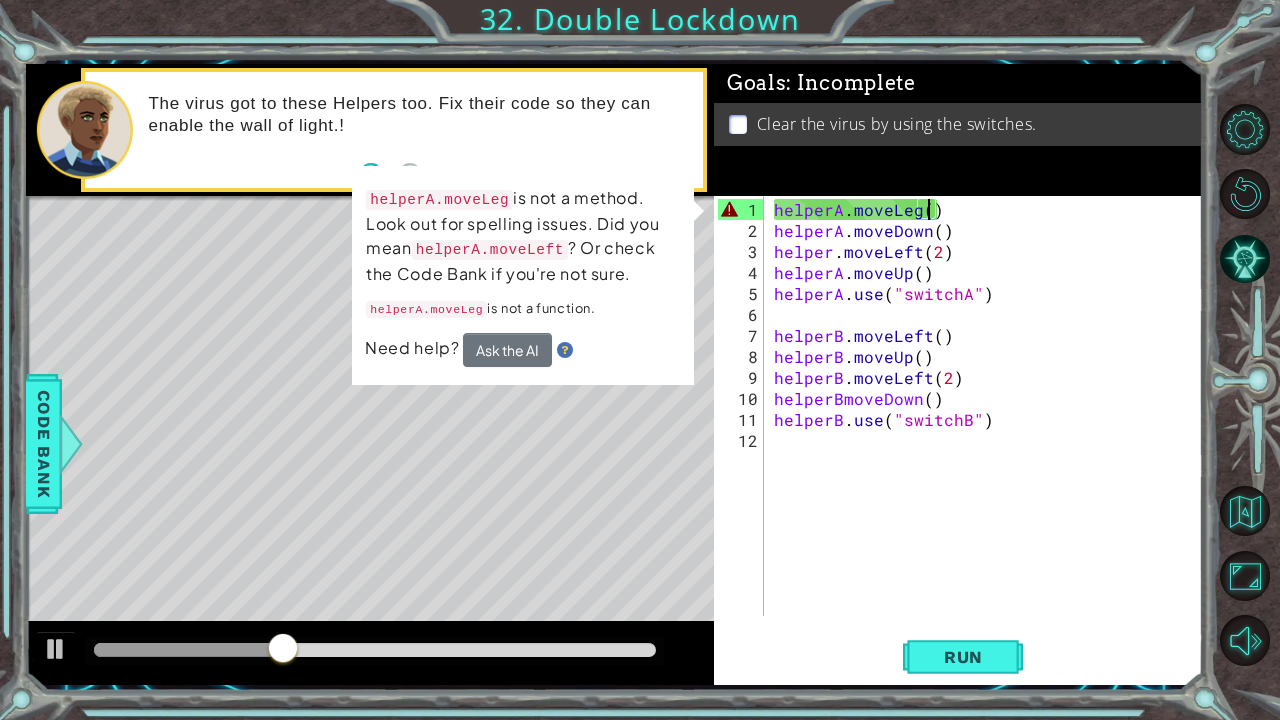 scroll, scrollTop: 0, scrollLeft: 10, axis: horizontal 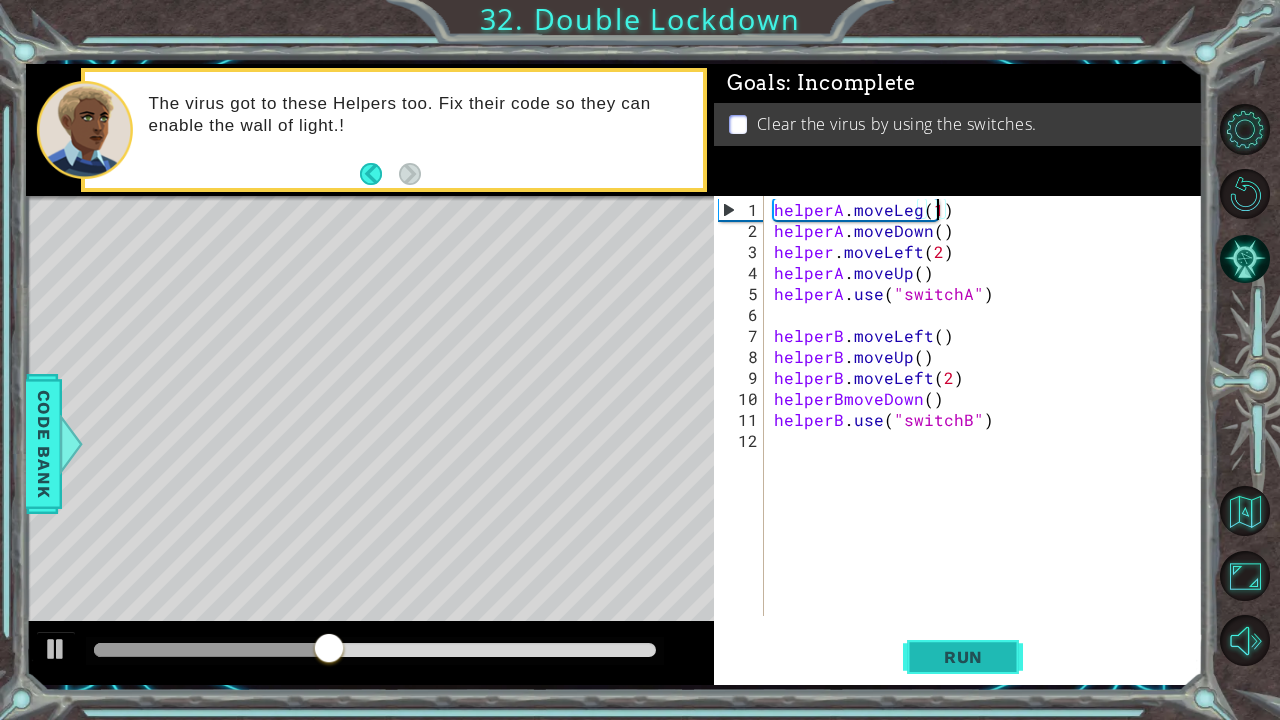 type on "helperA.moveLeg(1)" 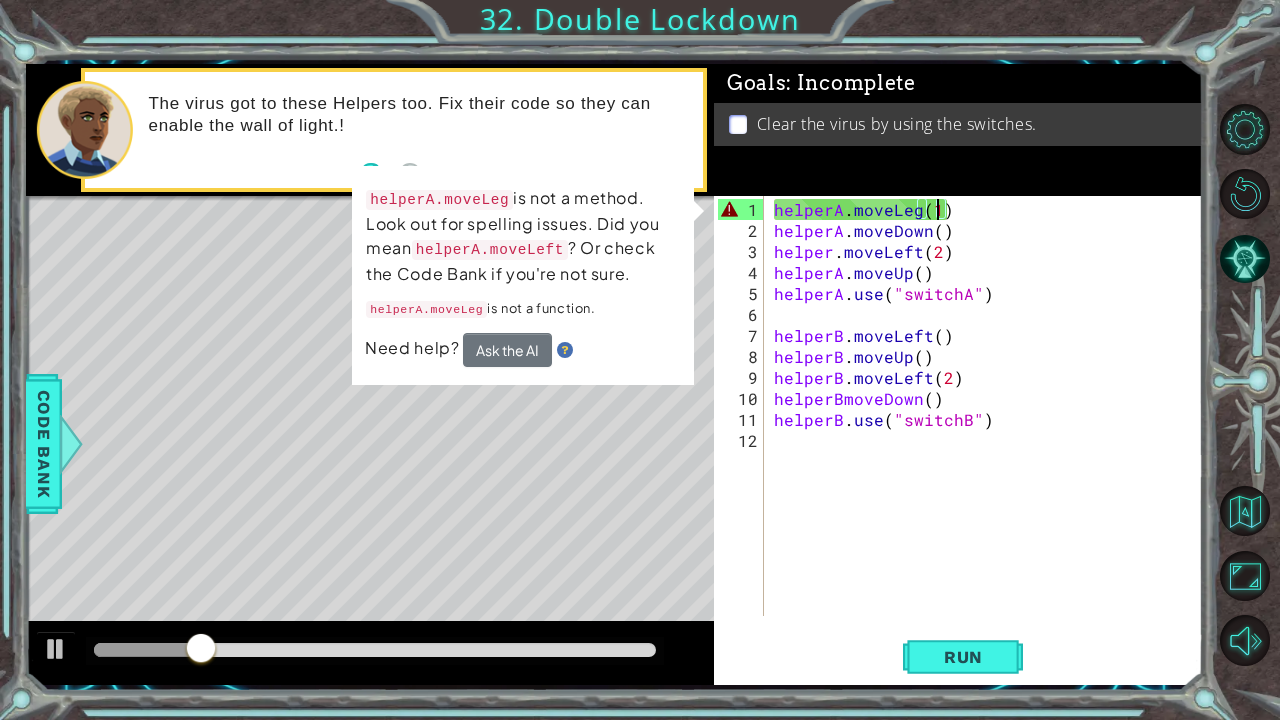 click on "helperA . moveLeg ( 1 ) helperA . moveDown ( ) helper . moveLeft ( 2 ) helperA . moveUp ( ) helperA . use ( "switchA" ) helperB . moveLeft ( ) helperB . moveUp ( ) helperB . moveLeft ( 2 ) helperBmoveDown ( ) helperB . use ( "switchB" )" at bounding box center (989, 430) 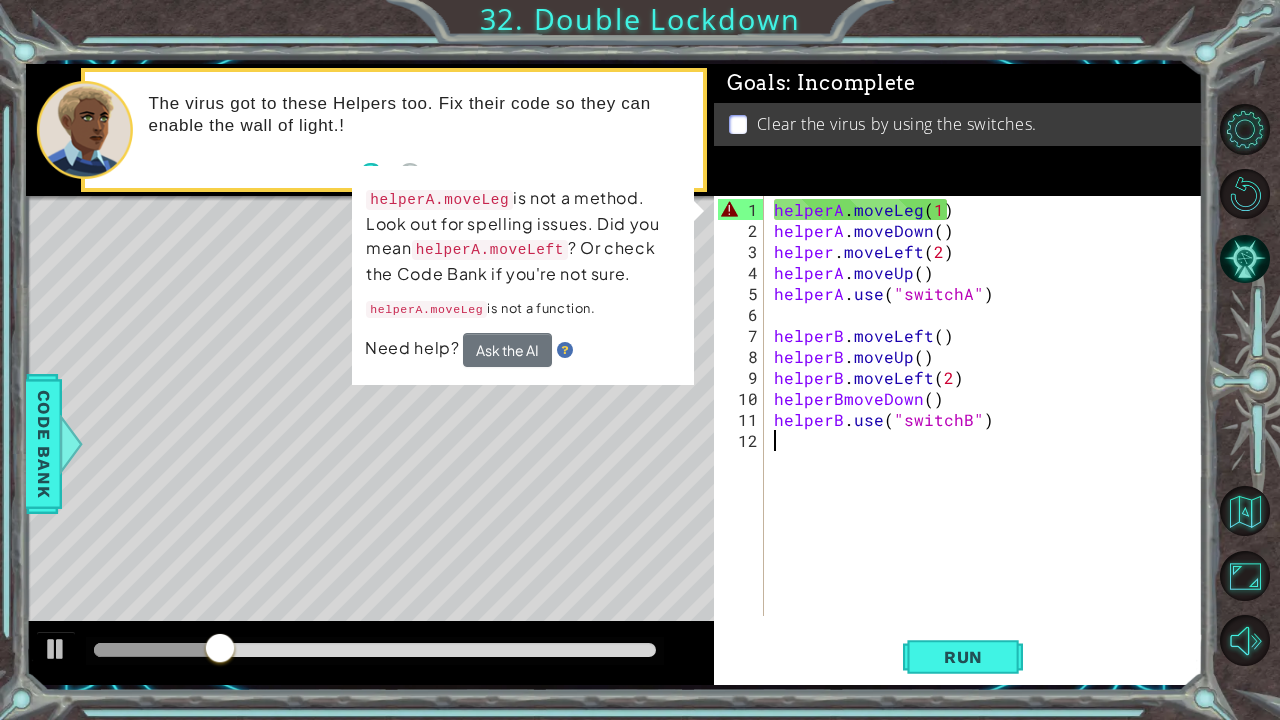 click on "helperA . moveLeg ( 1 ) helperA . moveDown ( ) helper . moveLeft ( 2 ) helperA . moveUp ( ) helperA . use ( "switchA" ) helperB . moveLeft ( ) helperB . moveUp ( ) helperB . moveLeft ( 2 ) helperBmoveDown ( ) helperB . use ( "switchB" )" at bounding box center (989, 430) 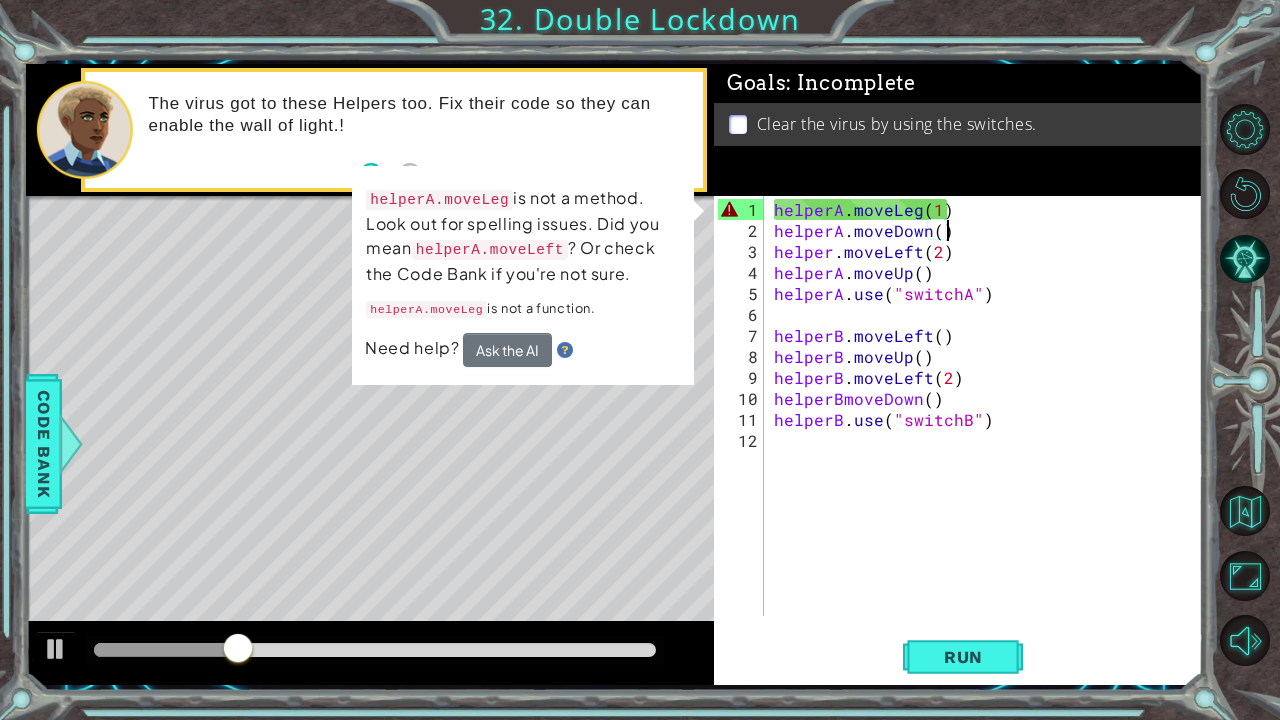 click on "helperA . moveLeg ( 1 ) helperA . moveDown ( ) helper . moveLeft ( 2 ) helperA . moveUp ( ) helperA . use ( "switchA" ) helperB . moveLeft ( ) helperB . moveUp ( ) helperB . moveLeft ( 2 ) helperBmoveDown ( ) helperB . use ( "switchB" )" at bounding box center (989, 430) 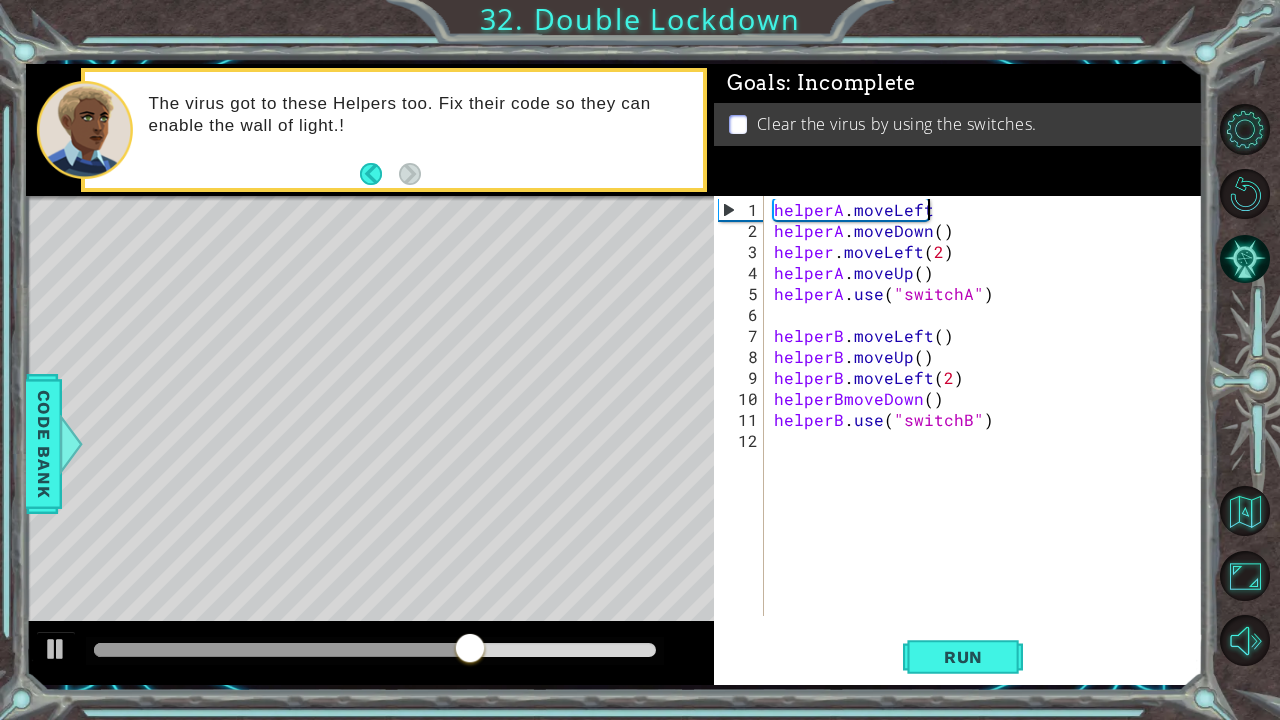 scroll, scrollTop: 0, scrollLeft: 9, axis: horizontal 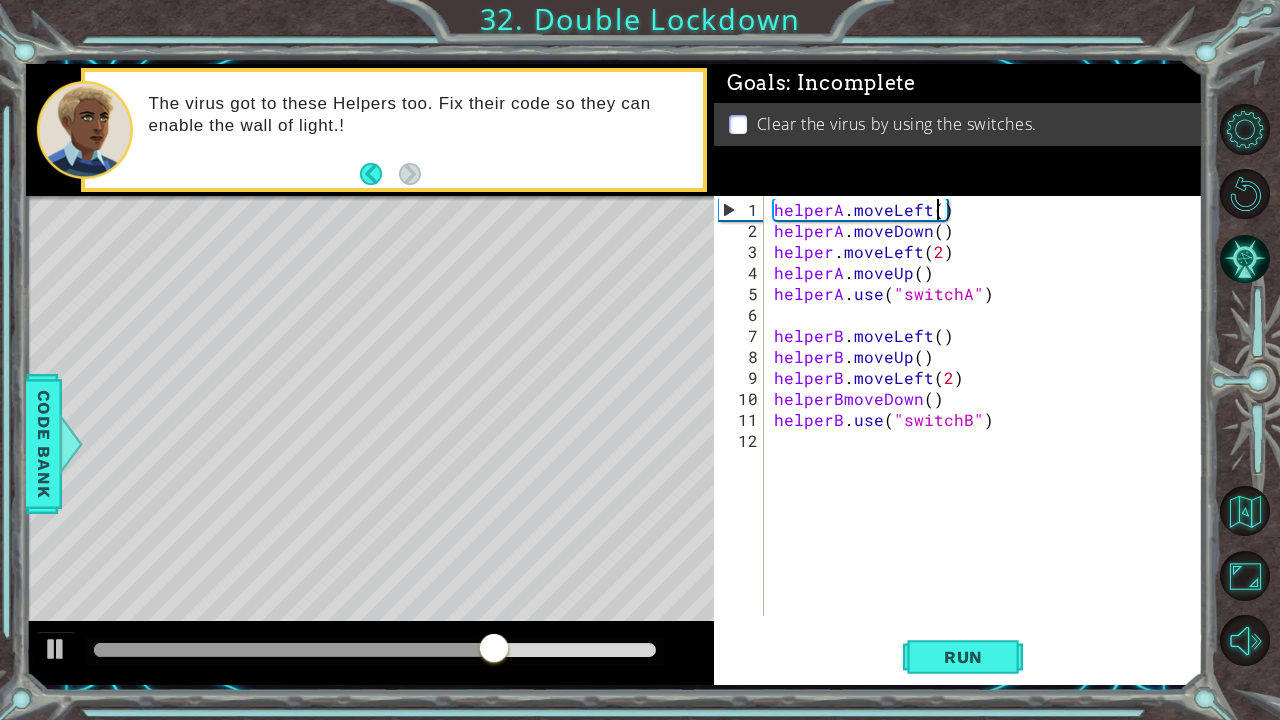 type on "helperA.moveLeft(1)" 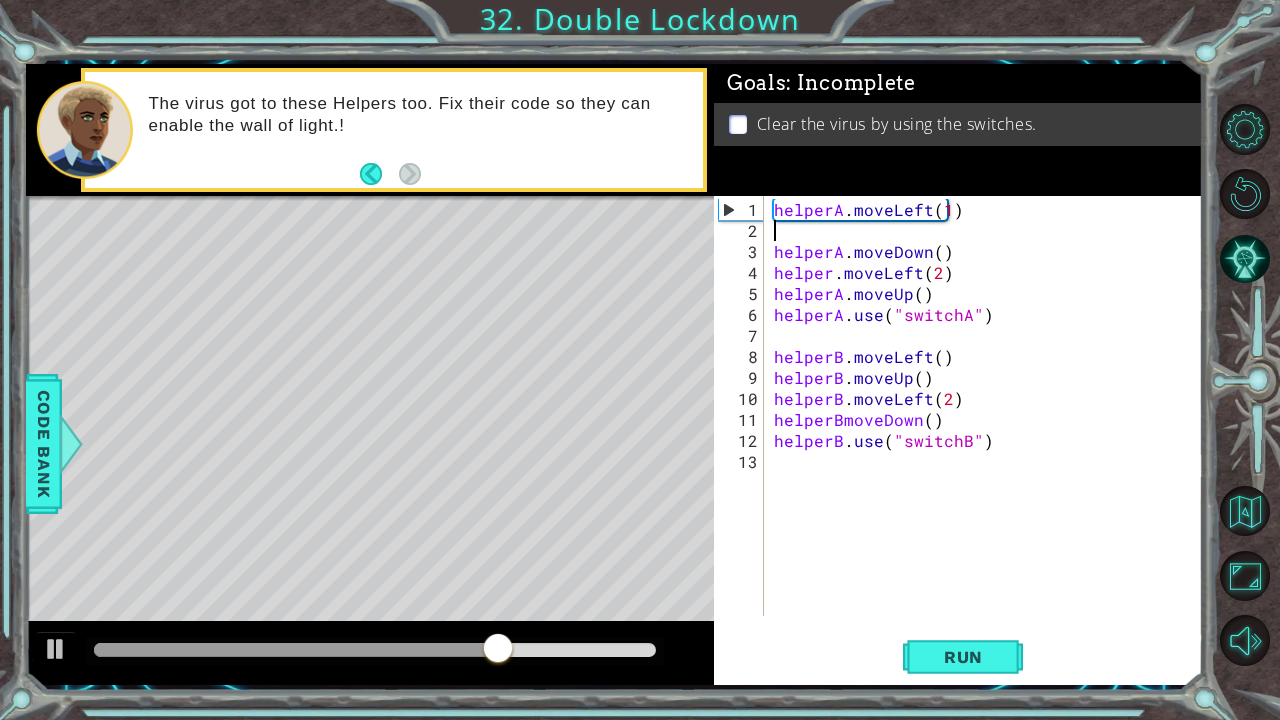 scroll, scrollTop: 0, scrollLeft: 0, axis: both 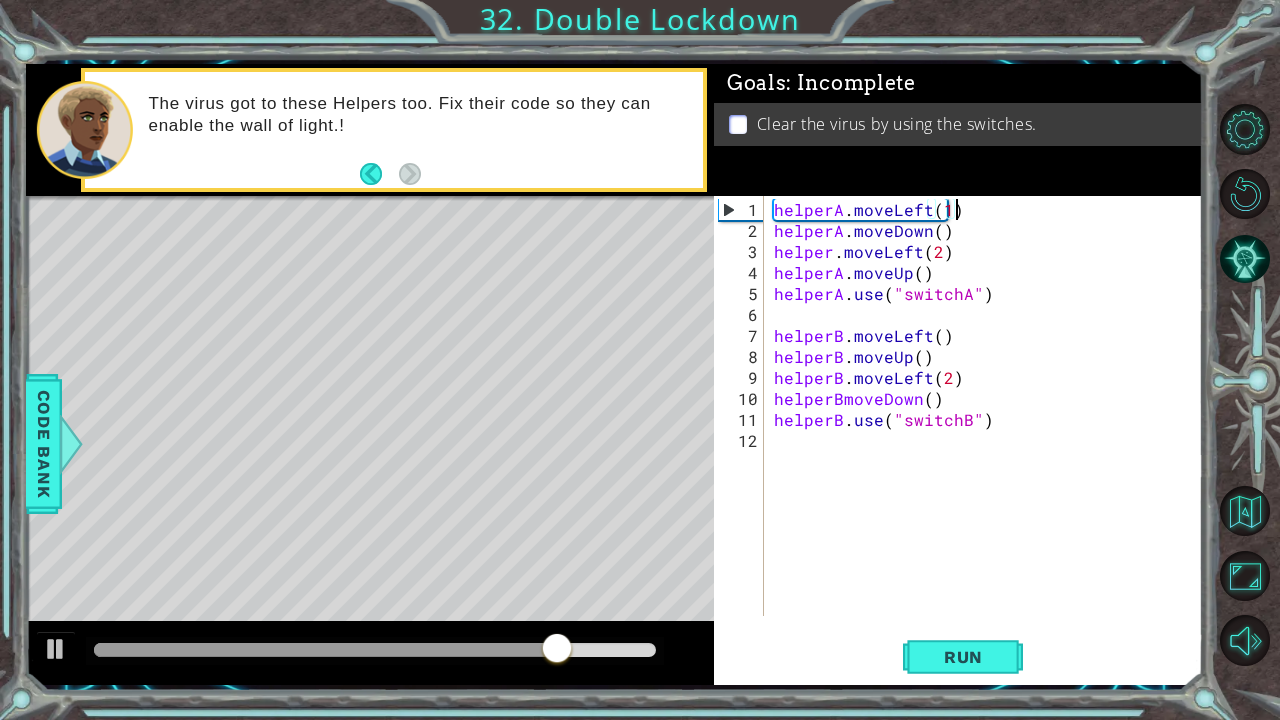 click on "helperA . moveLeft ( 1 ) helperA . moveDown ( ) helper . moveLeft ( 2 ) helperA . moveUp ( ) helperA . use ( "switchA" ) helperB . moveLeft ( ) helperB . moveUp ( ) helperB . moveLeft ( 2 ) helperBmoveDown ( ) helperB . use ( "switchB" )" at bounding box center [989, 430] 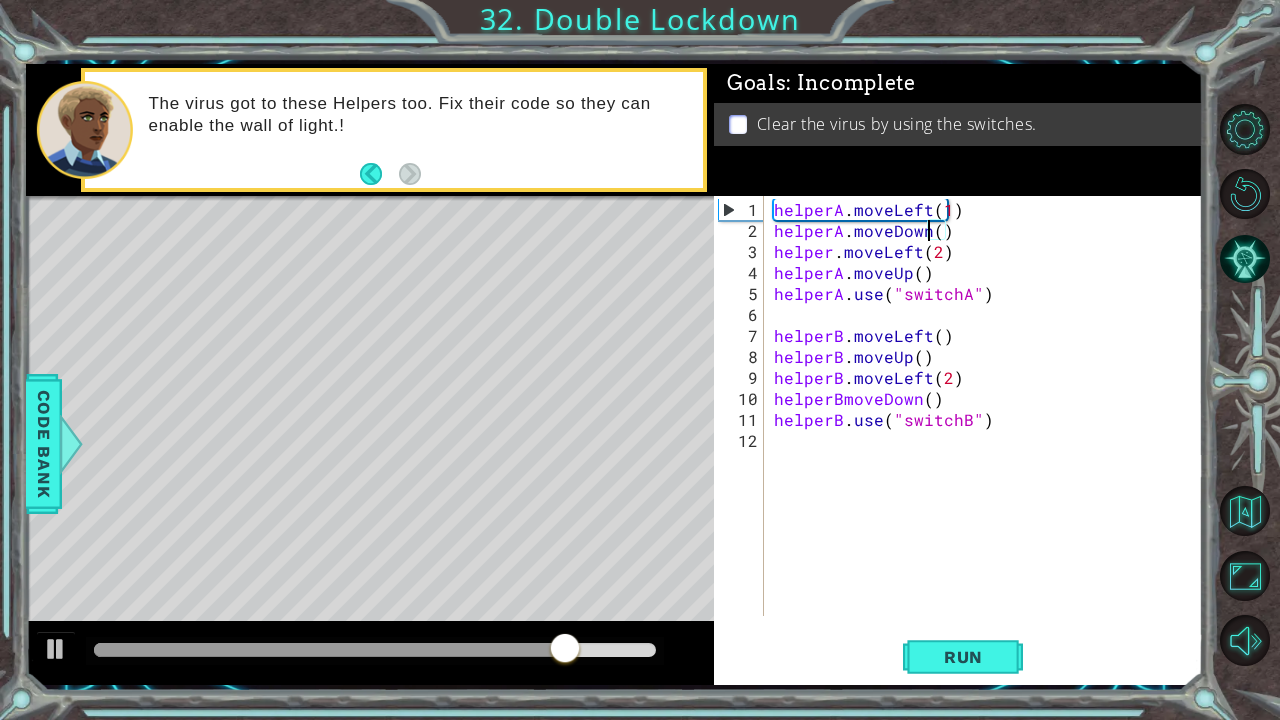 click on "helperA . moveLeft ( 1 ) helperA . moveDown ( ) helper . moveLeft ( 2 ) helperA . moveUp ( ) helperA . use ( "switchA" ) helperB . moveLeft ( ) helperB . moveUp ( ) helperB . moveLeft ( 2 ) helperBmoveDown ( ) helperB . use ( "switchB" )" at bounding box center (989, 430) 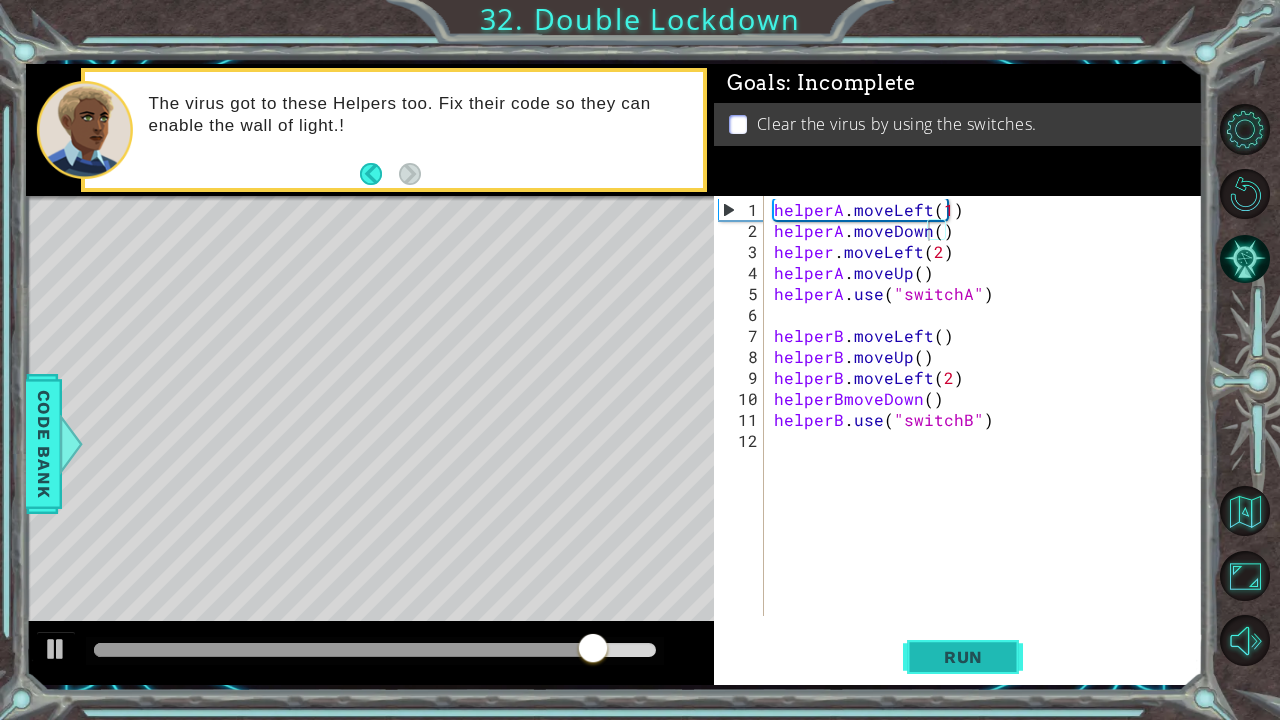 click on "Run" at bounding box center [963, 656] 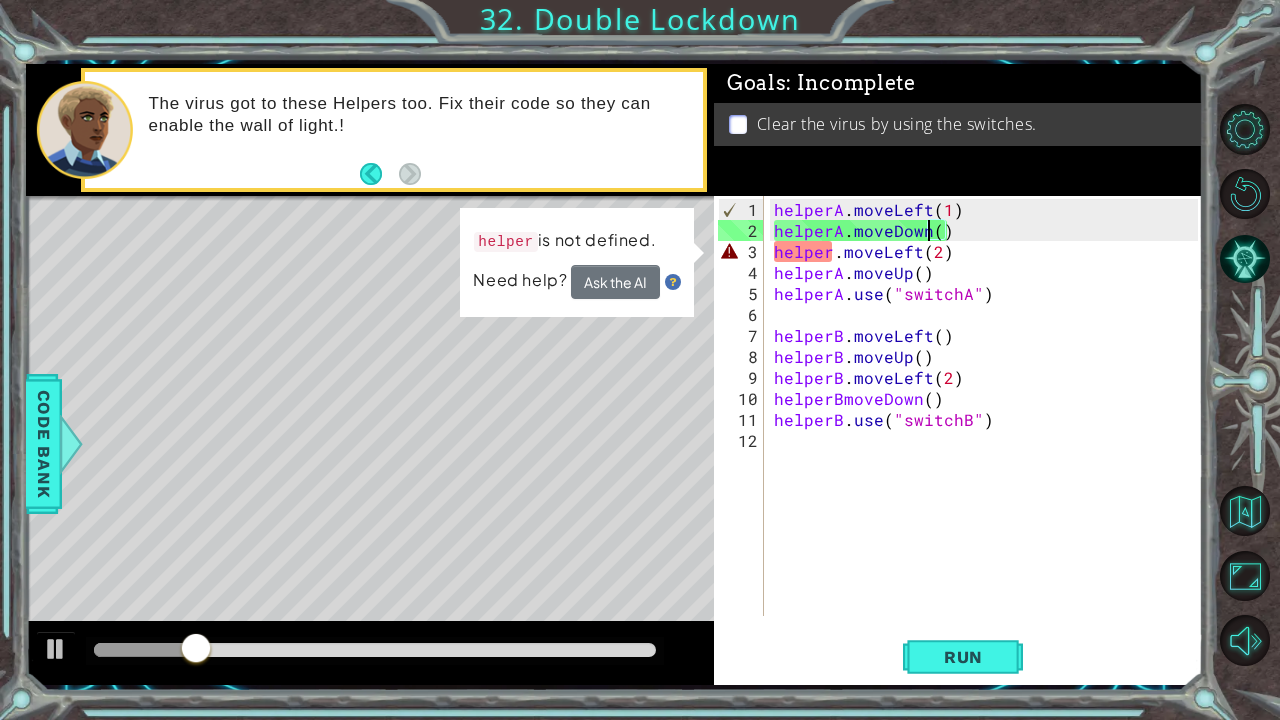 click on "helperA . moveLeft ( 1 ) helperA . moveDown ( ) helper . moveLeft ( 2 ) helperA . moveUp ( ) helperA . use ( "switchA" ) helperB . moveLeft ( ) helperB . moveUp ( ) helperB . moveLeft ( 2 ) helperBmoveDown ( ) helperB . use ( "switchB" )" at bounding box center [989, 430] 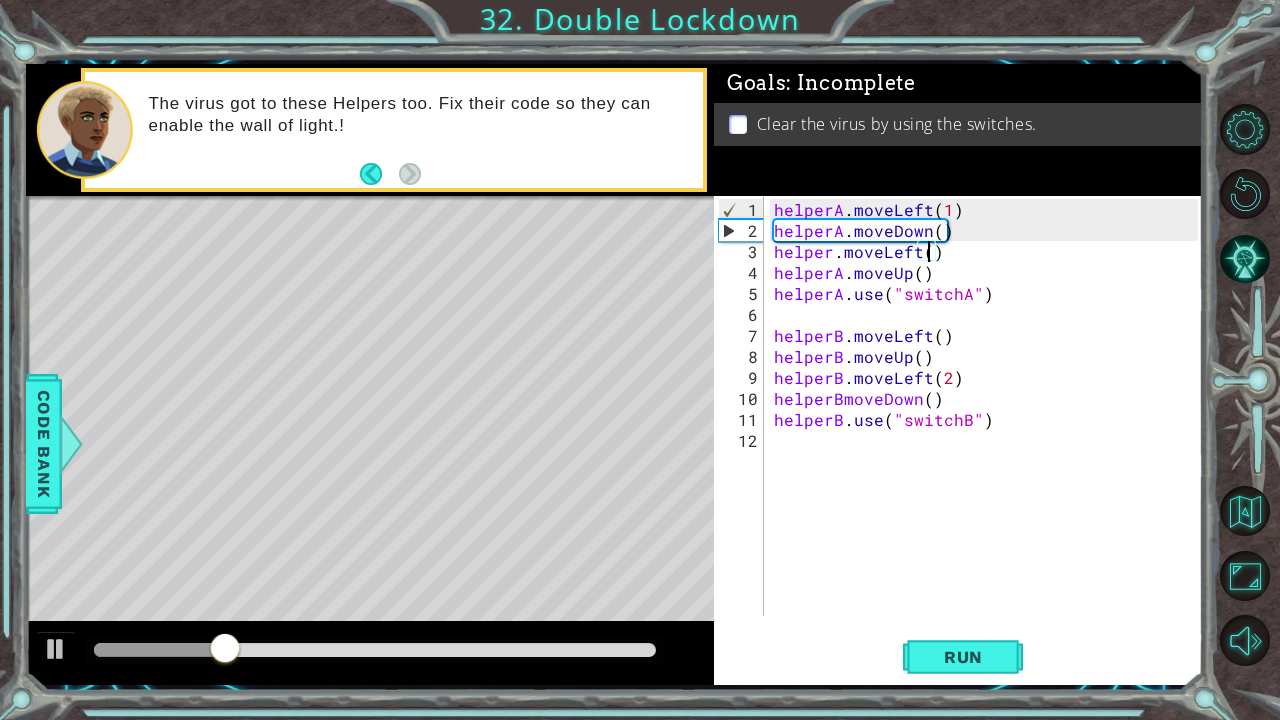 scroll, scrollTop: 0, scrollLeft: 10, axis: horizontal 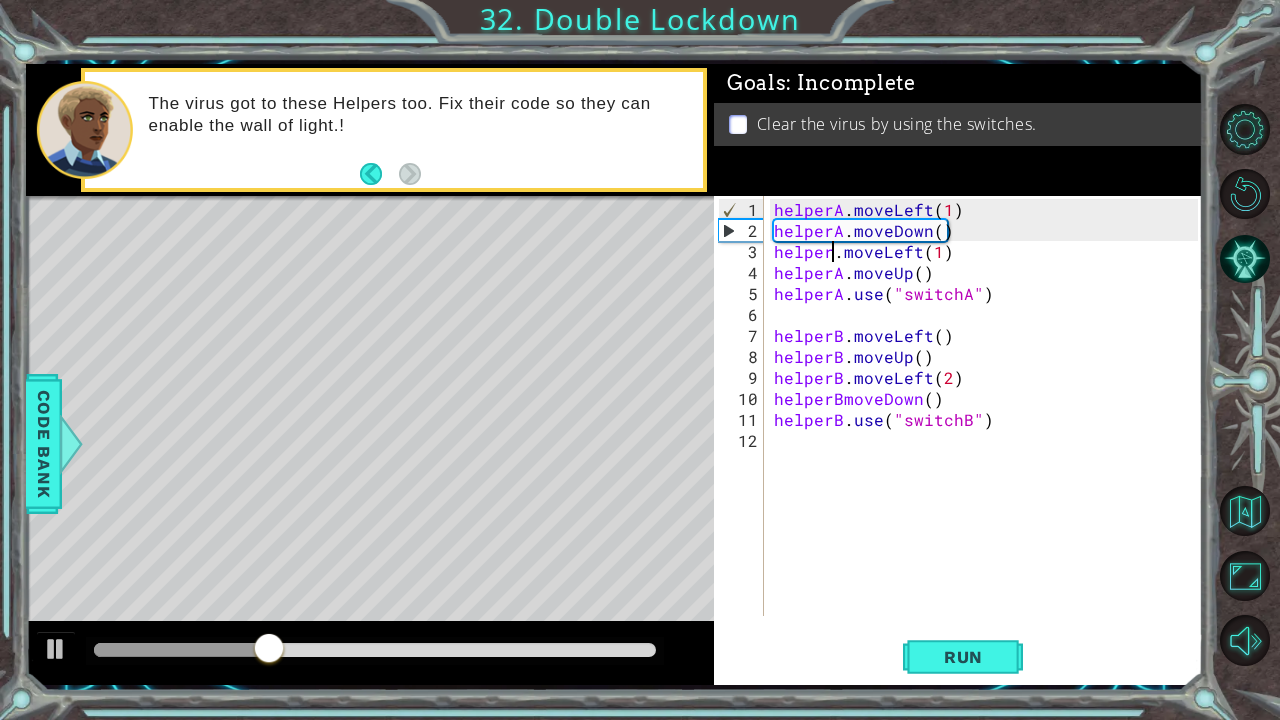 click on "helperA . moveLeft ( 1 ) helperA . moveDown ( ) helper . moveLeft ( 1 ) helperA . moveUp ( ) helperA . use ( "switchA" ) helperB . moveLeft ( ) helperB . moveUp ( ) helperB . moveLeft ( 2 ) helperBmoveDown ( ) helperB . use ( "switchB" )" at bounding box center [989, 430] 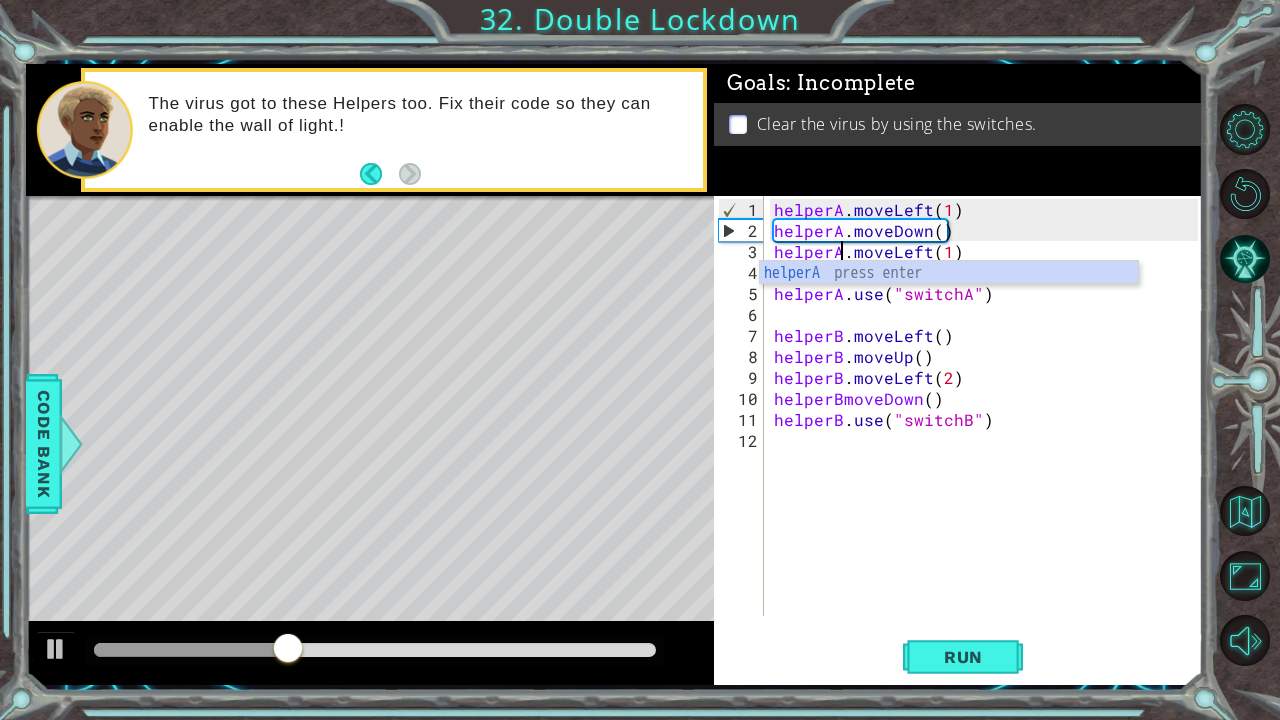 scroll, scrollTop: 0, scrollLeft: 4, axis: horizontal 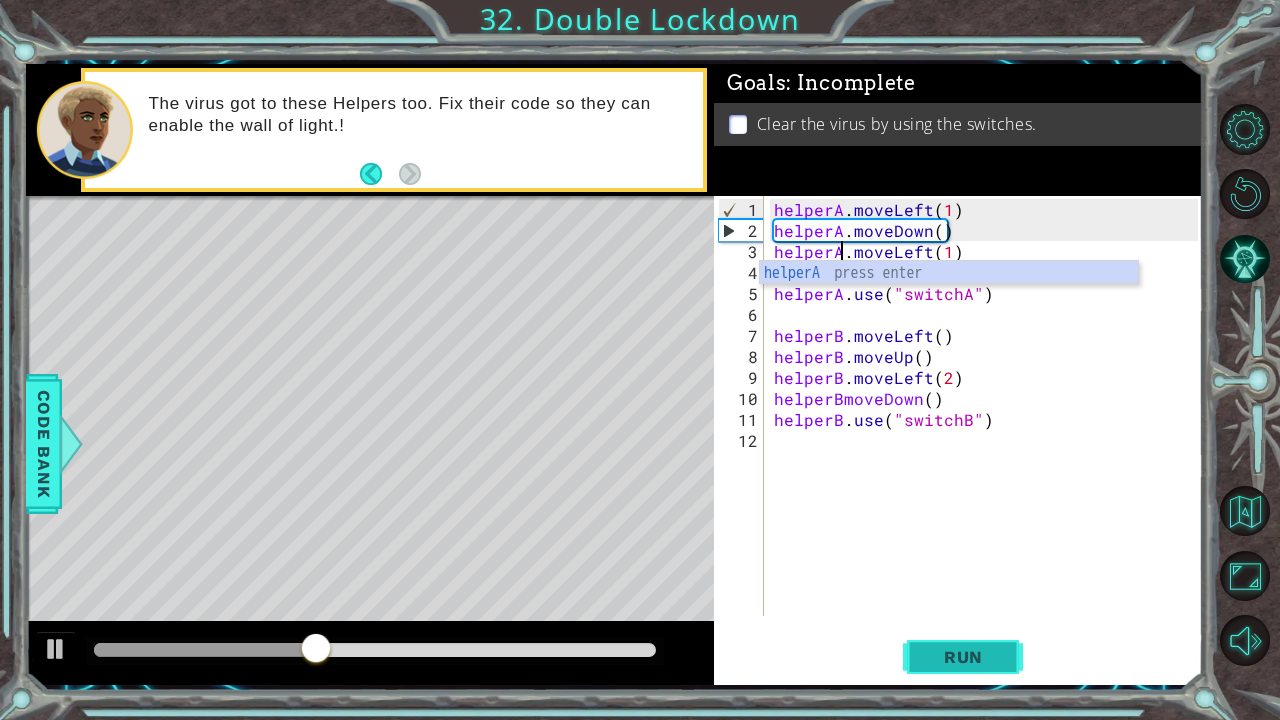 click on "Run" at bounding box center (963, 657) 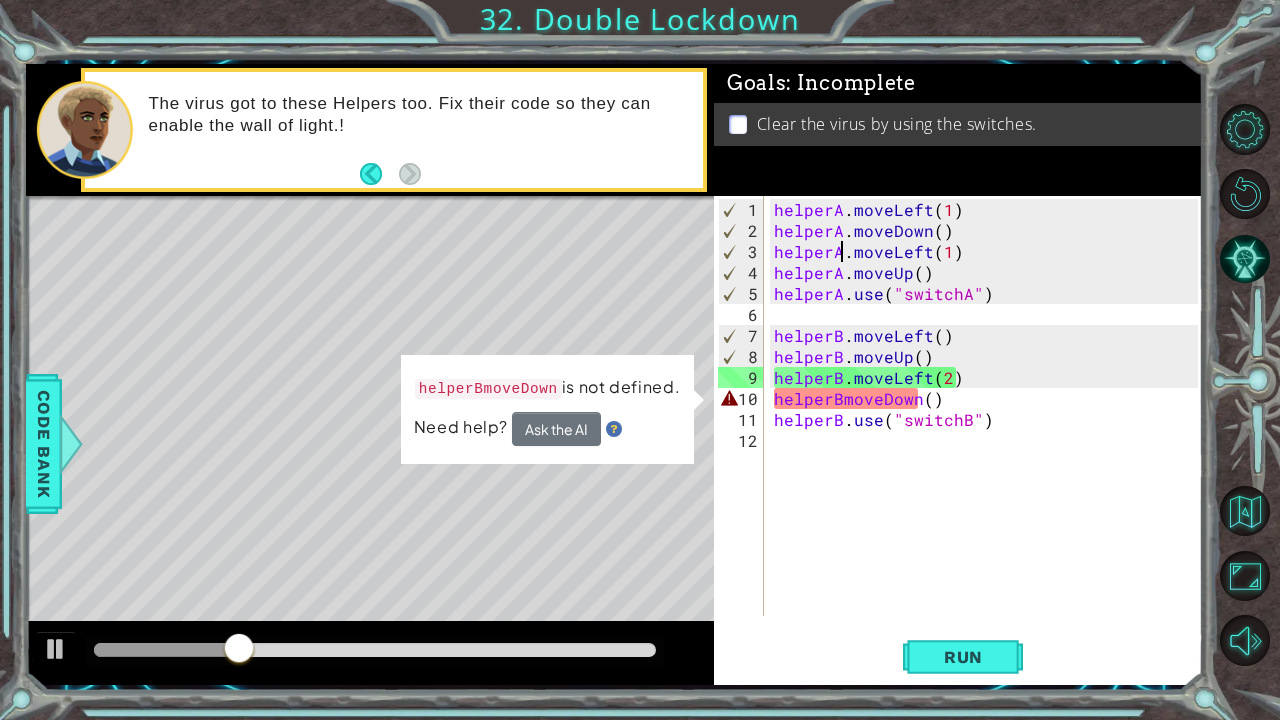 click on "helperA . moveLeft ( 1 ) helperA . moveDown ( ) helperA . moveLeft ( 1 ) helperA . moveUp ( ) helperA . use ( "switchA" ) helperB . moveLeft ( ) helperB . moveUp ( ) helperB . moveLeft ( 2 ) helperBmoveDown ( ) helperB . use ( "switchB" )" at bounding box center [989, 430] 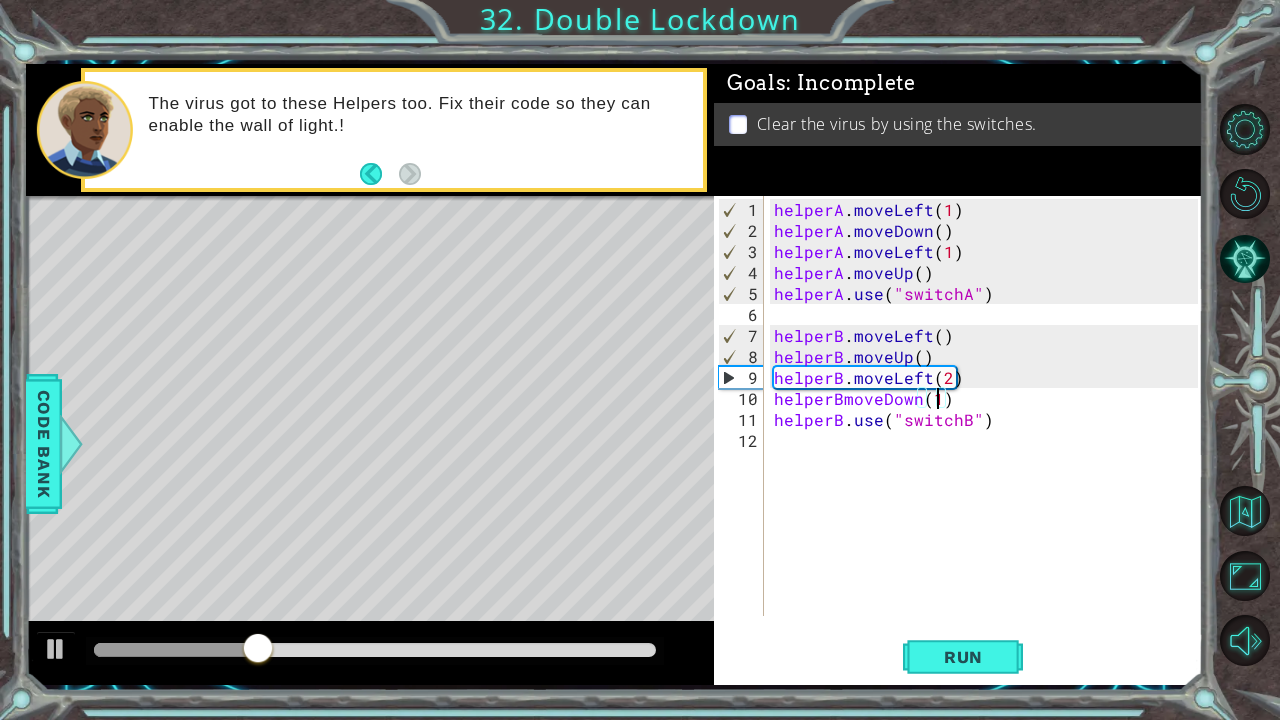 scroll, scrollTop: 0, scrollLeft: 10, axis: horizontal 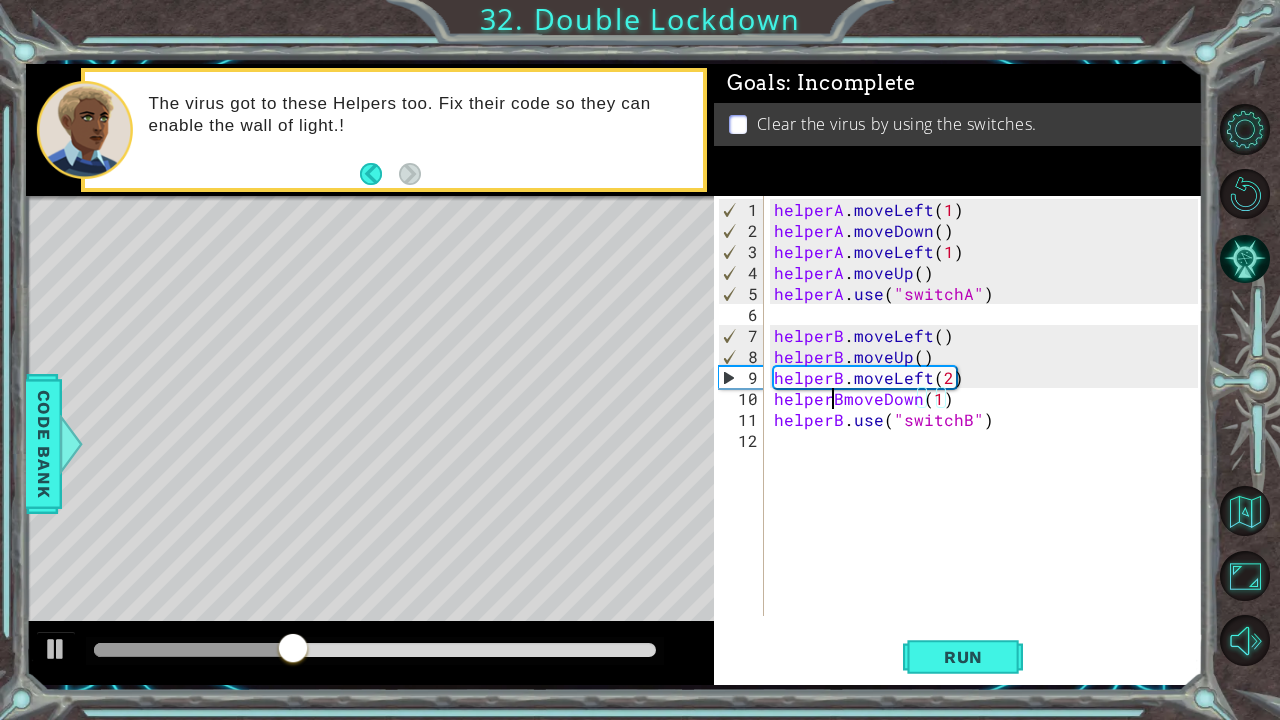 click on "helperA . moveLeft ( 1 ) helperA . moveDown ( ) helperA . moveLeft ( 1 ) helperA . moveUp ( ) helperA . use ( "switchA" ) helperB . moveLeft ( ) helperB . moveUp ( ) helperB . moveLeft ( 2 ) helperBmoveDown ( 1 ) helperB . use ( "switchB" )" at bounding box center (989, 430) 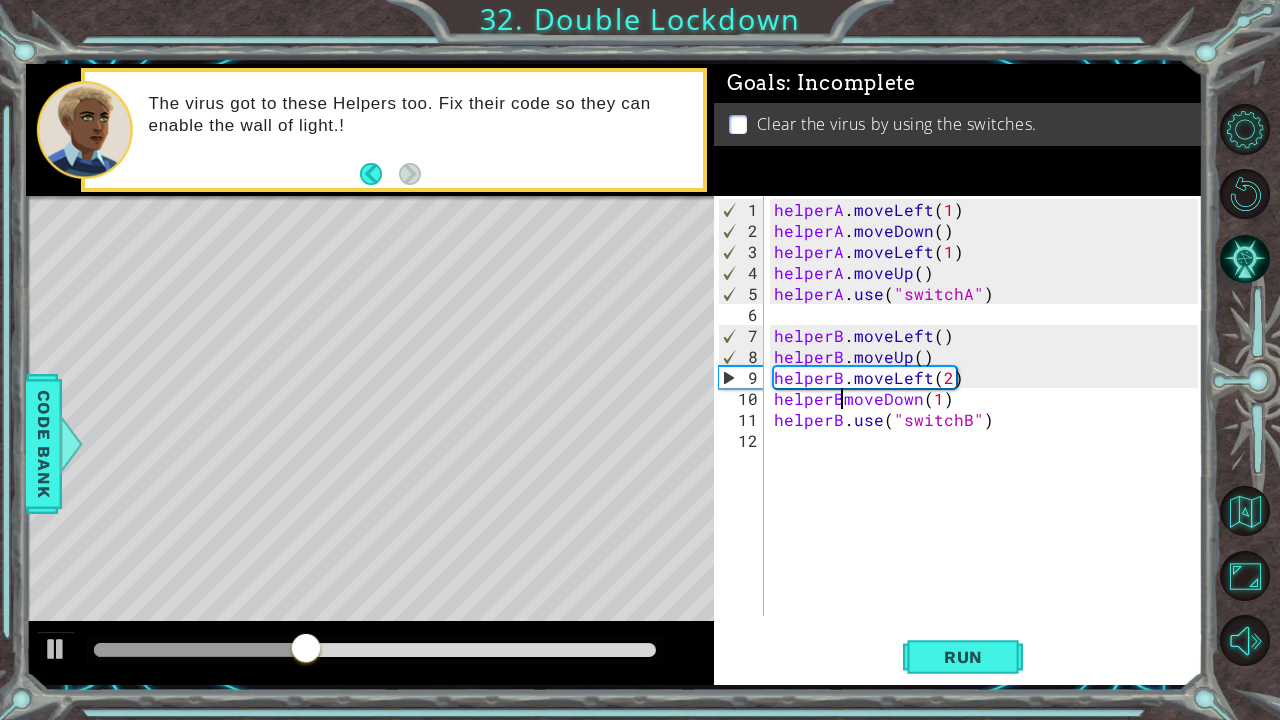 click on "helperA . moveLeft ( 1 ) helperA . moveDown ( ) helperA . moveLeft ( 1 ) helperA . moveUp ( ) helperA . use ( "switchA" ) helperB . moveLeft ( ) helperB . moveUp ( ) helperB . moveLeft ( 2 ) helperBmoveDown ( 1 ) helperB . use ( "switchB" )" at bounding box center [989, 430] 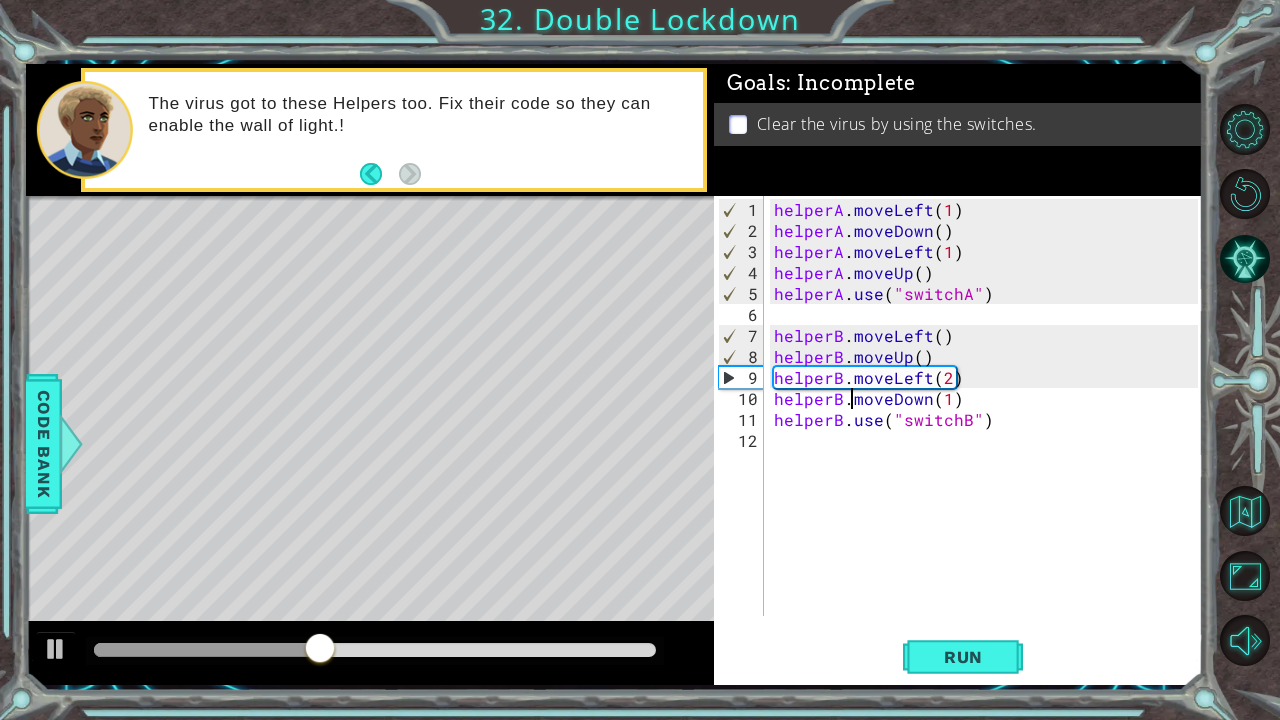 scroll, scrollTop: 0, scrollLeft: 4, axis: horizontal 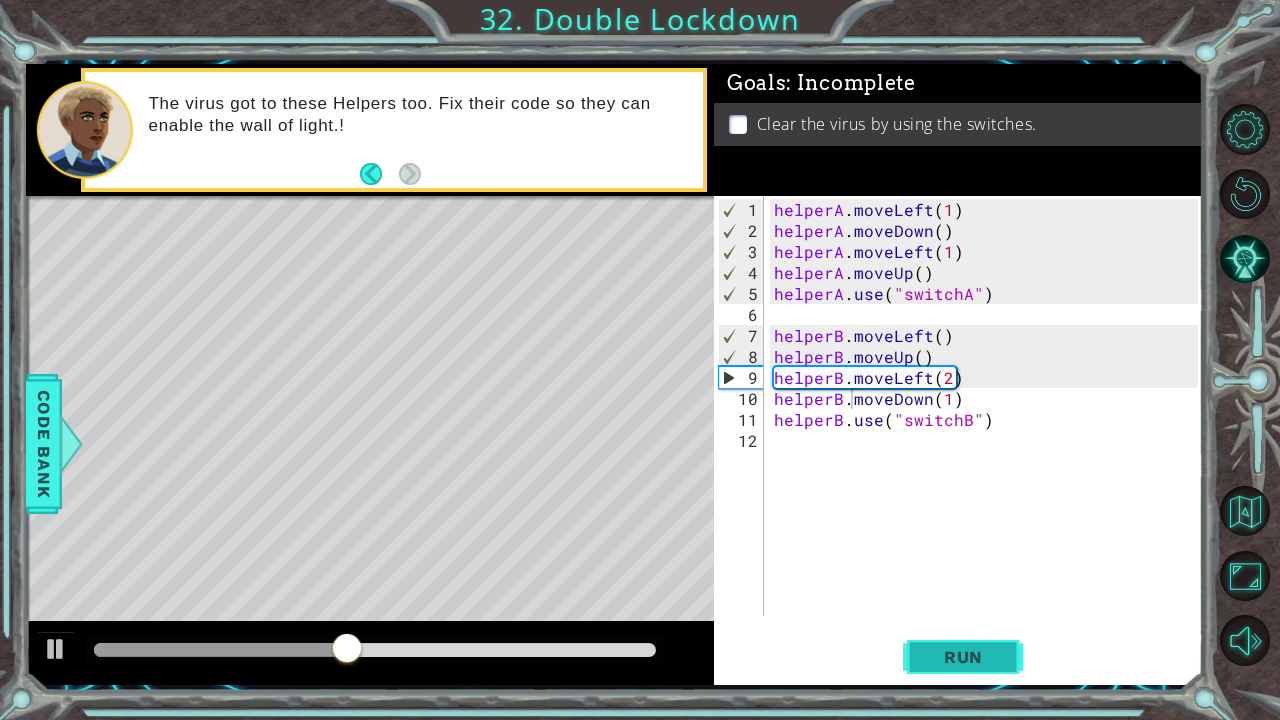 click on "Run" at bounding box center [963, 656] 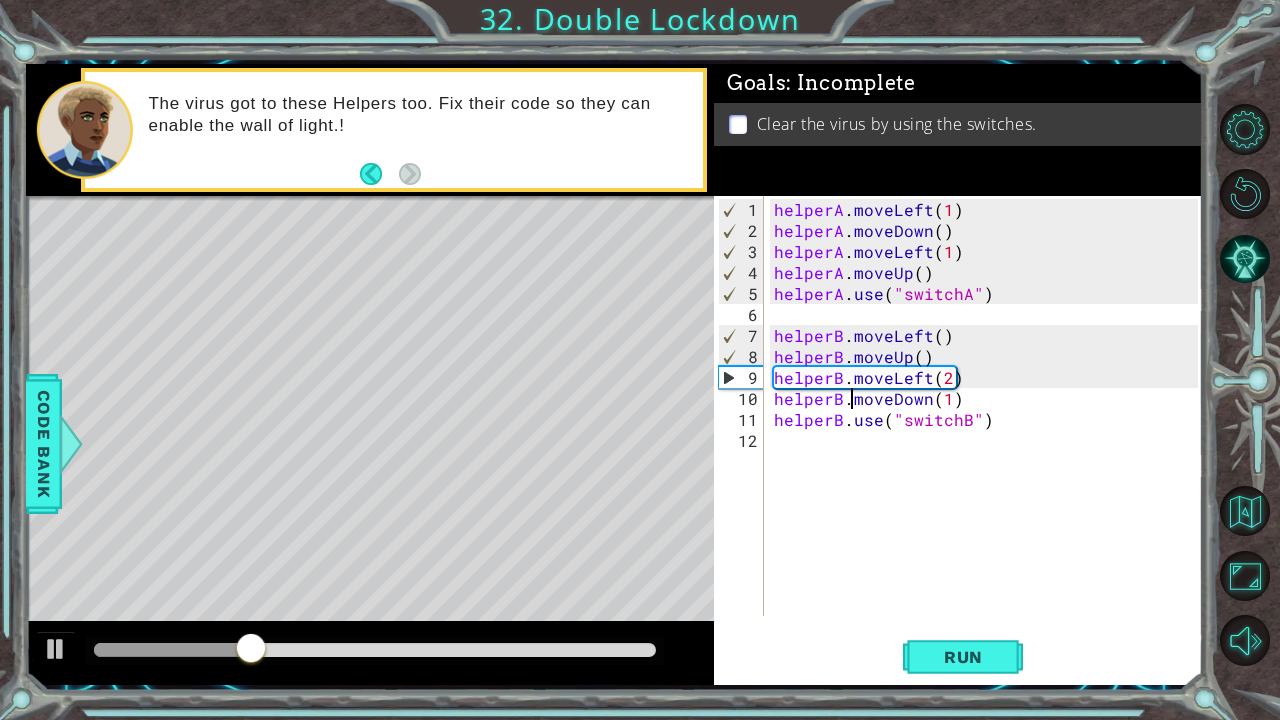 click at bounding box center (172, 650) 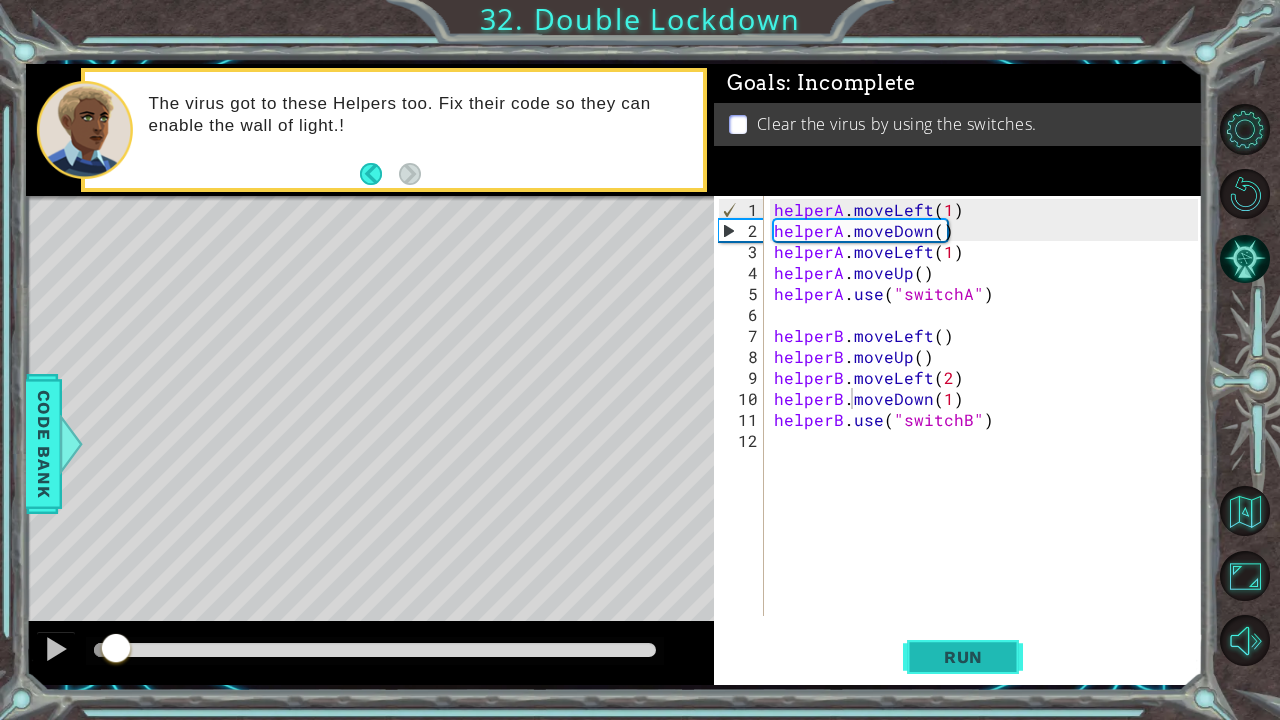 click on "Run" at bounding box center (963, 656) 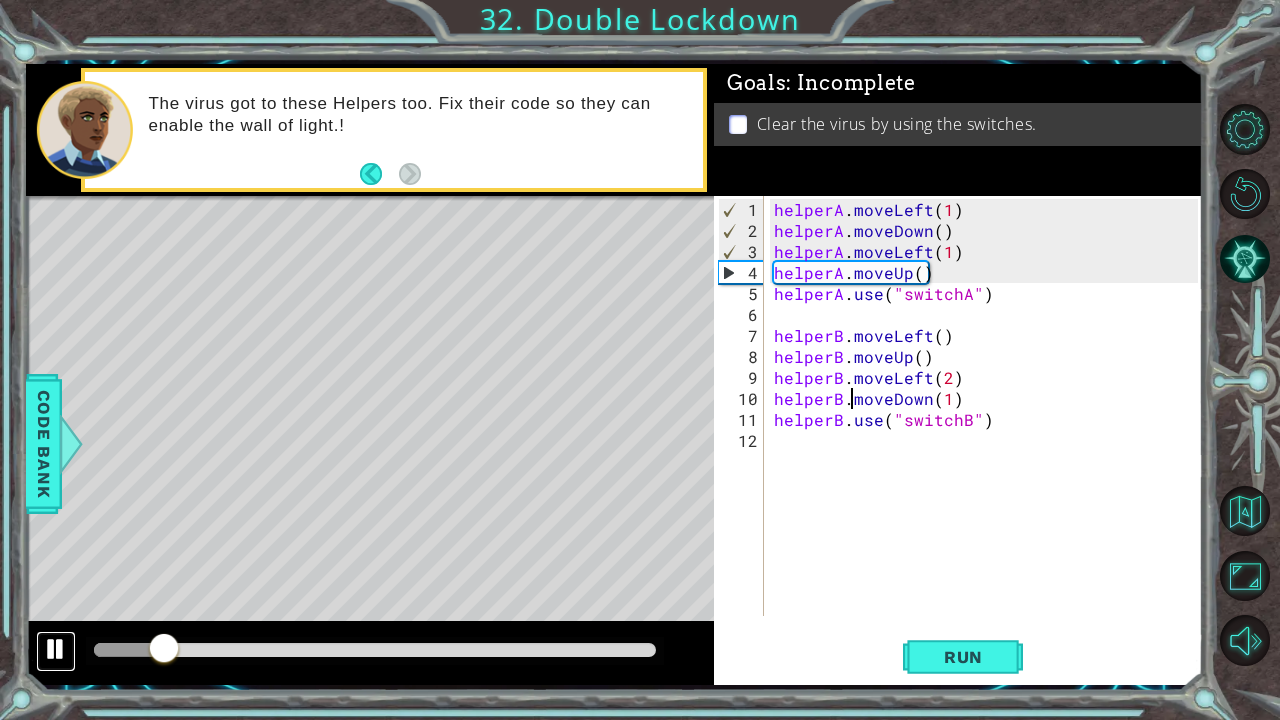 click at bounding box center [56, 649] 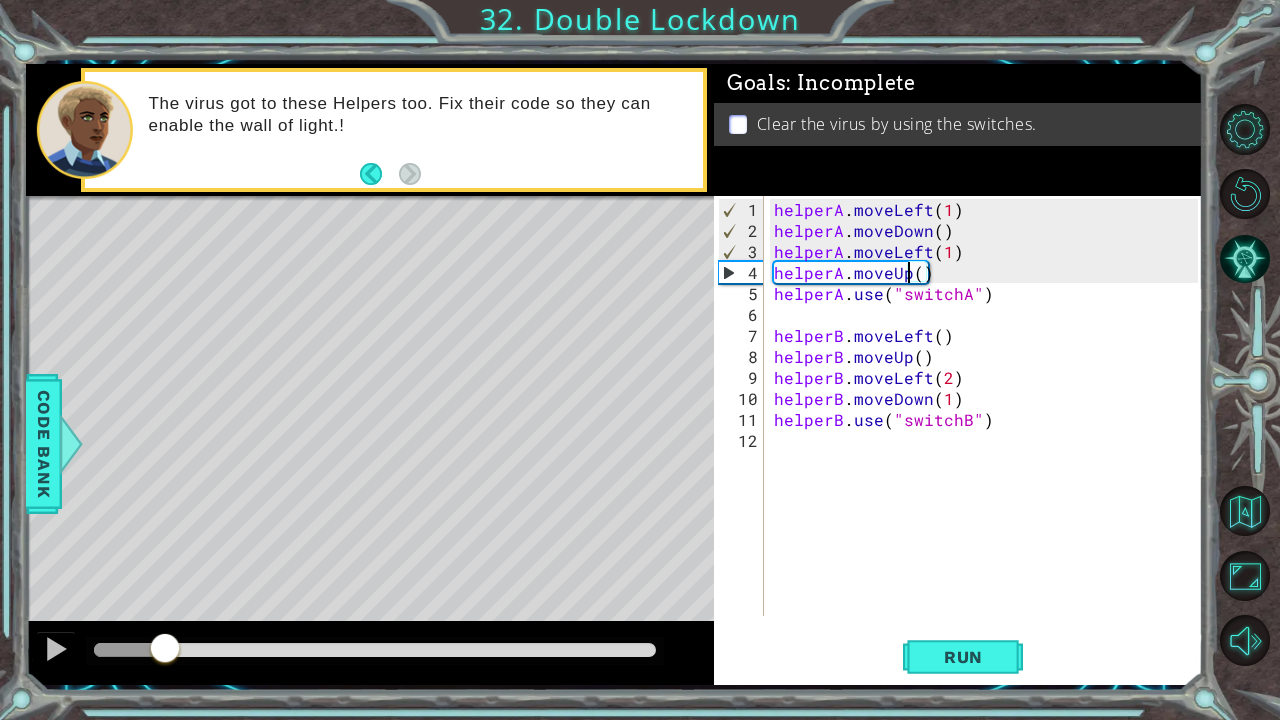 click on "helperA . moveLeft ( 1 ) helperA . moveDown ( ) helperA . moveLeft ( 1 ) helperA . moveUp ( ) helperA . use ( "switchA" ) helperB . moveLeft ( ) helperB . moveUp ( ) helperB . moveLeft ( 2 ) helperB . moveDown ( 1 ) helperB . use ( "switchB" )" at bounding box center [989, 430] 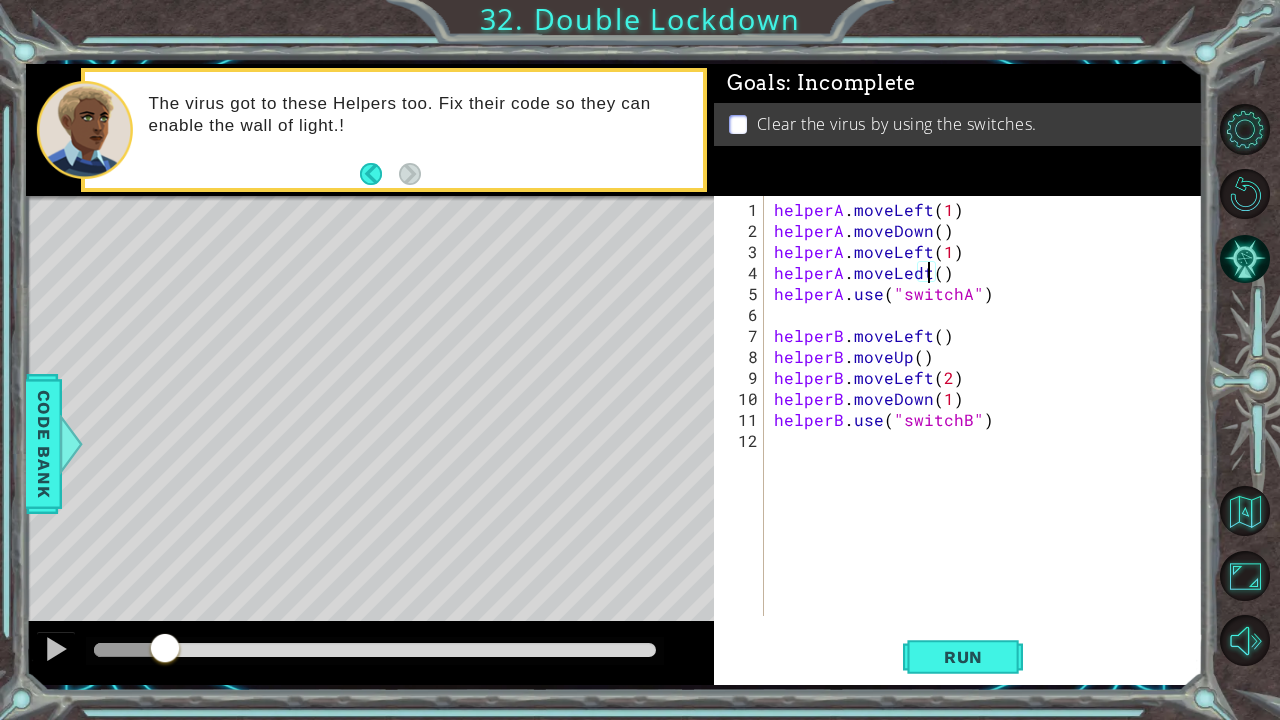 scroll, scrollTop: 0, scrollLeft: 10, axis: horizontal 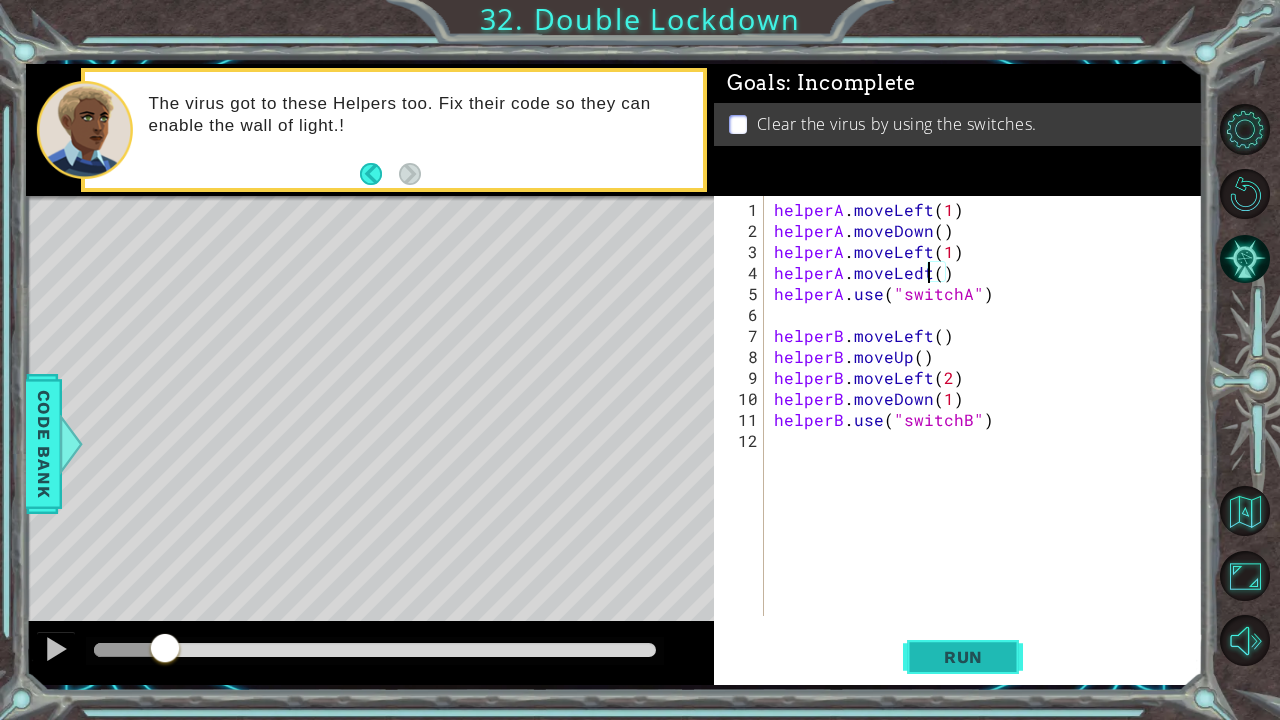 click on "Run" at bounding box center (963, 656) 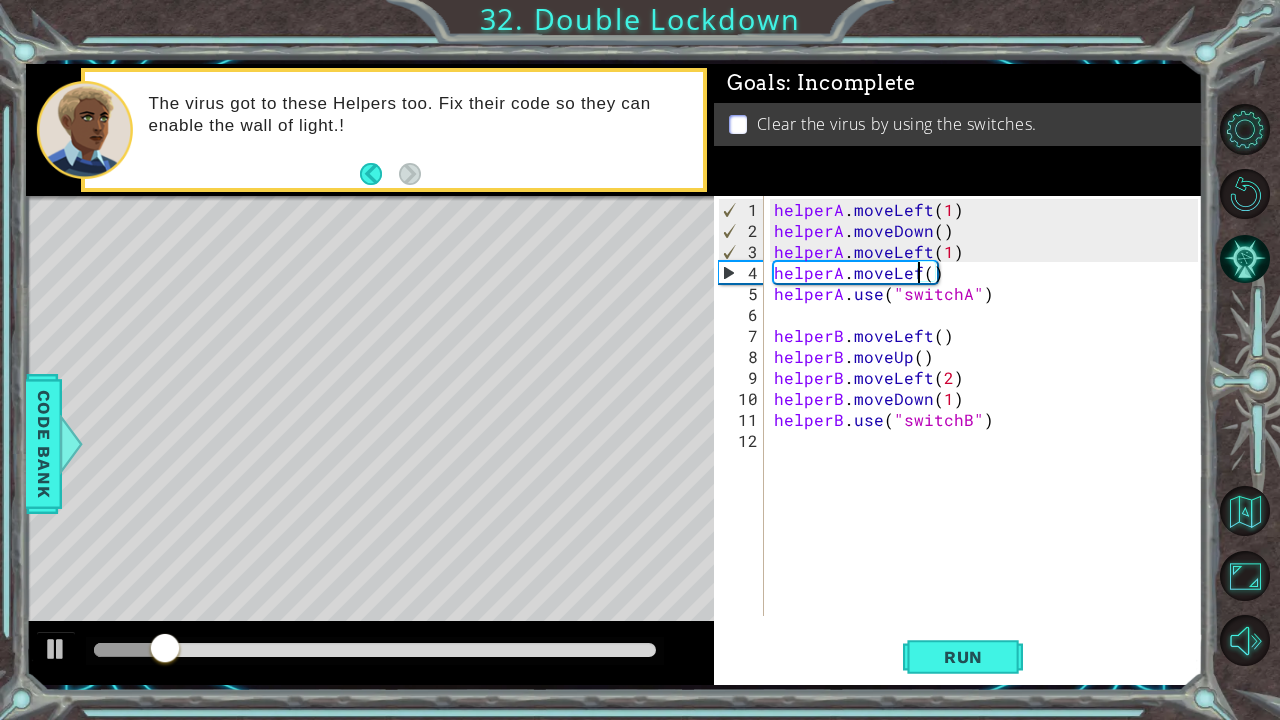 scroll, scrollTop: 0, scrollLeft: 10, axis: horizontal 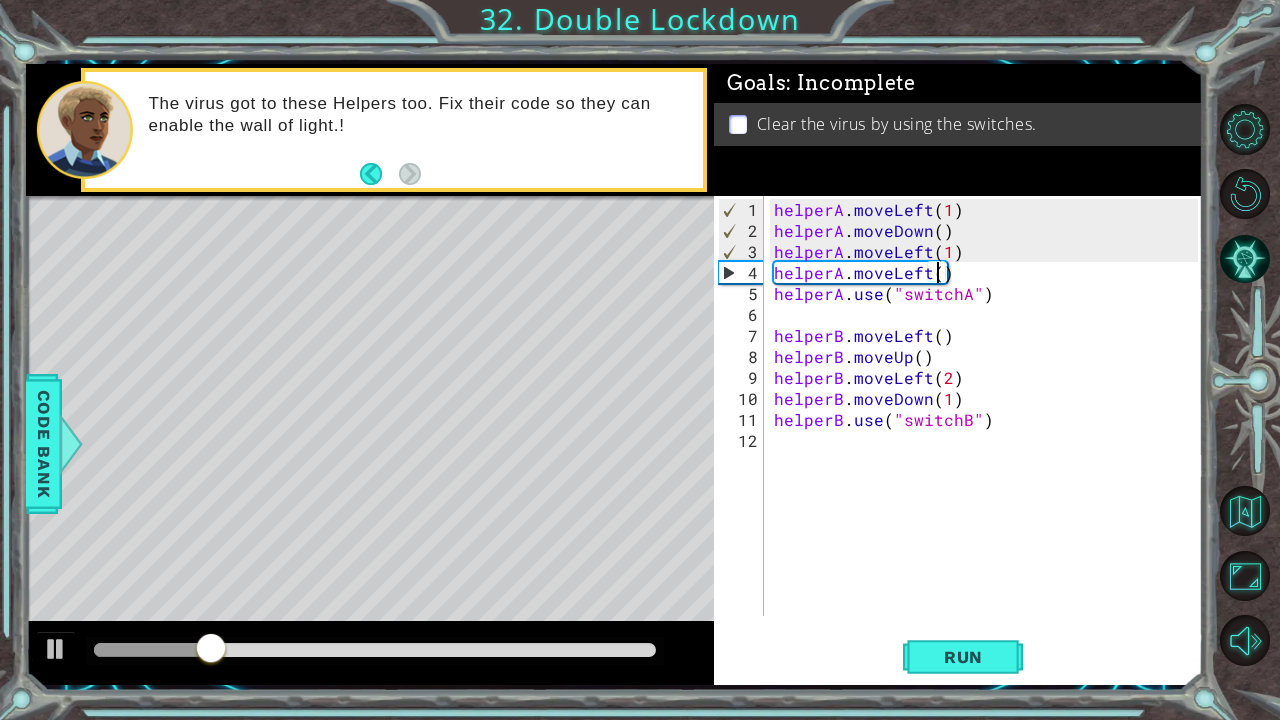 click on "helperA . moveLeft ( 1 ) helperA . moveDown ( ) helperA . moveLeft ( 1 ) helperA . moveLeft ( ) helperA . use ( "switchA" ) helperB . moveLeft ( ) helperB . moveUp ( ) helperB . moveLeft ( 2 ) helperB . moveDown ( 1 ) helperB . use ( "switchB" )" at bounding box center [989, 430] 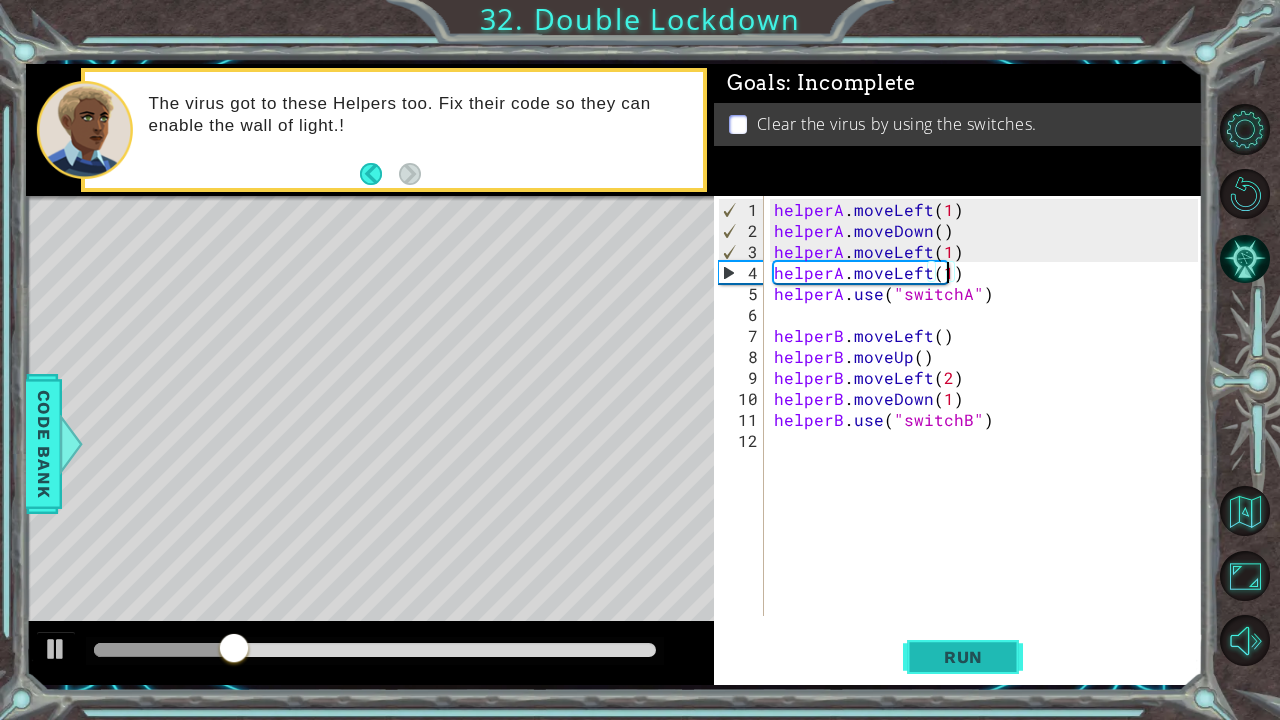 type on "helperA.moveLeft(1)" 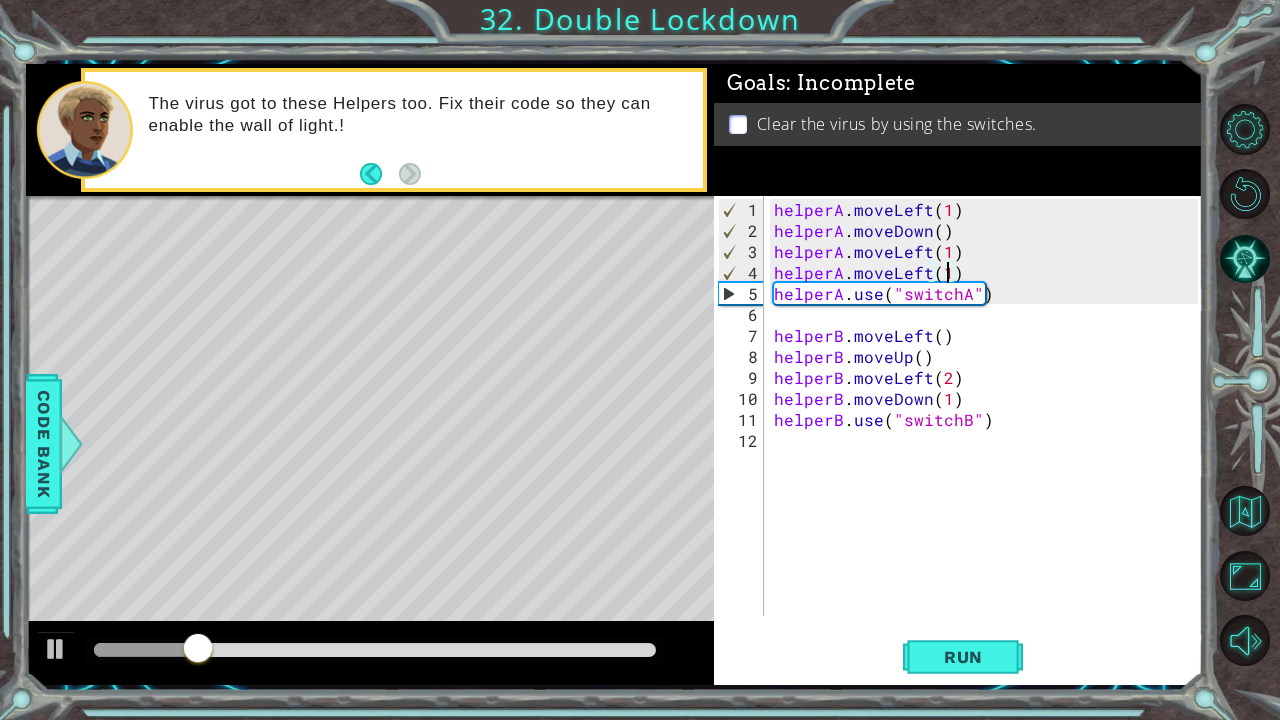 click on "helperA . moveLeft ( 1 ) helperA . moveDown ( ) helperA . moveLeft ( 1 ) helperA . moveLeft ( 1 ) helperA . use ( "switchA" ) helperB . moveLeft ( ) helperB . moveUp ( ) helperB . moveLeft ( 2 ) helperB . moveDown ( 1 ) helperB . use ( "switchB" )" at bounding box center [989, 430] 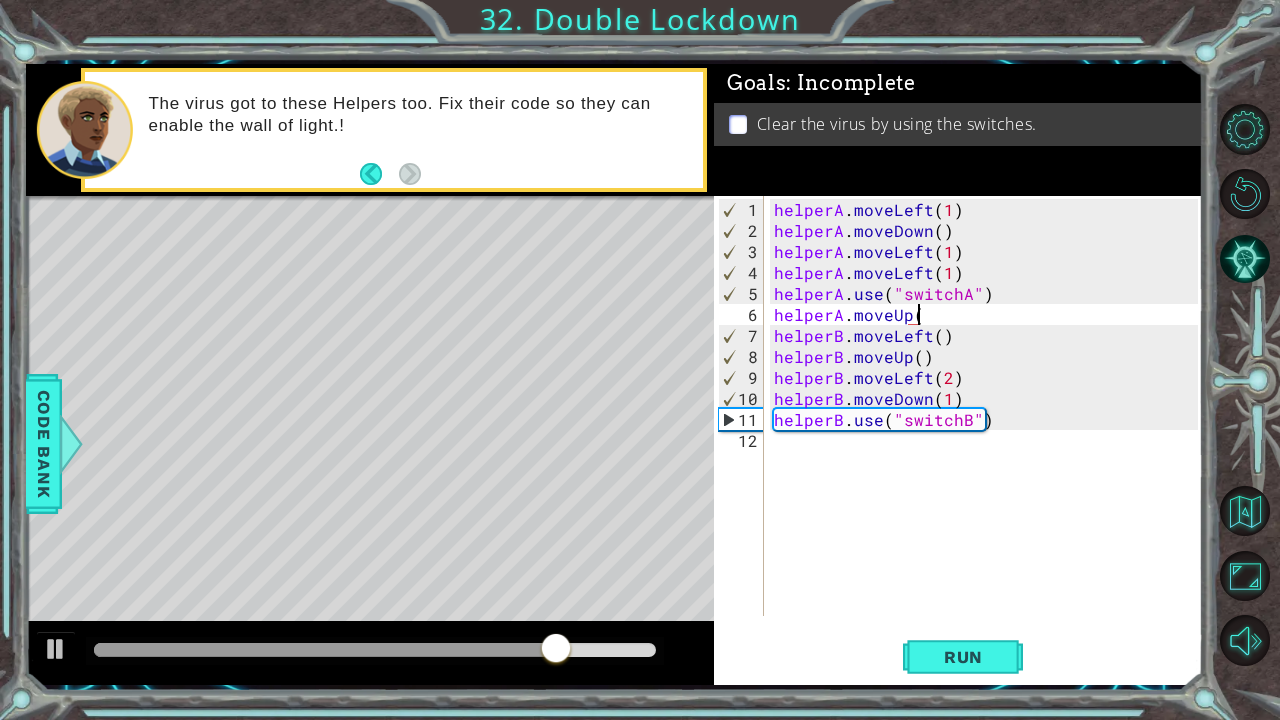 scroll, scrollTop: 0, scrollLeft: 8, axis: horizontal 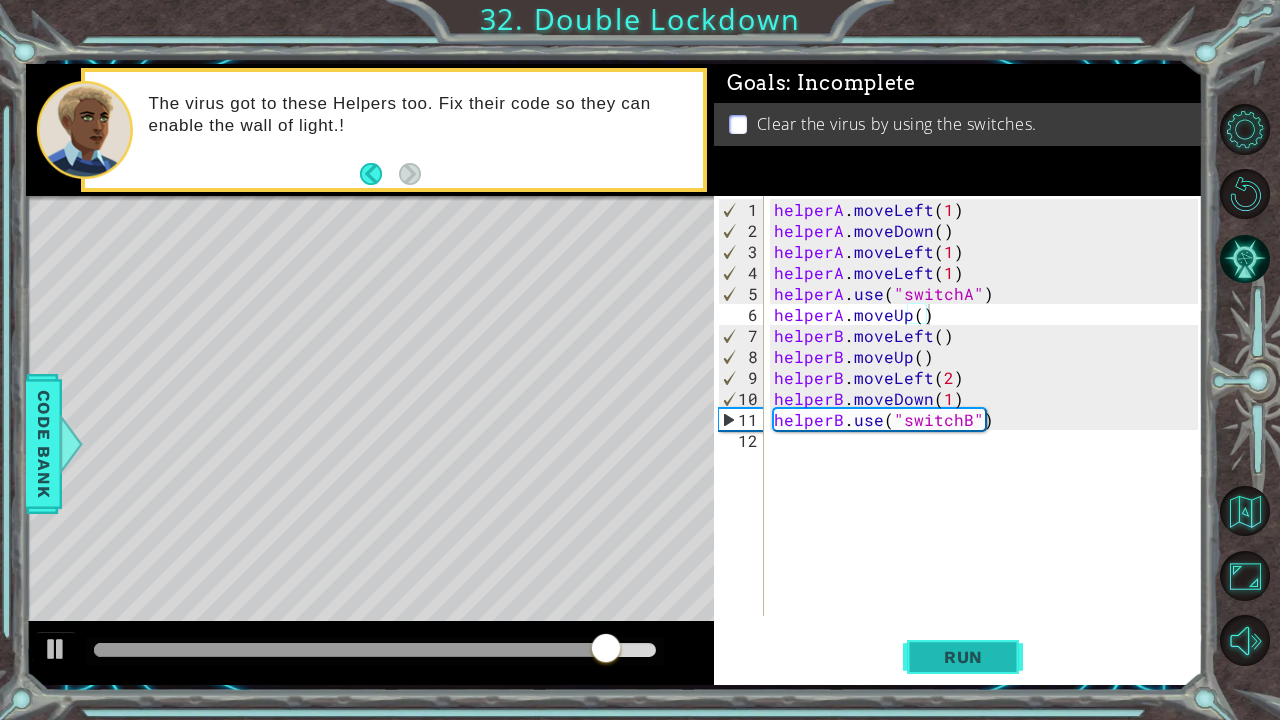 click on "Run" at bounding box center (963, 656) 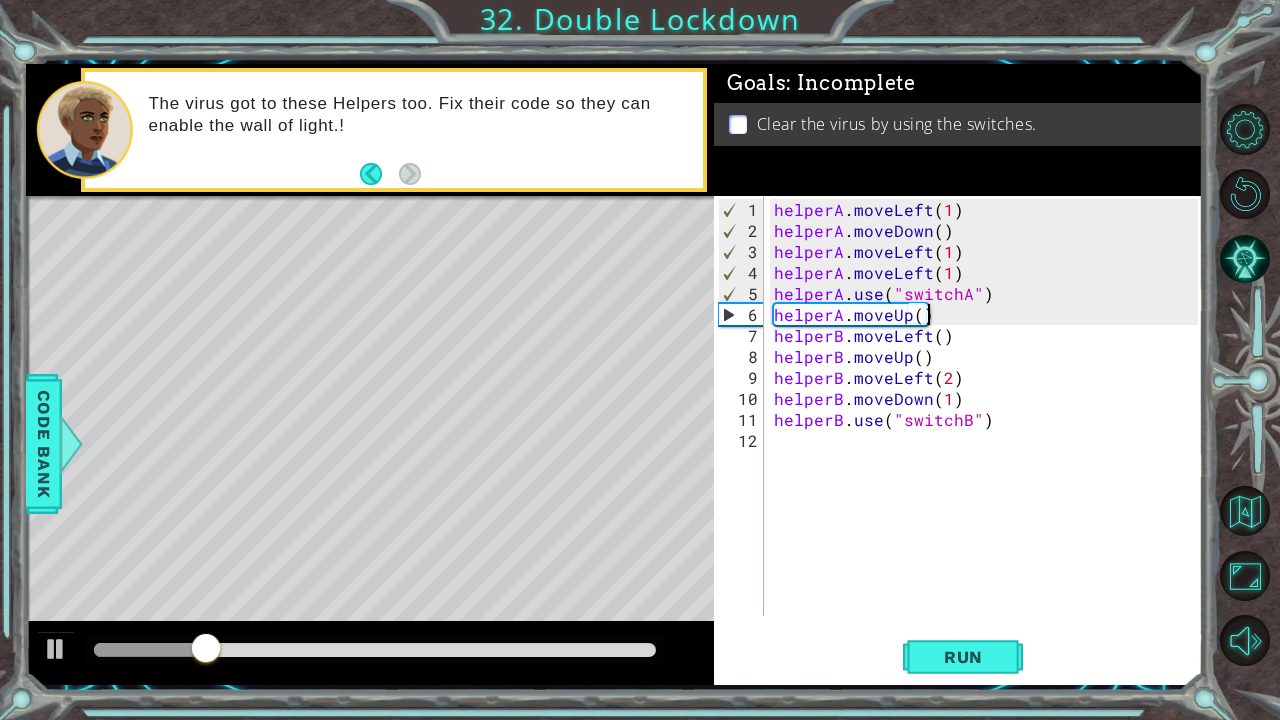 click on "helperA . moveLeft ( 1 ) helperA . moveDown ( ) helperA . moveLeft ( 1 ) helperA . moveLeft ( 1 ) helperA . use ( "switchA" ) helperA . moveUp ( ) helperB . moveLeft ( ) helperB . moveUp ( ) helperB . moveLeft ( 2 ) helperB . moveDown ( 1 ) helperB . use ( "switchB" )" at bounding box center (989, 430) 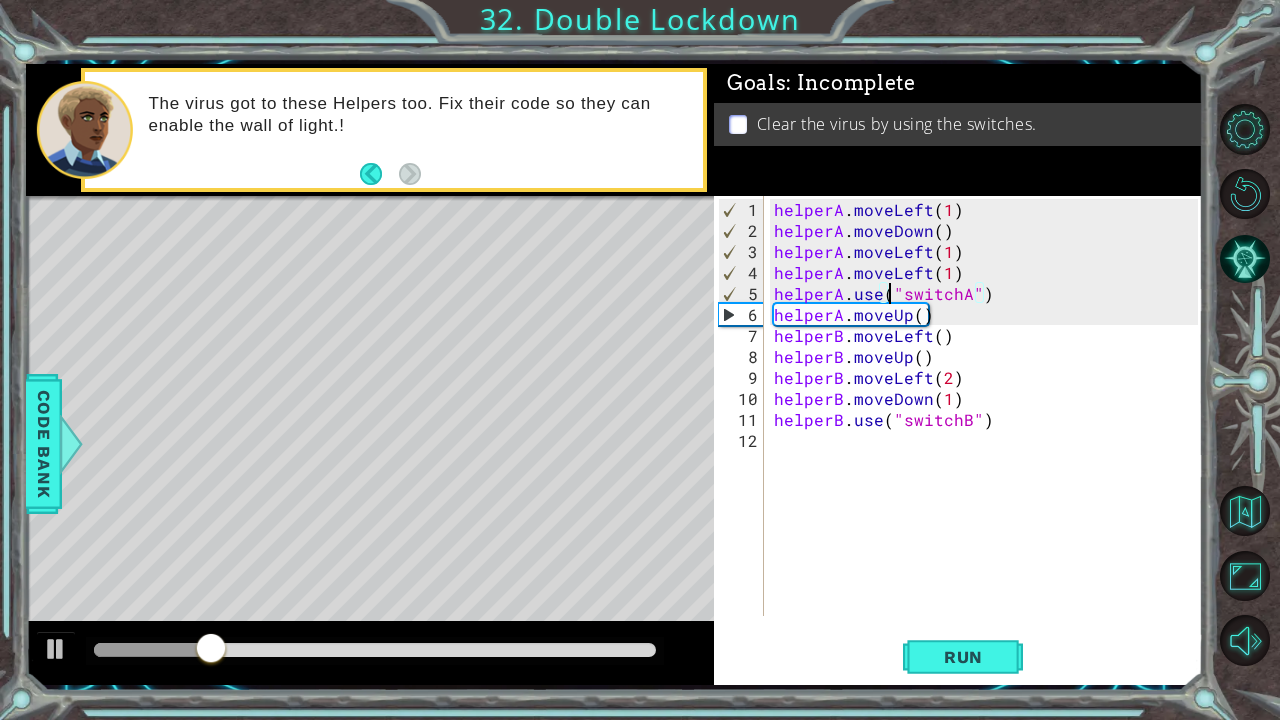 click on "helperA . moveLeft ( 1 ) helperA . moveDown ( ) helperA . moveLeft ( 1 ) helperA . moveLeft ( 1 ) helperA . use ( "switchA" ) helperA . moveUp ( ) helperB . moveLeft ( ) helperB . moveUp ( ) helperB . moveLeft ( 2 ) helperB . moveDown ( 1 ) helperB . use ( "switchB" )" at bounding box center [989, 430] 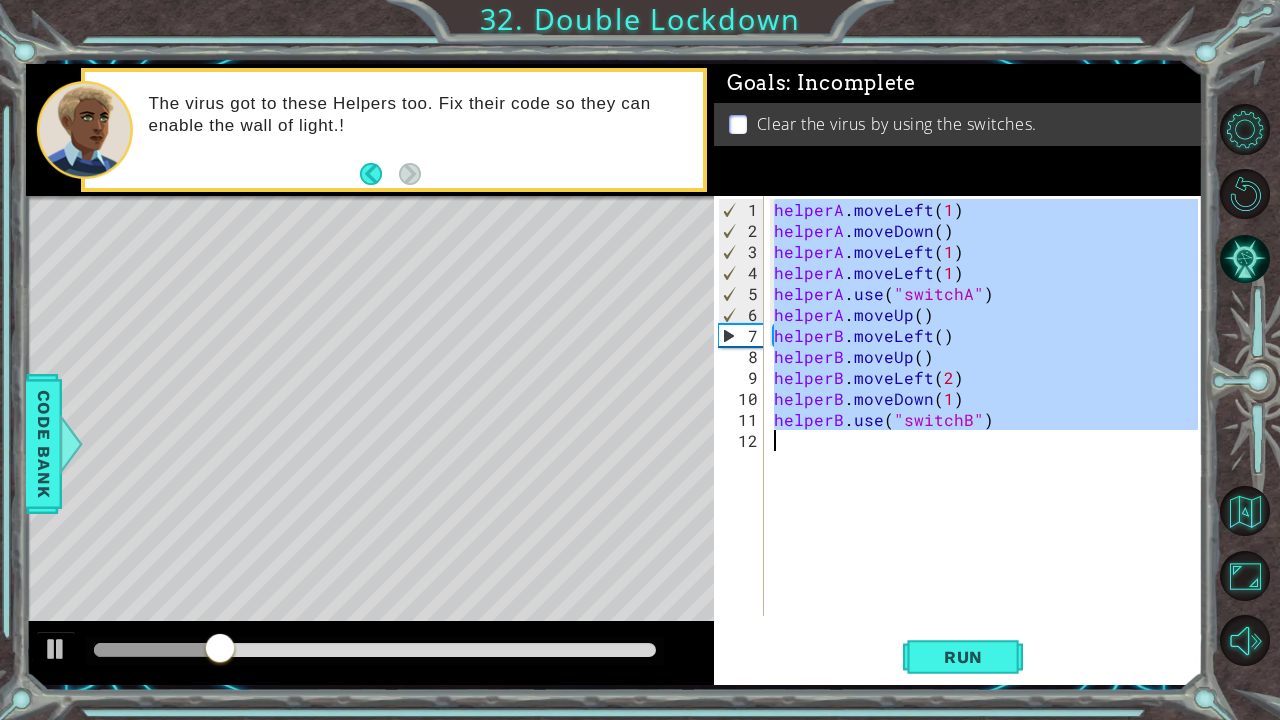 click on "helperA . moveLeft ( 1 ) helperA . moveDown ( ) helperA . moveLeft ( 1 ) helperA . moveLeft ( 1 ) helperA . use ( "switchA" ) helperA . moveUp ( ) helperB . moveLeft ( ) helperB . moveUp ( ) helperB . moveLeft ( 2 ) helperB . moveDown ( 1 ) helperB . use ( "switchB" )" at bounding box center (989, 430) 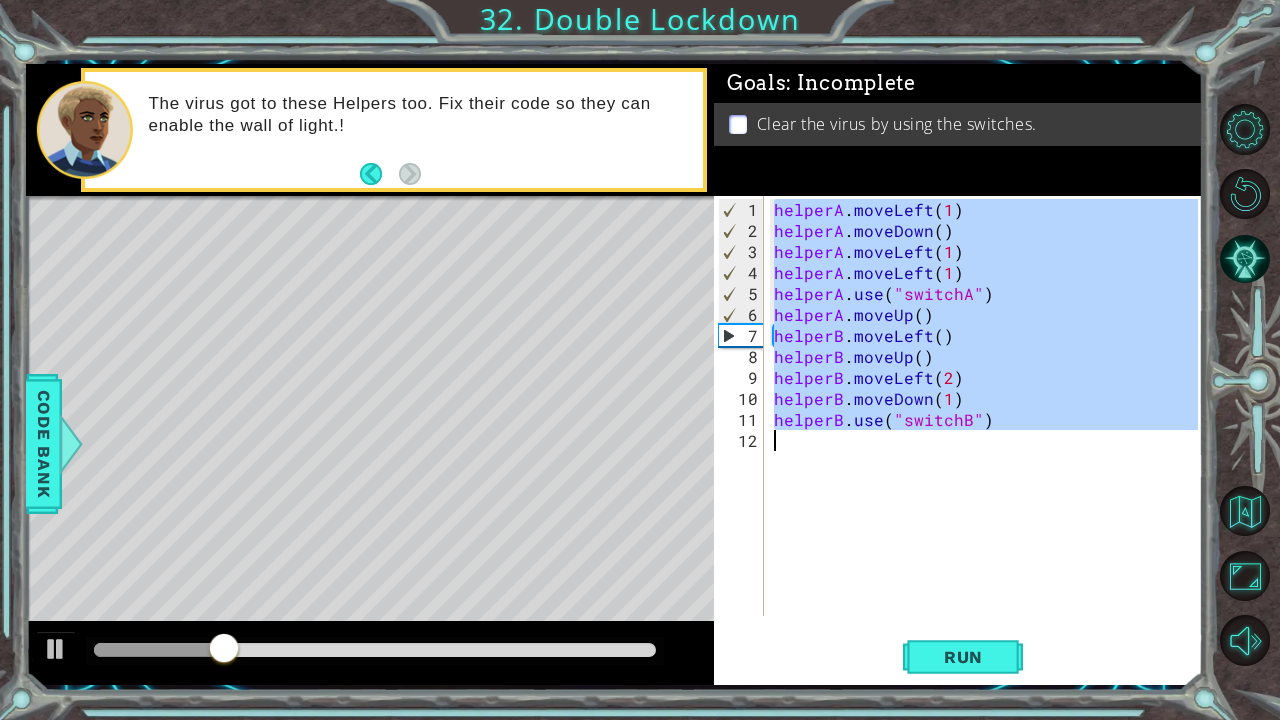 click on "helperA . moveLeft ( 1 ) helperA . moveDown ( ) helperA . moveLeft ( 1 ) helperA . moveLeft ( 1 ) helperA . use ( "switchA" ) helperA . moveUp ( ) helperB . moveLeft ( ) helperB . moveUp ( ) helperB . moveLeft ( 2 ) helperB . moveDown ( 1 ) helperB . use ( "switchB" )" at bounding box center (989, 430) 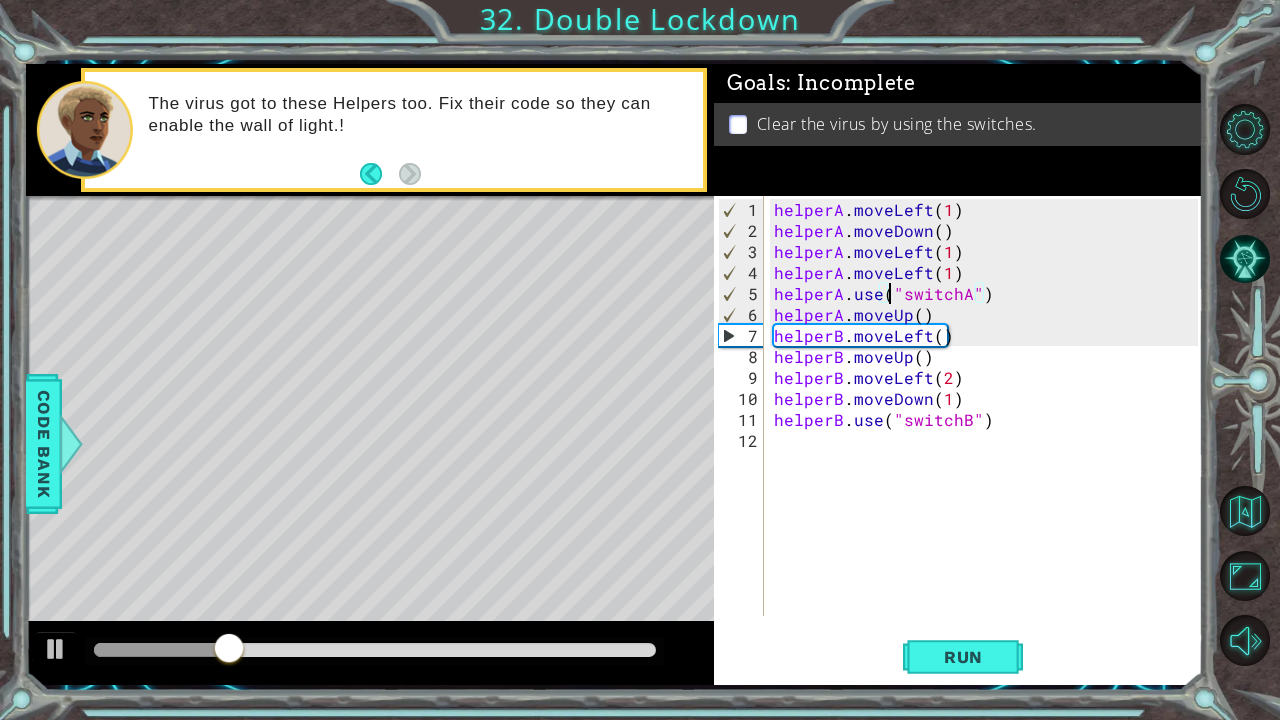 click on "helperA . moveLeft ( 1 ) helperA . moveDown ( ) helperA . moveLeft ( 1 ) helperA . moveLeft ( 1 ) helperA . use ( "switchA" ) helperA . moveUp ( ) helperB . moveLeft ( ) helperB . moveUp ( ) helperB . moveLeft ( 2 ) helperB . moveDown ( 1 ) helperB . use ( "switchB" )" at bounding box center (989, 430) 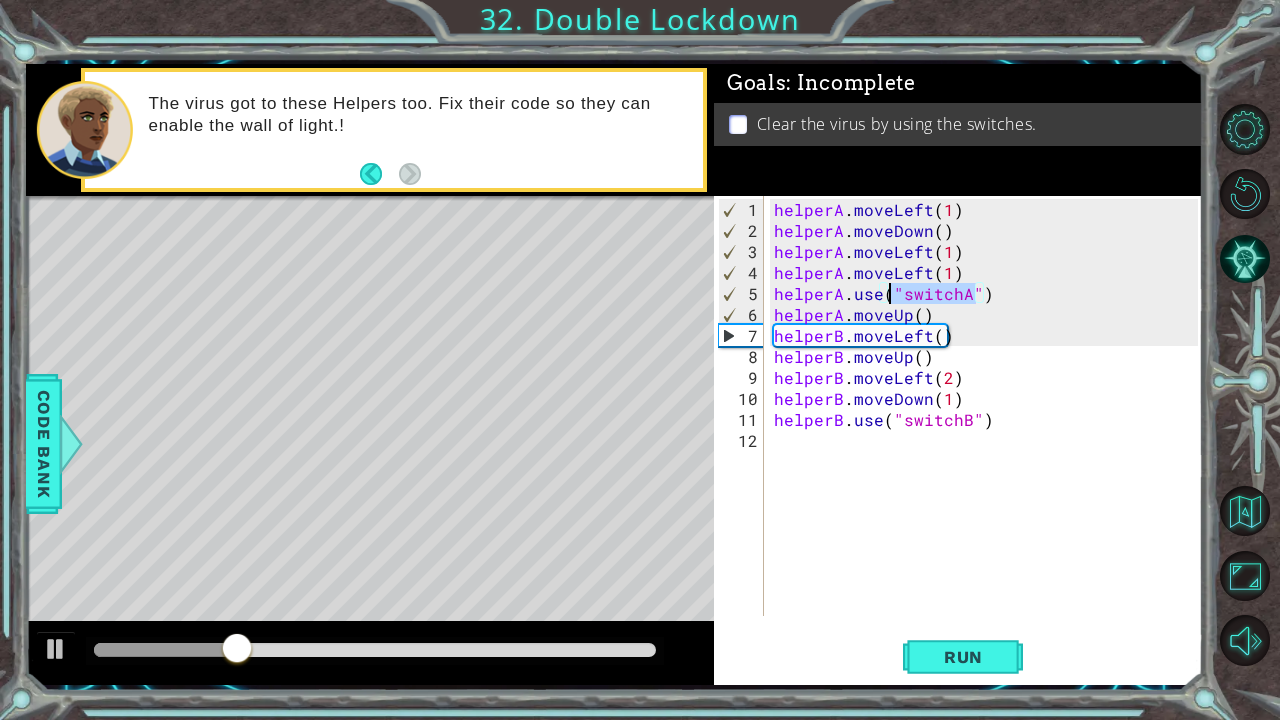 click on "helperA . moveLeft ( 1 ) helperA . moveDown ( ) helperA . moveLeft ( 1 ) helperA . moveLeft ( 1 ) helperA . use ( "switchA" ) helperA . moveUp ( ) helperB . moveLeft ( ) helperB . moveUp ( ) helperB . moveLeft ( 2 ) helperB . moveDown ( 1 ) helperB . use ( "switchB" )" at bounding box center (989, 430) 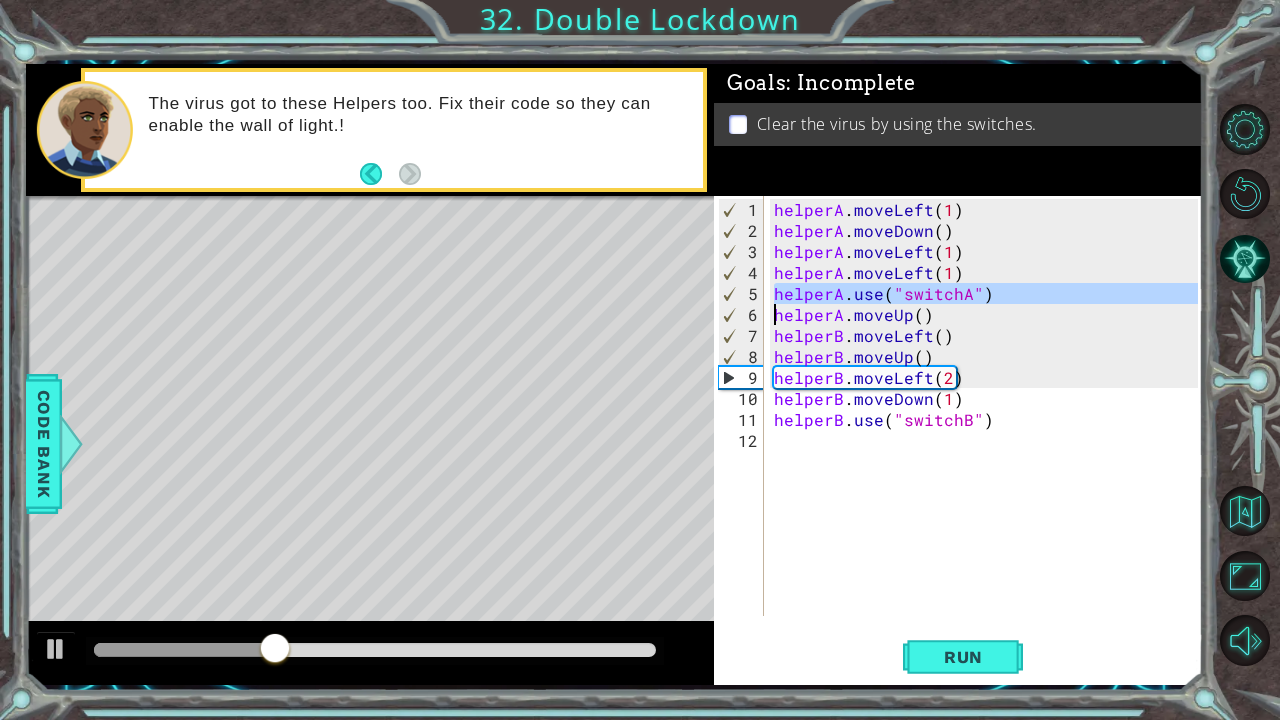 type on "helperA.moveUp()" 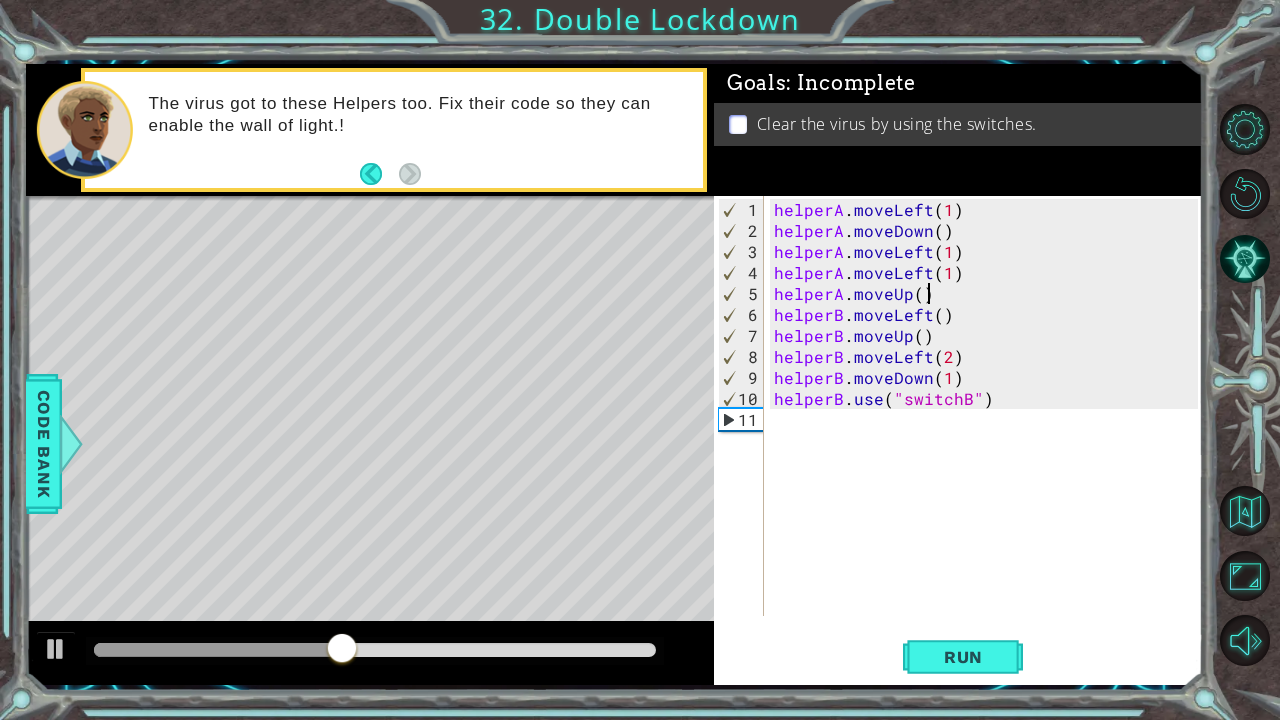 click on "helperA . moveLeft ( 1 ) helperA . moveDown ( ) helperA . moveLeft ( 1 ) helperA . moveLeft ( 1 ) helperA . moveUp ( ) helperB . moveLeft ( ) helperB . moveUp ( ) helperB . moveLeft ( 2 ) helperB . moveDown ( 1 ) helperB . use ( "switchB" )" at bounding box center (989, 430) 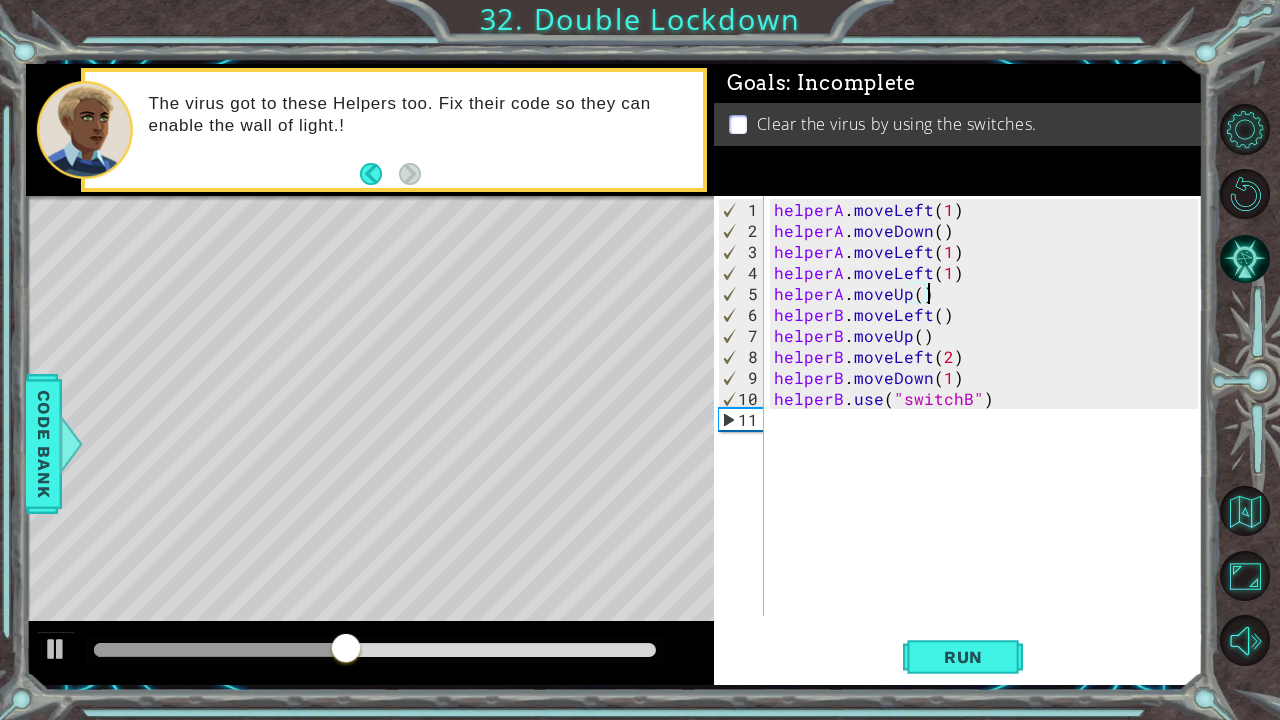 type 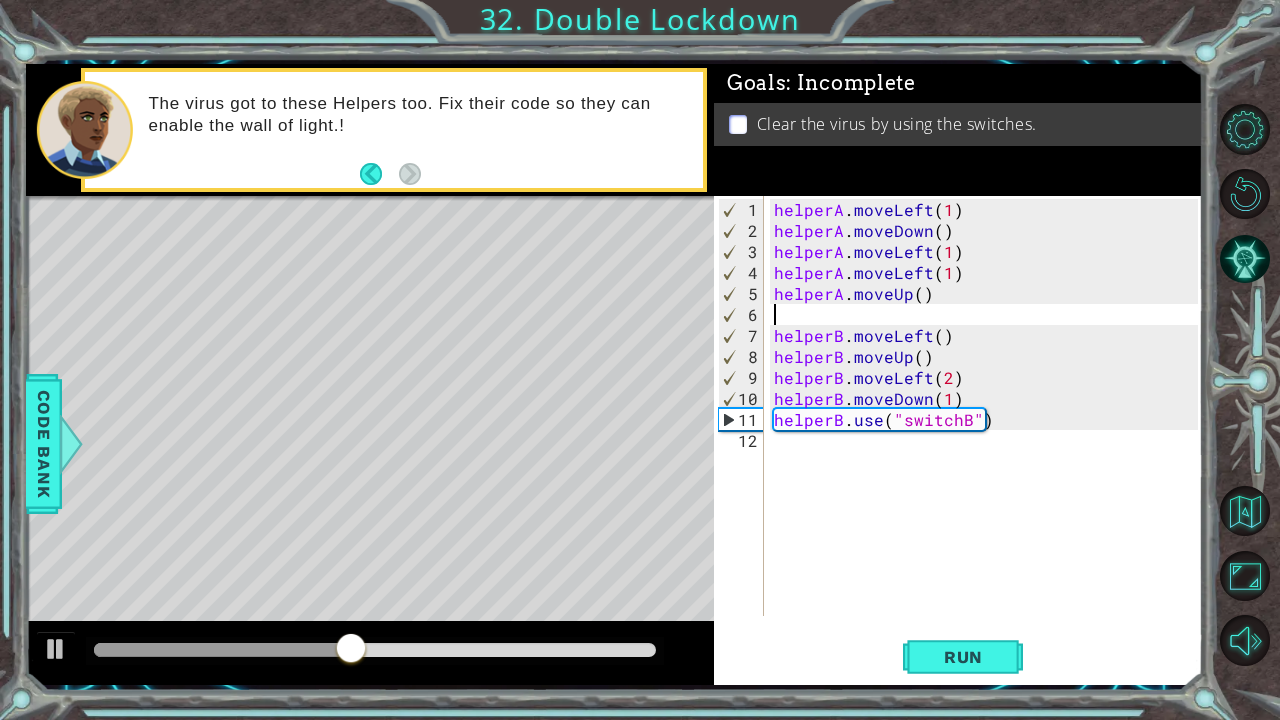 scroll, scrollTop: 0, scrollLeft: 0, axis: both 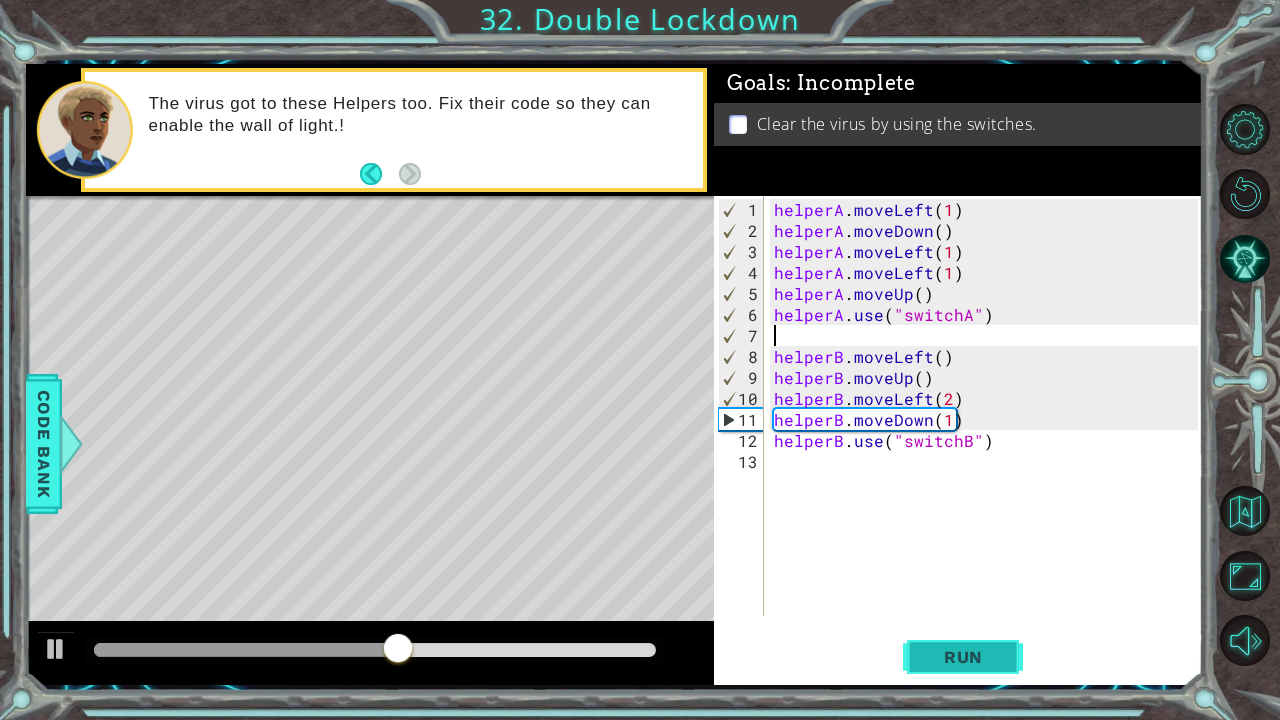 click on "Run" at bounding box center [963, 657] 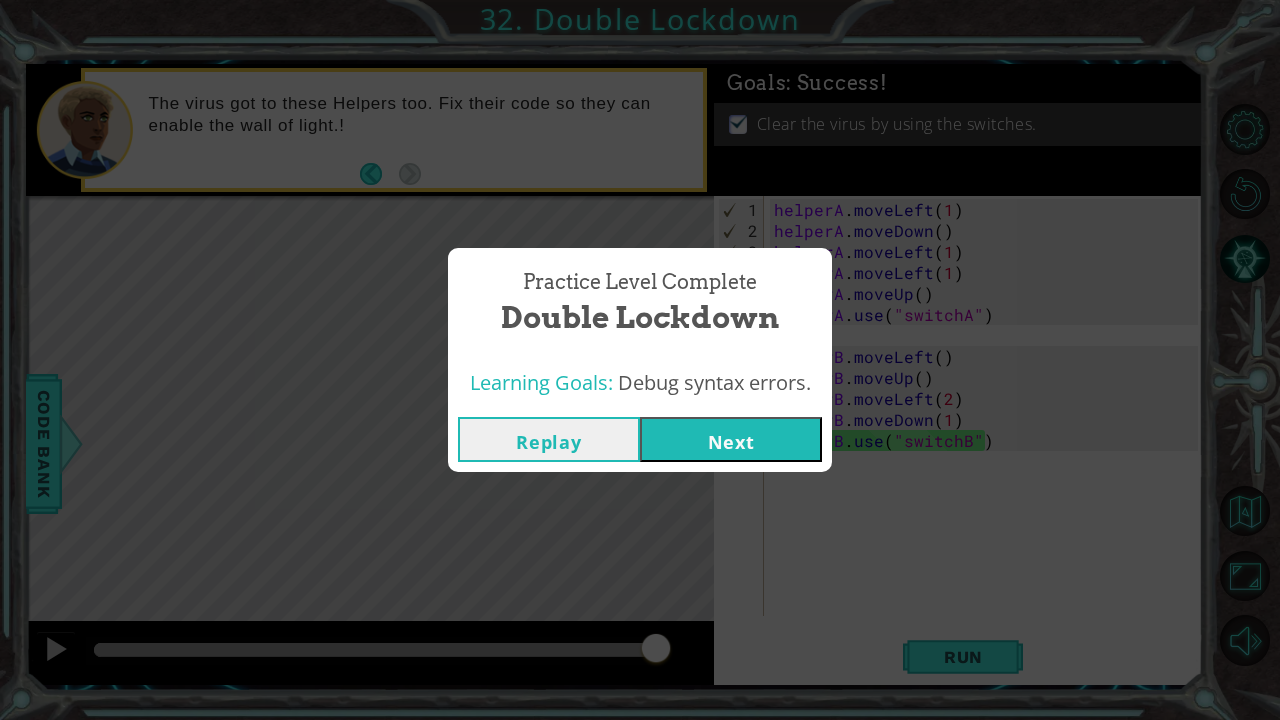 click on "Next" at bounding box center [731, 439] 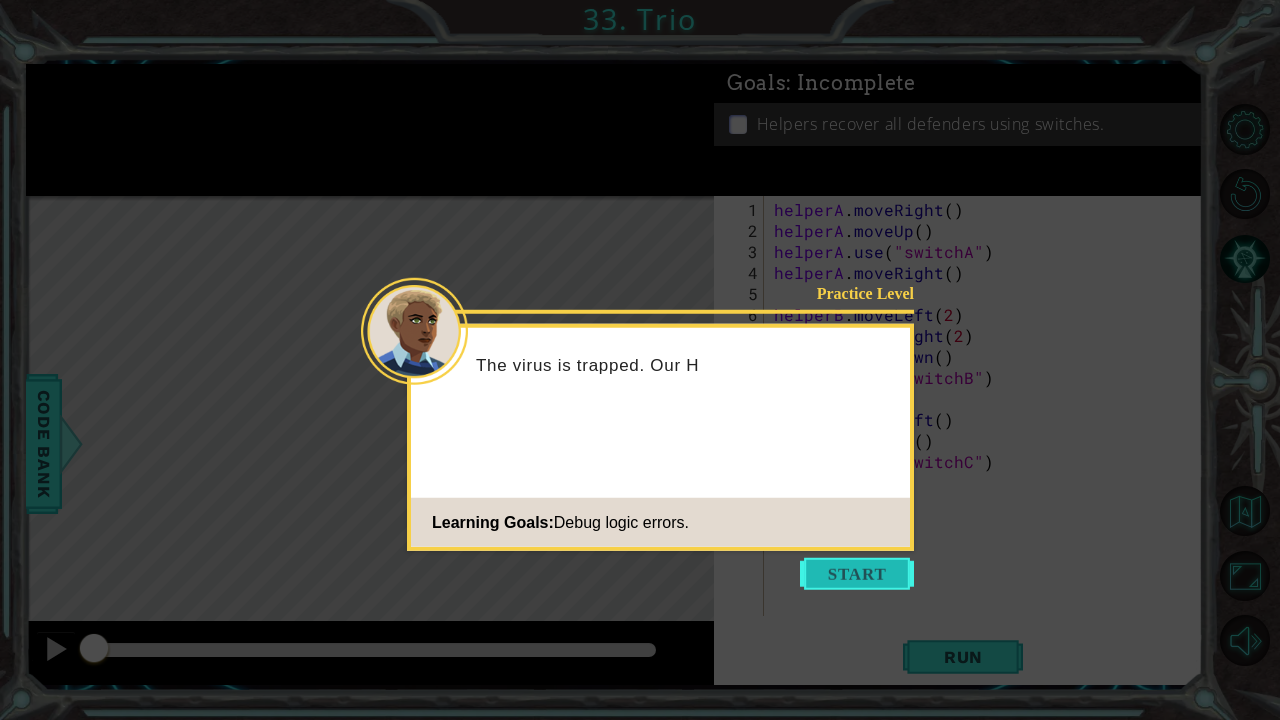 click at bounding box center [857, 574] 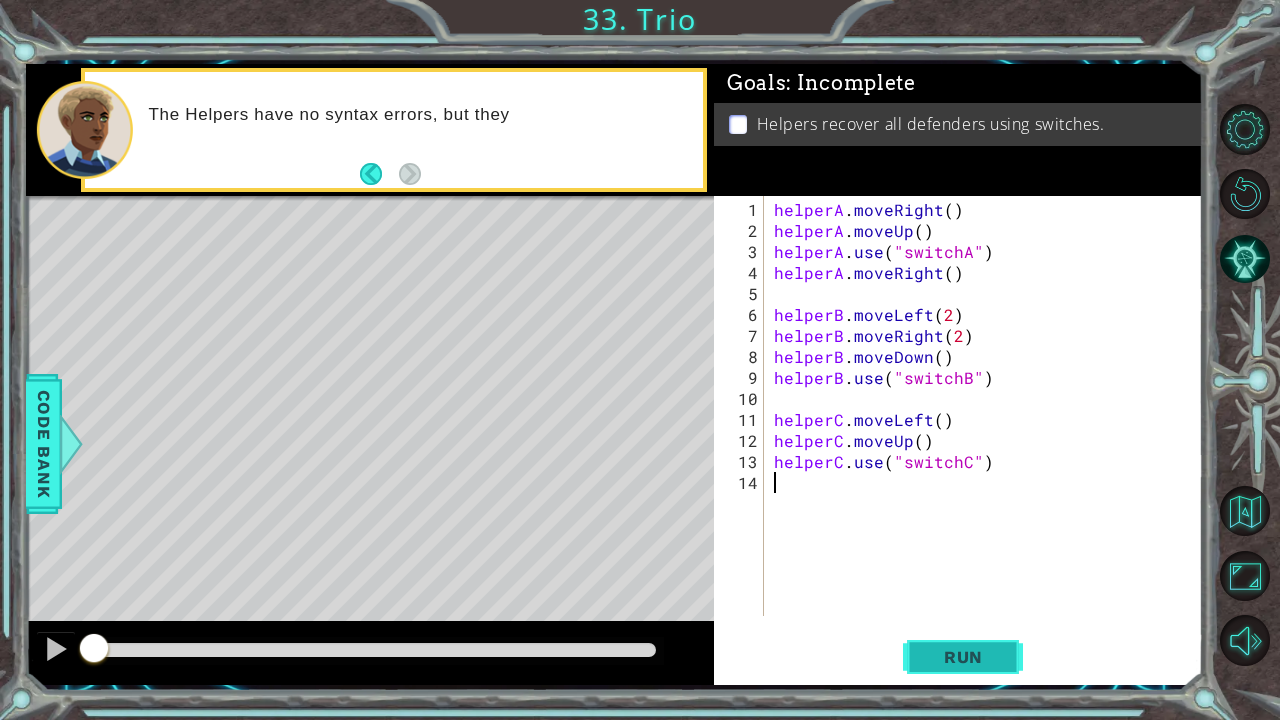 click on "Run" at bounding box center (963, 657) 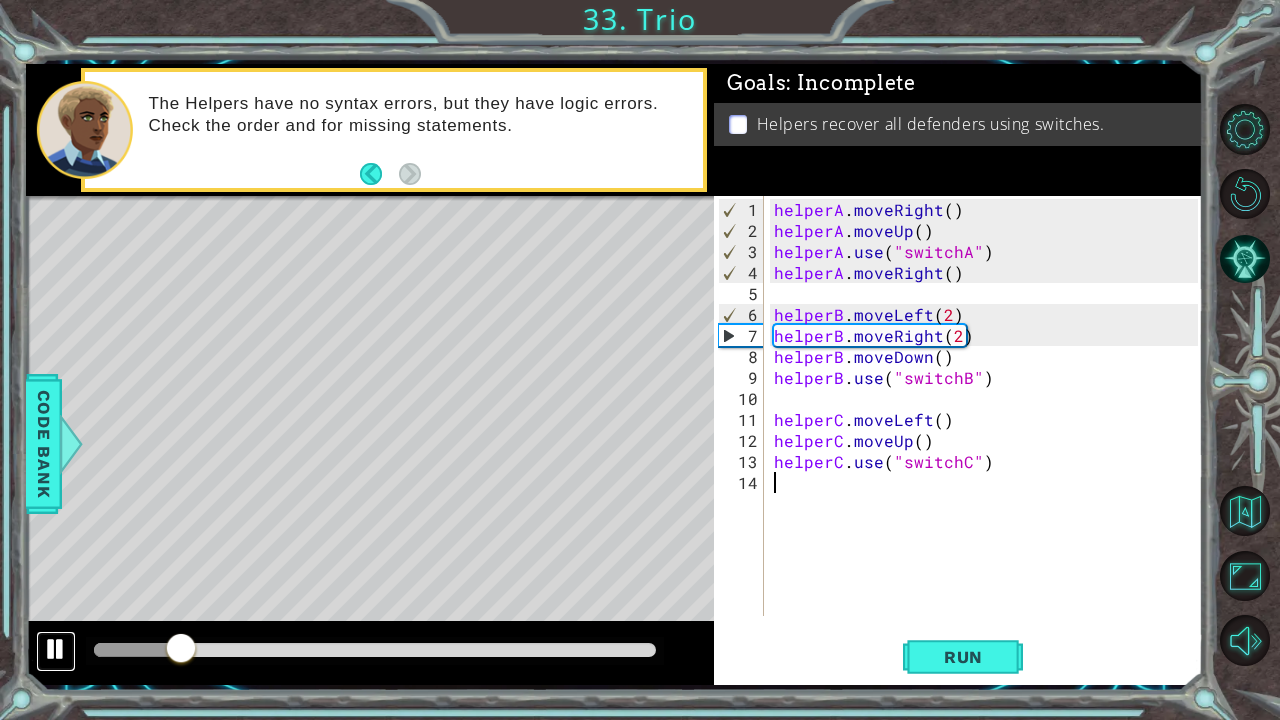 click at bounding box center [56, 649] 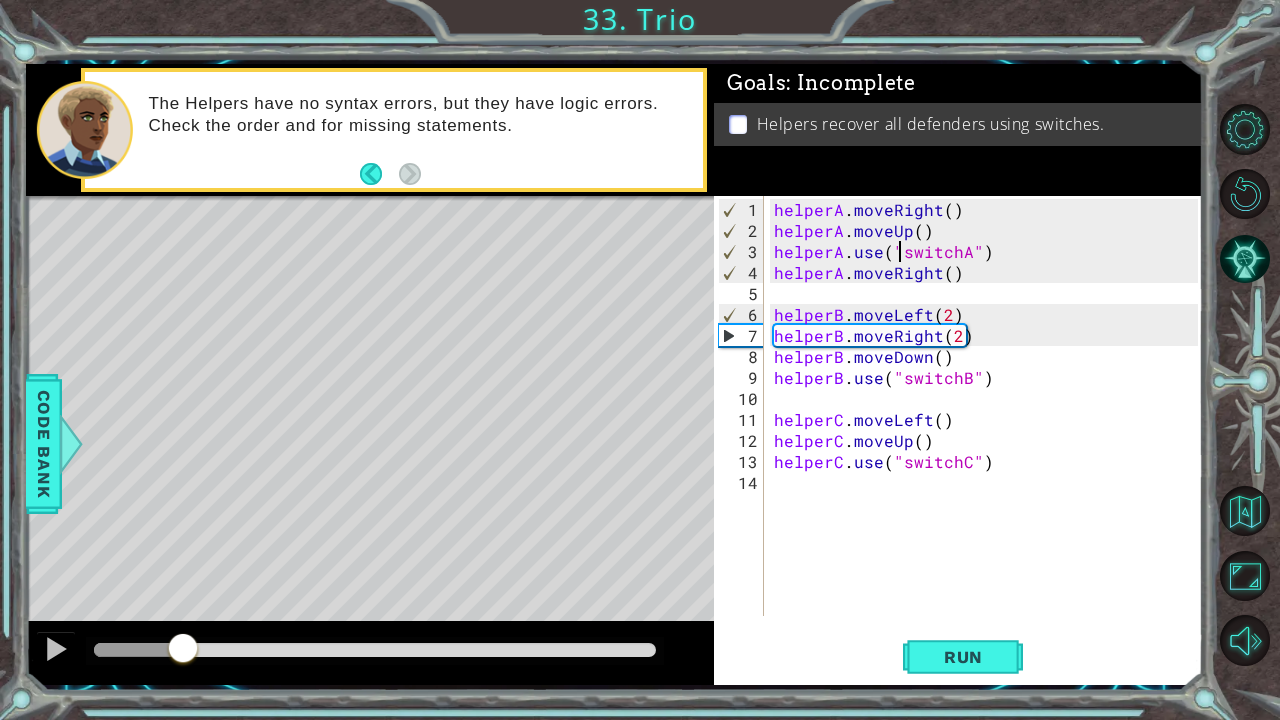 click on "helperA . moveRight ( ) helperA . moveUp ( ) helperA . use ( "switchA" ) helperA . moveRight ( ) helperB . moveLeft ( 2 ) helperB . moveRight ( 2 ) helperB . moveDown ( ) helperB . use ( "switchB" ) helperC . moveLeft ( ) helperC . moveUp ( ) helperC . use ( "switchC" )" at bounding box center (989, 430) 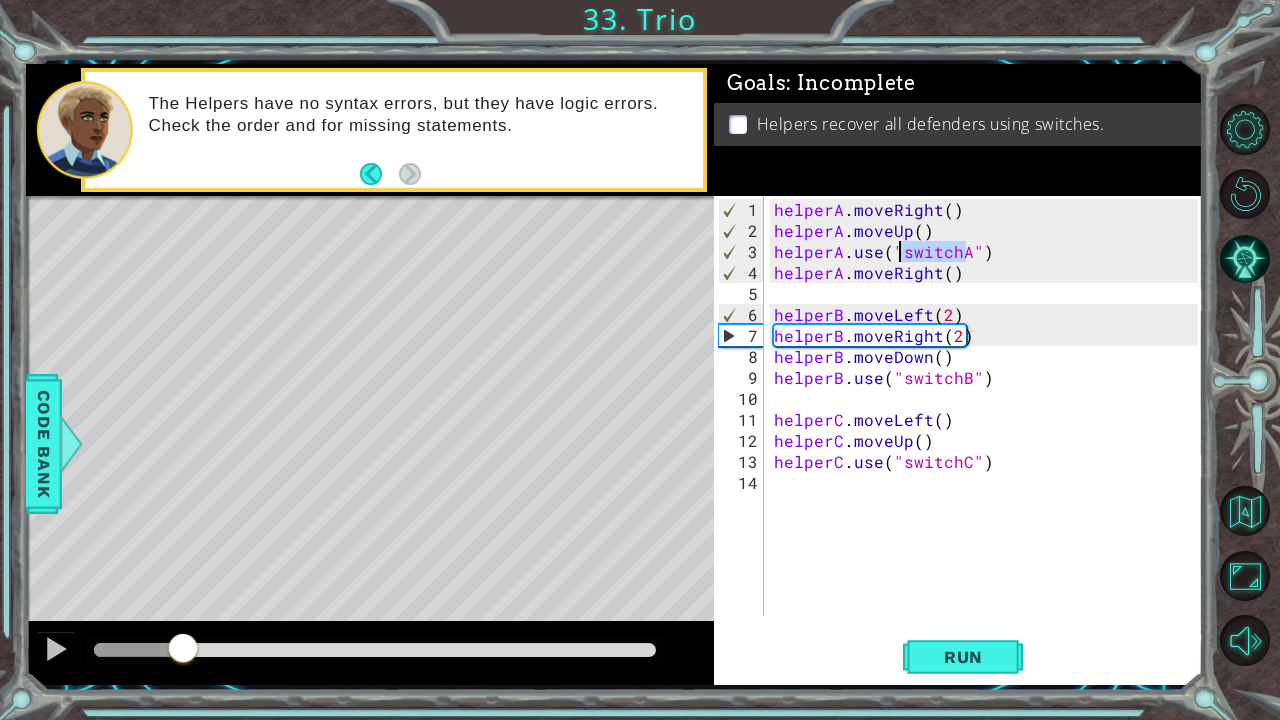 click on "helperA . moveRight ( ) helperA . moveUp ( ) helperA . use ( "switchA" ) helperA . moveRight ( ) helperB . moveLeft ( 2 ) helperB . moveRight ( 2 ) helperB . moveDown ( ) helperB . use ( "switchB" ) helperC . moveLeft ( ) helperC . moveUp ( ) helperC . use ( "switchC" )" at bounding box center (989, 430) 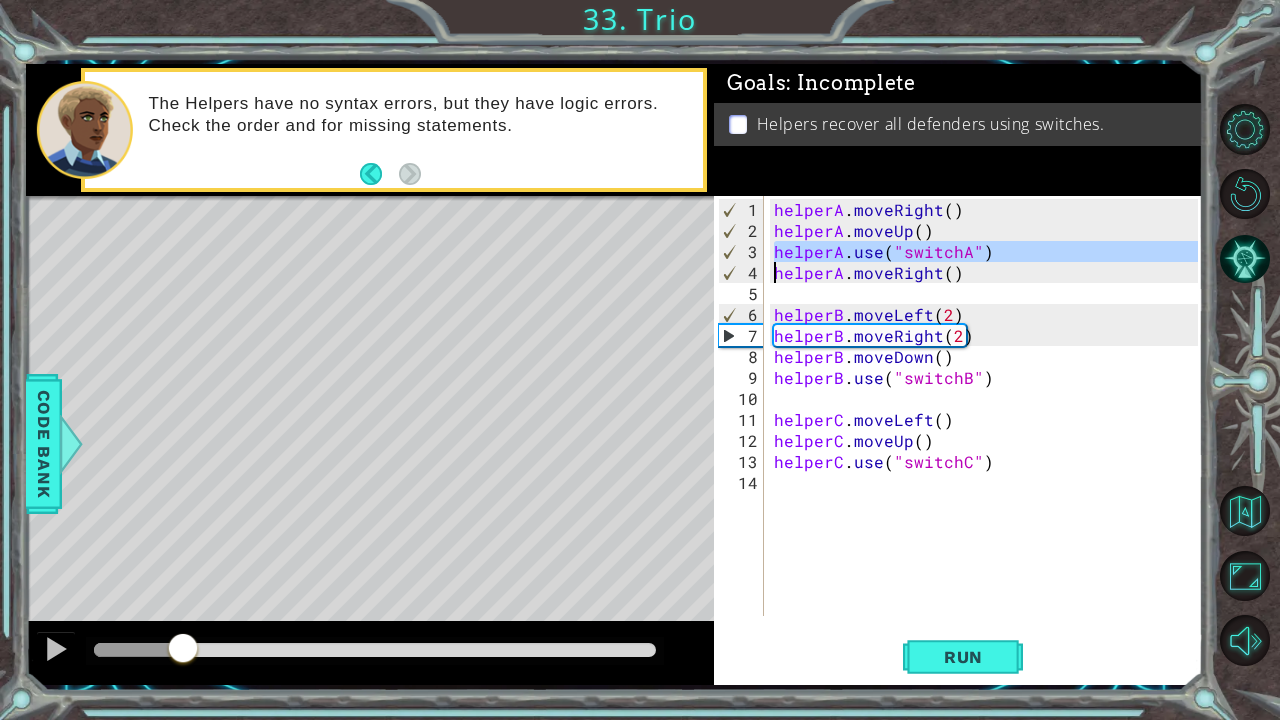 type on "helperA.moveRight()" 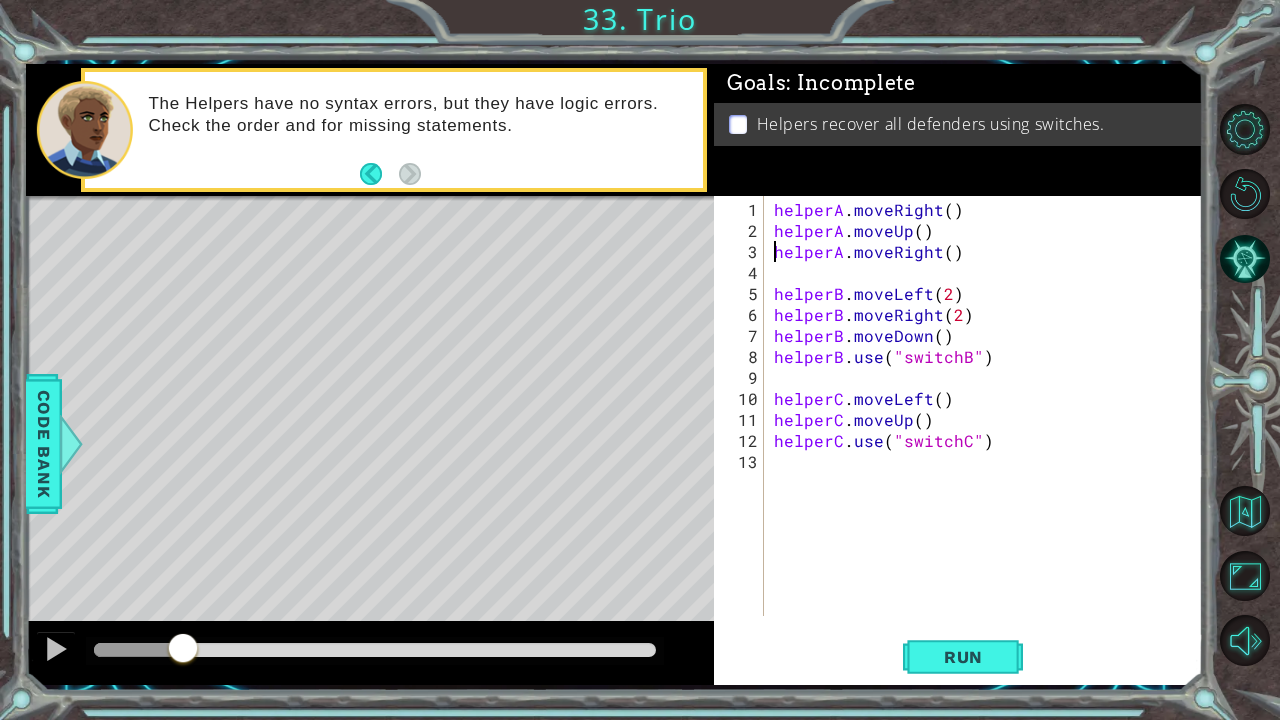 click on "helperA . moveRight ( ) helperA . moveUp ( ) helperA . moveRight ( ) helperB . moveLeft ( 2 ) helperB . moveRight ( 2 ) helperB . moveDown ( ) helperB . use ( "switchB" ) helperC . moveLeft ( ) helperC . moveUp ( ) helperC . use ( "switchC" )" at bounding box center (989, 430) 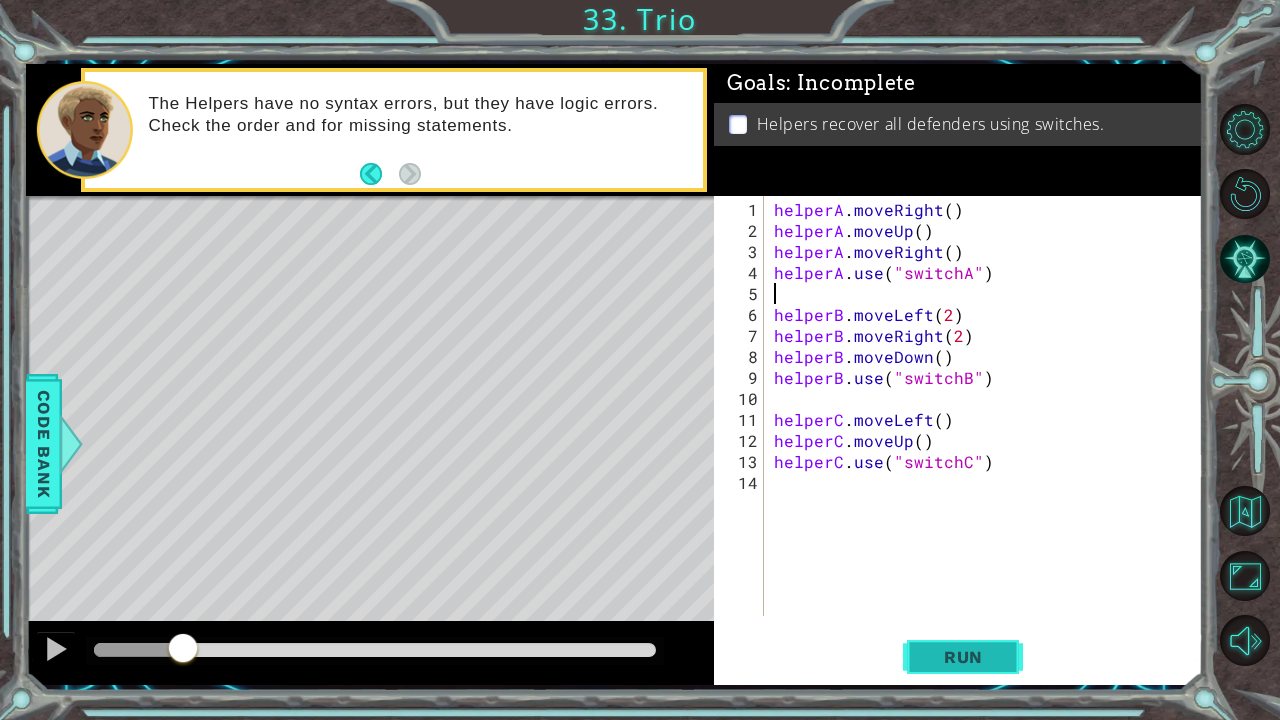 click on "Run" at bounding box center (963, 657) 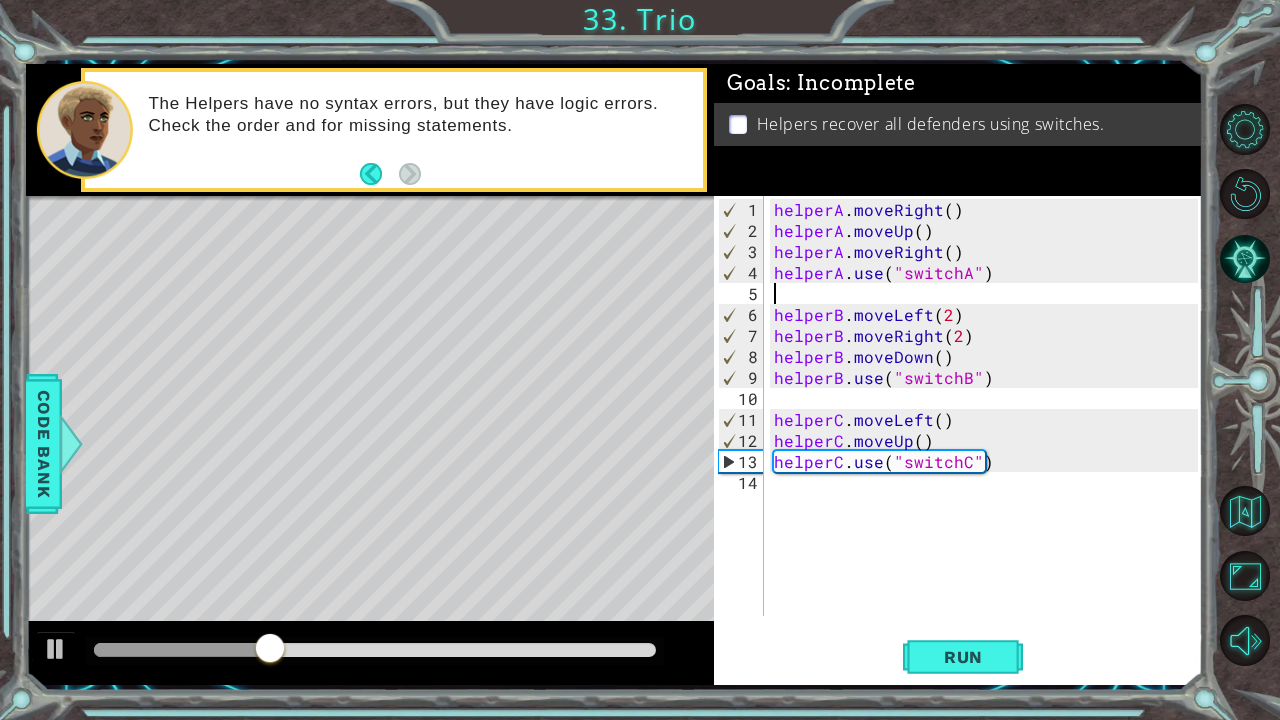 click at bounding box center [182, 650] 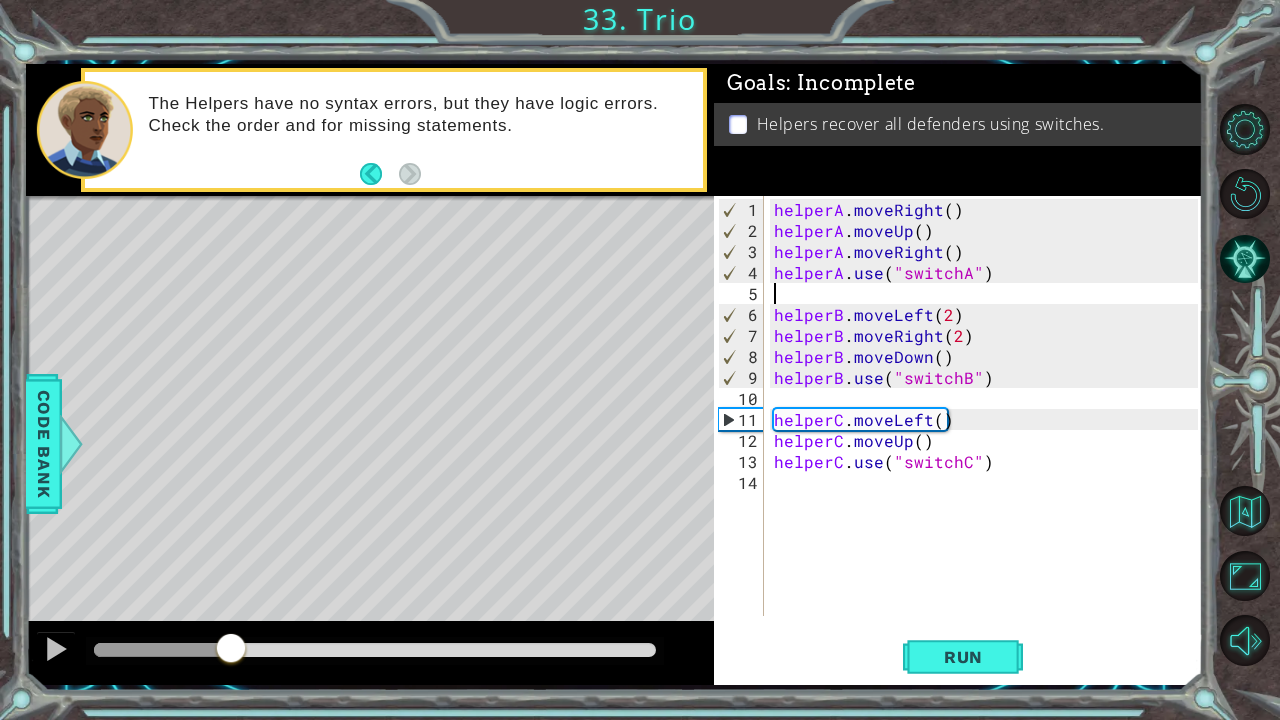 click at bounding box center (163, 650) 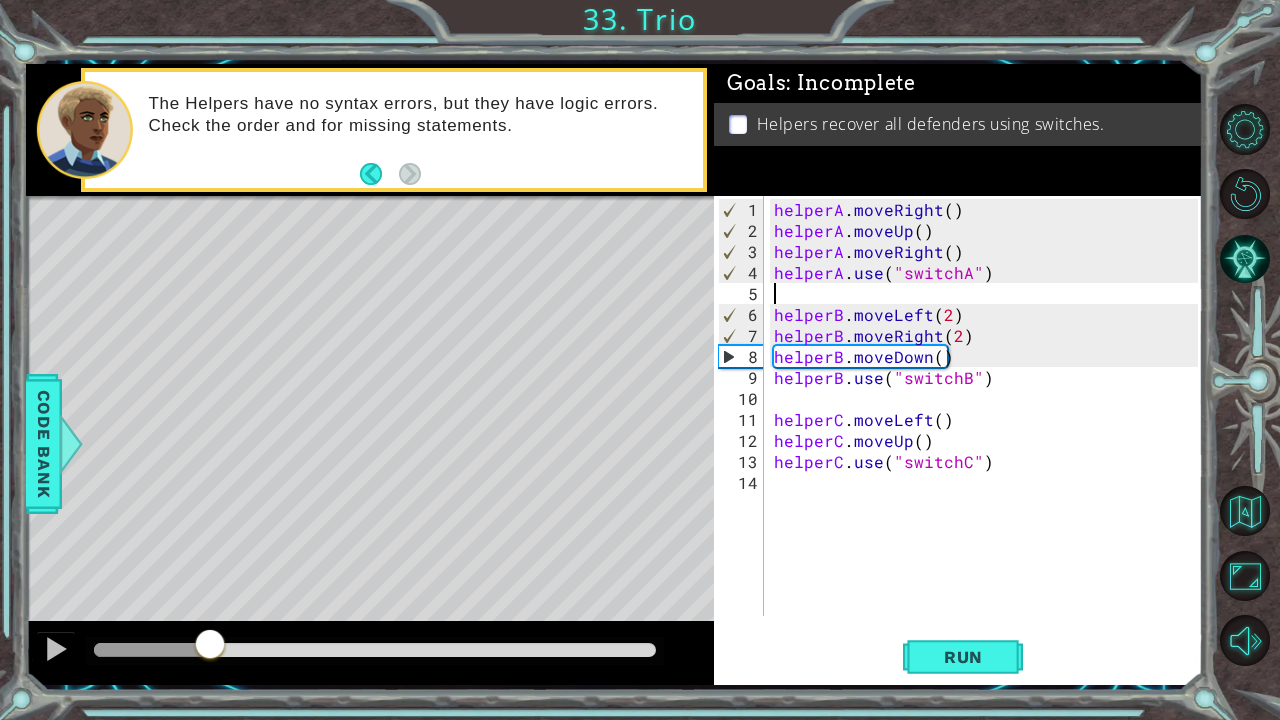 click at bounding box center [370, 653] 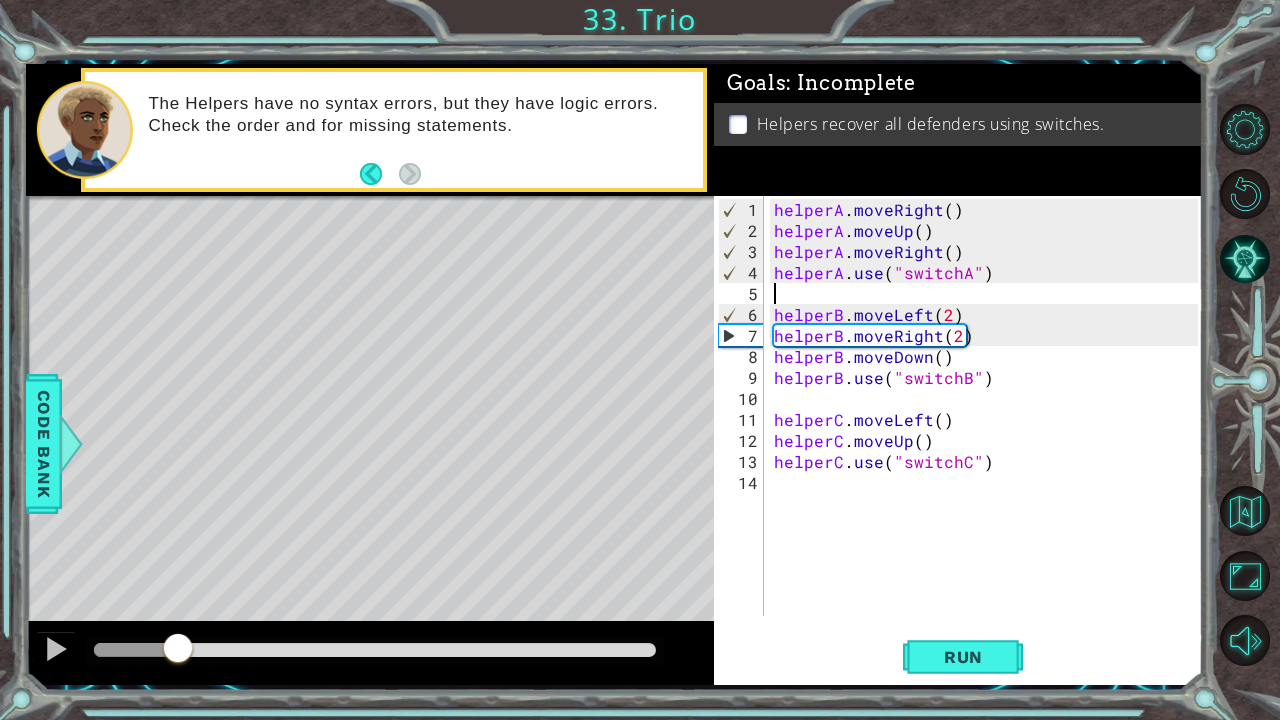 click at bounding box center [136, 650] 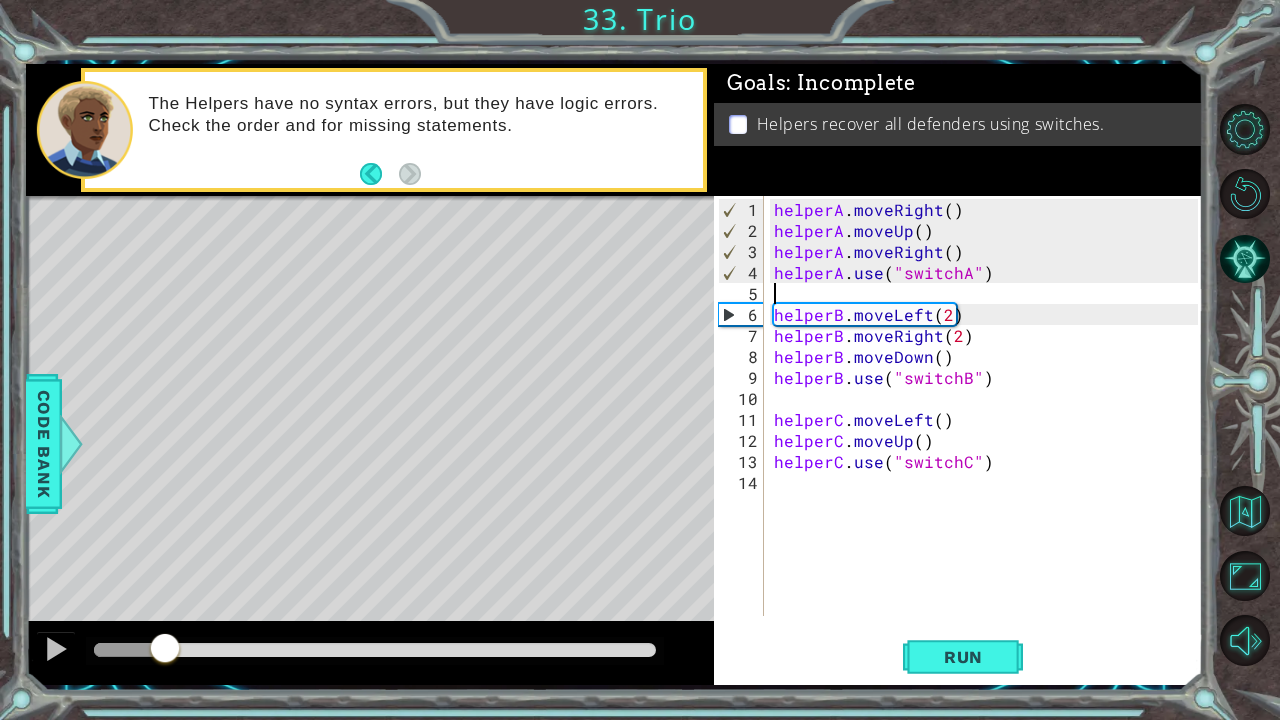click at bounding box center (129, 650) 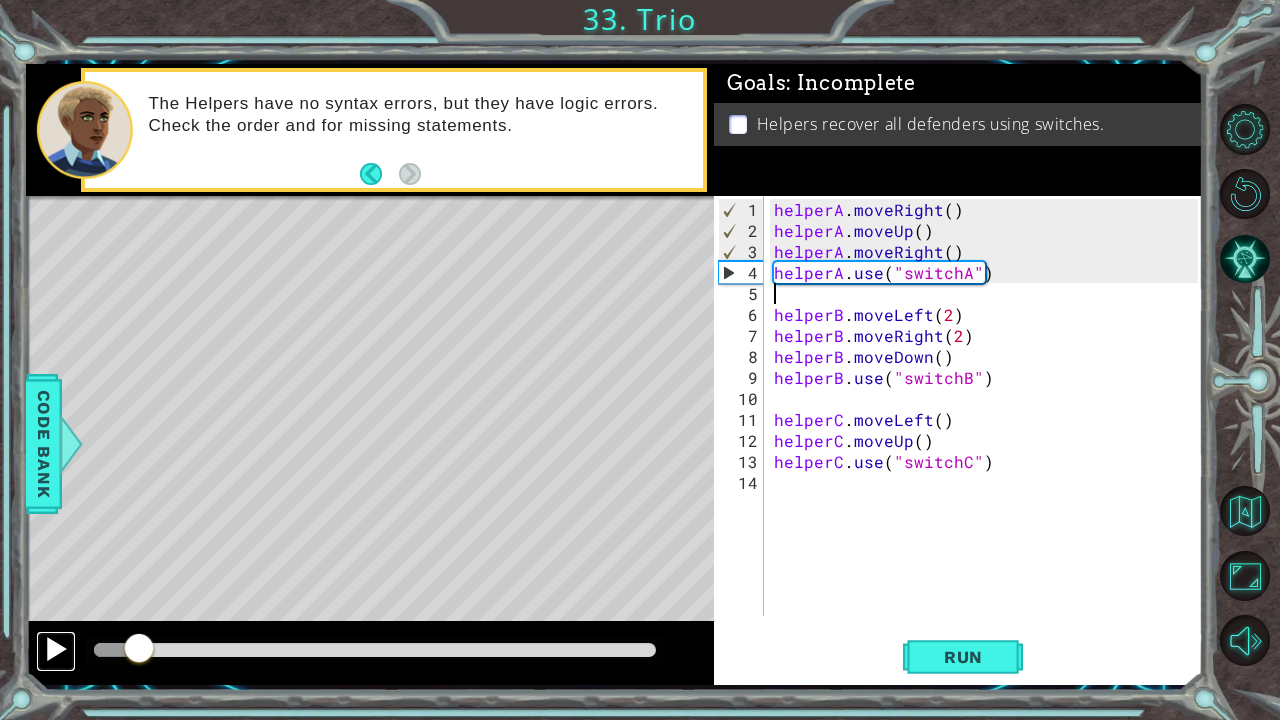click at bounding box center [56, 649] 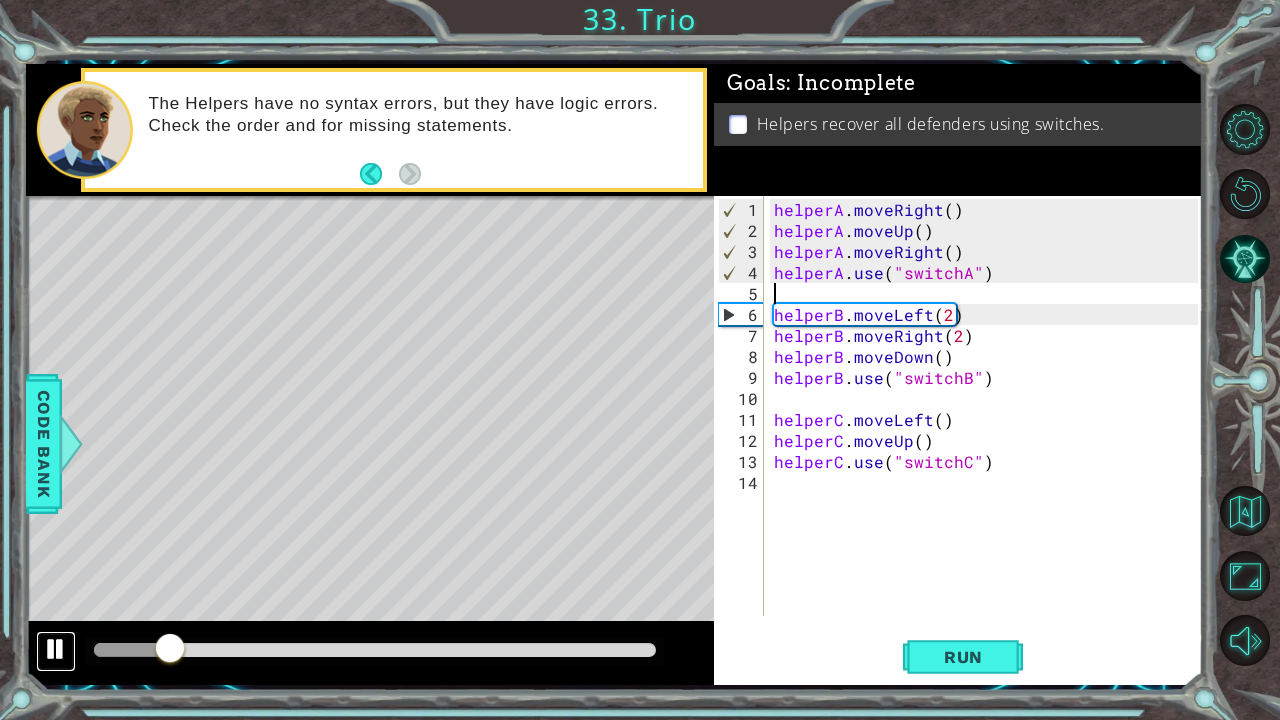 click at bounding box center [56, 649] 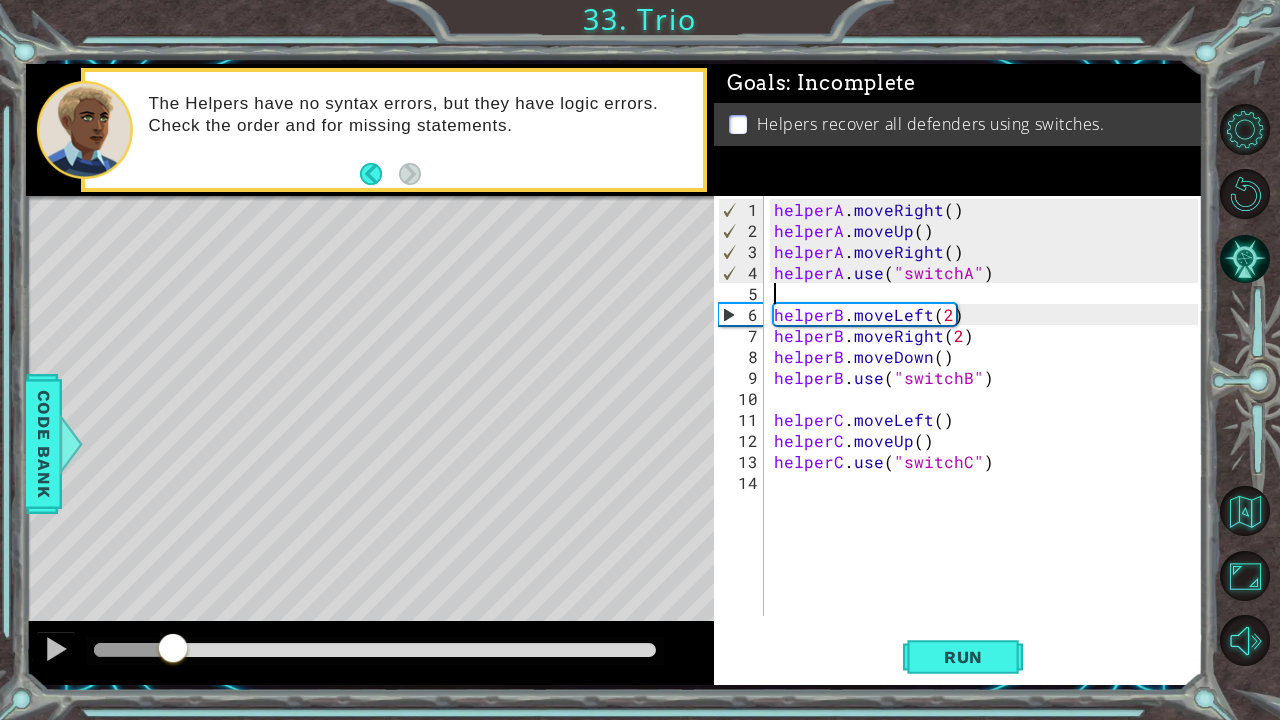 click on "helperA . moveRight ( ) helperA . moveUp ( ) helperA . moveRight ( ) helperA . use ( "switchA" ) helperB . moveLeft ( 2 ) helperB . moveRight ( 2 ) helperB . moveDown ( ) helperB . use ( "switchB" ) helperC . moveLeft ( ) helperC . moveUp ( ) helperC . use ( "switchC" )" at bounding box center (989, 430) 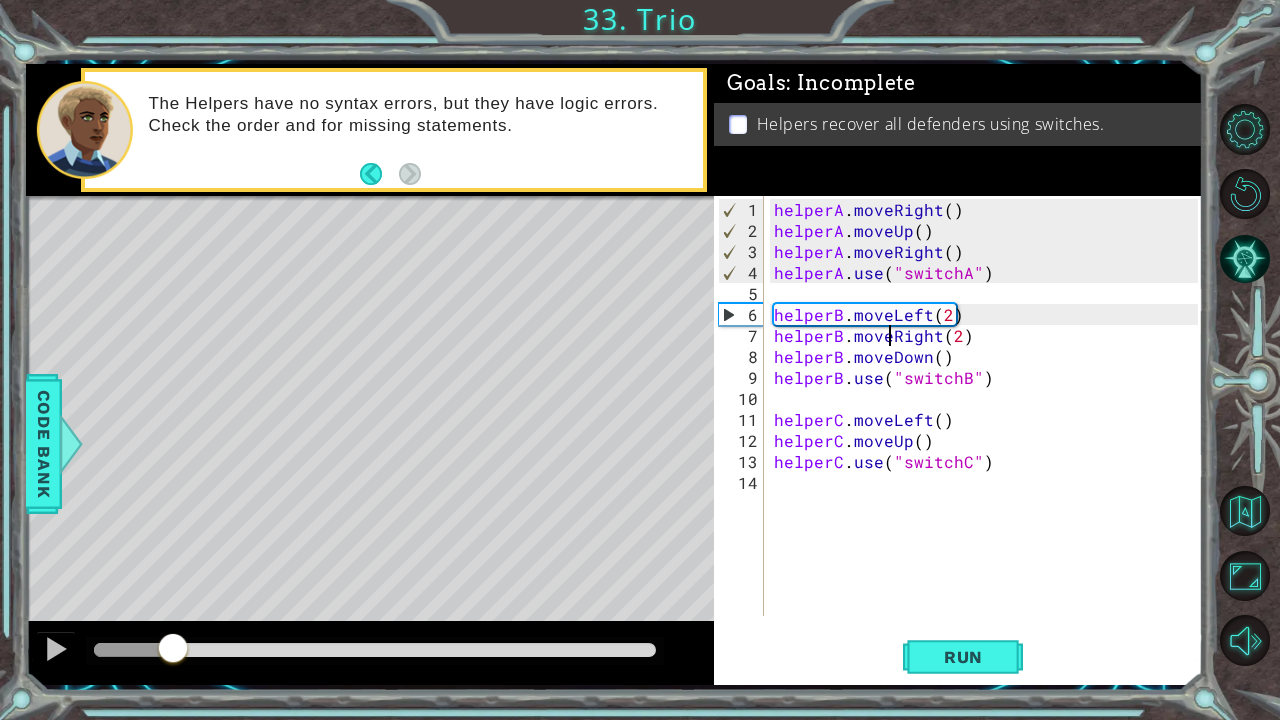 click on "helperA . moveRight ( ) helperA . moveUp ( ) helperA . moveRight ( ) helperA . use ( "switchA" ) helperB . moveLeft ( 2 ) helperB . moveRight ( 2 ) helperB . moveDown ( ) helperB . use ( "switchB" ) helperC . moveLeft ( ) helperC . moveUp ( ) helperC . use ( "switchC" )" at bounding box center [989, 430] 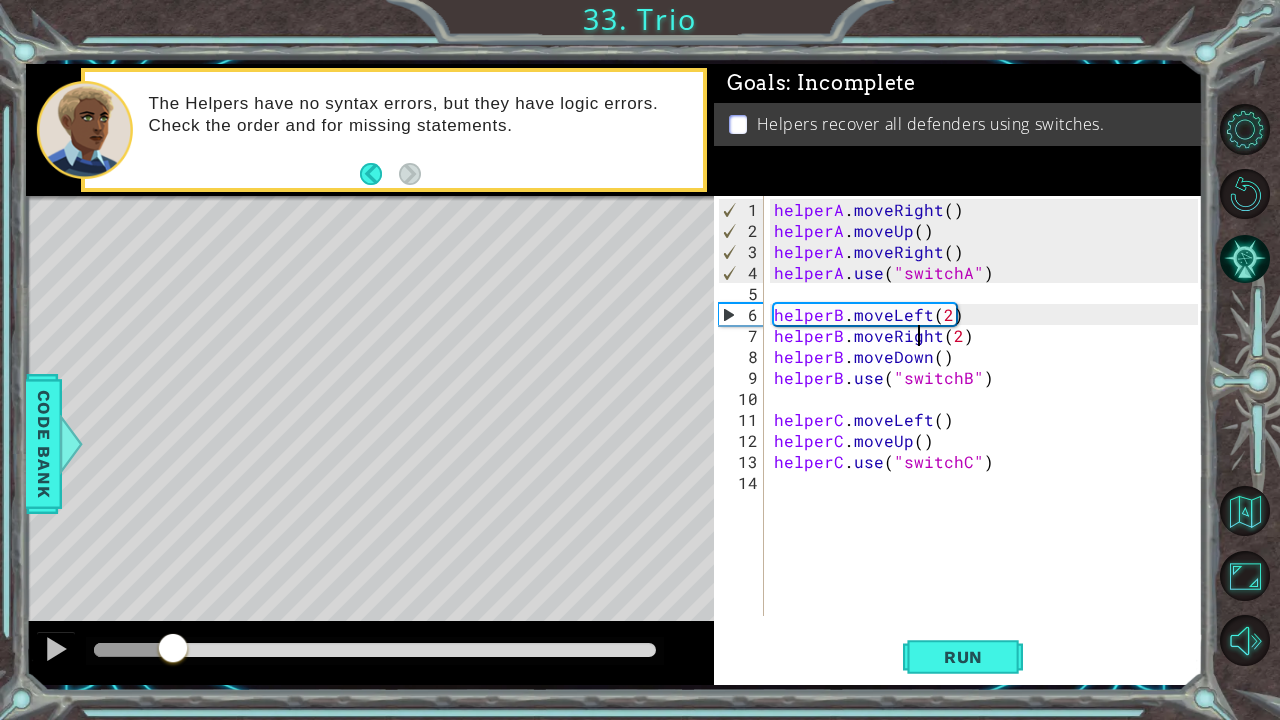 click on "helperA . moveRight ( ) helperA . moveUp ( ) helperA . moveRight ( ) helperA . use ( "switchA" ) helperB . moveLeft ( 2 ) helperB . moveRight ( 2 ) helperB . moveDown ( ) helperB . use ( "switchB" ) helperC . moveLeft ( ) helperC . moveUp ( ) helperC . use ( "switchC" )" at bounding box center [989, 430] 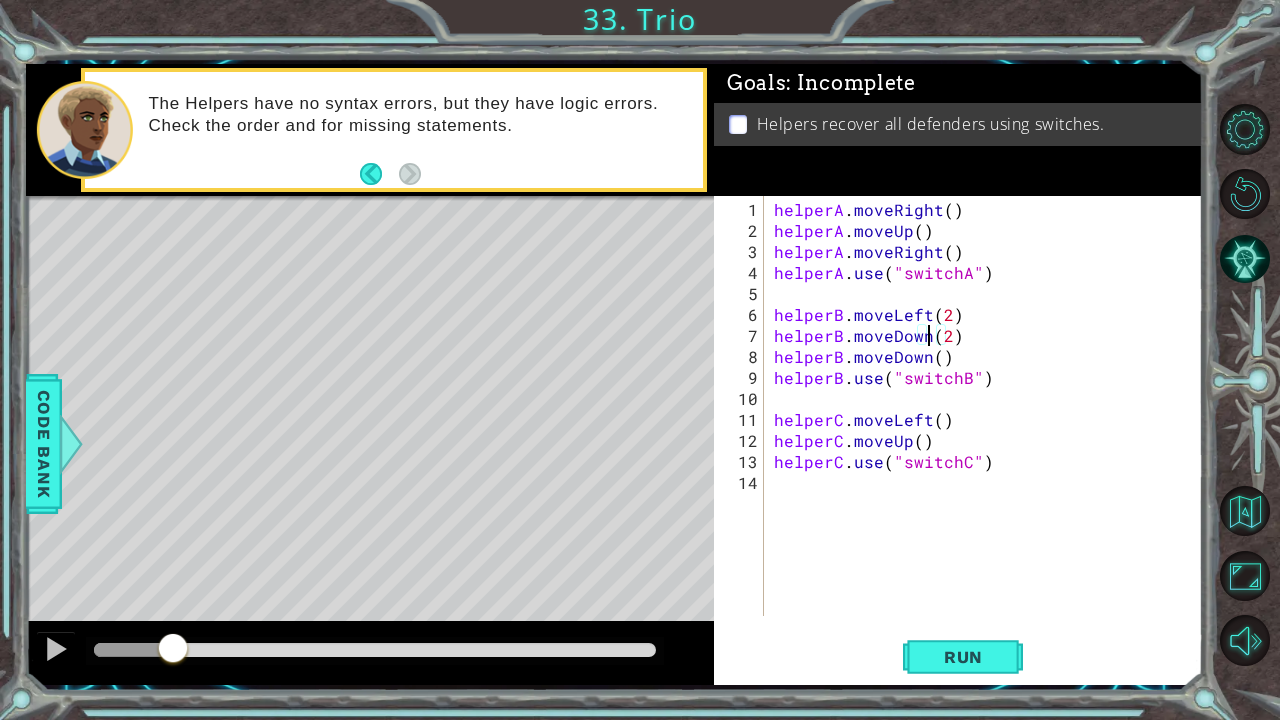 scroll, scrollTop: 0, scrollLeft: 10, axis: horizontal 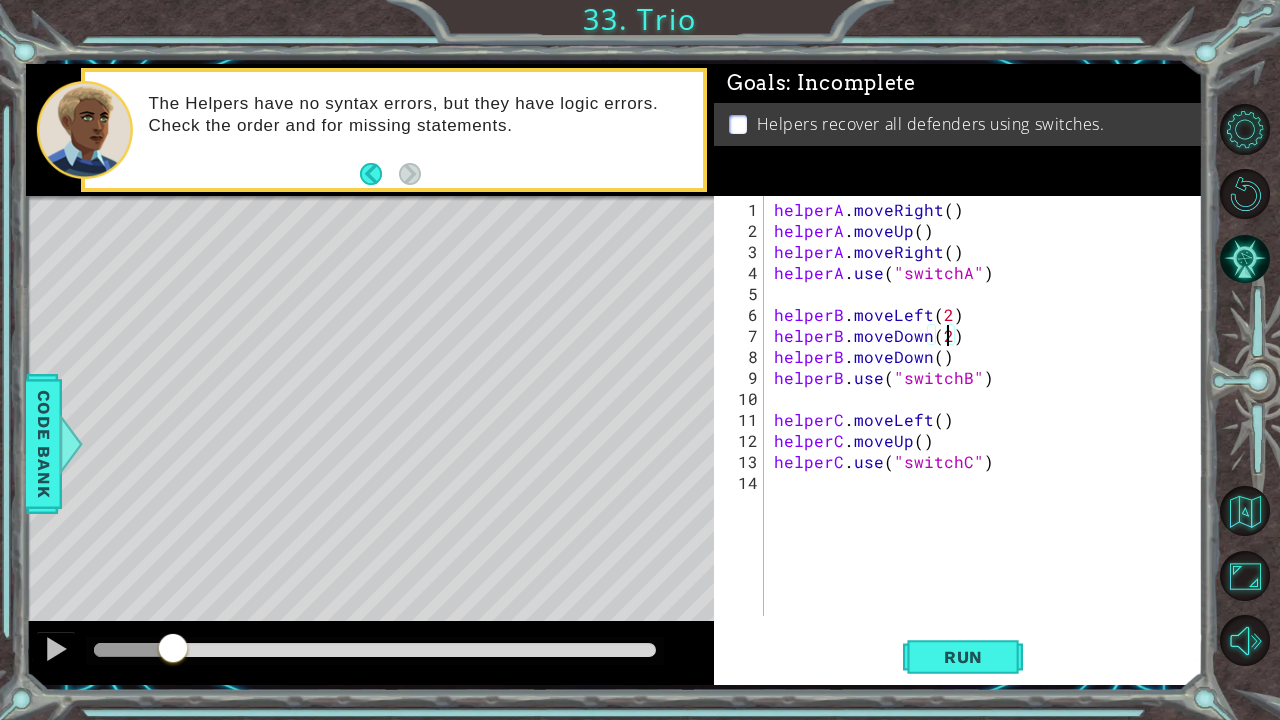 click on "helperA . moveRight ( ) helperA . moveUp ( ) helperA . moveRight ( ) helperA . use ( "switchA" ) helperB . moveLeft ( 2 ) helperB . moveDown ( 2 ) helperB . moveDown ( ) helperB . use ( "switchB" ) helperC . moveLeft ( ) helperC . moveUp ( ) helperC . use ( "switchC" )" at bounding box center [989, 430] 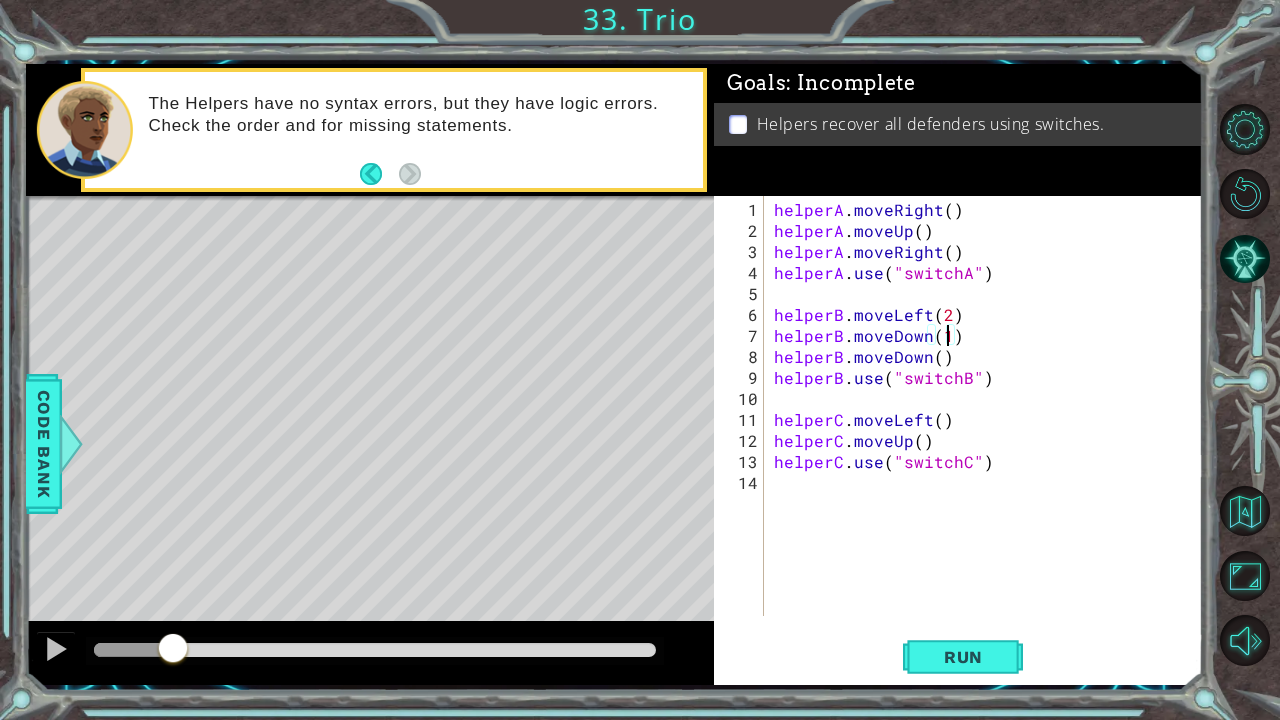 click on "helperA . moveRight ( ) helperA . moveUp ( ) helperA . moveRight ( ) helperA . use ( "switchA" ) helperB . moveLeft ( 2 ) helperB . moveDown ( 1 ) helperB . moveDown ( ) helperB . use ( "switchB" ) helperC . moveLeft ( ) helperC . moveUp ( ) helperC . use ( "switchC" )" at bounding box center [989, 430] 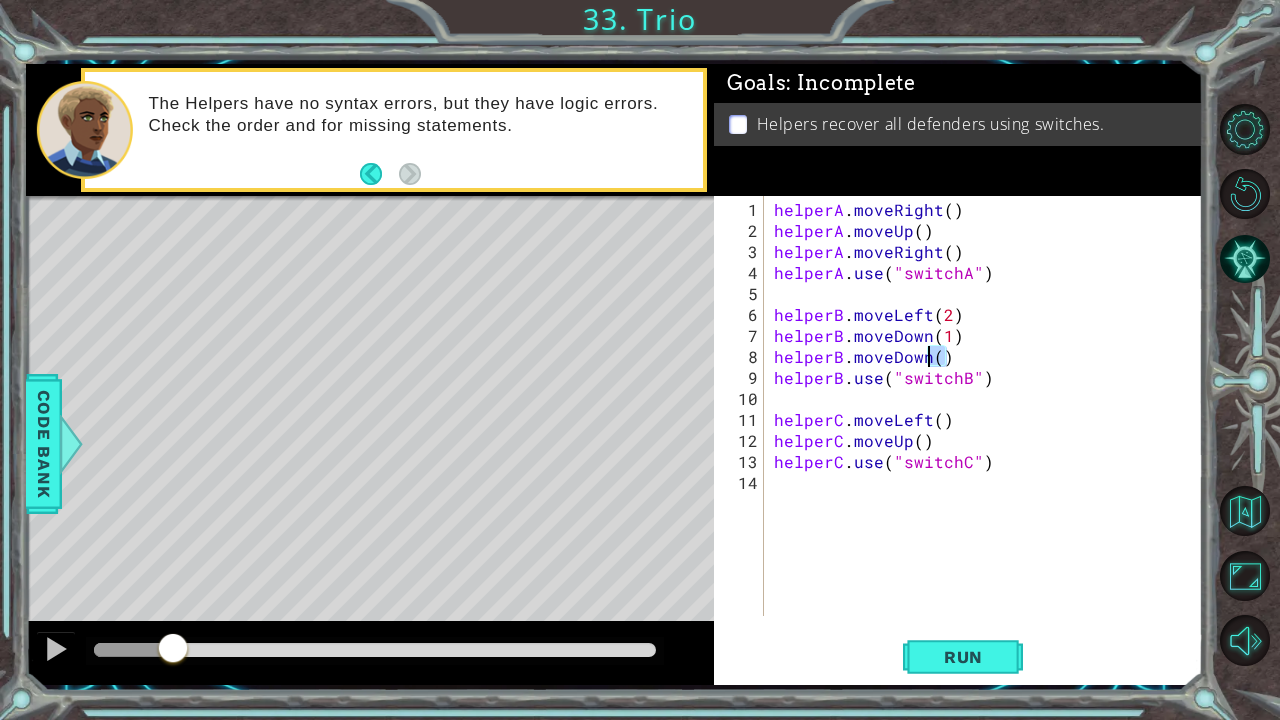 click on "helperA . moveRight ( ) helperA . moveUp ( ) helperA . moveRight ( ) helperA . use ( "switchA" ) helperB . moveLeft ( 2 ) helperB . moveDown ( 1 ) helperB . moveDown ( ) helperB . use ( "switchB" ) helperC . moveLeft ( ) helperC . moveUp ( ) helperC . use ( "switchC" )" at bounding box center (989, 430) 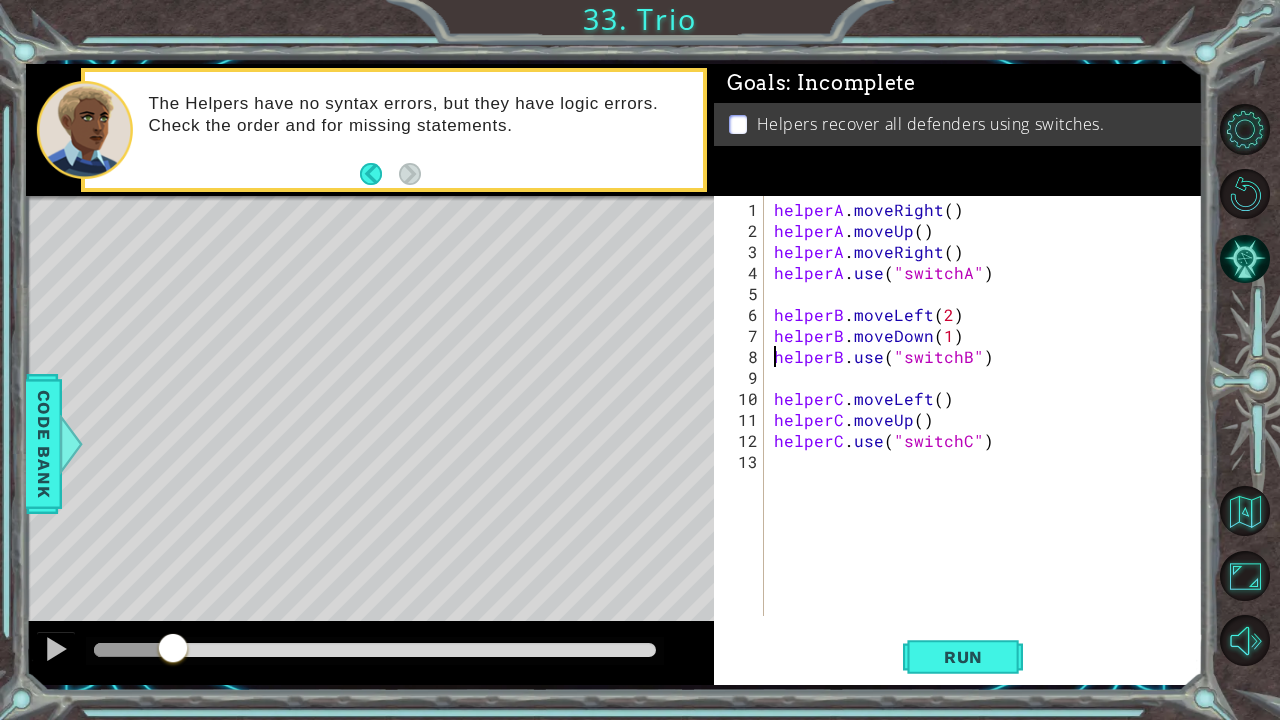 click on "helperA . moveRight ( ) helperA . moveUp ( ) helperA . moveRight ( ) helperA . use ( "switchA" ) helperB . moveLeft ( 2 ) helperB . moveDown ( 1 ) helperB . use ( "switchB" ) helperC . moveLeft ( ) helperC . moveUp ( ) helperC . use ( "switchC" )" at bounding box center [989, 430] 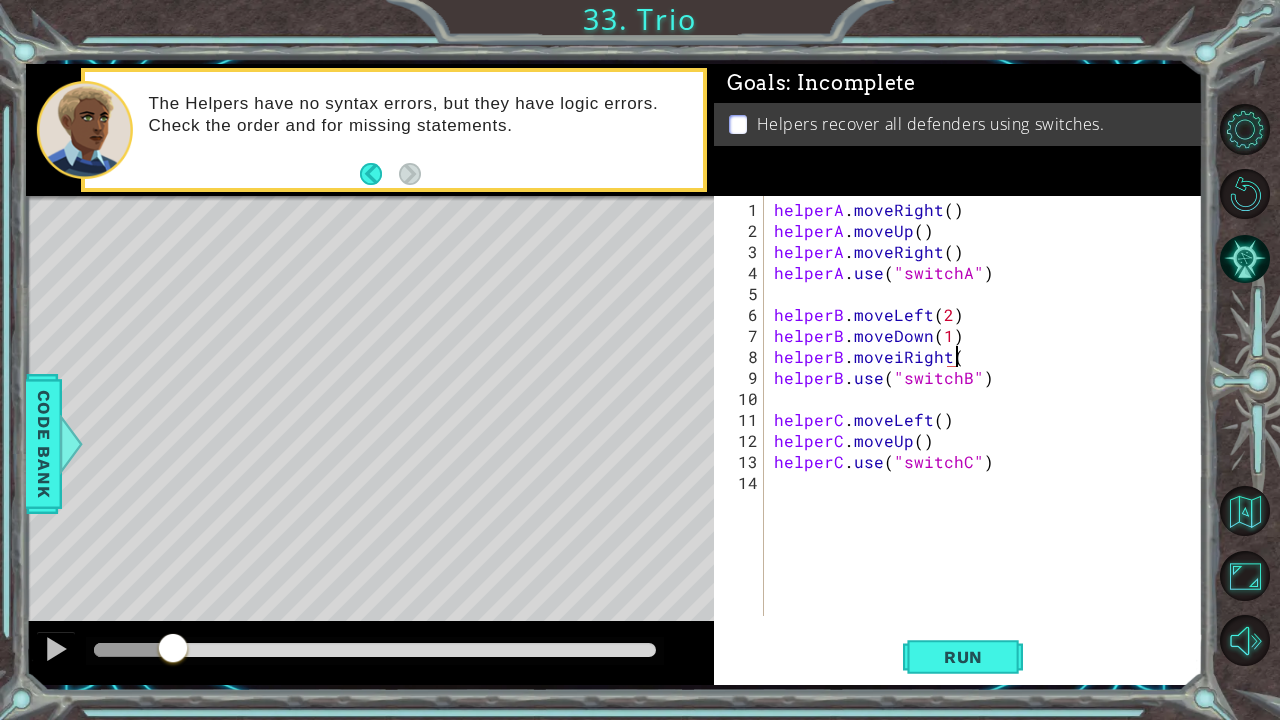 scroll, scrollTop: 0, scrollLeft: 11, axis: horizontal 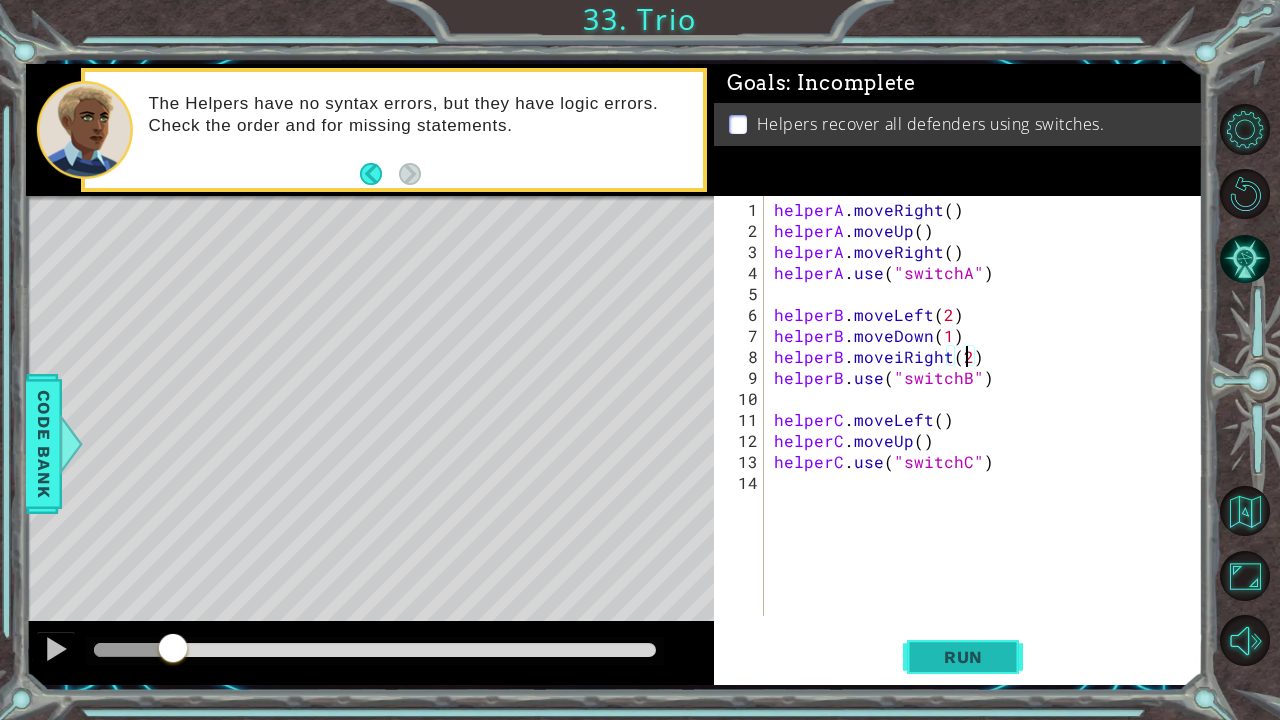 click on "Run" at bounding box center [963, 656] 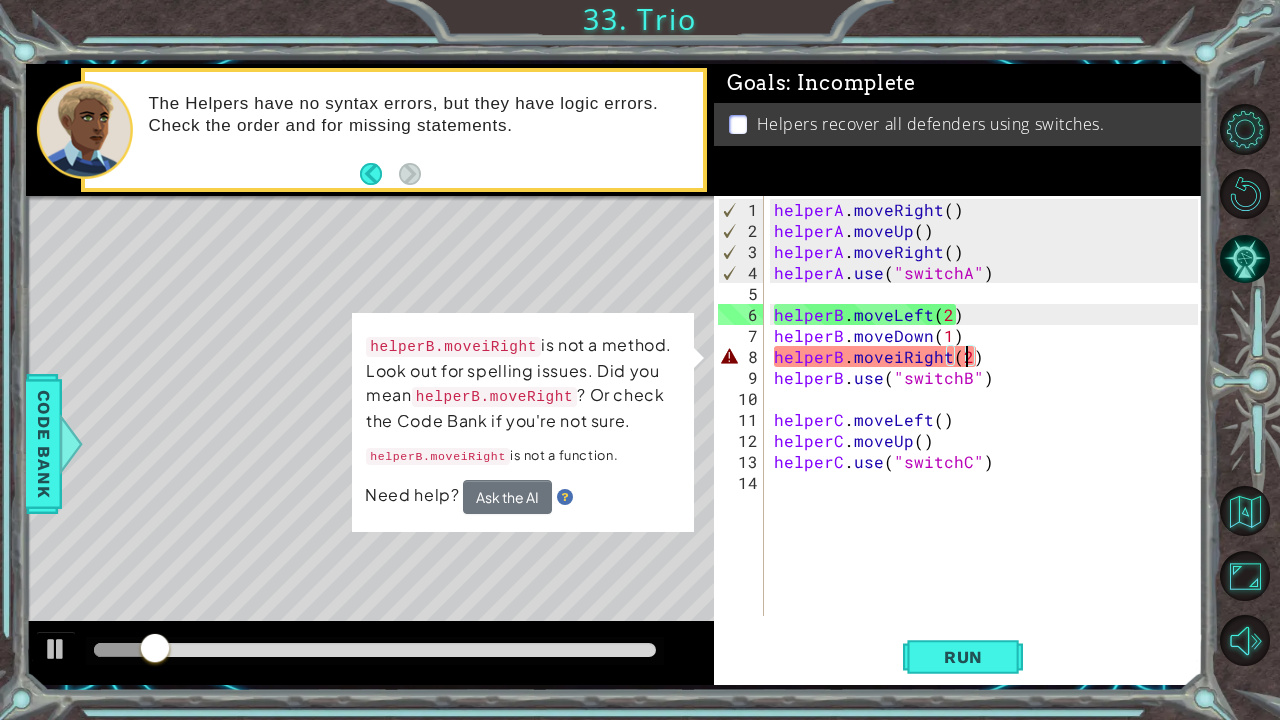click on "helperA . moveRight ( ) helperA . moveUp ( ) helperA . moveRight ( ) helperA . use ( "switchA" ) helperB . moveLeft ( 2 ) helperB . moveDown ( 1 ) helperB . moveiRight ( 2 ) helperB . use ( "switchB" ) helperC . moveLeft ( ) helperC . moveUp ( ) helperC . use ( "switchC" )" at bounding box center [989, 430] 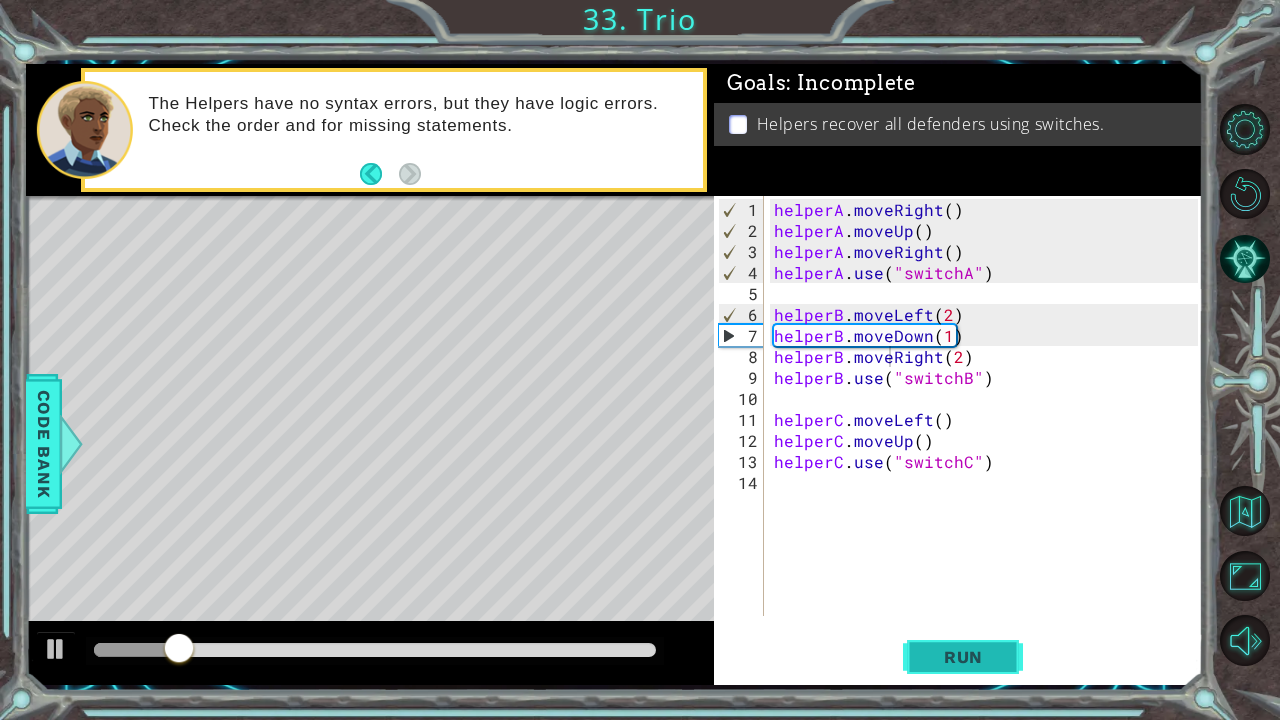 click on "Run" at bounding box center (963, 657) 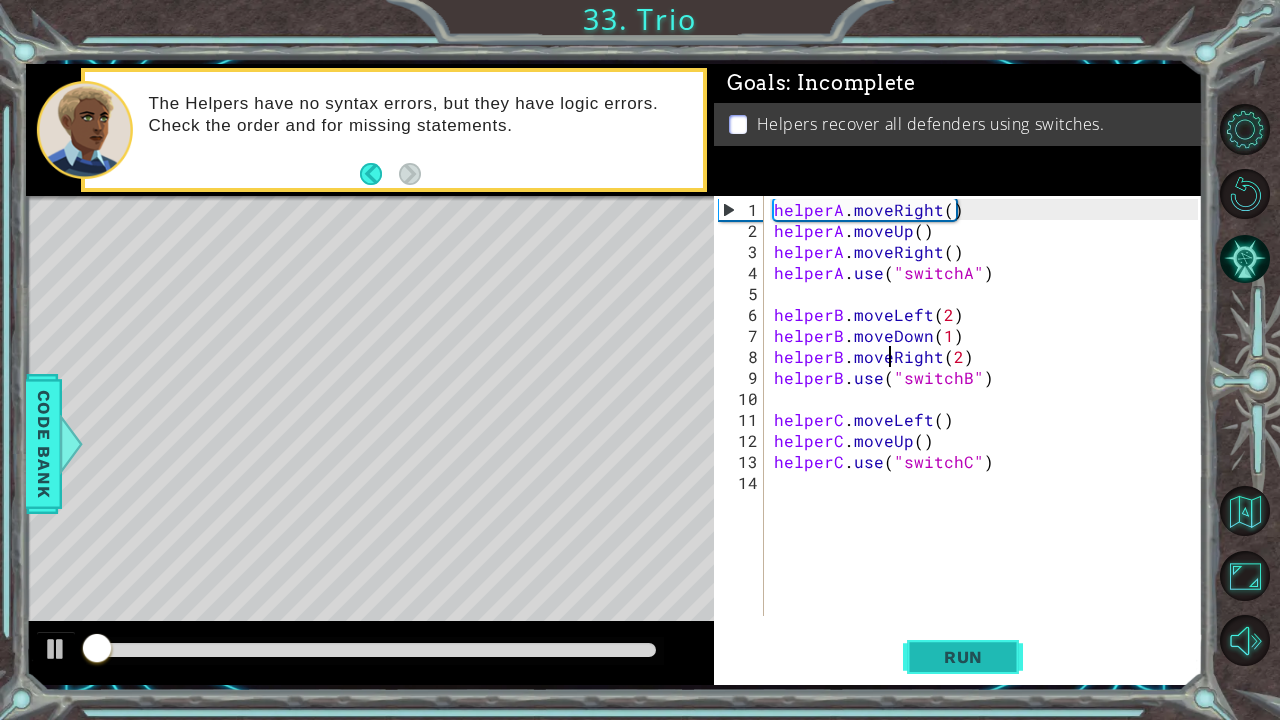 click on "Run" at bounding box center [963, 657] 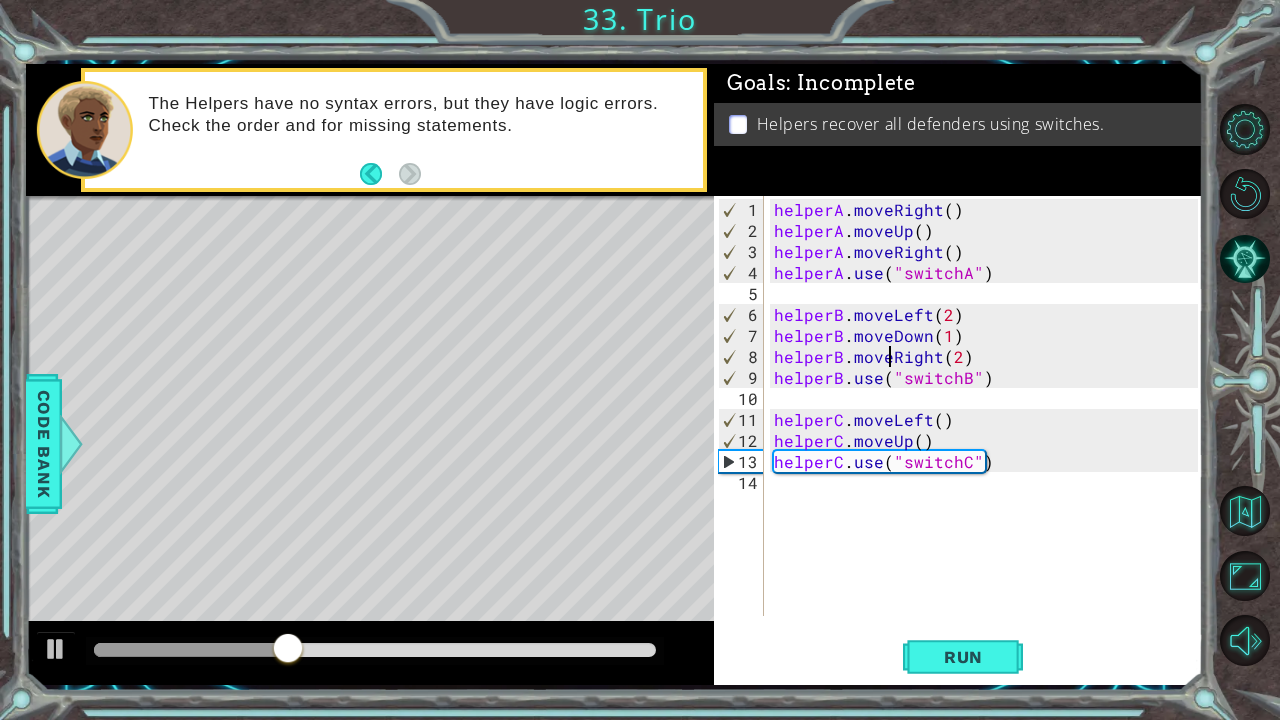 click on "helperA . moveRight ( ) helperA . moveUp ( ) helperA . moveRight ( ) helperA . use ( "switchA" ) helperB . moveLeft ( 2 ) helperB . moveDown ( 1 ) helperB . moveRight ( 2 ) helperB . use ( "switchB" ) helperC . moveLeft ( ) helperC . moveUp ( ) helperC . use ( "switchC" )" at bounding box center (989, 430) 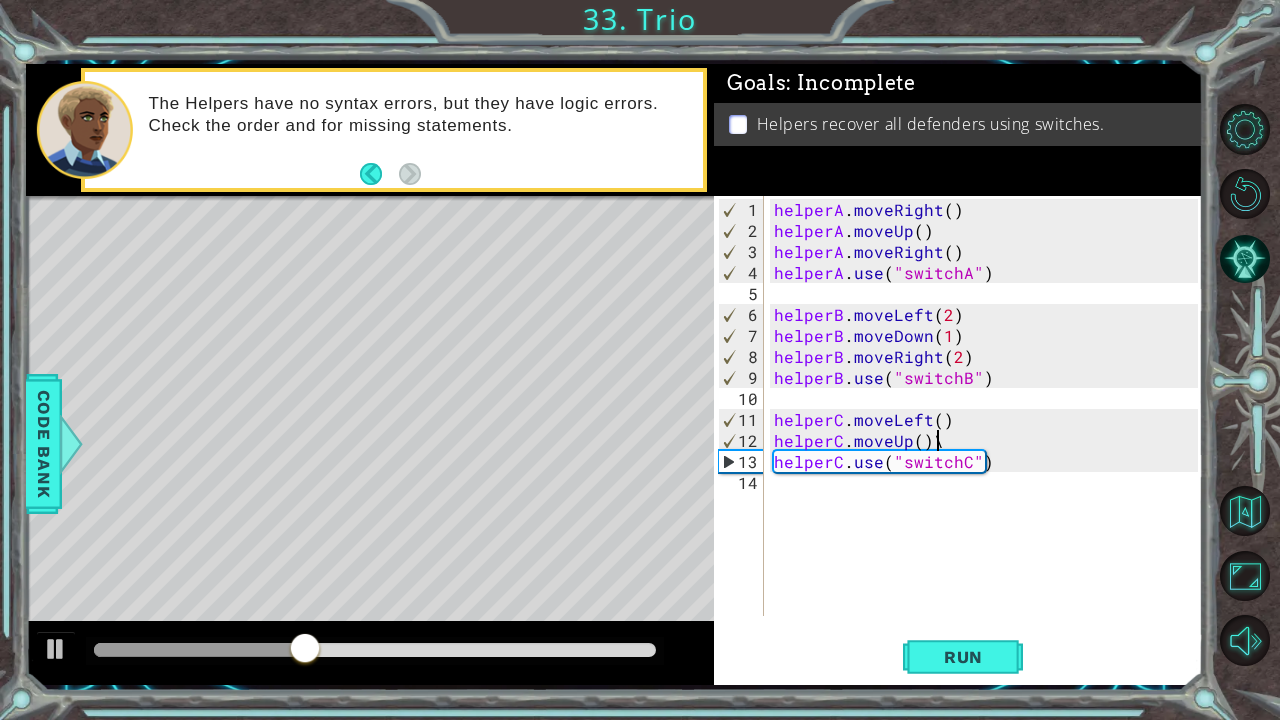 type on "helperC.moveUp()" 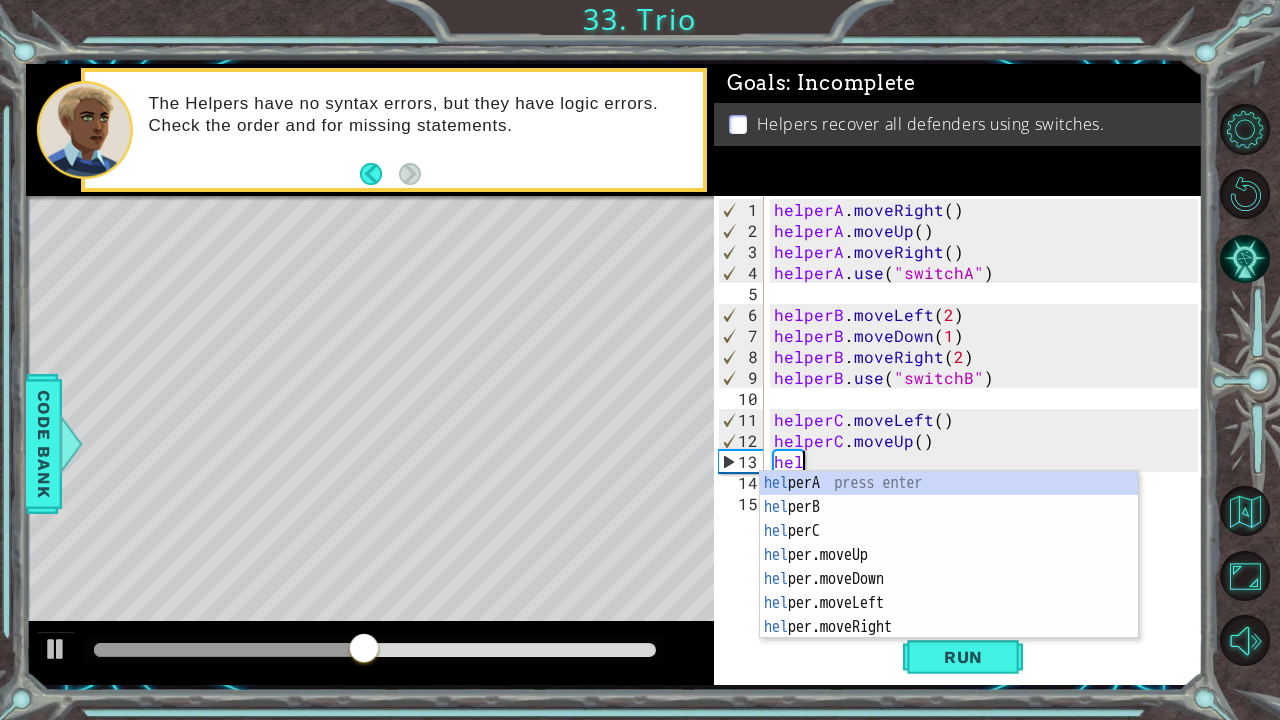 scroll, scrollTop: 0, scrollLeft: 1, axis: horizontal 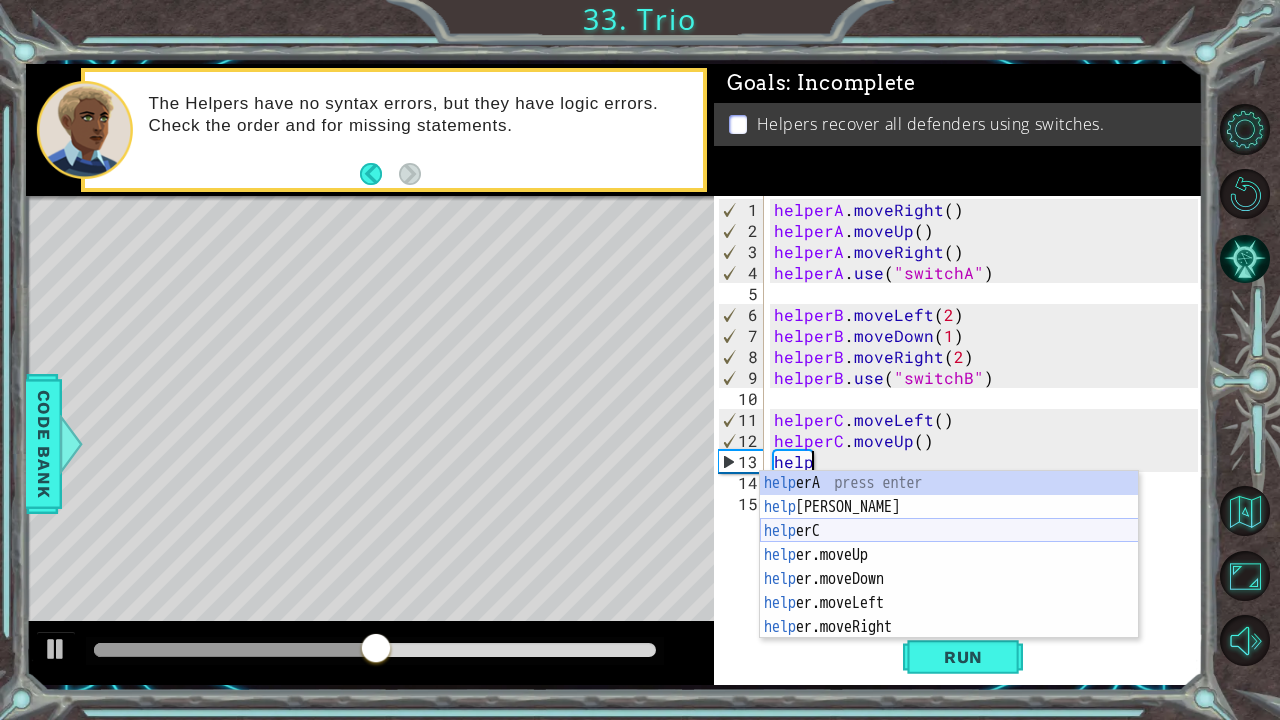 click on "help erA press enter help [PERSON_NAME] press enter help erC press enter help er.moveUp press enter help er.moveDown press enter help er.moveLeft press enter help er.moveRight press enter" at bounding box center (949, 579) 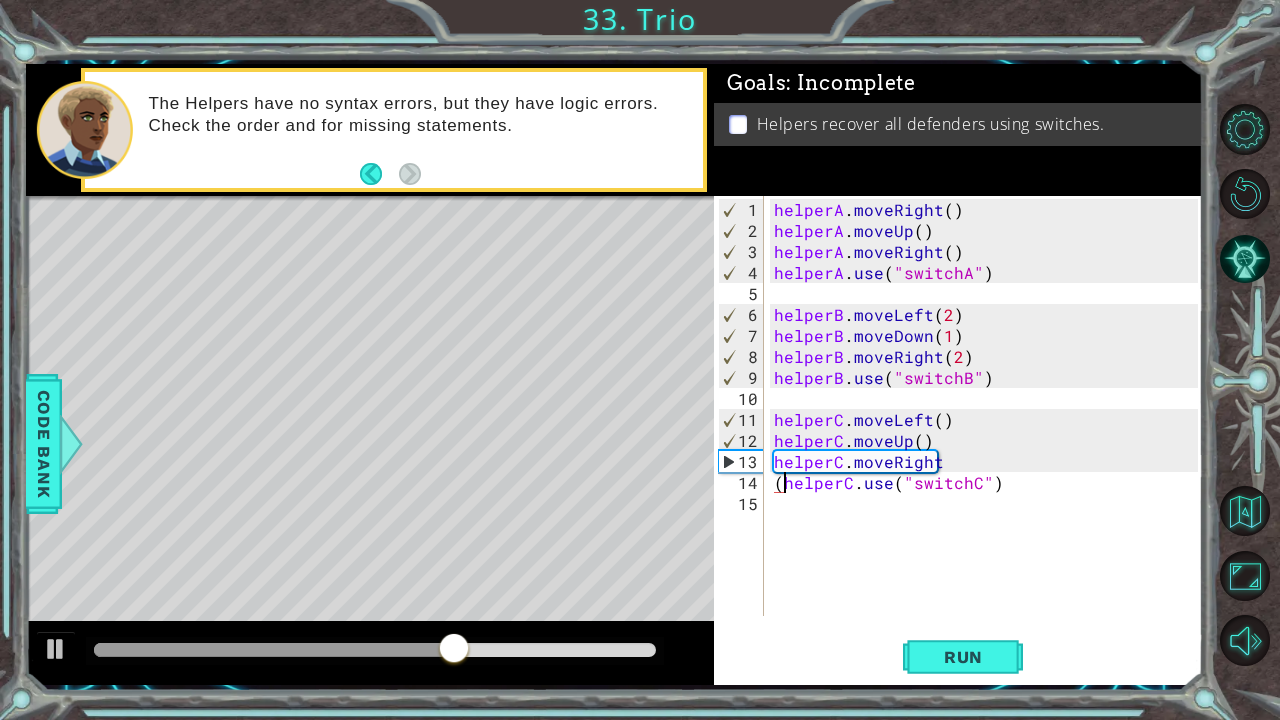 scroll, scrollTop: 0, scrollLeft: 0, axis: both 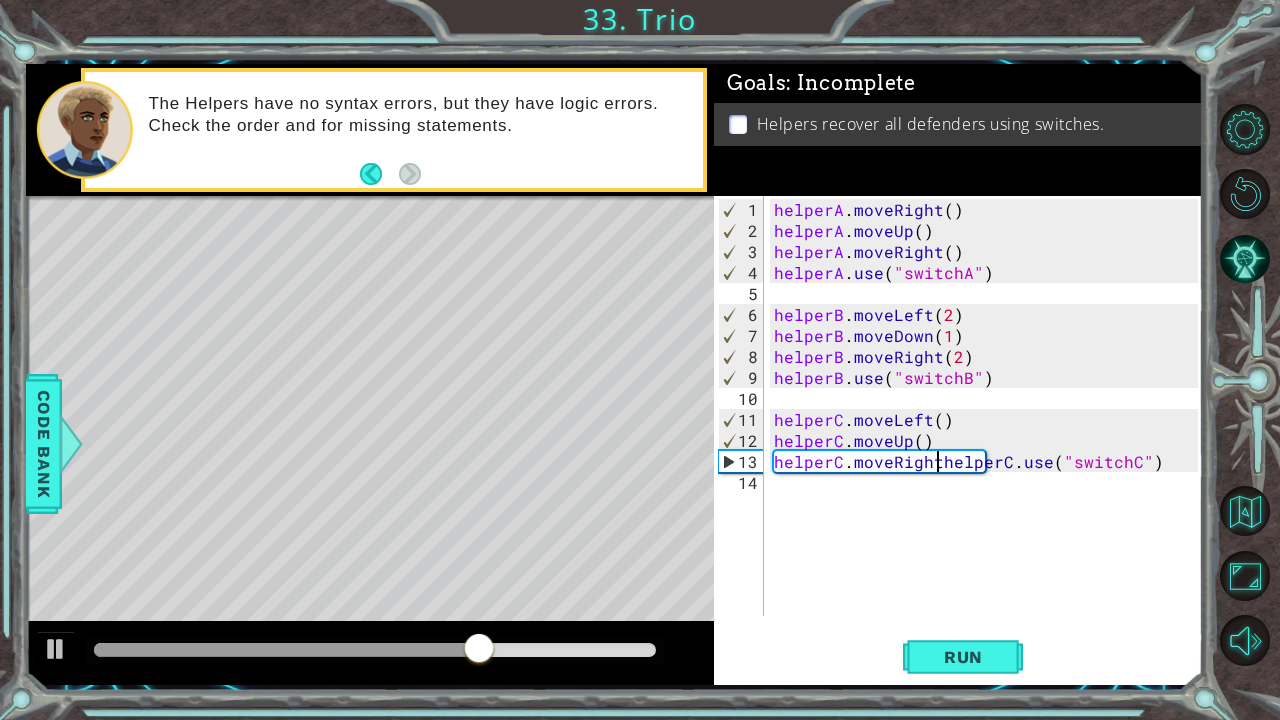 type on "helperC.use("switchC")" 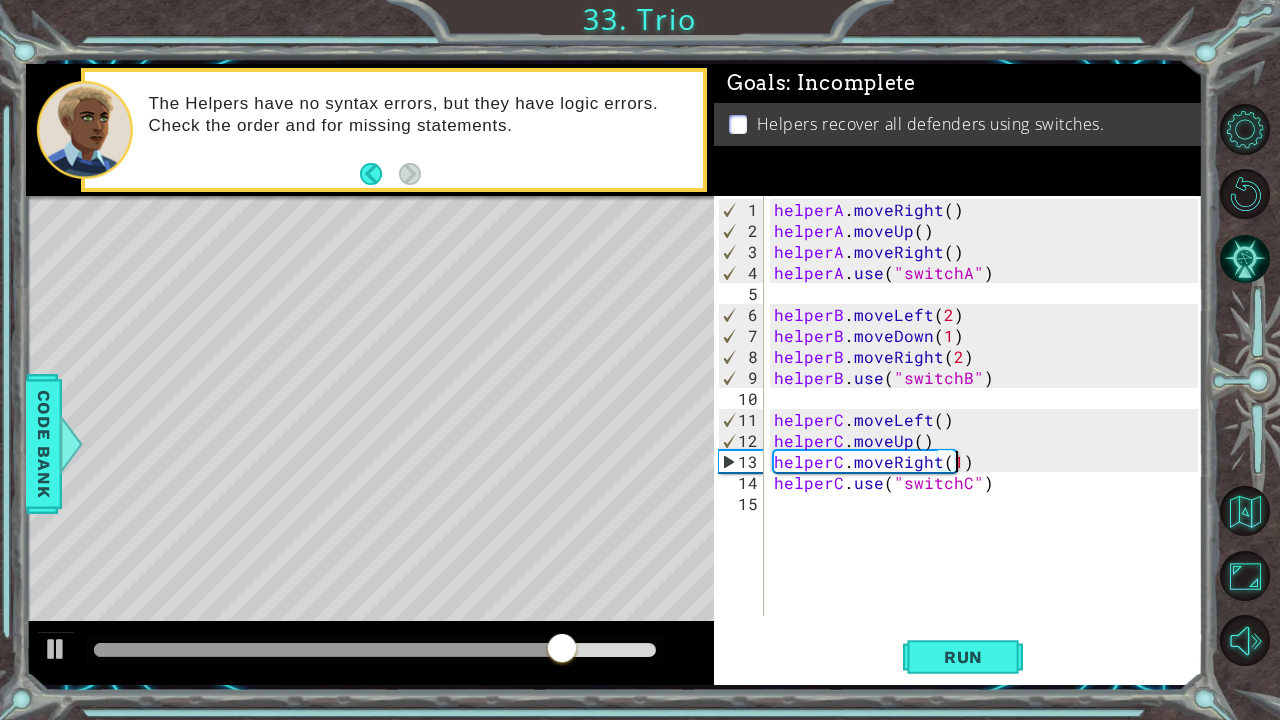 scroll, scrollTop: 0, scrollLeft: 10, axis: horizontal 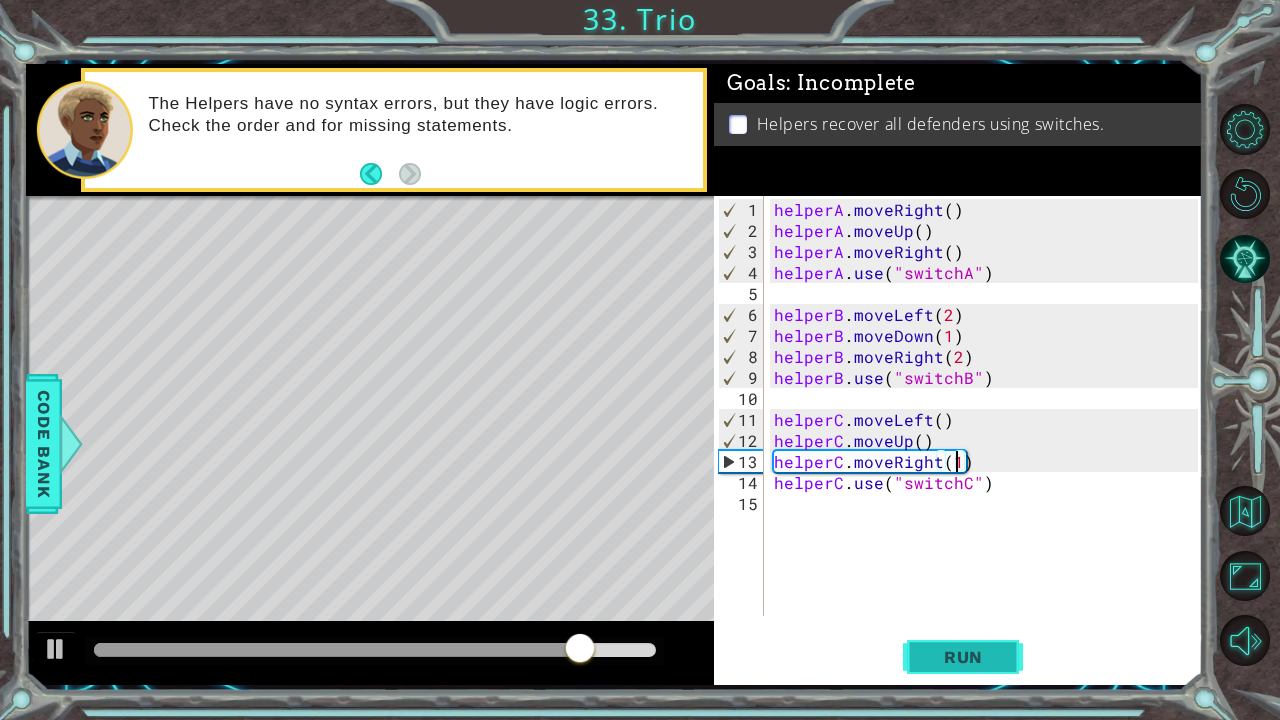 type on "helperC.moveRight(1)" 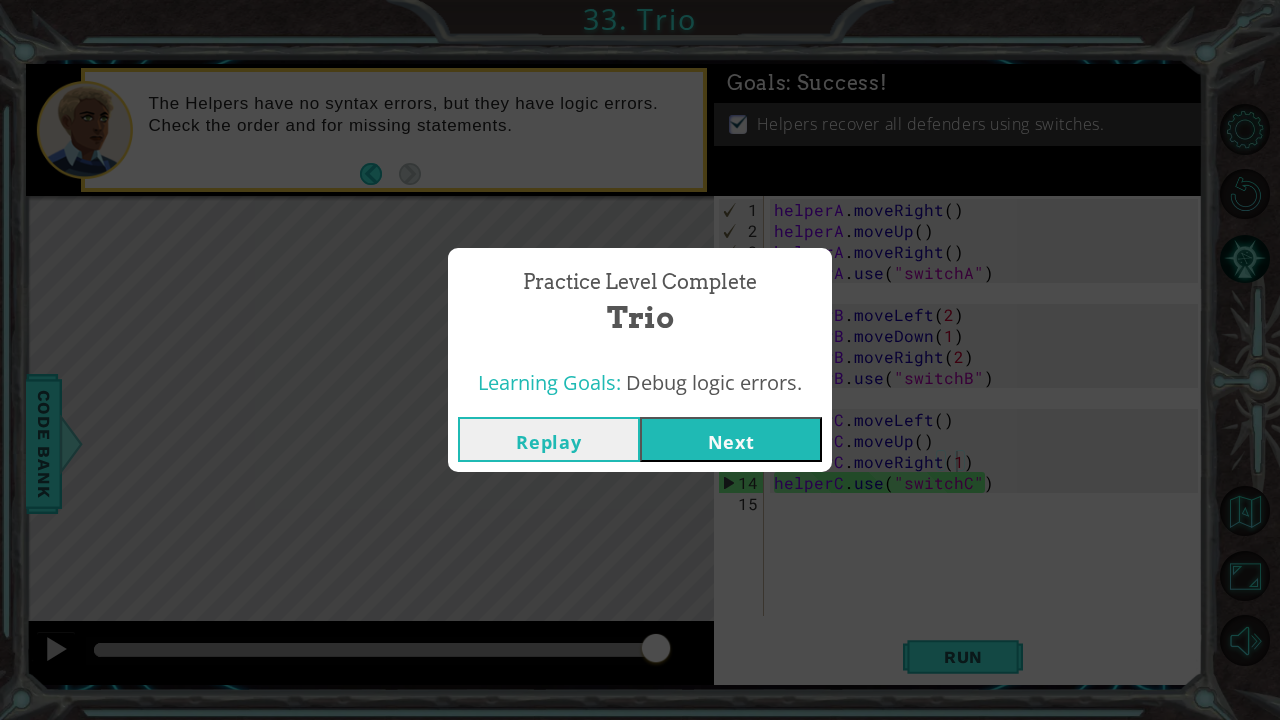click on "Next" at bounding box center (731, 439) 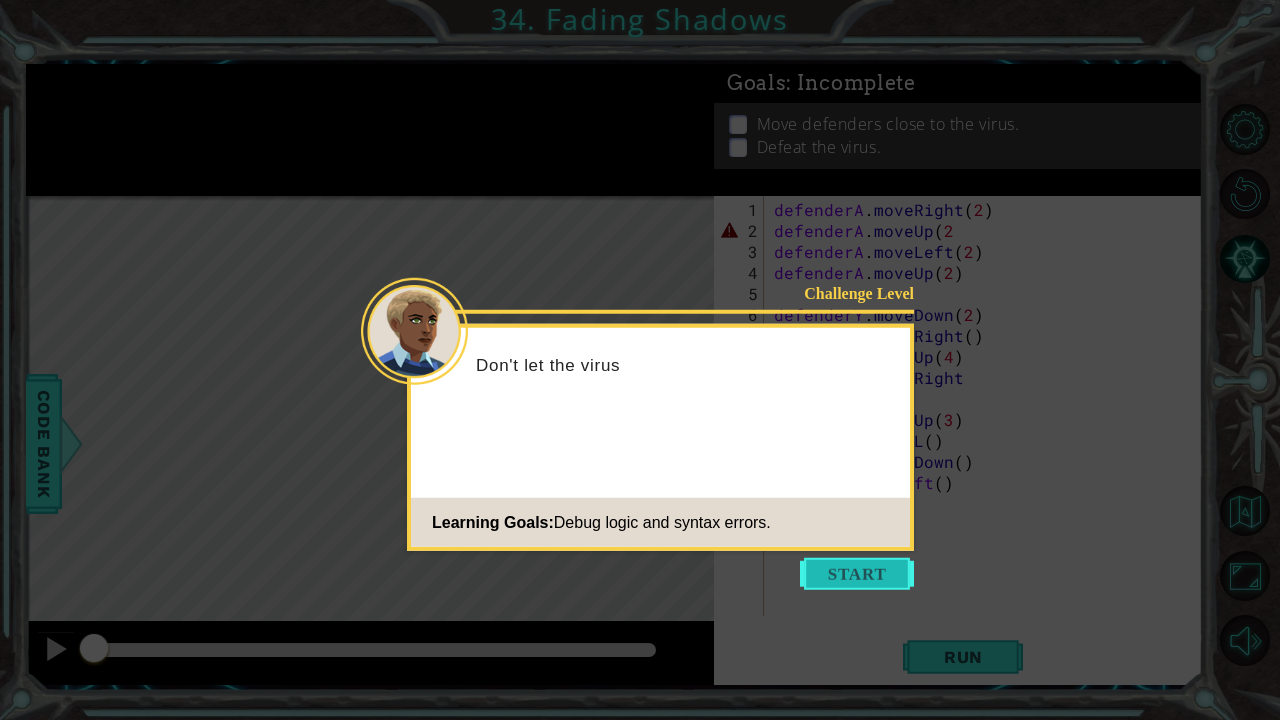 click at bounding box center (857, 574) 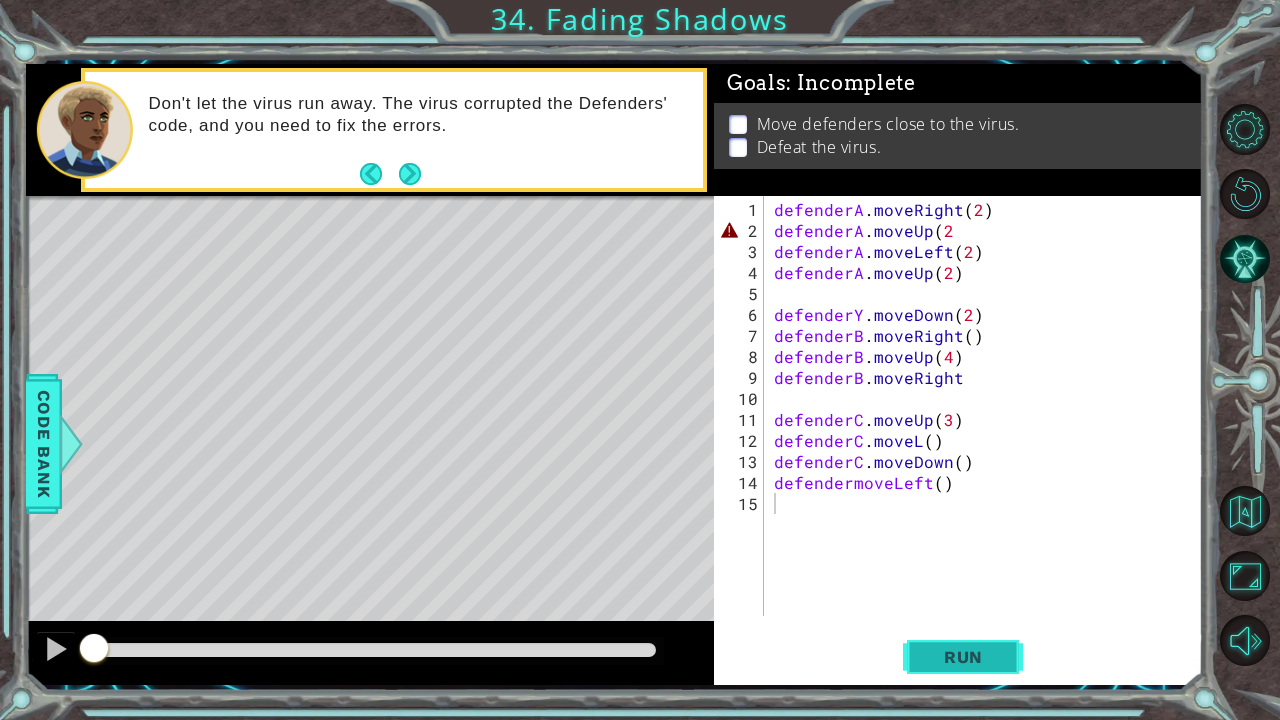 click on "Run" at bounding box center [963, 657] 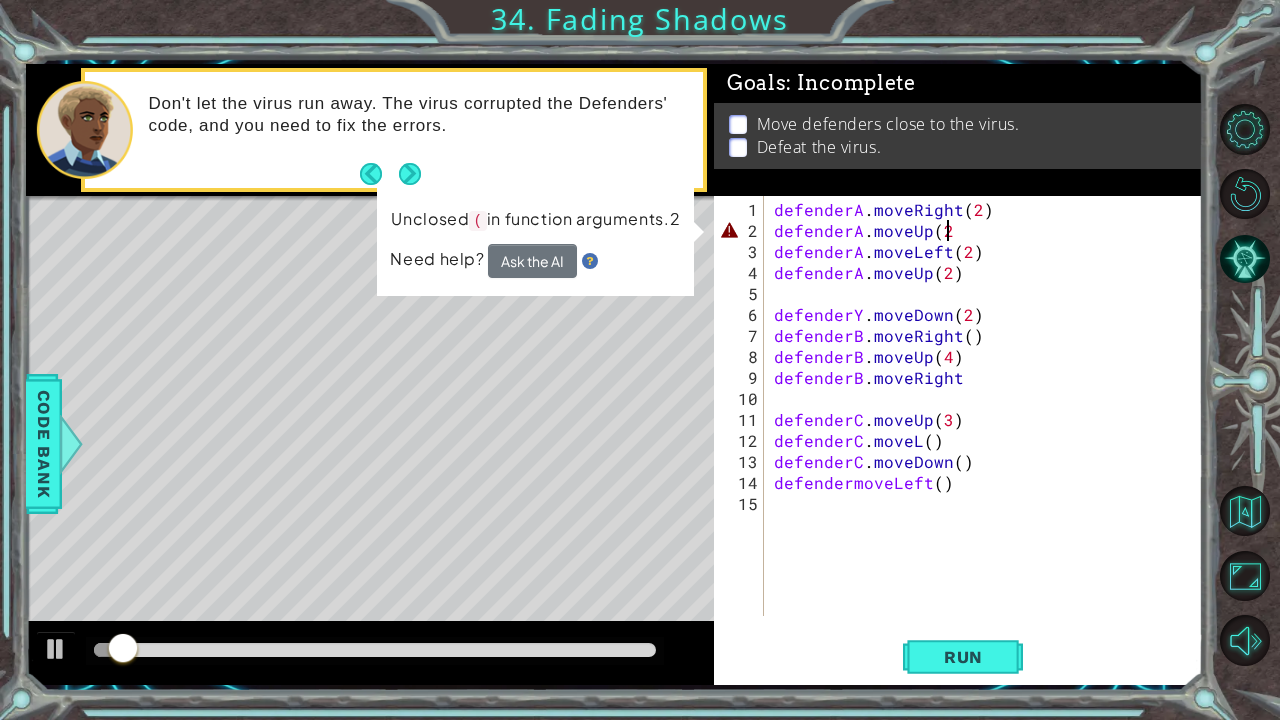 click on "defenderA . moveRight ( 2 ) defenderA . moveUp ( 2 defenderA . moveLeft ( 2 ) defenderA . moveUp ( 2 ) defenderY . moveDown ( 2 ) defenderB . moveRight ( ) defenderB . moveUp ( 4 ) defenderB . moveRight defenderC . moveUp ( 3 ) defenderC . moveL ( ) defenderC . moveDown ( ) defendermoveLeft ( )" at bounding box center (989, 430) 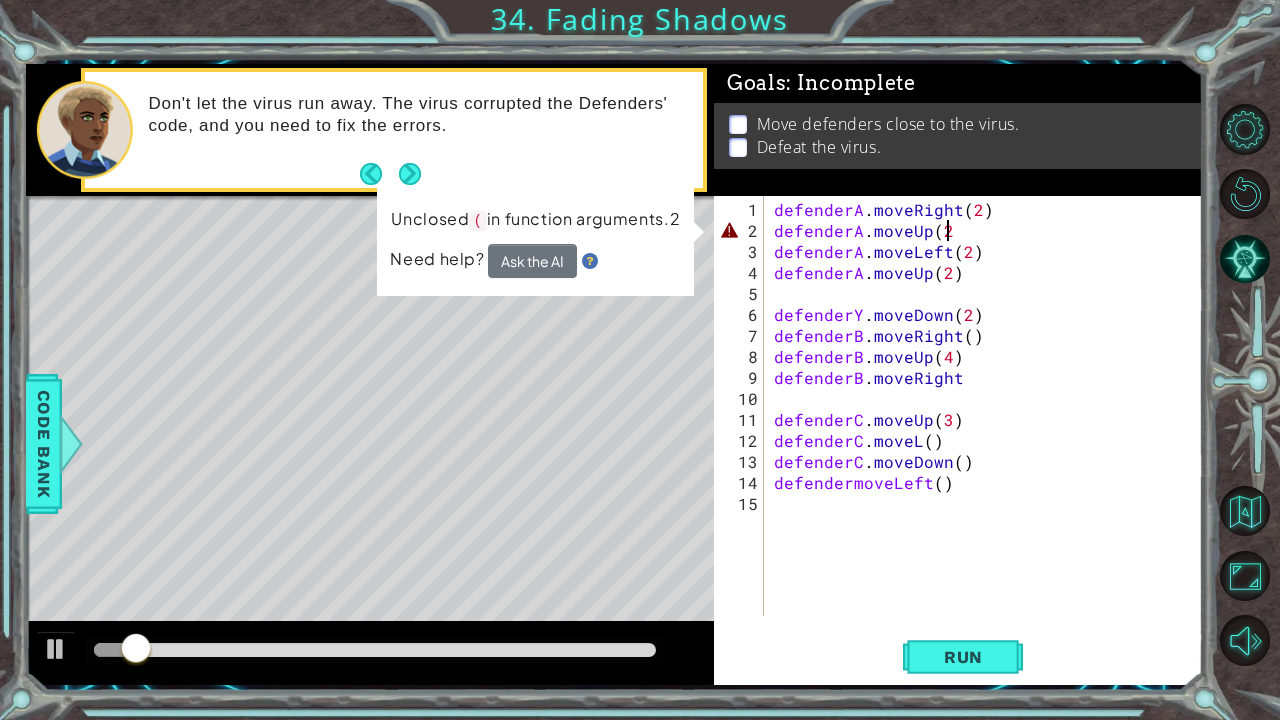 scroll, scrollTop: 0, scrollLeft: 10, axis: horizontal 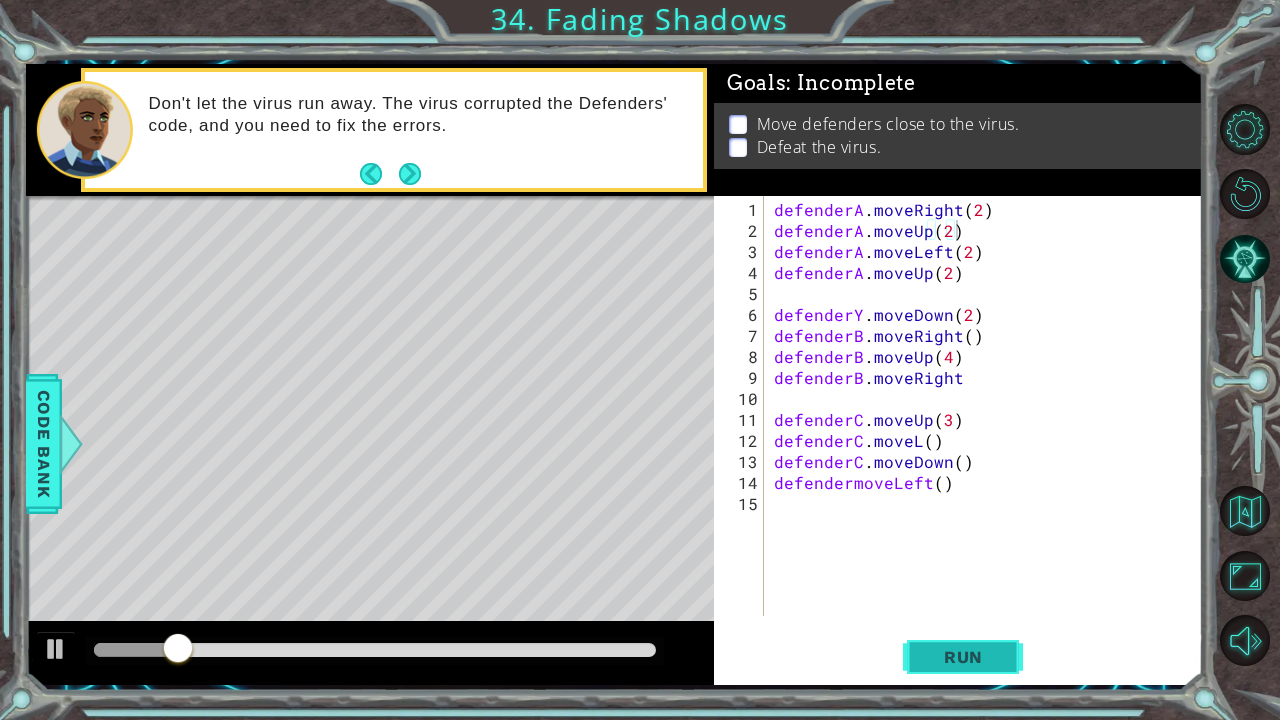 click on "Run" at bounding box center (963, 657) 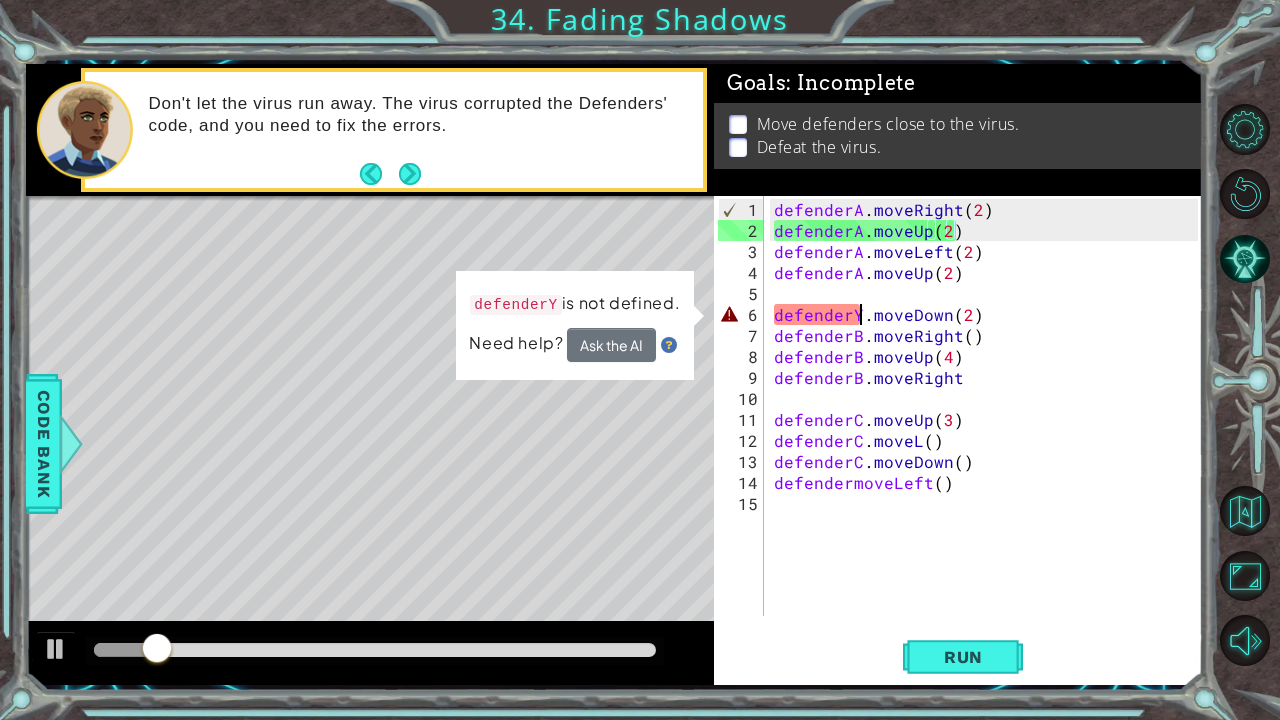 click on "defenderA . moveRight ( 2 ) defenderA . moveUp ( 2 ) defenderA . moveLeft ( 2 ) defenderA . moveUp ( 2 ) defenderY . moveDown ( 2 ) defenderB . moveRight ( ) defenderB . moveUp ( 4 ) defenderB . moveRight defenderC . moveUp ( 3 ) defenderC . moveL ( ) defenderC . moveDown ( ) defendermoveLeft ( )" at bounding box center [989, 430] 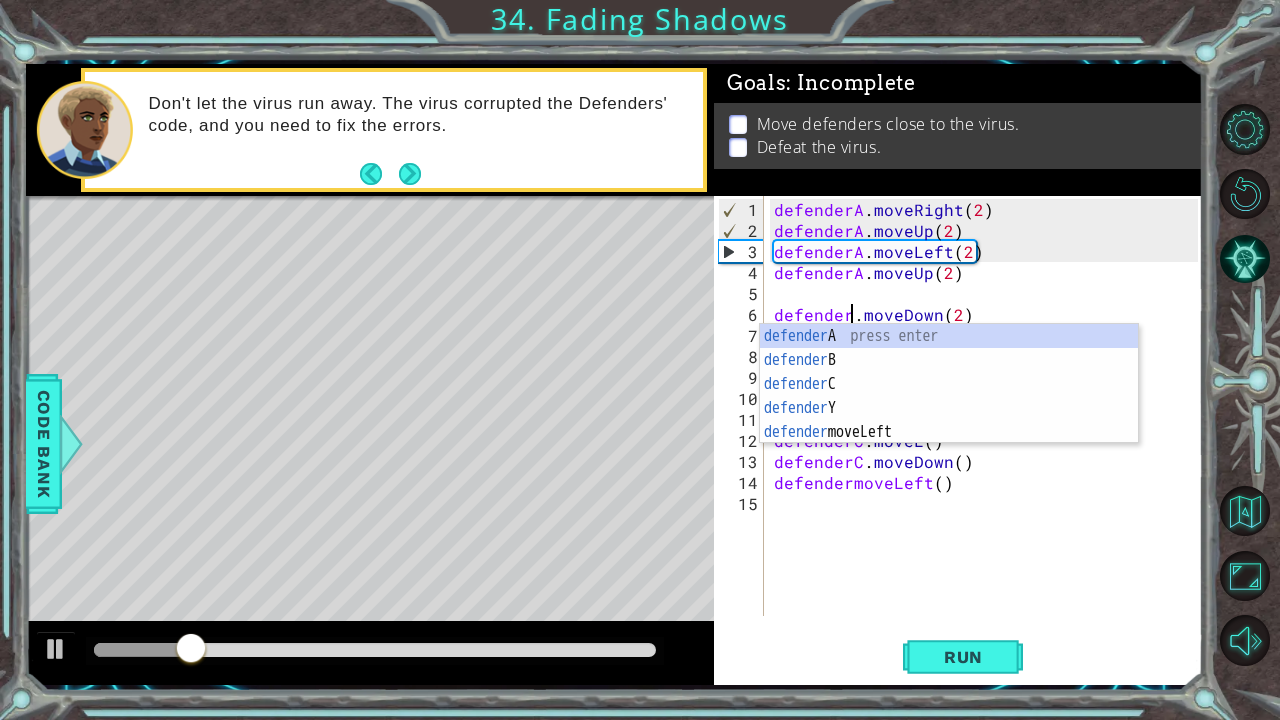 scroll, scrollTop: 0, scrollLeft: 4, axis: horizontal 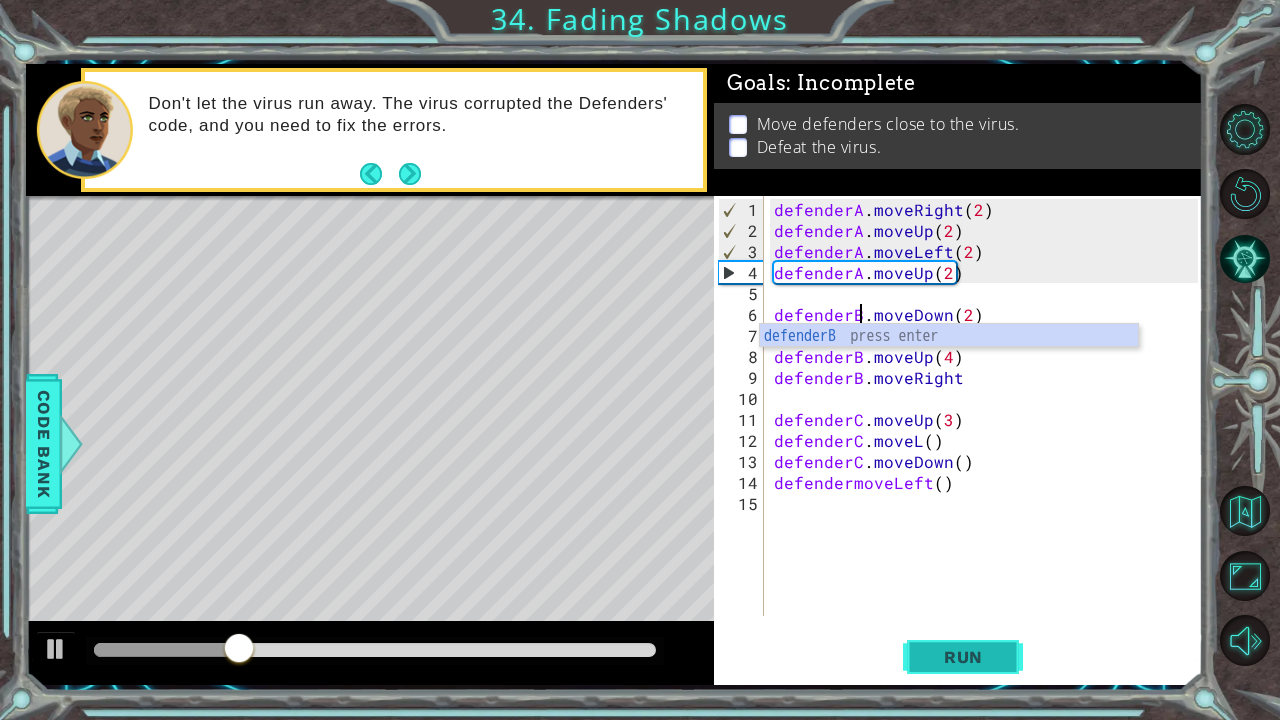 click on "Run" at bounding box center [963, 657] 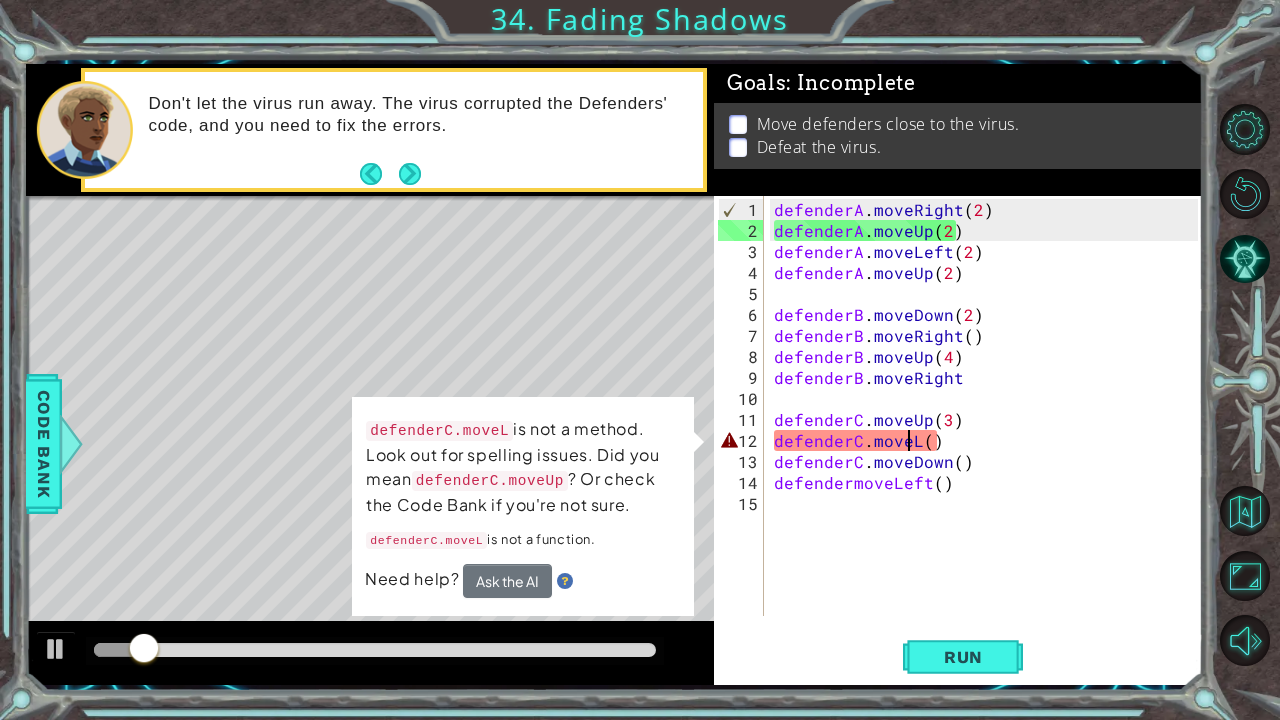 click on "defenderA . moveRight ( 2 ) defenderA . moveUp ( 2 ) defenderA . moveLeft ( 2 ) defenderA . moveUp ( 2 ) defenderB . moveDown ( 2 ) defenderB . moveRight ( ) defenderB . moveUp ( 4 ) defenderB . moveRight defenderC . moveUp ( 3 ) defenderC . moveL ( ) defenderC . moveDown ( ) defendermoveLeft ( )" at bounding box center [989, 430] 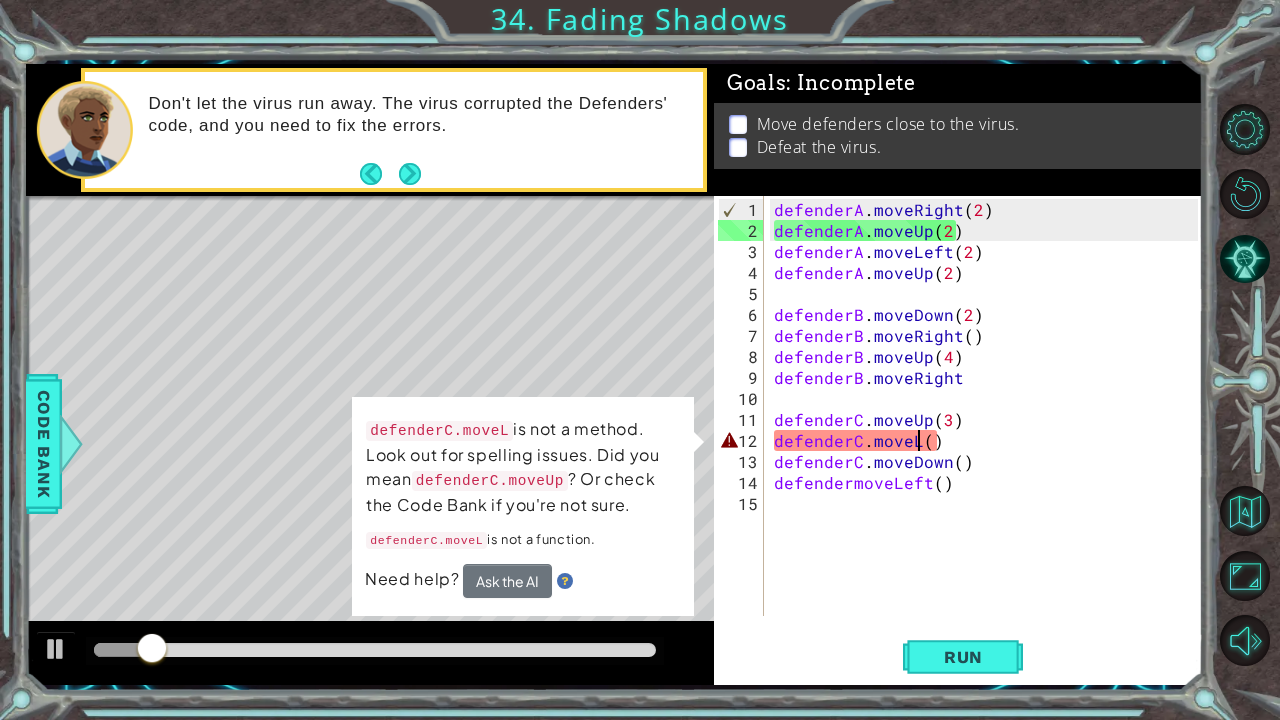 click on "defenderA . moveRight ( 2 ) defenderA . moveUp ( 2 ) defenderA . moveLeft ( 2 ) defenderA . moveUp ( 2 ) defenderB . moveDown ( 2 ) defenderB . moveRight ( ) defenderB . moveUp ( 4 ) defenderB . moveRight defenderC . moveUp ( 3 ) defenderC . moveL ( ) defenderC . moveDown ( ) defendermoveLeft ( )" at bounding box center [989, 430] 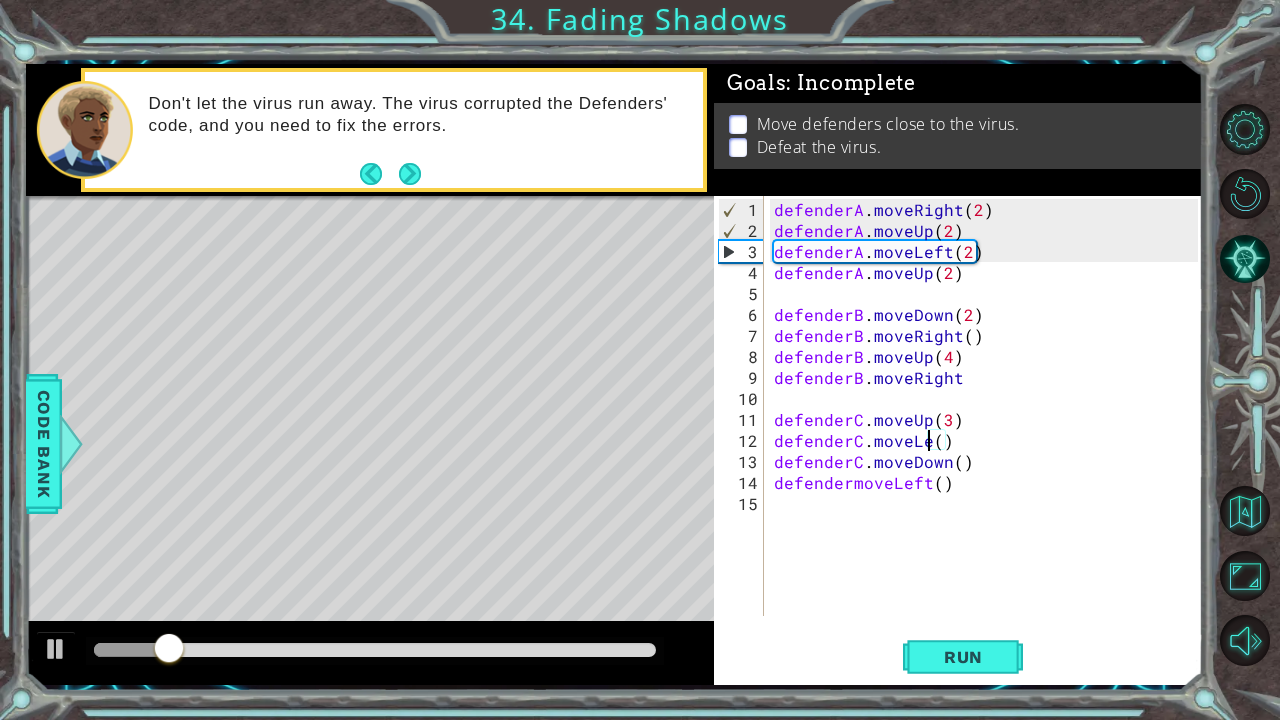 scroll, scrollTop: 0, scrollLeft: 10, axis: horizontal 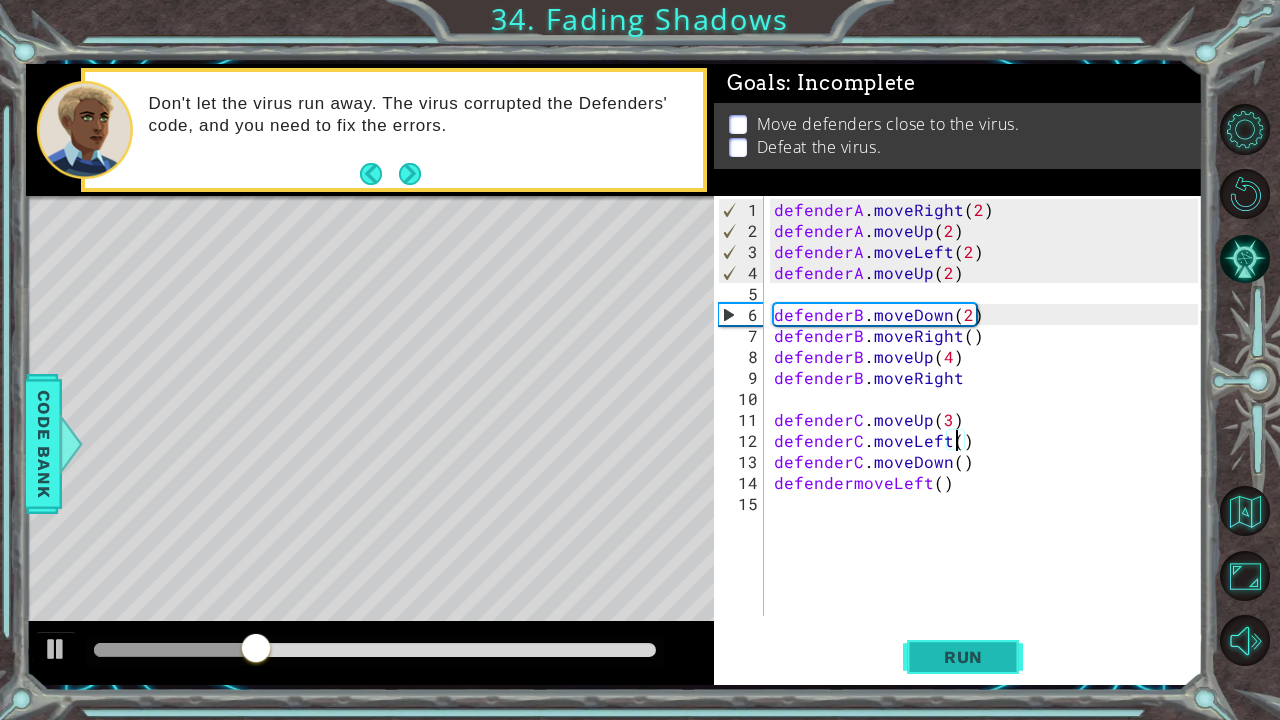 click on "Run" at bounding box center [963, 657] 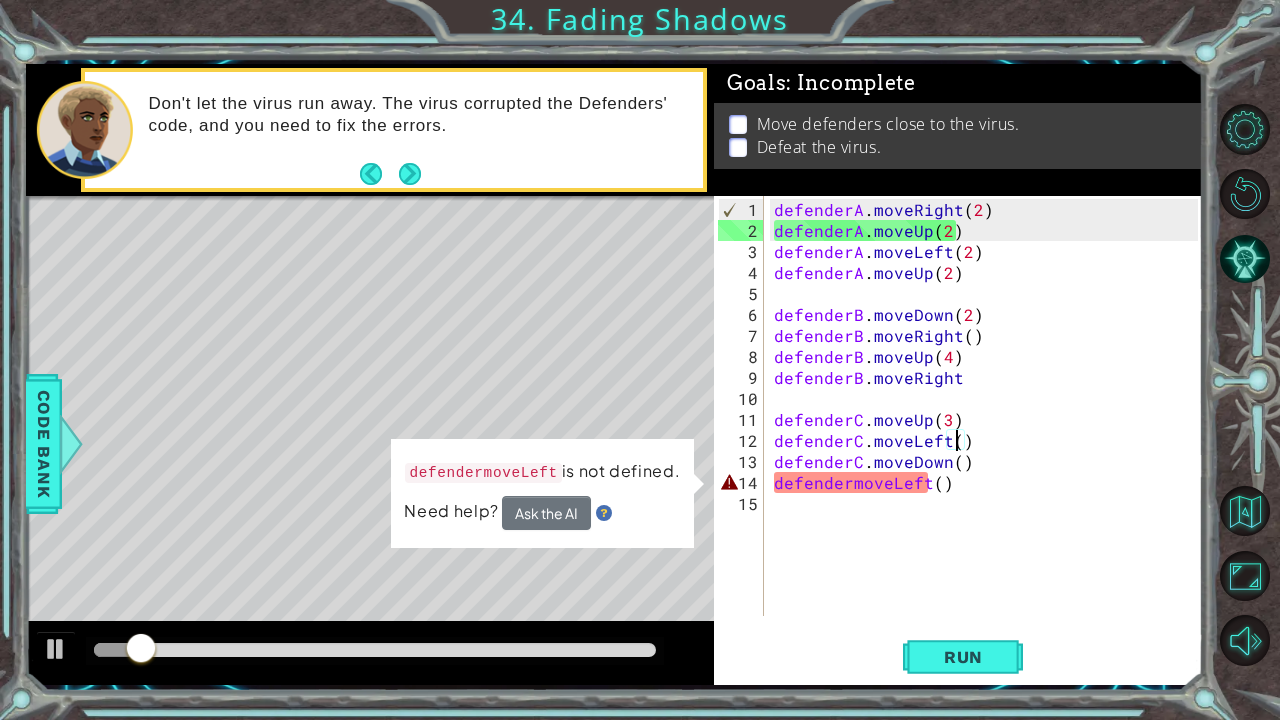 click on "defenderA . moveRight ( 2 ) defenderA . moveUp ( 2 ) defenderA . moveLeft ( 2 ) defenderA . moveUp ( 2 ) defenderB . moveDown ( 2 ) defenderB . moveRight ( ) defenderB . moveUp ( 4 ) defenderB . moveRight defenderC . moveUp ( 3 ) defenderC . moveLeft ( ) defenderC . moveDown ( ) defendermoveLeft ( )" at bounding box center [989, 430] 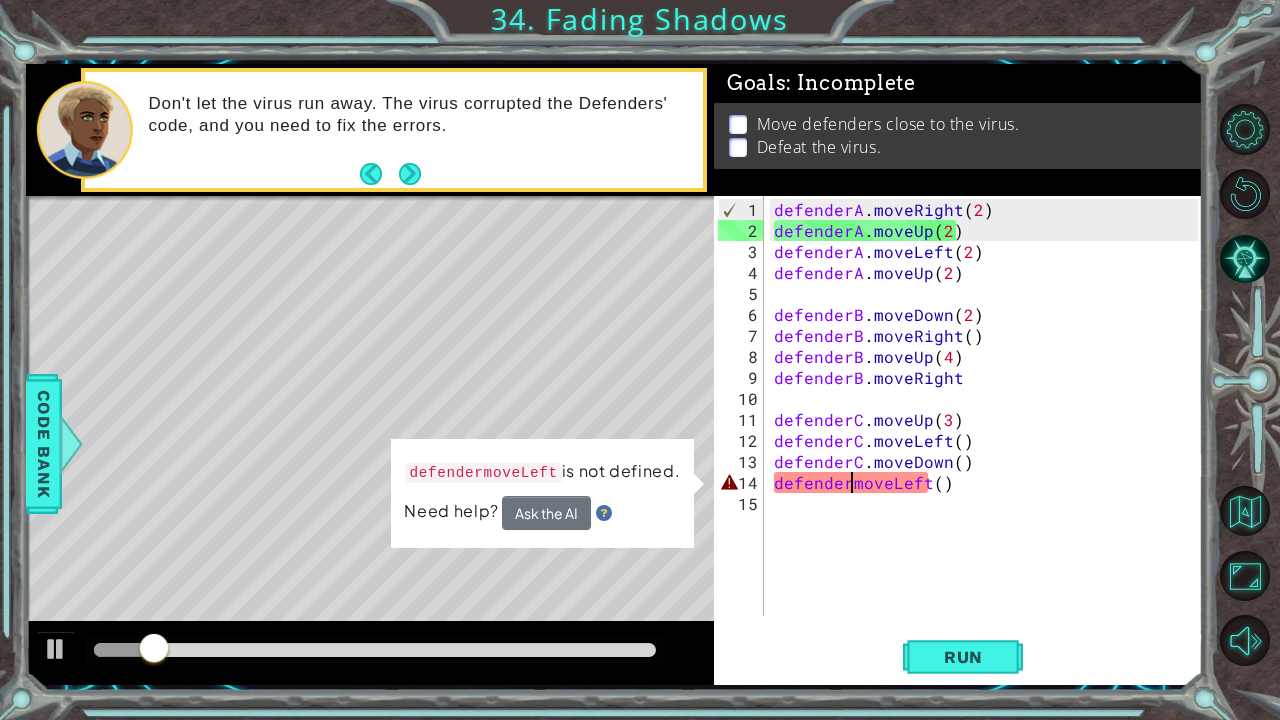 scroll, scrollTop: 0, scrollLeft: 5, axis: horizontal 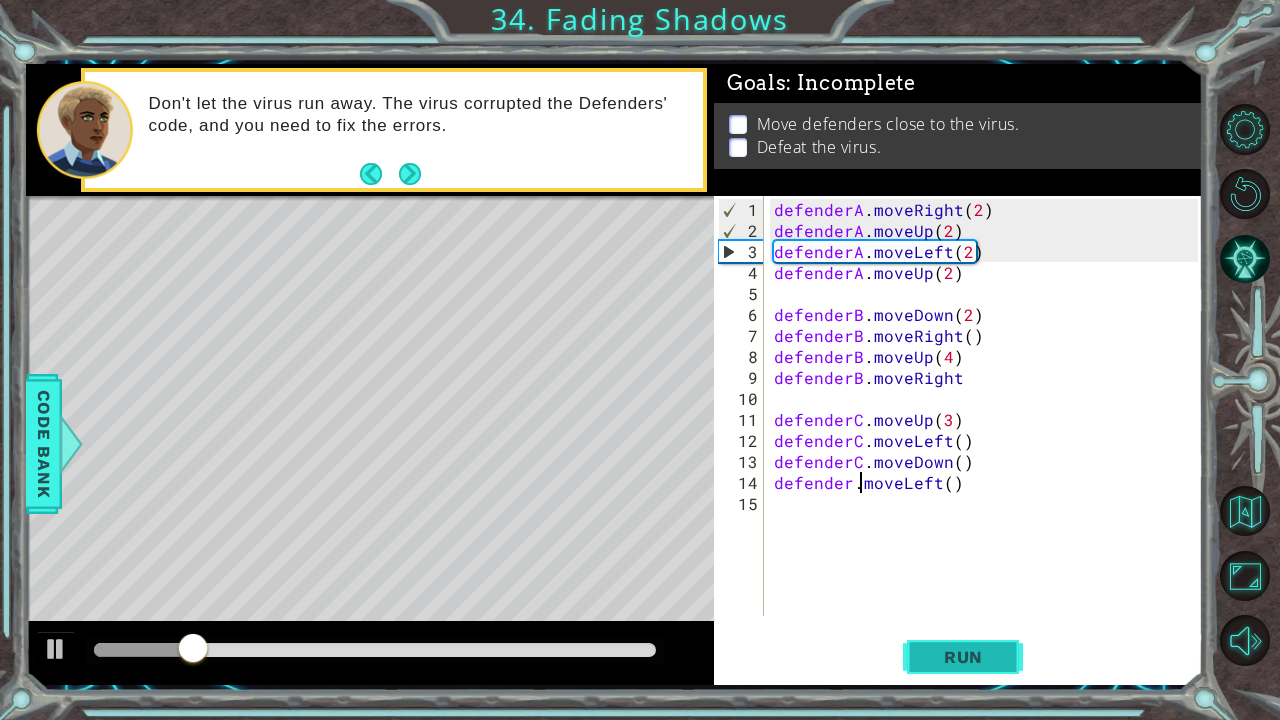 click on "Run" at bounding box center [963, 657] 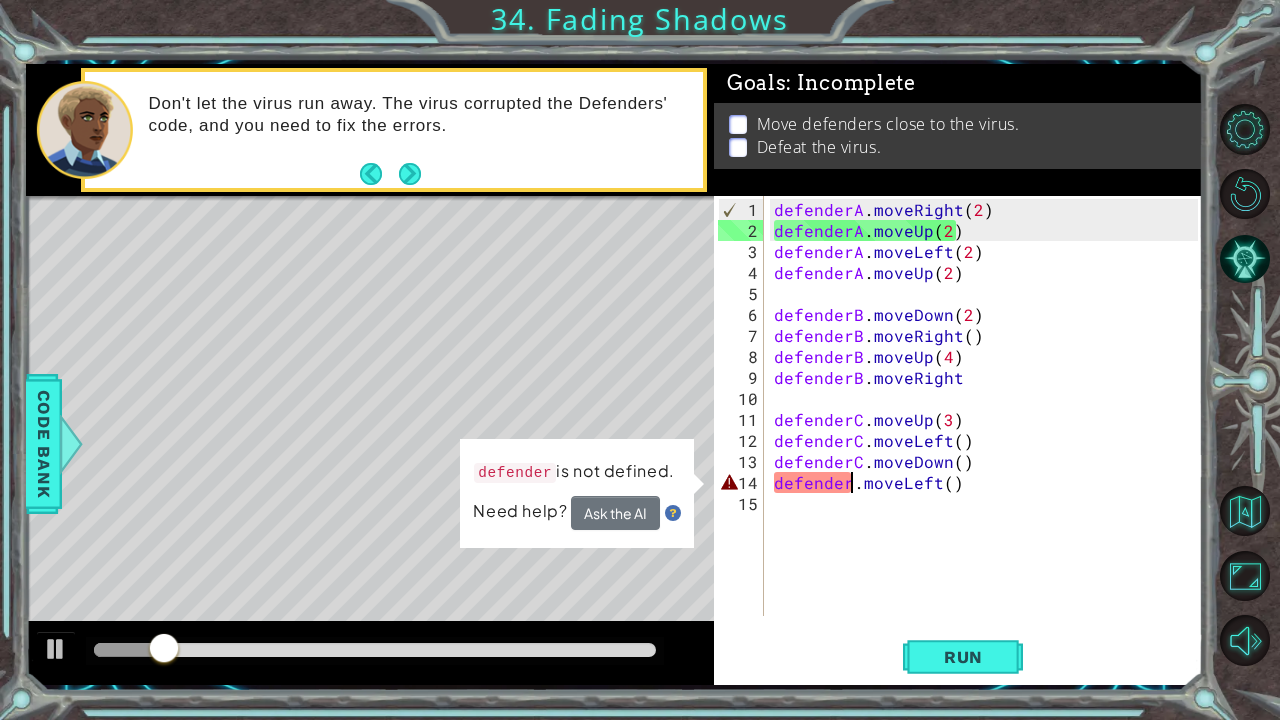 click on "defenderA . moveRight ( 2 ) defenderA . moveUp ( 2 ) defenderA . moveLeft ( 2 ) defenderA . moveUp ( 2 ) defenderB . moveDown ( 2 ) defenderB . moveRight ( ) defenderB . moveUp ( 4 ) defenderB . moveRight defenderC . moveUp ( 3 ) defenderC . moveLeft ( ) defenderC . moveDown ( ) defender . moveLeft ( )" at bounding box center [989, 430] 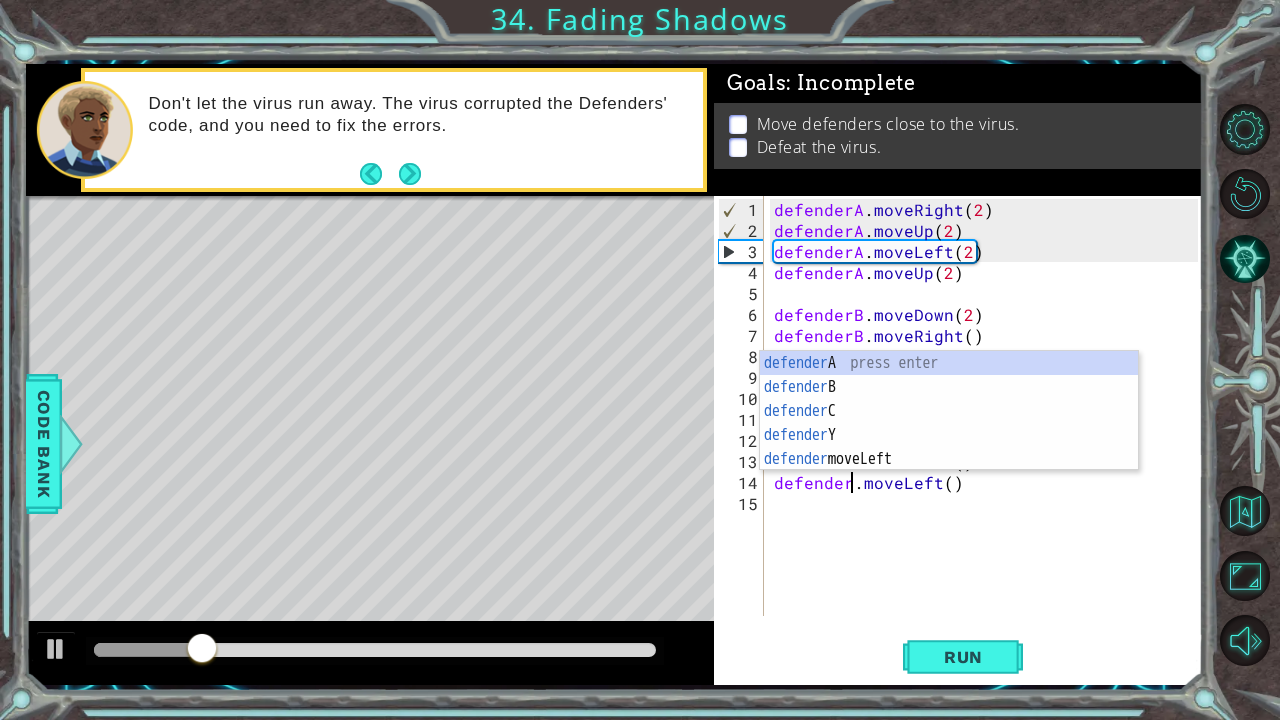 type on "defenderC.moveLeft()" 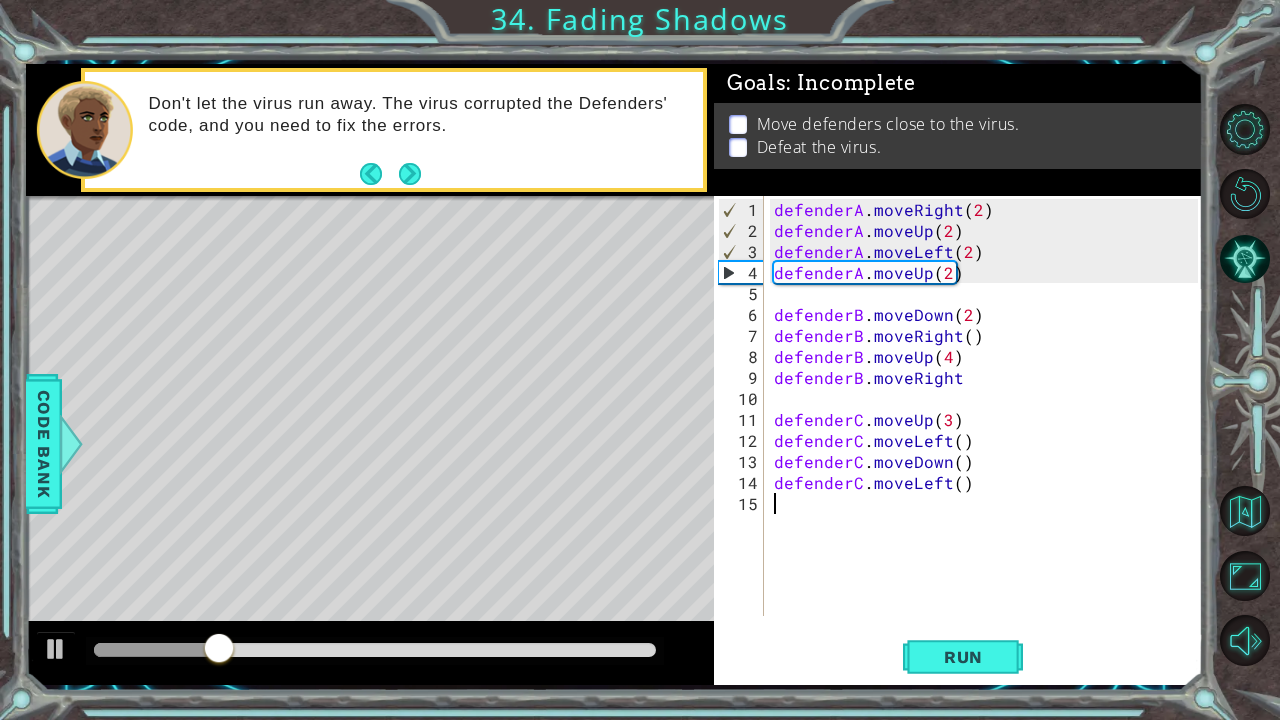 click on "defenderA . moveRight ( 2 ) defenderA . moveUp ( 2 ) defenderA . moveLeft ( 2 ) defenderA . moveUp ( 2 ) defenderB . moveDown ( 2 ) defenderB . moveRight ( ) defenderB . moveUp ( 4 ) defenderB . moveRight defenderC . moveUp ( 3 ) defenderC . moveLeft ( ) defenderC . moveDown ( ) defenderC . moveLeft ( )" at bounding box center [989, 430] 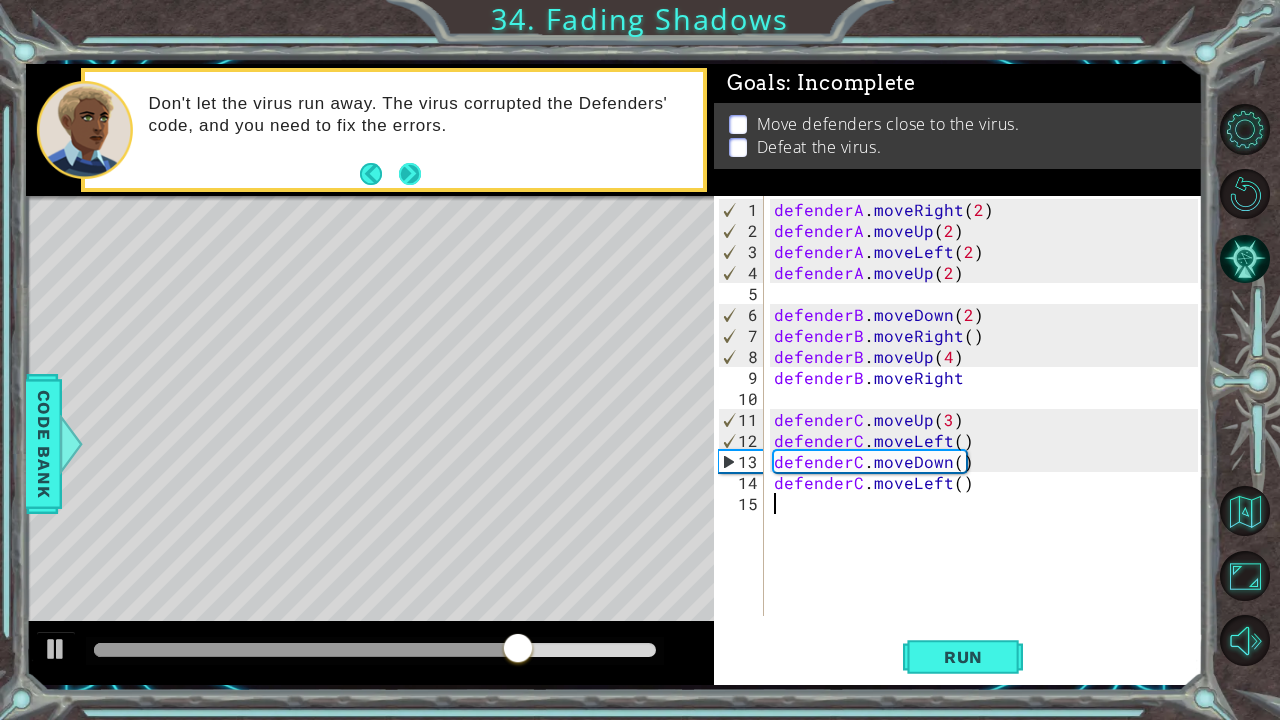 click at bounding box center (410, 174) 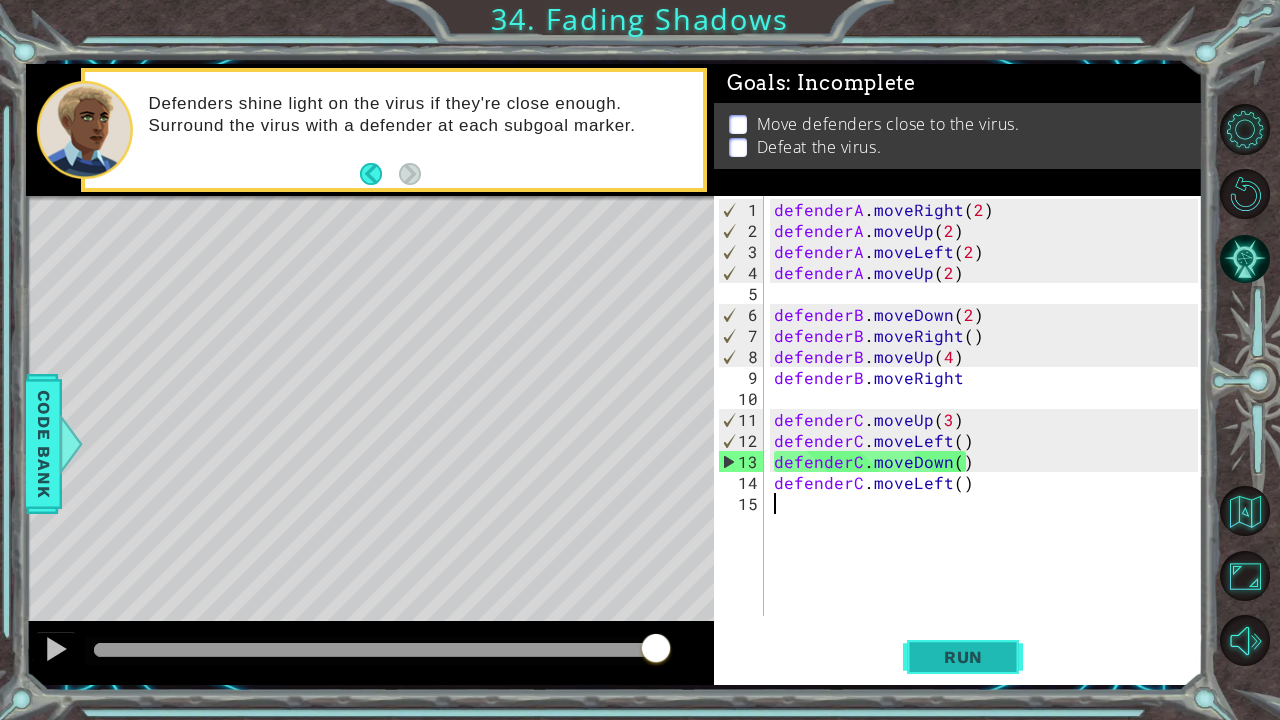 click on "Run" at bounding box center [963, 657] 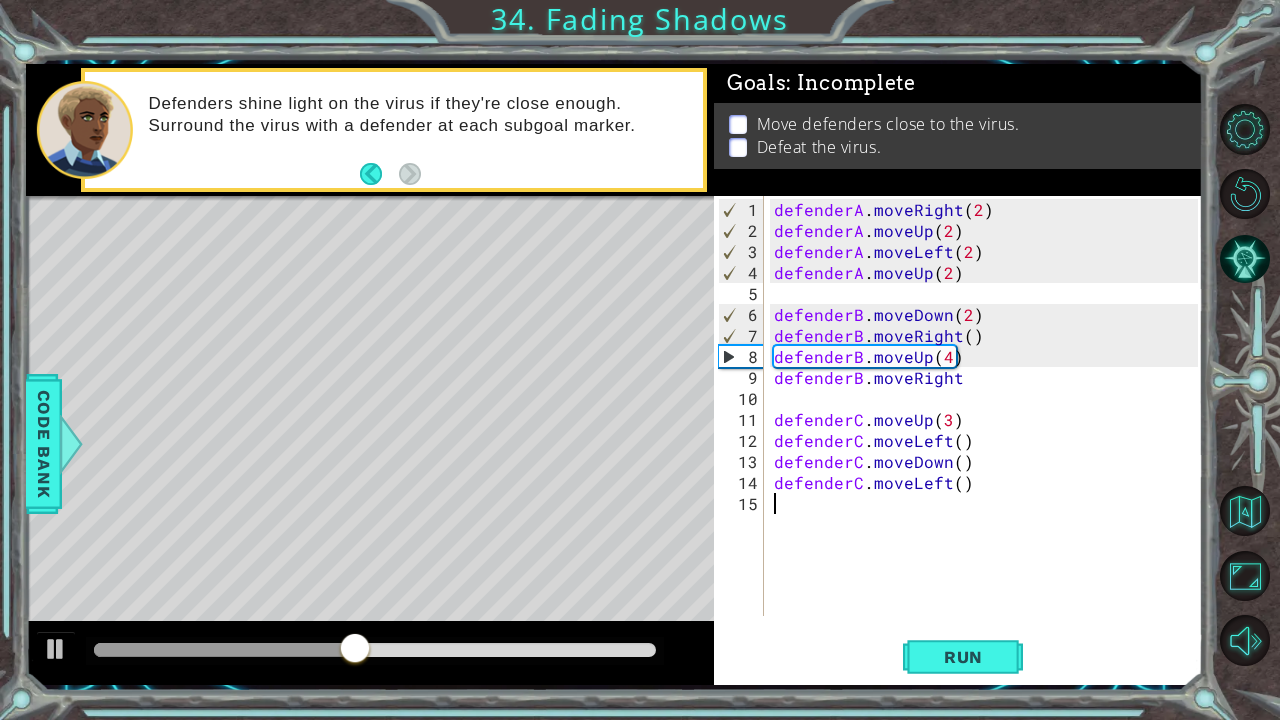 click on "defenderA . moveRight ( 2 ) defenderA . moveUp ( 2 ) defenderA . moveLeft ( 2 ) defenderA . moveUp ( 2 ) defenderB . moveDown ( 2 ) defenderB . moveRight ( ) defenderB . moveUp ( 4 ) defenderB . moveRight defenderC . moveUp ( 3 ) defenderC . moveLeft ( ) defenderC . moveDown ( ) defenderC . moveLeft ( )" at bounding box center [989, 430] 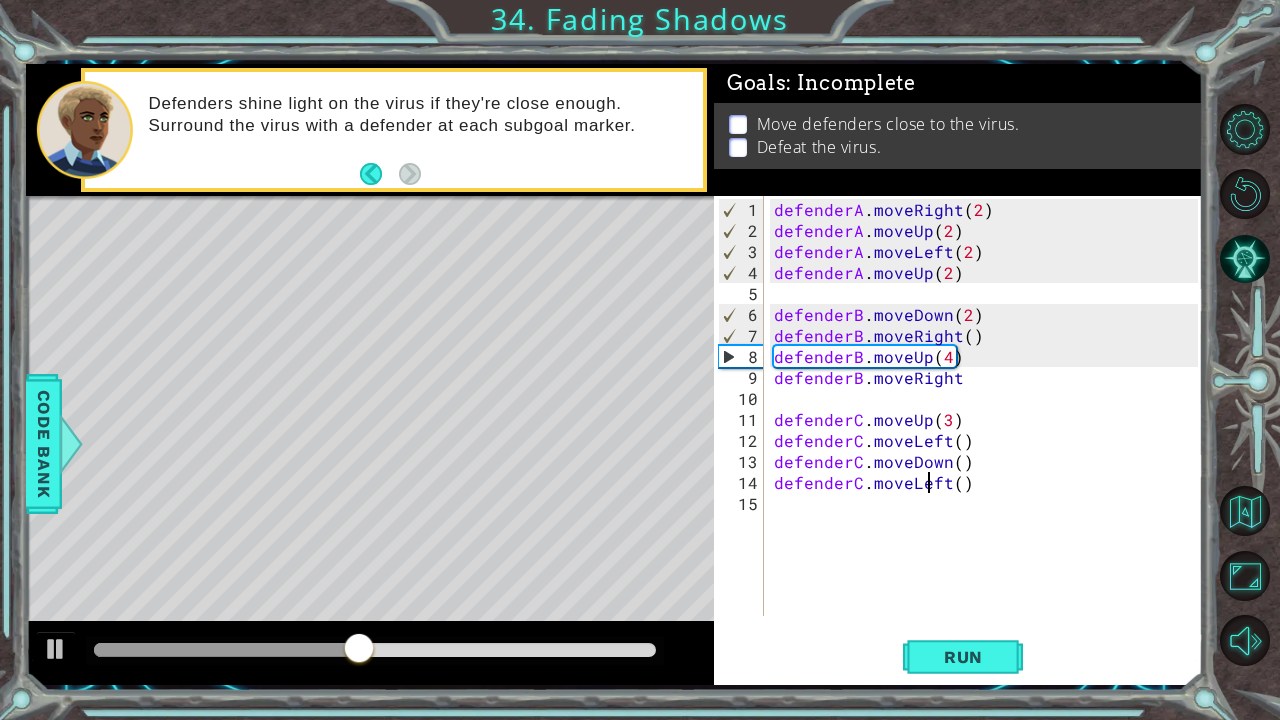 click on "defenderA . moveRight ( 2 ) defenderA . moveUp ( 2 ) defenderA . moveLeft ( 2 ) defenderA . moveUp ( 2 ) defenderB . moveDown ( 2 ) defenderB . moveRight ( ) defenderB . moveUp ( 4 ) defenderB . moveRight defenderC . moveUp ( 3 ) defenderC . moveLeft ( ) defenderC . moveDown ( ) defenderC . moveLeft ( )" at bounding box center [989, 430] 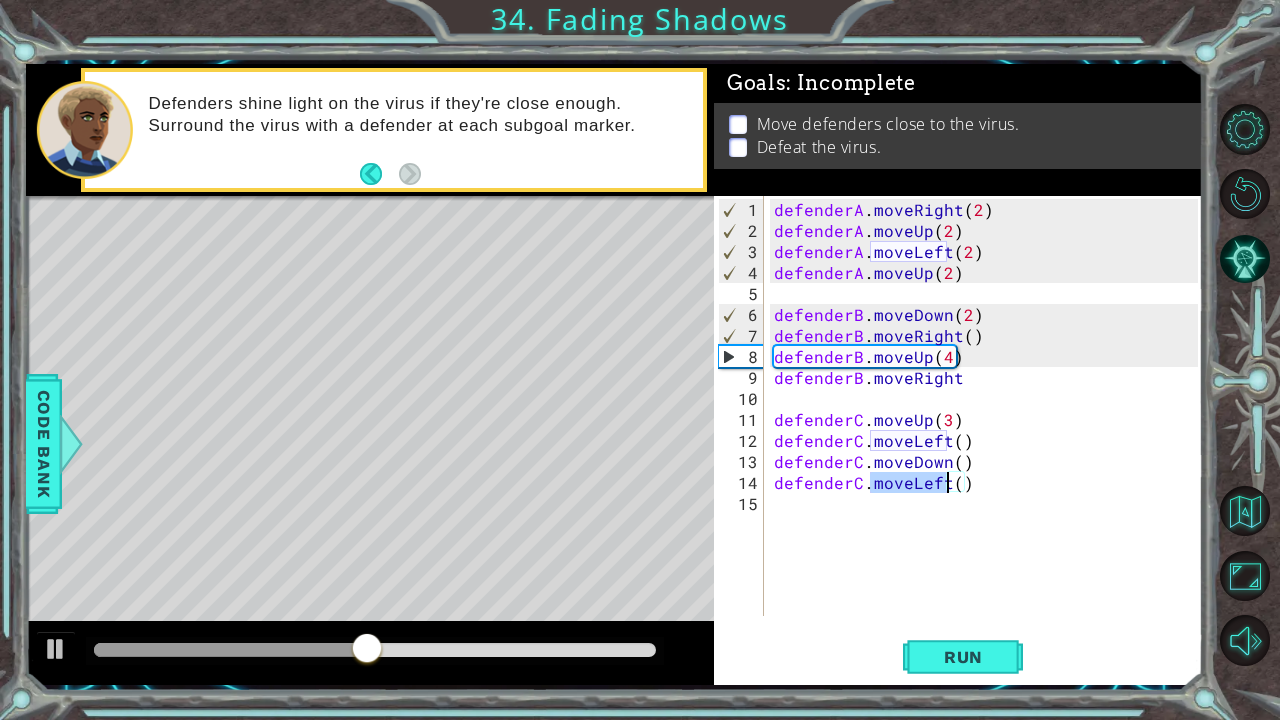 click on "defenderA . moveRight ( 2 ) defenderA . moveUp ( 2 ) defenderA . moveLeft ( 2 ) defenderA . moveUp ( 2 ) defenderB . moveDown ( 2 ) defenderB . moveRight ( ) defenderB . moveUp ( 4 ) defenderB . moveRight defenderC . moveUp ( 3 ) defenderC . moveLeft ( ) defenderC . moveDown ( ) defenderC . moveLeft ( )" at bounding box center [989, 430] 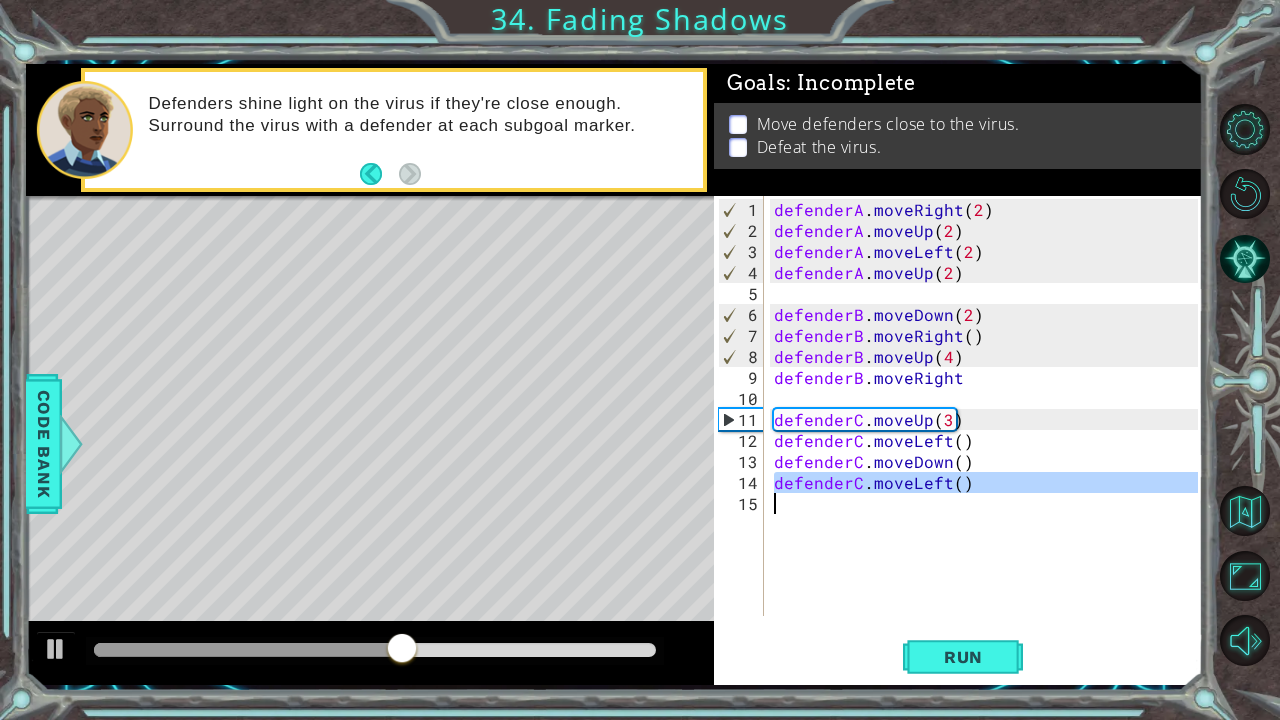 click on "defenderA . moveRight ( 2 ) defenderA . moveUp ( 2 ) defenderA . moveLeft ( 2 ) defenderA . moveUp ( 2 ) defenderB . moveDown ( 2 ) defenderB . moveRight ( ) defenderB . moveUp ( 4 ) defenderB . moveRight defenderC . moveUp ( 3 ) defenderC . moveLeft ( ) defenderC . moveDown ( ) defenderC . moveLeft ( )" at bounding box center (984, 406) 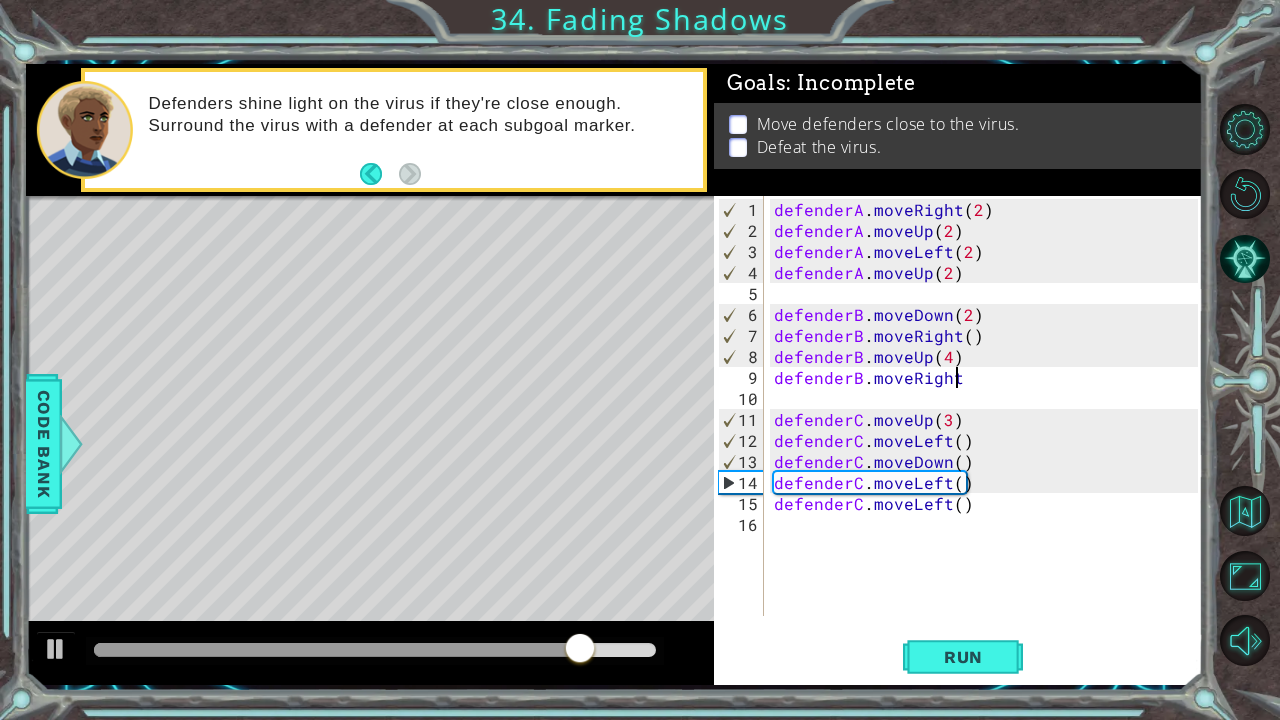 click on "defenderA . moveRight ( 2 ) defenderA . moveUp ( 2 ) defenderA . moveLeft ( 2 ) defenderA . moveUp ( 2 ) defenderB . moveDown ( 2 ) defenderB . moveRight ( ) defenderB . moveUp ( 4 ) defenderB . moveRight defenderC . moveUp ( 3 ) defenderC . moveLeft ( ) defenderC . moveDown ( ) defenderC . moveLeft ( ) defenderC . moveLeft ( )" at bounding box center (989, 430) 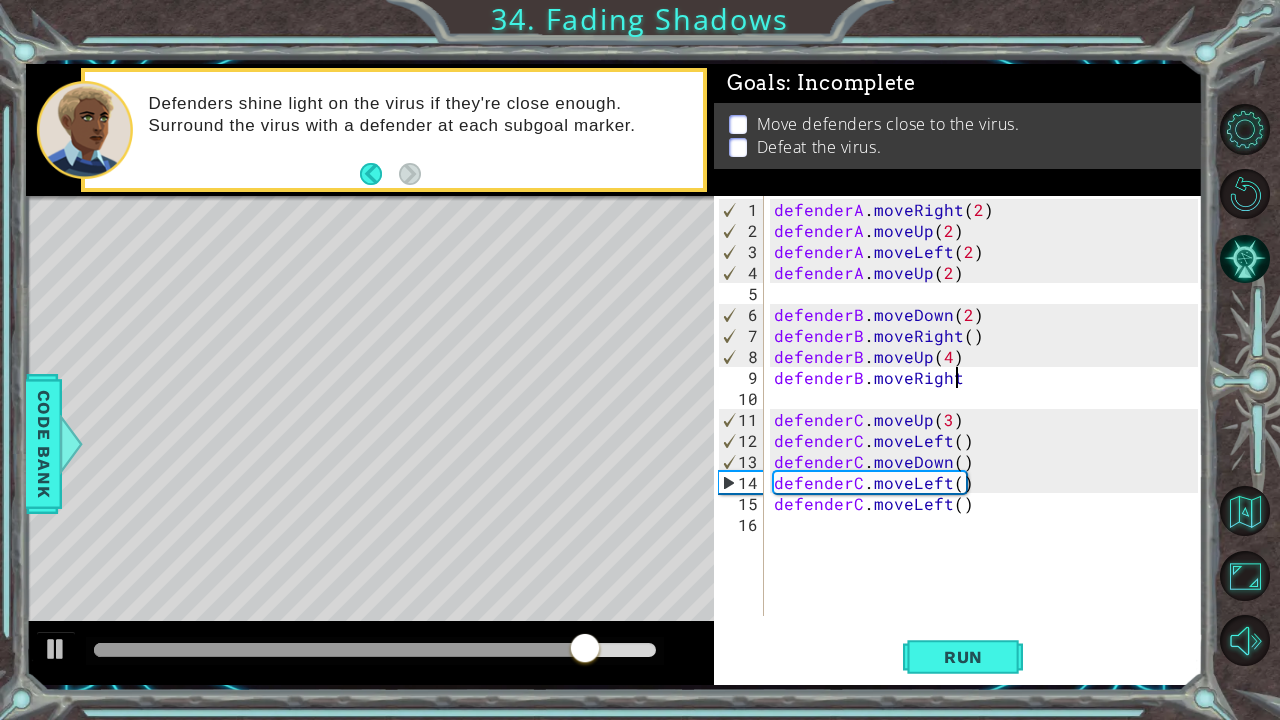 click on "defenderA . moveRight ( 2 ) defenderA . moveUp ( 2 ) defenderA . moveLeft ( 2 ) defenderA . moveUp ( 2 ) defenderB . moveDown ( 2 ) defenderB . moveRight ( ) defenderB . moveUp ( 4 ) defenderB . moveRight defenderC . moveUp ( 3 ) defenderC . moveLeft ( ) defenderC . moveDown ( ) defenderC . moveLeft ( ) defenderC . moveLeft ( )" at bounding box center (989, 430) 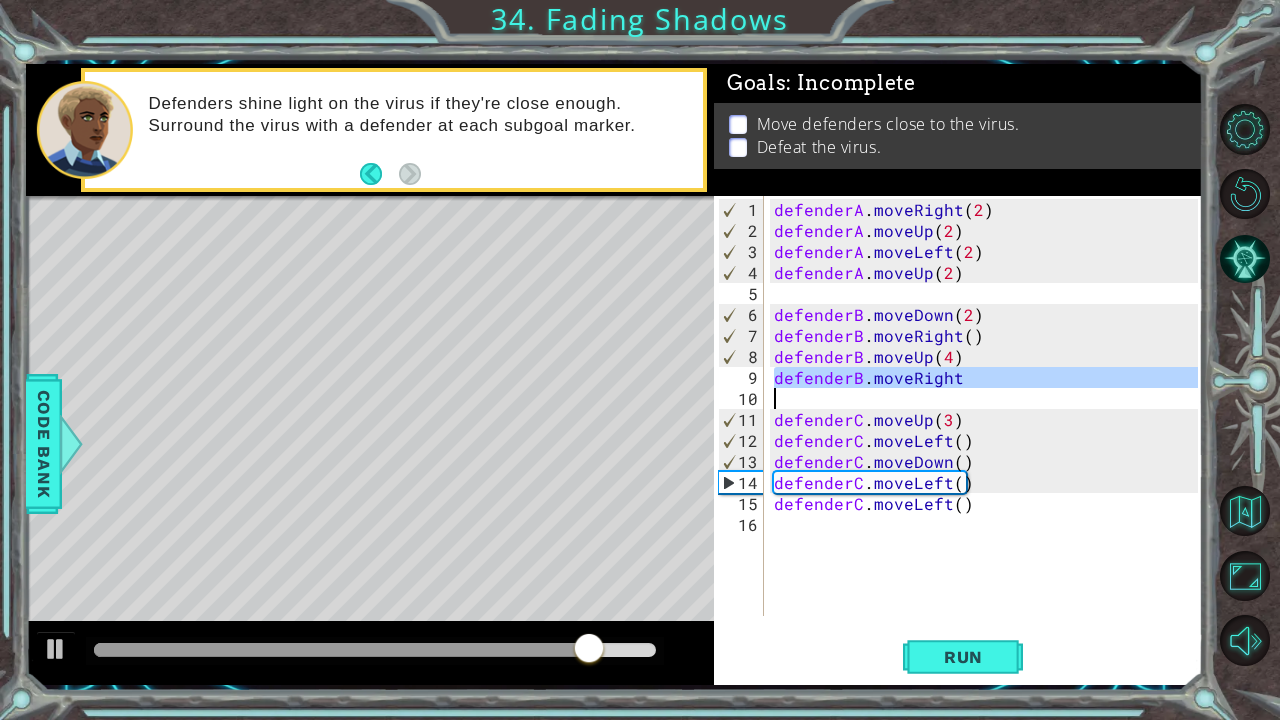 click on "defenderA . moveRight ( 2 ) defenderA . moveUp ( 2 ) defenderA . moveLeft ( 2 ) defenderA . moveUp ( 2 ) defenderB . moveDown ( 2 ) defenderB . moveRight ( ) defenderB . moveUp ( 4 ) defenderB . moveRight defenderC . moveUp ( 3 ) defenderC . moveLeft ( ) defenderC . moveDown ( ) defenderC . moveLeft ( ) defenderC . moveLeft ( )" at bounding box center [989, 430] 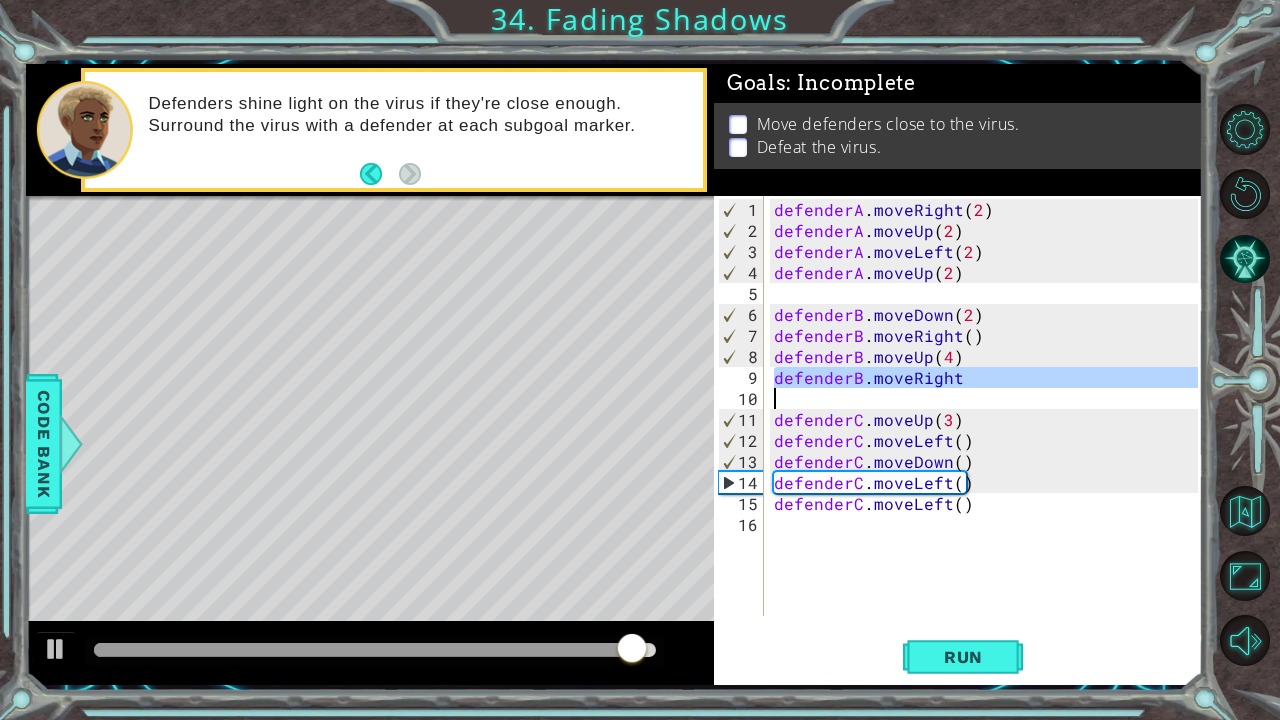 paste 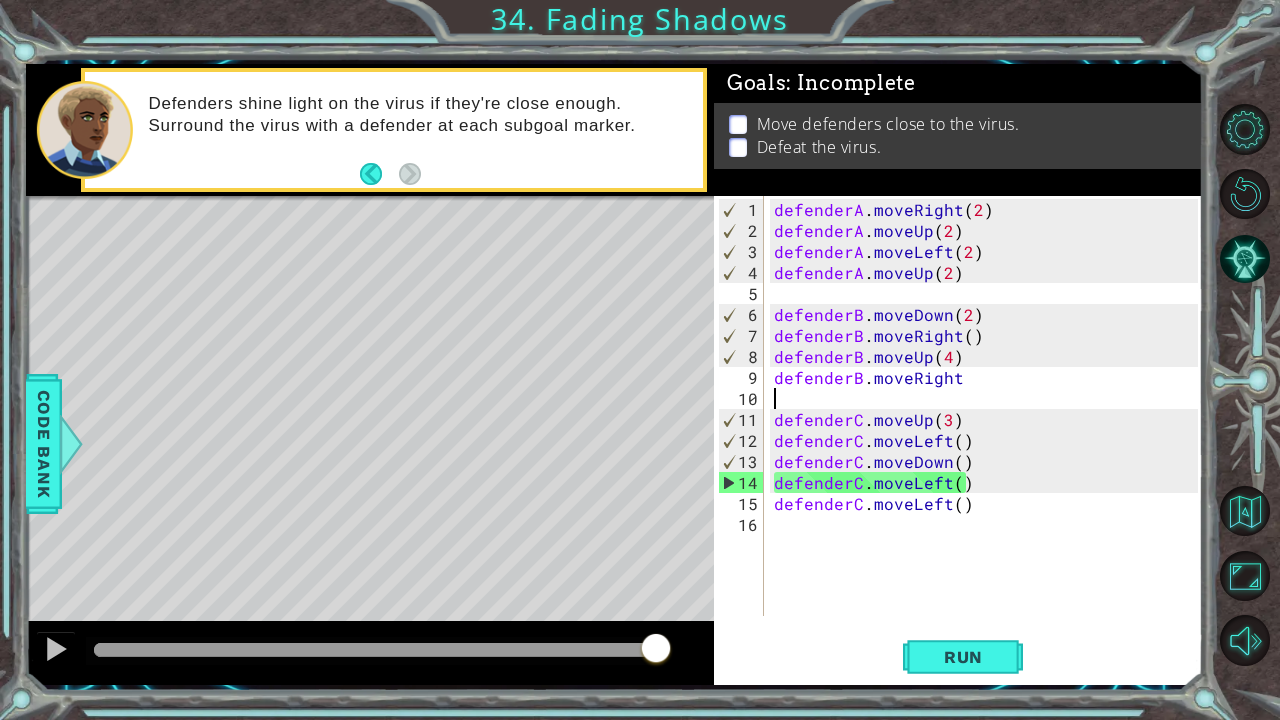click on "defenderA . moveRight ( 2 ) defenderA . moveUp ( 2 ) defenderA . moveLeft ( 2 ) defenderA . moveUp ( 2 ) defenderB . moveDown ( 2 ) defenderB . moveRight ( ) defenderB . moveUp ( 4 ) defenderB . moveRight defenderC . moveUp ( 3 ) defenderC . moveLeft ( ) defenderC . moveDown ( ) defenderC . moveLeft ( ) defenderC . moveLeft ( )" at bounding box center [989, 430] 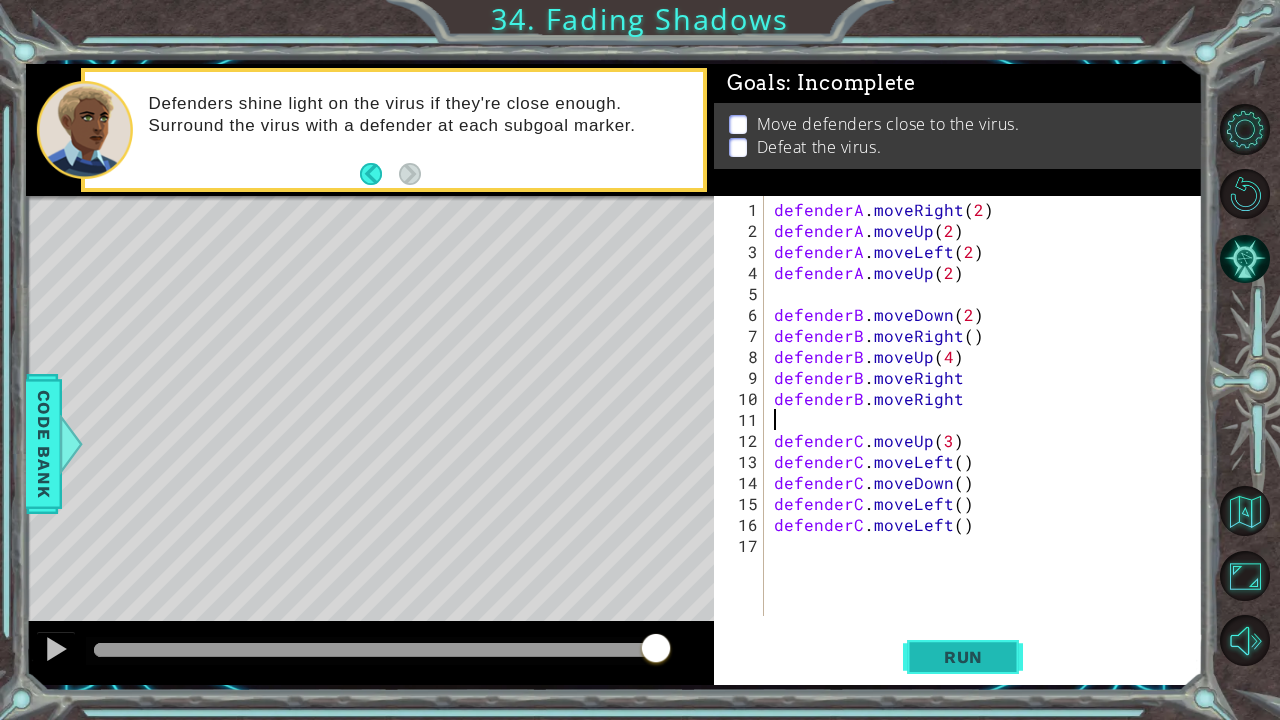 click on "Run" at bounding box center [963, 657] 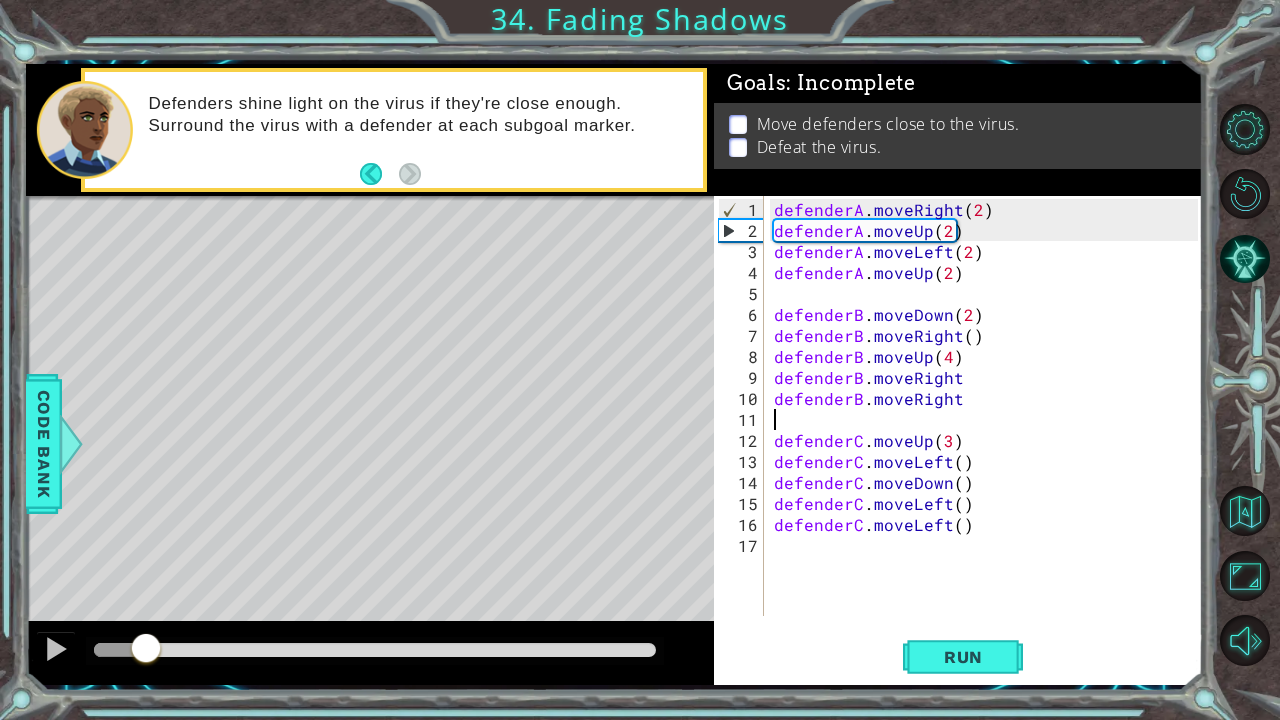 click at bounding box center (120, 650) 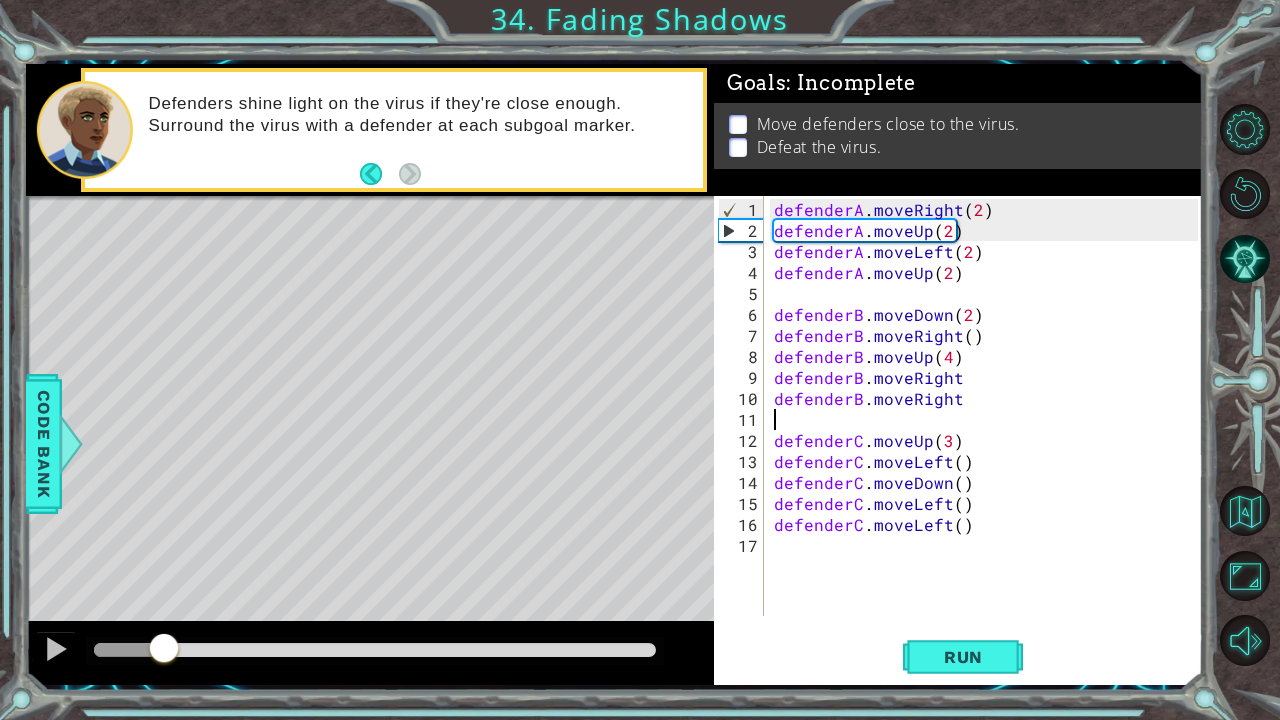 click at bounding box center [375, 650] 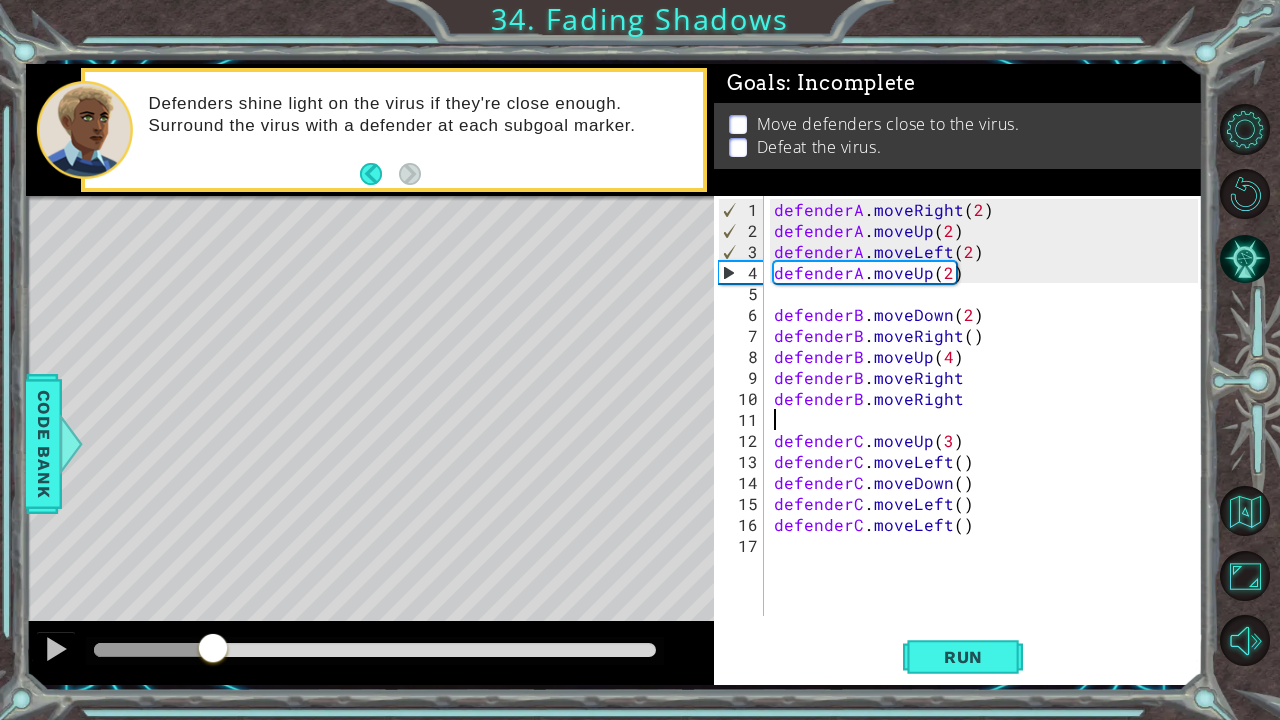 click at bounding box center [375, 650] 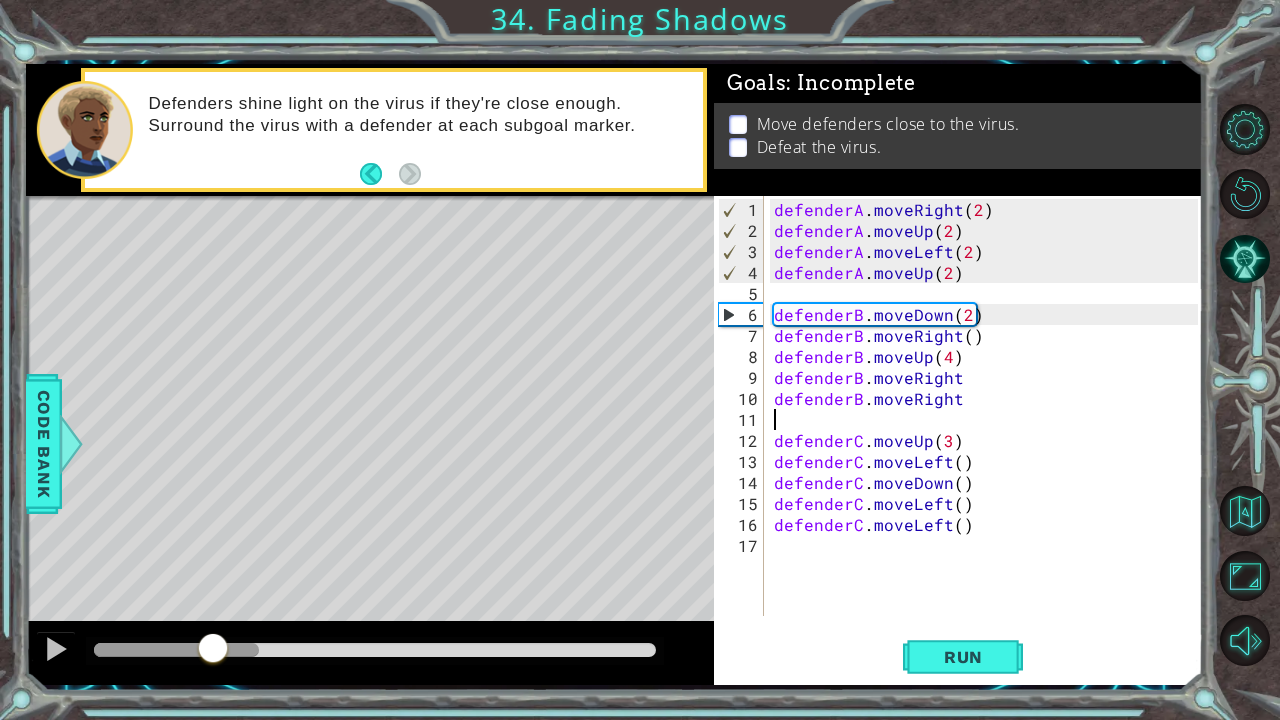 click at bounding box center (375, 650) 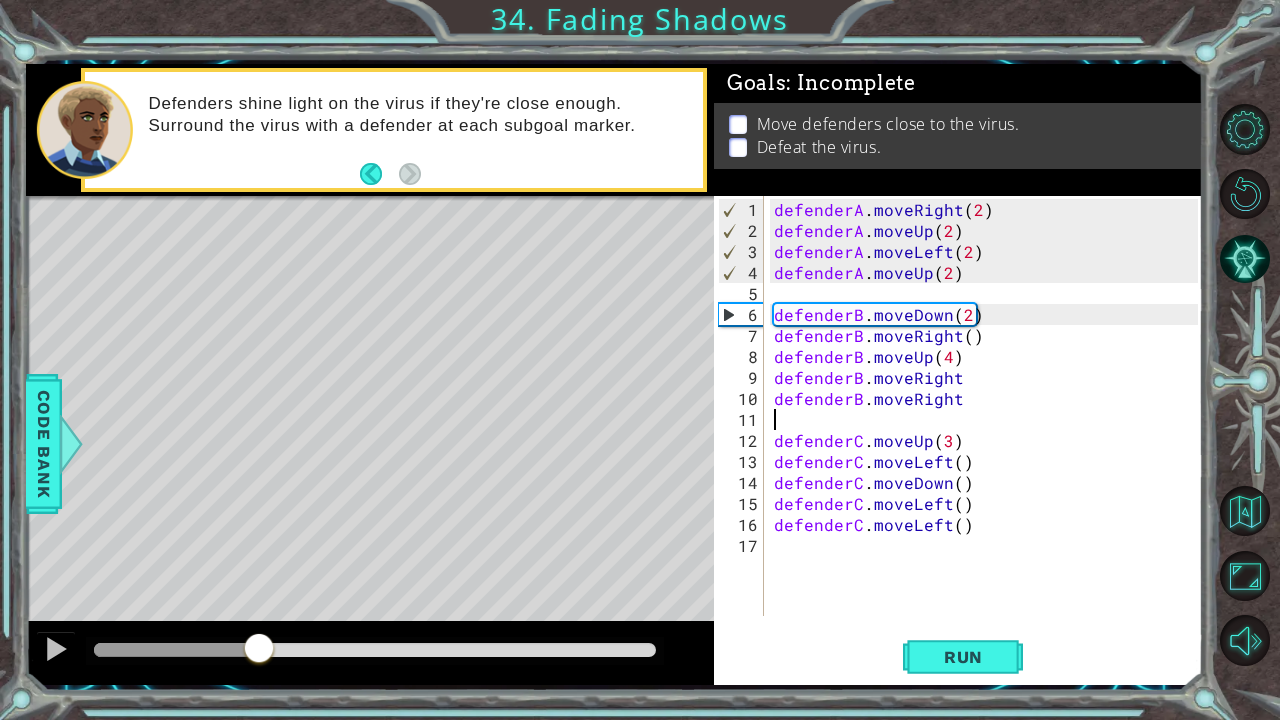 click at bounding box center (375, 650) 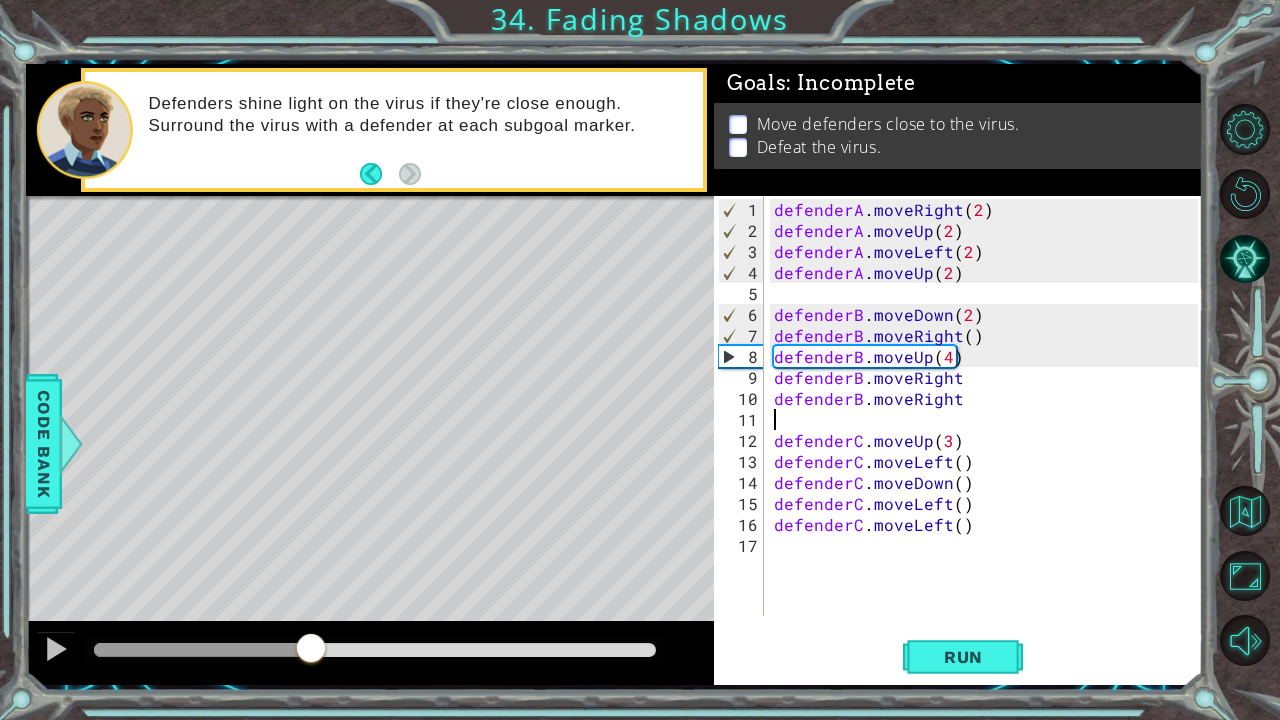 click at bounding box center (375, 650) 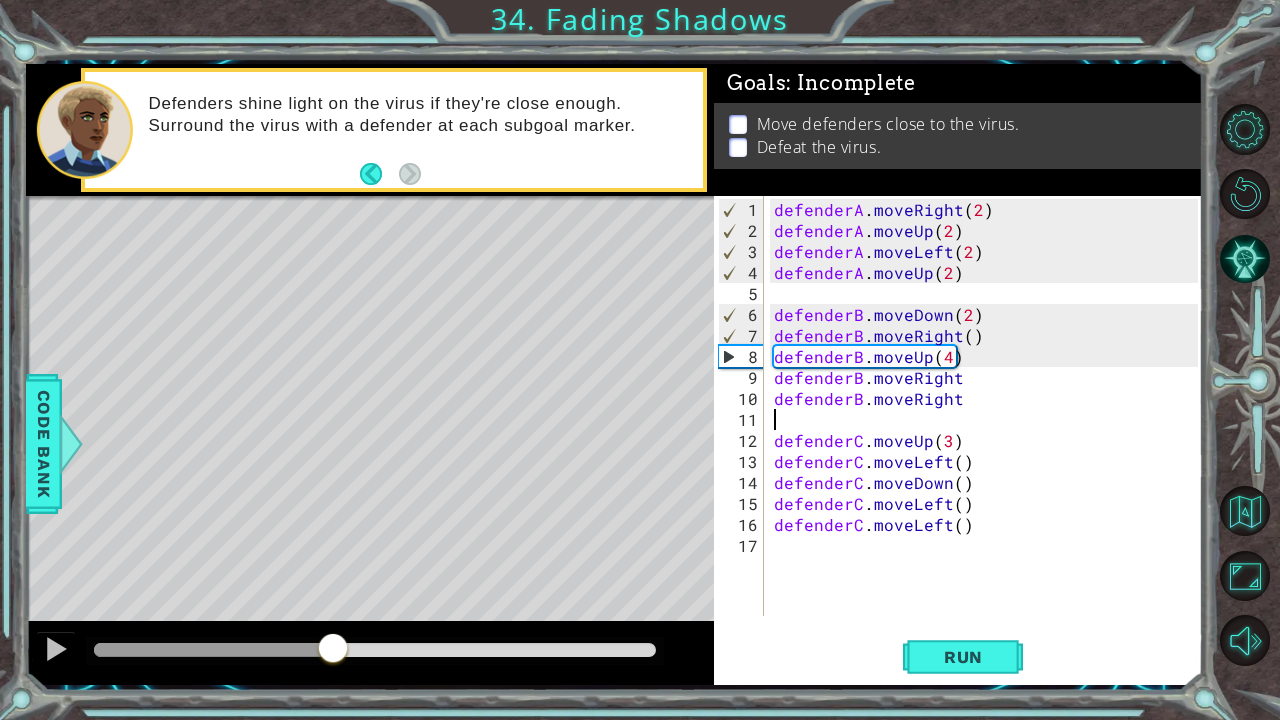 click at bounding box center [375, 650] 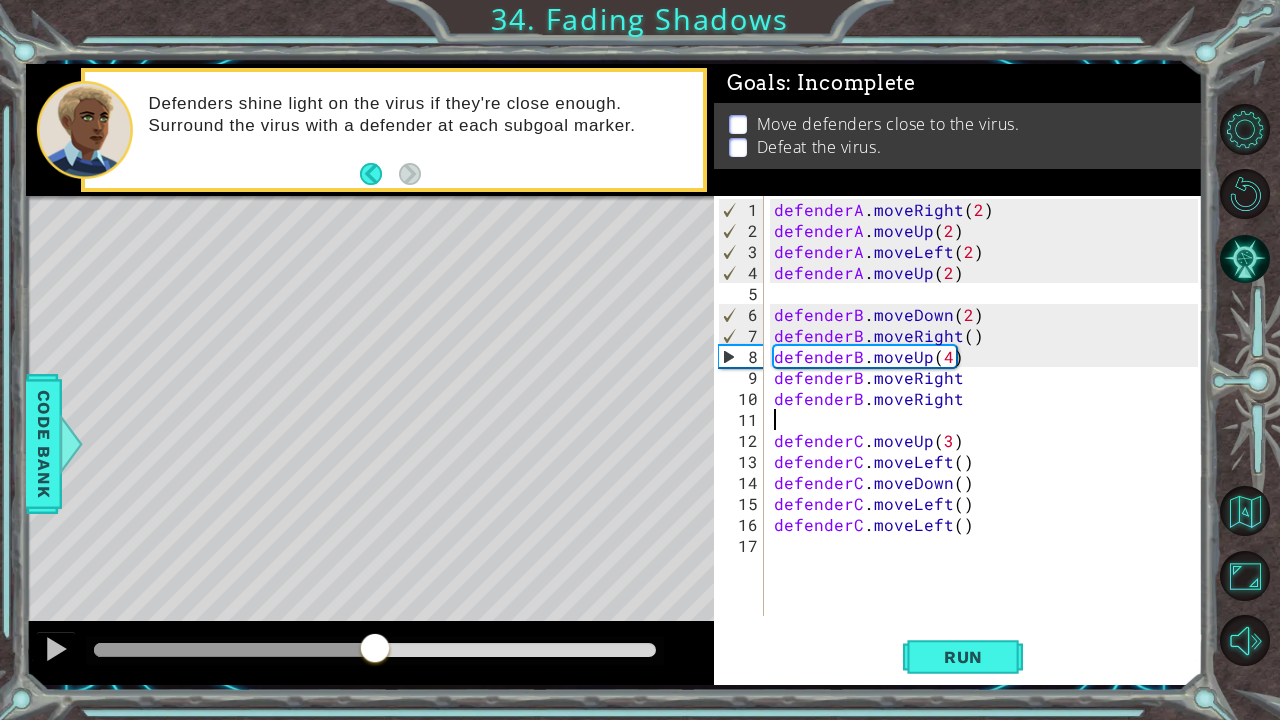 drag, startPoint x: 350, startPoint y: 650, endPoint x: 380, endPoint y: 648, distance: 30.066593 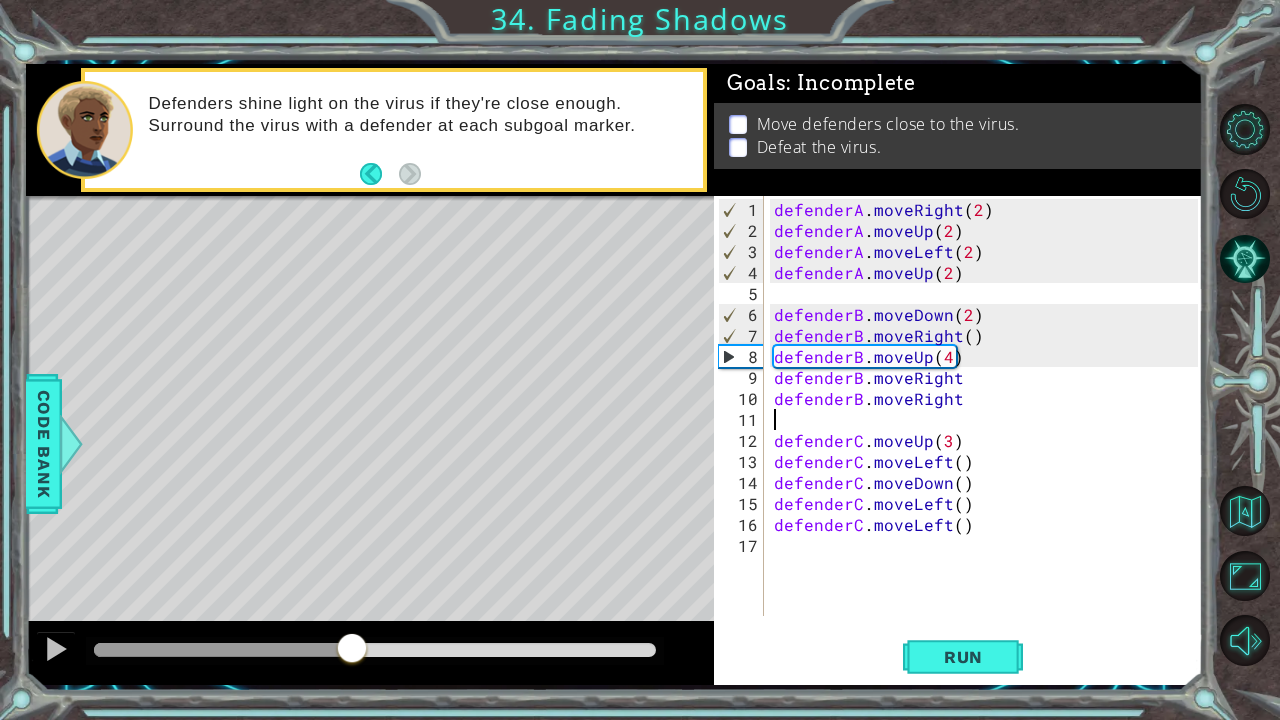 click at bounding box center [223, 650] 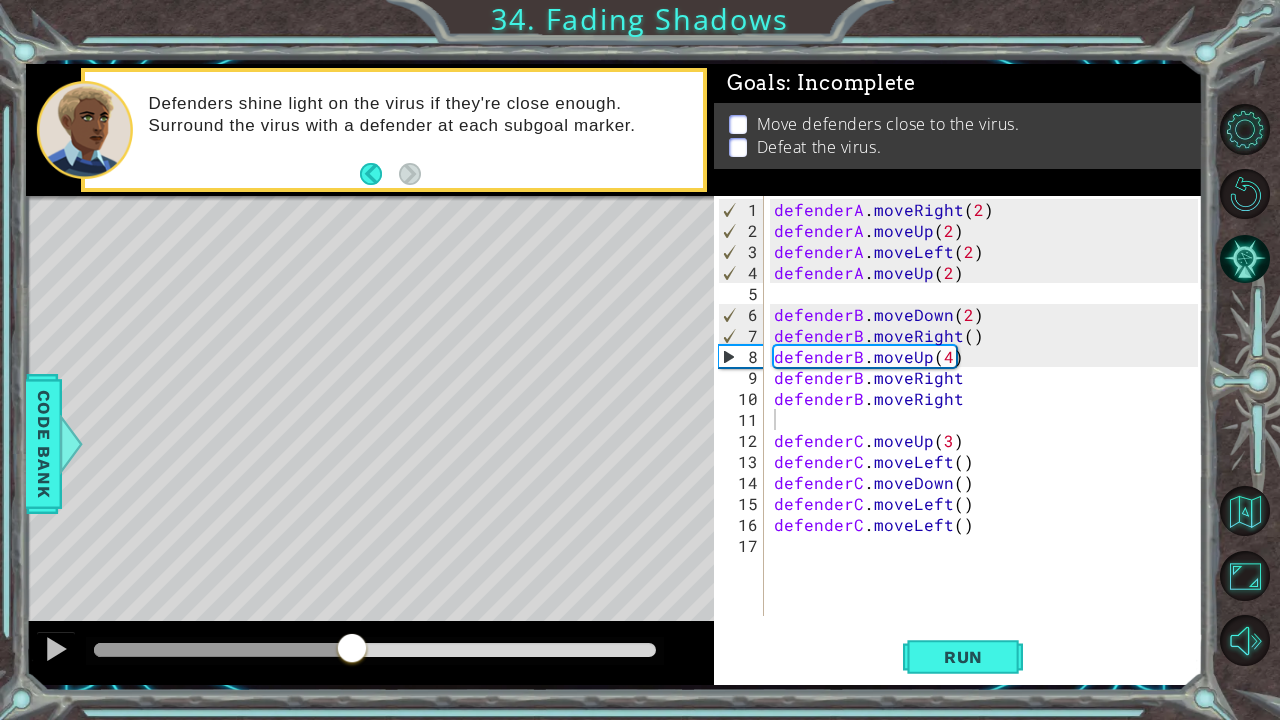click at bounding box center (375, 651) 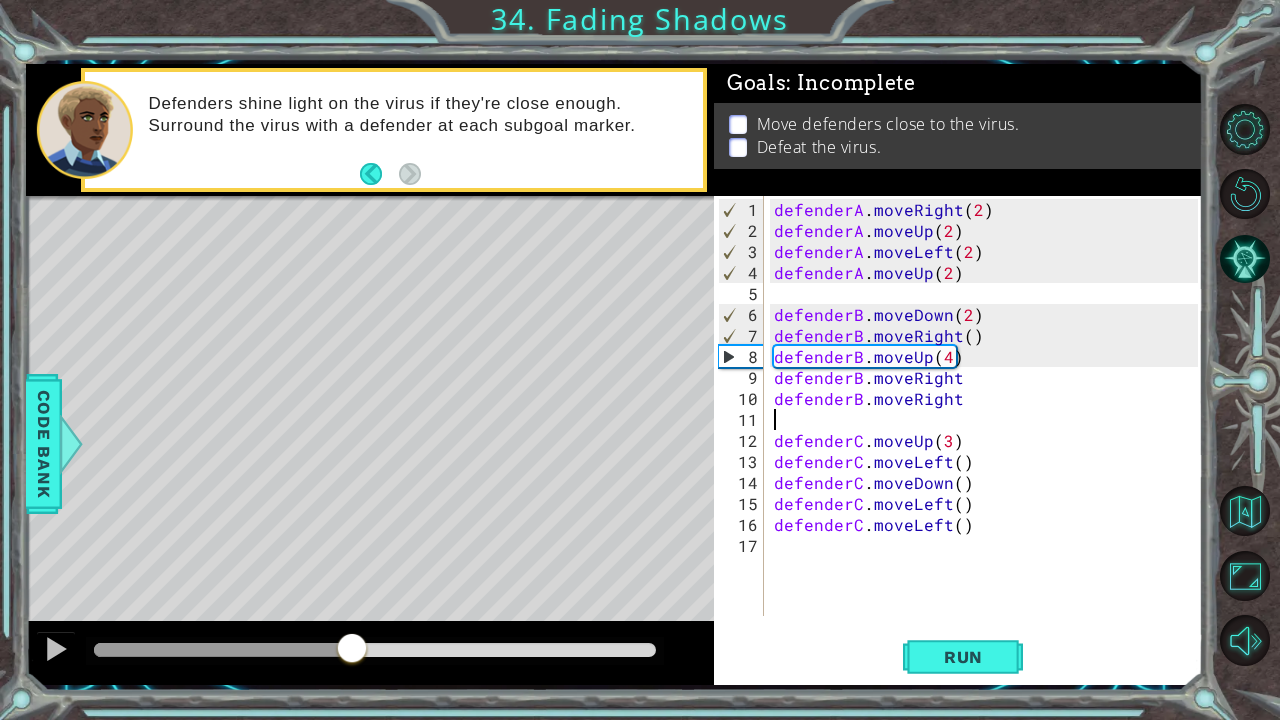 click at bounding box center (375, 650) 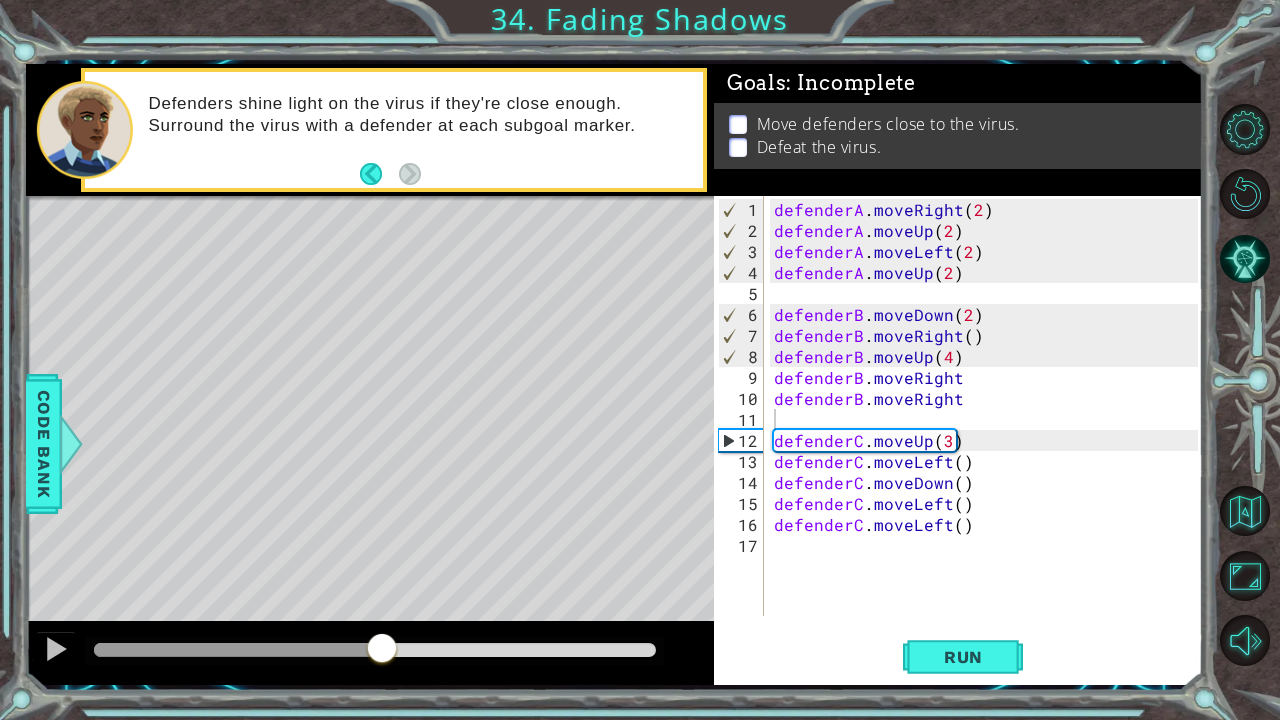click at bounding box center (375, 651) 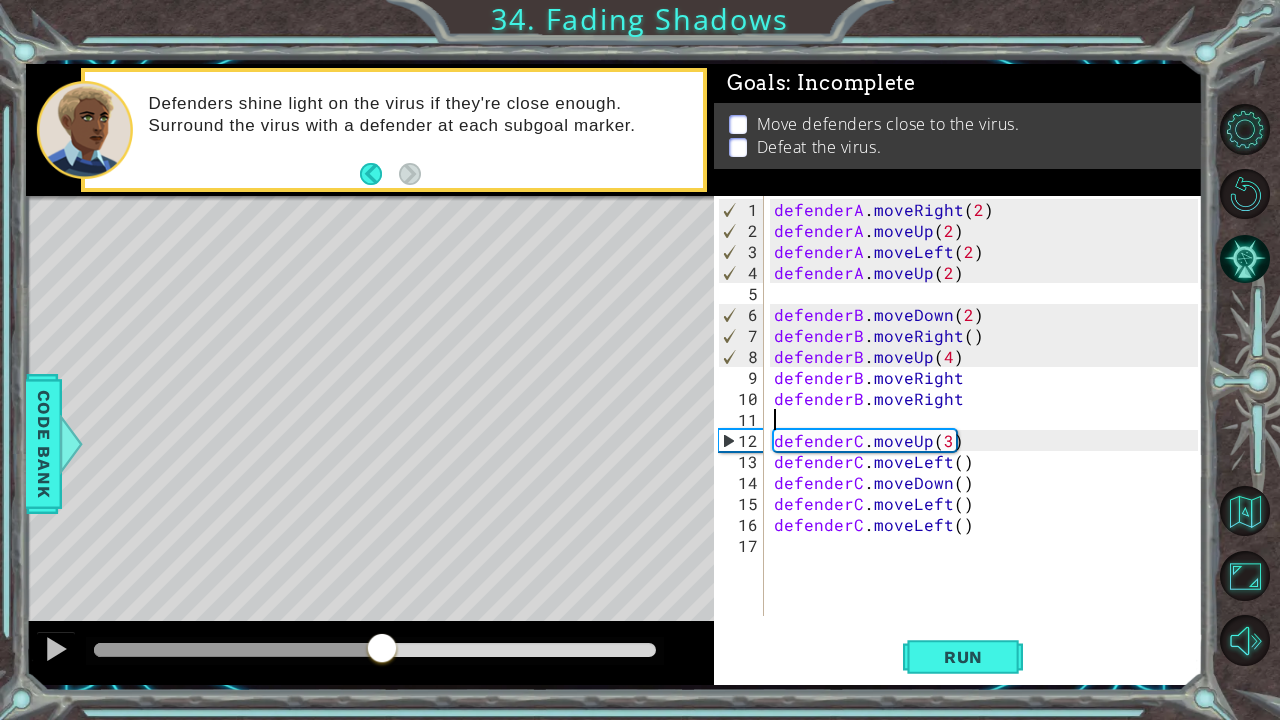 click at bounding box center [375, 651] 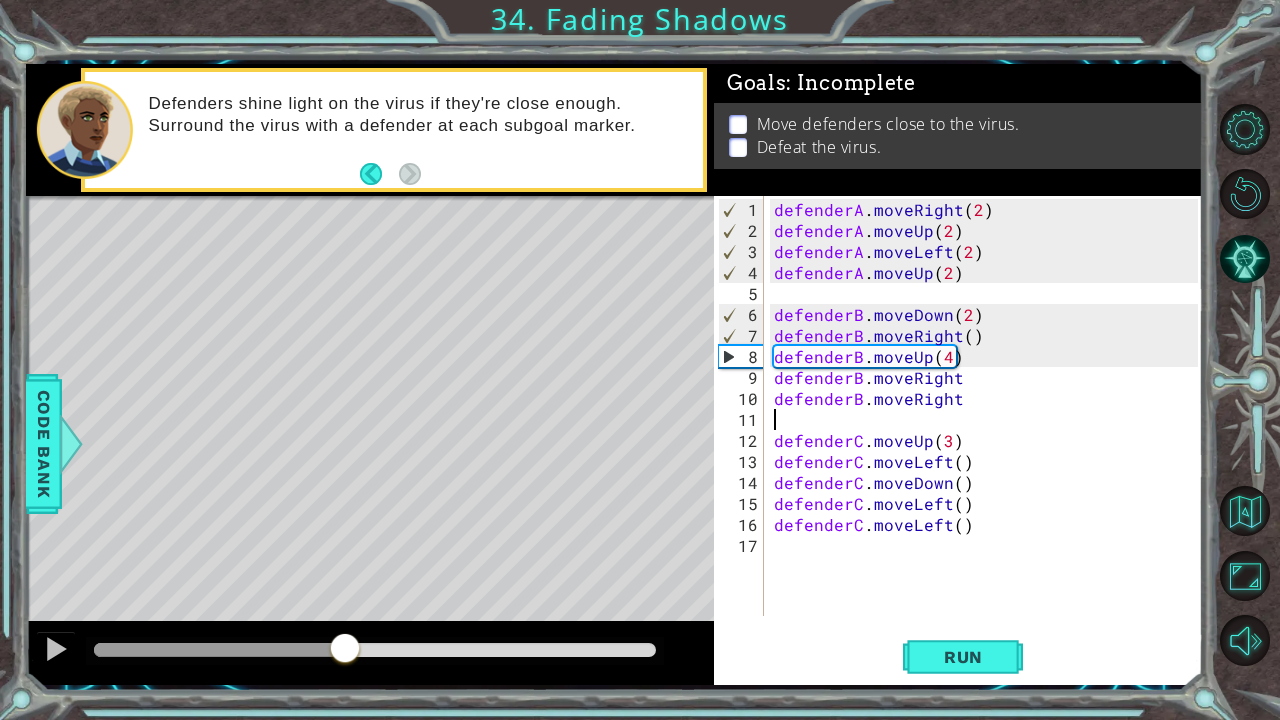 click on "defenderA . moveRight ( 2 ) defenderA . moveUp ( 2 ) defenderA . moveLeft ( 2 ) defenderA . moveUp ( 2 ) defenderB . moveDown ( 2 ) defenderB . moveRight ( ) defenderB . moveUp ( 4 ) defenderB . moveRight defenderB . moveRight defenderC . moveUp ( 3 ) defenderC . moveLeft ( ) defenderC . moveDown ( ) defenderC . moveLeft ( ) defenderC . moveLeft ( )" at bounding box center [989, 430] 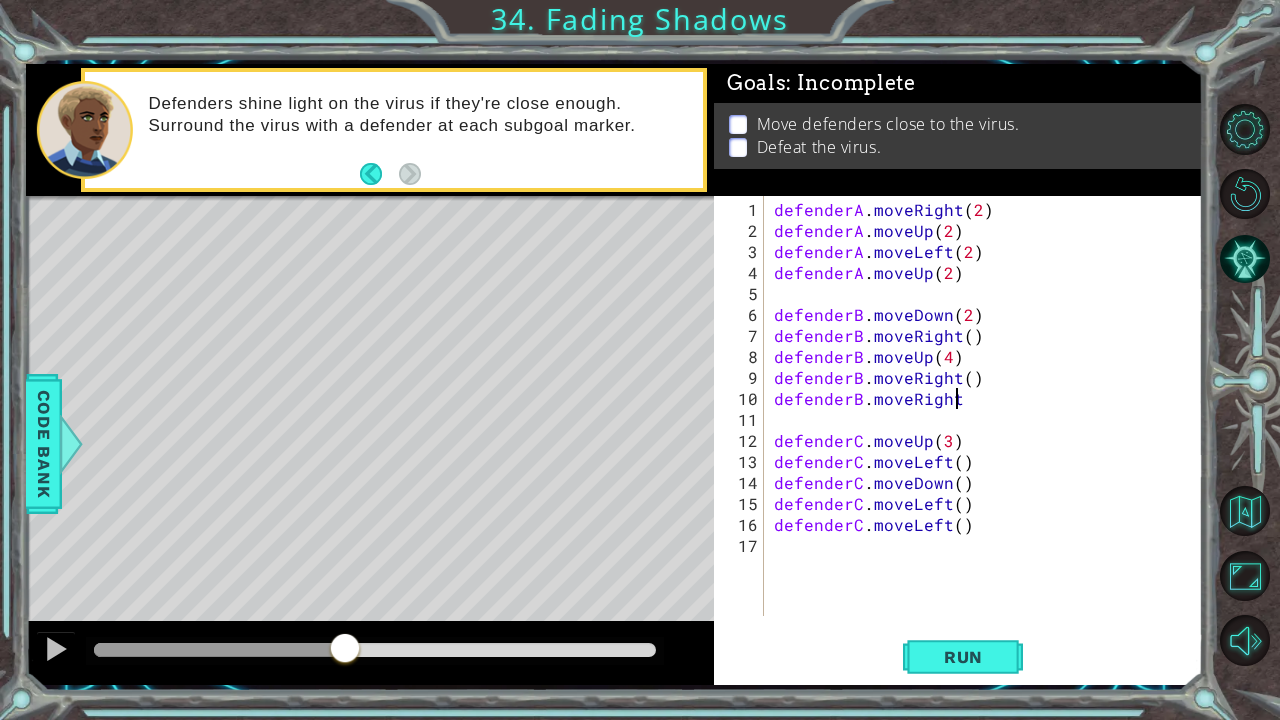 scroll, scrollTop: 0, scrollLeft: 11, axis: horizontal 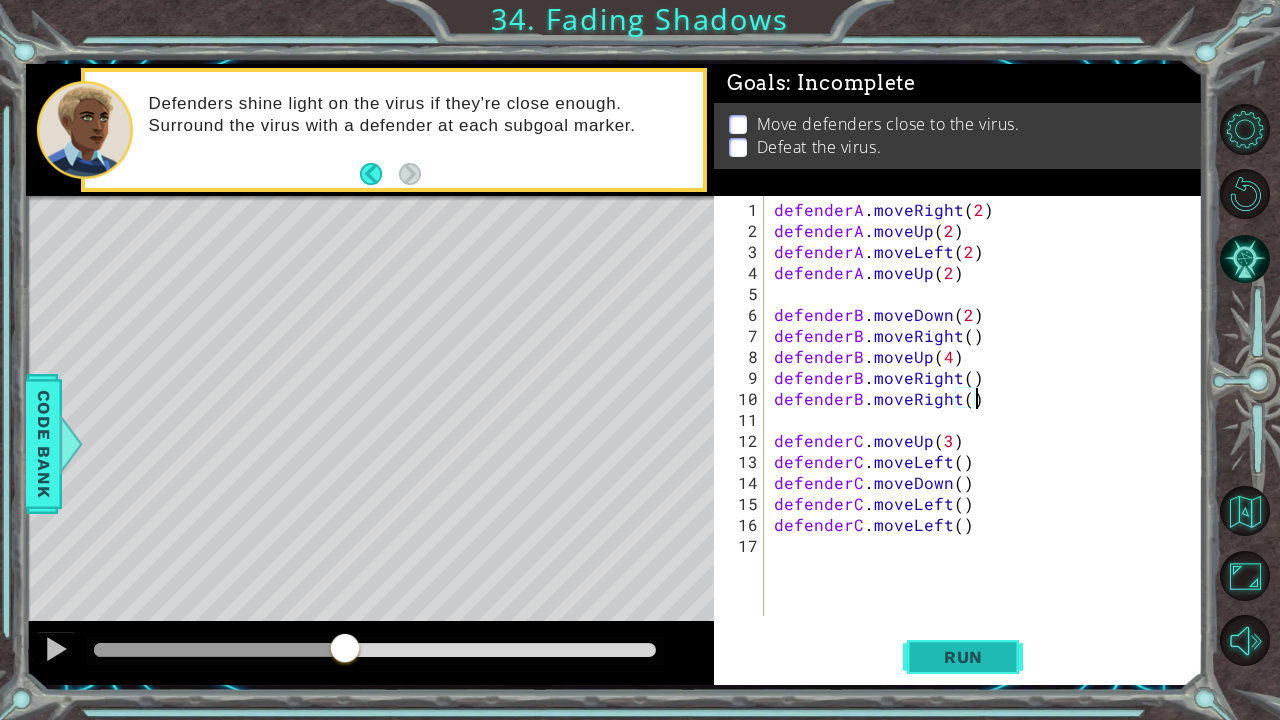 type on "defenderB.moveRight()" 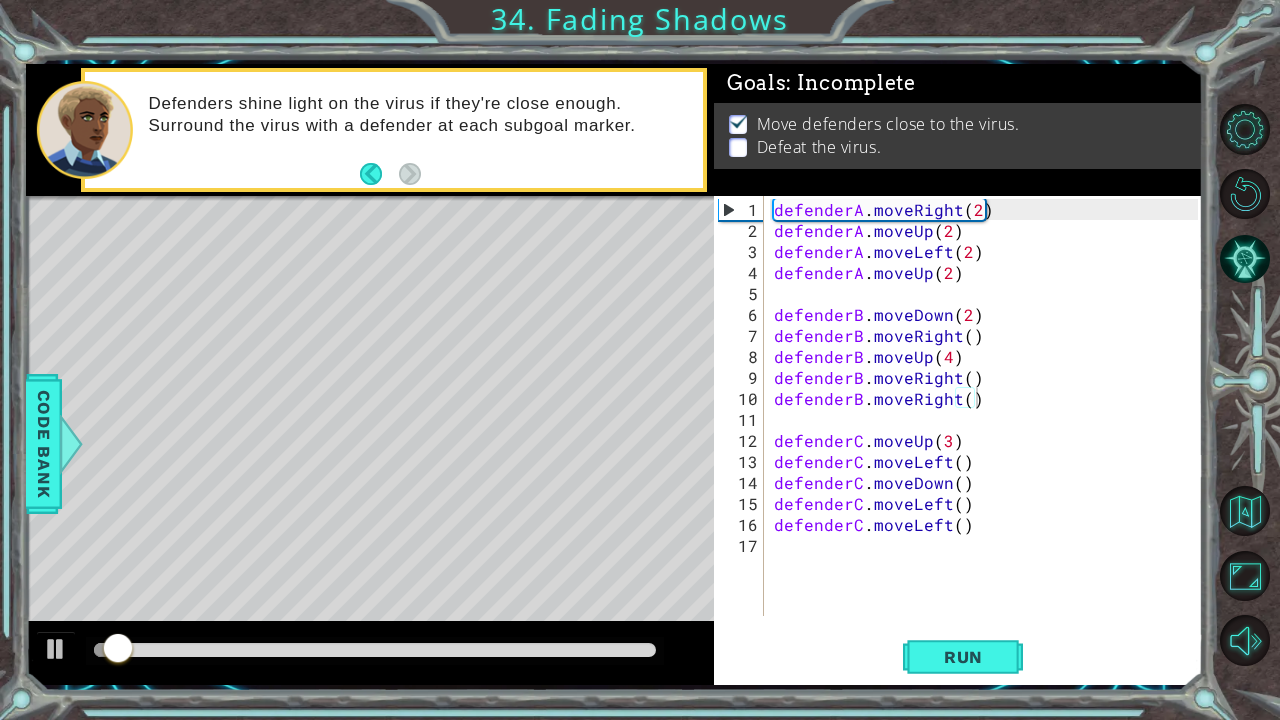 click at bounding box center (375, 651) 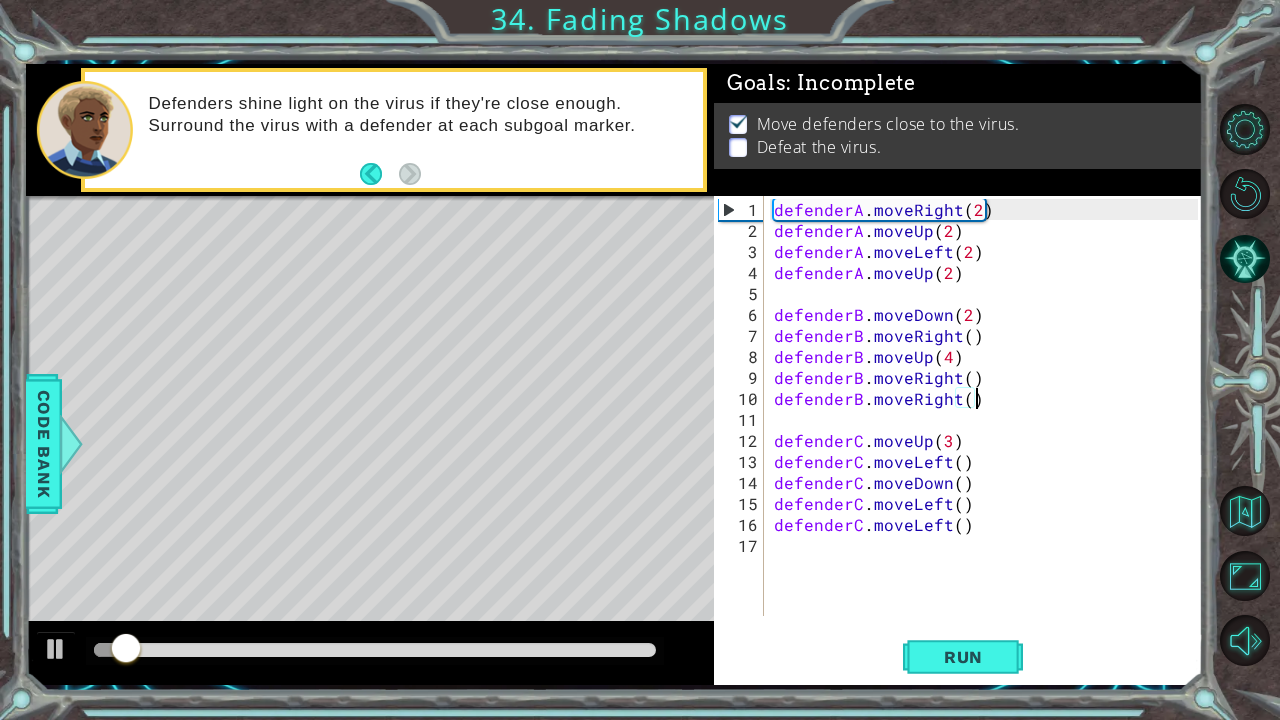 click at bounding box center (375, 650) 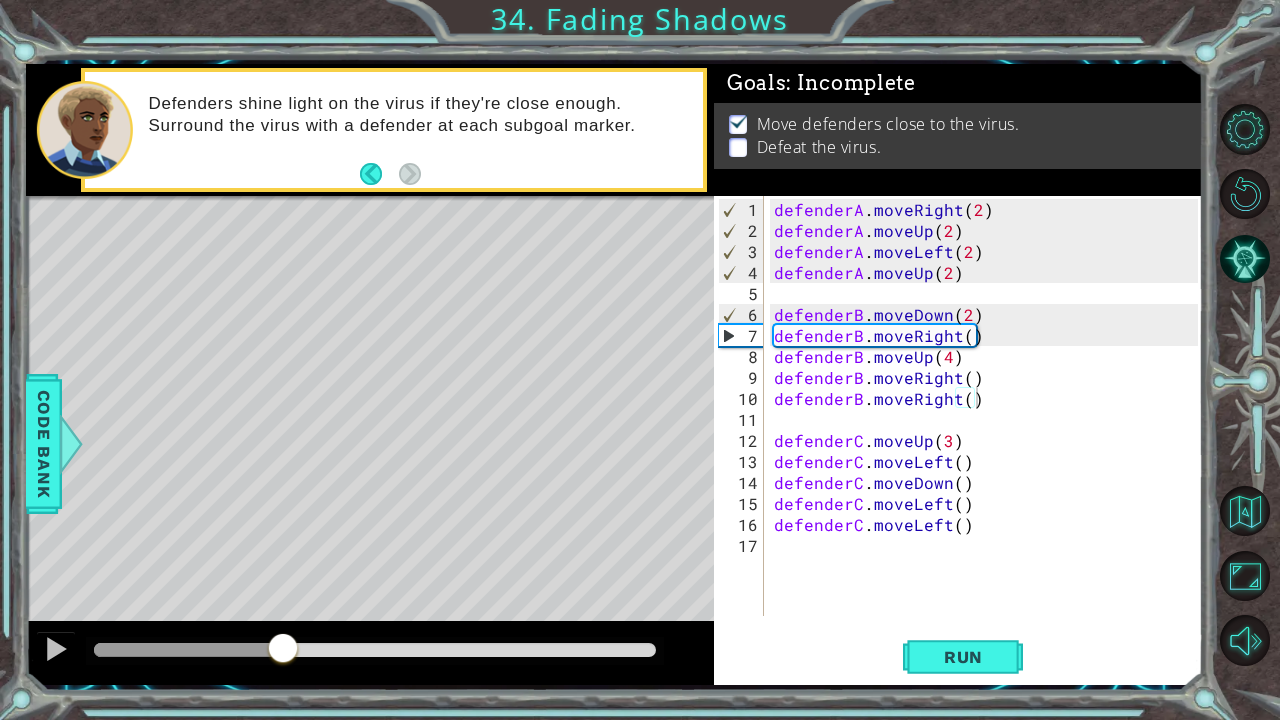 click at bounding box center [370, 653] 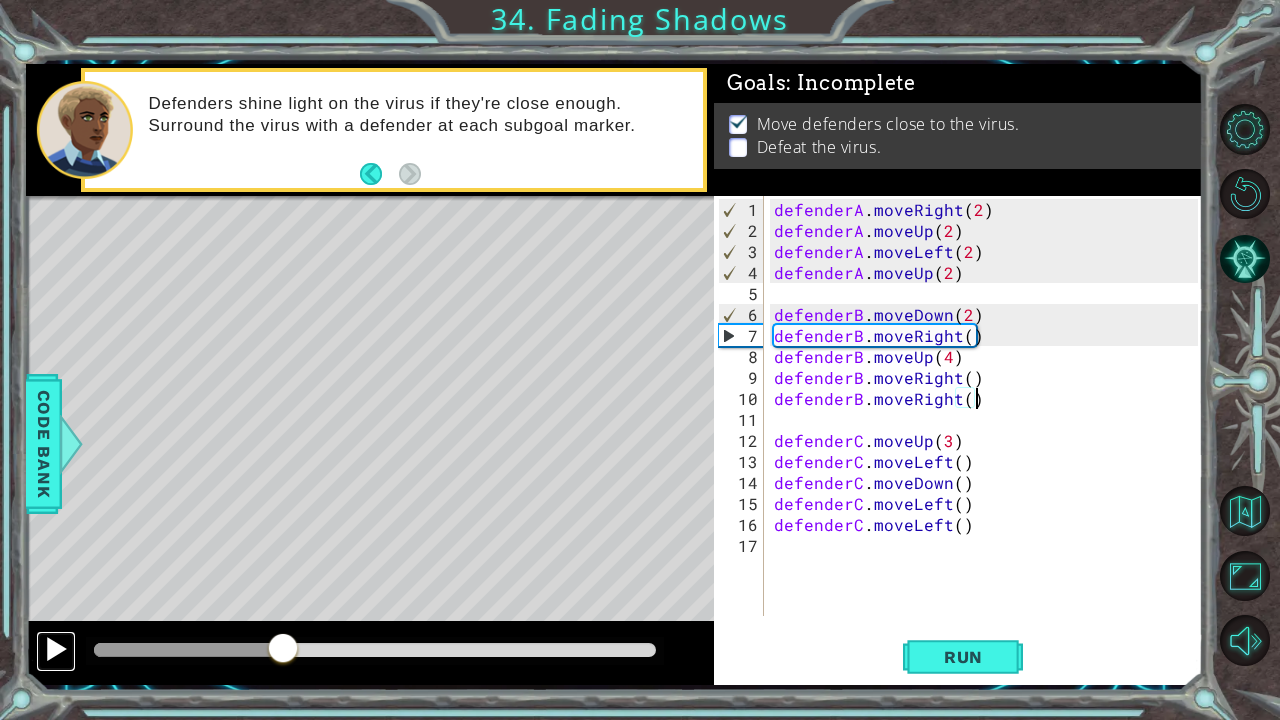 click at bounding box center [56, 649] 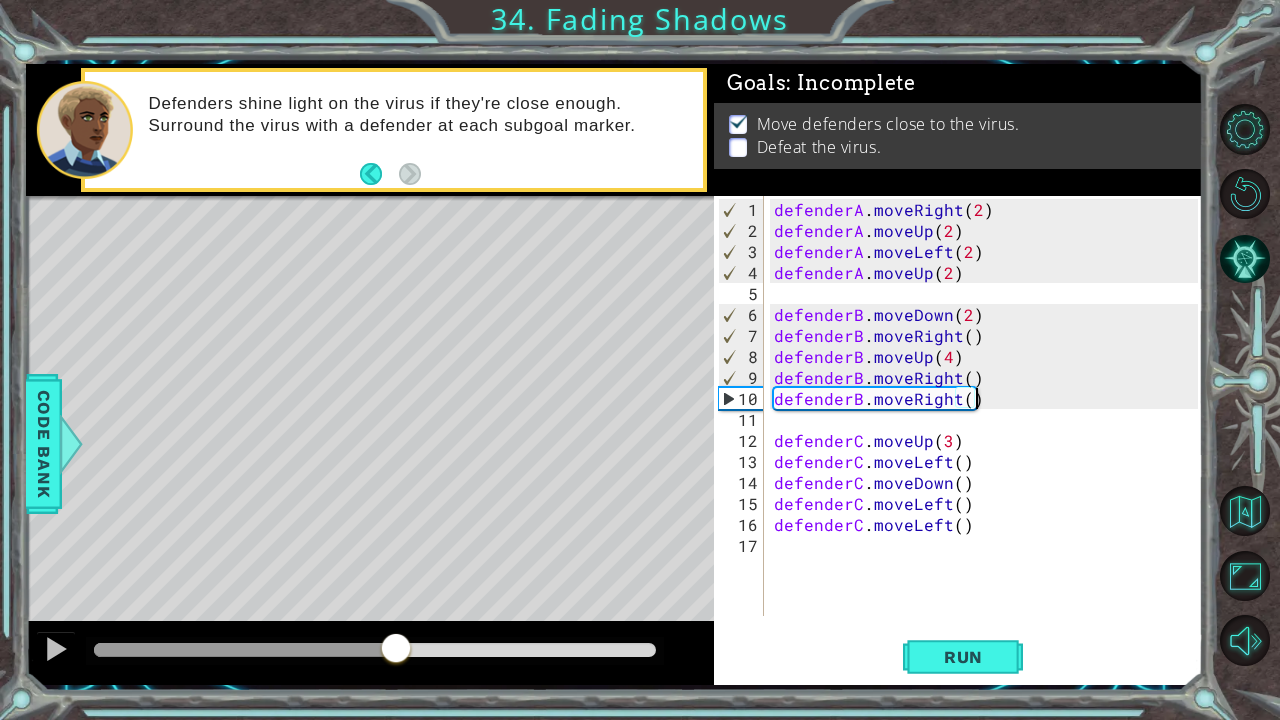 drag, startPoint x: 301, startPoint y: 643, endPoint x: 396, endPoint y: 643, distance: 95 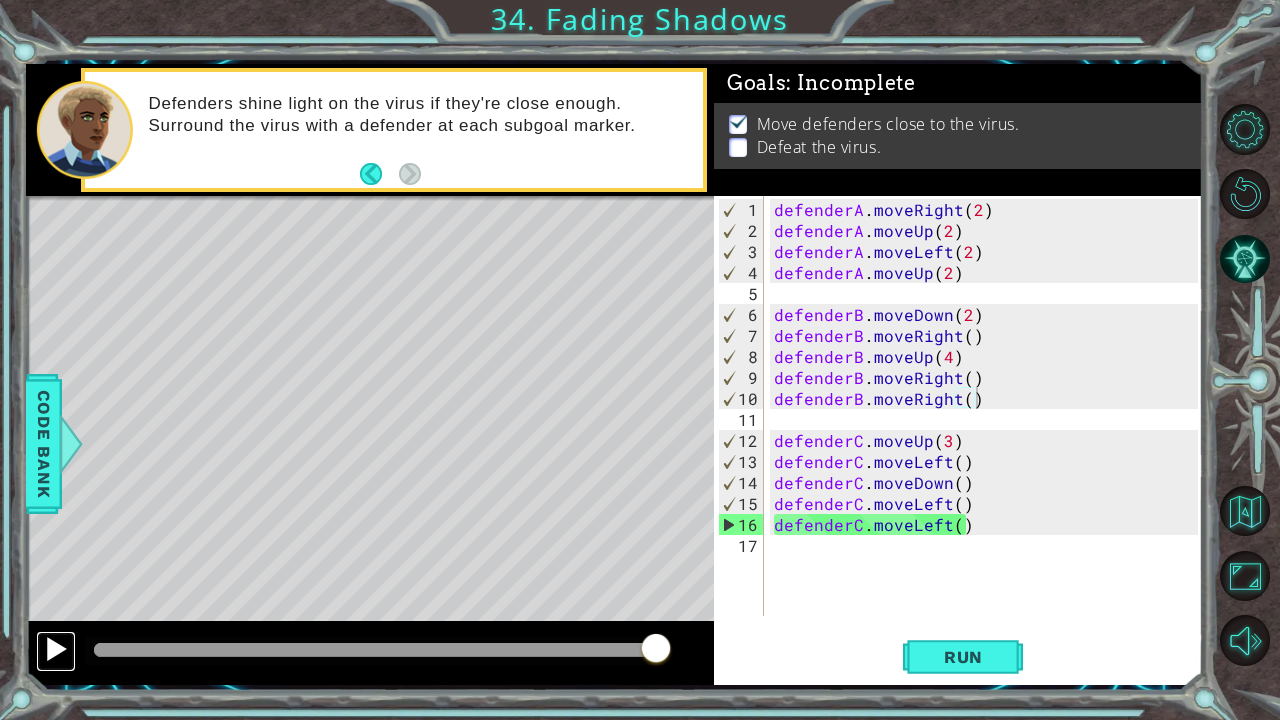 click at bounding box center [56, 649] 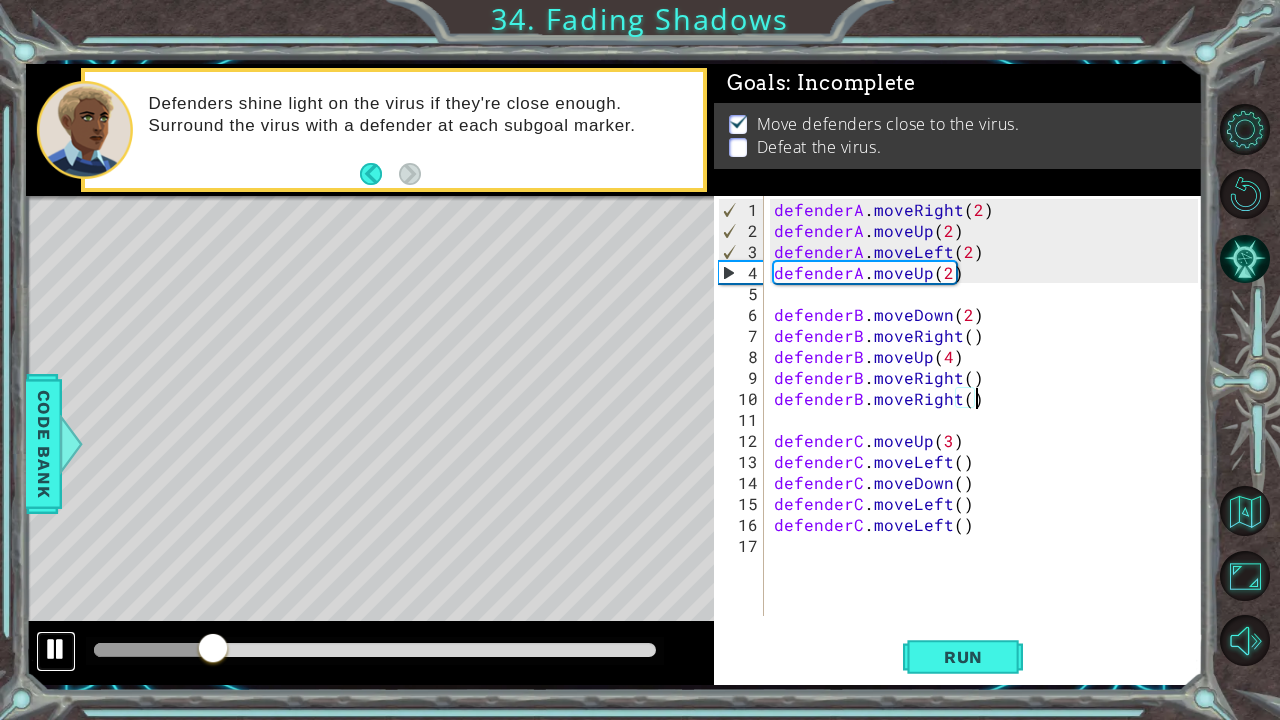 click at bounding box center [56, 649] 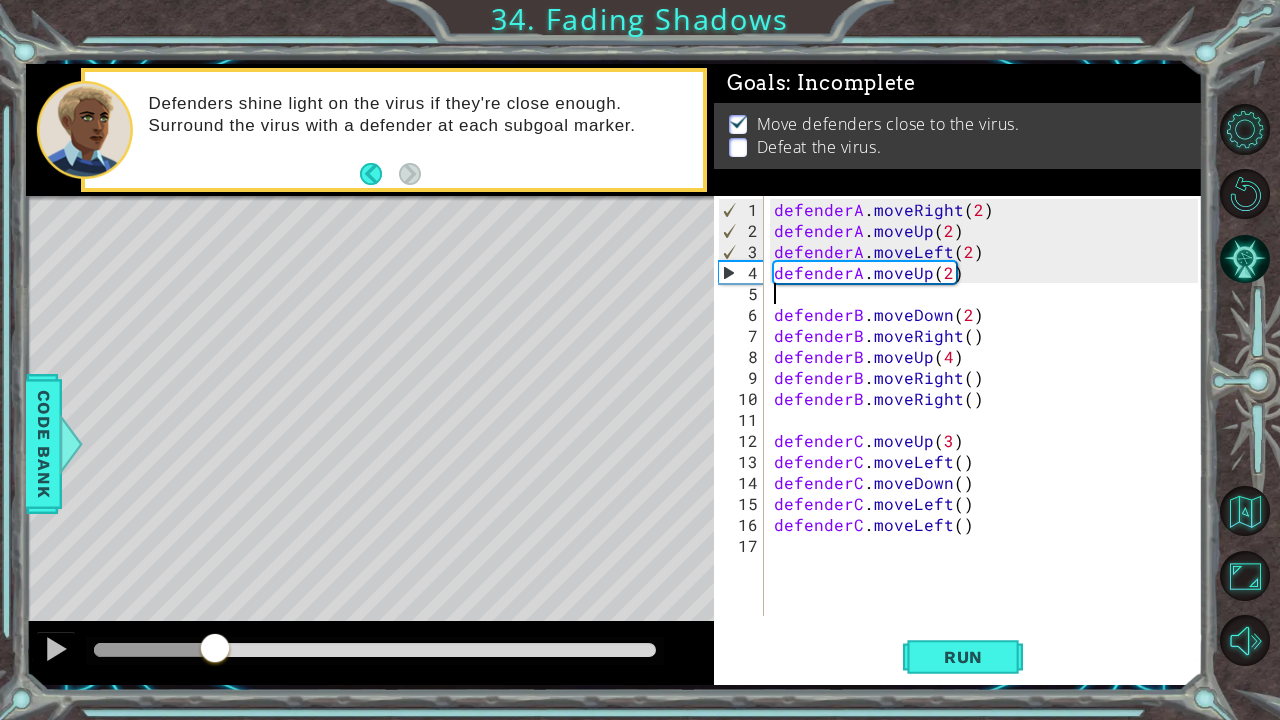 click on "defenderA . moveRight ( 2 ) defenderA . moveUp ( 2 ) defenderA . moveLeft ( 2 ) defenderA . moveUp ( 2 ) defenderB . moveDown ( 2 ) defenderB . moveRight ( ) defenderB . moveUp ( 4 ) defenderB . moveRight ( ) defenderB . moveRight ( ) defenderC . moveUp ( 3 ) defenderC . moveLeft ( ) defenderC . moveDown ( ) defenderC . moveLeft ( ) defenderC . moveLeft ( )" at bounding box center (989, 430) 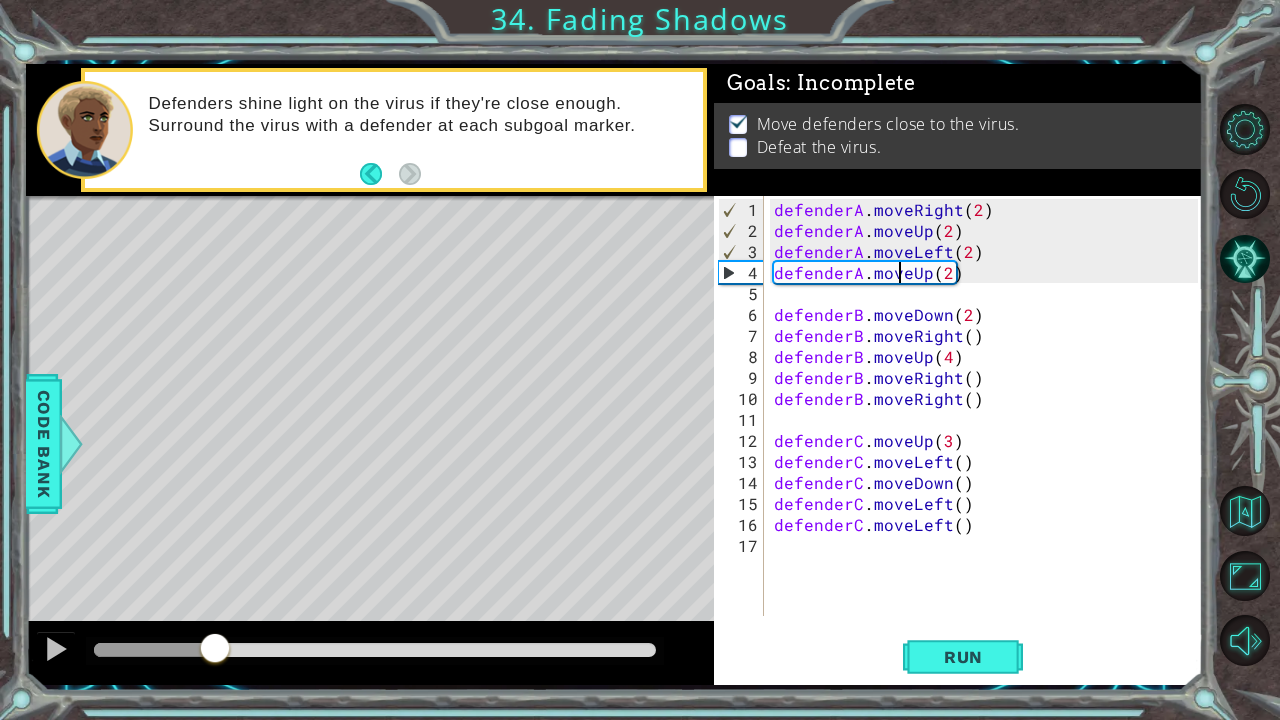 click on "defenderA . moveRight ( 2 ) defenderA . moveUp ( 2 ) defenderA . moveLeft ( 2 ) defenderA . moveUp ( 2 ) defenderB . moveDown ( 2 ) defenderB . moveRight ( ) defenderB . moveUp ( 4 ) defenderB . moveRight ( ) defenderB . moveRight ( ) defenderC . moveUp ( 3 ) defenderC . moveLeft ( ) defenderC . moveDown ( ) defenderC . moveLeft ( ) defenderC . moveLeft ( )" at bounding box center [989, 430] 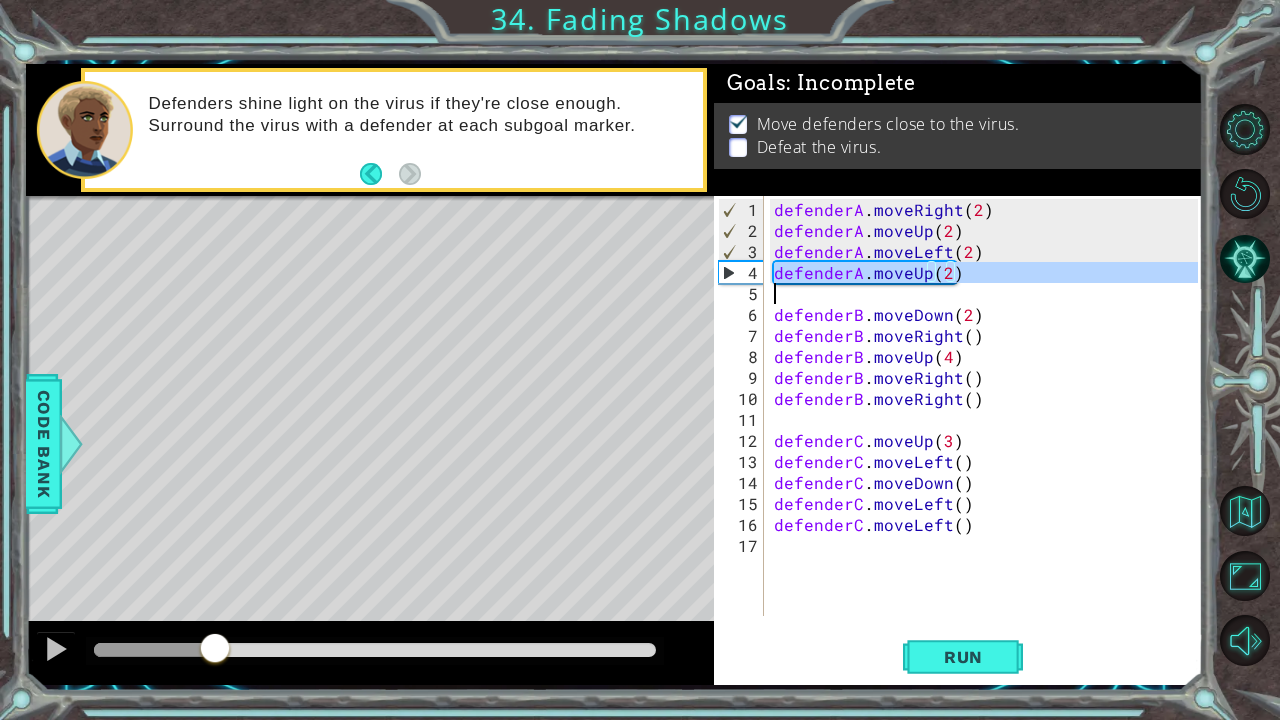 click on "defenderA . moveRight ( 2 ) defenderA . moveUp ( 2 ) defenderA . moveLeft ( 2 ) defenderA . moveUp ( 2 ) defenderB . moveDown ( 2 ) defenderB . moveRight ( ) defenderB . moveUp ( 4 ) defenderB . moveRight ( ) defenderB . moveRight ( ) defenderC . moveUp ( 3 ) defenderC . moveLeft ( ) defenderC . moveDown ( ) defenderC . moveLeft ( ) defenderC . moveLeft ( )" at bounding box center (989, 430) 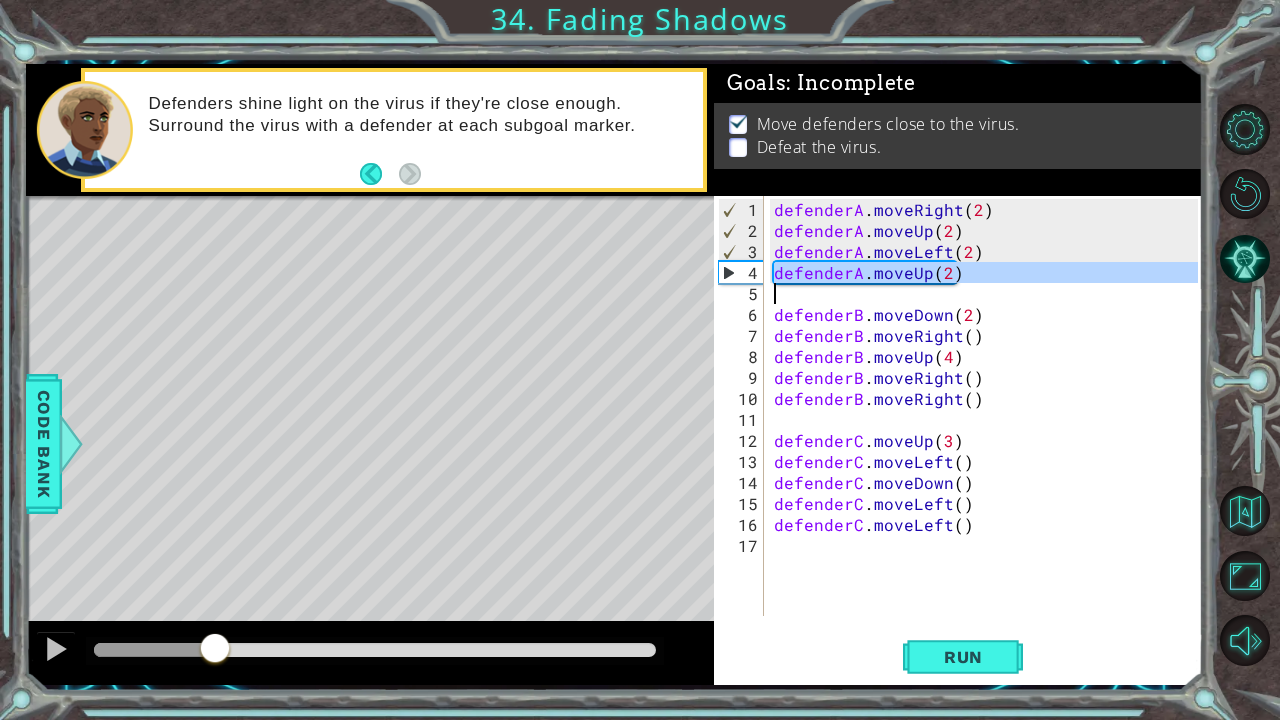 click on "defenderA . moveRight ( 2 ) defenderA . moveUp ( 2 ) defenderA . moveLeft ( 2 ) defenderA . moveUp ( 2 ) defenderB . moveDown ( 2 ) defenderB . moveRight ( ) defenderB . moveUp ( 4 ) defenderB . moveRight ( ) defenderB . moveRight ( ) defenderC . moveUp ( 3 ) defenderC . moveLeft ( ) defenderC . moveDown ( ) defenderC . moveLeft ( ) defenderC . moveLeft ( )" at bounding box center [984, 406] 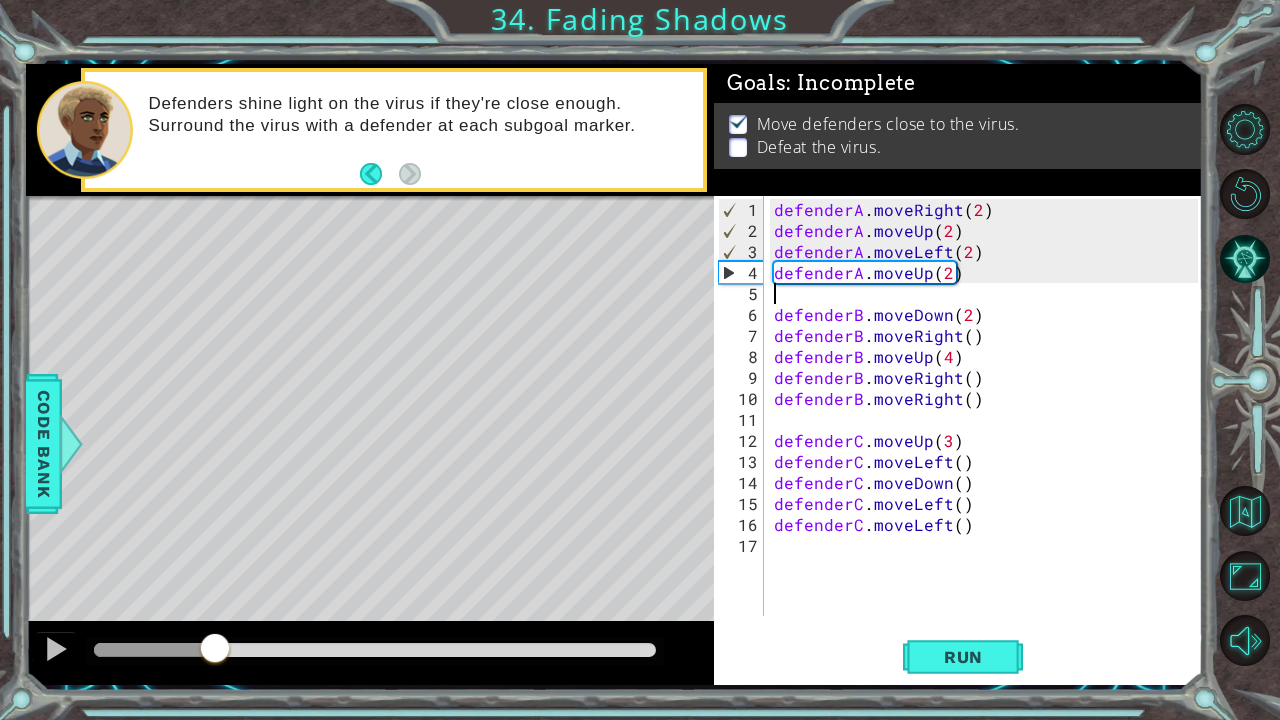 type on "defenderA.moveUp(2)" 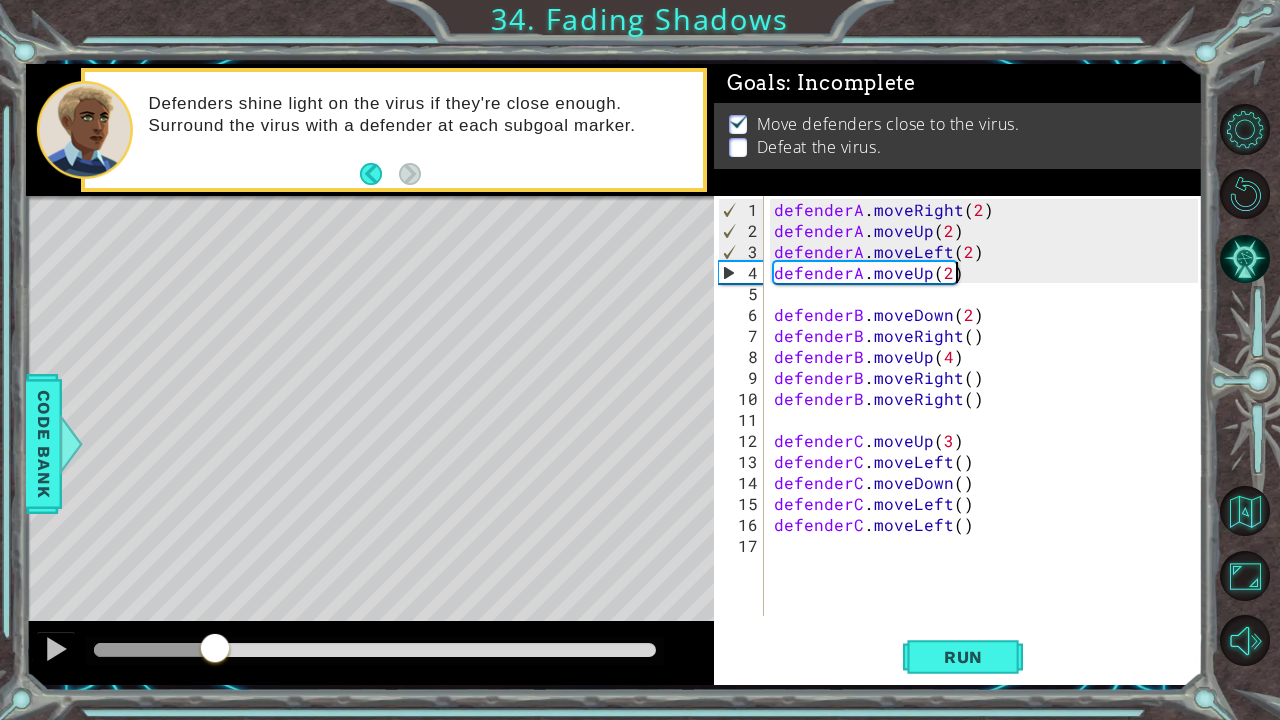 click on "defenderA . moveRight ( 2 ) defenderA . moveUp ( 2 ) defenderA . moveLeft ( 2 ) defenderA . moveUp ( 2 ) defenderB . moveDown ( 2 ) defenderB . moveRight ( ) defenderB . moveUp ( 4 ) defenderB . moveRight ( ) defenderB . moveRight ( ) defenderC . moveUp ( 3 ) defenderC . moveLeft ( ) defenderC . moveDown ( ) defenderC . moveLeft ( ) defenderC . moveLeft ( )" at bounding box center (989, 430) 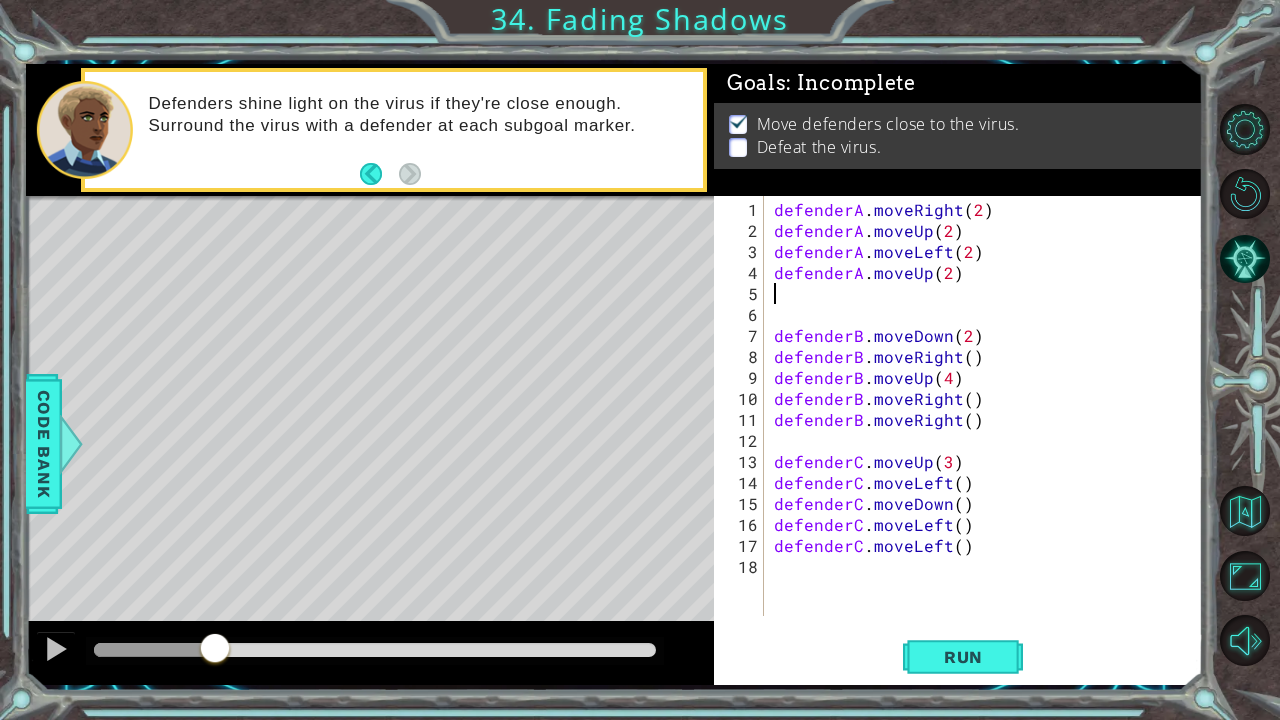 paste on "defenderA.moveUp(2)" 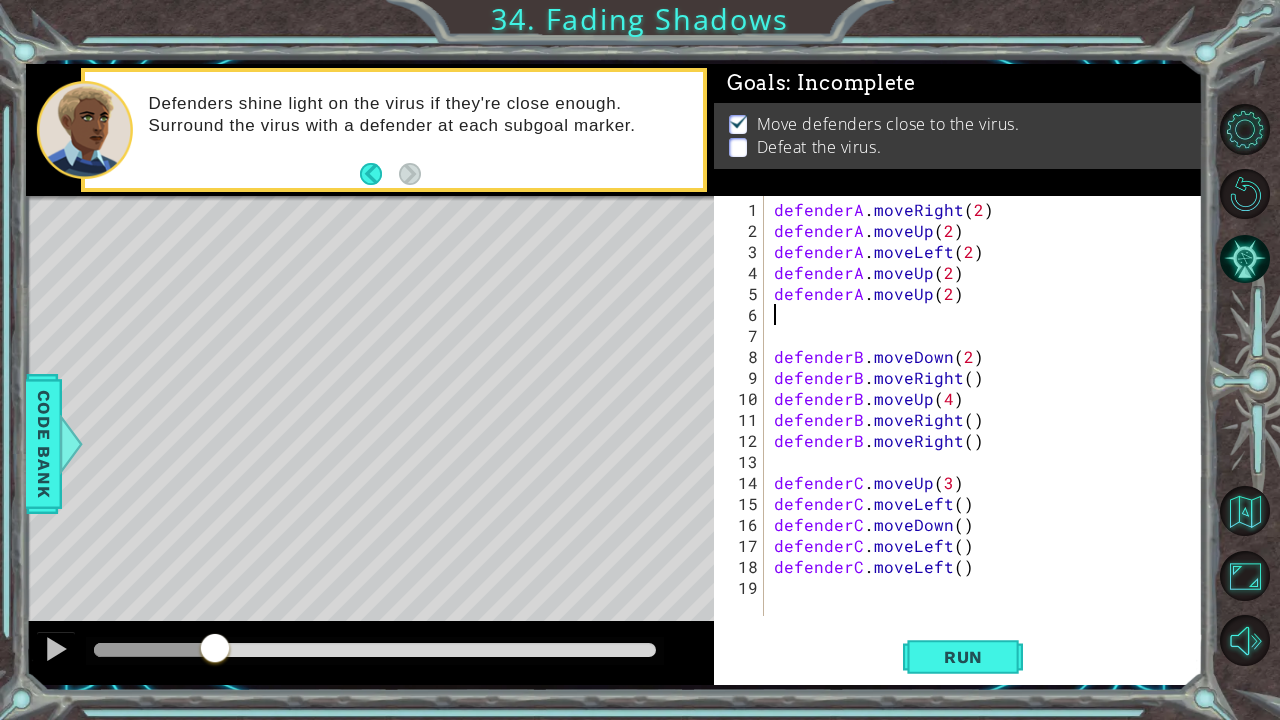 click on "defenderA . moveRight ( 2 ) defenderA . moveUp ( 2 ) defenderA . moveLeft ( 2 ) defenderA . moveUp ( 2 ) defenderA . moveUp ( 2 ) defenderB . moveDown ( 2 ) defenderB . moveRight ( ) defenderB . moveUp ( 4 ) defenderB . moveRight ( ) defenderB . moveRight ( ) defenderC . moveUp ( 3 ) defenderC . moveLeft ( ) defenderC . moveDown ( ) defenderC . moveLeft ( ) defenderC . moveLeft ( )" at bounding box center (989, 430) 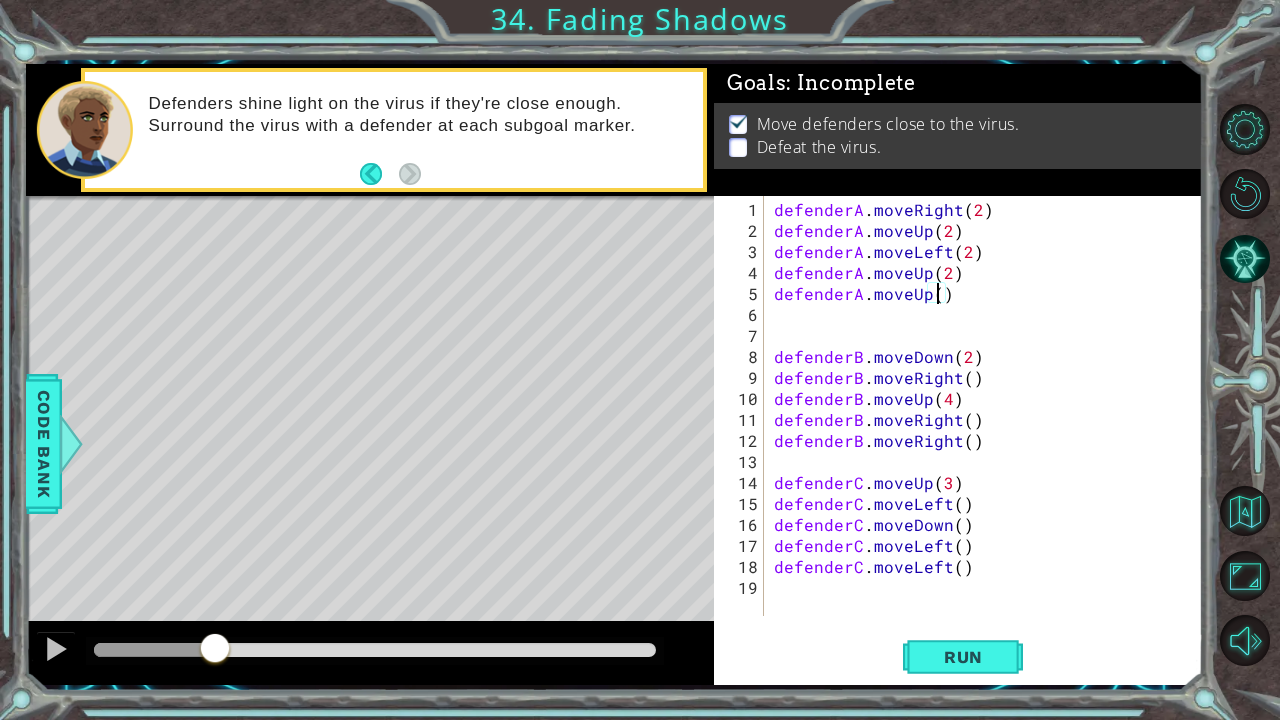 scroll, scrollTop: 0, scrollLeft: 10, axis: horizontal 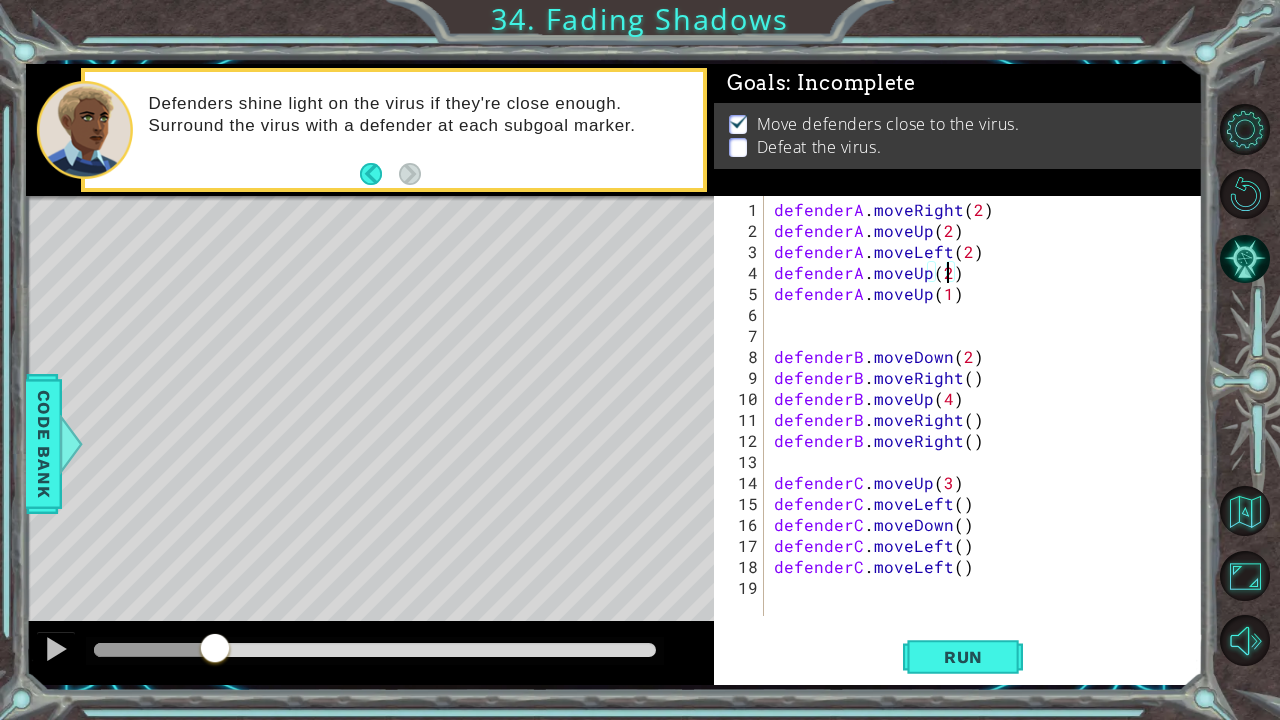 click on "defenderA . moveRight ( 2 ) defenderA . moveUp ( 2 ) defenderA . moveLeft ( 2 ) defenderA . moveUp ( 2 ) defenderA . moveUp ( 1 ) defenderB . moveDown ( 2 ) defenderB . moveRight ( ) defenderB . moveUp ( 4 ) defenderB . moveRight ( ) defenderB . moveRight ( ) defenderC . moveUp ( 3 ) defenderC . moveLeft ( ) defenderC . moveDown ( ) defenderC . moveLeft ( ) defenderC . moveLeft ( )" at bounding box center [989, 430] 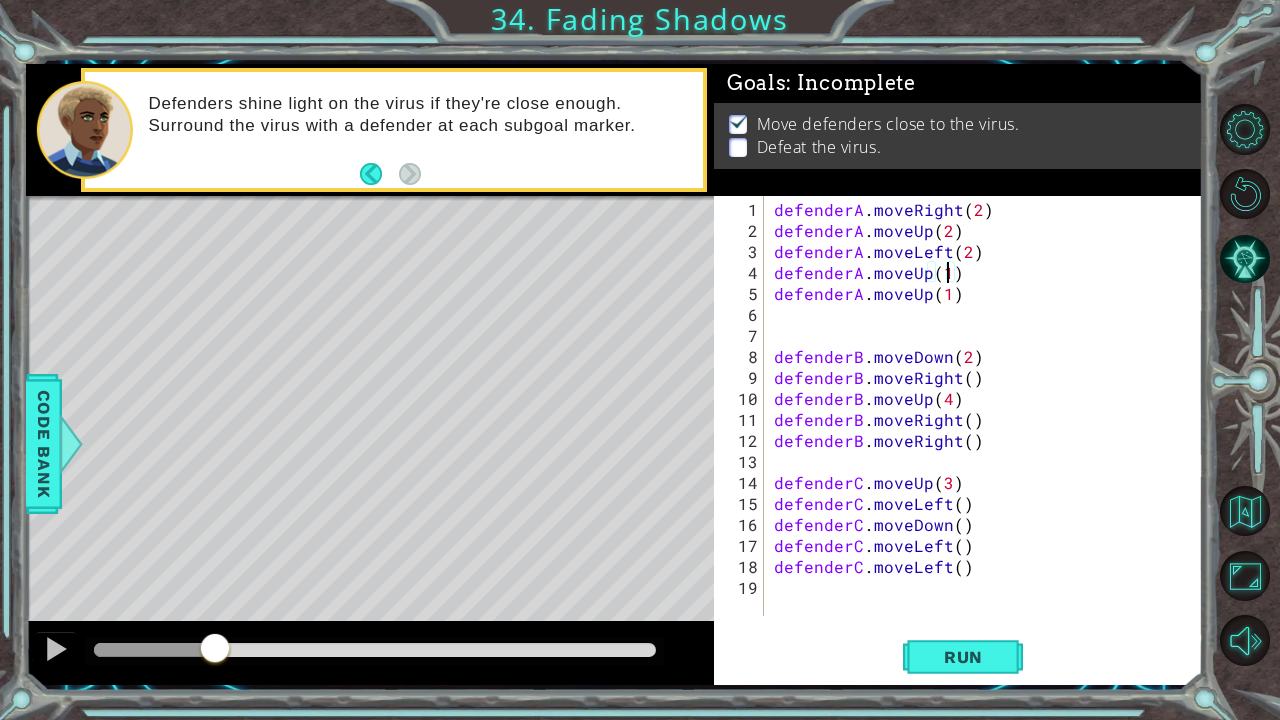 click on "defenderA . moveRight ( 2 ) defenderA . moveUp ( 2 ) defenderA . moveLeft ( 2 ) defenderA . moveUp ( 1 ) defenderA . moveUp ( 1 ) defenderB . moveDown ( 2 ) defenderB . moveRight ( ) defenderB . moveUp ( 4 ) defenderB . moveRight ( ) defenderB . moveRight ( ) defenderC . moveUp ( 3 ) defenderC . moveLeft ( ) defenderC . moveDown ( ) defenderC . moveLeft ( ) defenderC . moveLeft ( )" at bounding box center [989, 430] 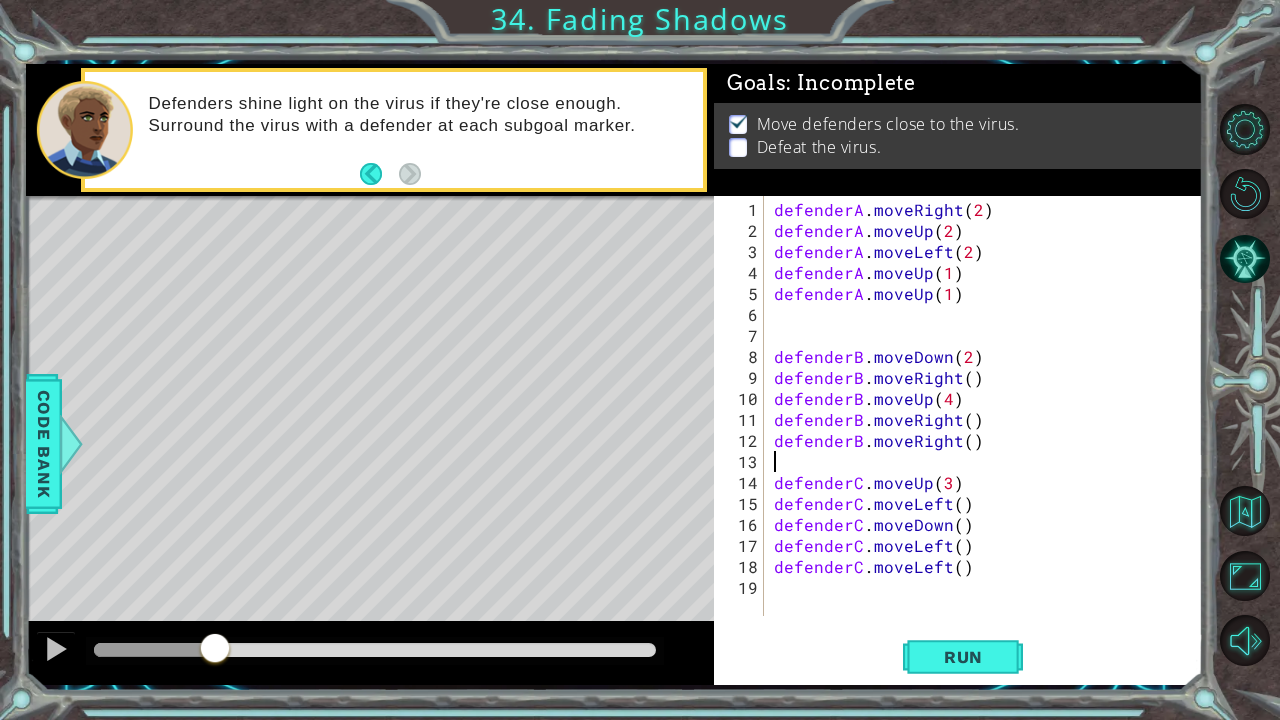 click on "defenderA . moveRight ( 2 ) defenderA . moveUp ( 2 ) defenderA . moveLeft ( 2 ) defenderA . moveUp ( 1 ) defenderA . moveUp ( 1 ) defenderB . moveDown ( 2 ) defenderB . moveRight ( ) defenderB . moveUp ( 4 ) defenderB . moveRight ( ) defenderB . moveRight ( ) defenderC . moveUp ( 3 ) defenderC . moveLeft ( ) defenderC . moveDown ( ) defenderC . moveLeft ( ) defenderC . moveLeft ( )" at bounding box center (989, 430) 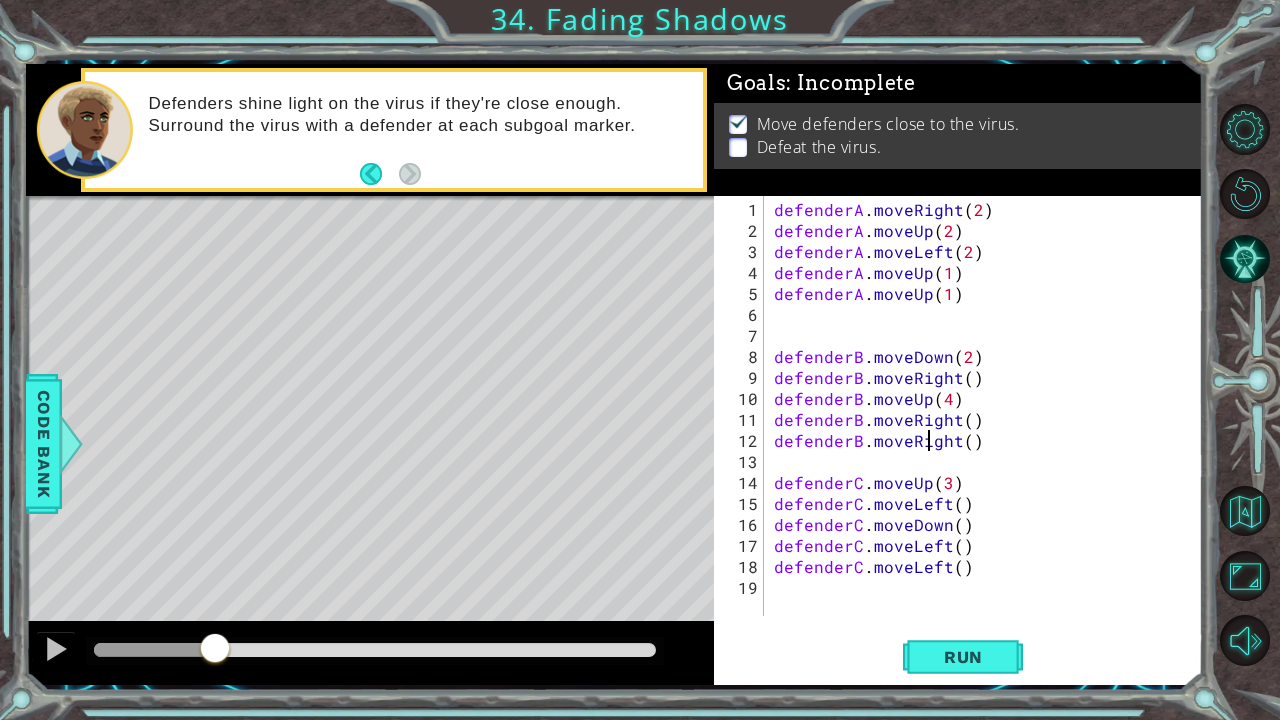 click on "defenderA . moveRight ( 2 ) defenderA . moveUp ( 2 ) defenderA . moveLeft ( 2 ) defenderA . moveUp ( 1 ) defenderA . moveUp ( 1 ) defenderB . moveDown ( 2 ) defenderB . moveRight ( ) defenderB . moveUp ( 4 ) defenderB . moveRight ( ) defenderB . moveRight ( ) defenderC . moveUp ( 3 ) defenderC . moveLeft ( ) defenderC . moveDown ( ) defenderC . moveLeft ( ) defenderC . moveLeft ( )" at bounding box center (989, 430) 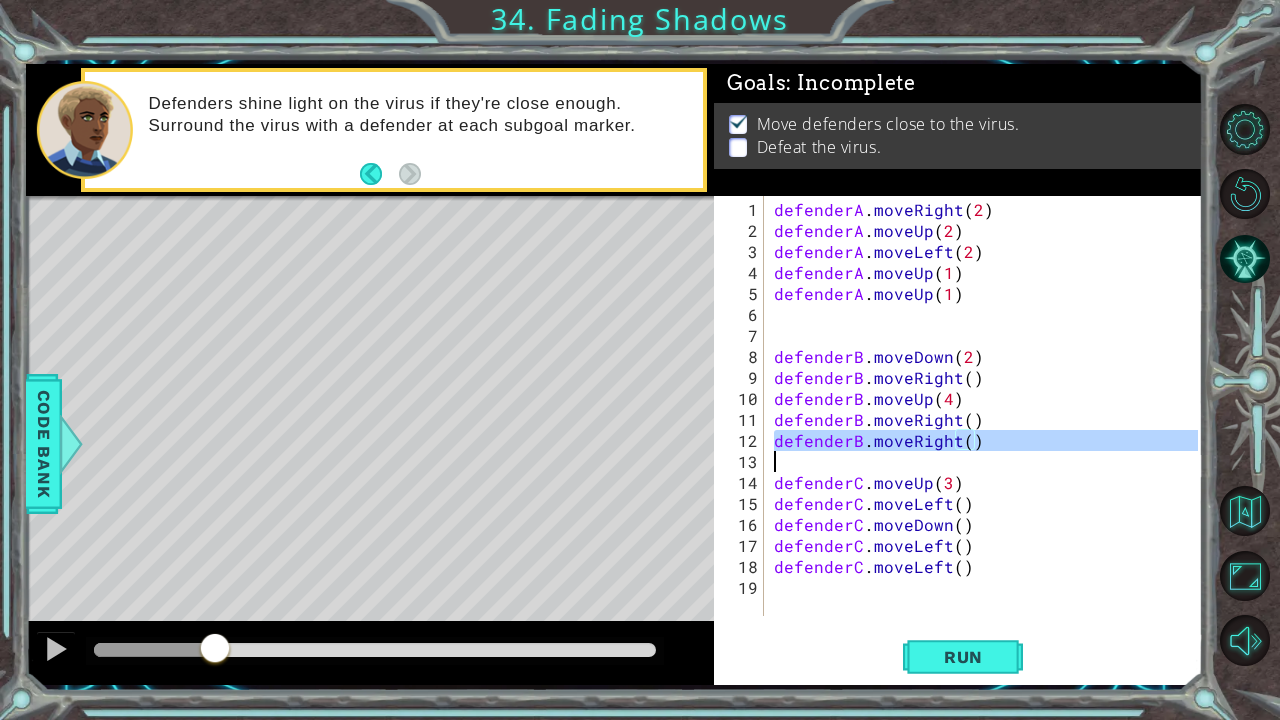 click on "defenderA . moveRight ( 2 ) defenderA . moveUp ( 2 ) defenderA . moveLeft ( 2 ) defenderA . moveUp ( 1 ) defenderA . moveUp ( 1 ) defenderB . moveDown ( 2 ) defenderB . moveRight ( ) defenderB . moveUp ( 4 ) defenderB . moveRight ( ) defenderB . moveRight ( ) defenderC . moveUp ( 3 ) defenderC . moveLeft ( ) defenderC . moveDown ( ) defenderC . moveLeft ( ) defenderC . moveLeft ( )" at bounding box center (989, 430) 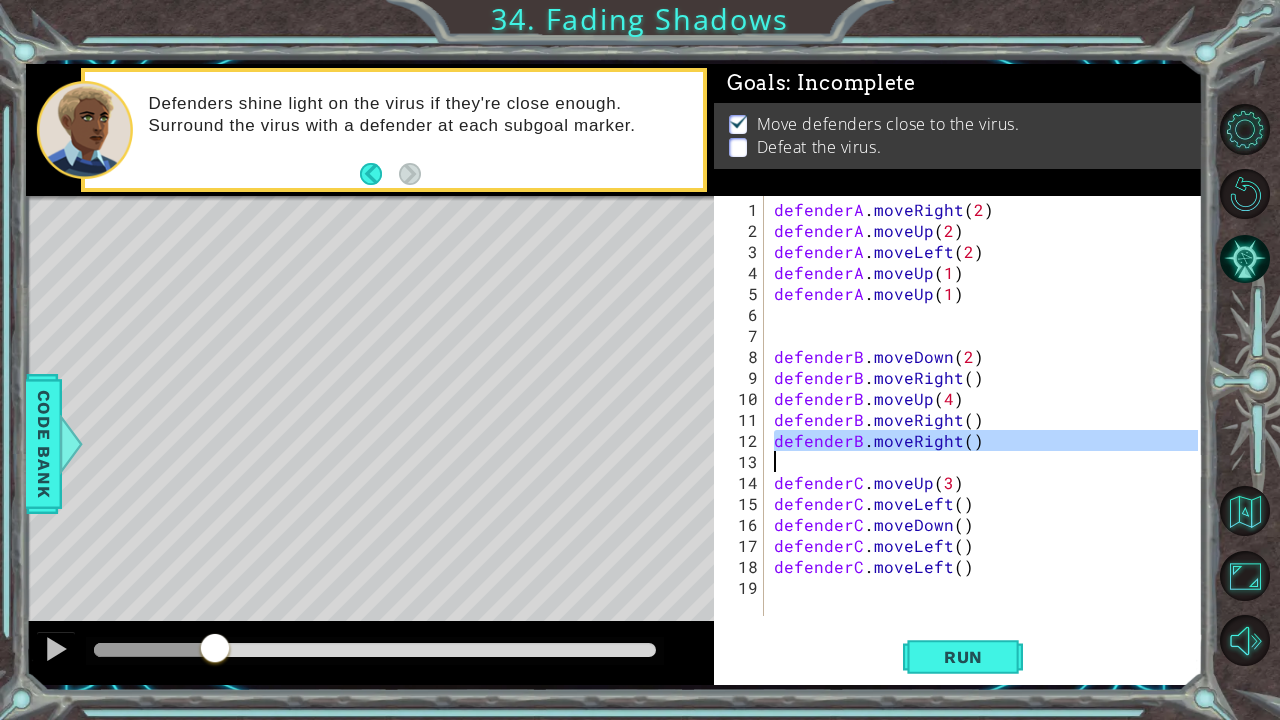 click on "defenderA . moveRight ( 2 ) defenderA . moveUp ( 2 ) defenderA . moveLeft ( 2 ) defenderA . moveUp ( 1 ) defenderA . moveUp ( 1 ) defenderB . moveDown ( 2 ) defenderB . moveRight ( ) defenderB . moveUp ( 4 ) defenderB . moveRight ( ) defenderB . moveRight ( ) defenderC . moveUp ( 3 ) defenderC . moveLeft ( ) defenderC . moveDown ( ) defenderC . moveLeft ( ) defenderC . moveLeft ( )" at bounding box center [984, 406] 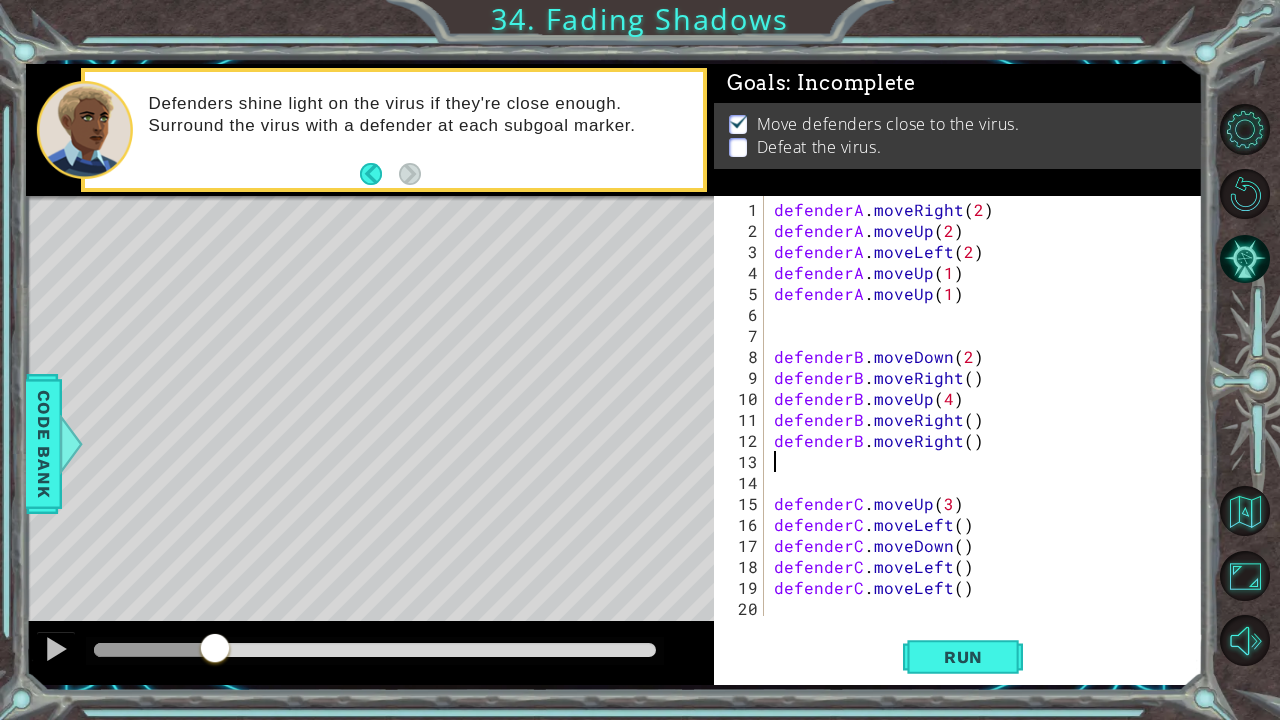 paste on "defenderC.moveLeft()" 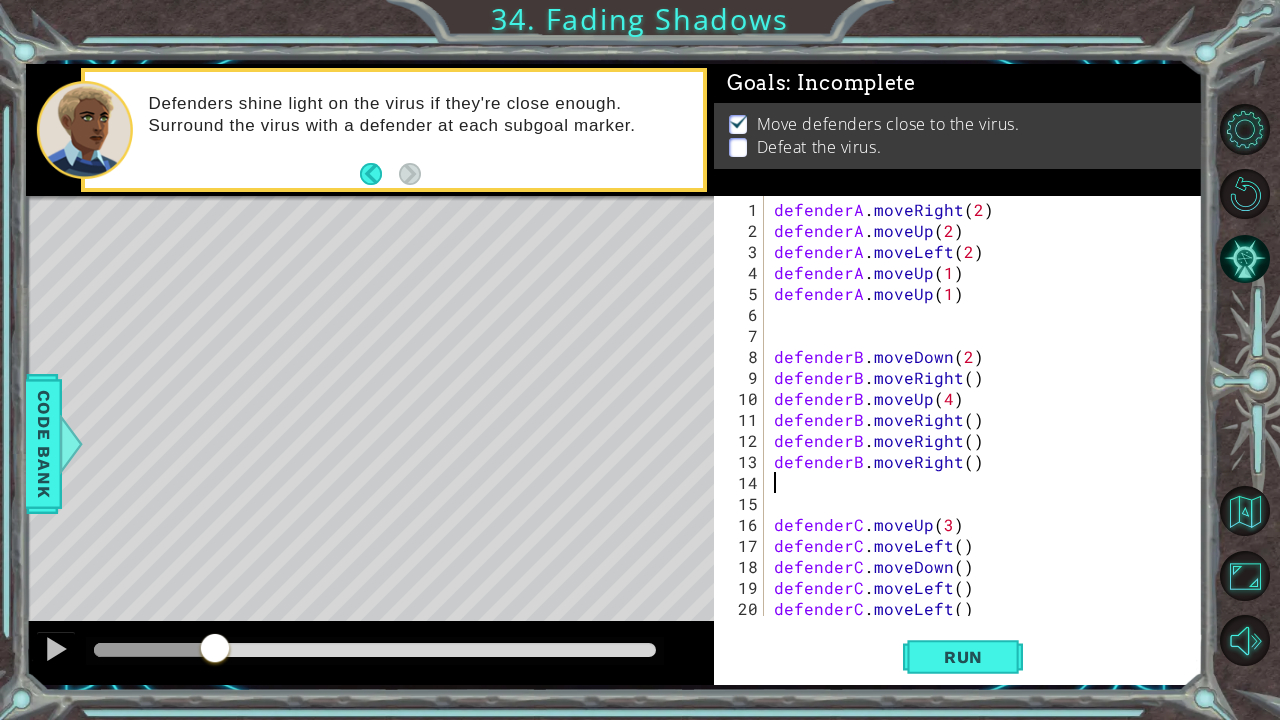 scroll, scrollTop: 21, scrollLeft: 0, axis: vertical 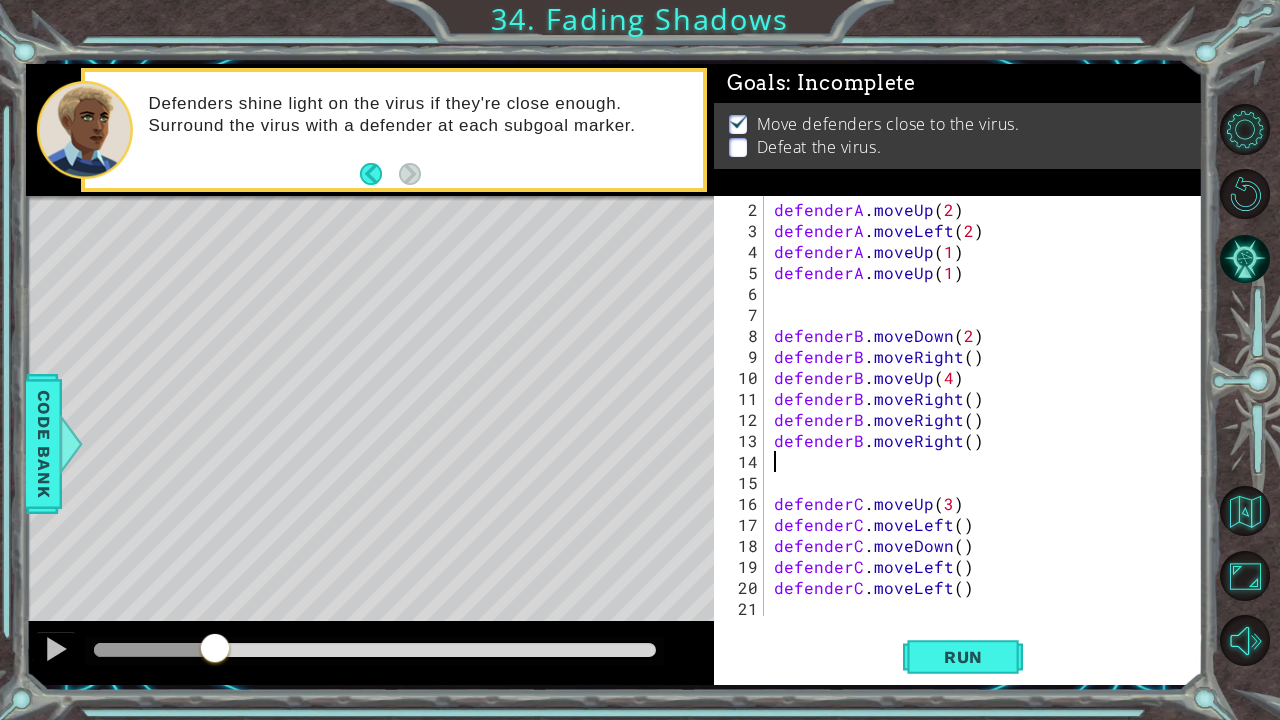click on "defenderA . moveUp ( 2 ) defenderA . moveLeft ( 2 ) defenderA . moveUp ( 1 ) defenderA . moveUp ( 1 ) defenderB . moveDown ( 2 ) defenderB . moveRight ( ) defenderB . moveUp ( 4 ) defenderB . moveRight ( ) defenderB . moveRight ( ) defenderB . moveRight ( ) defenderC . moveUp ( 3 ) defenderC . moveLeft ( ) defenderC . moveDown ( ) defenderC . moveLeft ( ) defenderC . moveLeft ( )" at bounding box center [981, 430] 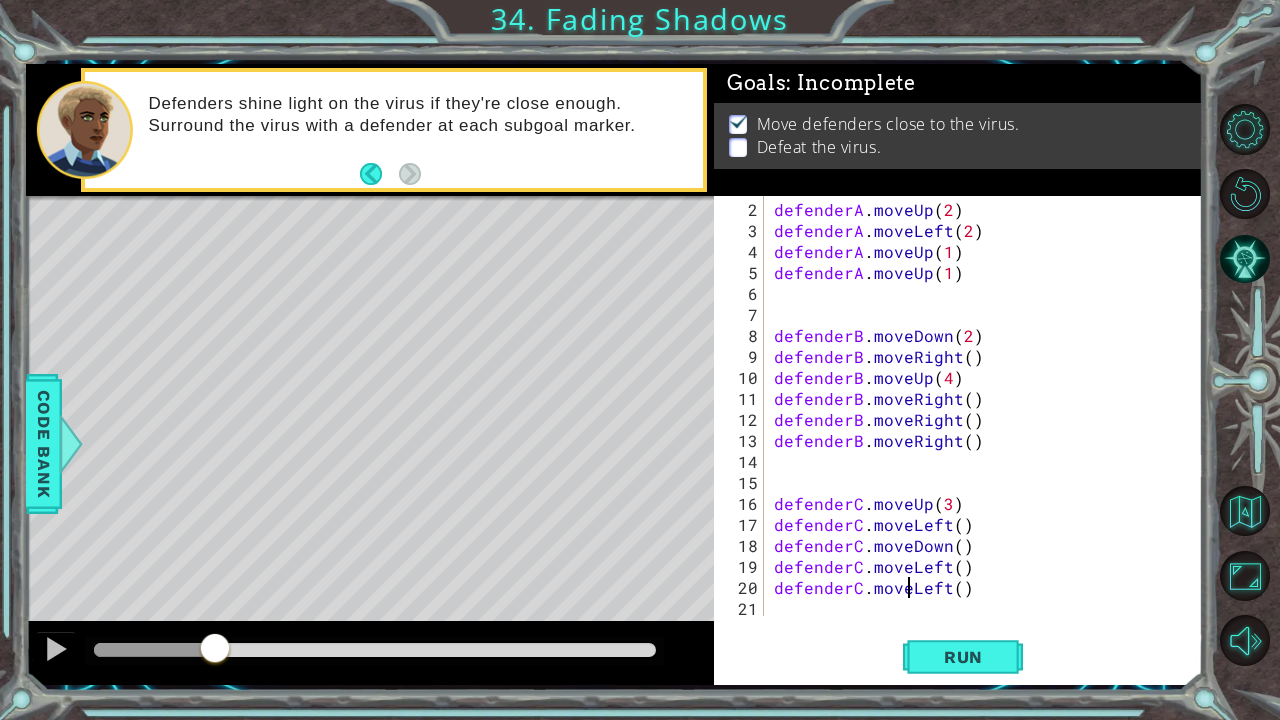 click on "defenderA . moveUp ( 2 ) defenderA . moveLeft ( 2 ) defenderA . moveUp ( 1 ) defenderA . moveUp ( 1 ) defenderB . moveDown ( 2 ) defenderB . moveRight ( ) defenderB . moveUp ( 4 ) defenderB . moveRight ( ) defenderB . moveRight ( ) defenderB . moveRight ( ) defenderC . moveUp ( 3 ) defenderC . moveLeft ( ) defenderC . moveDown ( ) defenderC . moveLeft ( ) defenderC . moveLeft ( )" at bounding box center (981, 430) 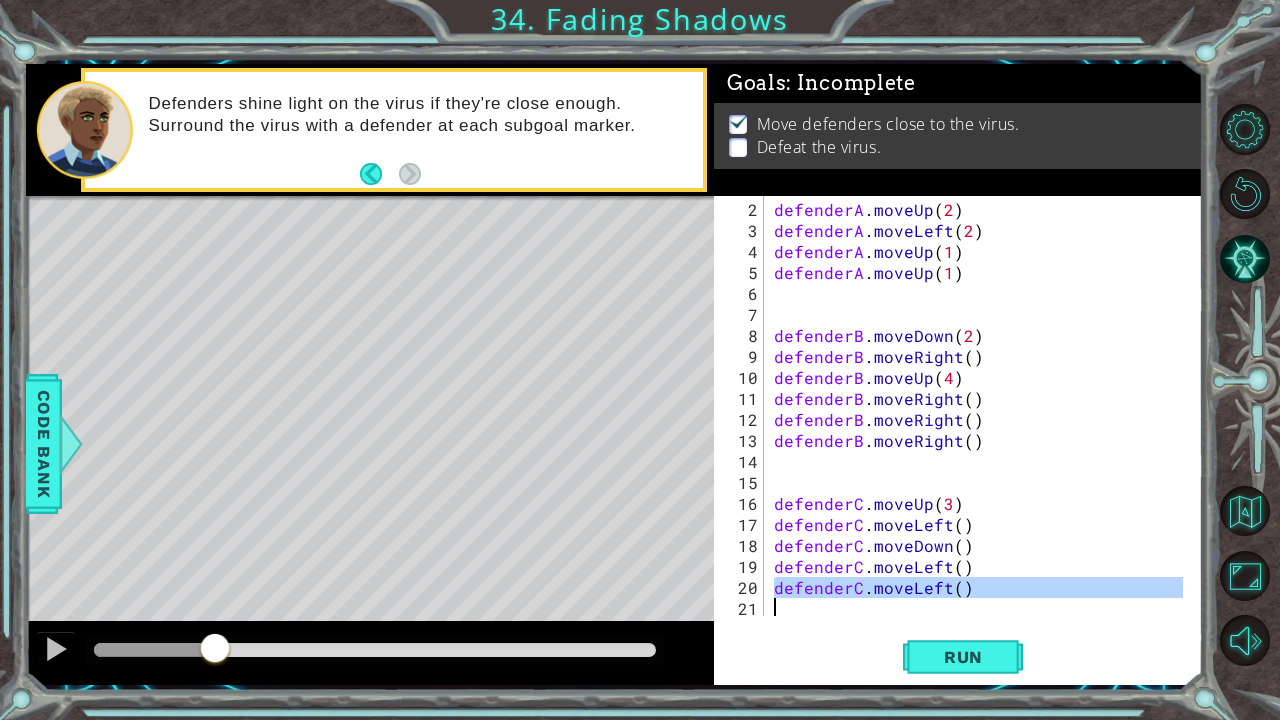 click on "defenderC.moveLeft() 2 3 4 5 6 7 8 9 10 11 12 13 14 15 16 17 18 19 20 21 defenderA . moveUp ( 2 ) defenderA . moveLeft ( 2 ) defenderA . moveUp ( 1 ) defenderA . moveUp ( 1 ) defenderB . moveDown ( 2 ) defenderB . moveRight ( ) defenderB . moveUp ( 4 ) defenderB . moveRight ( ) defenderB . moveRight ( ) defenderB . moveRight ( ) defenderC . moveUp ( 3 ) defenderC . moveLeft ( ) defenderC . moveDown ( ) defenderC . moveLeft ( ) defenderC . moveLeft ( )     הההההההההההההההההההההההההההההההההההההההההההההההההההההההההההההההההההההההההההההההההההההההההההההההההההההההההההההההההההההההההההההההההההההההההההההההההההההההההההההההההההההההההההההההההההההההההההההההההההההההההההההההההההההההההההההההההההההההההההההההההההההההההההההההה Code Saved Run Statement   /  Call   /" at bounding box center [958, 440] 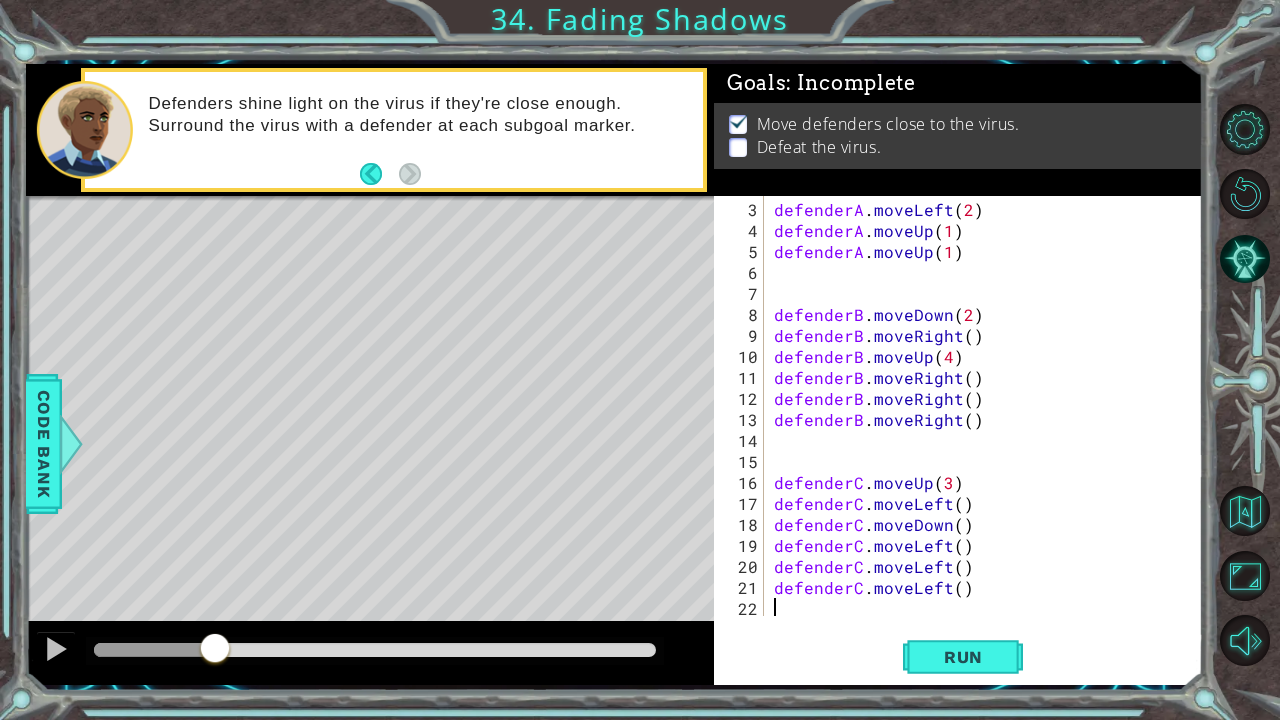 scroll, scrollTop: 42, scrollLeft: 0, axis: vertical 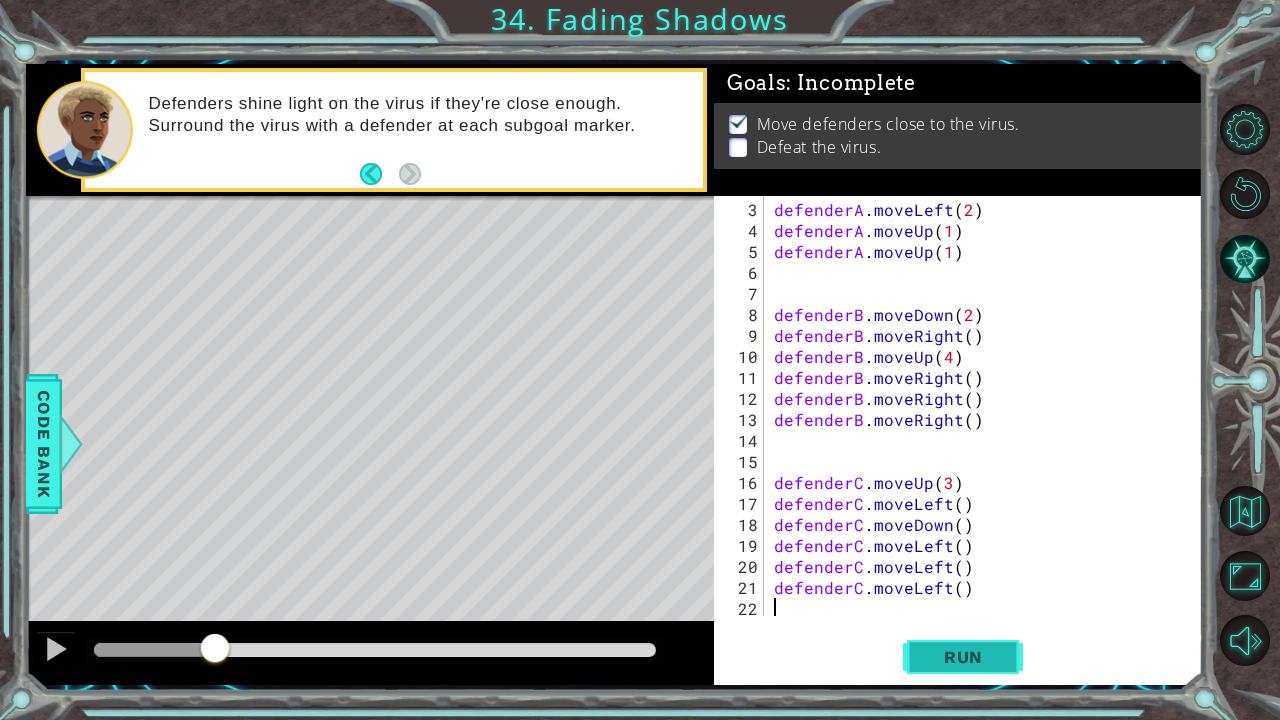 click on "Run" at bounding box center (963, 657) 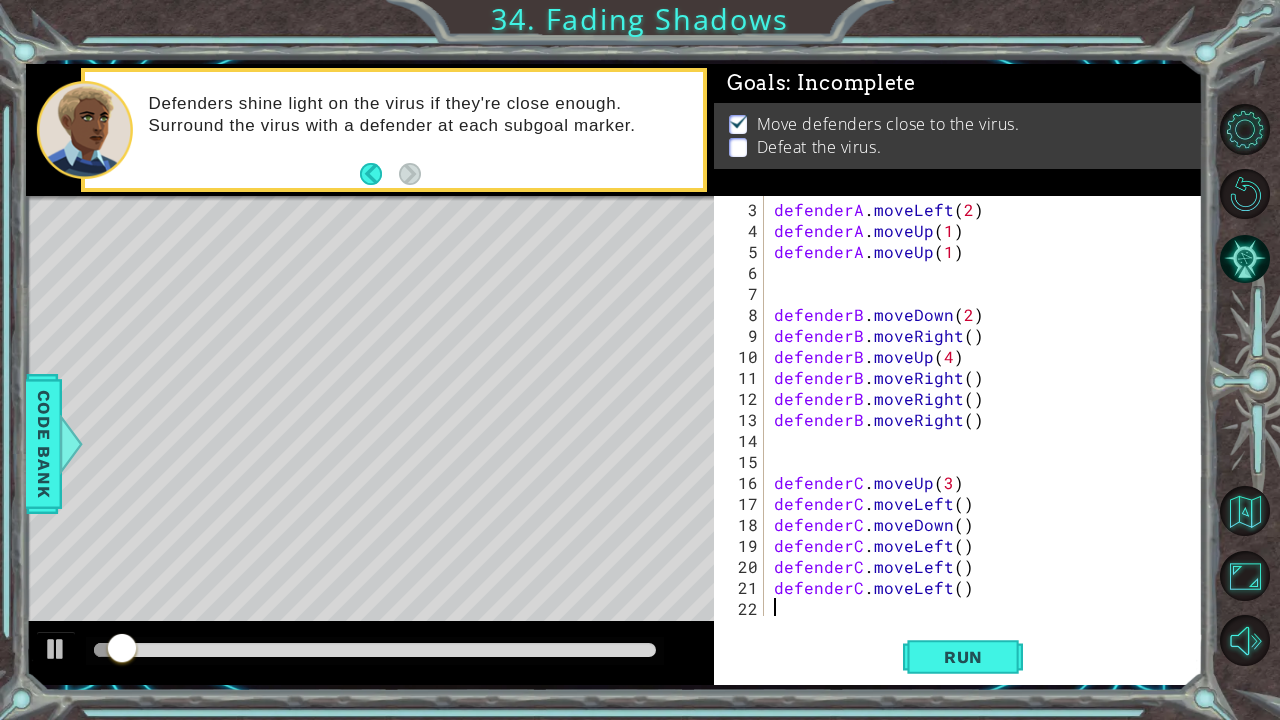 click at bounding box center [375, 650] 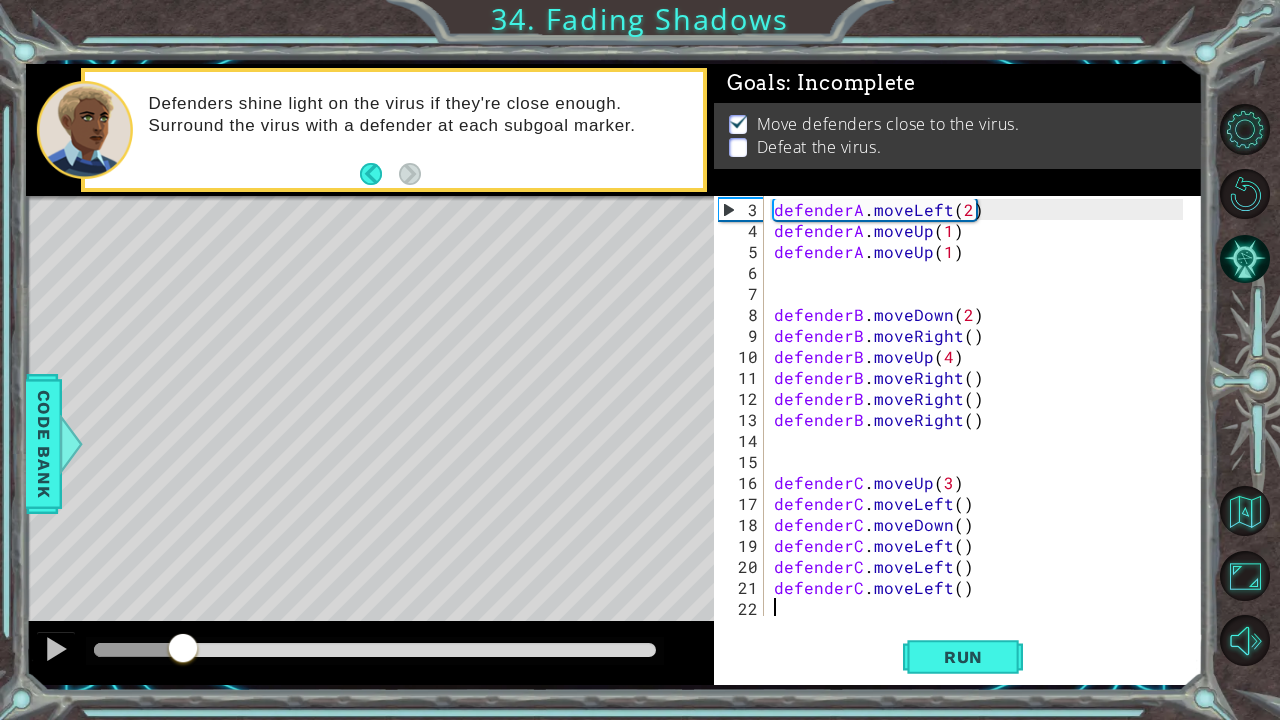 click at bounding box center (375, 650) 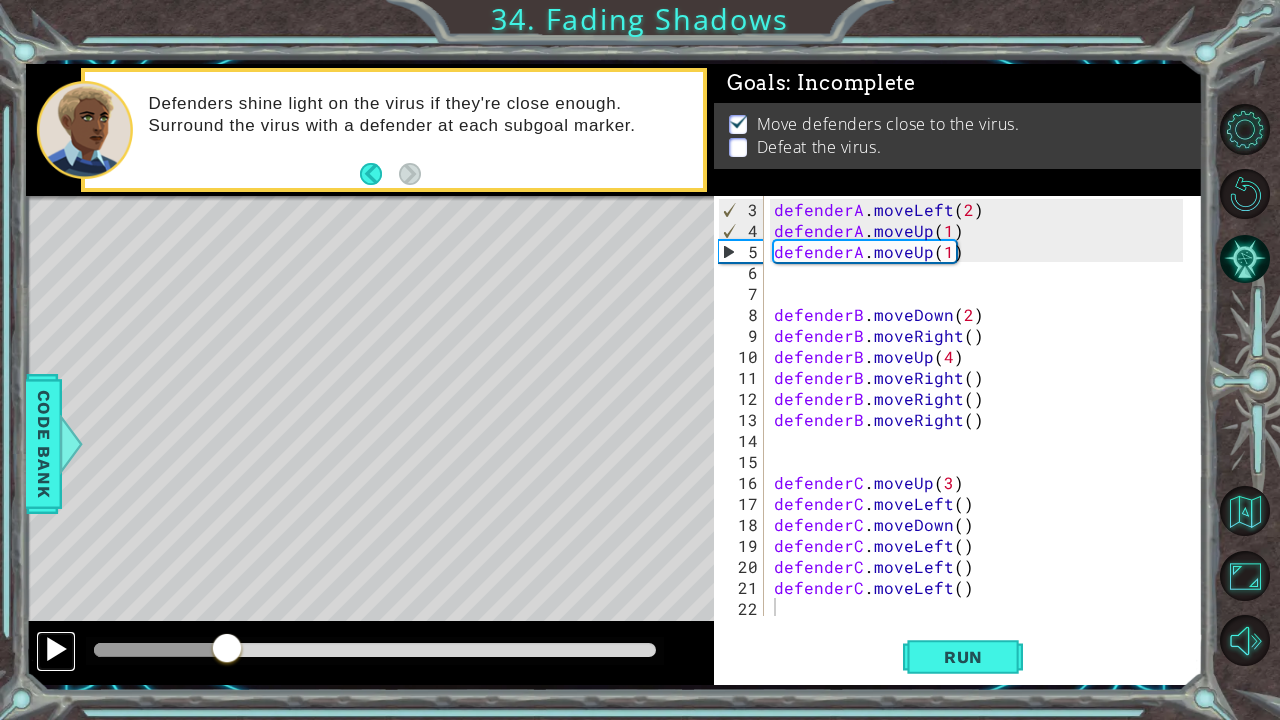 click at bounding box center [56, 651] 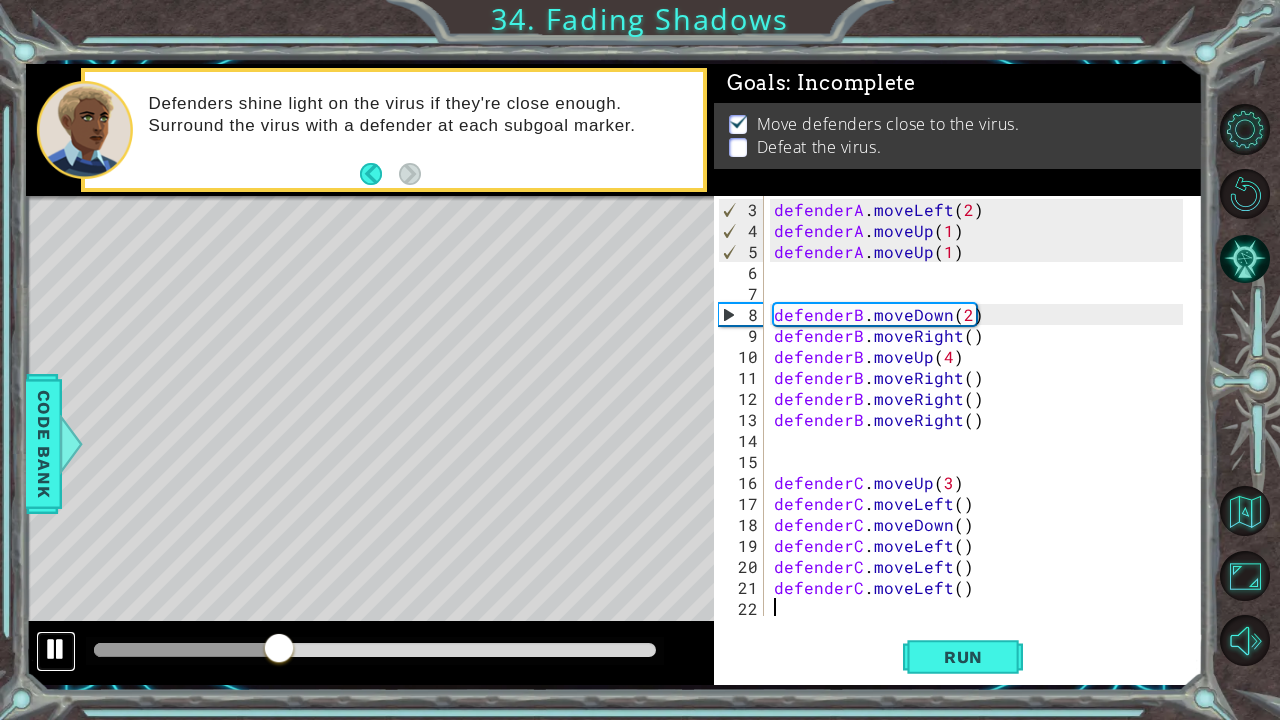 click at bounding box center [56, 649] 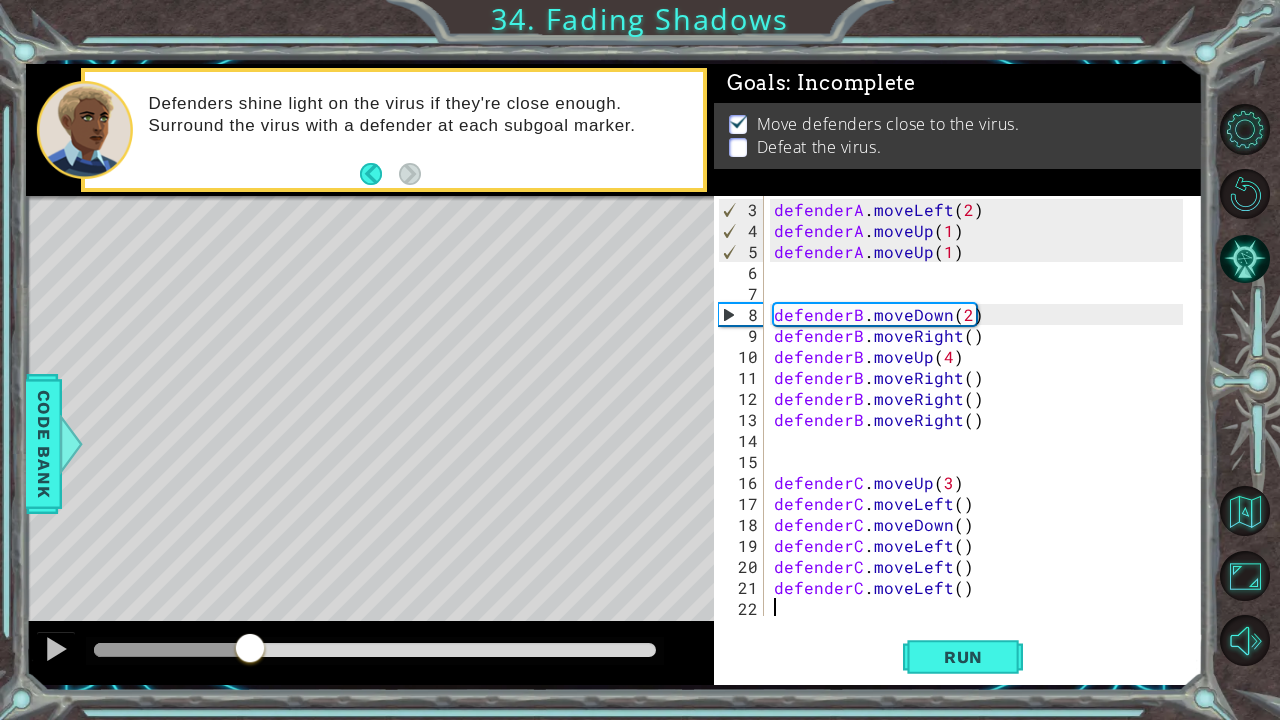 click on "defenderA . moveLeft ( 2 ) defenderA . moveUp ( 1 ) defenderA . moveUp ( 1 ) defenderB . moveDown ( 2 ) defenderB . moveRight ( ) defenderB . moveUp ( 4 ) defenderB . moveRight ( ) defenderB . moveRight ( ) defenderB . moveRight ( ) defenderC . moveUp ( 3 ) defenderC . moveLeft ( ) defenderC . moveDown ( ) defenderC . moveLeft ( ) defenderC . moveLeft ( ) defenderC . moveLeft ( )" at bounding box center [981, 430] 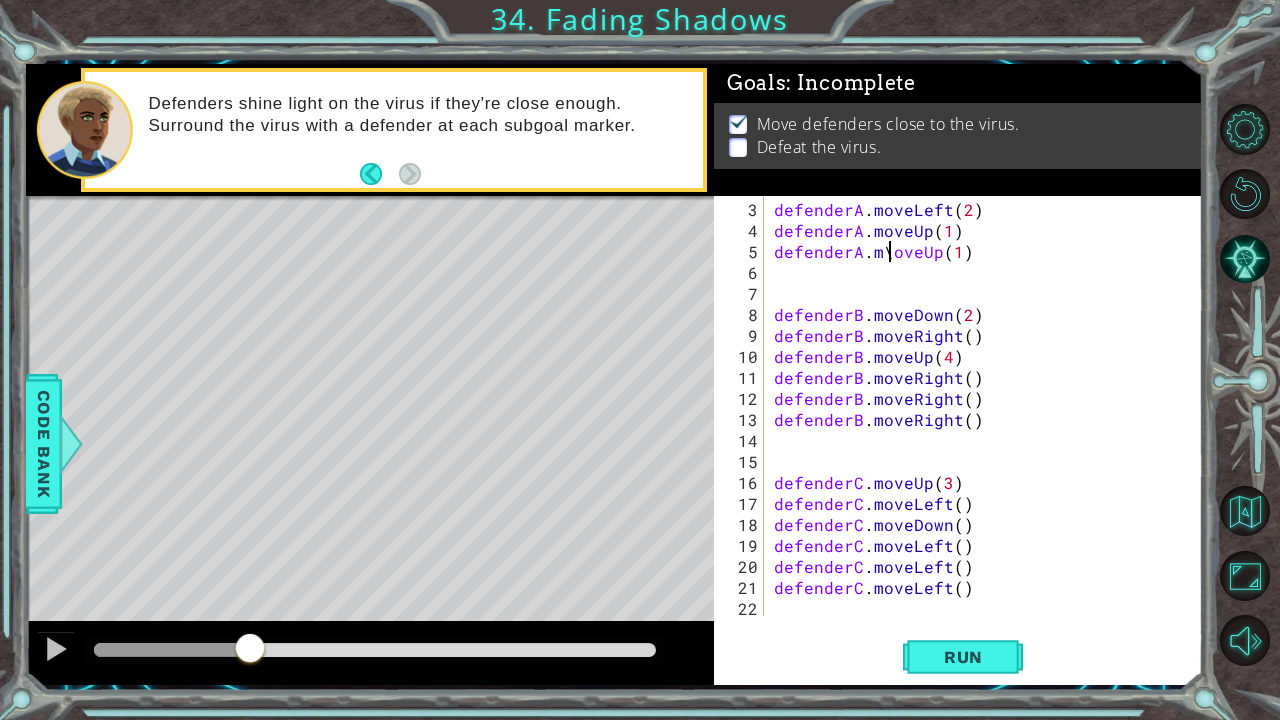 scroll, scrollTop: 0, scrollLeft: 7, axis: horizontal 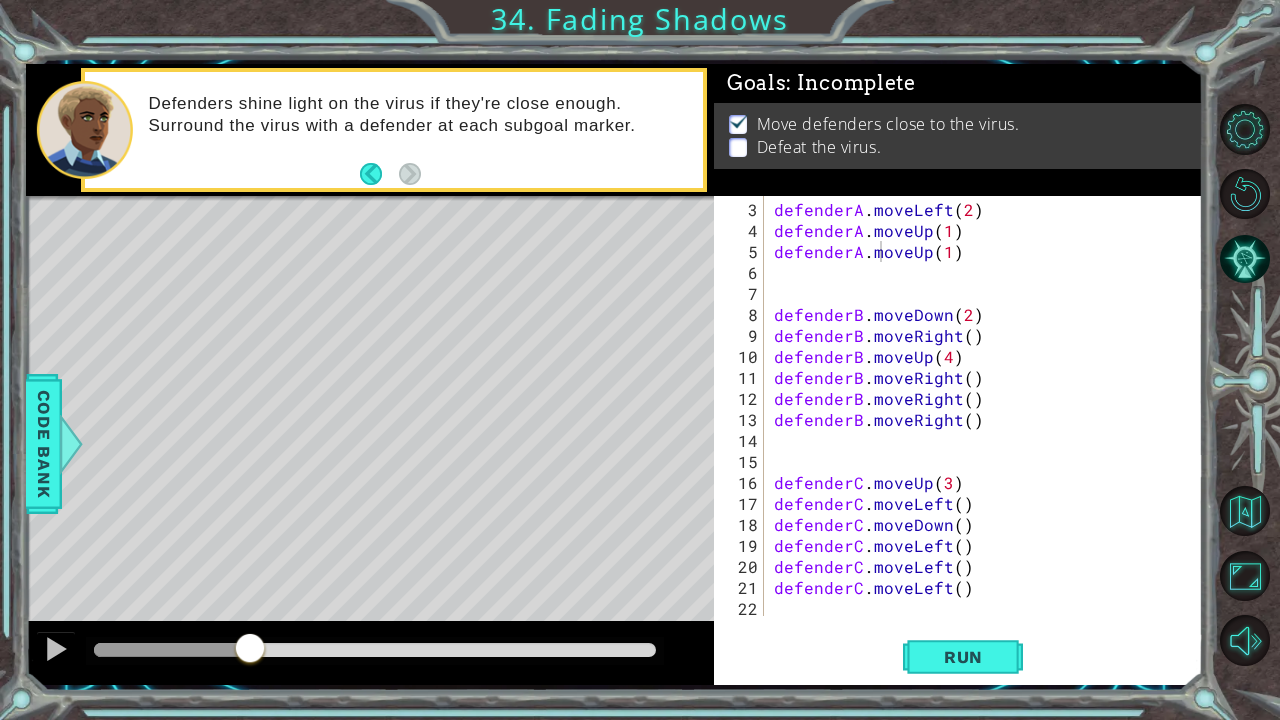 click at bounding box center (375, 651) 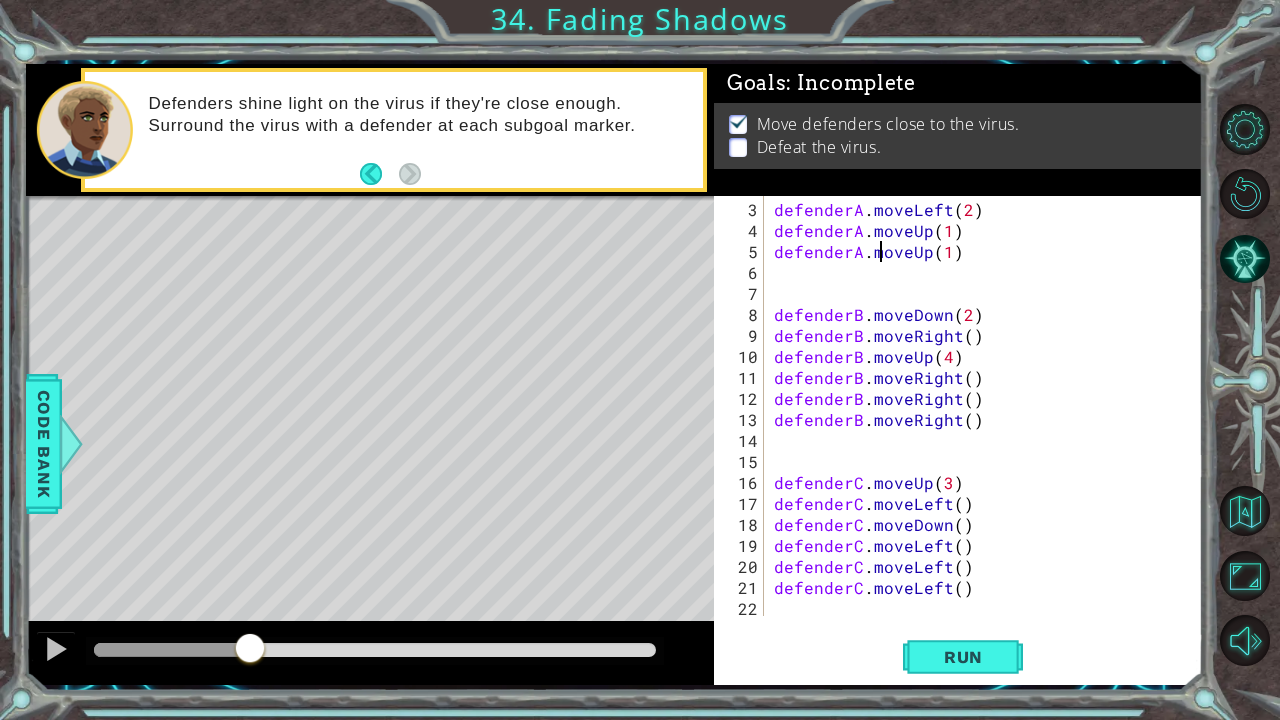 click at bounding box center [375, 651] 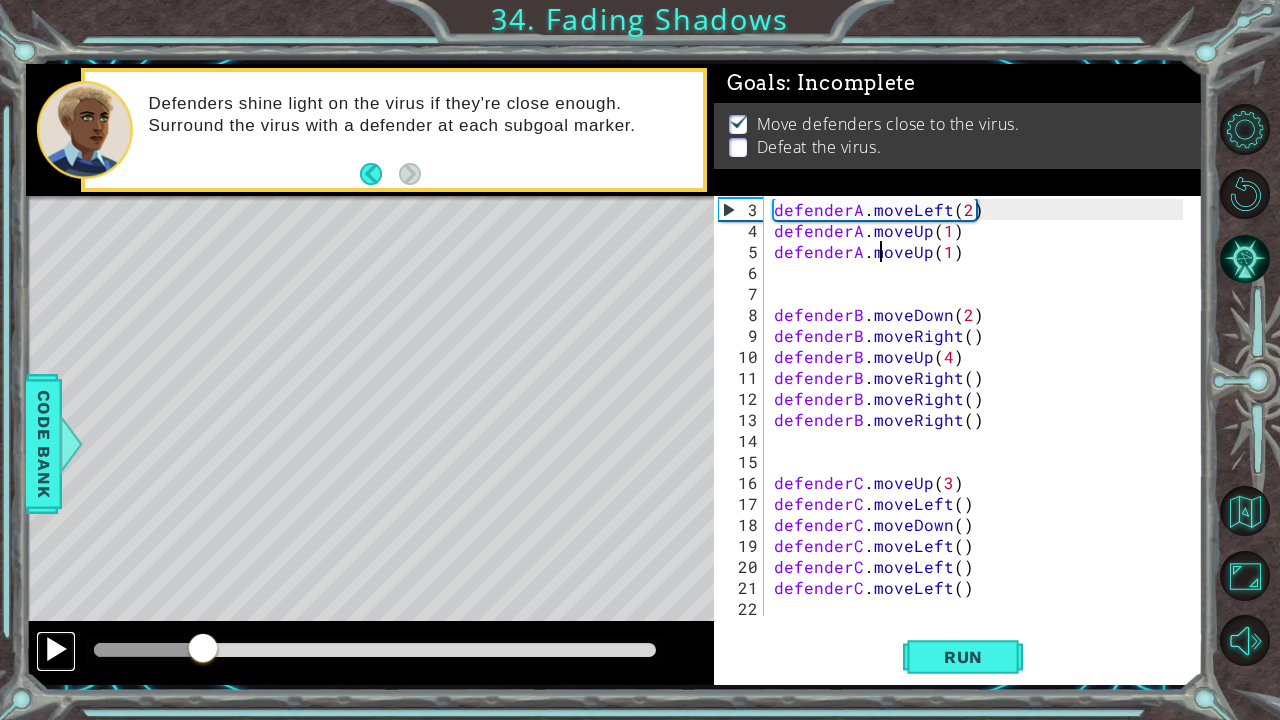 click at bounding box center [56, 649] 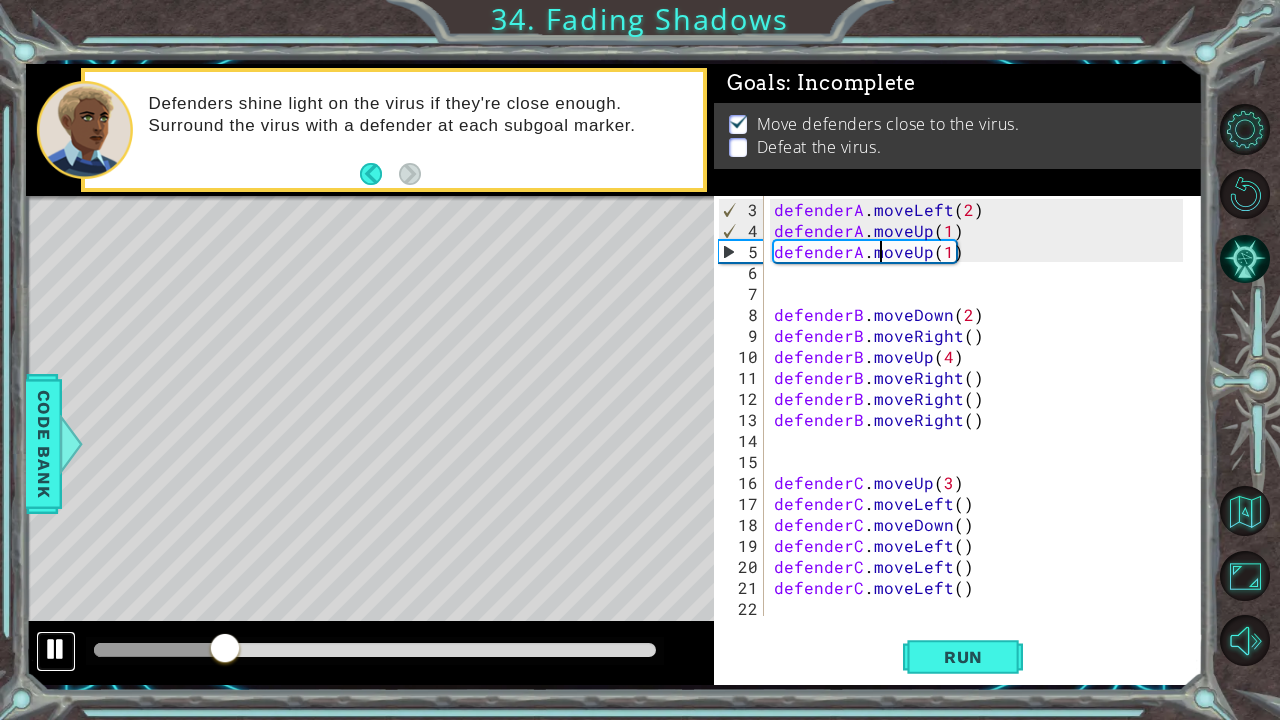 click at bounding box center [56, 649] 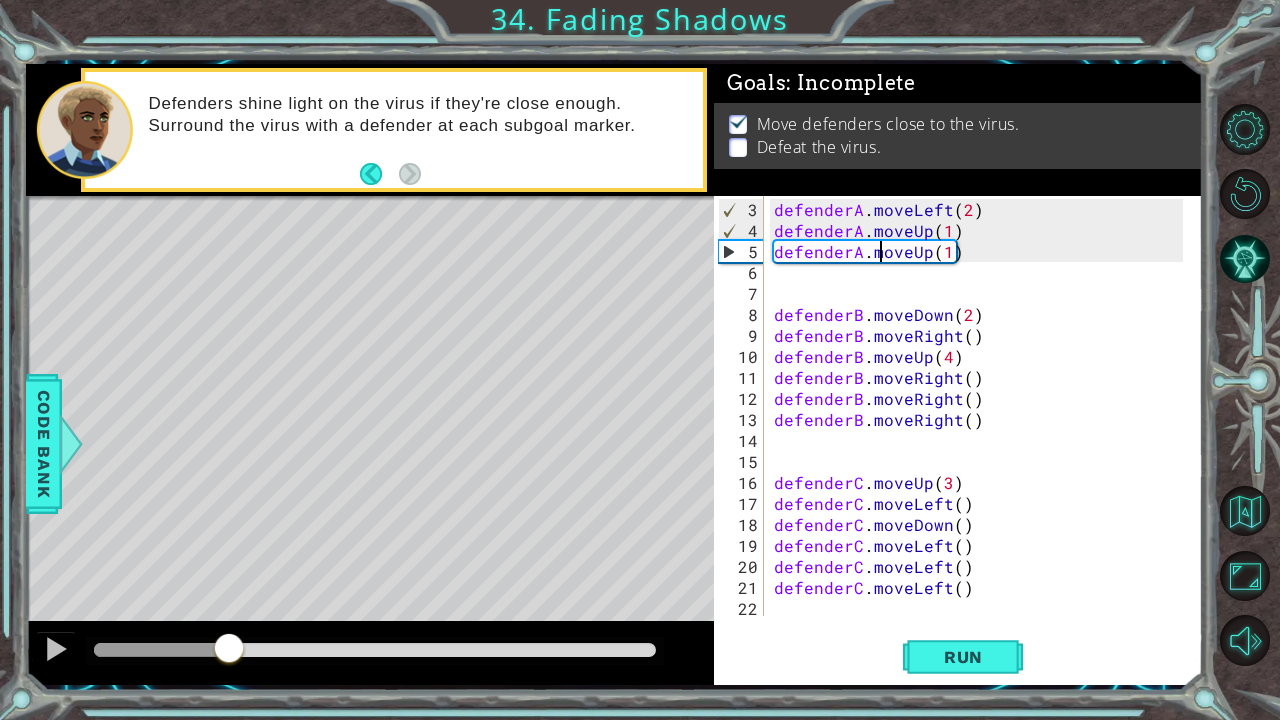 click on "defenderA . moveLeft ( 2 ) defenderA . moveUp ( 1 ) defenderA . moveUp ( 1 ) defenderB . moveDown ( 2 ) defenderB . moveRight ( ) defenderB . moveUp ( 4 ) defenderB . moveRight ( ) defenderB . moveRight ( ) defenderB . moveRight ( ) defenderC . moveUp ( 3 ) defenderC . moveLeft ( ) defenderC . moveDown ( ) defenderC . moveLeft ( ) defenderC . moveLeft ( ) defenderC . moveLeft ( )" at bounding box center (981, 430) 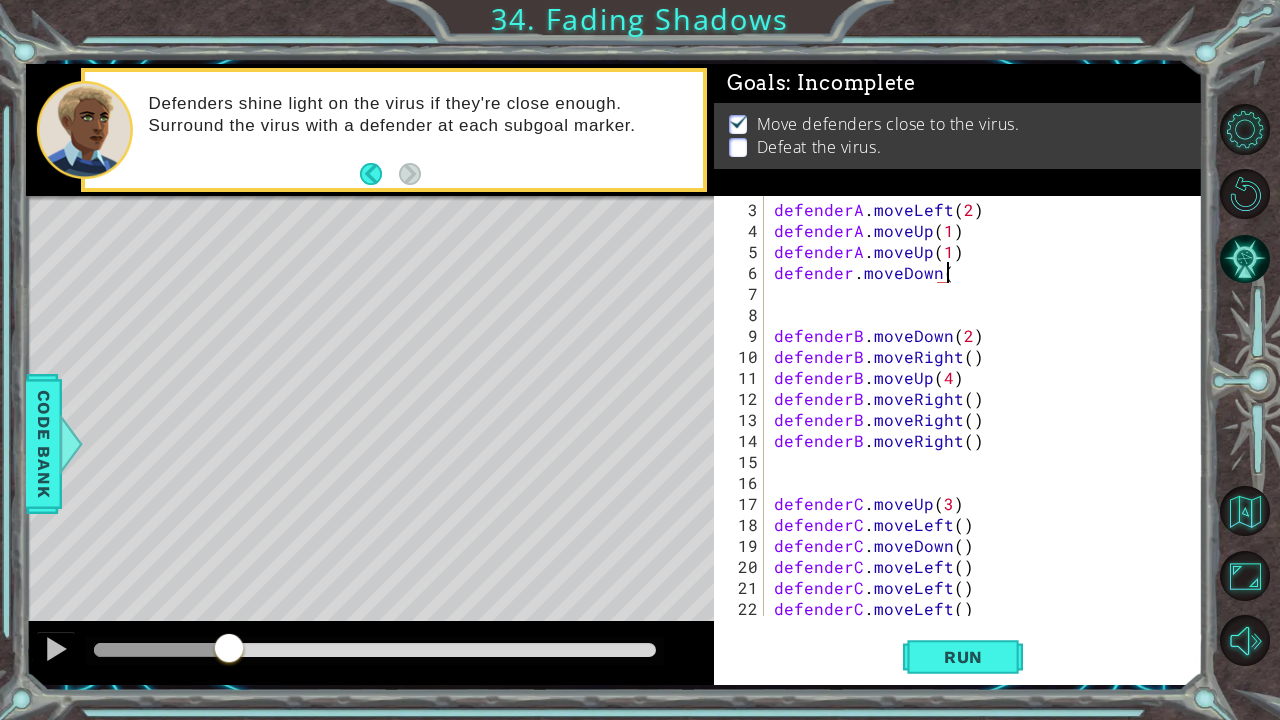 scroll, scrollTop: 0, scrollLeft: 10, axis: horizontal 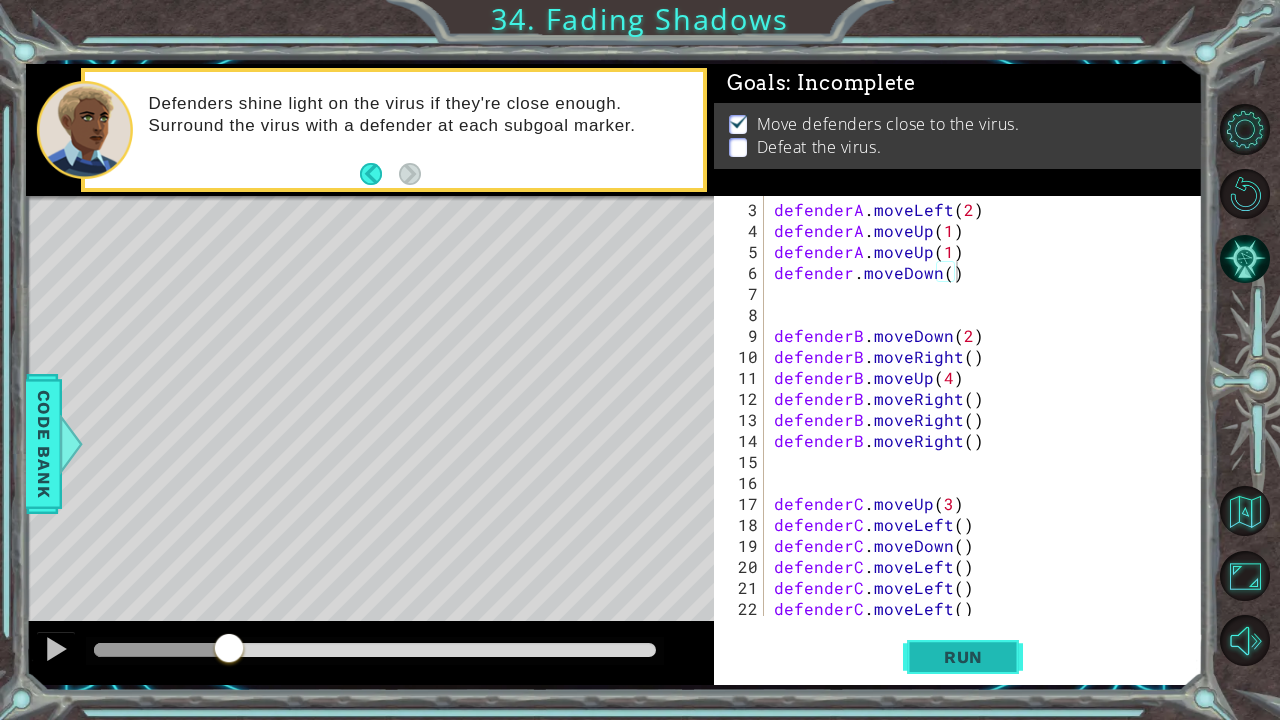 click on "Run" at bounding box center (963, 657) 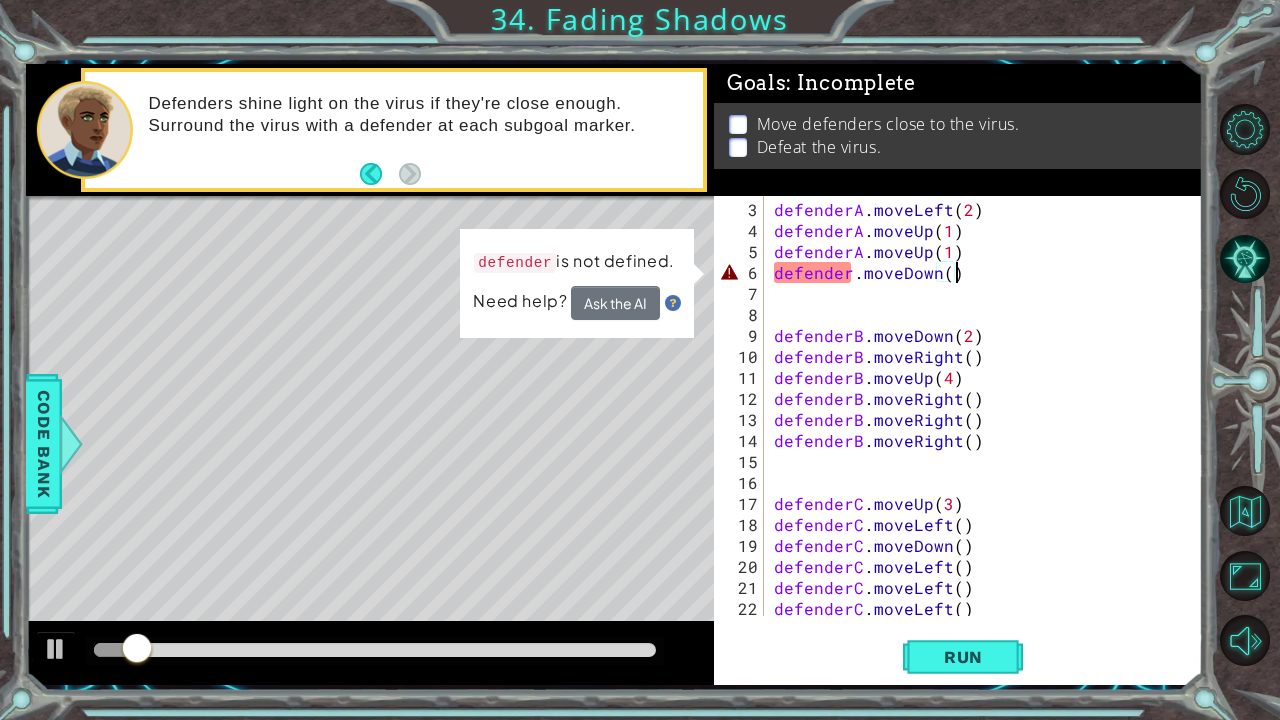 click on "defenderA . moveLeft ( 2 ) defenderA . moveUp ( 1 ) defenderA . moveUp ( 1 ) defender . moveDown ( ) defenderB . moveDown ( 2 ) defenderB . moveRight ( ) defenderB . moveUp ( 4 ) defenderB . moveRight ( ) defenderB . moveRight ( ) defenderB . moveRight ( ) defenderC . moveUp ( 3 ) defenderC . moveLeft ( ) defenderC . moveDown ( ) defenderC . moveLeft ( ) defenderC . moveLeft ( ) defenderC . moveLeft ( )" at bounding box center (981, 430) 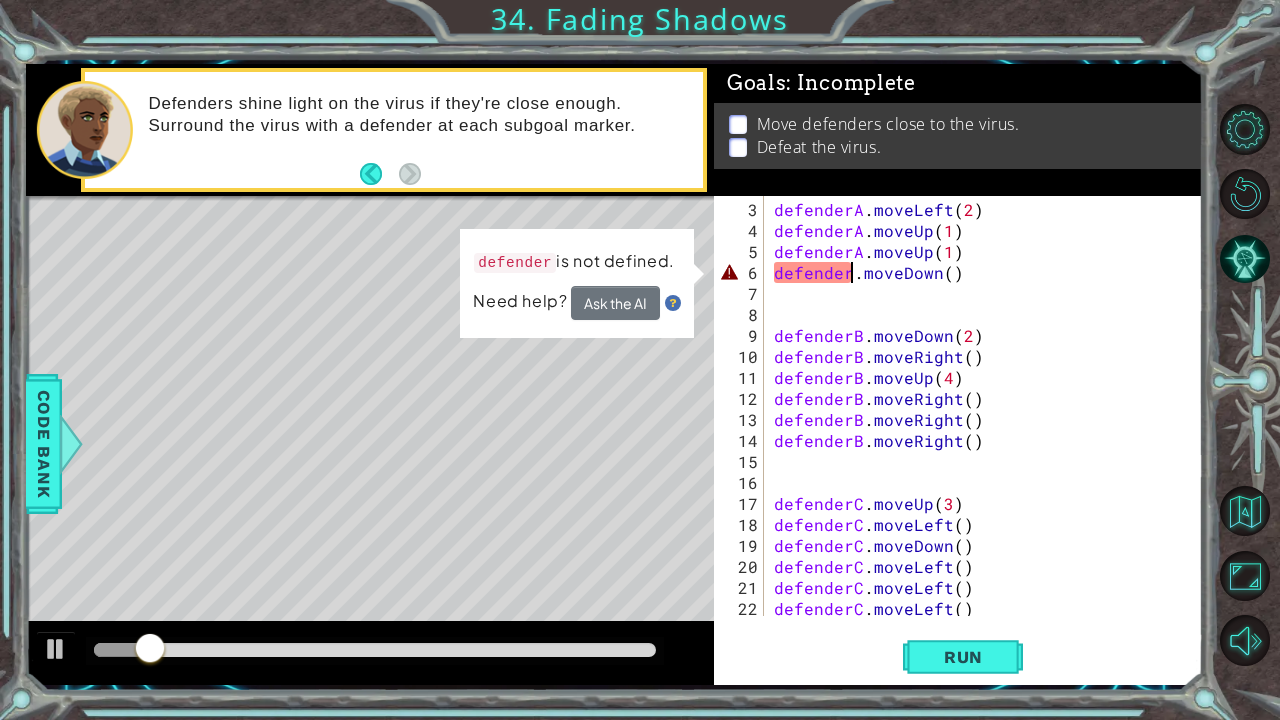 scroll, scrollTop: 0, scrollLeft: 5, axis: horizontal 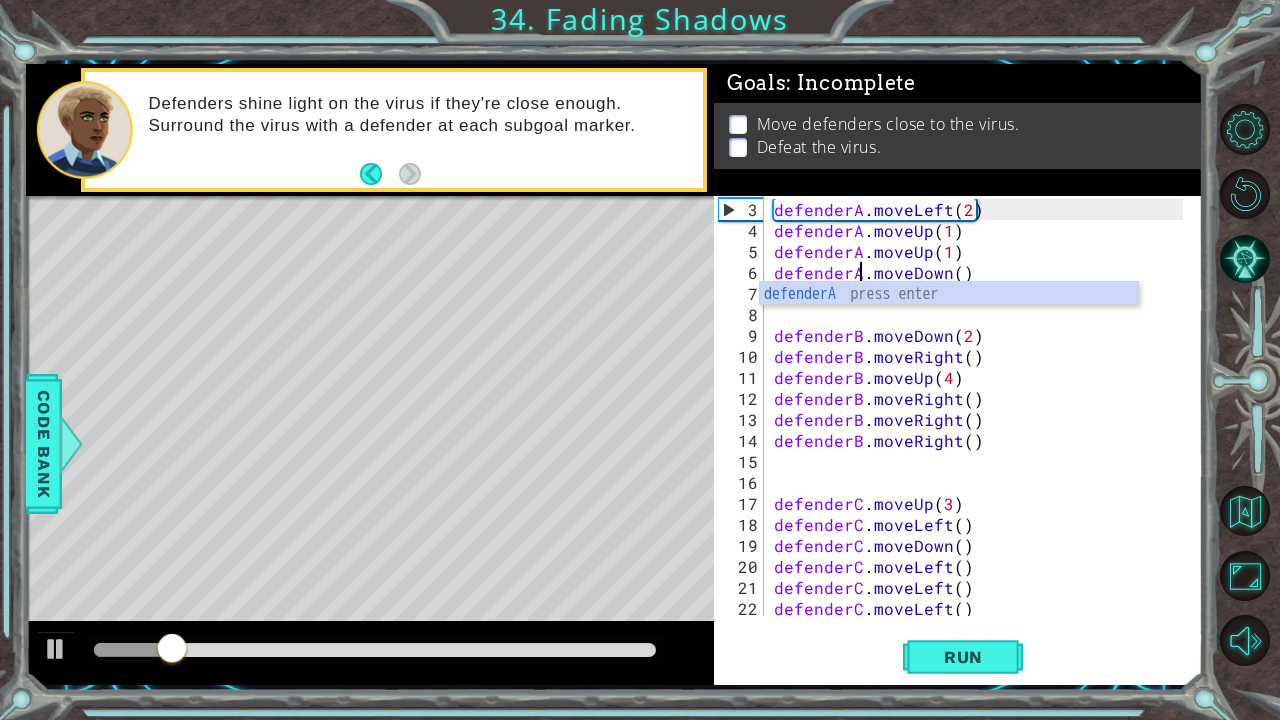click on "defenderA . moveLeft ( 2 ) defenderA . moveUp ( 1 ) defenderA . moveUp ( 1 ) defenderA . moveDown ( ) defenderB . moveDown ( 2 ) defenderB . moveRight ( ) defenderB . moveUp ( 4 ) defenderB . moveRight ( ) defenderB . moveRight ( ) defenderB . moveRight ( ) defenderC . moveUp ( 3 ) defenderC . moveLeft ( ) defenderC . moveDown ( ) defenderC . moveLeft ( ) defenderC . moveLeft ( ) defenderC . moveLeft ( )" at bounding box center (981, 430) 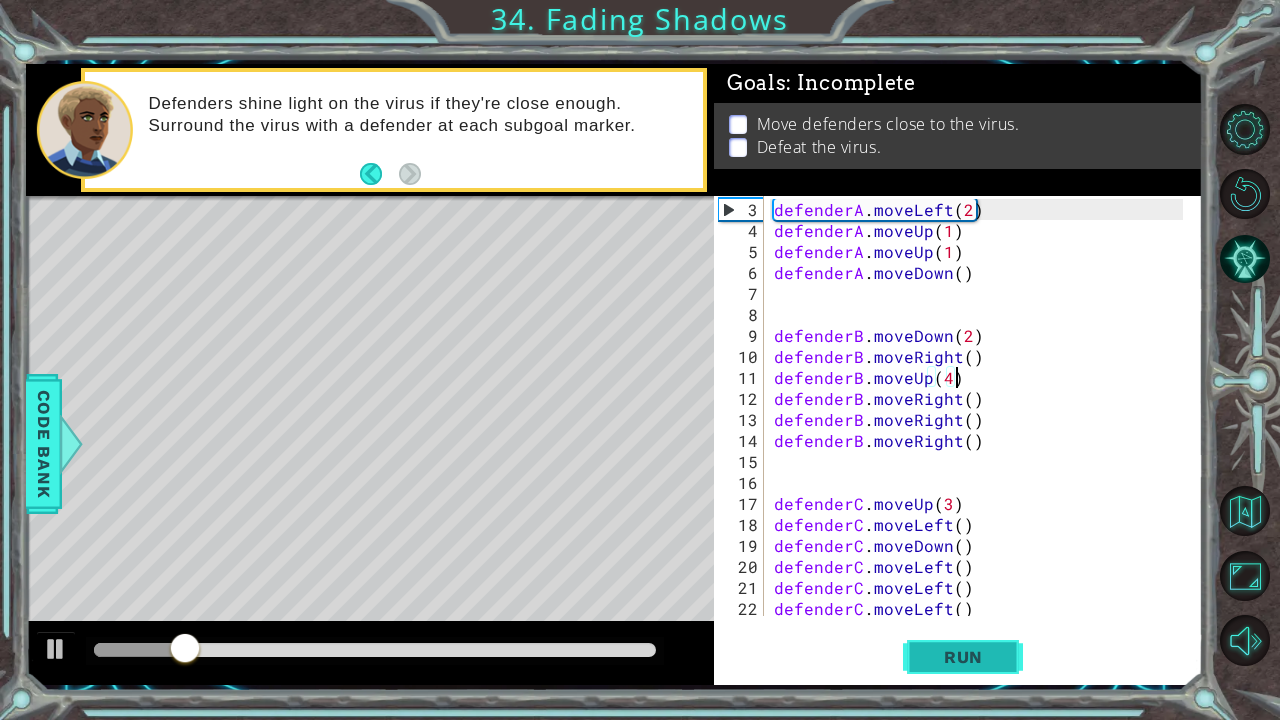 type on "defenderB.moveUp(4)" 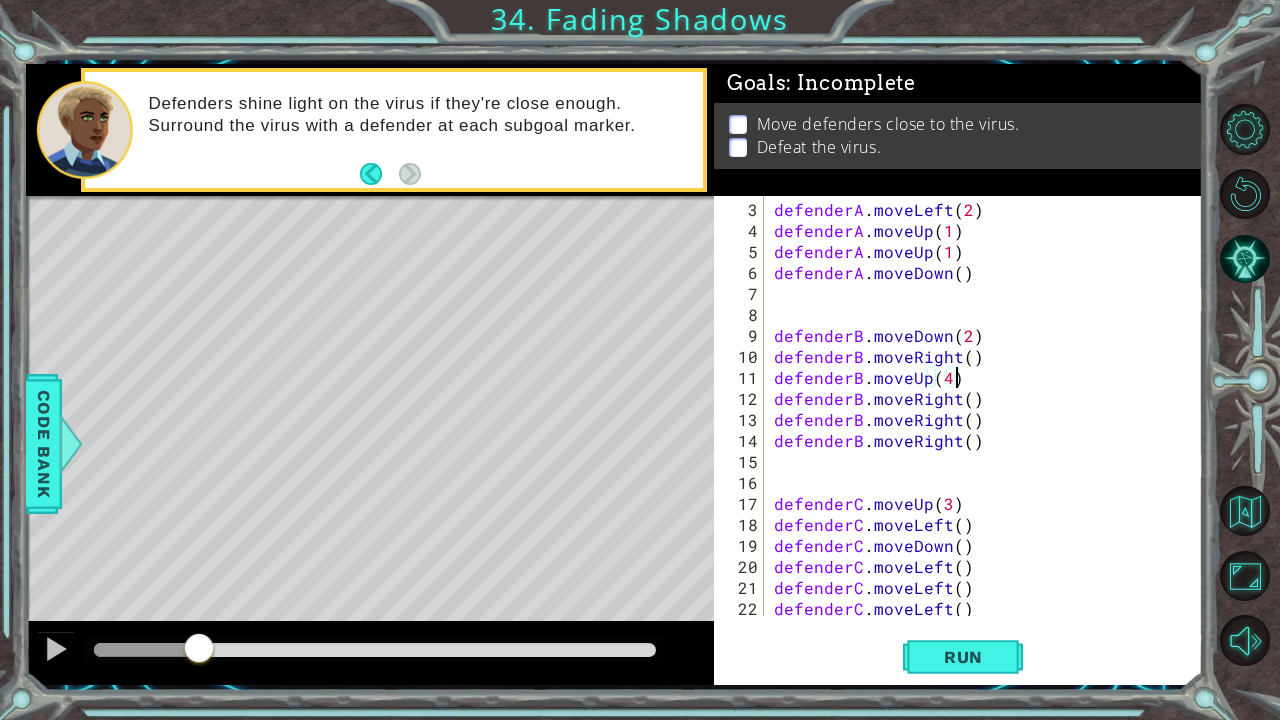 click at bounding box center [375, 650] 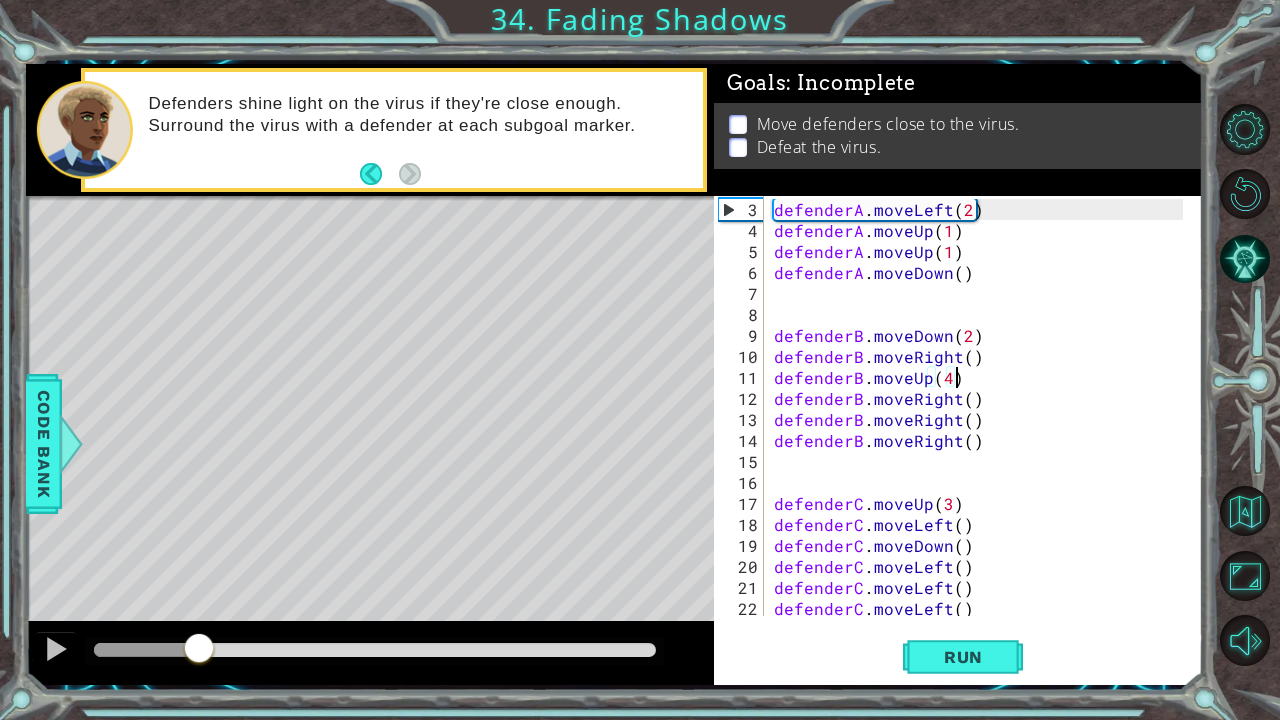 click at bounding box center [370, 653] 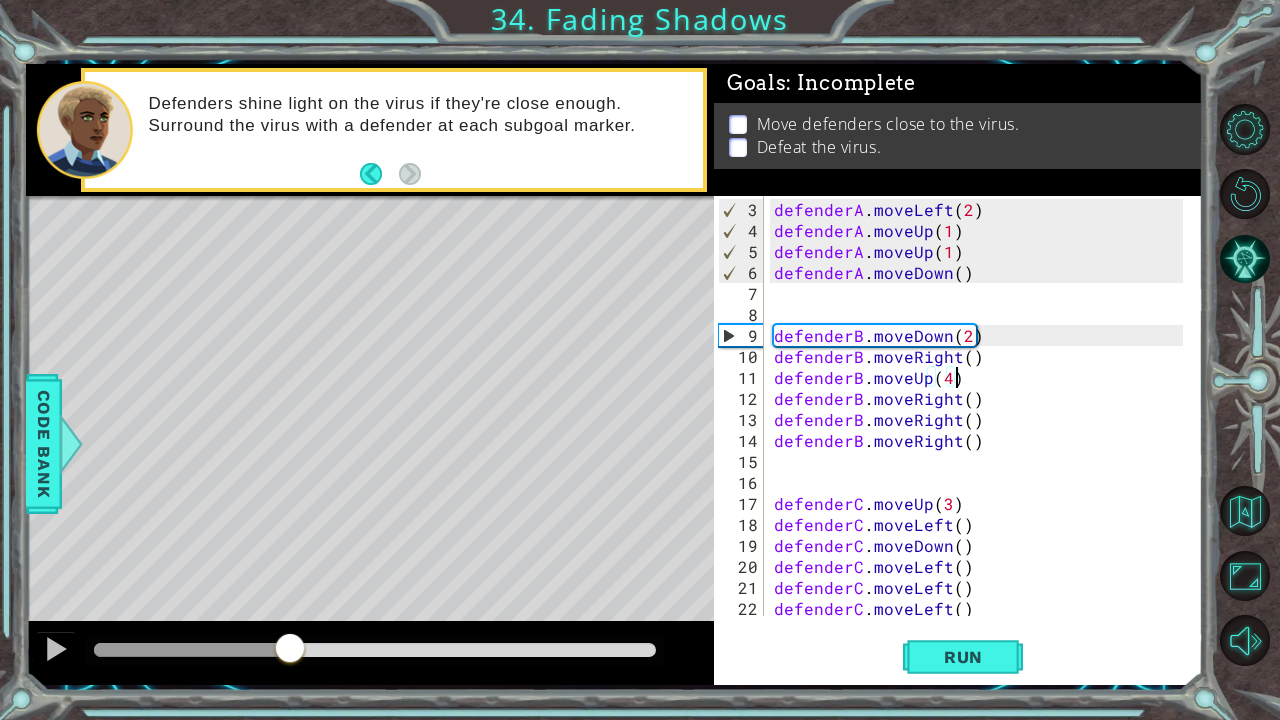 click at bounding box center [375, 650] 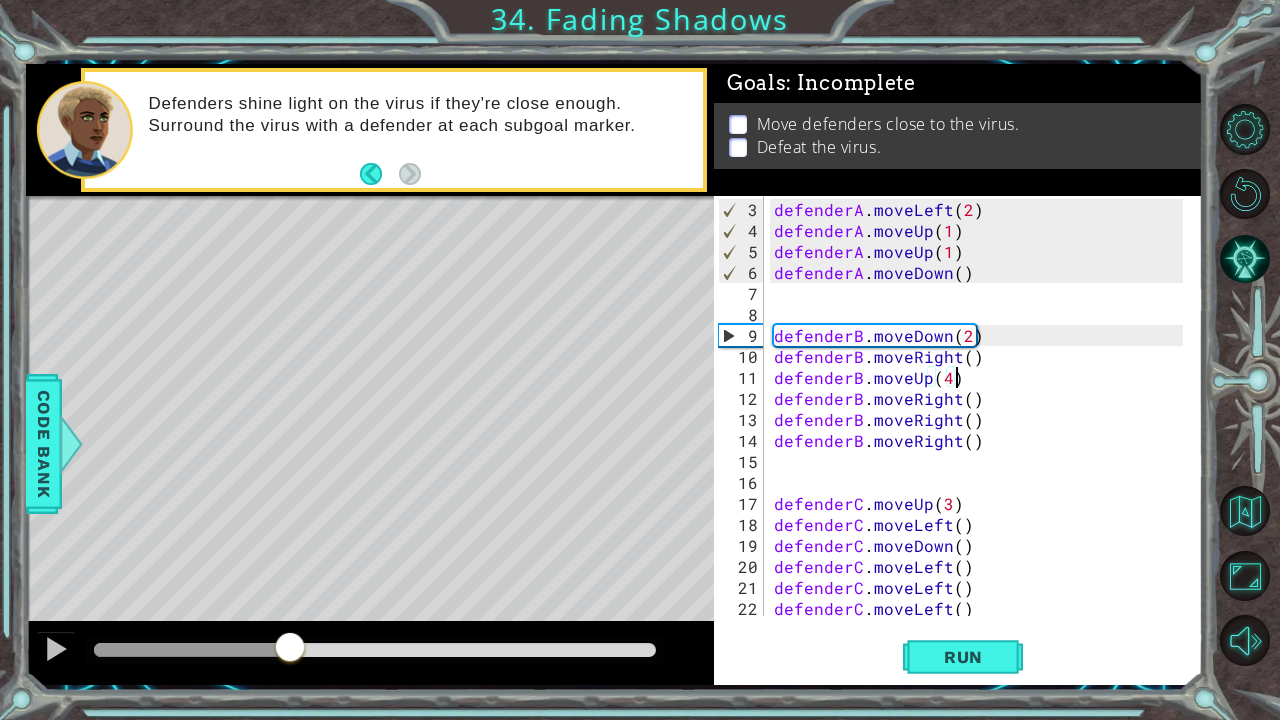 click at bounding box center (375, 650) 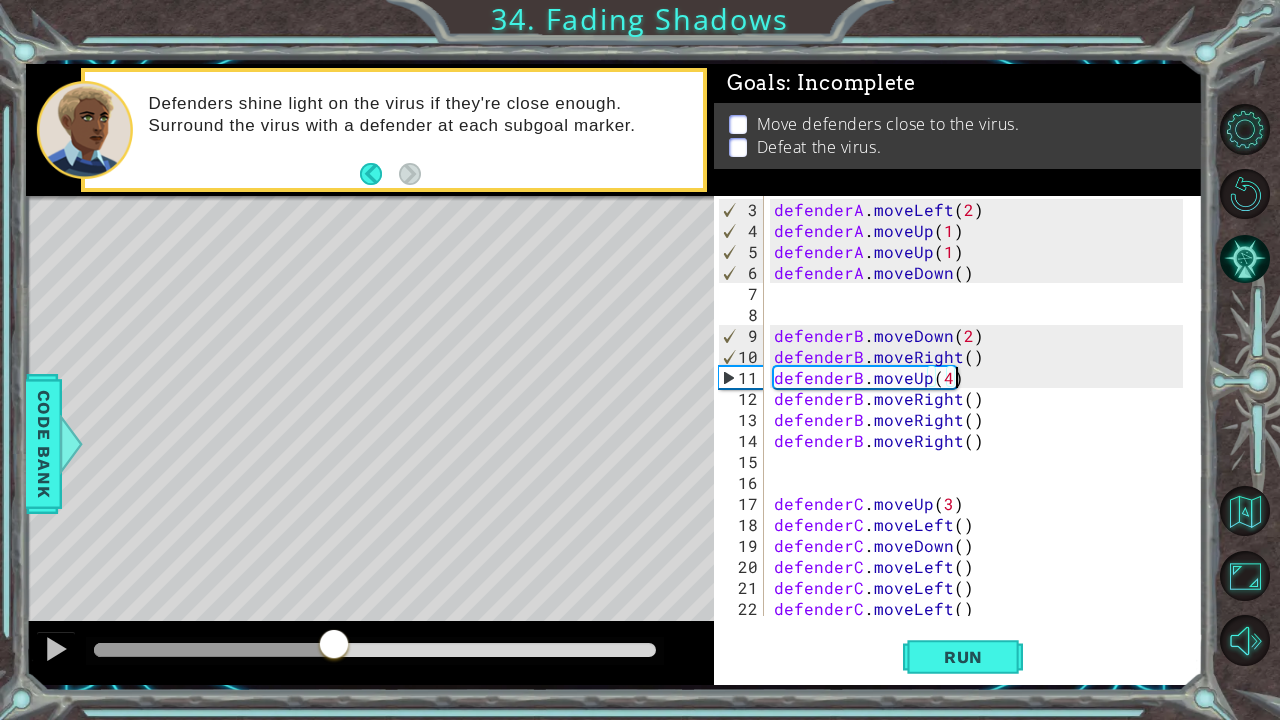 click at bounding box center [375, 650] 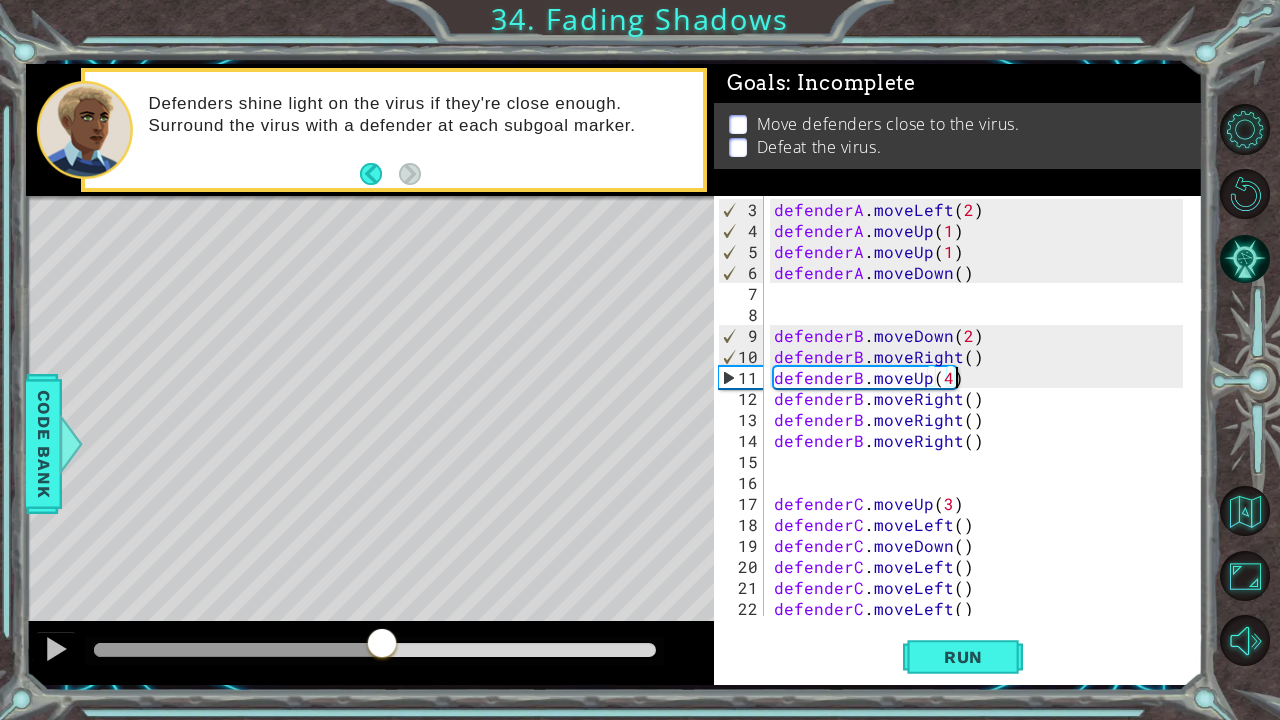click at bounding box center [370, 653] 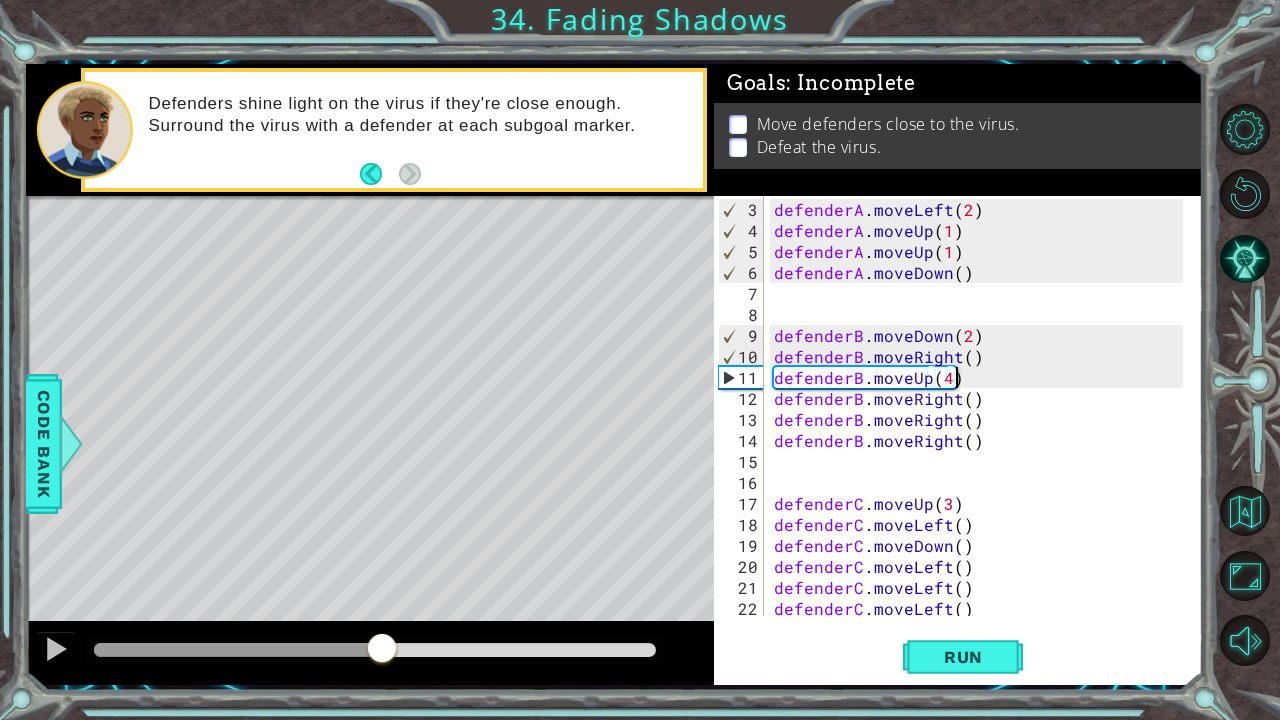 click at bounding box center (370, 653) 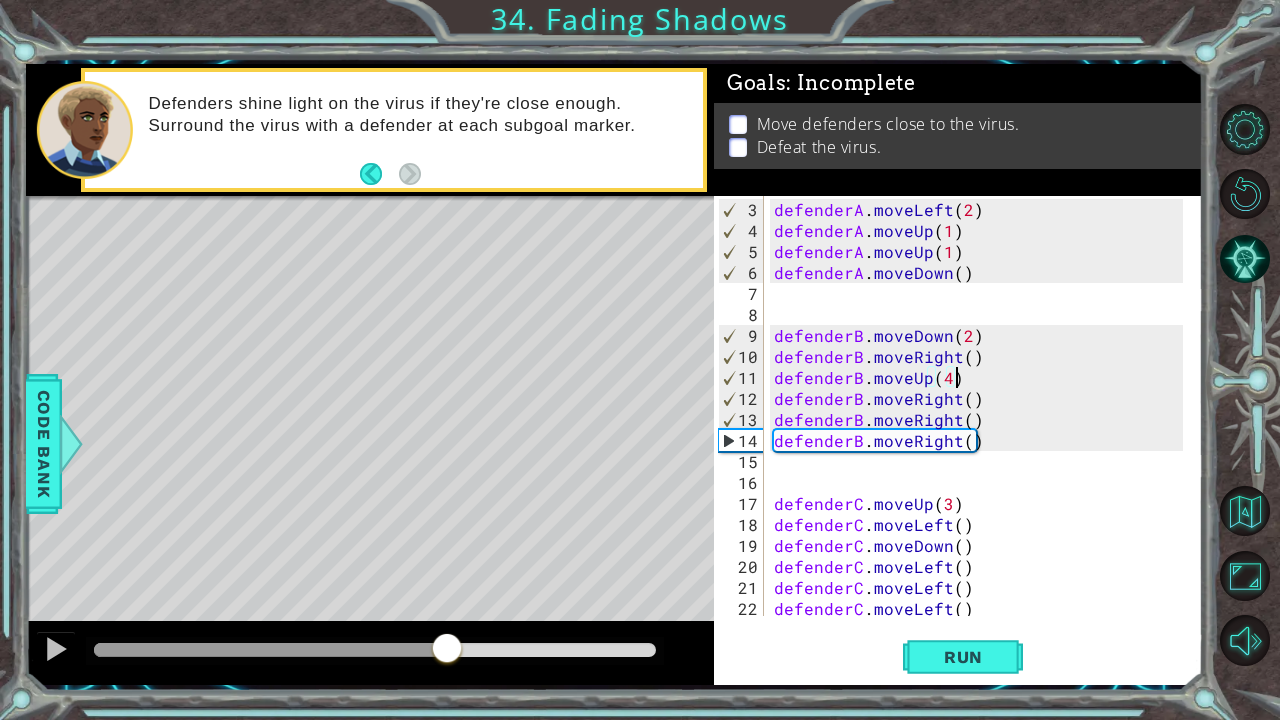 click at bounding box center [375, 650] 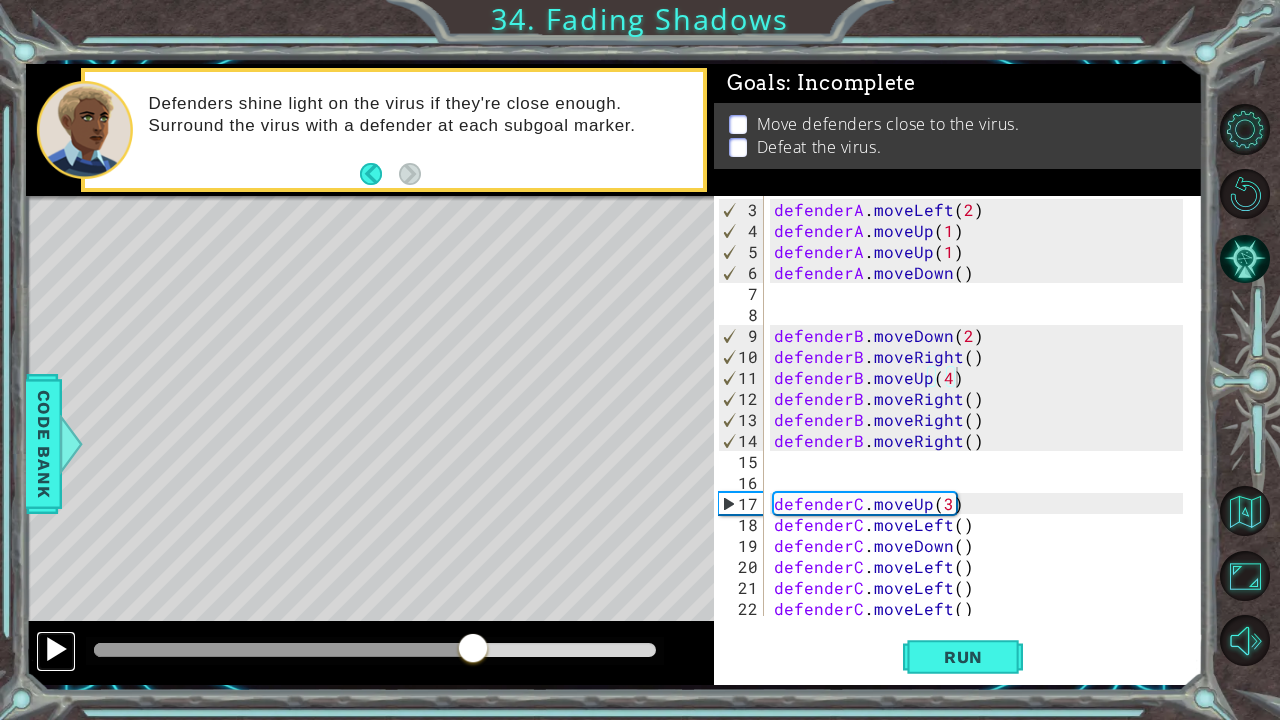 click at bounding box center (56, 649) 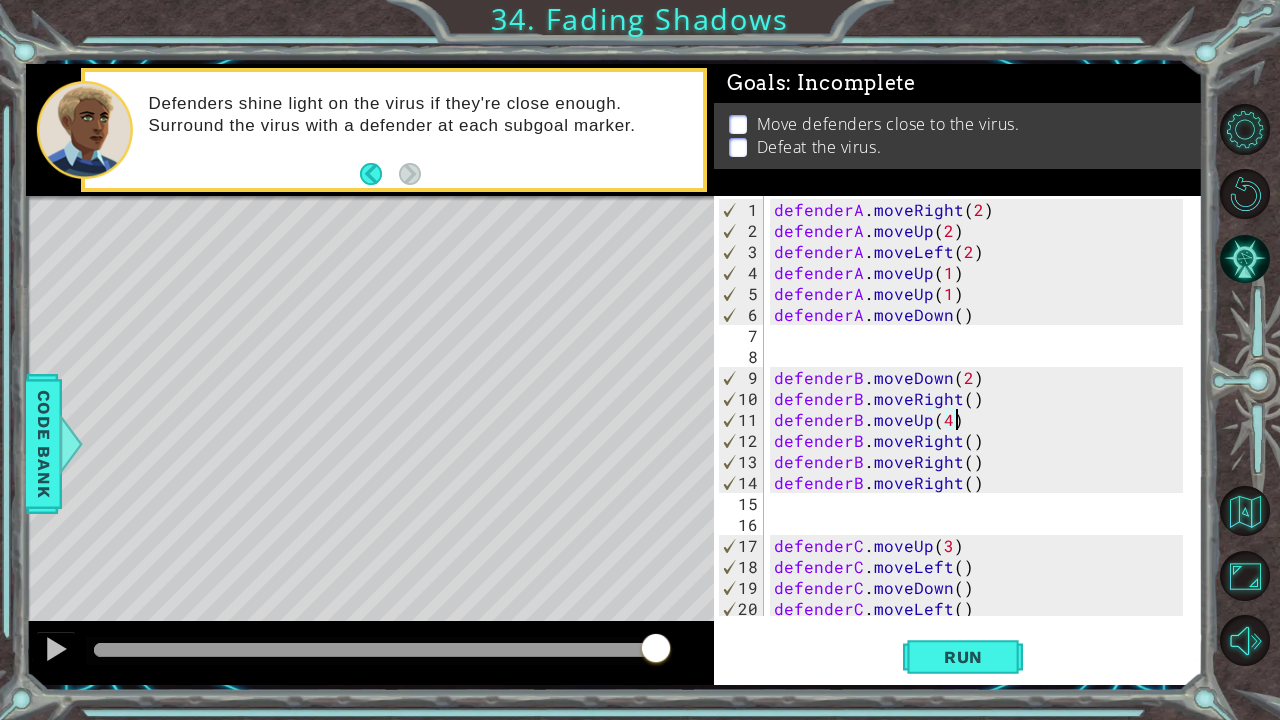 scroll, scrollTop: 0, scrollLeft: 0, axis: both 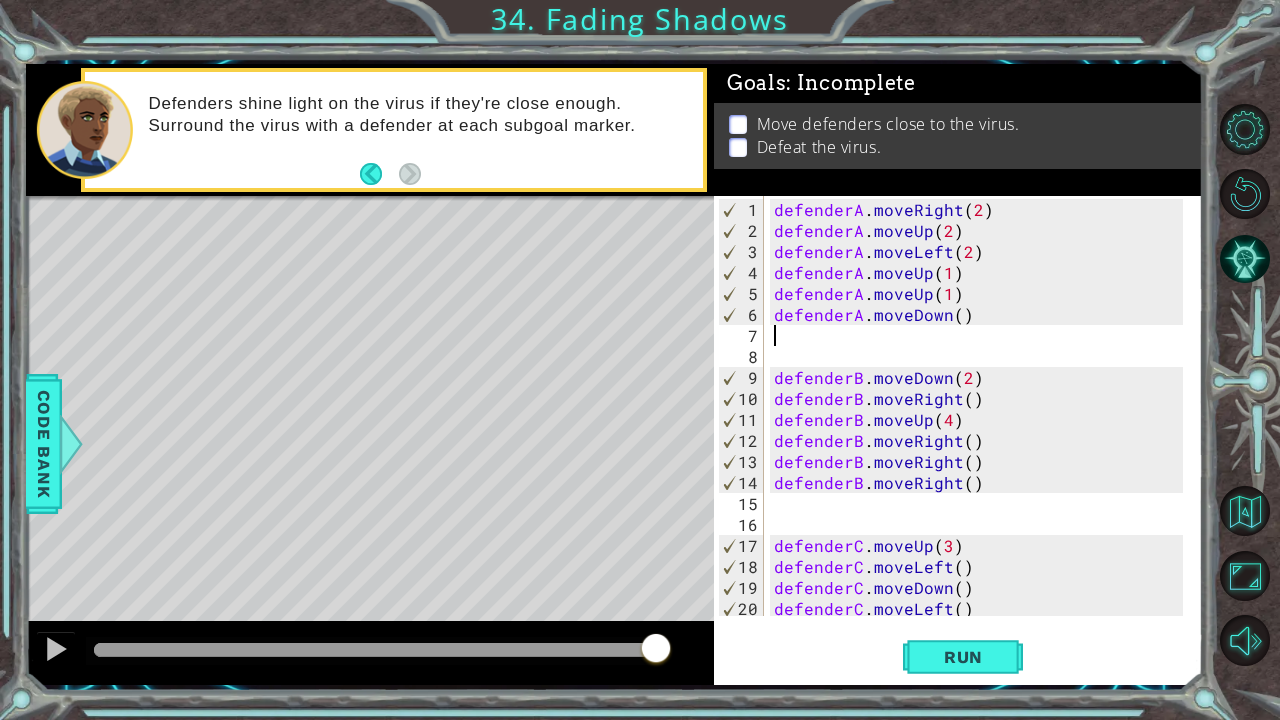 click on "defenderA . moveRight ( 2 ) defenderA . moveUp ( 2 ) defenderA . moveLeft ( 2 ) defenderA . moveUp ( 1 ) defenderA . moveUp ( 1 ) defenderA . moveDown ( ) defenderB . moveDown ( 2 ) defenderB . moveRight ( ) defenderB . moveUp ( 4 ) defenderB . moveRight ( ) defenderB . moveRight ( ) defenderB . moveRight ( ) defenderC . moveUp ( 3 ) defenderC . moveLeft ( ) defenderC . moveDown ( ) defenderC . moveLeft ( ) defenderC . moveLeft ( )" at bounding box center [981, 430] 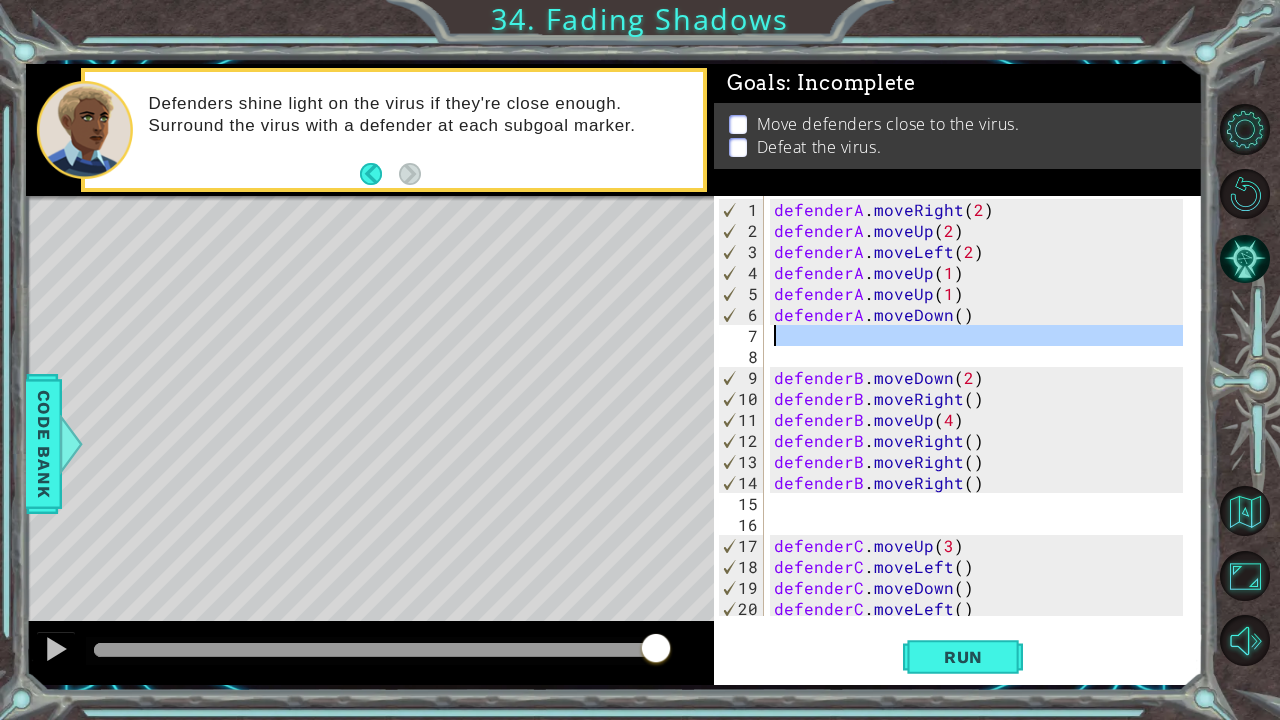 click on "defenderA . moveRight ( 2 ) defenderA . moveUp ( 2 ) defenderA . moveLeft ( 2 ) defenderA . moveUp ( 1 ) defenderA . moveUp ( 1 ) defenderA . moveDown ( ) defenderB . moveDown ( 2 ) defenderB . moveRight ( ) defenderB . moveUp ( 4 ) defenderB . moveRight ( ) defenderB . moveRight ( ) defenderB . moveRight ( ) defenderC . moveUp ( 3 ) defenderC . moveLeft ( ) defenderC . moveDown ( ) defenderC . moveLeft ( ) defenderC . moveLeft ( )" at bounding box center [981, 430] 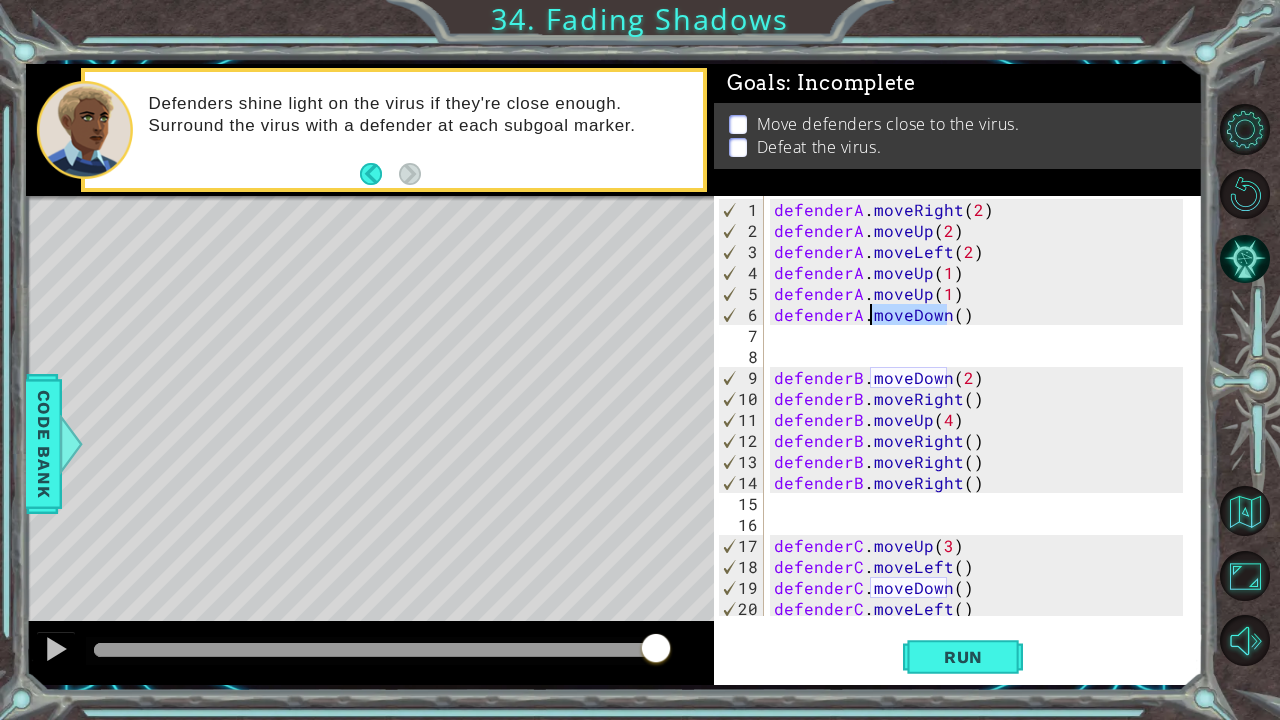 click on "defenderA . moveRight ( 2 ) defenderA . moveUp ( 2 ) defenderA . moveLeft ( 2 ) defenderA . moveUp ( 1 ) defenderA . moveUp ( 1 ) defenderA . moveDown ( ) defenderB . moveDown ( 2 ) defenderB . moveRight ( ) defenderB . moveUp ( 4 ) defenderB . moveRight ( ) defenderB . moveRight ( ) defenderB . moveRight ( ) defenderC . moveUp ( 3 ) defenderC . moveLeft ( ) defenderC . moveDown ( ) defenderC . moveLeft ( ) defenderC . moveLeft ( )" at bounding box center (981, 430) 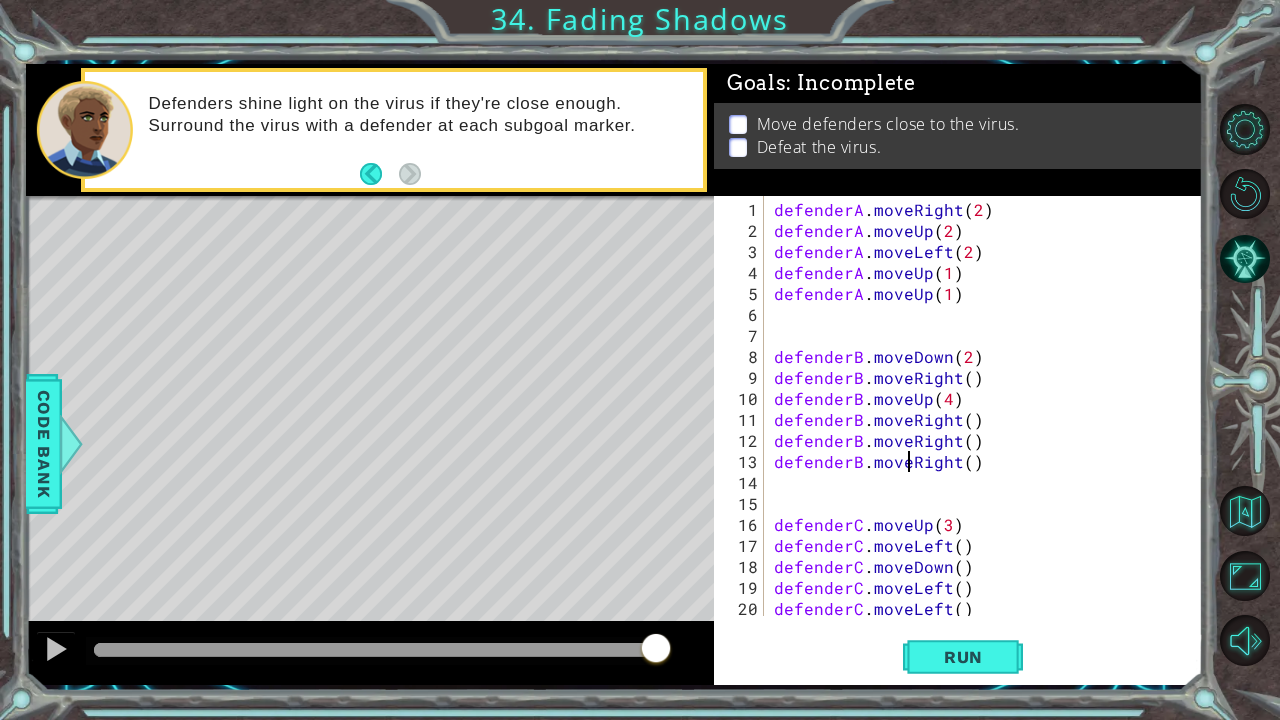 click on "defenderA . moveRight ( 2 ) defenderA . moveUp ( 2 ) defenderA . moveLeft ( 2 ) defenderA . moveUp ( 1 ) defenderA . moveUp ( 1 ) defenderB . moveDown ( 2 ) defenderB . moveRight ( ) defenderB . moveUp ( 4 ) defenderB . moveRight ( ) defenderB . moveRight ( ) defenderB . moveRight ( ) defenderC . moveUp ( 3 ) defenderC . moveLeft ( ) defenderC . moveDown ( ) defenderC . moveLeft ( ) defenderC . moveLeft ( ) defenderC . moveLeft ( )" at bounding box center [981, 430] 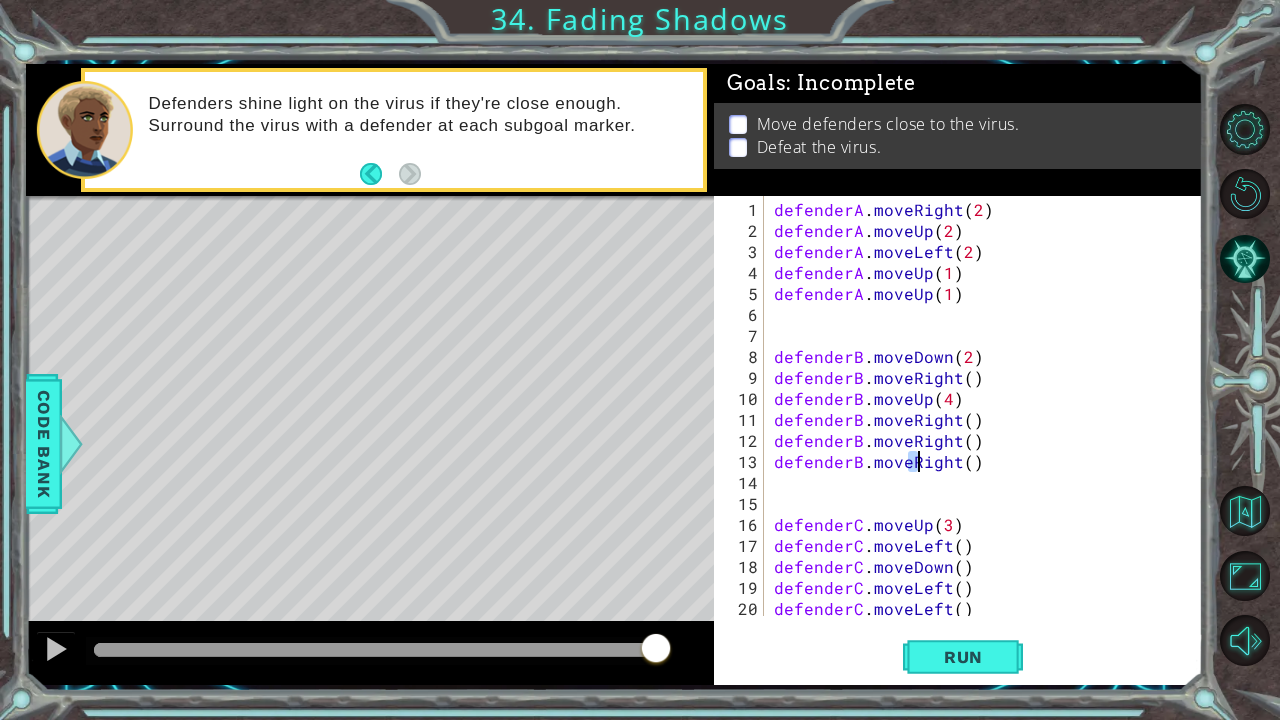 click on "defenderA . moveRight ( 2 ) defenderA . moveUp ( 2 ) defenderA . moveLeft ( 2 ) defenderA . moveUp ( 1 ) defenderA . moveUp ( 1 ) defenderB . moveDown ( 2 ) defenderB . moveRight ( ) defenderB . moveUp ( 4 ) defenderB . moveRight ( ) defenderB . moveRight ( ) defenderB . moveRight ( ) defenderC . moveUp ( 3 ) defenderC . moveLeft ( ) defenderC . moveDown ( ) defenderC . moveLeft ( ) defenderC . moveLeft ( ) defenderC . moveLeft ( )" at bounding box center (981, 430) 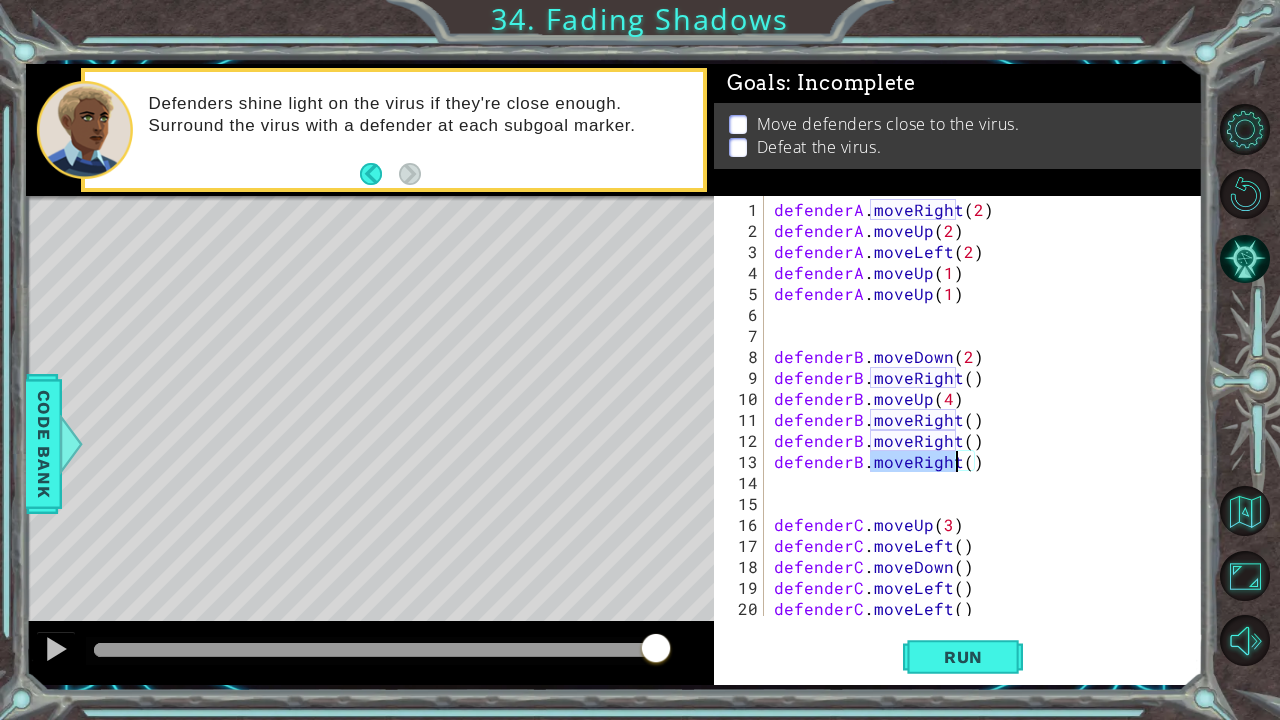 click on "defenderA . moveRight ( 2 ) defenderA . moveUp ( 2 ) defenderA . moveLeft ( 2 ) defenderA . moveUp ( 1 ) defenderA . moveUp ( 1 ) defenderB . moveDown ( 2 ) defenderB . moveRight ( ) defenderB . moveUp ( 4 ) defenderB . moveRight ( ) defenderB . moveRight ( ) defenderB . moveRight ( ) defenderC . moveUp ( 3 ) defenderC . moveLeft ( ) defenderC . moveDown ( ) defenderC . moveLeft ( ) defenderC . moveLeft ( ) defenderC . moveLeft ( )" at bounding box center [976, 406] 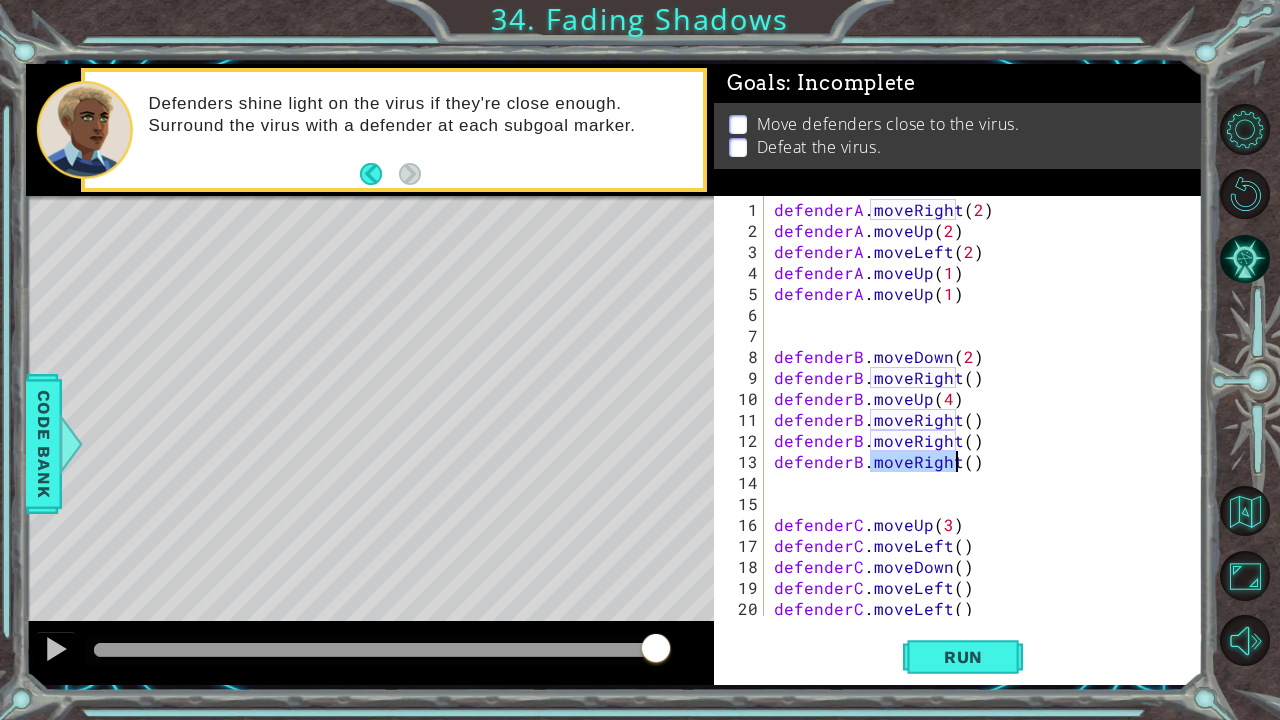 click on "defenderA . moveRight ( 2 ) defenderA . moveUp ( 2 ) defenderA . moveLeft ( 2 ) defenderA . moveUp ( 1 ) defenderA . moveUp ( 1 ) defenderB . moveDown ( 2 ) defenderB . moveRight ( ) defenderB . moveUp ( 4 ) defenderB . moveRight ( ) defenderB . moveRight ( ) defenderB . moveRight ( ) defenderC . moveUp ( 3 ) defenderC . moveLeft ( ) defenderC . moveDown ( ) defenderC . moveLeft ( ) defenderC . moveLeft ( ) defenderC . moveLeft ( )" at bounding box center [981, 430] 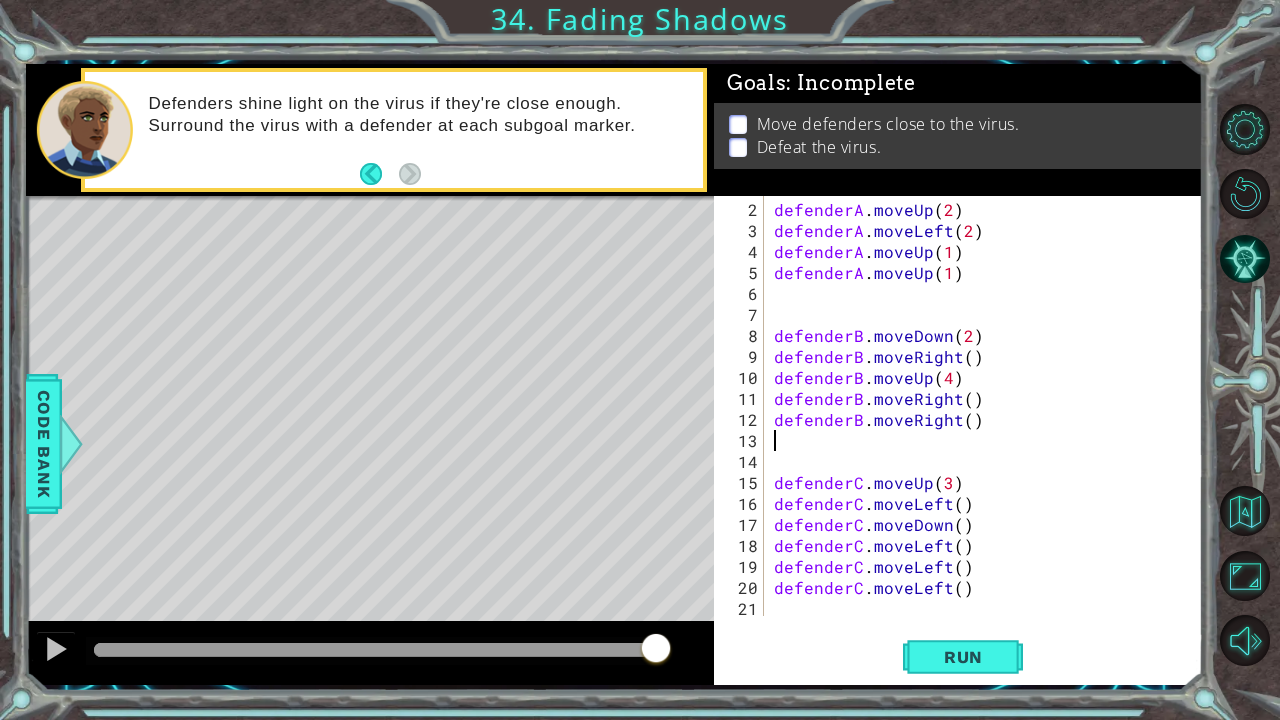 scroll, scrollTop: 21, scrollLeft: 0, axis: vertical 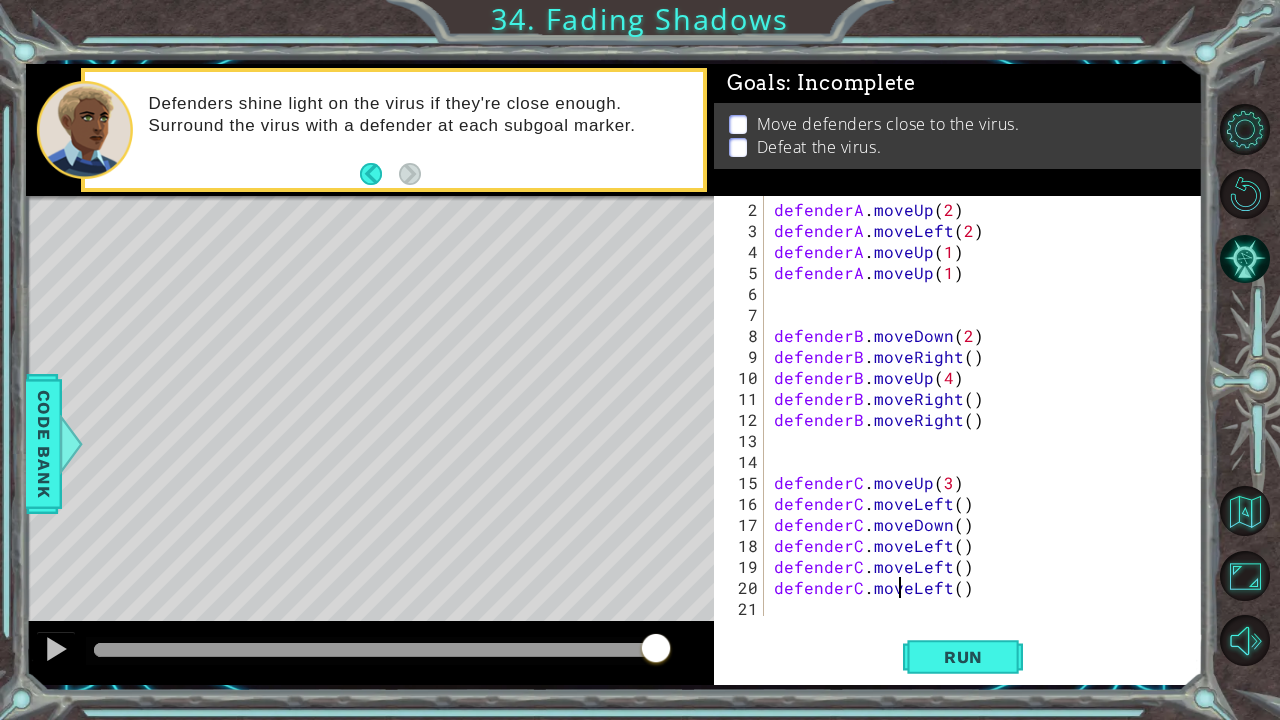 click on "defenderA . moveUp ( 2 ) defenderA . moveLeft ( 2 ) defenderA . moveUp ( 1 ) defenderA . moveUp ( 1 ) defenderB . moveDown ( 2 ) defenderB . moveRight ( ) defenderB . moveUp ( 4 ) defenderB . moveRight ( ) defenderB . moveRight ( ) defenderC . moveUp ( 3 ) defenderC . moveLeft ( ) defenderC . moveDown ( ) defenderC . moveLeft ( ) defenderC . moveLeft ( ) defenderC . moveLeft ( )" at bounding box center [981, 430] 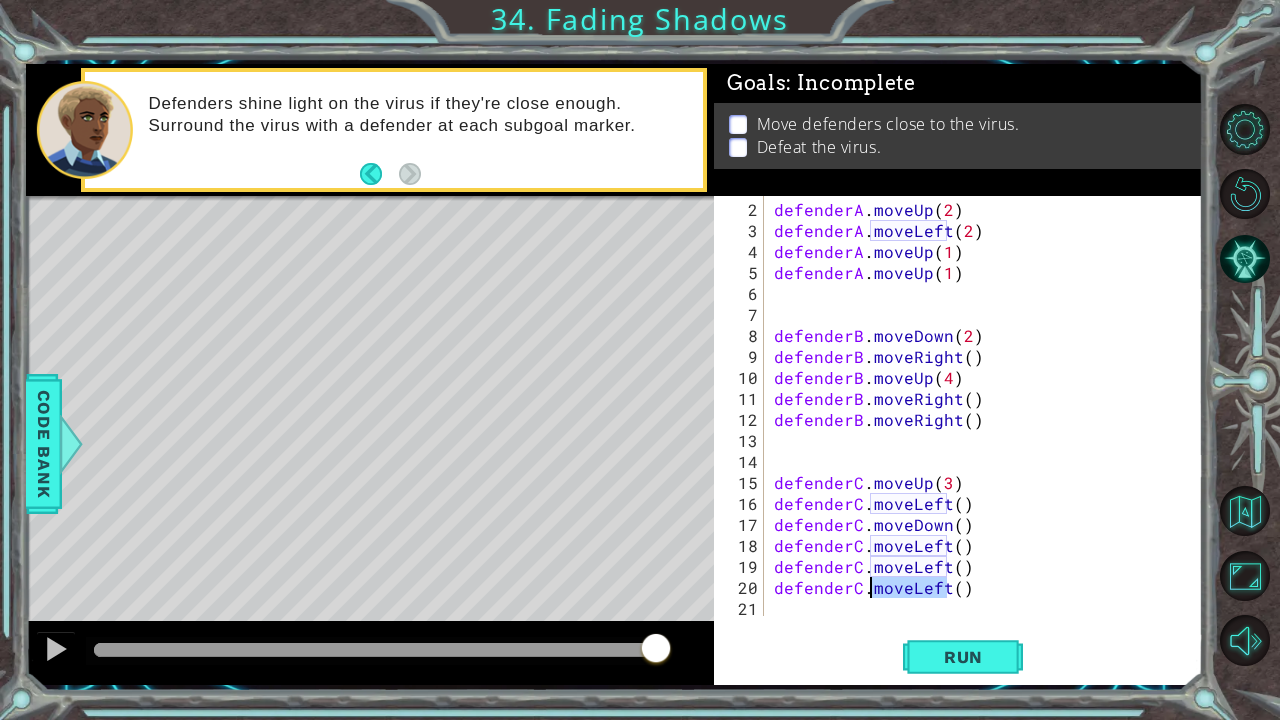 click on "defenderA . moveUp ( 2 ) defenderA . moveLeft ( 2 ) defenderA . moveUp ( 1 ) defenderA . moveUp ( 1 ) defenderB . moveDown ( 2 ) defenderB . moveRight ( ) defenderB . moveUp ( 4 ) defenderB . moveRight ( ) defenderB . moveRight ( ) defenderC . moveUp ( 3 ) defenderC . moveLeft ( ) defenderC . moveDown ( ) defenderC . moveLeft ( ) defenderC . moveLeft ( ) defenderC . moveLeft ( )" at bounding box center [981, 430] 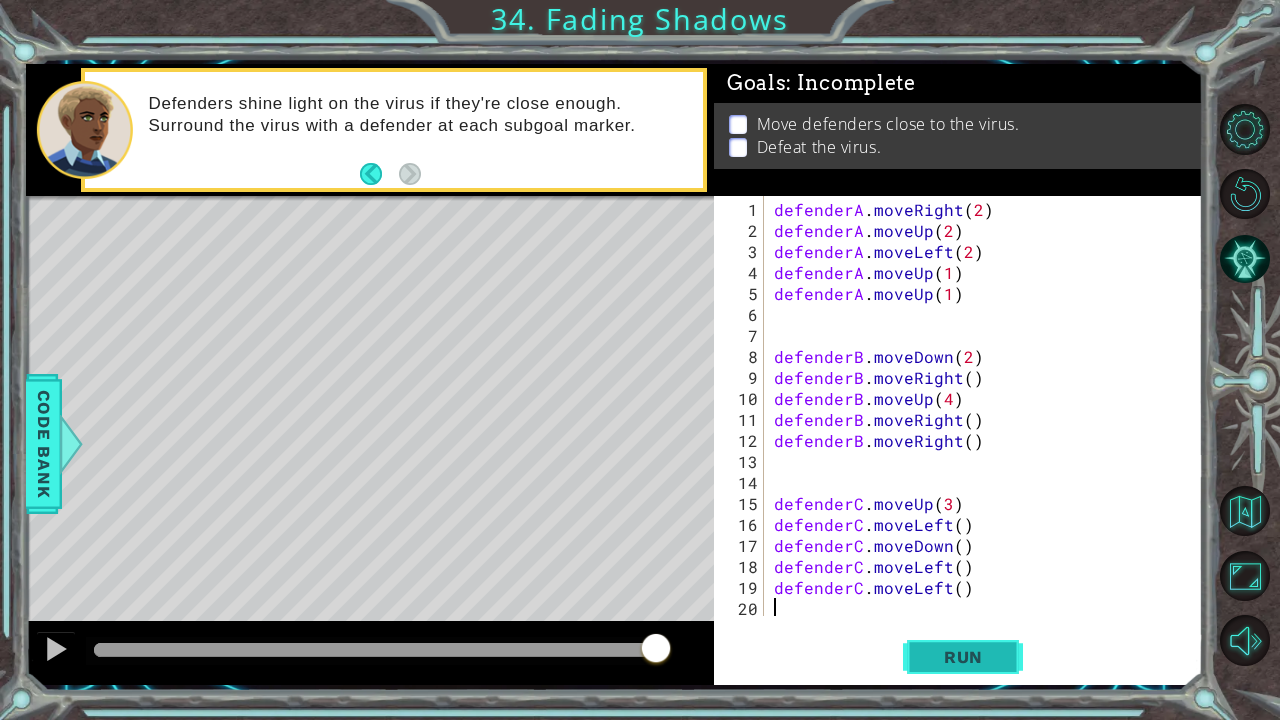 click on "Run" at bounding box center [963, 656] 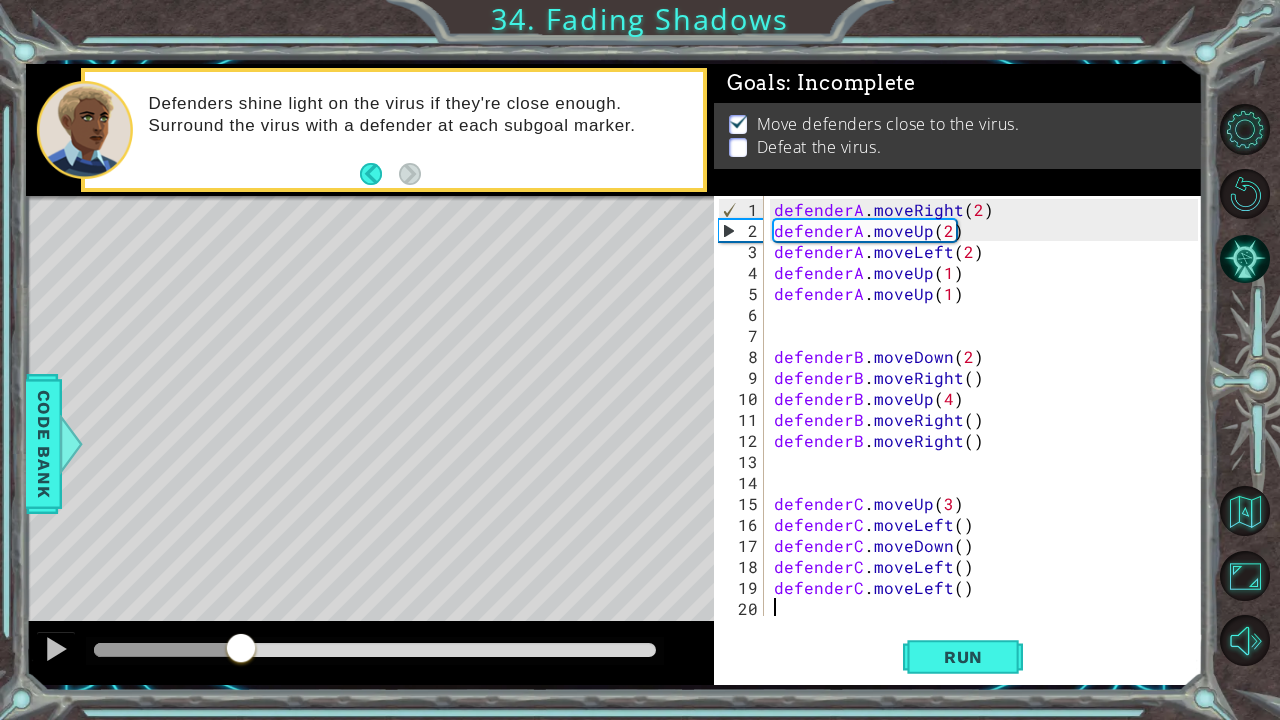 click at bounding box center (375, 650) 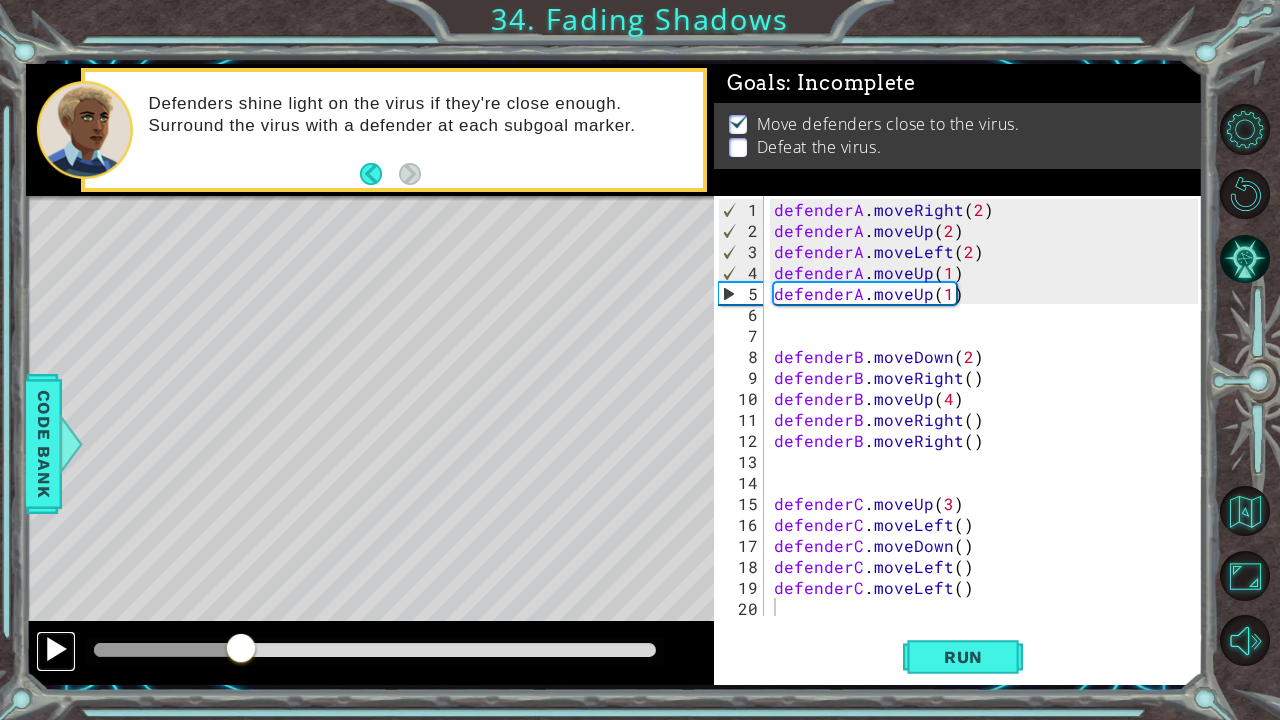 click at bounding box center (56, 649) 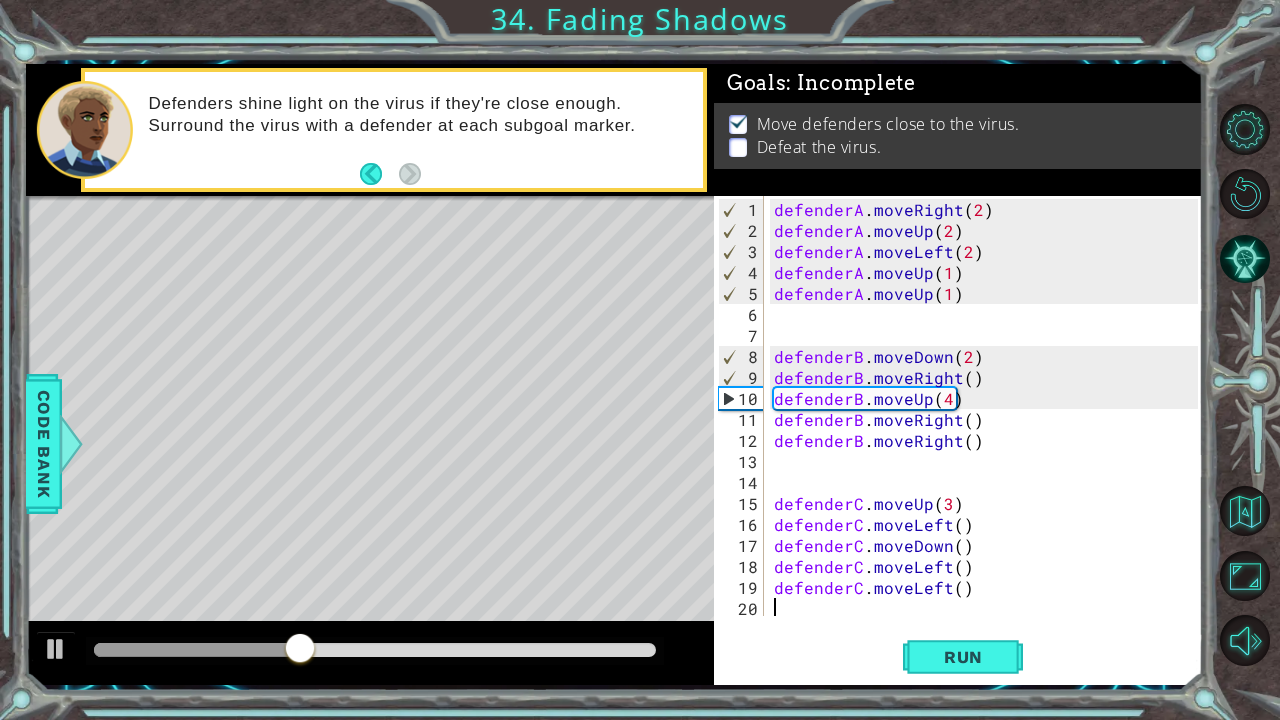 click on "defenderA . moveRight ( 2 ) defenderA . moveUp ( 2 ) defenderA . moveLeft ( 2 ) defenderA . moveUp ( 1 ) defenderA . moveUp ( 1 ) defenderB . moveDown ( 2 ) defenderB . moveRight ( ) defenderB . moveUp ( 4 ) defenderB . moveRight ( ) defenderB . moveRight ( ) defenderC . moveUp ( 3 ) defenderC . moveLeft ( ) defenderC . moveDown ( ) defenderC . moveLeft ( ) defenderC . moveLeft ( )" at bounding box center (989, 430) 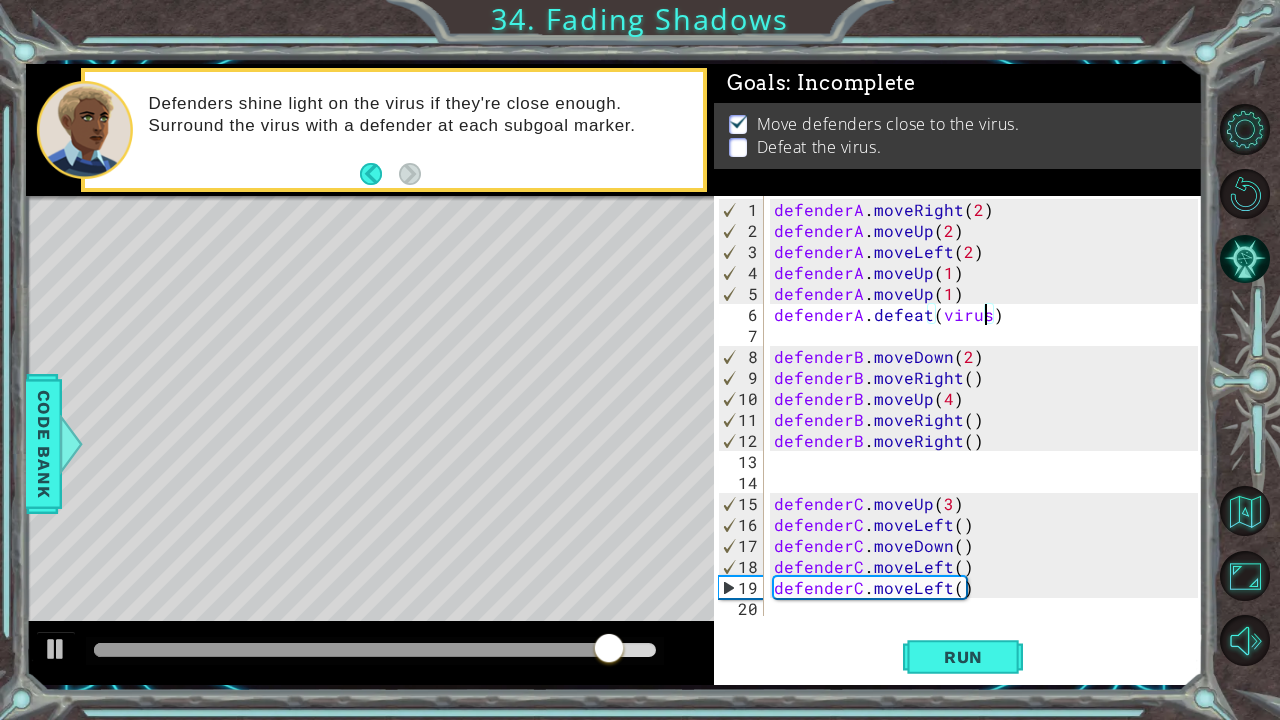 scroll, scrollTop: 0, scrollLeft: 12, axis: horizontal 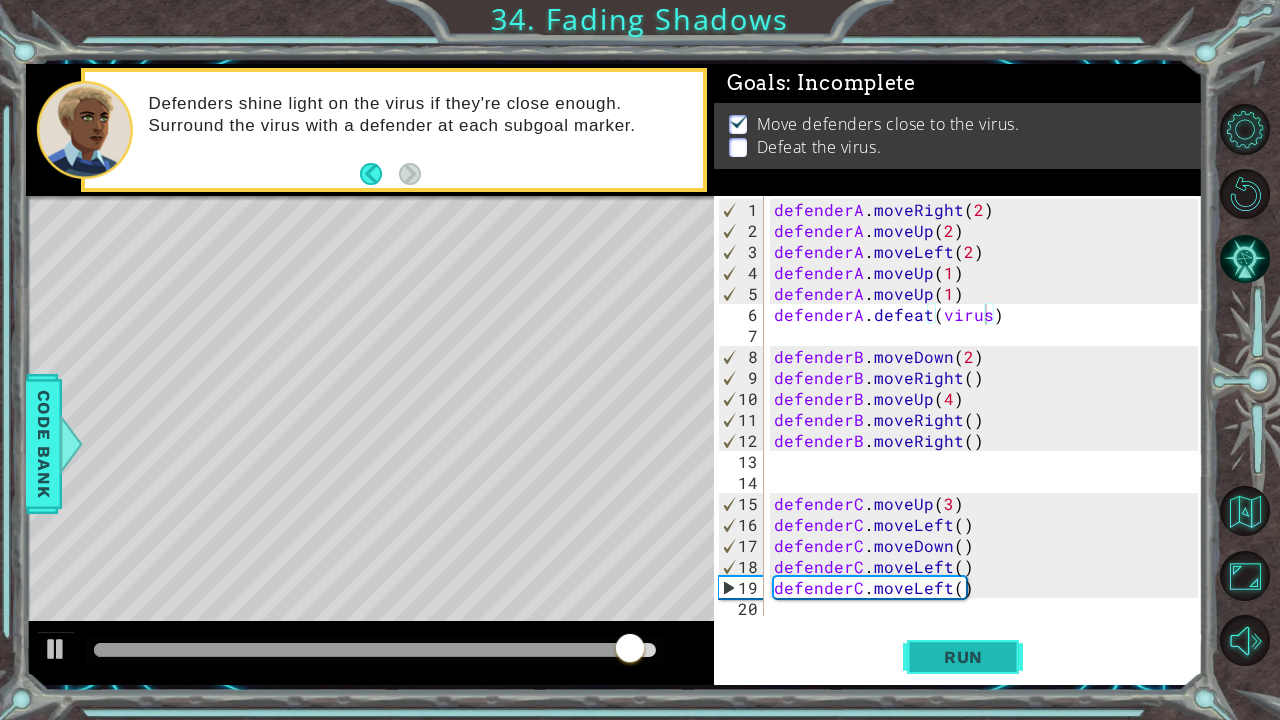 click on "Run" at bounding box center (963, 656) 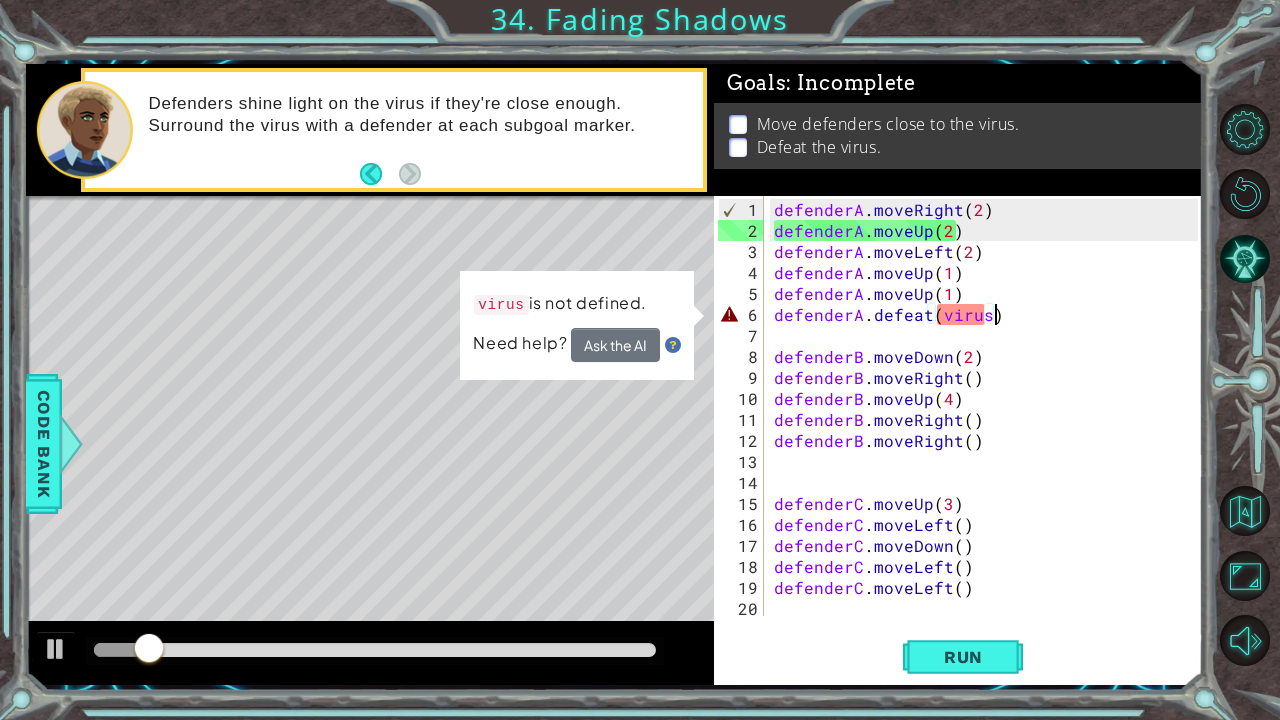 click on "defenderA . moveRight ( 2 ) defenderA . moveUp ( 2 ) defenderA . moveLeft ( 2 ) defenderA . moveUp ( 1 ) defenderA . moveUp ( 1 ) defenderA . defeat ( virus ) defenderB . moveDown ( 2 ) defenderB . moveRight ( ) defenderB . moveUp ( 4 ) defenderB . moveRight ( ) defenderB . moveRight ( ) defenderC . moveUp ( 3 ) defenderC . moveLeft ( ) defenderC . moveDown ( ) defenderC . moveLeft ( ) defenderC . moveLeft ( )" at bounding box center (989, 430) 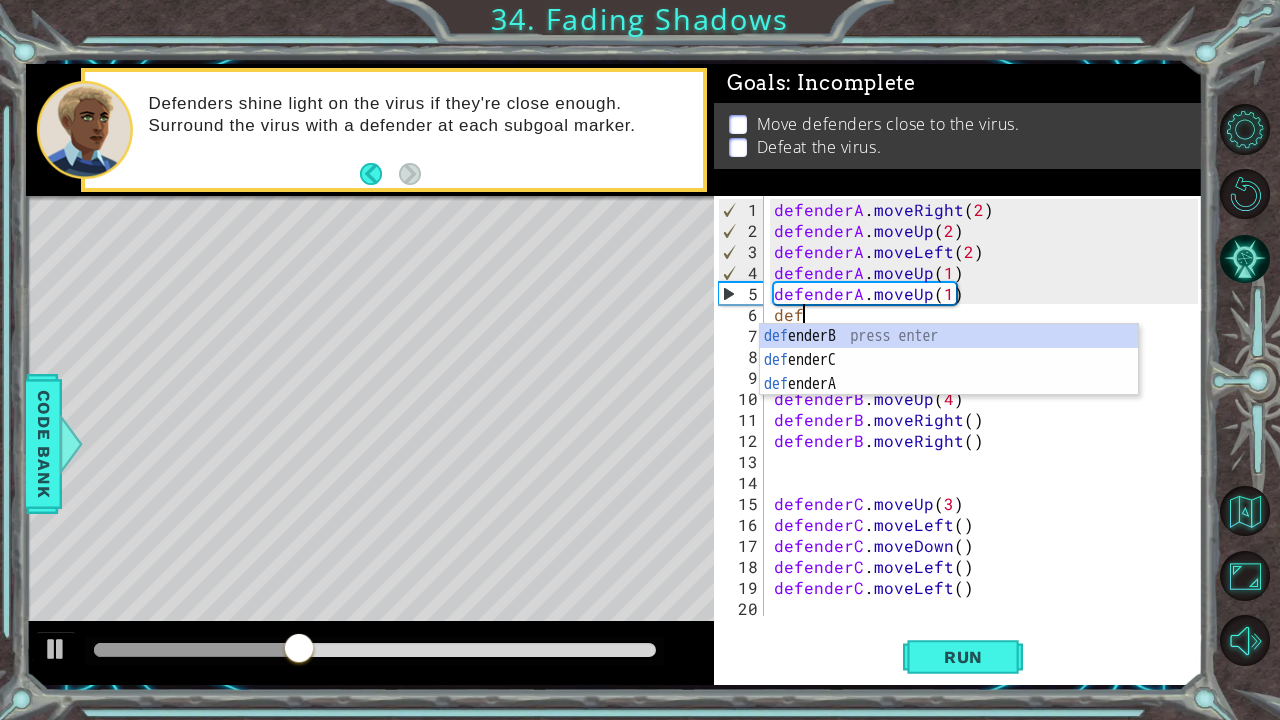 scroll, scrollTop: 0, scrollLeft: 0, axis: both 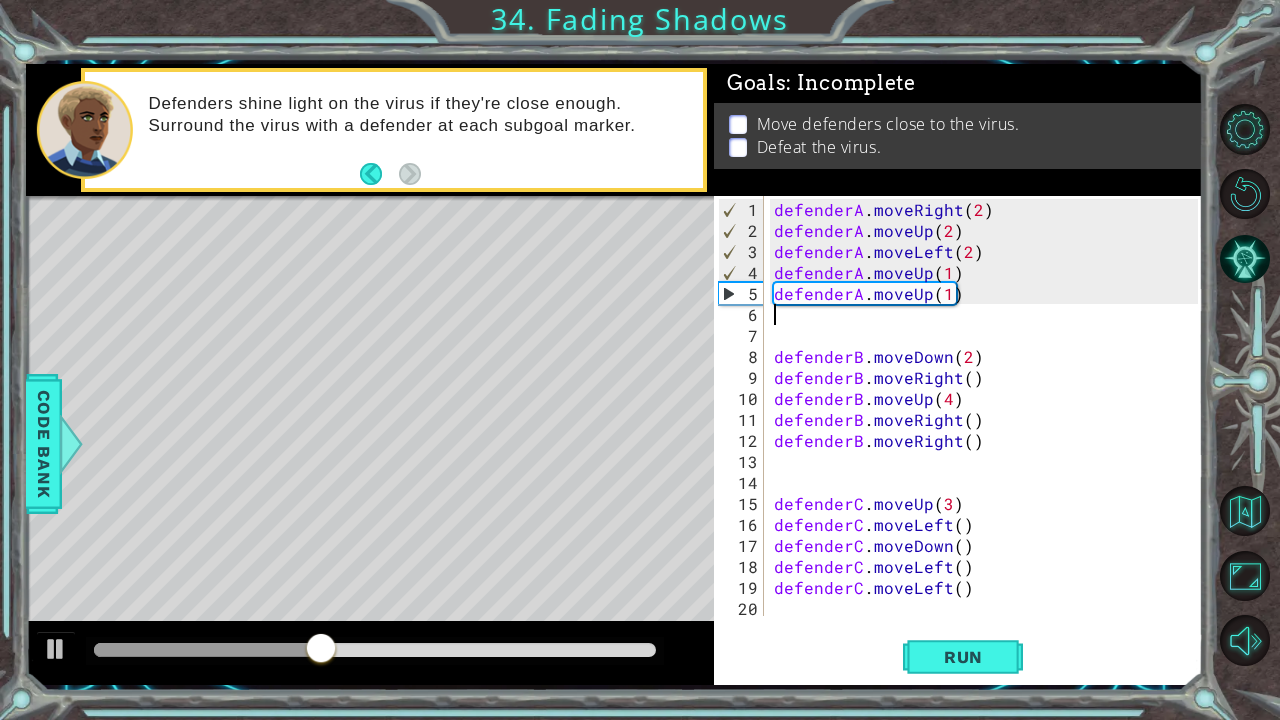 click on "defenderA . moveRight ( 2 ) defenderA . moveUp ( 2 ) defenderA . moveLeft ( 2 ) defenderA . moveUp ( 1 ) defenderA . moveUp ( 1 ) defenderB . moveDown ( 2 ) defenderB . moveRight ( ) defenderB . moveUp ( 4 ) defenderB . moveRight ( ) defenderB . moveRight ( ) defenderC . moveUp ( 3 ) defenderC . moveLeft ( ) defenderC . moveDown ( ) defenderC . moveLeft ( ) defenderC . moveLeft ( )" at bounding box center [989, 430] 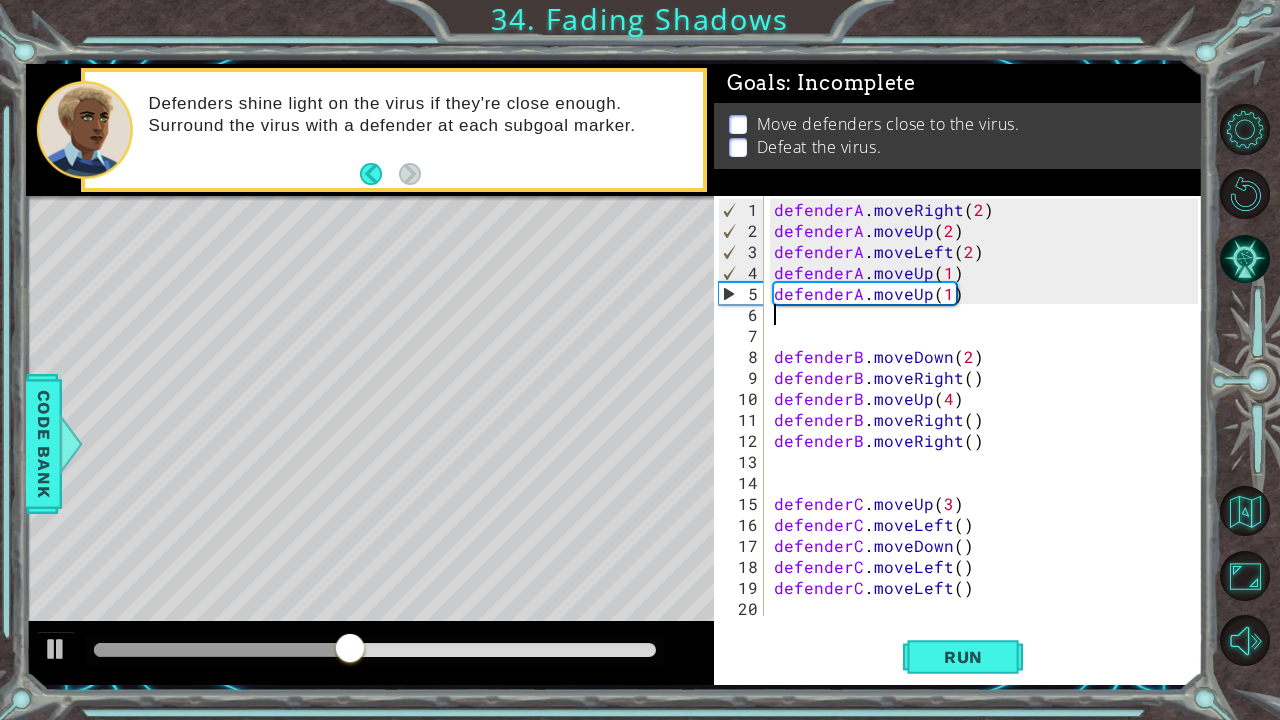 click on "Run" at bounding box center [963, 656] 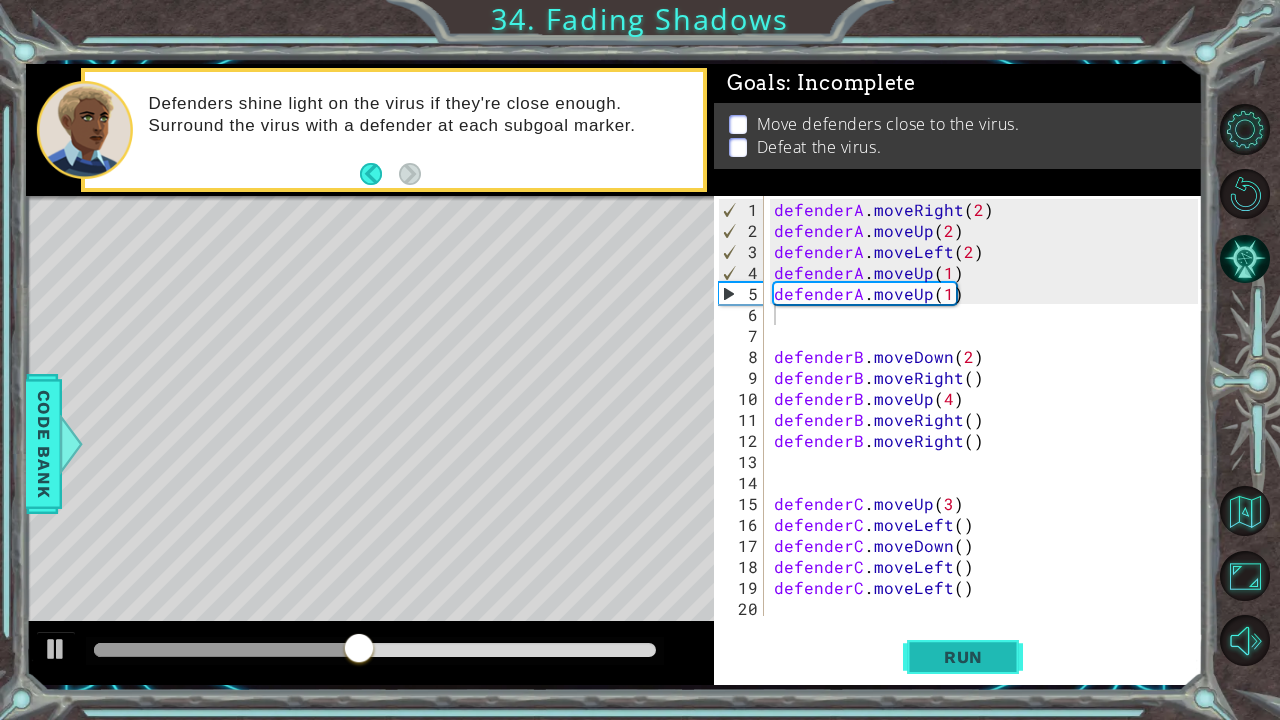 click on "Run" at bounding box center [963, 656] 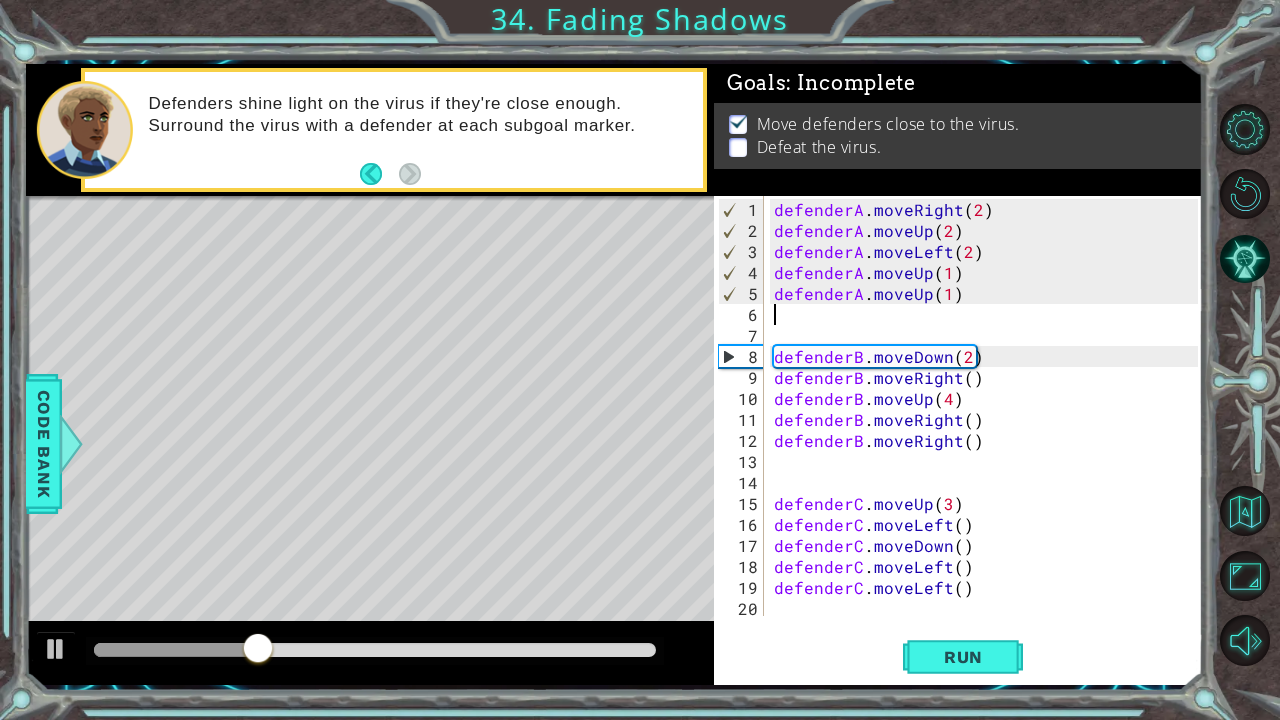 click on "defenderA . moveRight ( 2 ) defenderA . moveUp ( 2 ) defenderA . moveLeft ( 2 ) defenderA . moveUp ( 1 ) defenderA . moveUp ( 1 ) defenderB . moveDown ( 2 ) defenderB . moveRight ( ) defenderB . moveUp ( 4 ) defenderB . moveRight ( ) defenderB . moveRight ( ) defenderC . moveUp ( 3 ) defenderC . moveLeft ( ) defenderC . moveDown ( ) defenderC . moveLeft ( ) defenderC . moveLeft ( )" at bounding box center [989, 430] 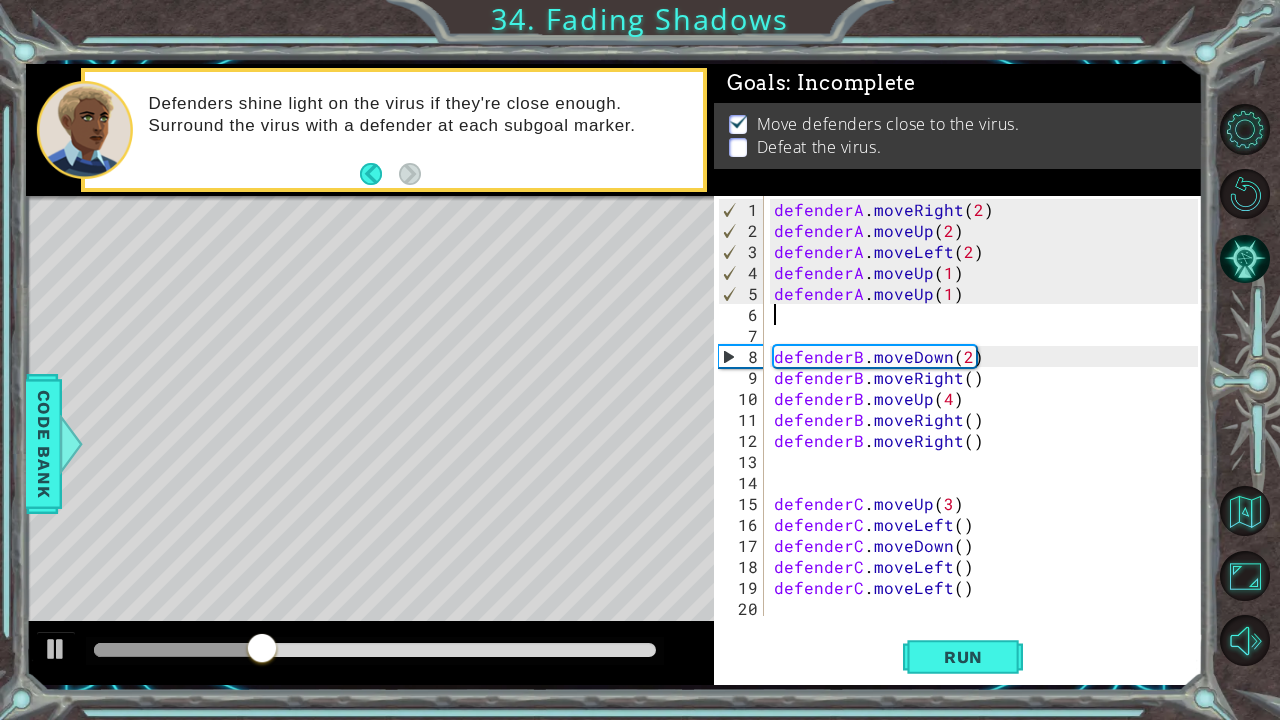 click on "defenderA . moveRight ( 2 ) defenderA . moveUp ( 2 ) defenderA . moveLeft ( 2 ) defenderA . moveUp ( 1 ) defenderA . moveUp ( 1 ) defenderB . moveDown ( 2 ) defenderB . moveRight ( ) defenderB . moveUp ( 4 ) defenderB . moveRight ( ) defenderB . moveRight ( ) defenderC . moveUp ( 3 ) defenderC . moveLeft ( ) defenderC . moveDown ( ) defenderC . moveLeft ( ) defenderC . moveLeft ( )" at bounding box center (989, 430) 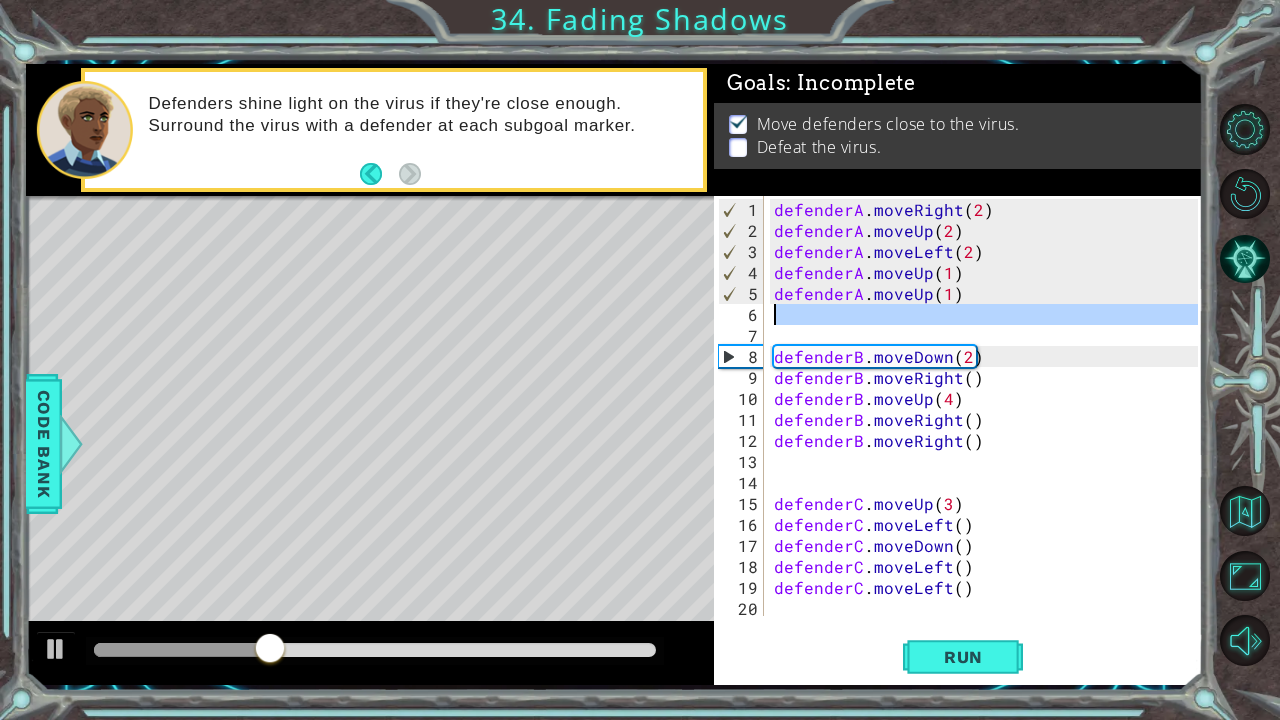 click on "defenderA . moveRight ( 2 ) defenderA . moveUp ( 2 ) defenderA . moveLeft ( 2 ) defenderA . moveUp ( 1 ) defenderA . moveUp ( 1 ) defenderB . moveDown ( 2 ) defenderB . moveRight ( ) defenderB . moveUp ( 4 ) defenderB . moveRight ( ) defenderB . moveRight ( ) defenderC . moveUp ( 3 ) defenderC . moveLeft ( ) defenderC . moveDown ( ) defenderC . moveLeft ( ) defenderC . moveLeft ( )" at bounding box center (989, 430) 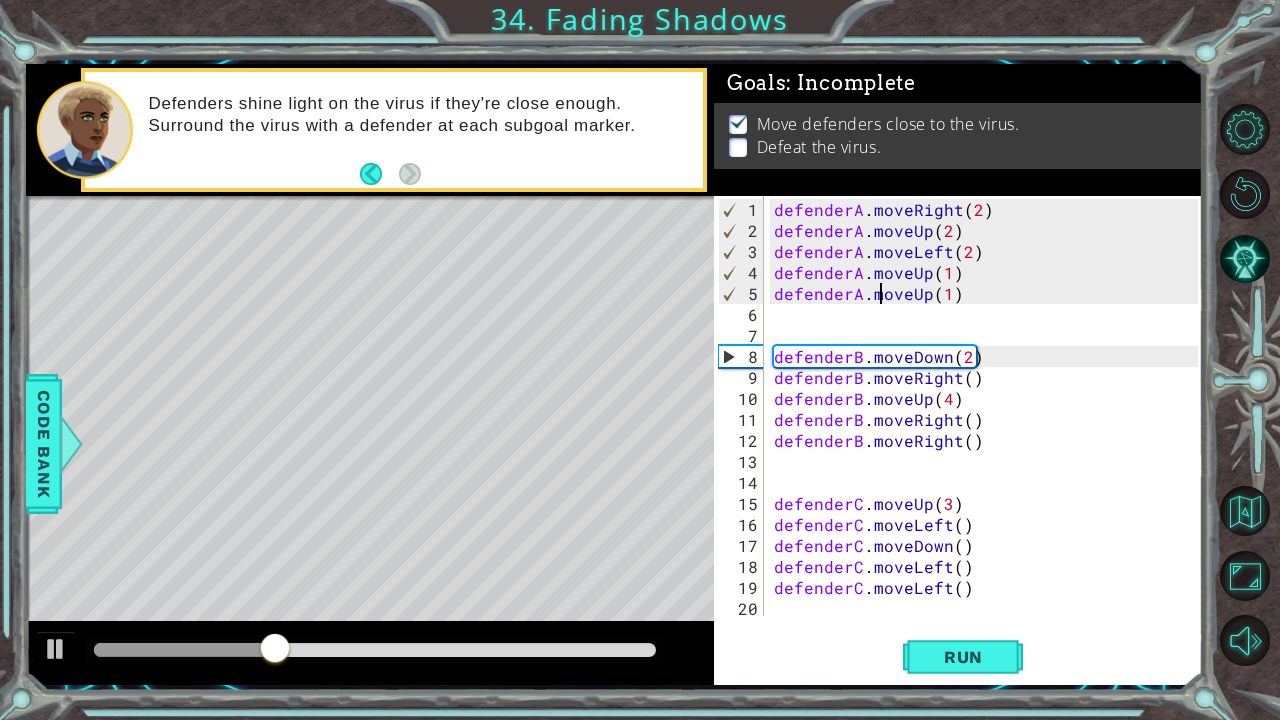click on "defenderA . moveRight ( 2 ) defenderA . moveUp ( 2 ) defenderA . moveLeft ( 2 ) defenderA . moveUp ( 1 ) defenderA . moveUp ( 1 ) defenderB . moveDown ( 2 ) defenderB . moveRight ( ) defenderB . moveUp ( 4 ) defenderB . moveRight ( ) defenderB . moveRight ( ) defenderC . moveUp ( 3 ) defenderC . moveLeft ( ) defenderC . moveDown ( ) defenderC . moveLeft ( ) defenderC . moveLeft ( )" at bounding box center (989, 430) 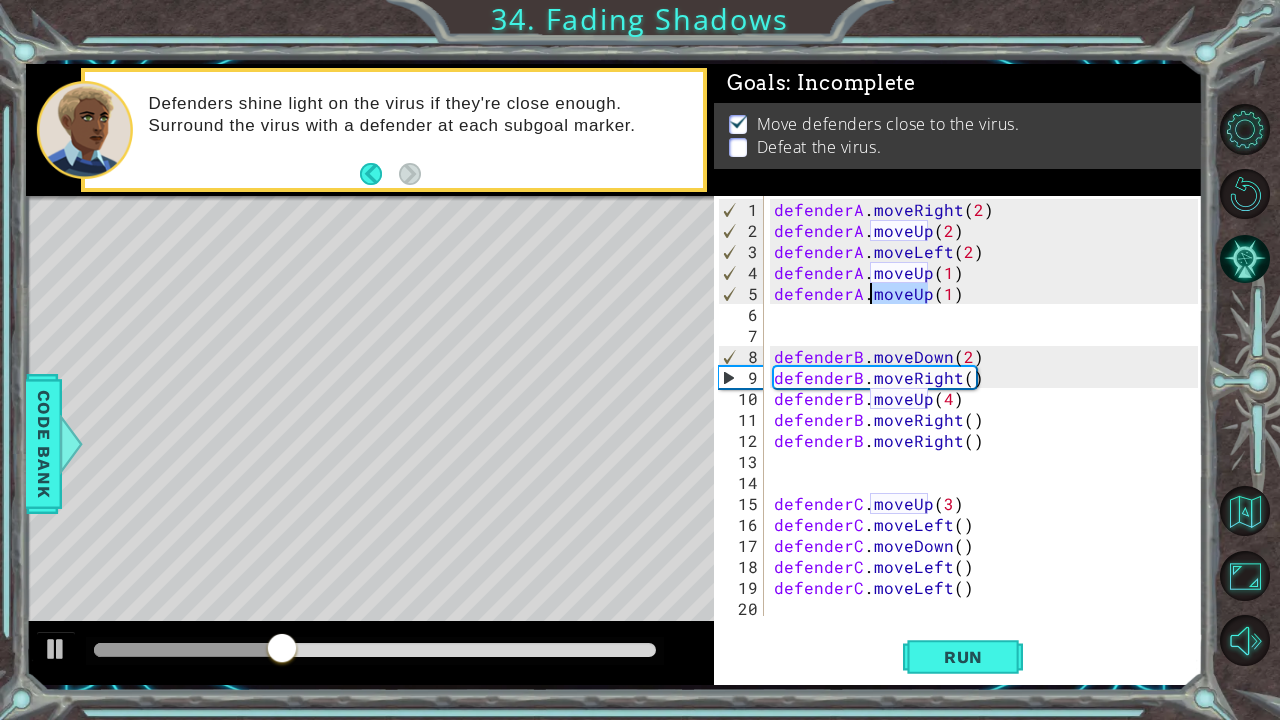 click on "defenderA . moveRight ( 2 ) defenderA . moveUp ( 2 ) defenderA . moveLeft ( 2 ) defenderA . moveUp ( 1 ) defenderA . moveUp ( 1 ) defenderB . moveDown ( 2 ) defenderB . moveRight ( ) defenderB . moveUp ( 4 ) defenderB . moveRight ( ) defenderB . moveRight ( ) defenderC . moveUp ( 3 ) defenderC . moveLeft ( ) defenderC . moveDown ( ) defenderC . moveLeft ( ) defenderC . moveLeft ( )" at bounding box center [989, 430] 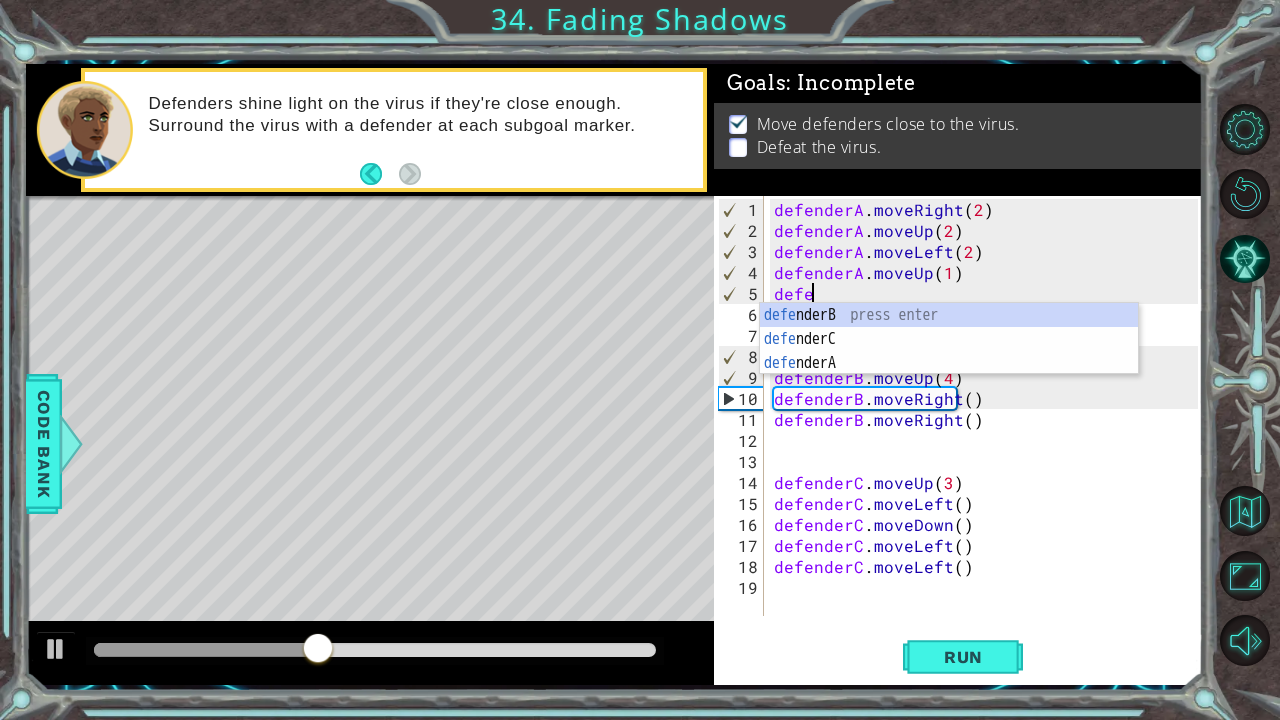 scroll, scrollTop: 0, scrollLeft: 2, axis: horizontal 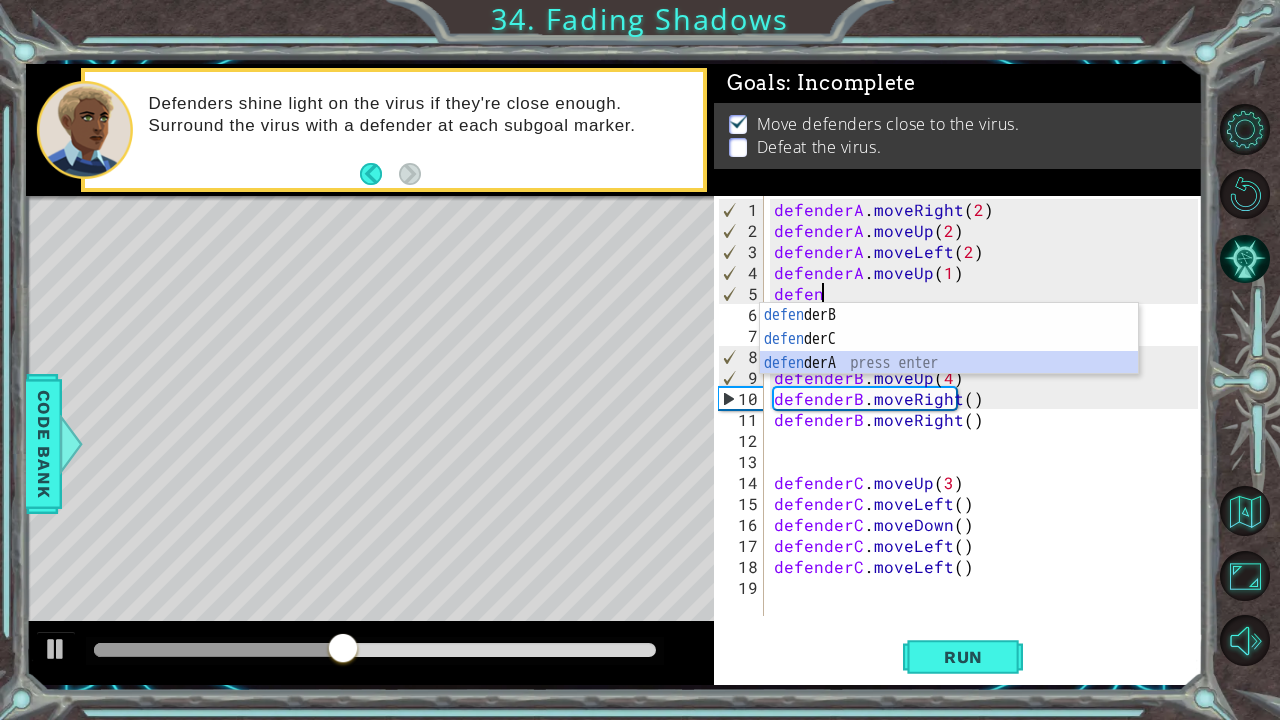 click on "defen derB press enter defen derC press enter defen derA press enter" at bounding box center (949, 363) 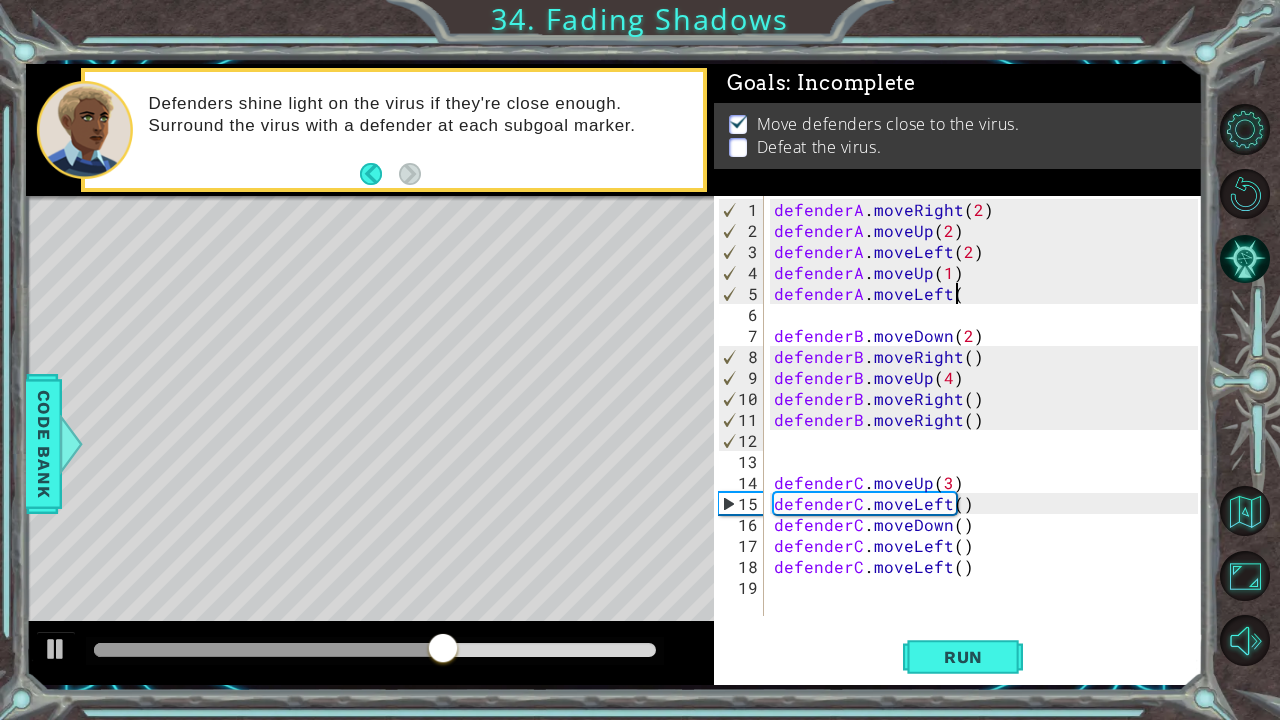 scroll, scrollTop: 0, scrollLeft: 11, axis: horizontal 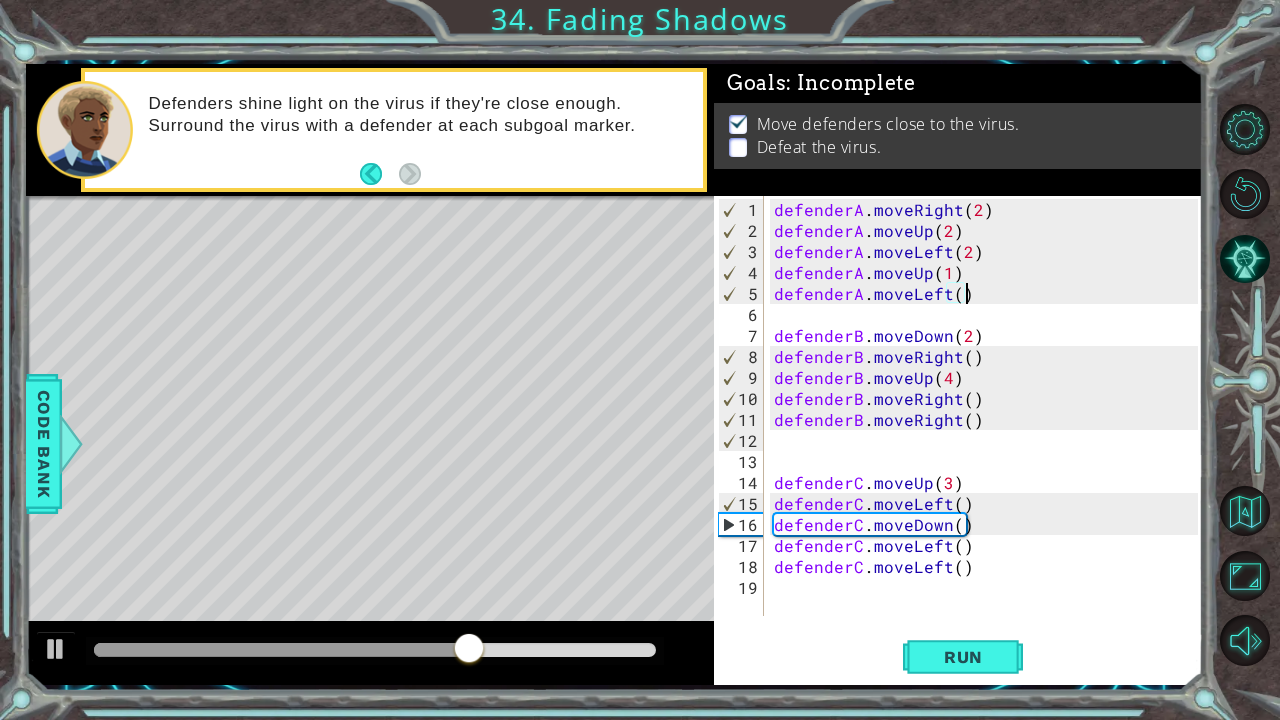 click at bounding box center (281, 650) 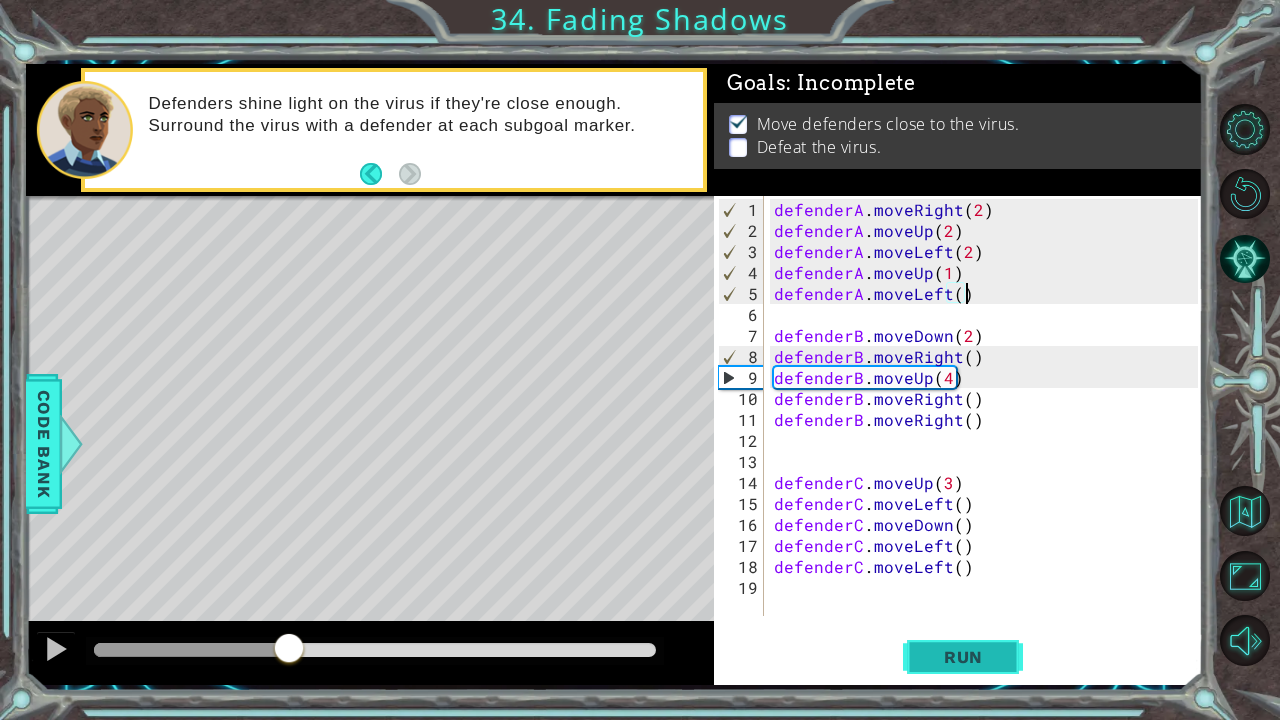 click on "Run" at bounding box center [963, 657] 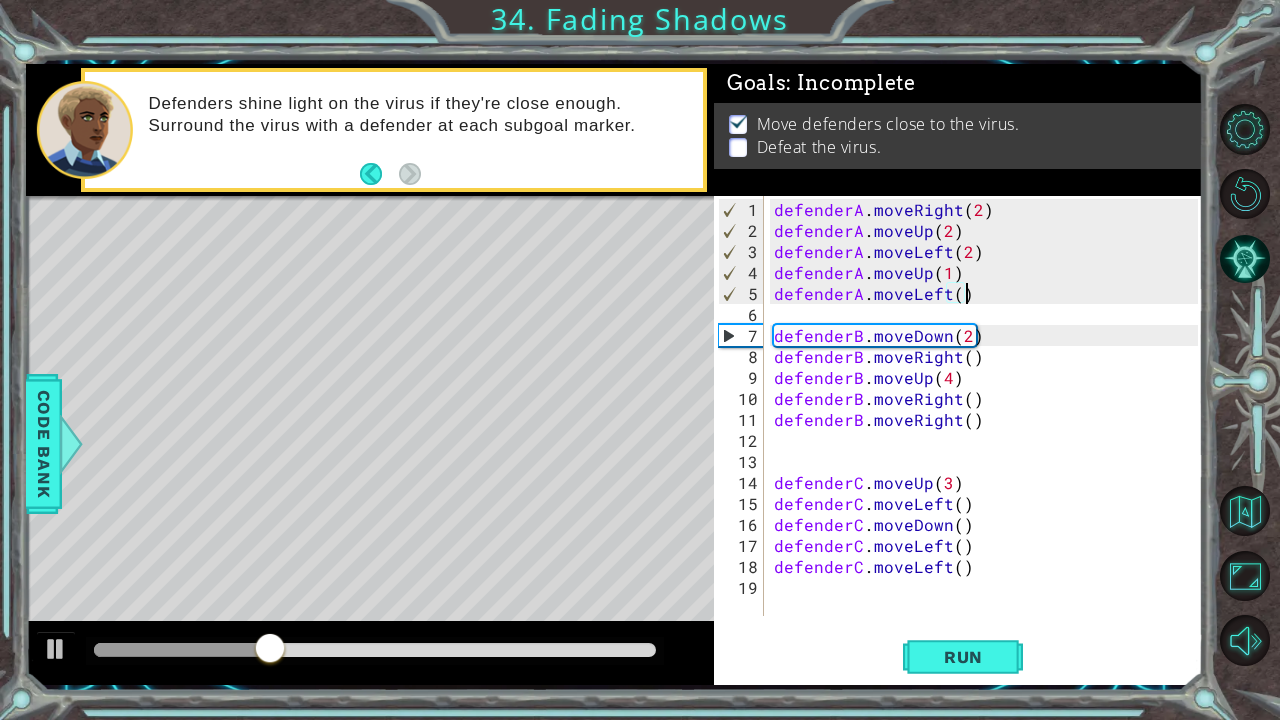 click on "defenderA . moveRight ( 2 ) defenderA . moveUp ( 2 ) defenderA . moveLeft ( 2 ) defenderA . moveUp ( 1 ) defenderA . moveLeft ( ) defenderB . moveDown ( 2 ) defenderB . moveRight ( ) defenderB . moveUp ( 4 ) defenderB . moveRight ( ) defenderB . moveRight ( ) defenderC . moveUp ( 3 ) defenderC . moveLeft ( ) defenderC . moveDown ( ) defenderC . moveLeft ( ) defenderC . moveLeft ( )" at bounding box center (989, 430) 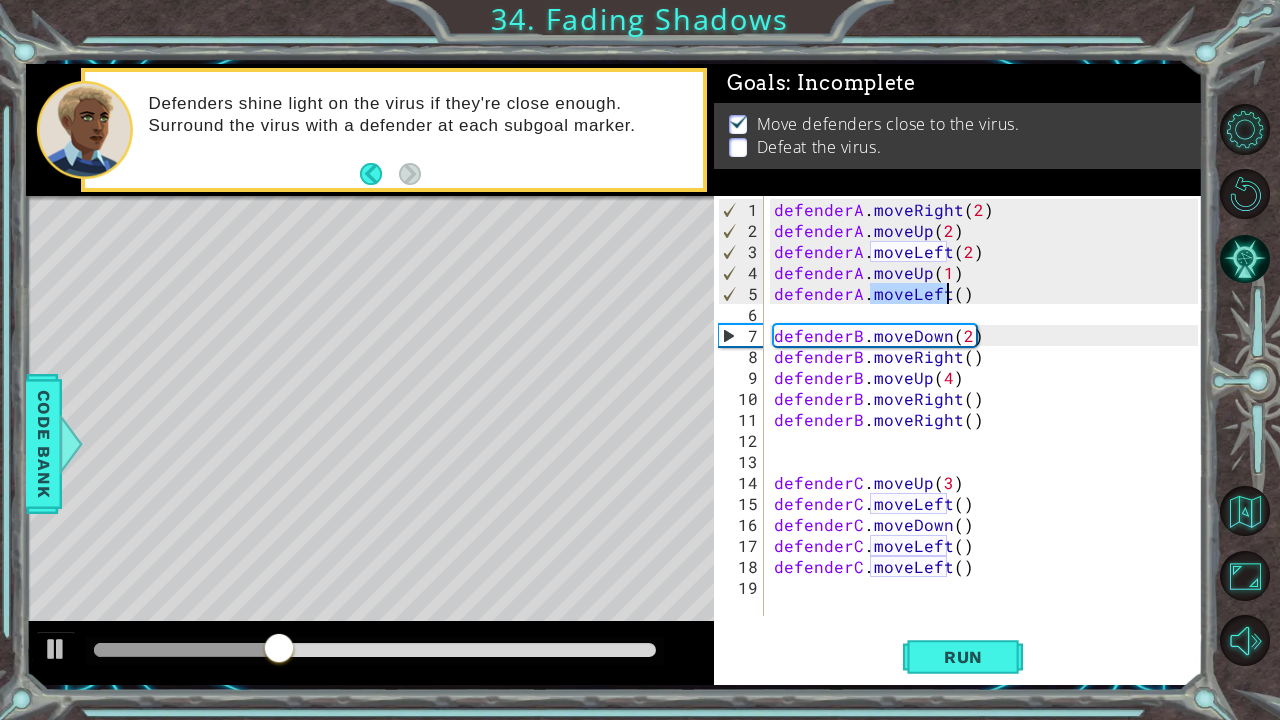 click on "defenderA . moveRight ( 2 ) defenderA . moveUp ( 2 ) defenderA . moveLeft ( 2 ) defenderA . moveUp ( 1 ) defenderA . moveLeft ( ) defenderB . moveDown ( 2 ) defenderB . moveRight ( ) defenderB . moveUp ( 4 ) defenderB . moveRight ( ) defenderB . moveRight ( ) defenderC . moveUp ( 3 ) defenderC . moveLeft ( ) defenderC . moveDown ( ) defenderC . moveLeft ( ) defenderC . moveLeft ( )" at bounding box center (989, 430) 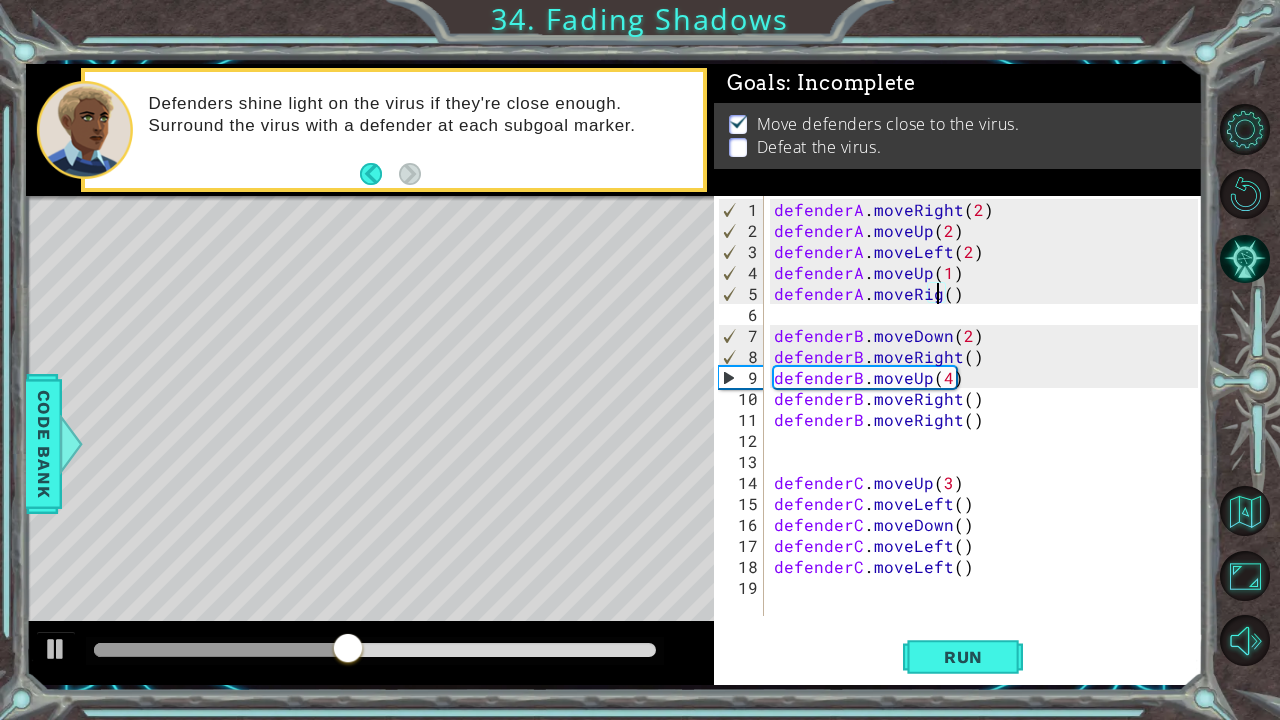 scroll, scrollTop: 0, scrollLeft: 10, axis: horizontal 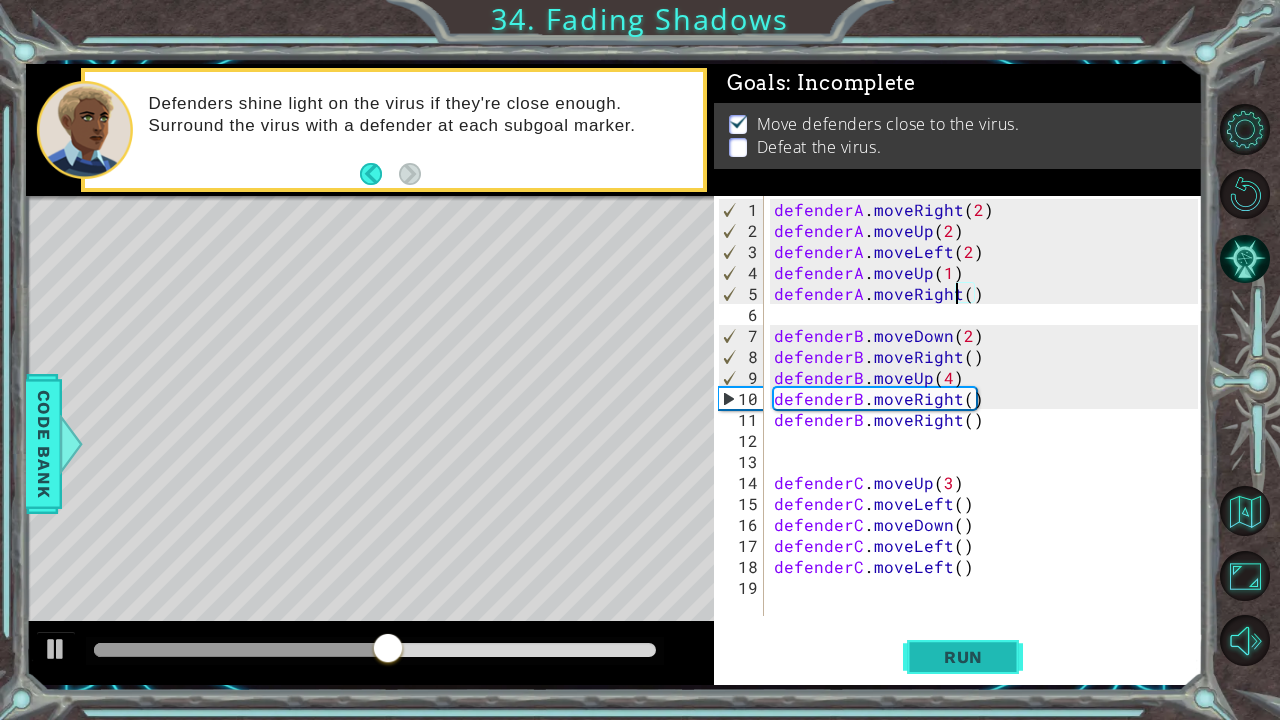 click on "Run" at bounding box center (963, 657) 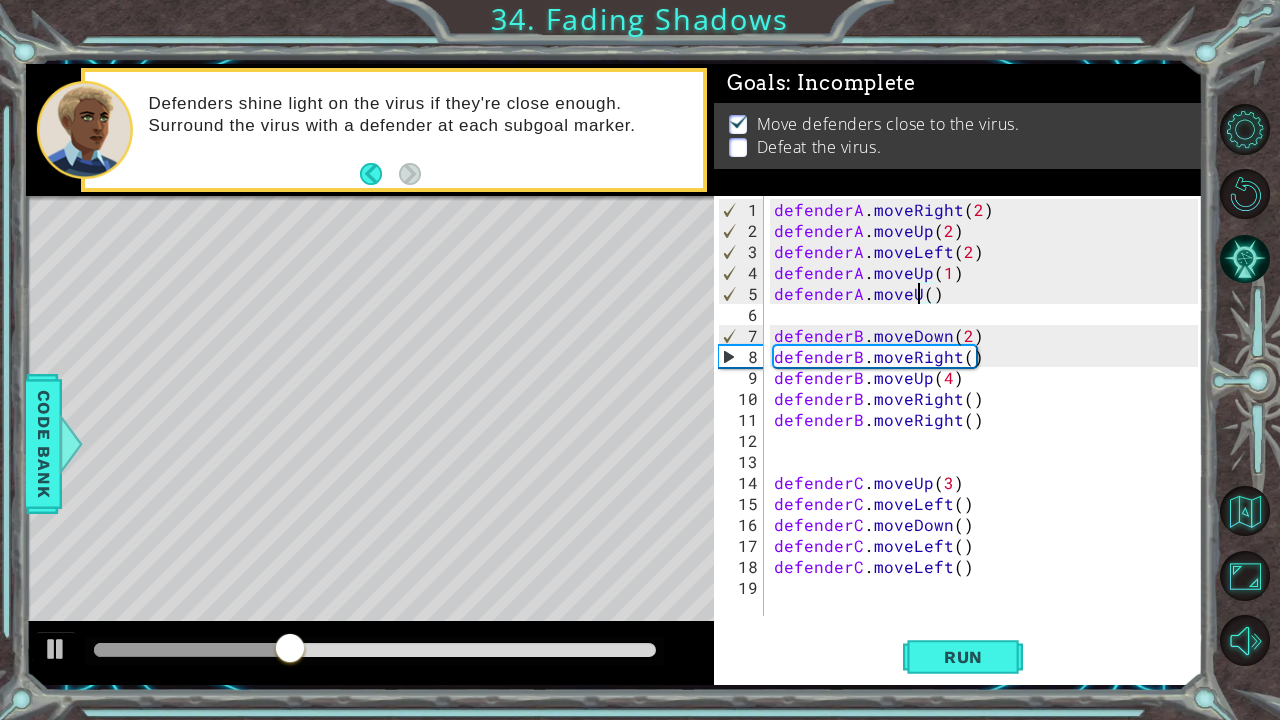 scroll, scrollTop: 0, scrollLeft: 10, axis: horizontal 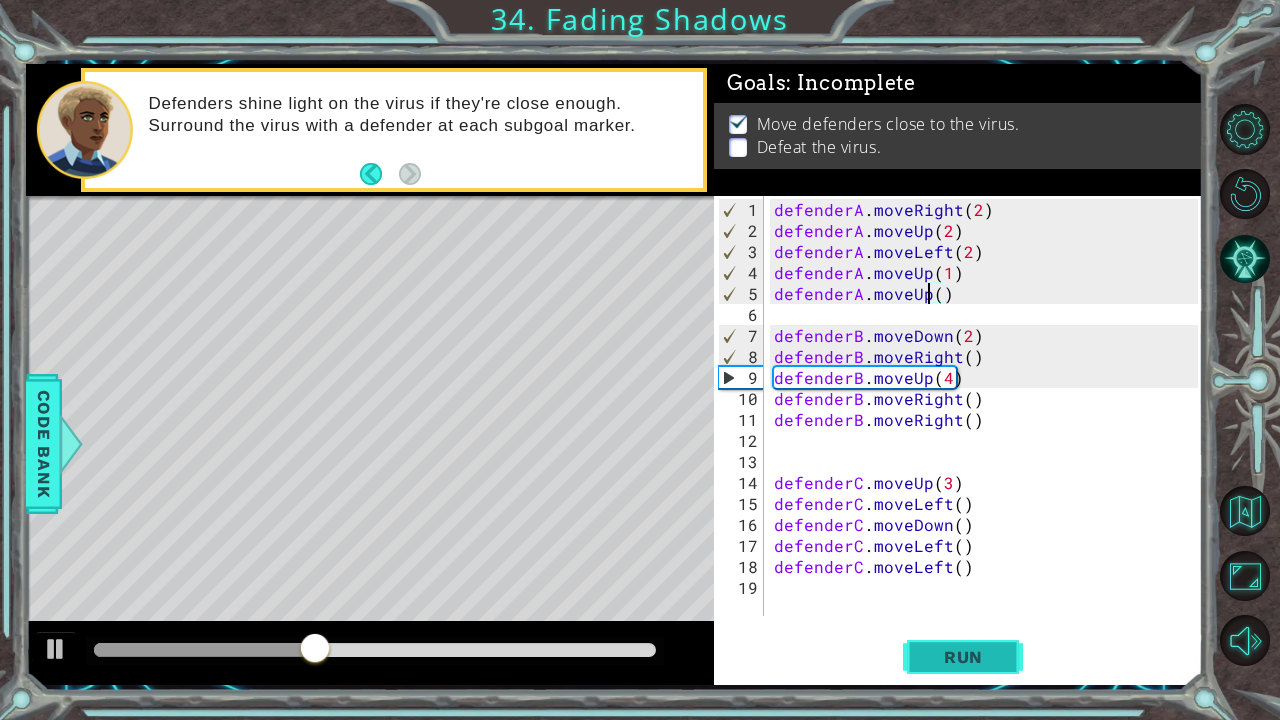 click on "Run" at bounding box center (963, 657) 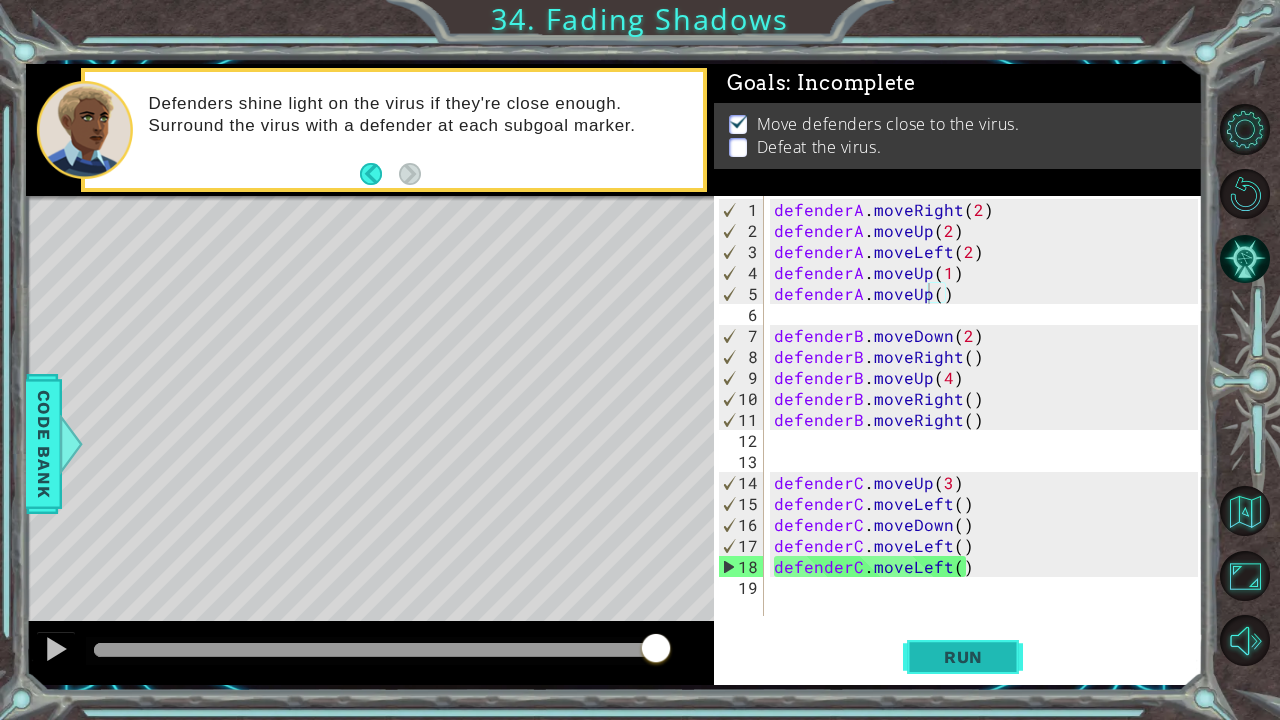 click on "Run" at bounding box center (963, 656) 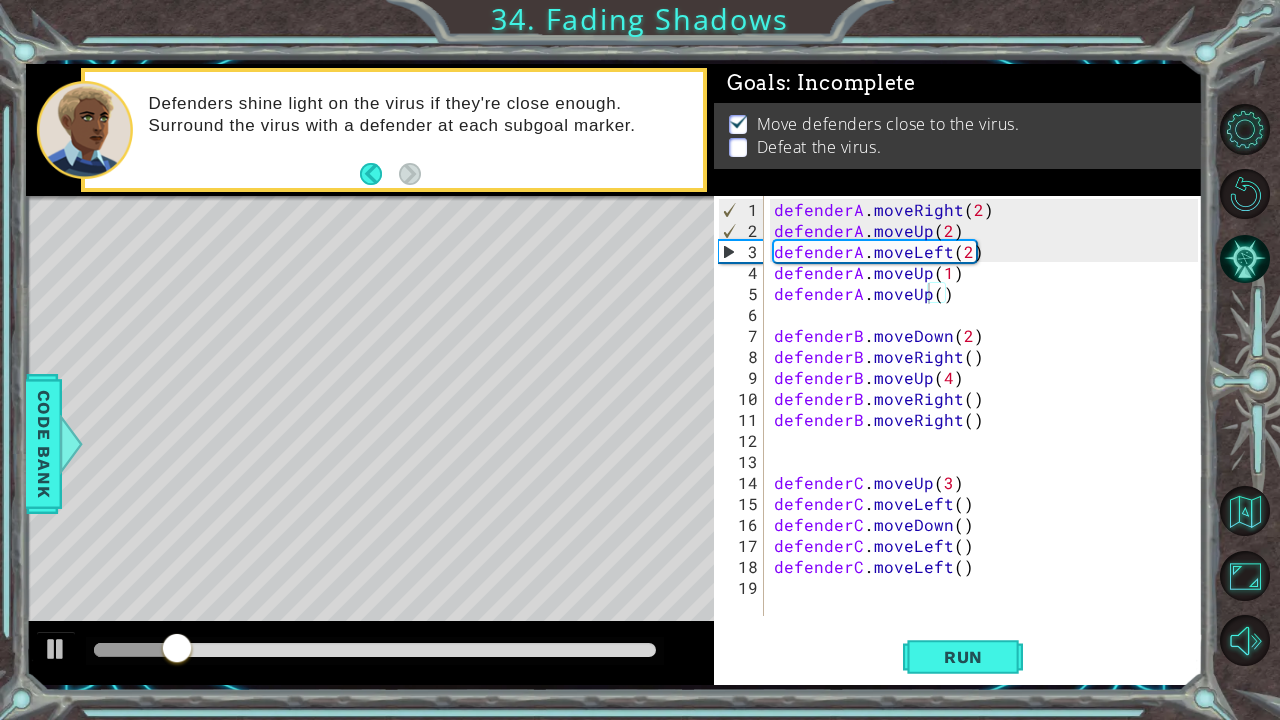 click at bounding box center [370, 653] 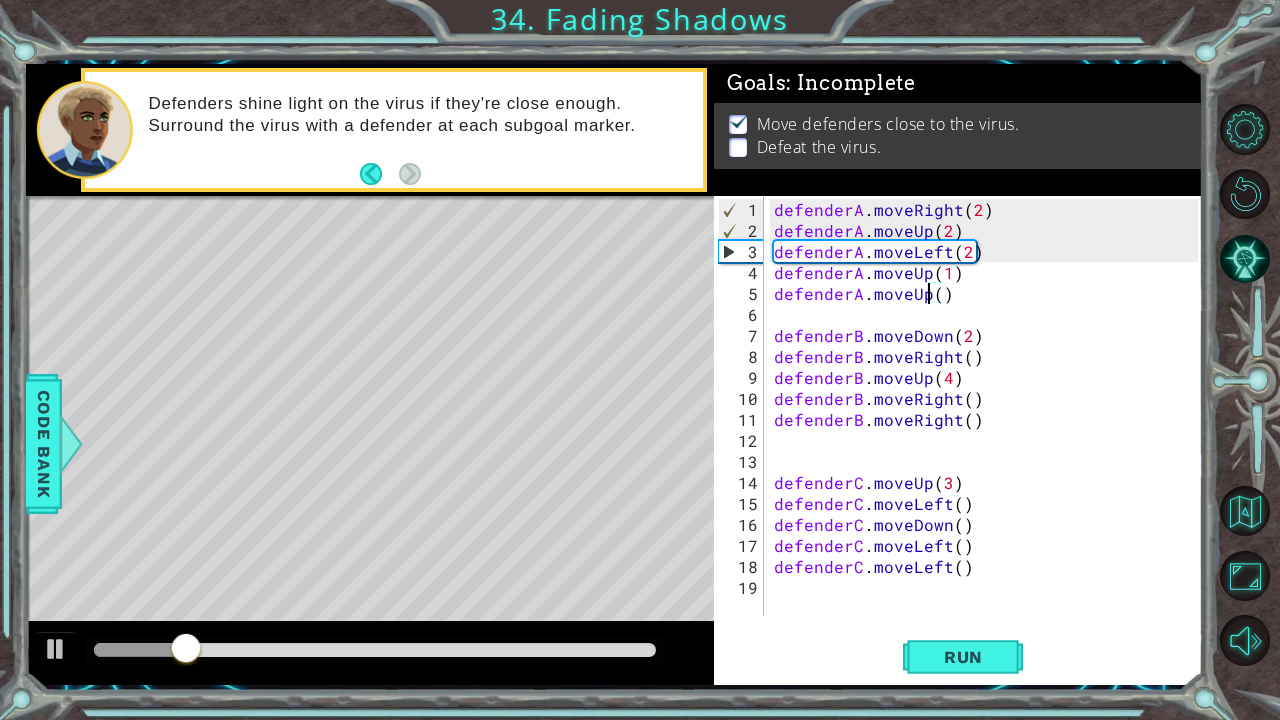 click at bounding box center [375, 650] 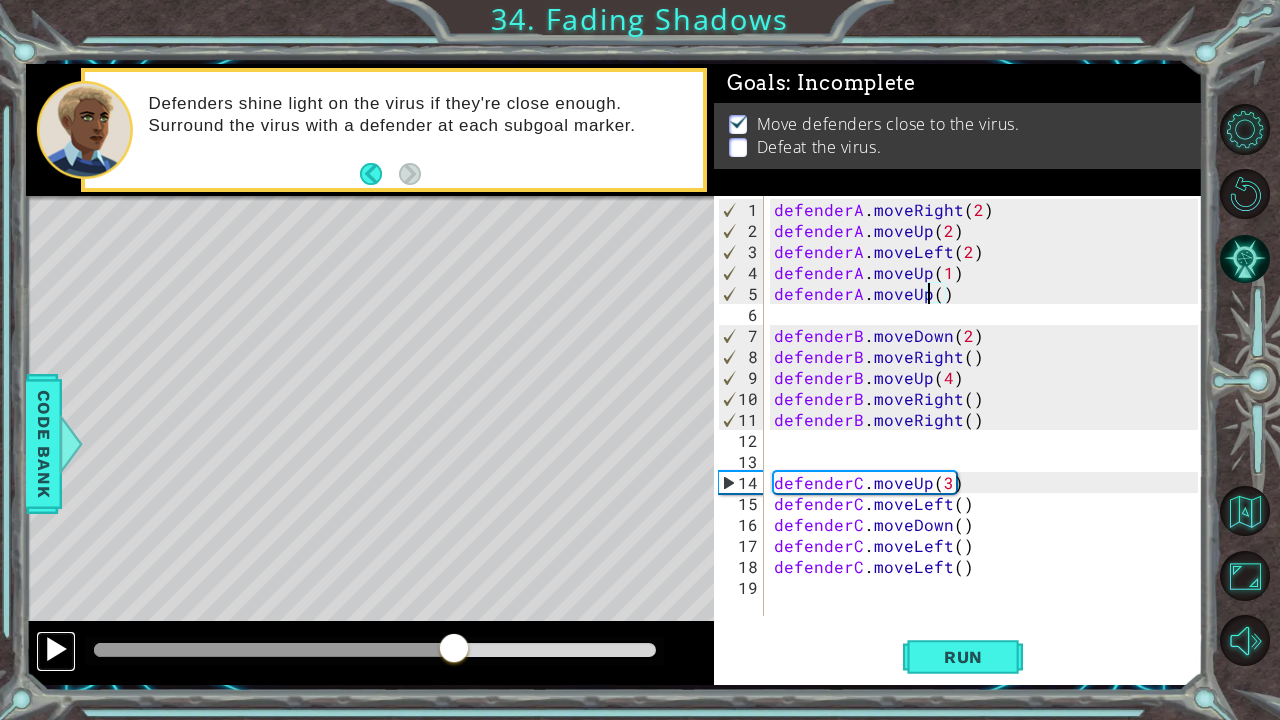click at bounding box center (56, 649) 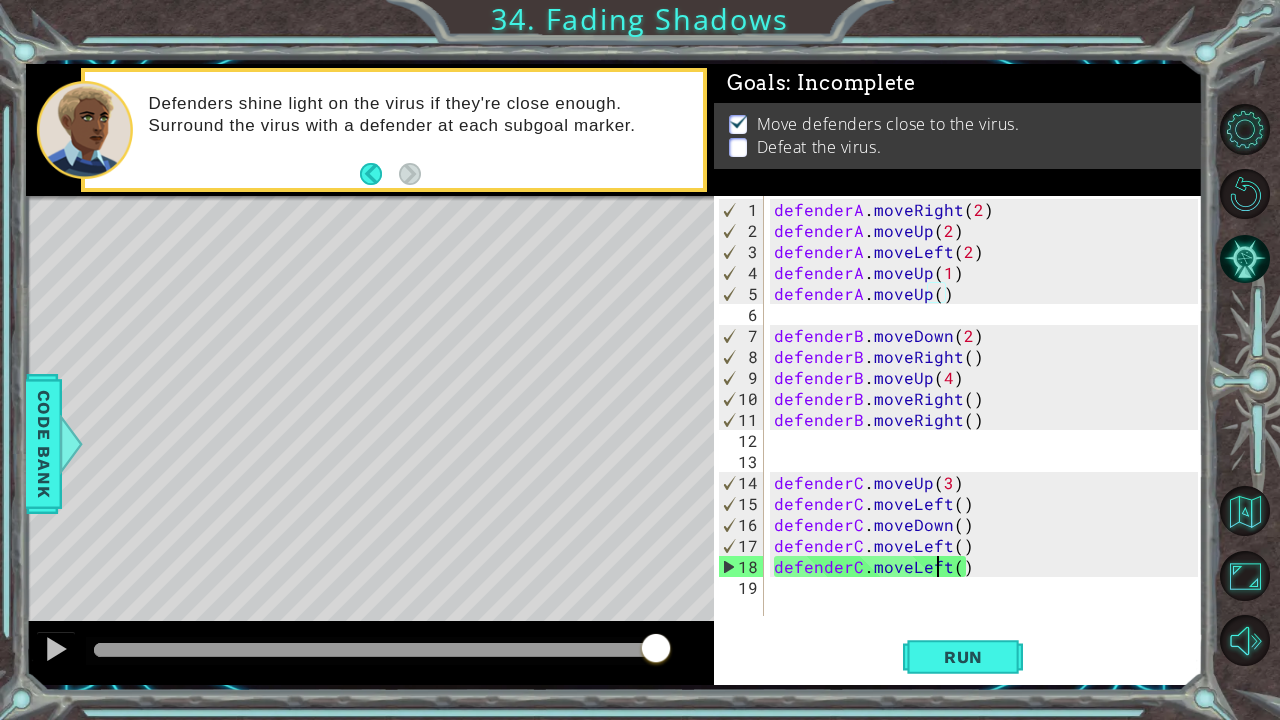 click on "defenderA . moveRight ( 2 ) defenderA . moveUp ( 2 ) defenderA . moveLeft ( 2 ) defenderA . moveUp ( 1 ) defenderA . moveUp ( ) defenderB . moveDown ( 2 ) defenderB . moveRight ( ) defenderB . moveUp ( 4 ) defenderB . moveRight ( ) defenderB . moveRight ( ) defenderC . moveUp ( 3 ) defenderC . moveLeft ( ) defenderC . moveDown ( ) defenderC . moveLeft ( ) defenderC . moveLeft ( )" at bounding box center [989, 430] 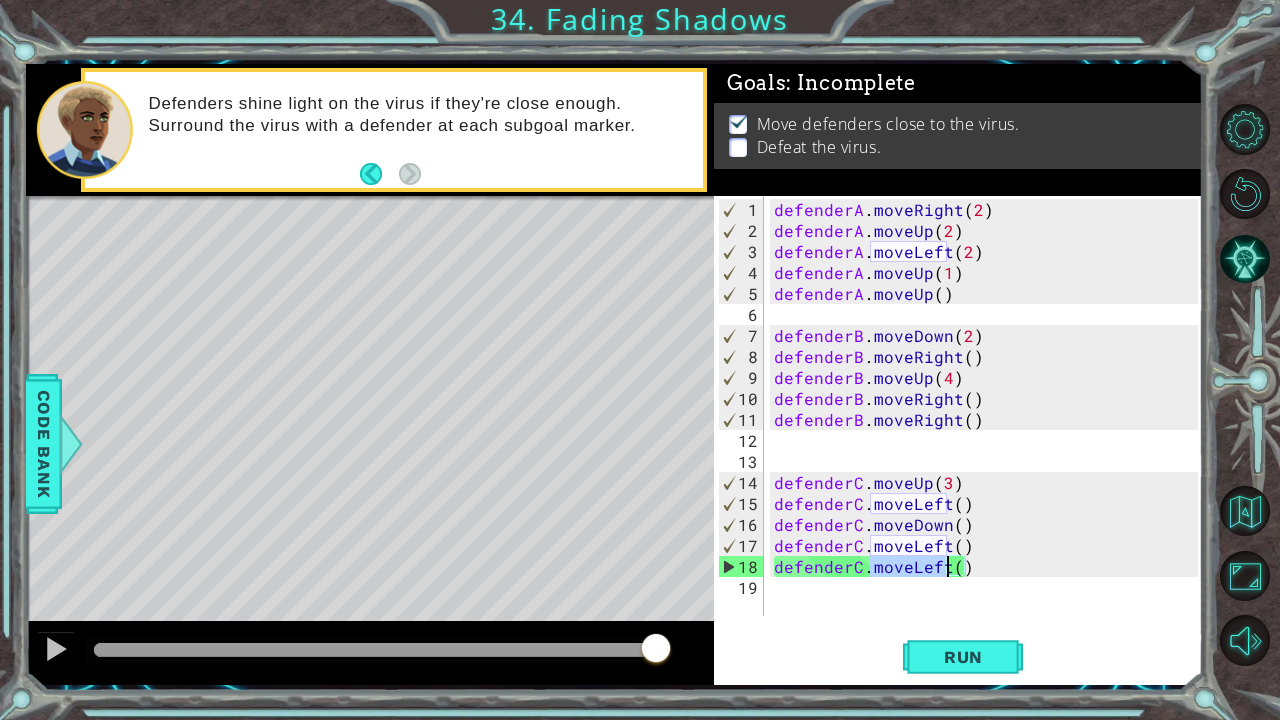 click on "defenderA . moveRight ( 2 ) defenderA . moveUp ( 2 ) defenderA . moveLeft ( 2 ) defenderA . moveUp ( 1 ) defenderA . moveUp ( ) defenderB . moveDown ( 2 ) defenderB . moveRight ( ) defenderB . moveUp ( 4 ) defenderB . moveRight ( ) defenderB . moveRight ( ) defenderC . moveUp ( 3 ) defenderC . moveLeft ( ) defenderC . moveDown ( ) defenderC . moveLeft ( ) defenderC . moveLeft ( )" at bounding box center [989, 430] 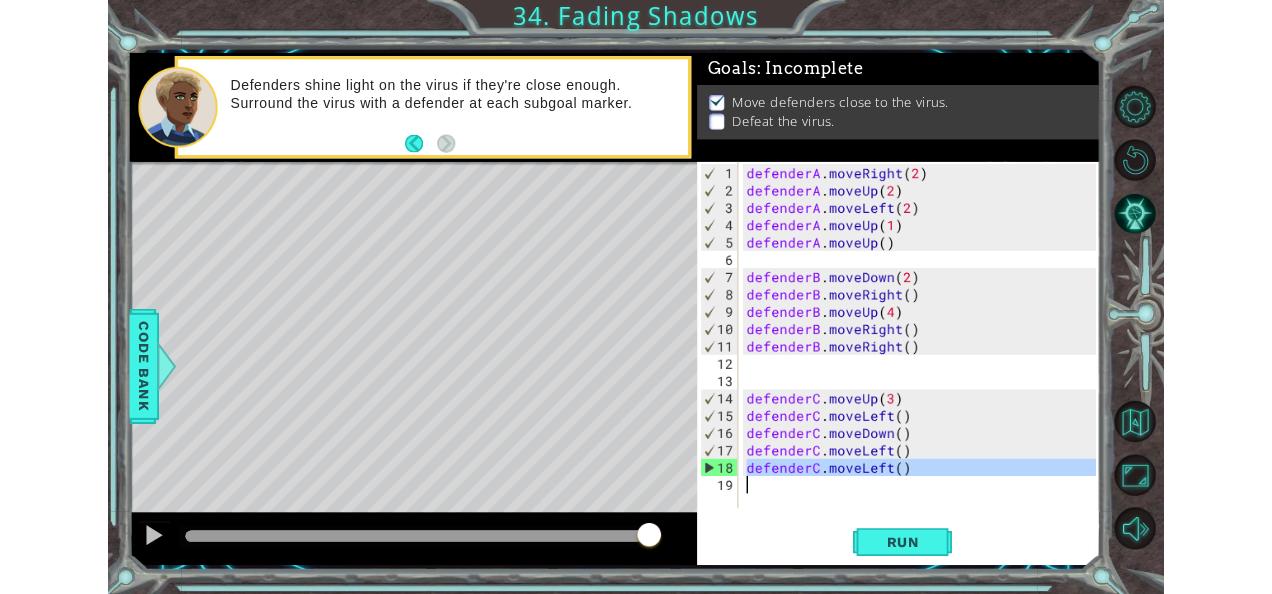 scroll, scrollTop: 0, scrollLeft: 0, axis: both 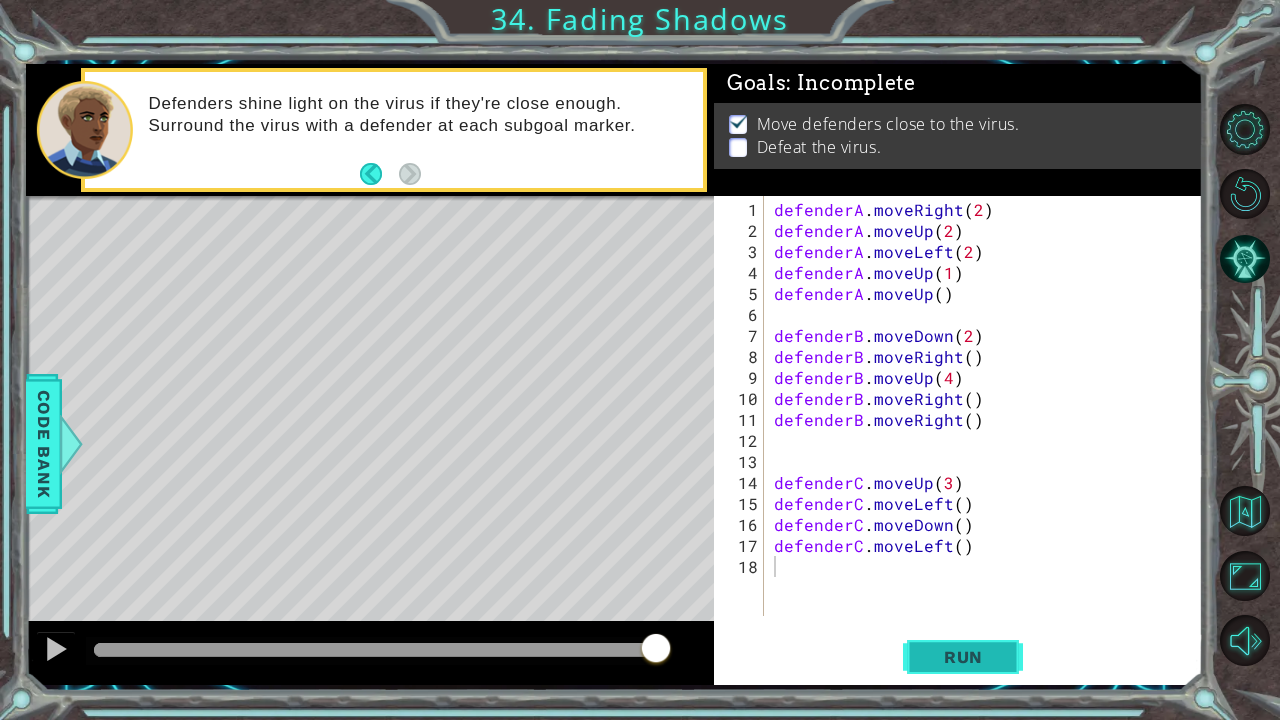 click on "Run" at bounding box center [963, 657] 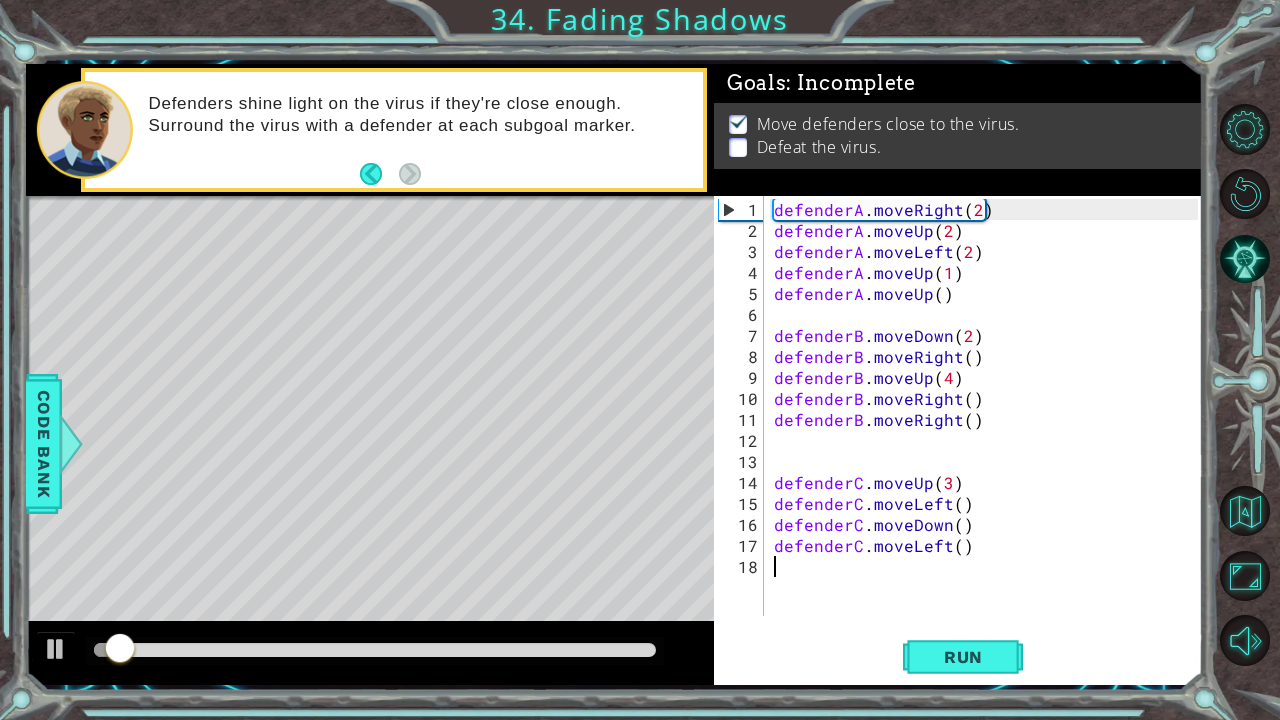 click at bounding box center (375, 650) 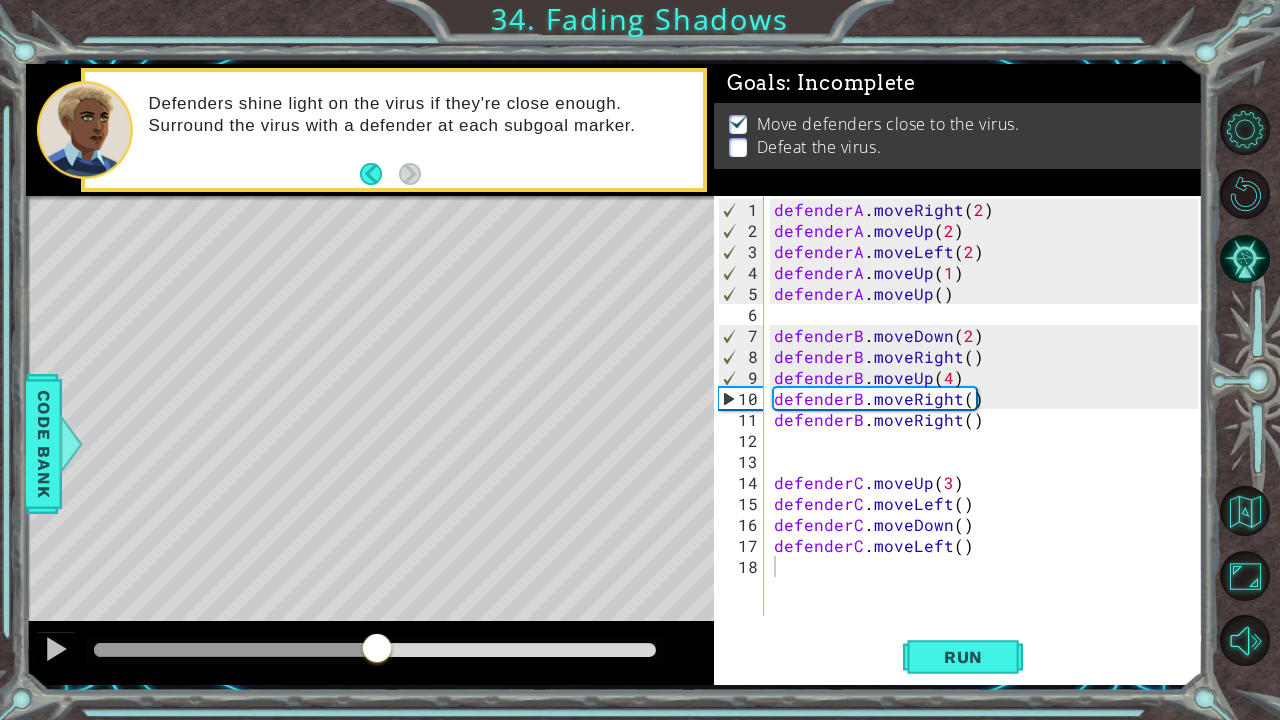 click at bounding box center (370, 653) 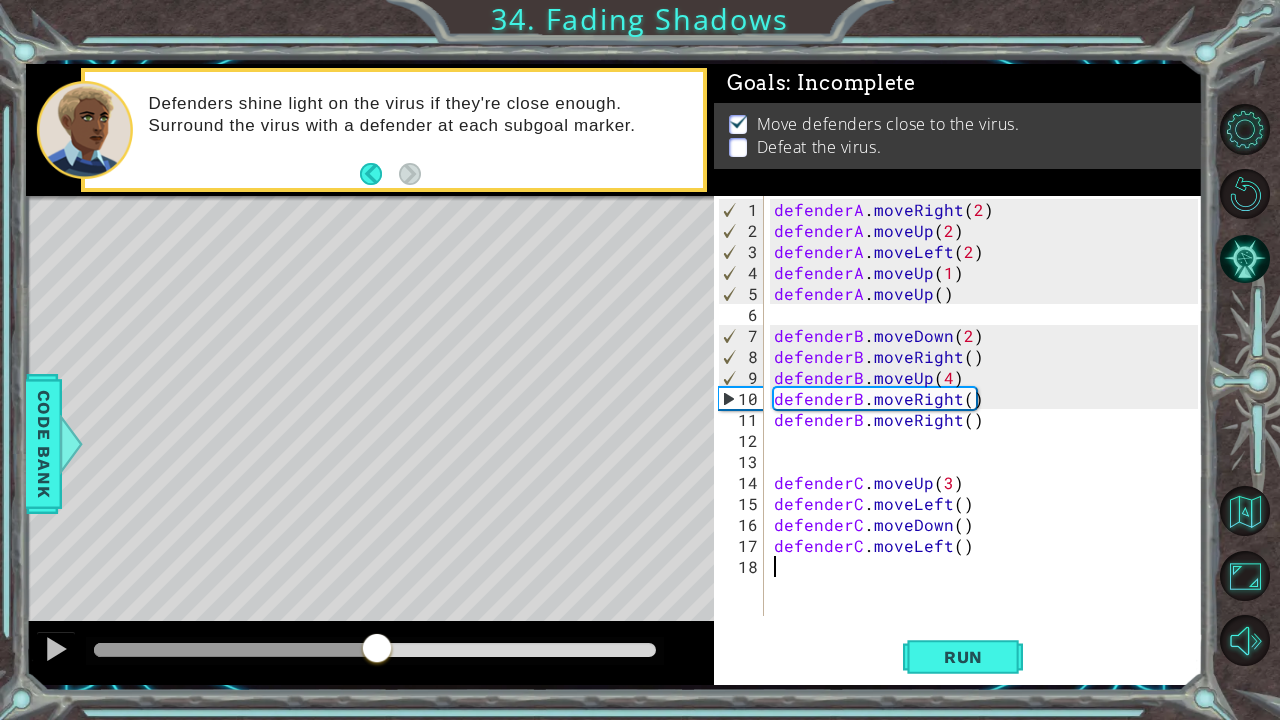 click at bounding box center [375, 651] 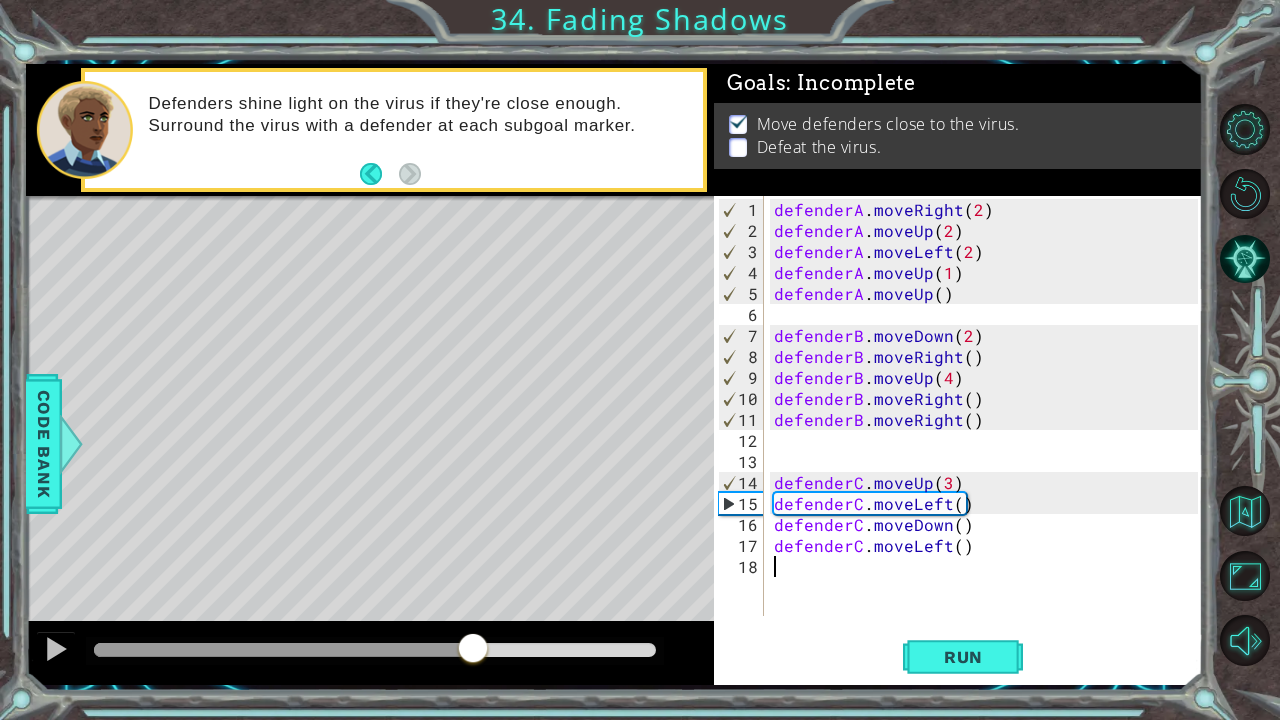 click at bounding box center [375, 650] 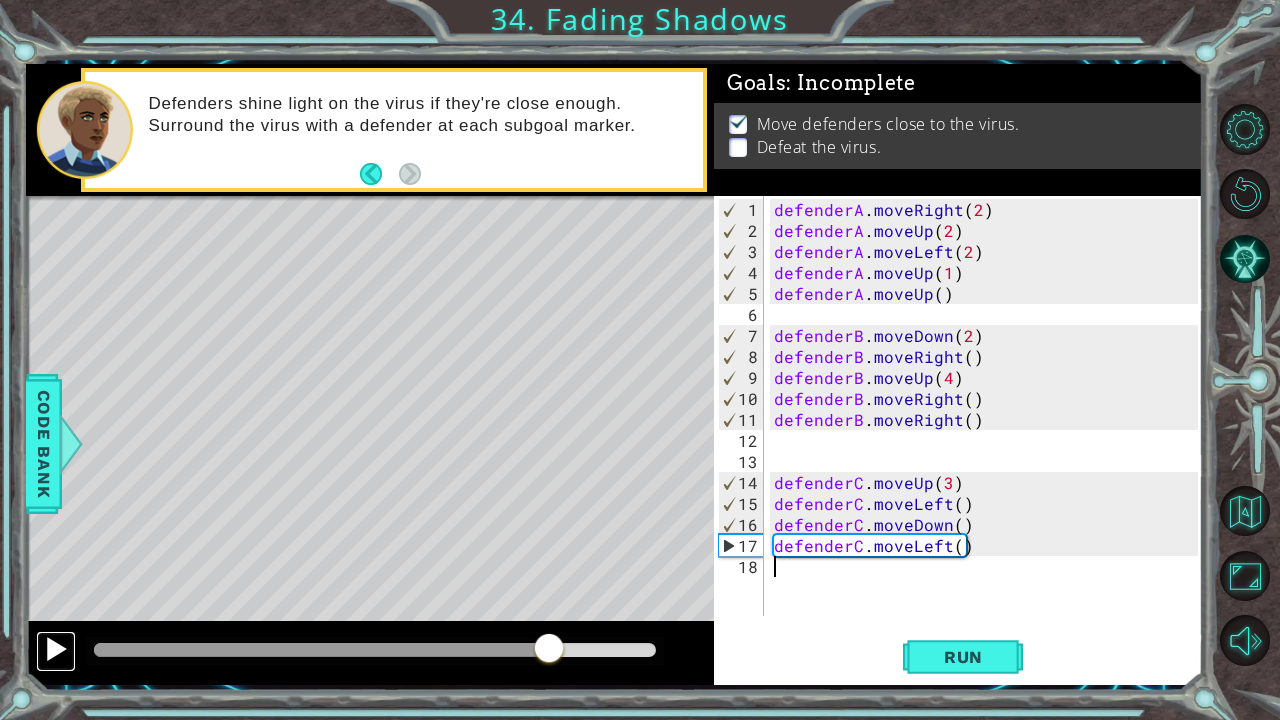 click at bounding box center (56, 649) 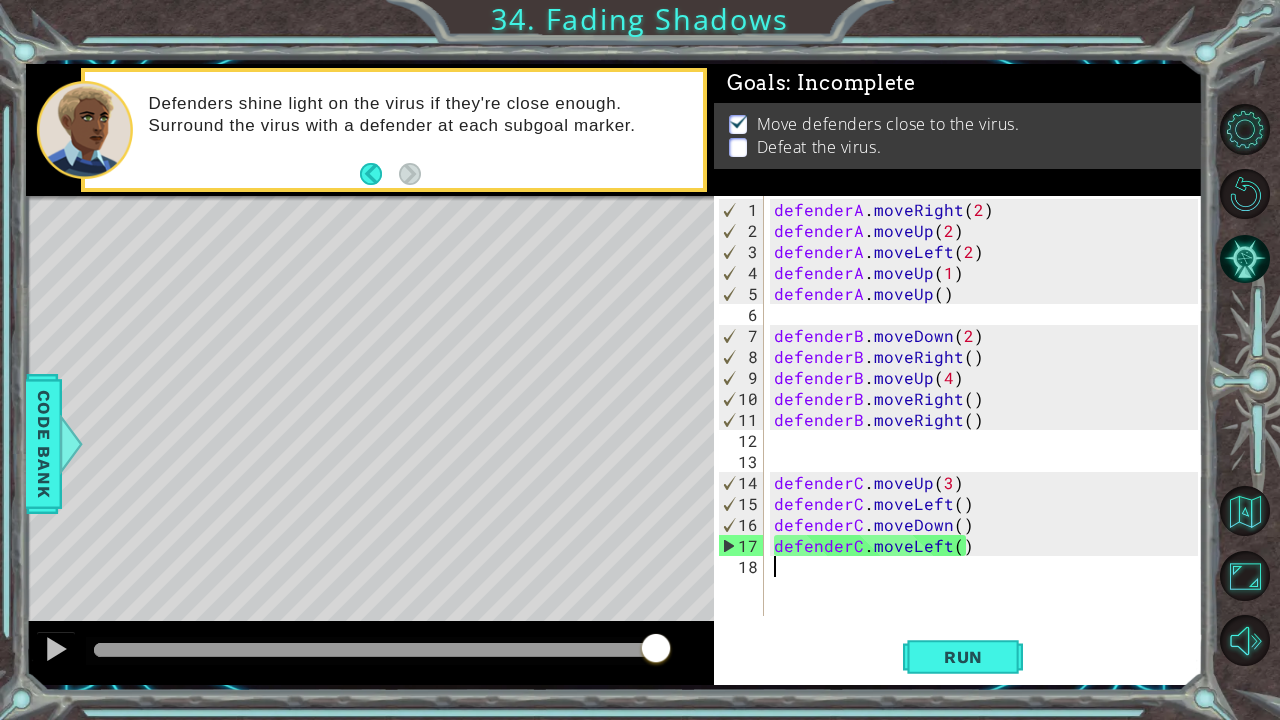 click on "defenderA . moveRight ( 2 ) defenderA . moveUp ( 2 ) defenderA . moveLeft ( 2 ) defenderA . moveUp ( 1 ) defenderA . moveUp ( ) defenderB . moveDown ( 2 ) defenderB . moveRight ( ) defenderB . moveUp ( 4 ) defenderB . moveRight ( ) defenderB . moveRight ( ) defenderC . moveUp ( 3 ) defenderC . moveLeft ( ) defenderC . moveDown ( ) defenderC . moveLeft ( )" at bounding box center (989, 430) 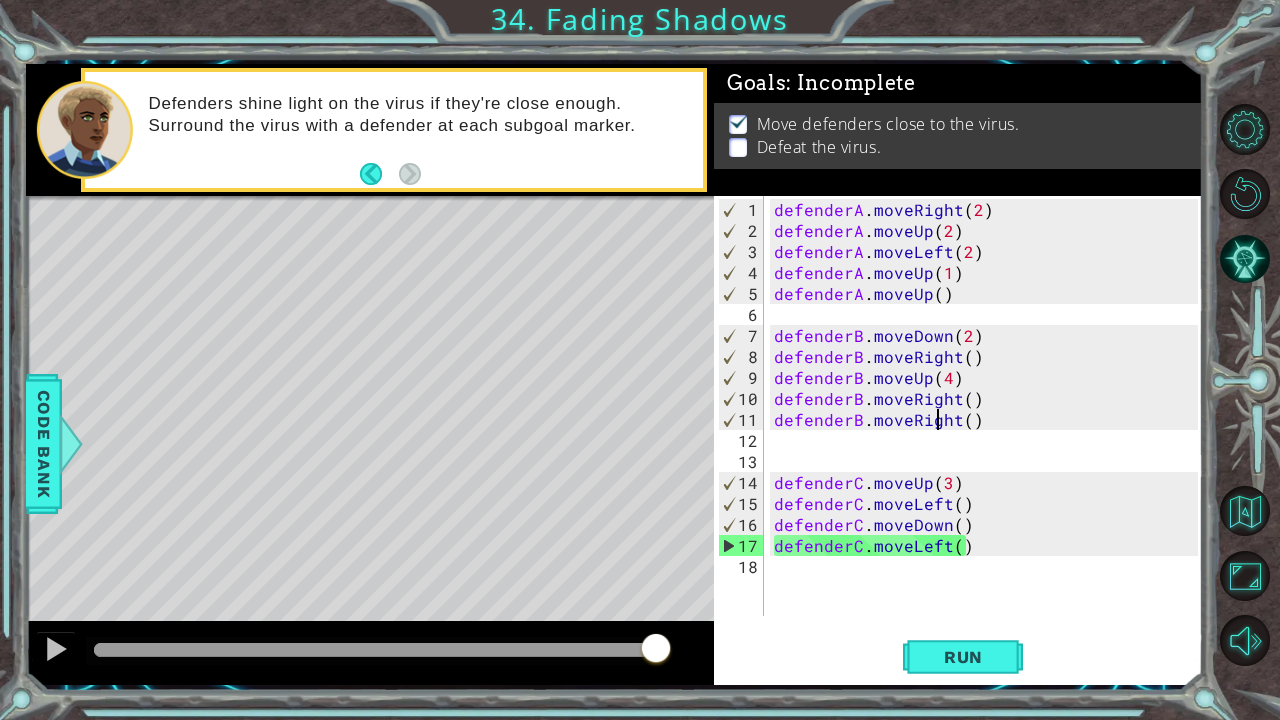 click on "defenderA . moveRight ( 2 ) defenderA . moveUp ( 2 ) defenderA . moveLeft ( 2 ) defenderA . moveUp ( 1 ) defenderA . moveUp ( ) defenderB . moveDown ( 2 ) defenderB . moveRight ( ) defenderB . moveUp ( 4 ) defenderB . moveRight ( ) defenderB . moveRight ( ) defenderC . moveUp ( 3 ) defenderC . moveLeft ( ) defenderC . moveDown ( ) defenderC . moveLeft ( )" at bounding box center (989, 430) 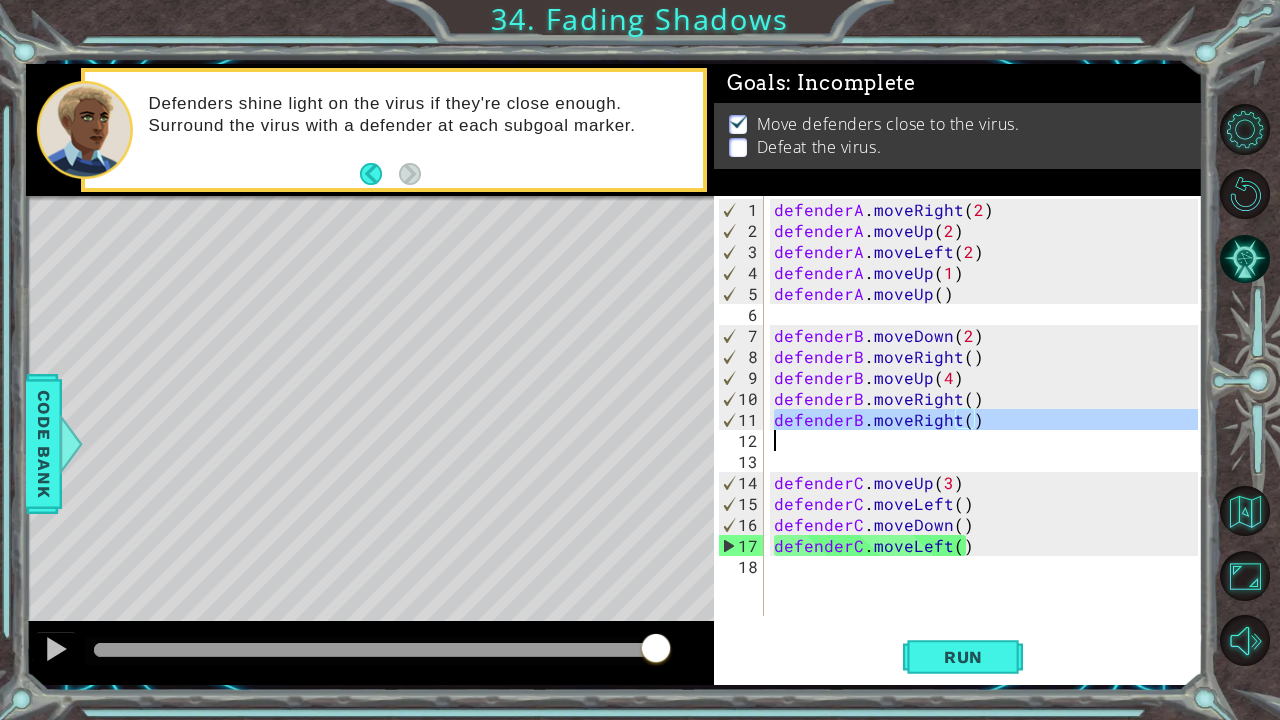 click on "defenderA . moveRight ( 2 ) defenderA . moveUp ( 2 ) defenderA . moveLeft ( 2 ) defenderA . moveUp ( 1 ) defenderA . moveUp ( ) defenderB . moveDown ( 2 ) defenderB . moveRight ( ) defenderB . moveUp ( 4 ) defenderB . moveRight ( ) defenderB . moveRight ( ) defenderC . moveUp ( 3 ) defenderC . moveLeft ( ) defenderC . moveDown ( ) defenderC . moveLeft ( )" at bounding box center [989, 430] 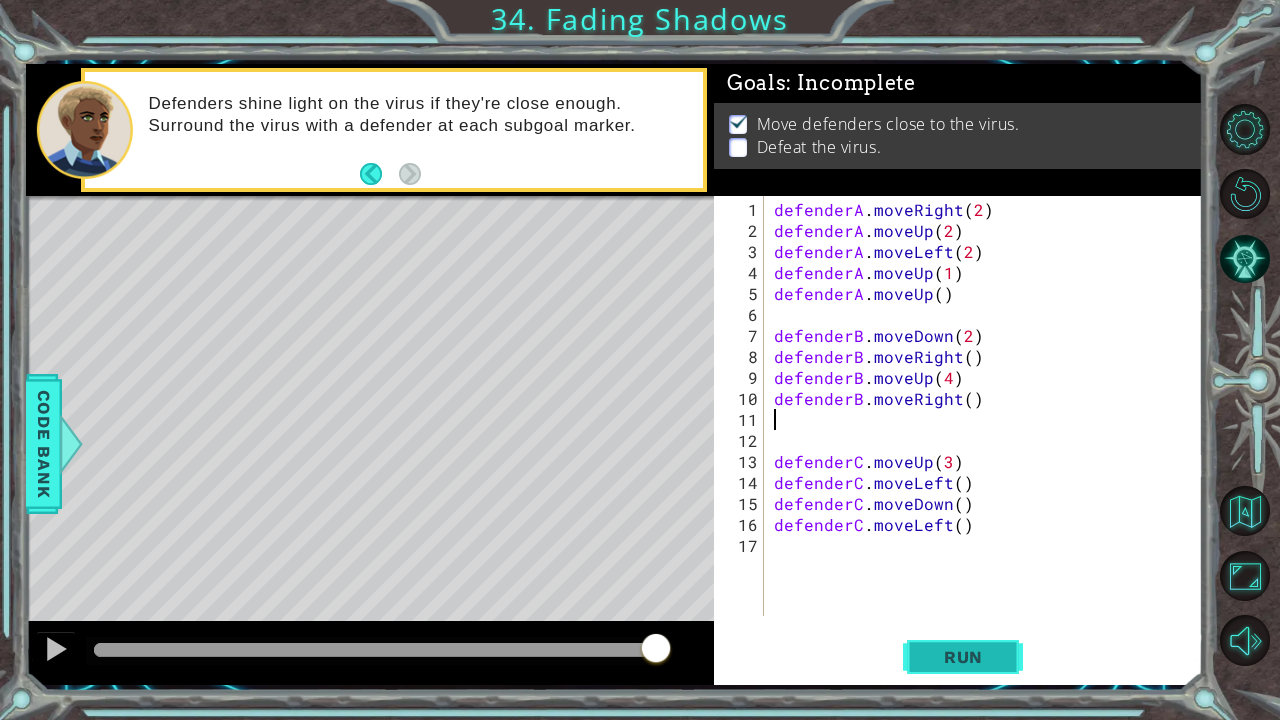 click on "Run" at bounding box center [963, 656] 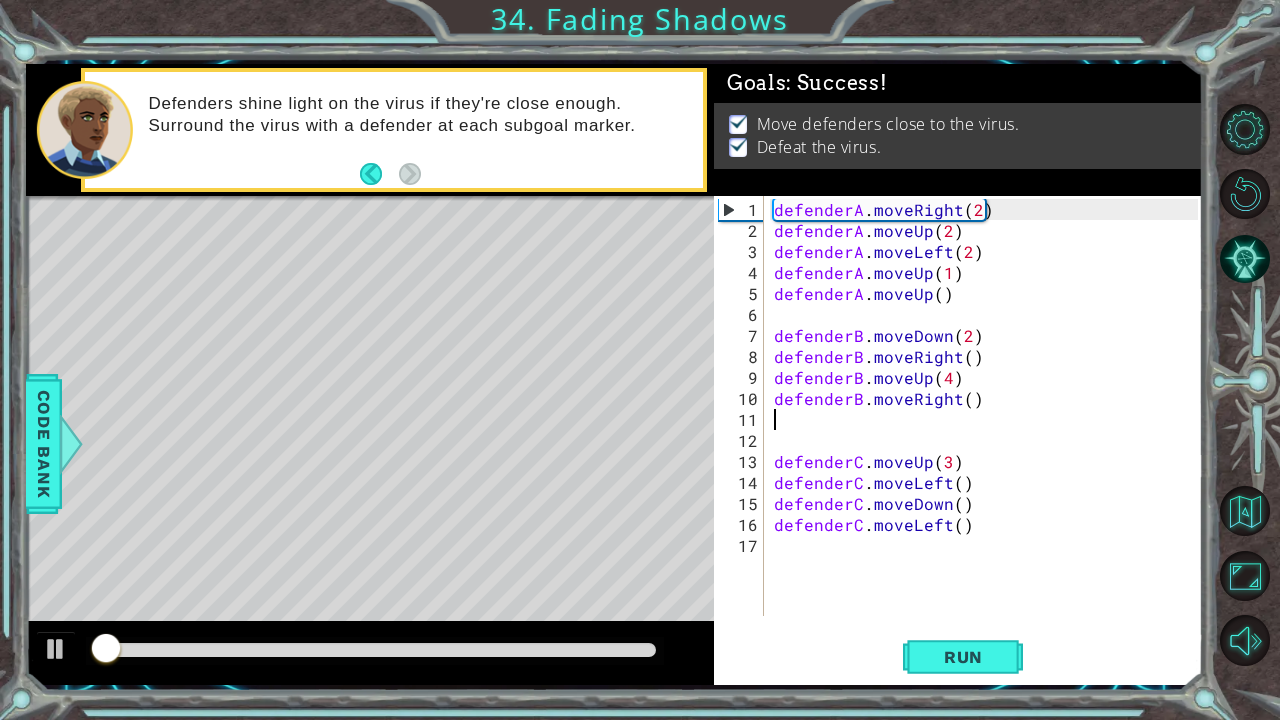 click at bounding box center (375, 651) 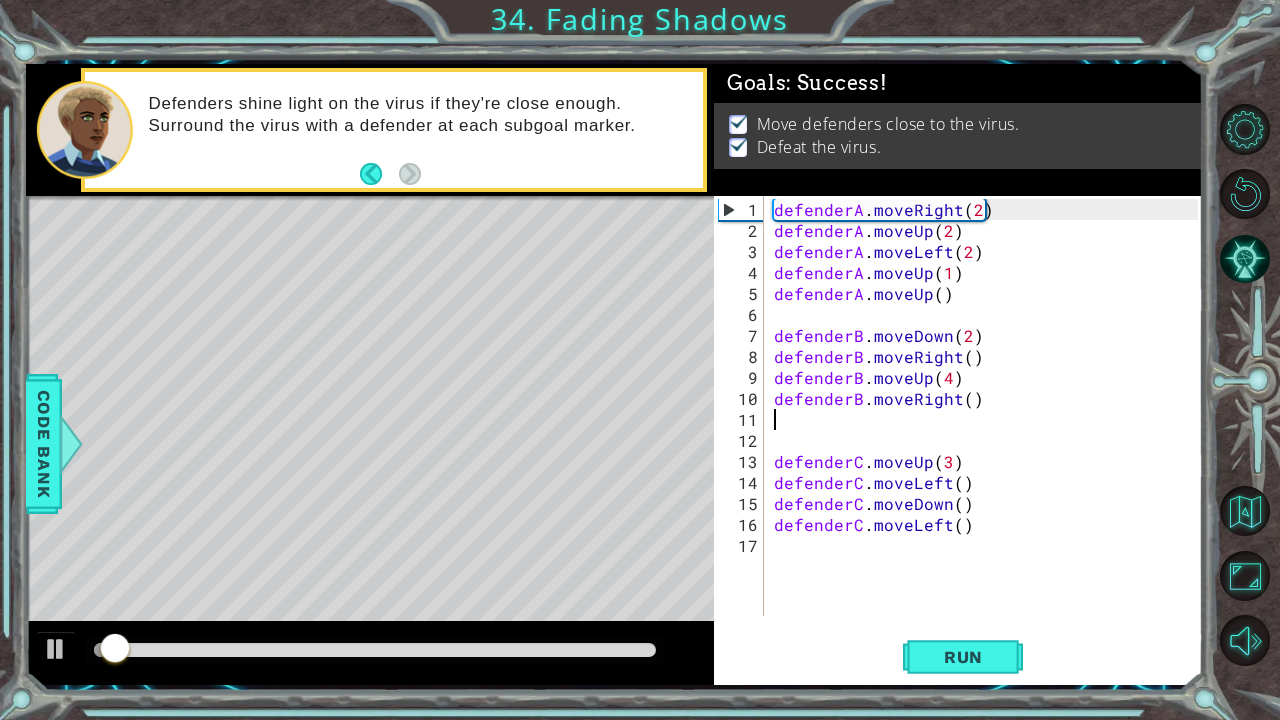 click at bounding box center (375, 650) 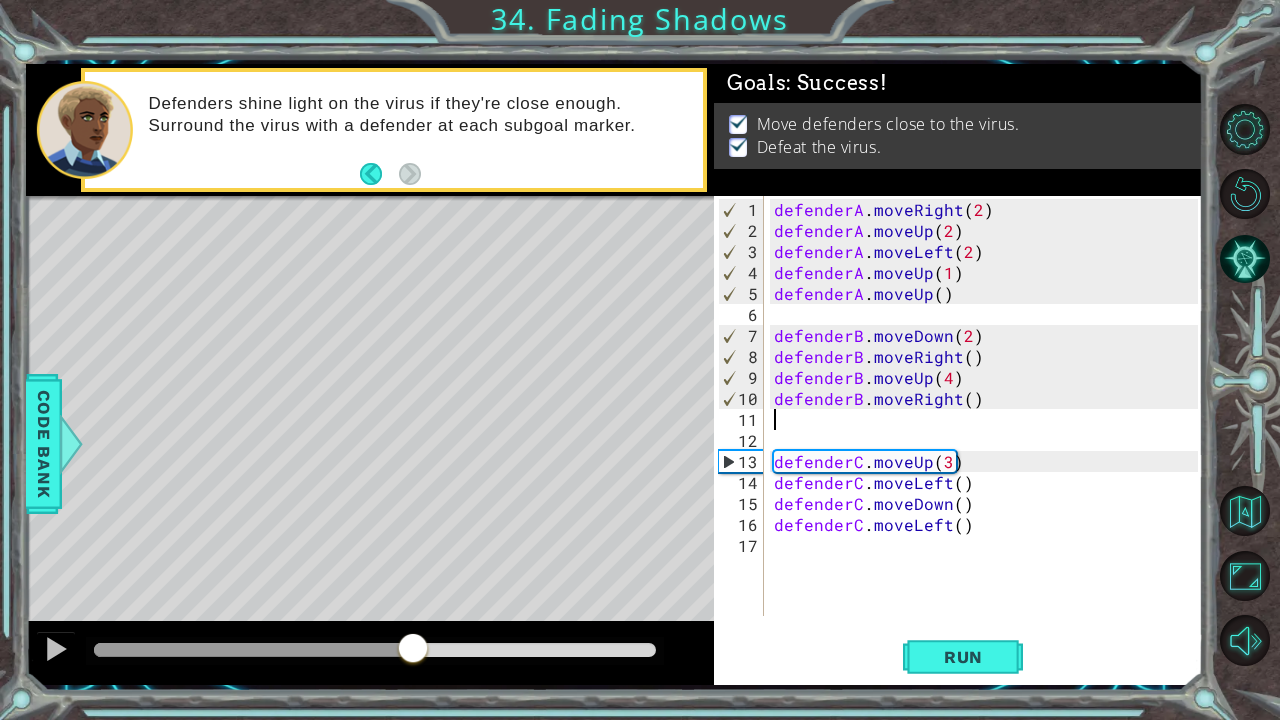 click on "defenderA . moveRight ( 2 ) defenderA . moveUp ( 2 ) defenderA . moveLeft ( 2 ) defenderA . moveUp ( 1 ) defenderA . moveUp ( ) defenderB . moveDown ( 2 ) defenderB . moveRight ( ) defenderB . moveUp ( 4 ) defenderB . moveRight ( ) defenderC . moveUp ( 3 ) defenderC . moveLeft ( ) defenderC . moveDown ( ) defenderC . moveLeft ( )" at bounding box center (989, 430) 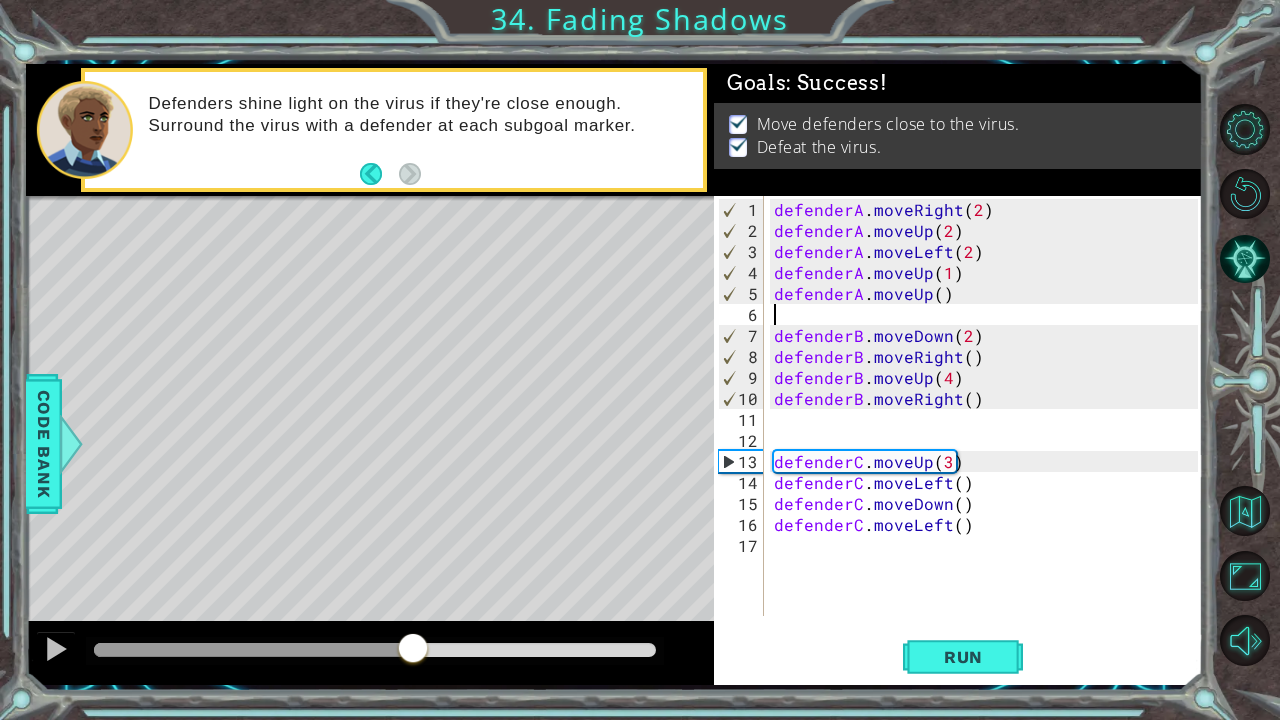 click on "defenderA . moveRight ( 2 ) defenderA . moveUp ( 2 ) defenderA . moveLeft ( 2 ) defenderA . moveUp ( 1 ) defenderA . moveUp ( ) defenderB . moveDown ( 2 ) defenderB . moveRight ( ) defenderB . moveUp ( 4 ) defenderB . moveRight ( ) defenderC . moveUp ( 3 ) defenderC . moveLeft ( ) defenderC . moveDown ( ) defenderC . moveLeft ( )" at bounding box center [989, 430] 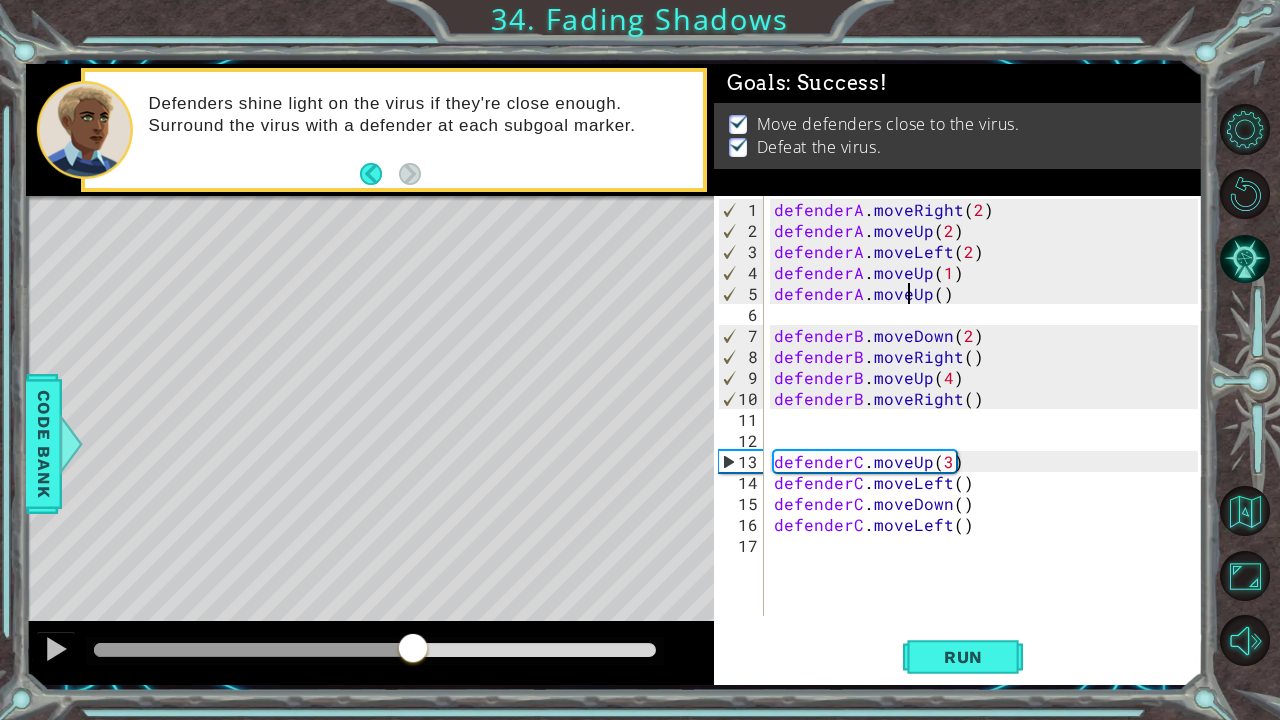 click on "defenderA . moveRight ( 2 ) defenderA . moveUp ( 2 ) defenderA . moveLeft ( 2 ) defenderA . moveUp ( 1 ) defenderA . moveUp ( ) defenderB . moveDown ( 2 ) defenderB . moveRight ( ) defenderB . moveUp ( 4 ) defenderB . moveRight ( ) defenderC . moveUp ( 3 ) defenderC . moveLeft ( ) defenderC . moveDown ( ) defenderC . moveLeft ( )" at bounding box center [989, 430] 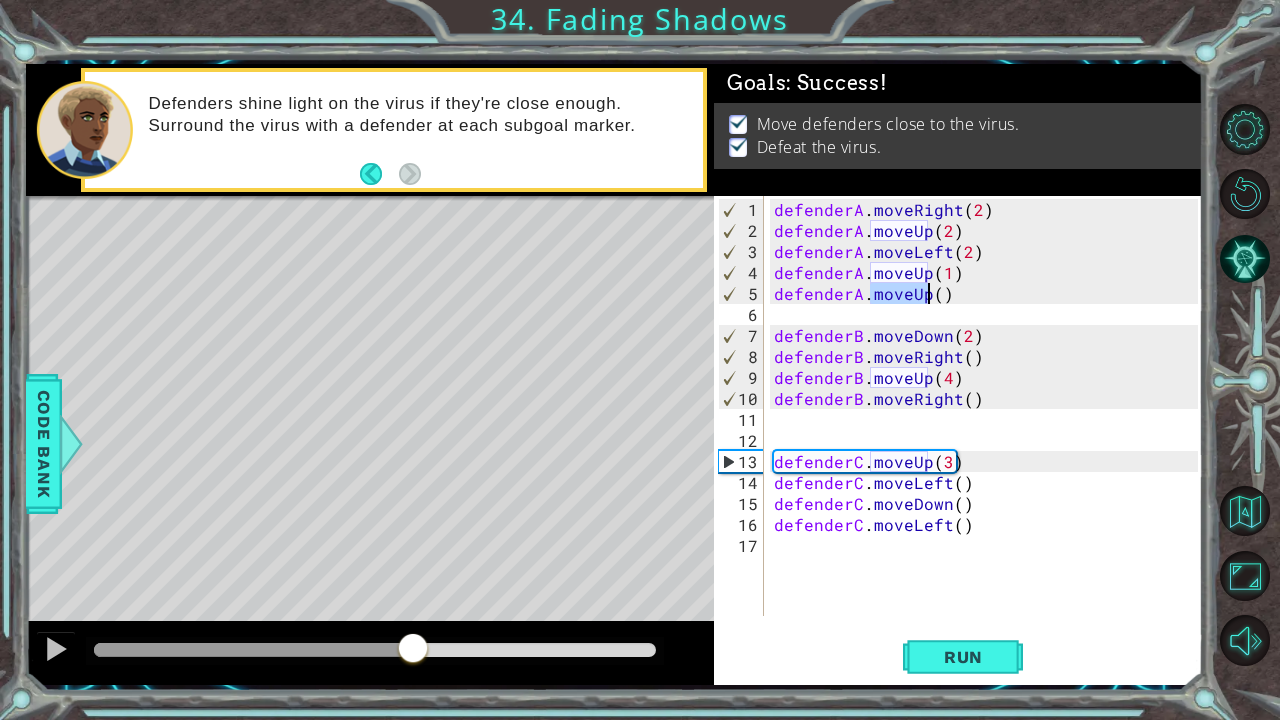 click on "defenderA . moveRight ( 2 ) defenderA . moveUp ( 2 ) defenderA . moveLeft ( 2 ) defenderA . moveUp ( 1 ) defenderA . moveUp ( ) defenderB . moveDown ( 2 ) defenderB . moveRight ( ) defenderB . moveUp ( 4 ) defenderB . moveRight ( ) defenderC . moveUp ( 3 ) defenderC . moveLeft ( ) defenderC . moveDown ( ) defenderC . moveLeft ( )" at bounding box center [989, 430] 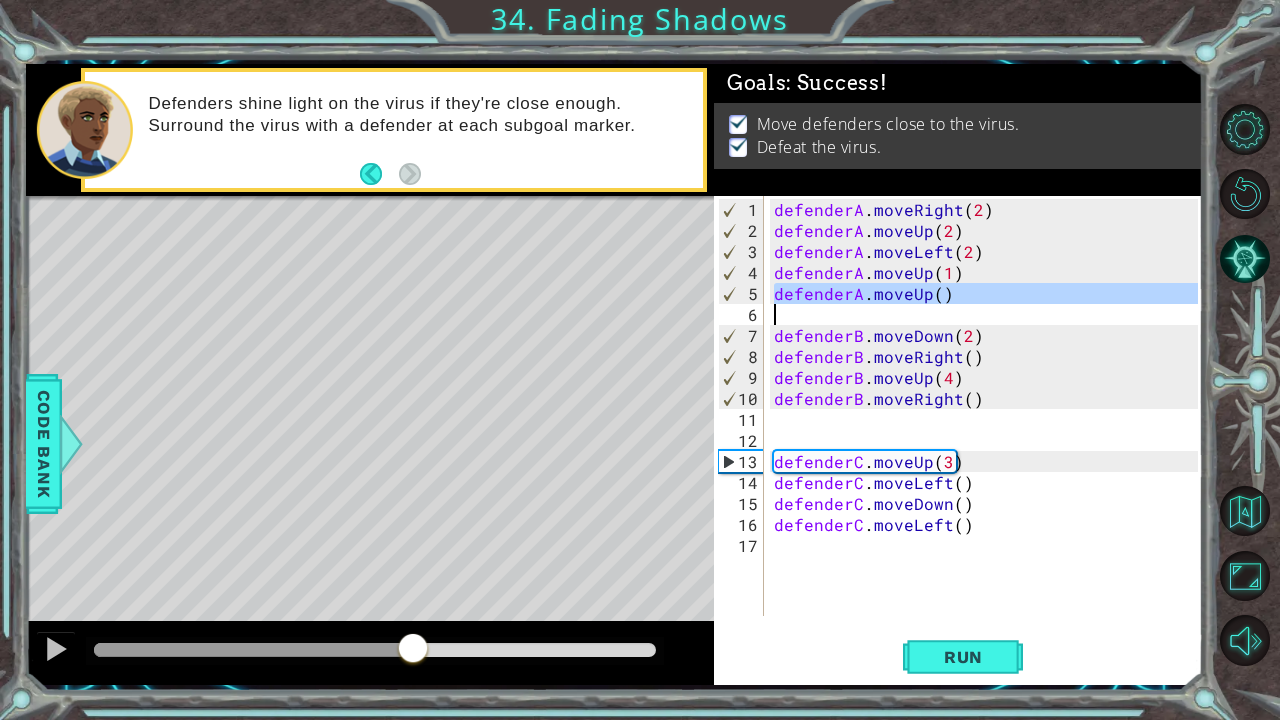 type on "\" 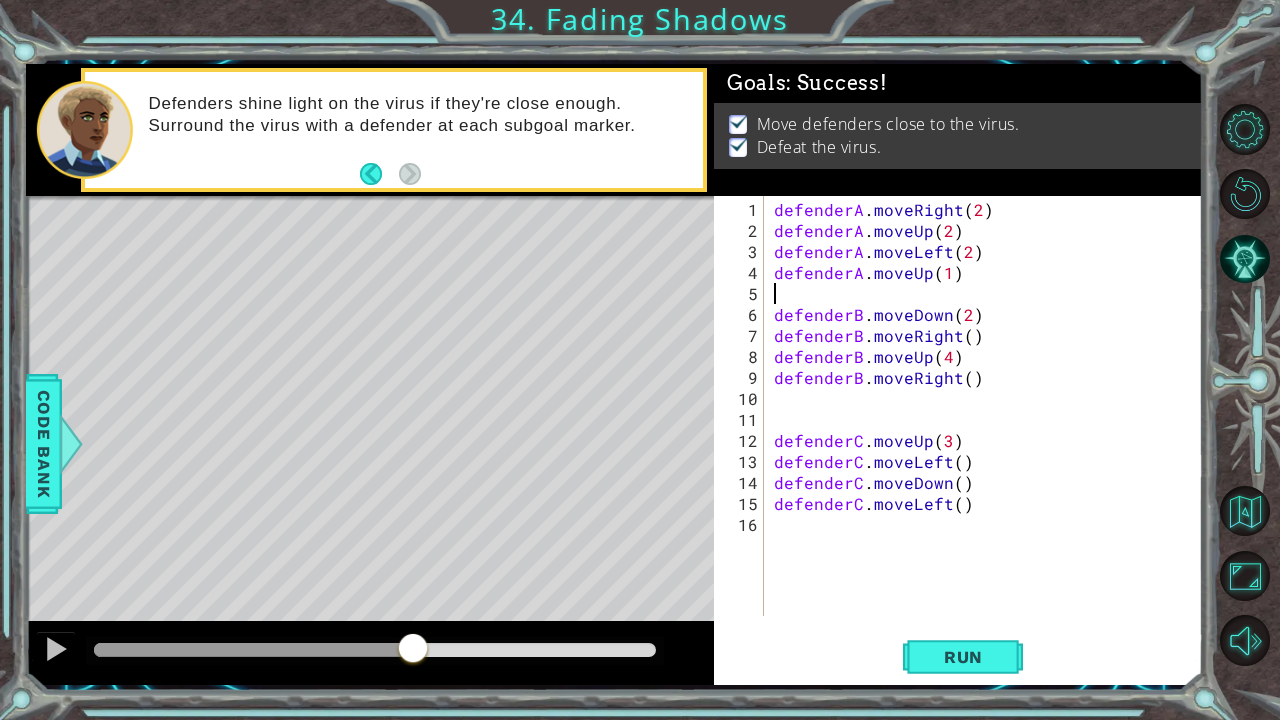 click on "defenderA . moveRight ( 2 ) defenderA . moveUp ( 2 ) defenderA . moveLeft ( 2 ) defenderA . moveUp ( 1 ) defenderB . moveDown ( 2 ) defenderB . moveRight ( ) defenderB . moveUp ( 4 ) defenderB . moveRight ( ) defenderC . moveUp ( 3 ) defenderC . moveLeft ( ) defenderC . moveDown ( ) defenderC . moveLeft ( )" at bounding box center [989, 430] 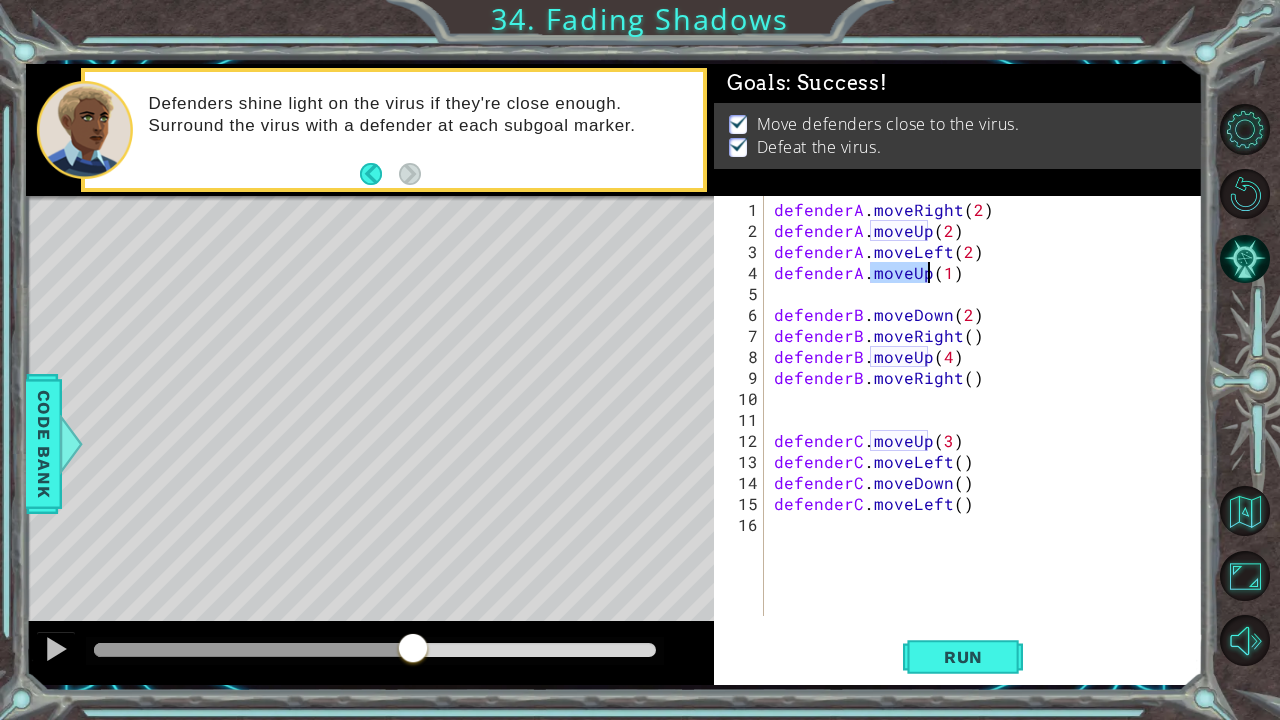 click on "defenderA . moveRight ( 2 ) defenderA . moveUp ( 2 ) defenderA . moveLeft ( 2 ) defenderA . moveUp ( 1 ) defenderB . moveDown ( 2 ) defenderB . moveRight ( ) defenderB . moveUp ( 4 ) defenderB . moveRight ( ) defenderC . moveUp ( 3 ) defenderC . moveLeft ( ) defenderC . moveDown ( ) defenderC . moveLeft ( )" at bounding box center (989, 430) 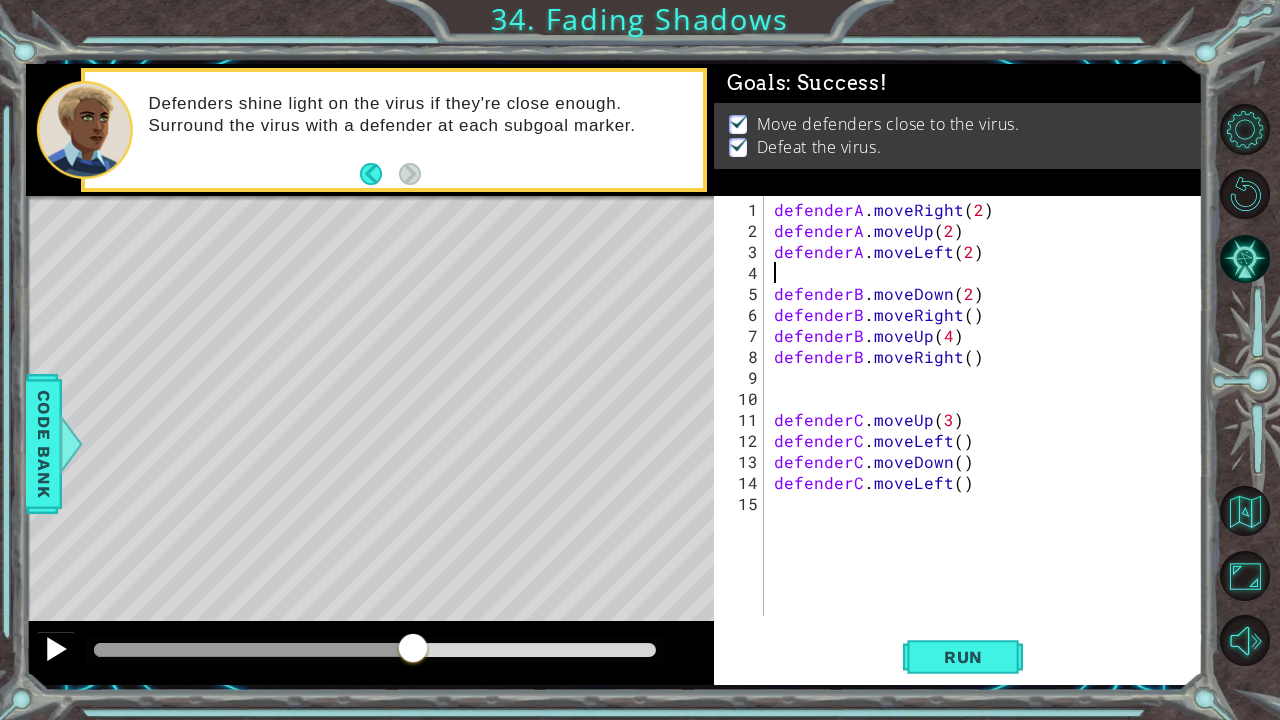 type 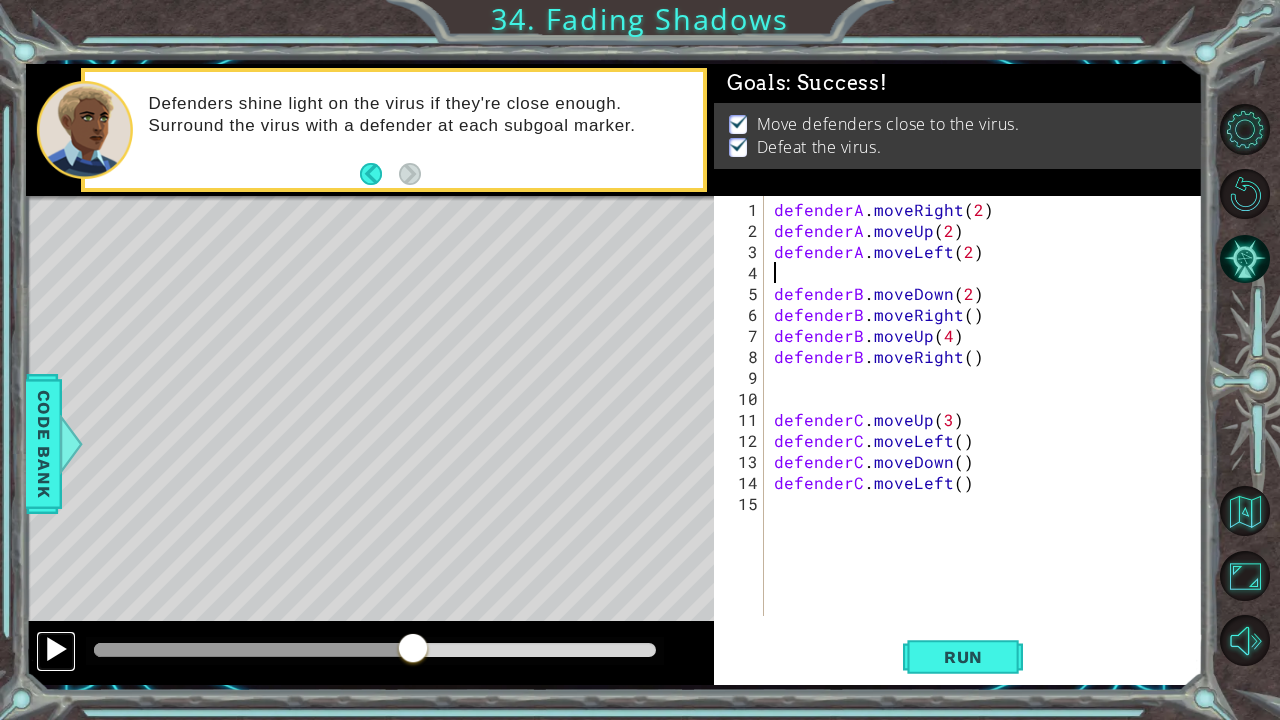 click at bounding box center [56, 649] 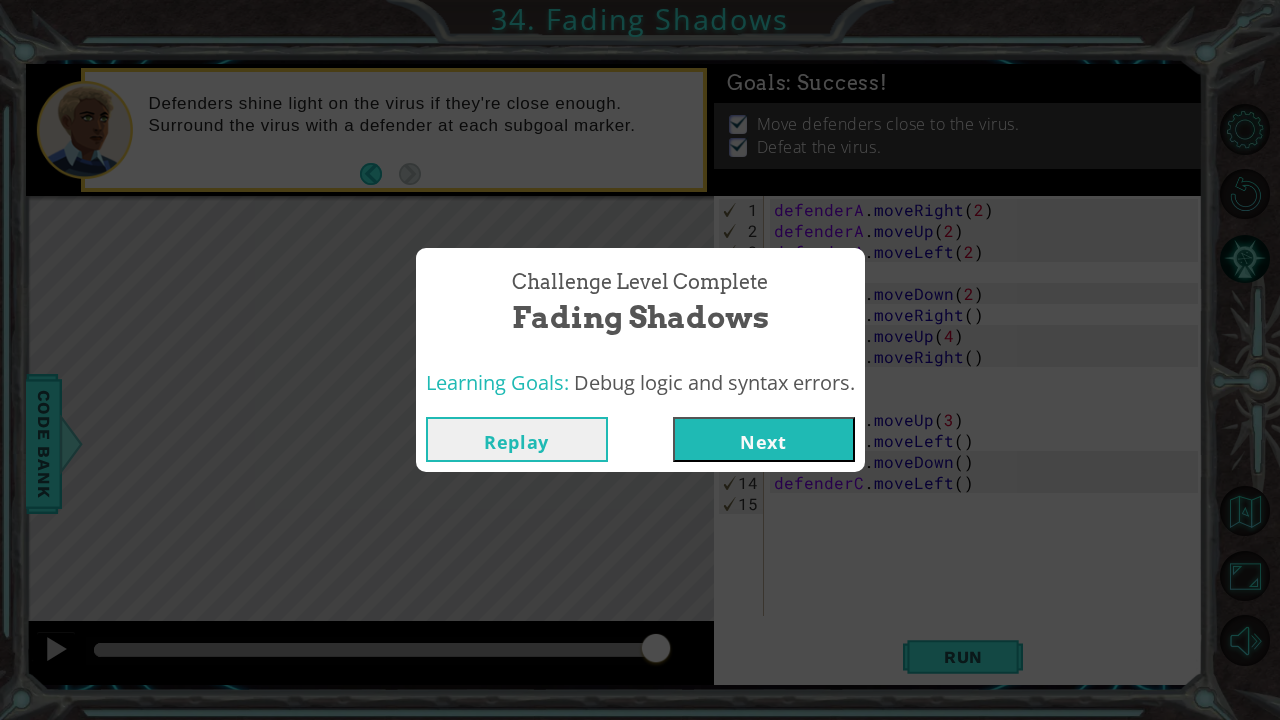 click on "Next" at bounding box center [764, 439] 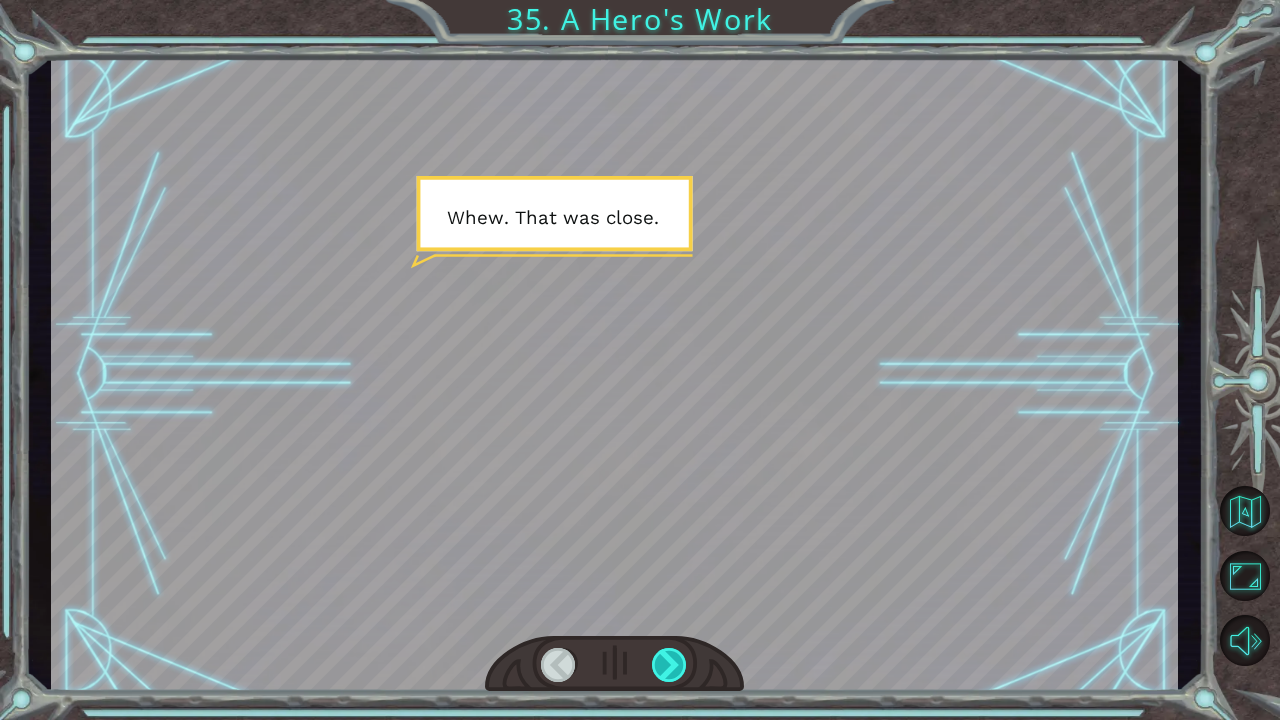 click at bounding box center (670, 665) 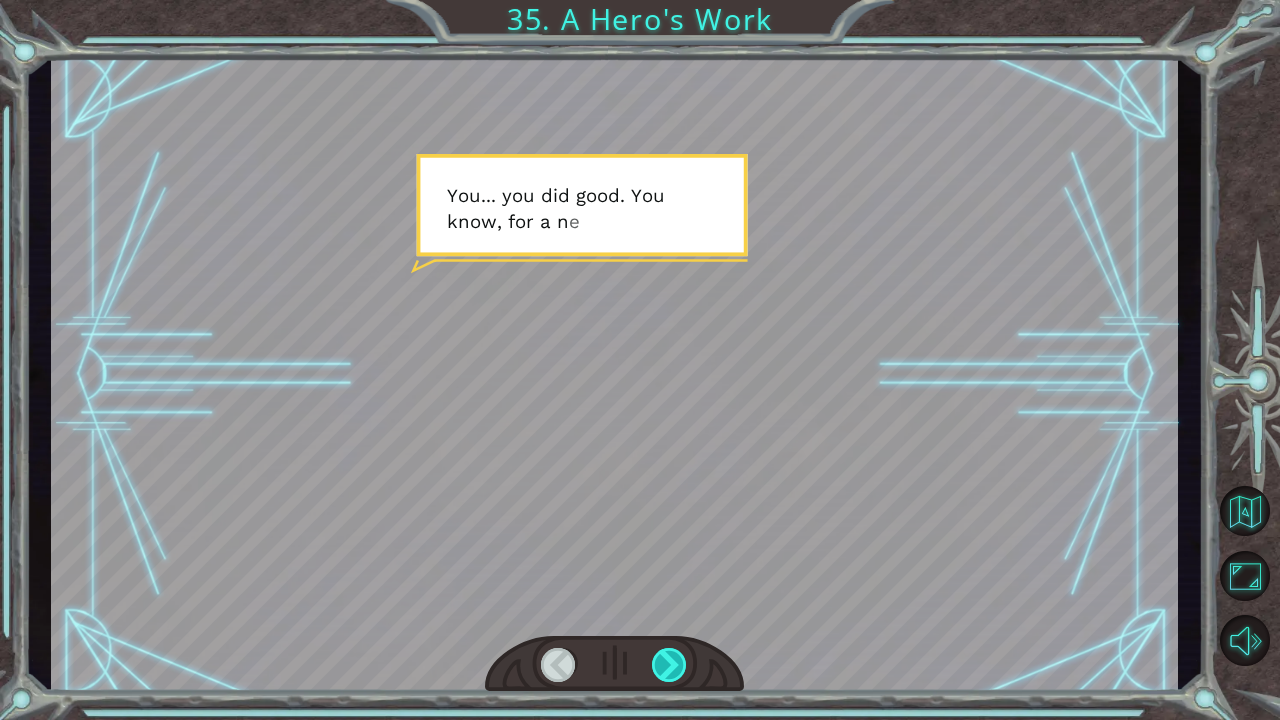 click at bounding box center [670, 665] 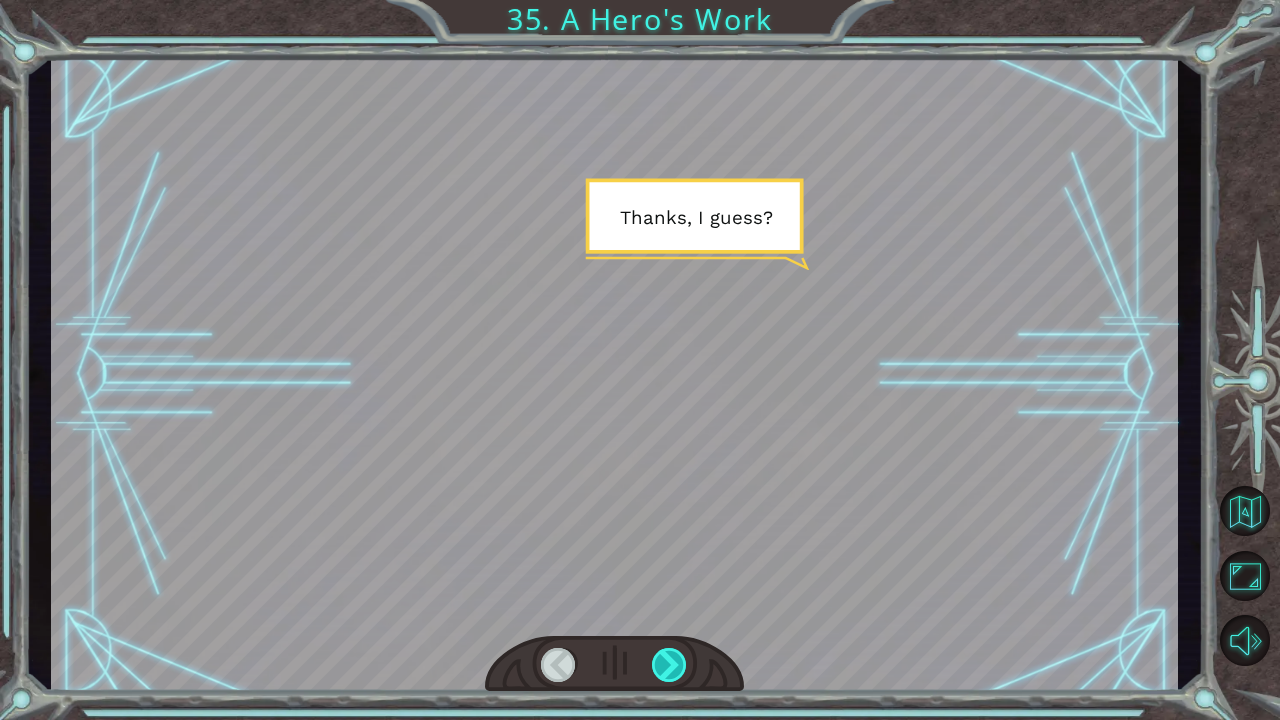 click at bounding box center [670, 665] 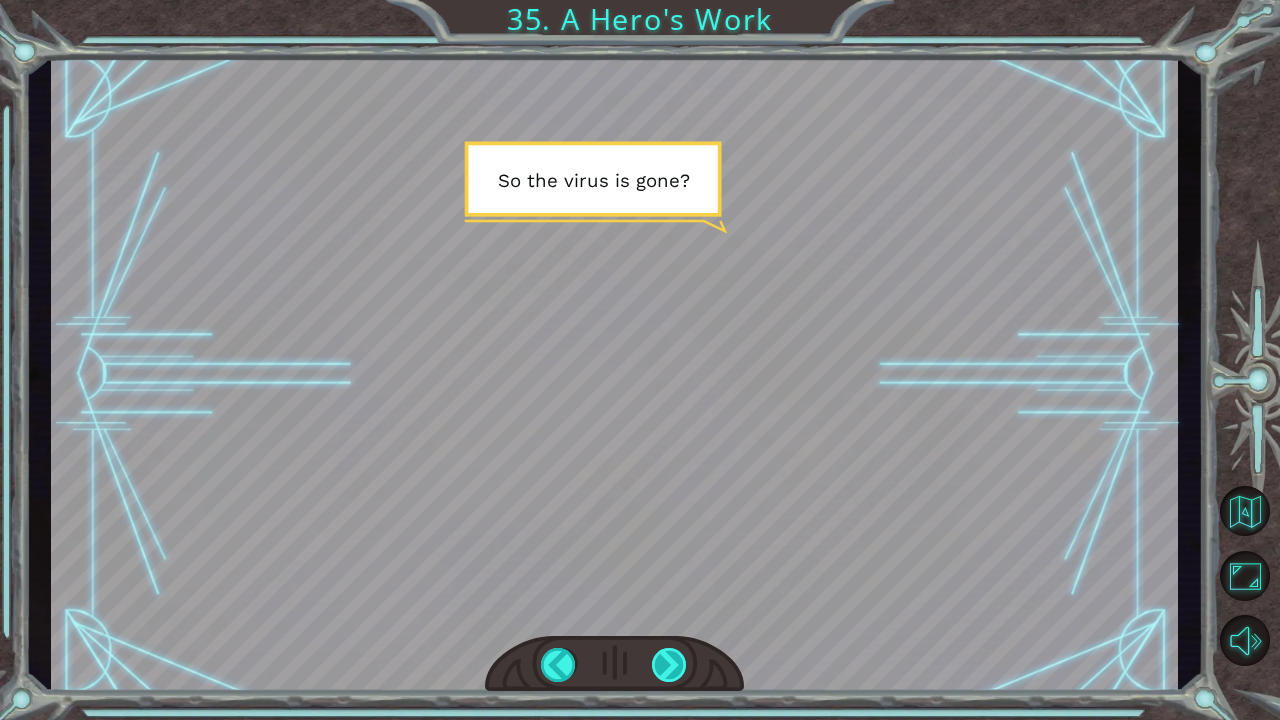 click at bounding box center [670, 665] 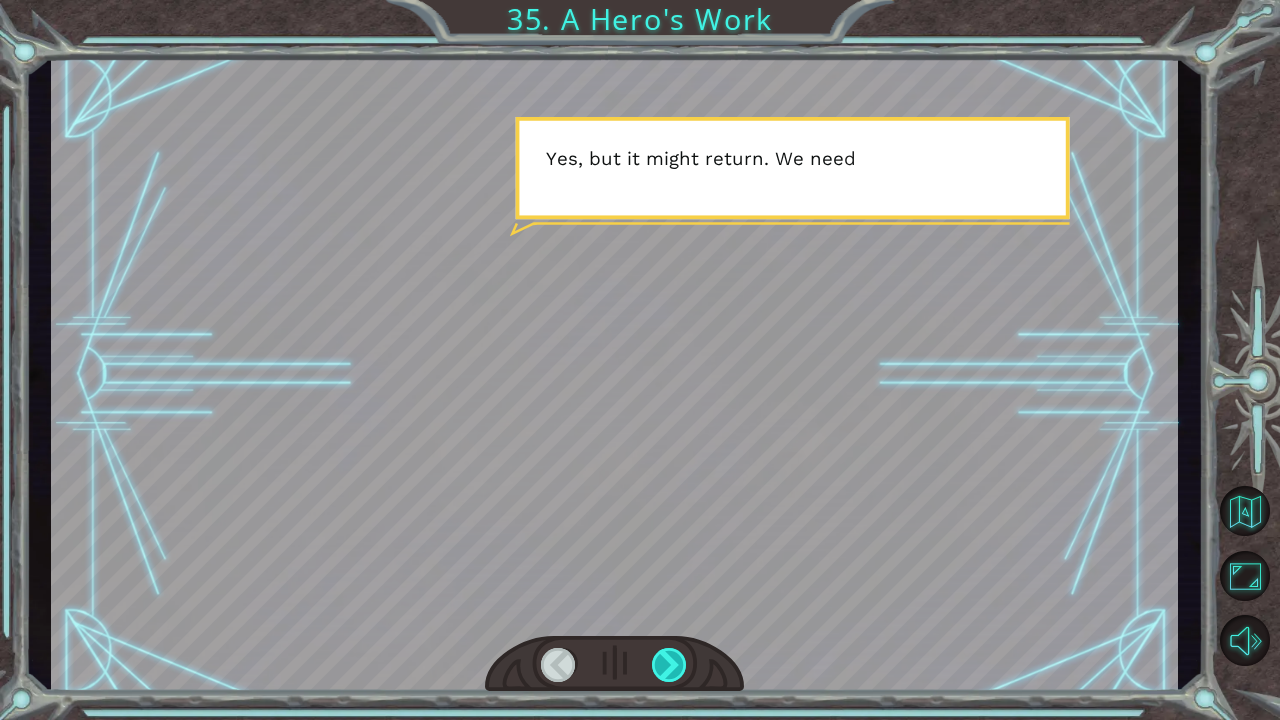 click at bounding box center [670, 665] 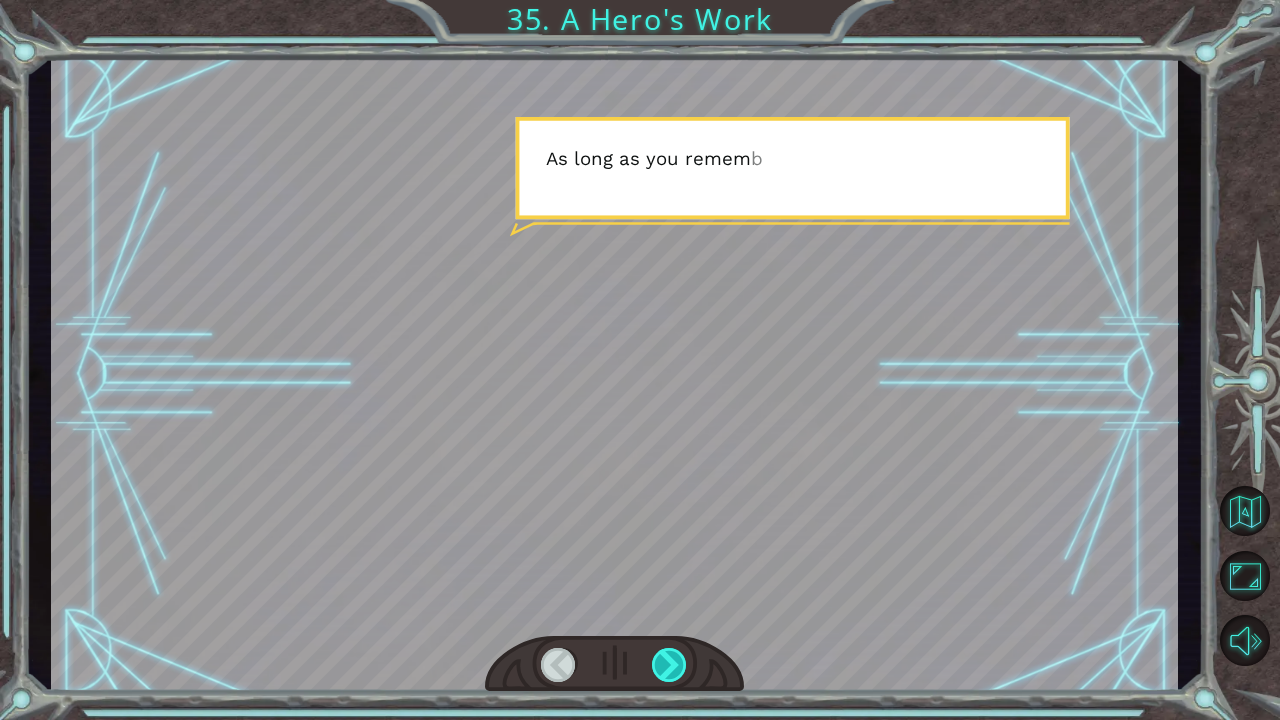 click at bounding box center (670, 665) 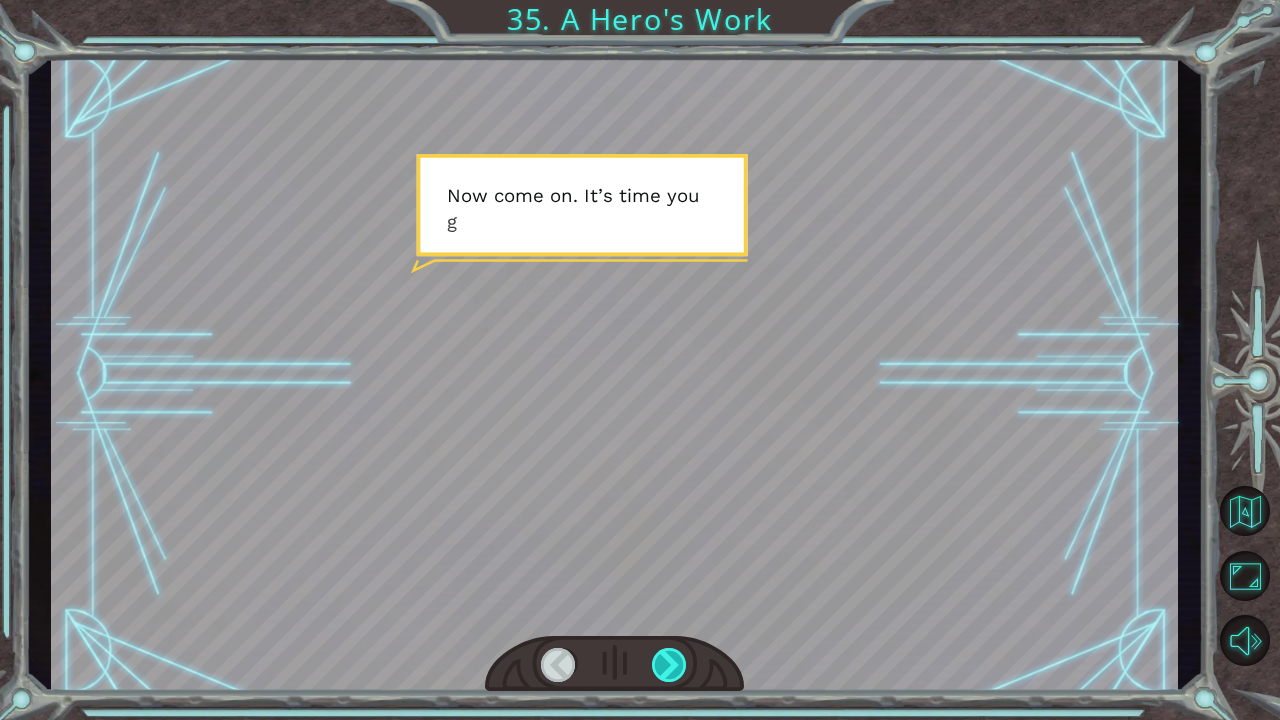 click at bounding box center (670, 665) 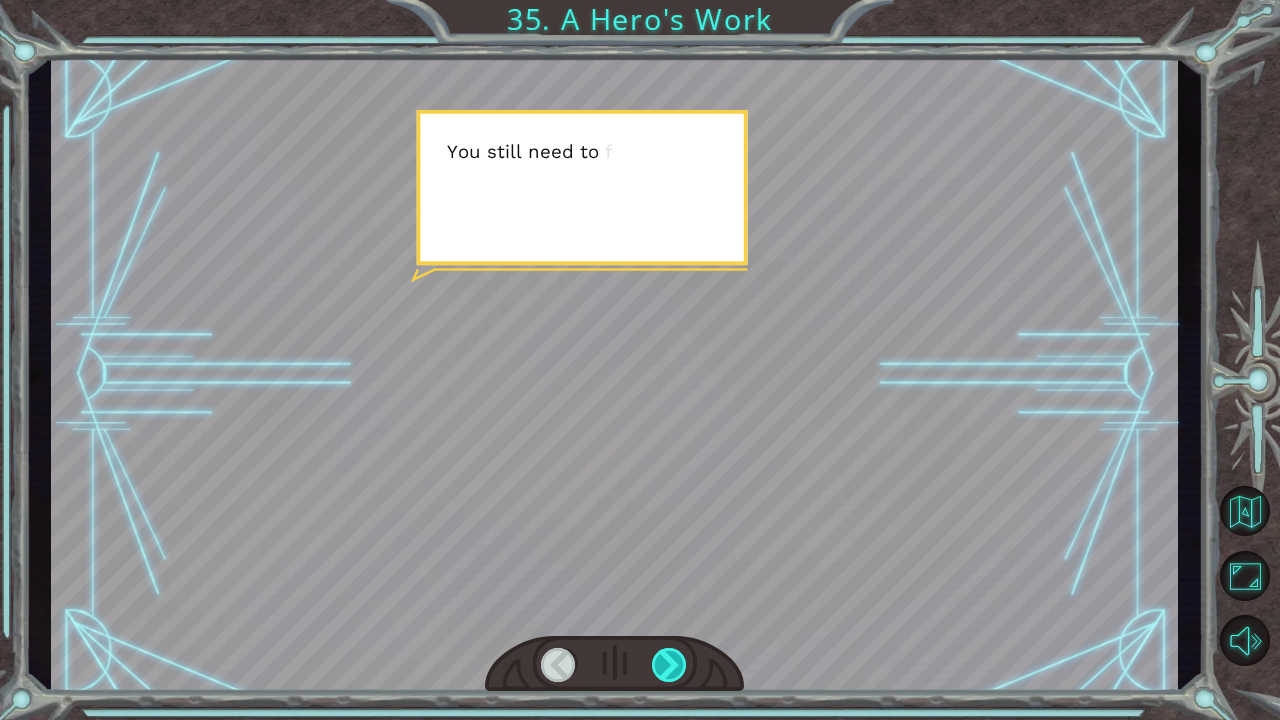 click at bounding box center (670, 665) 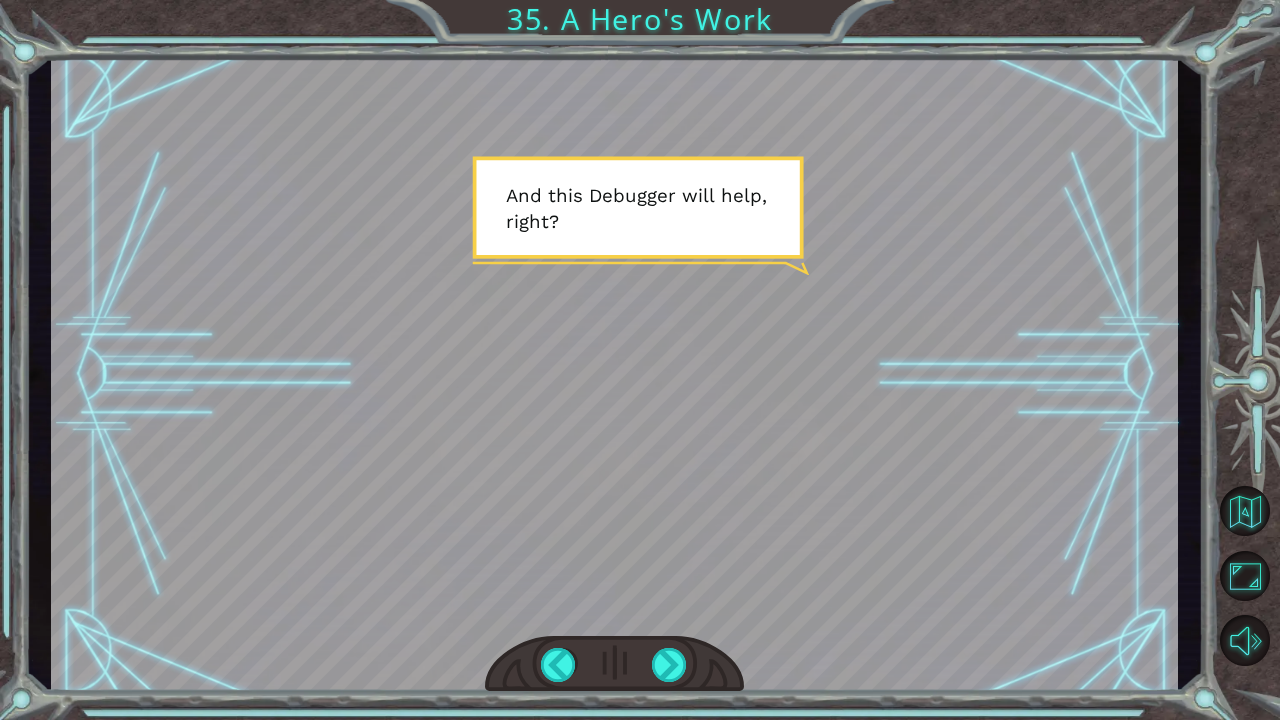 drag, startPoint x: 670, startPoint y: 664, endPoint x: 679, endPoint y: 474, distance: 190.21304 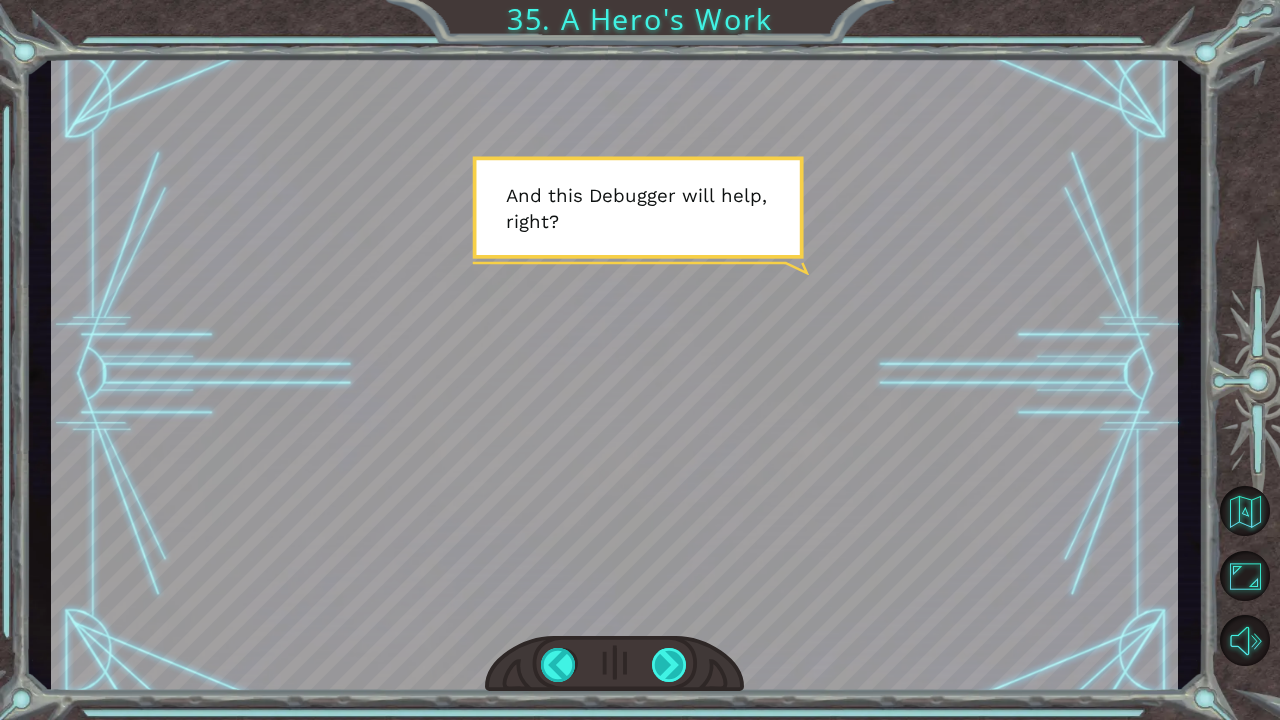 click at bounding box center [670, 665] 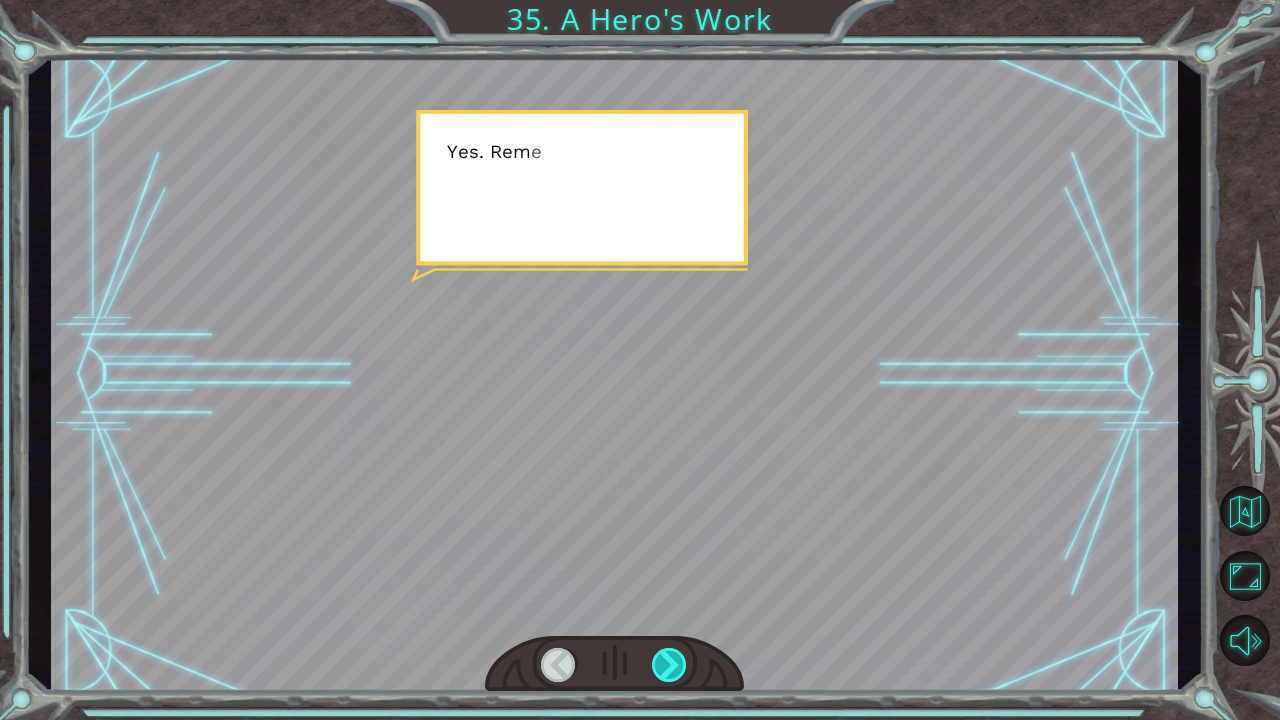 click at bounding box center [670, 665] 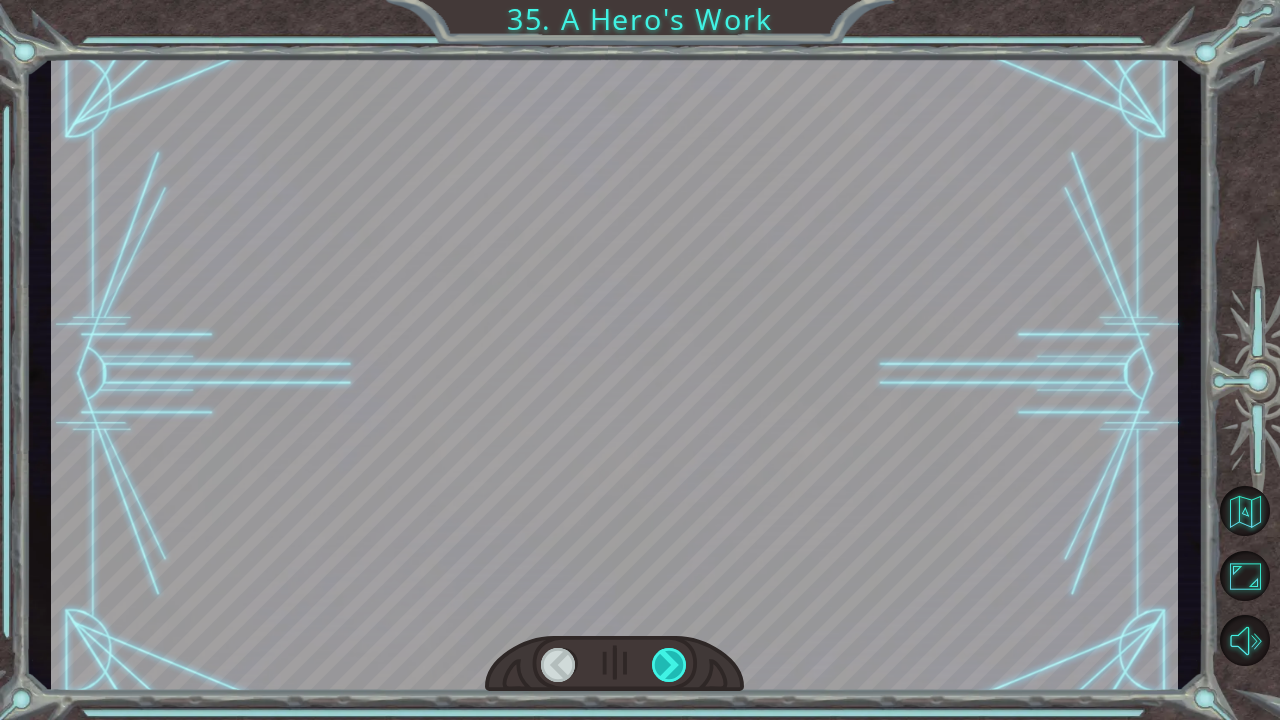click at bounding box center (670, 665) 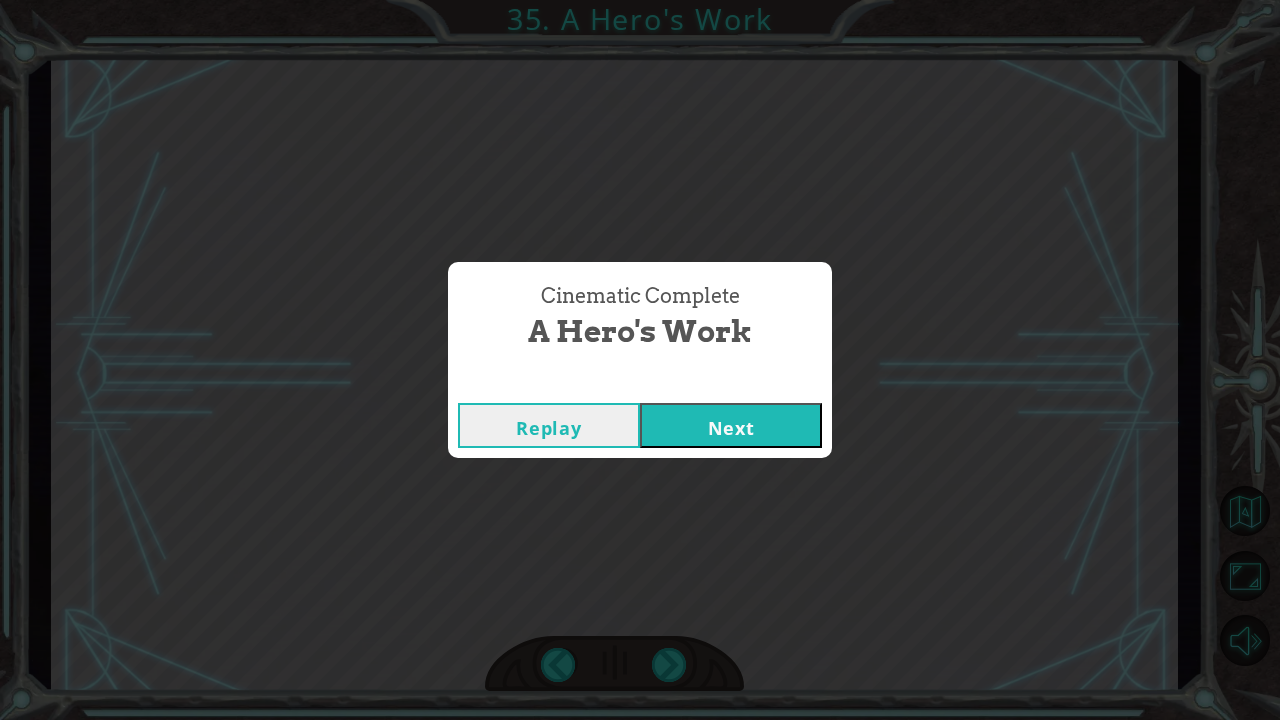 click on "Next" at bounding box center (731, 425) 